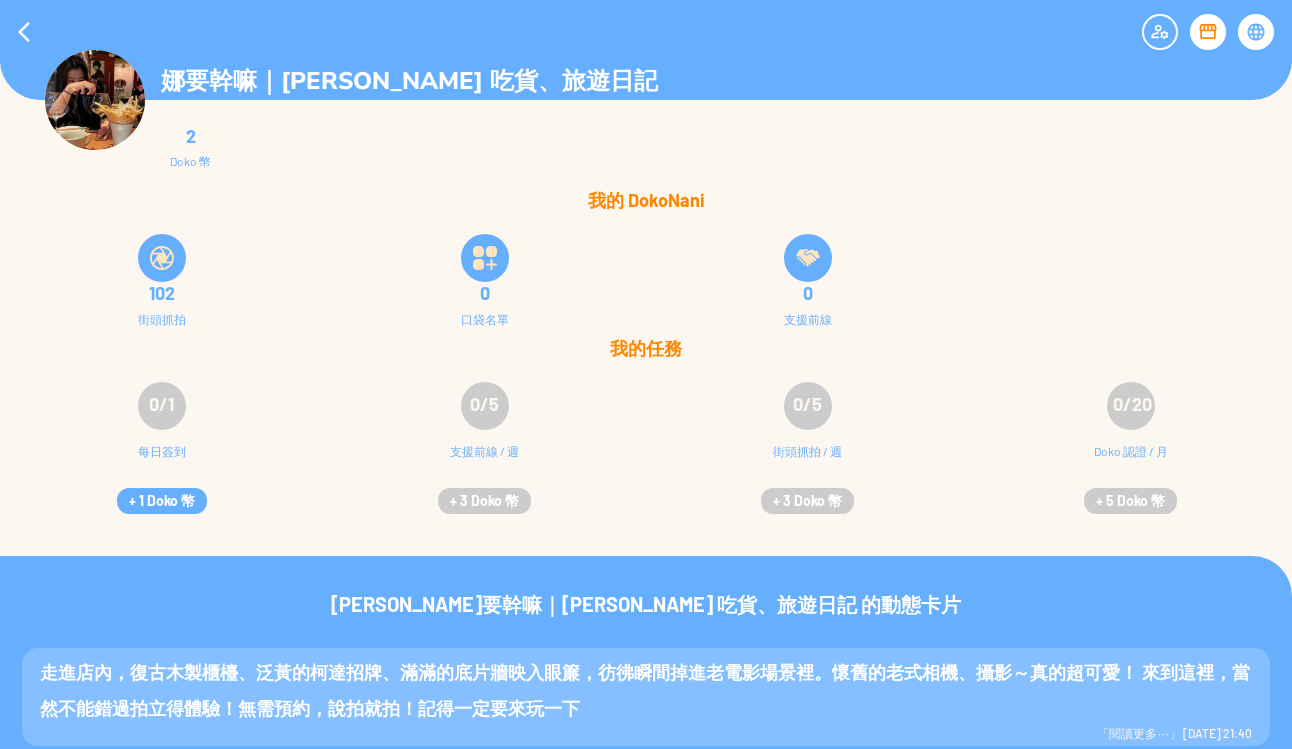 scroll, scrollTop: 0, scrollLeft: 0, axis: both 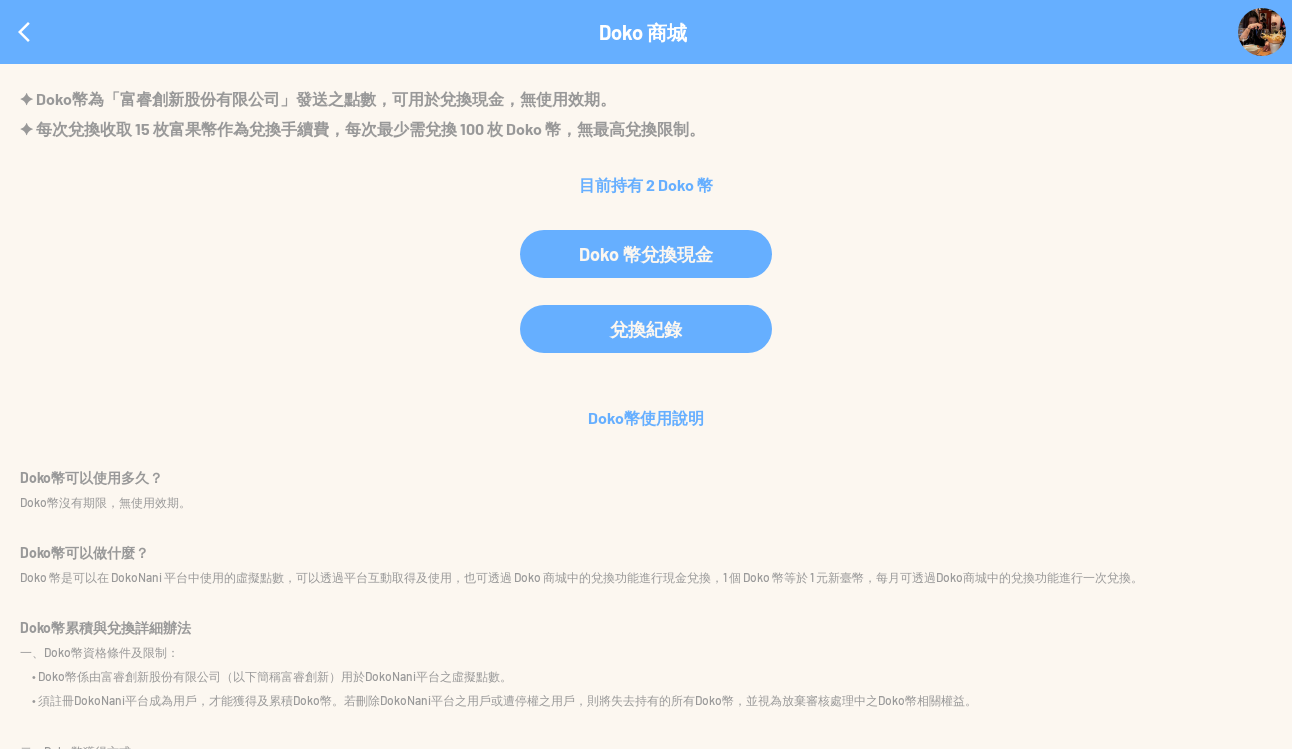 click at bounding box center (1262, 32) 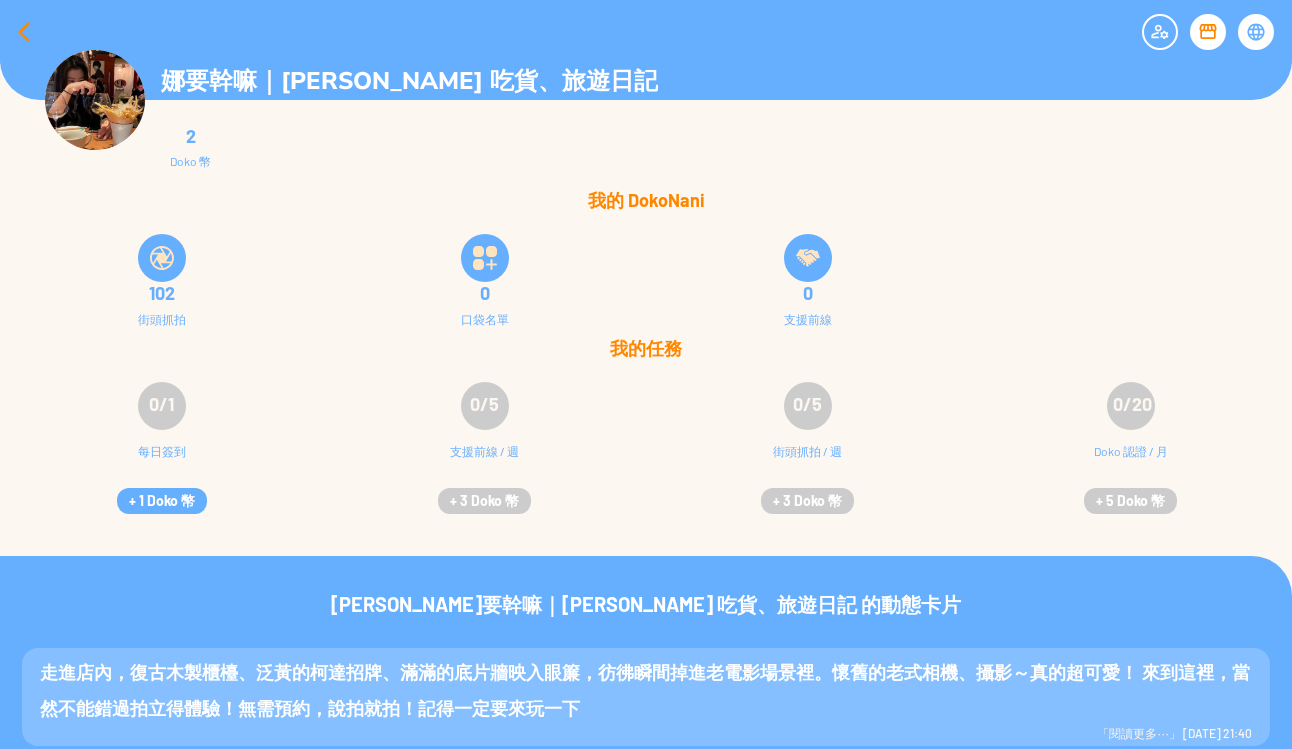 click at bounding box center (24, 32) 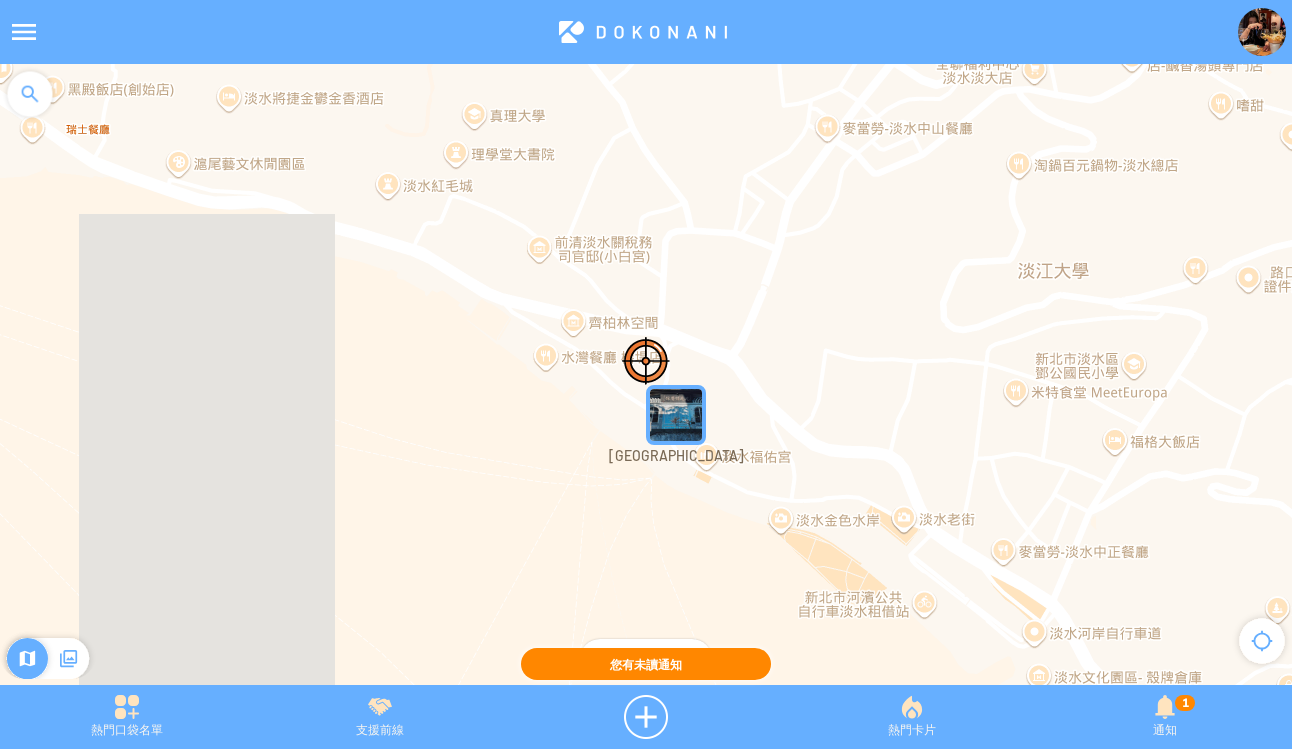 click at bounding box center (24, 32) 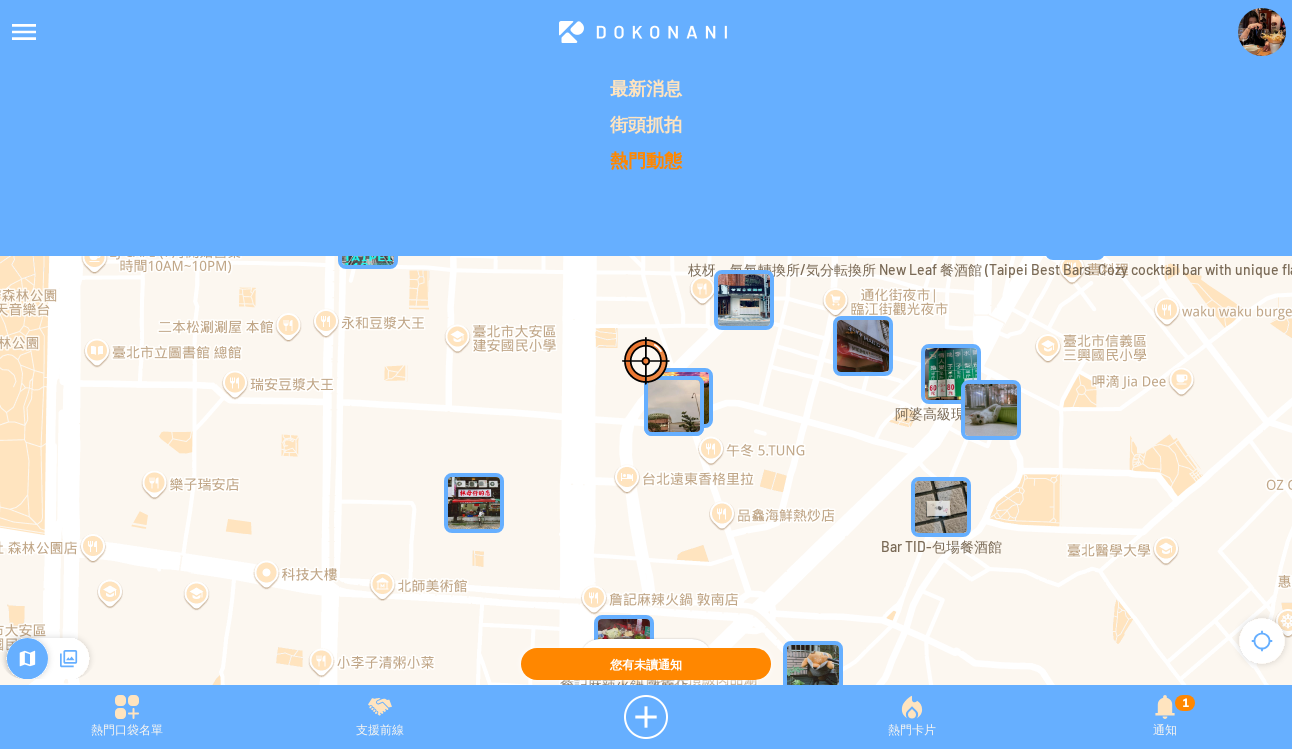 click on "熱門動態" at bounding box center (646, 160) 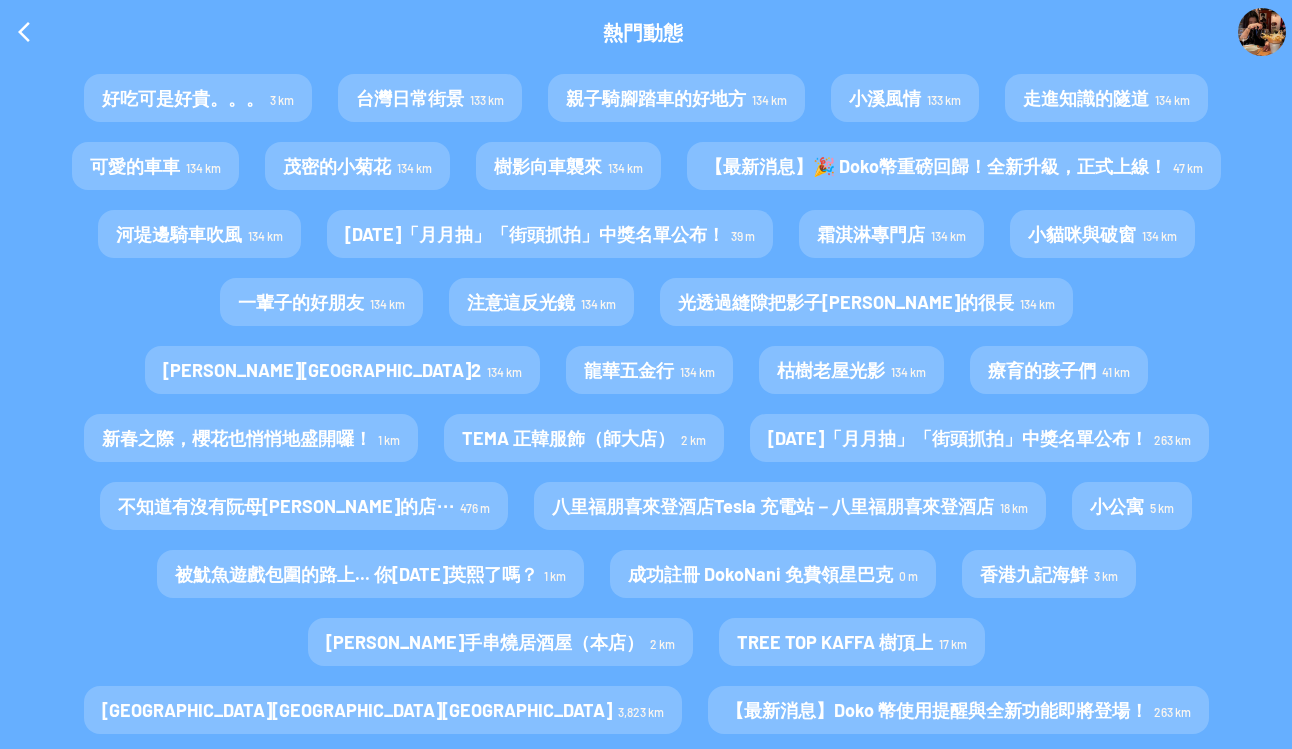 click at bounding box center (1262, 32) 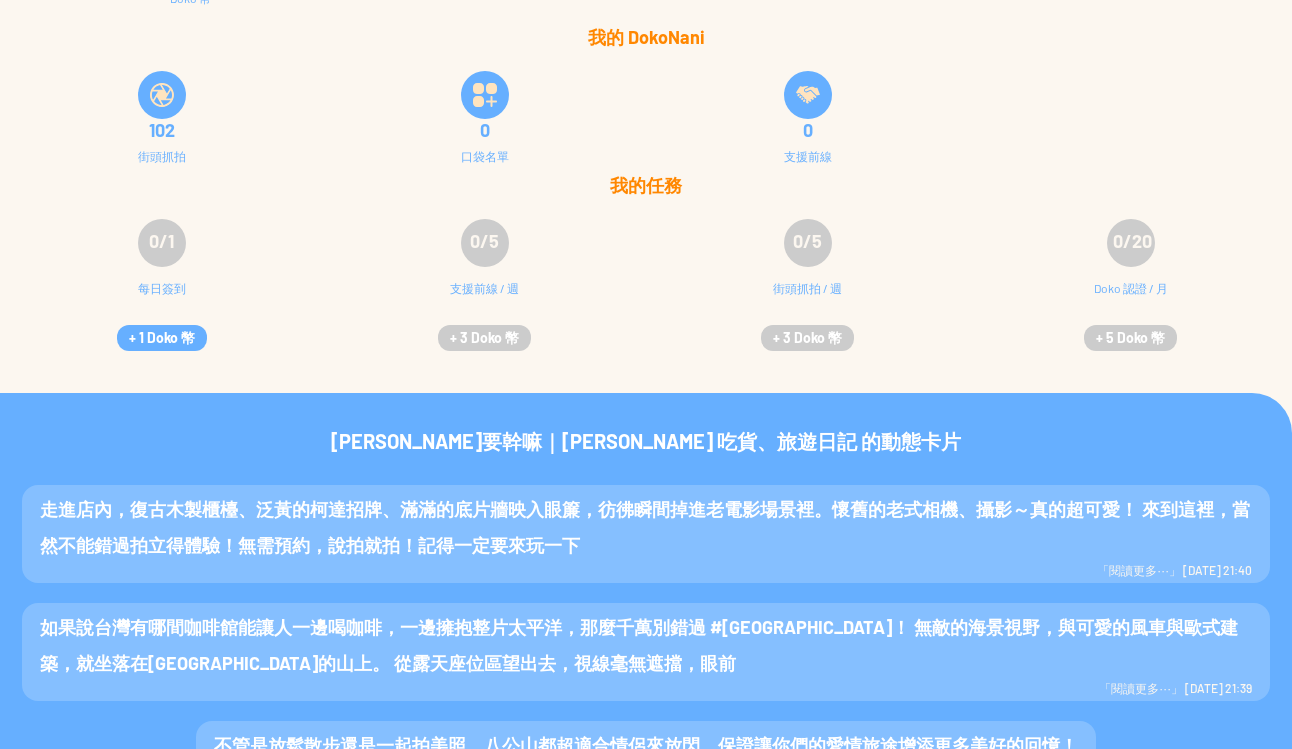 scroll, scrollTop: 178, scrollLeft: 0, axis: vertical 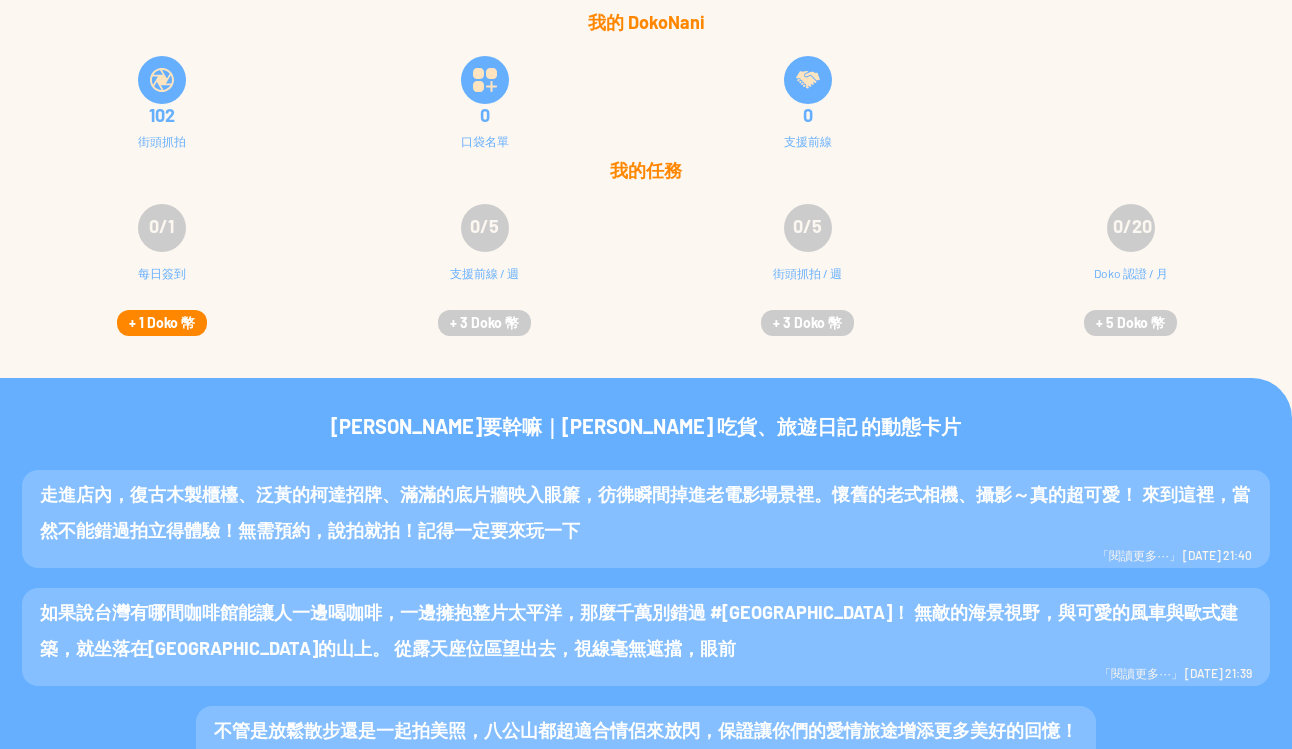 click on "+ 1 Doko 幣" at bounding box center [162, 323] 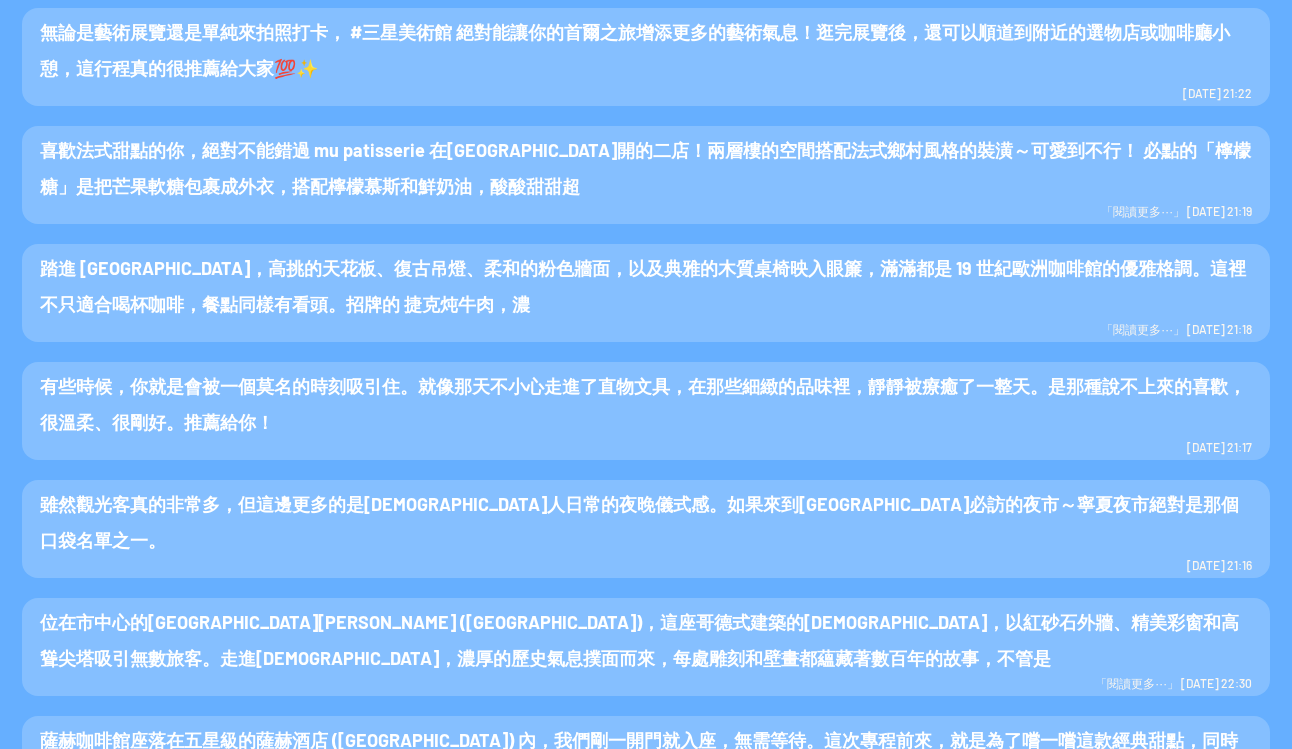 scroll, scrollTop: 0, scrollLeft: 0, axis: both 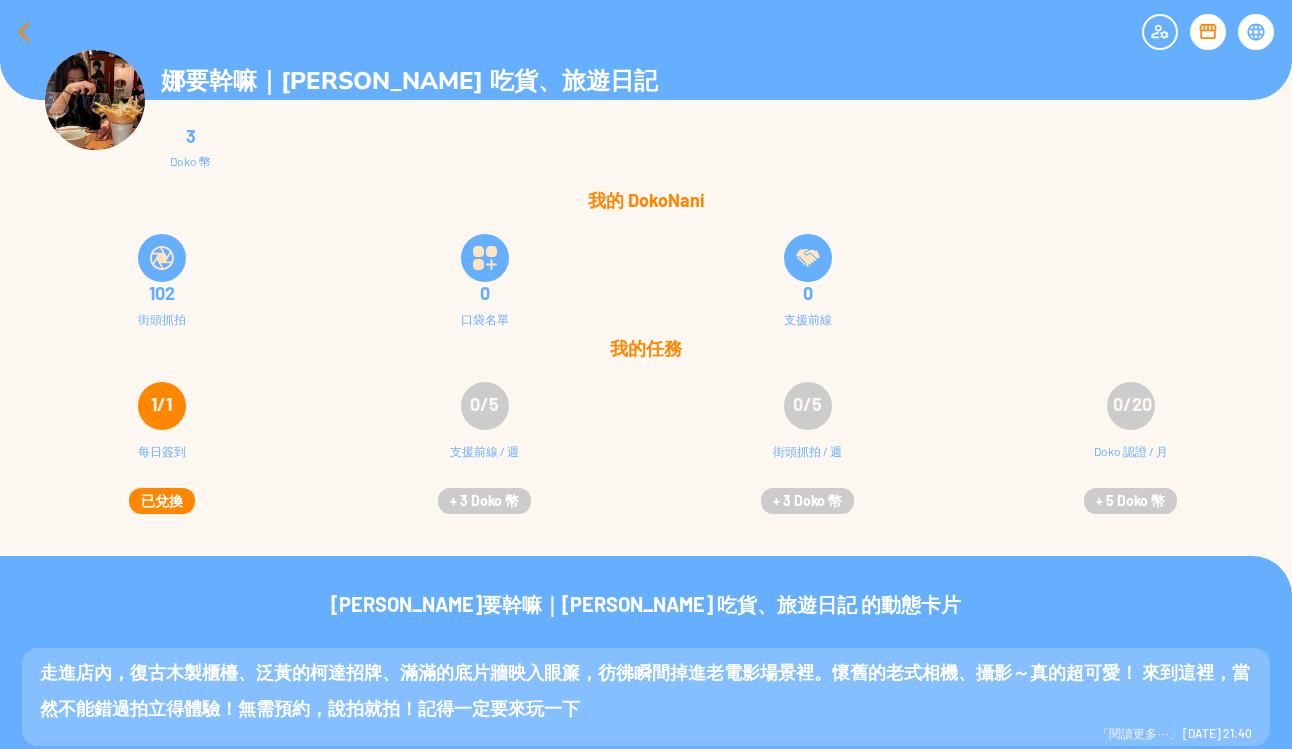 click at bounding box center (24, 32) 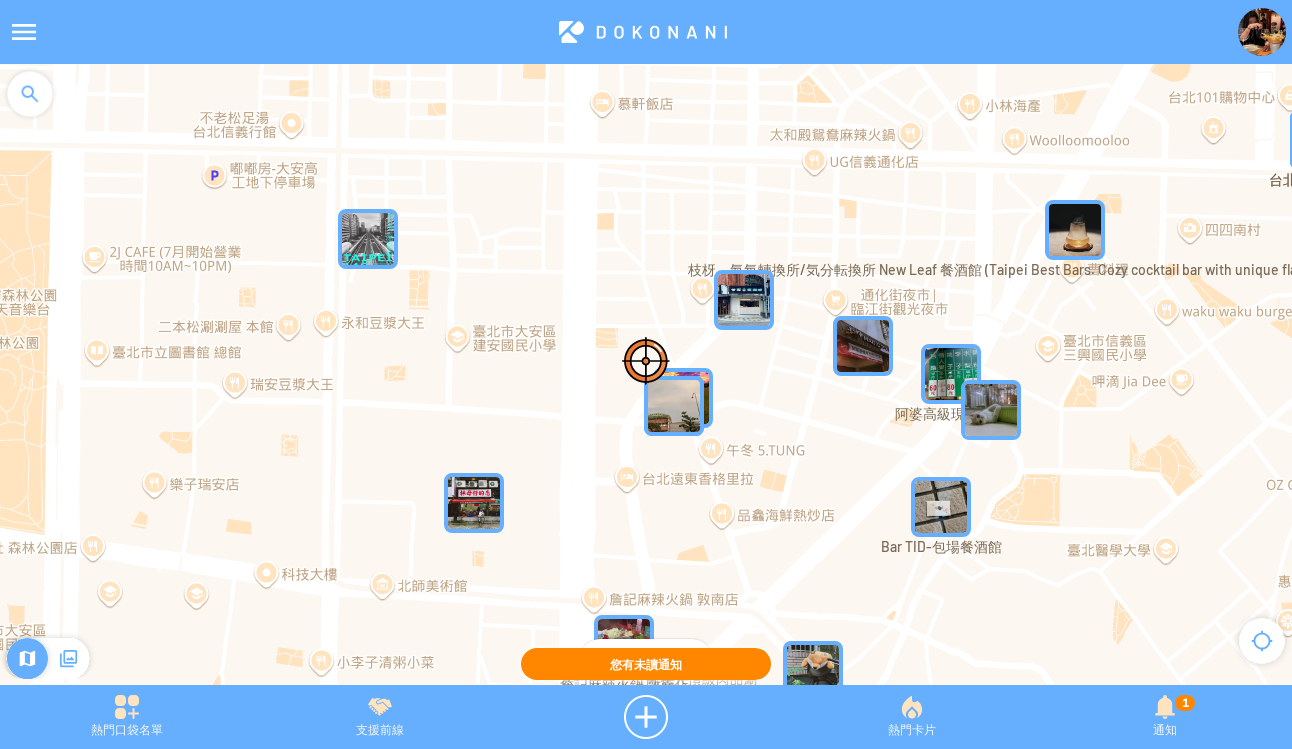 click at bounding box center [48, 655] 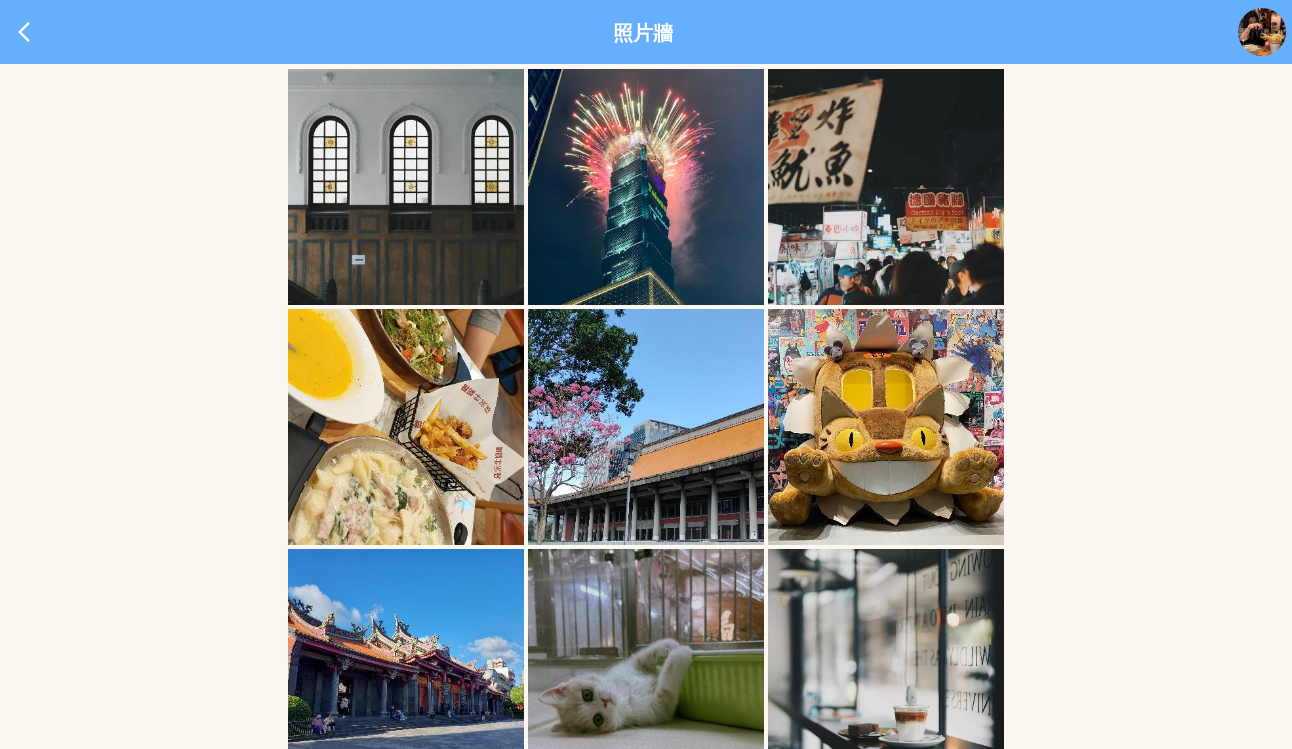 click at bounding box center (1262, 32) 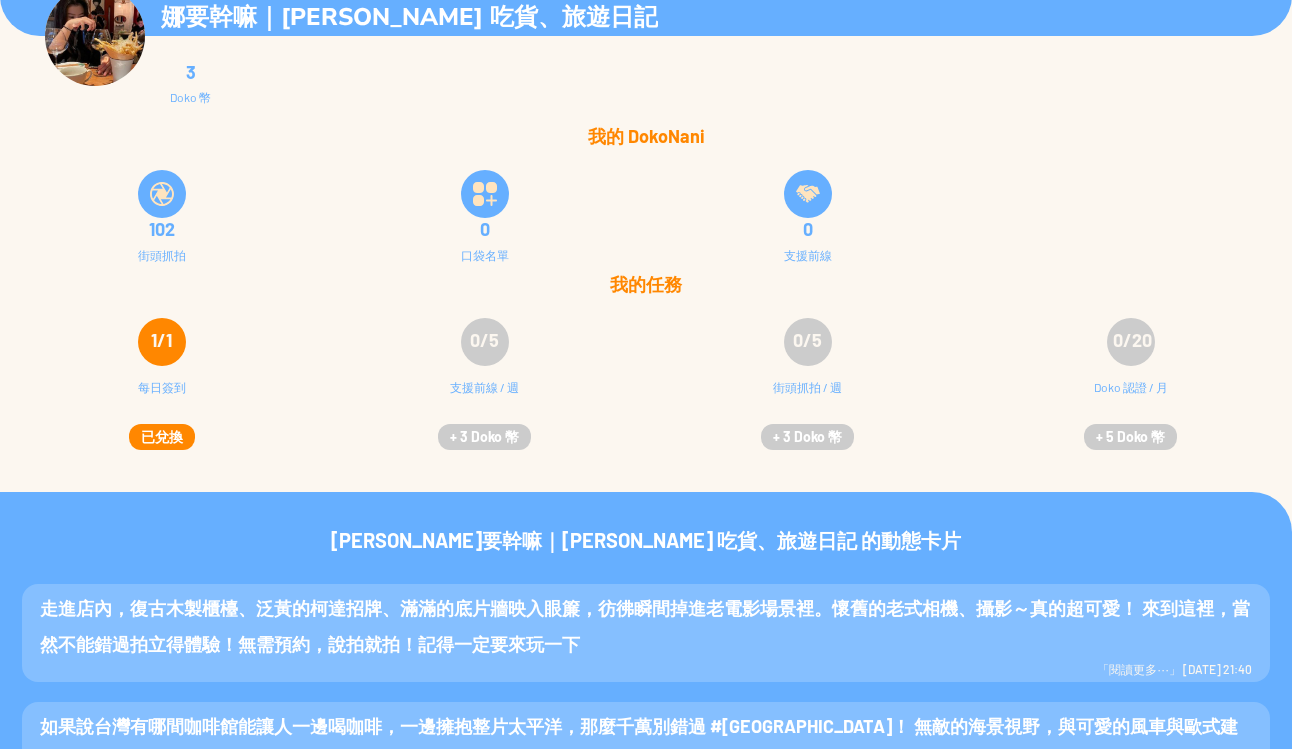 scroll, scrollTop: 0, scrollLeft: 0, axis: both 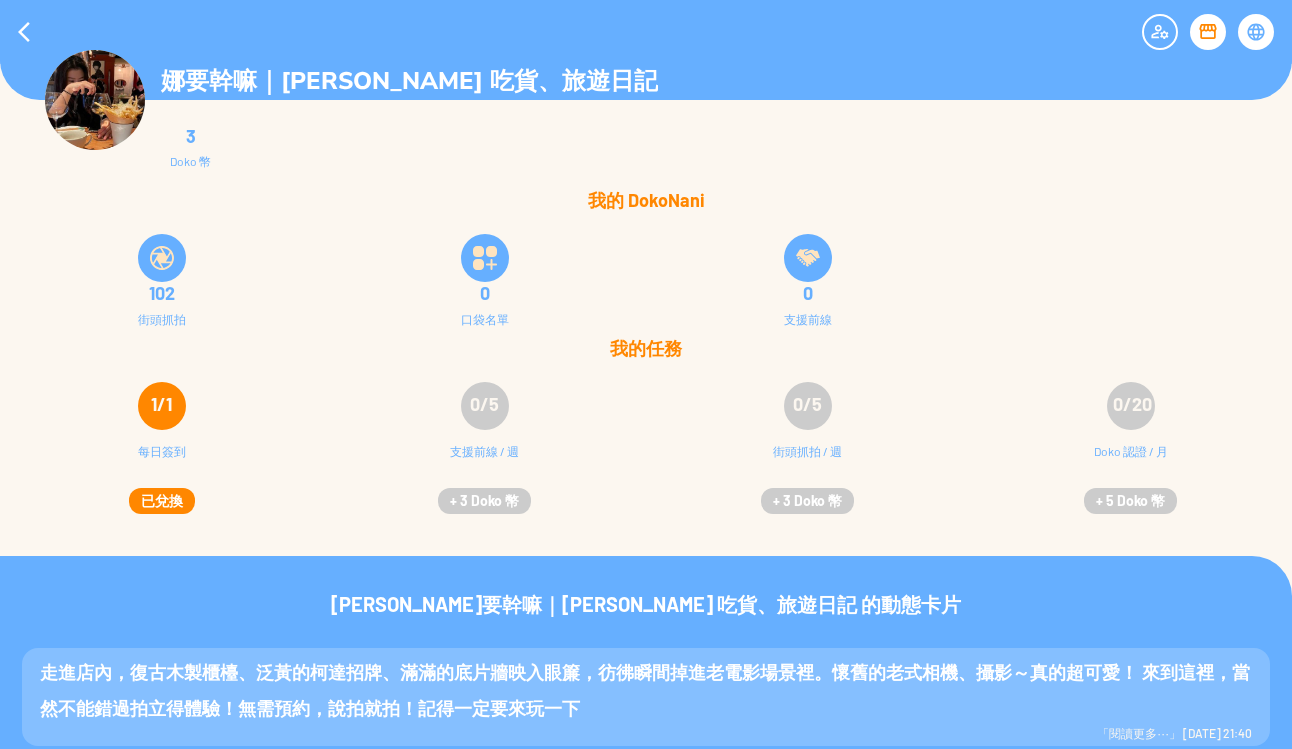 click at bounding box center (162, 258) 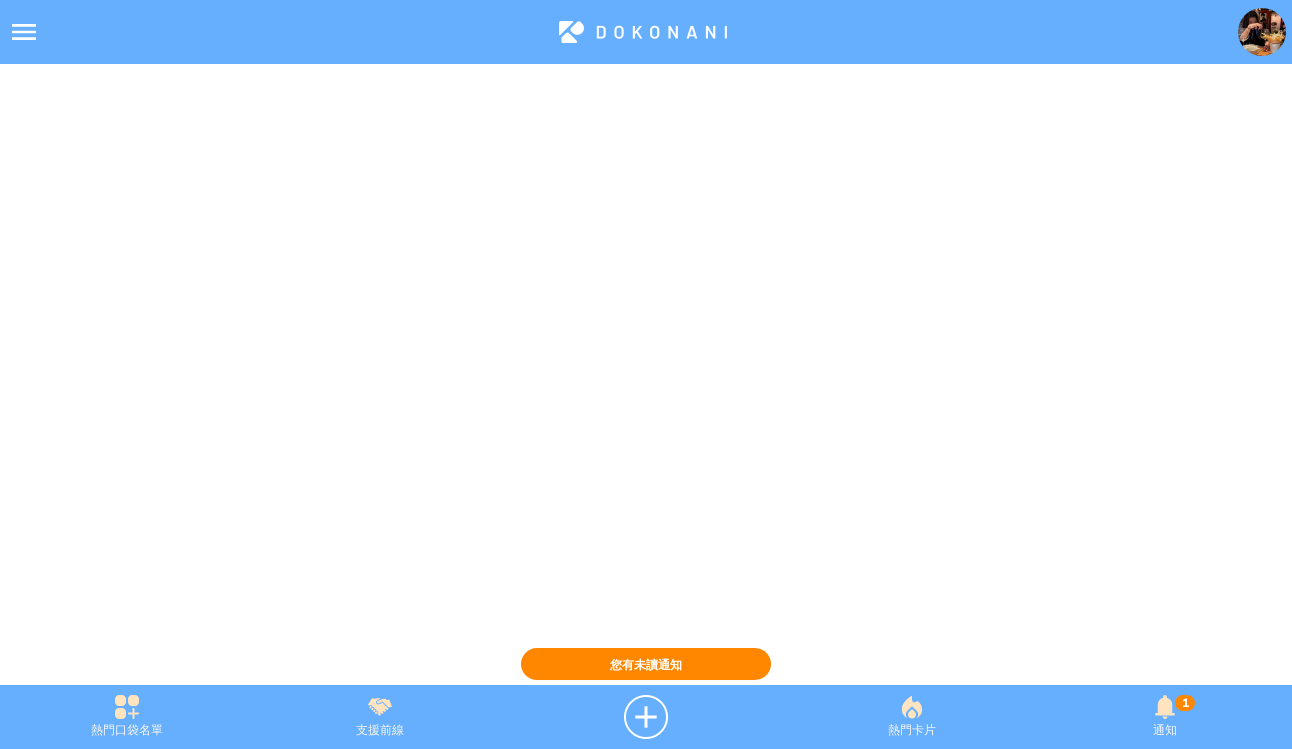 scroll, scrollTop: 0, scrollLeft: 0, axis: both 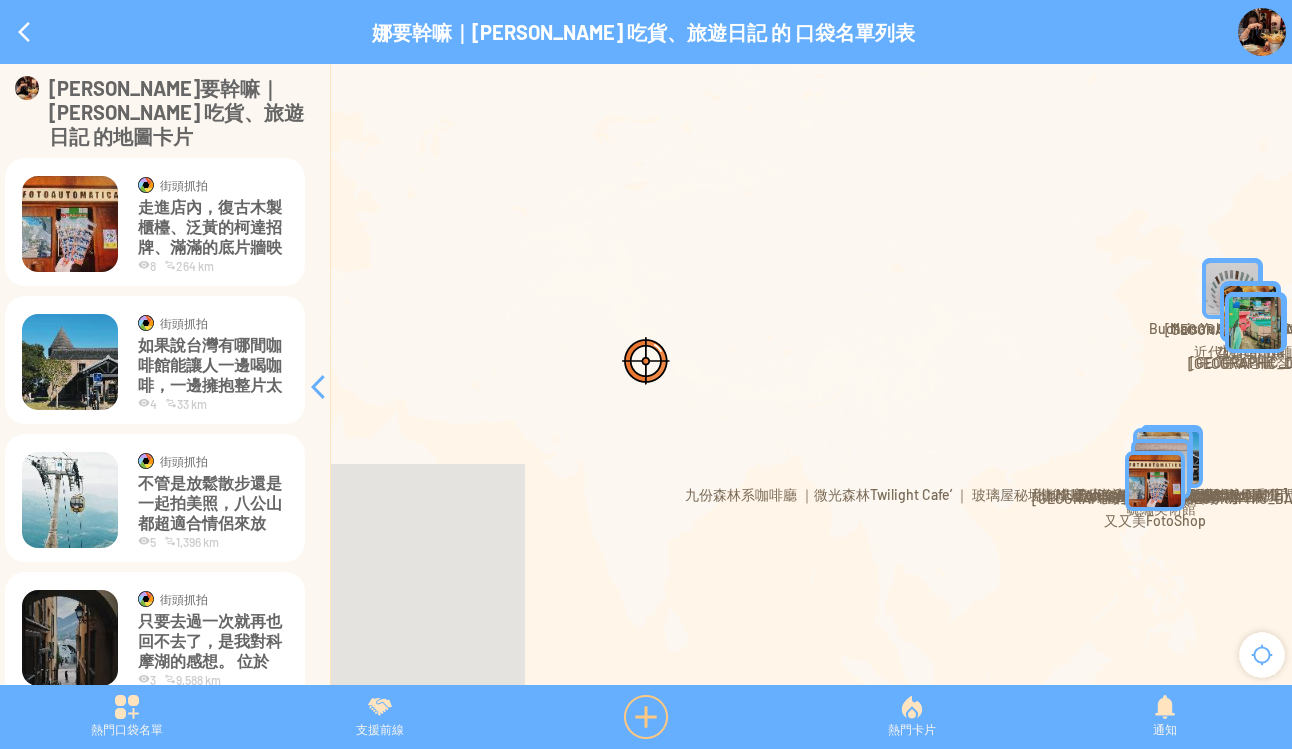 click at bounding box center (646, 717) 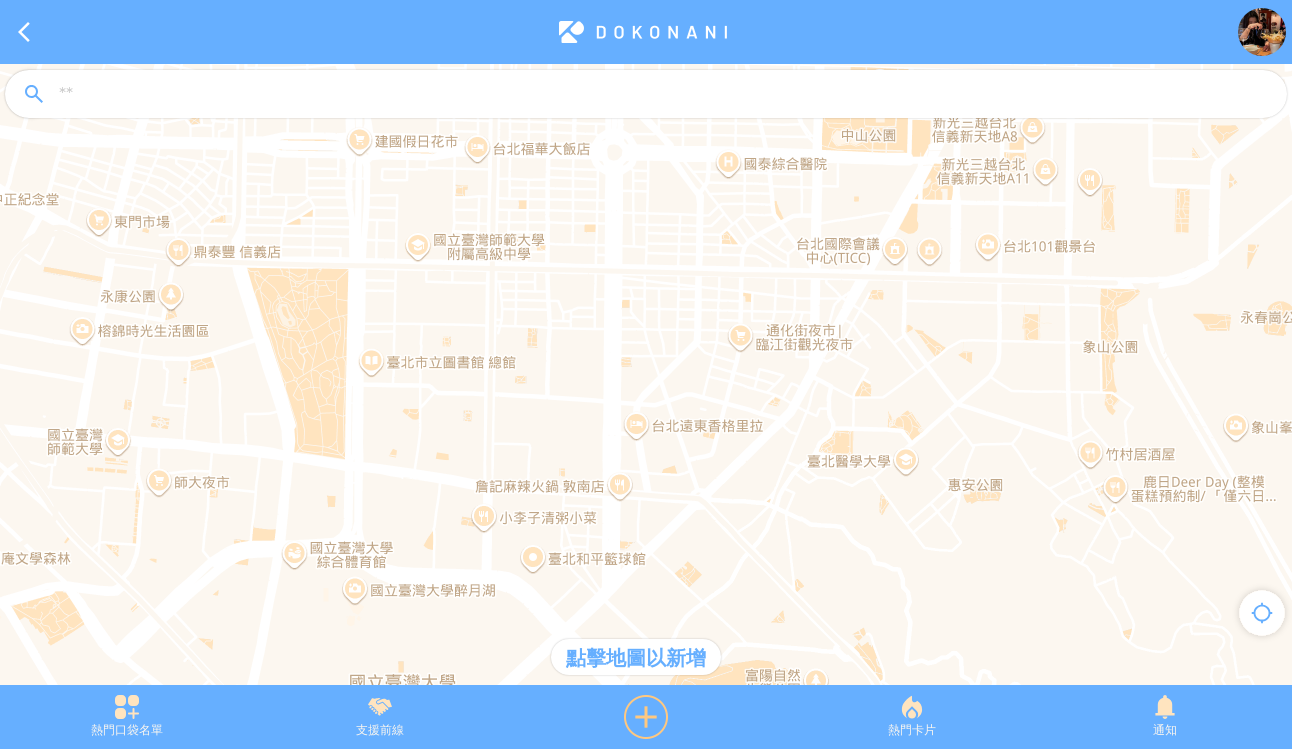 click at bounding box center [646, 717] 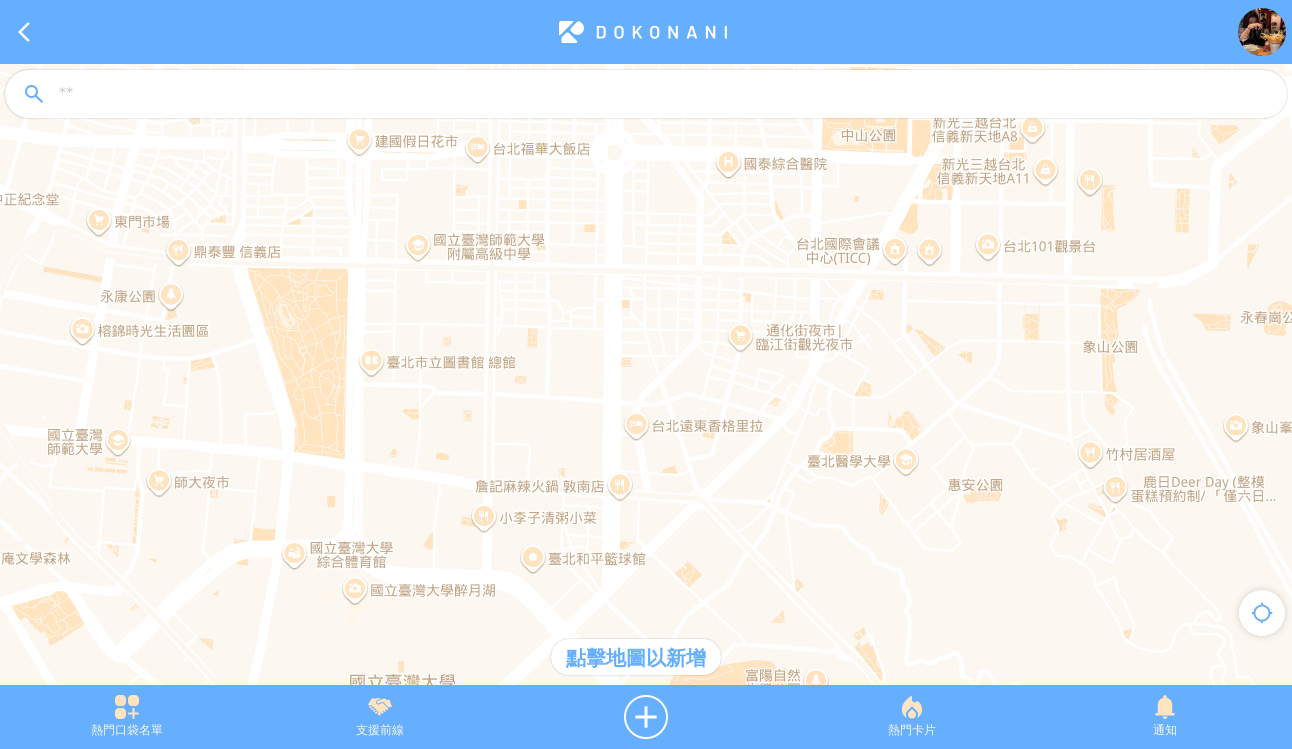 click at bounding box center [664, 95] 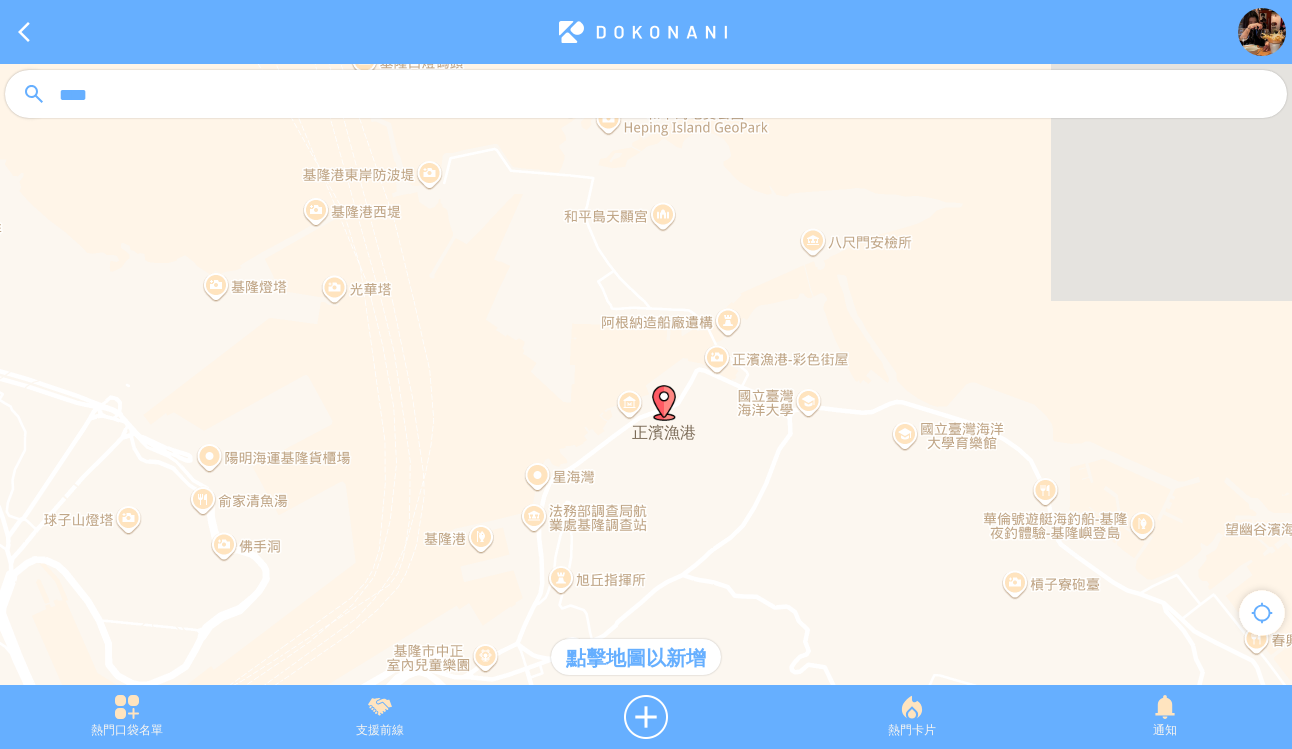 click at bounding box center [664, 403] 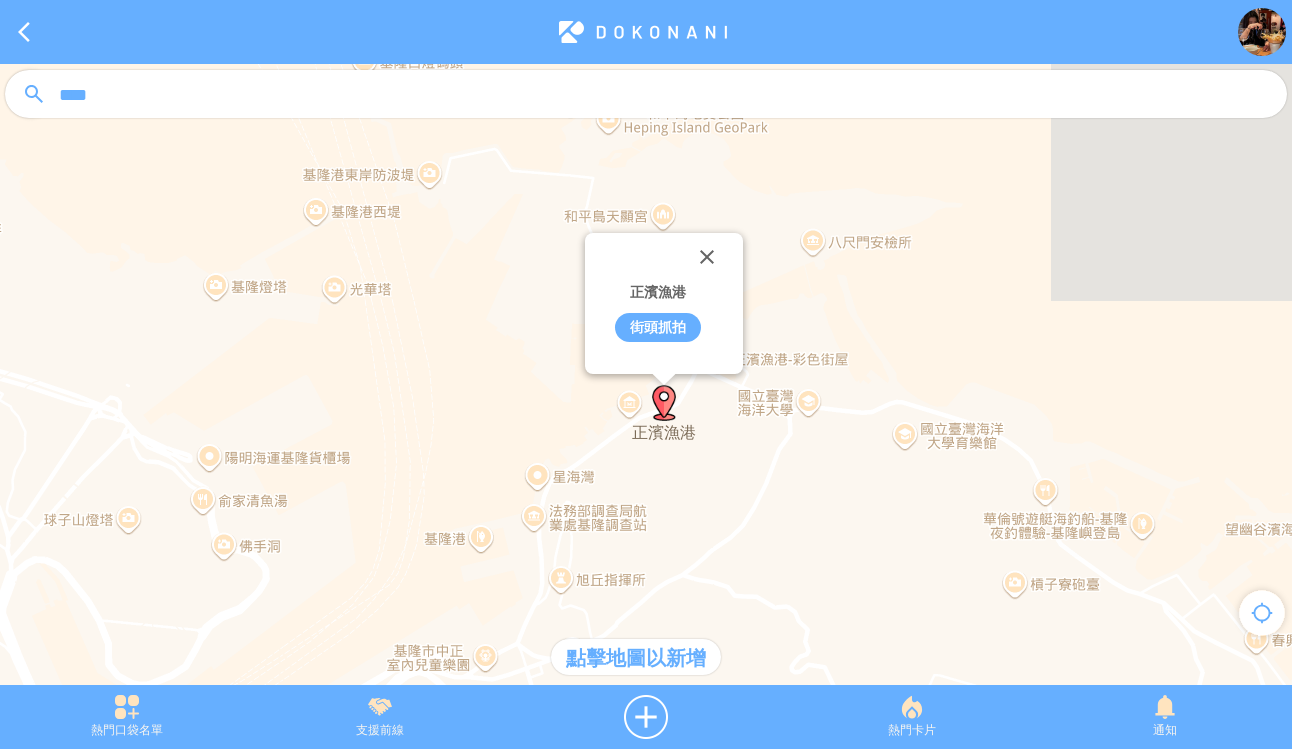 click on "街頭抓拍" at bounding box center [658, 327] 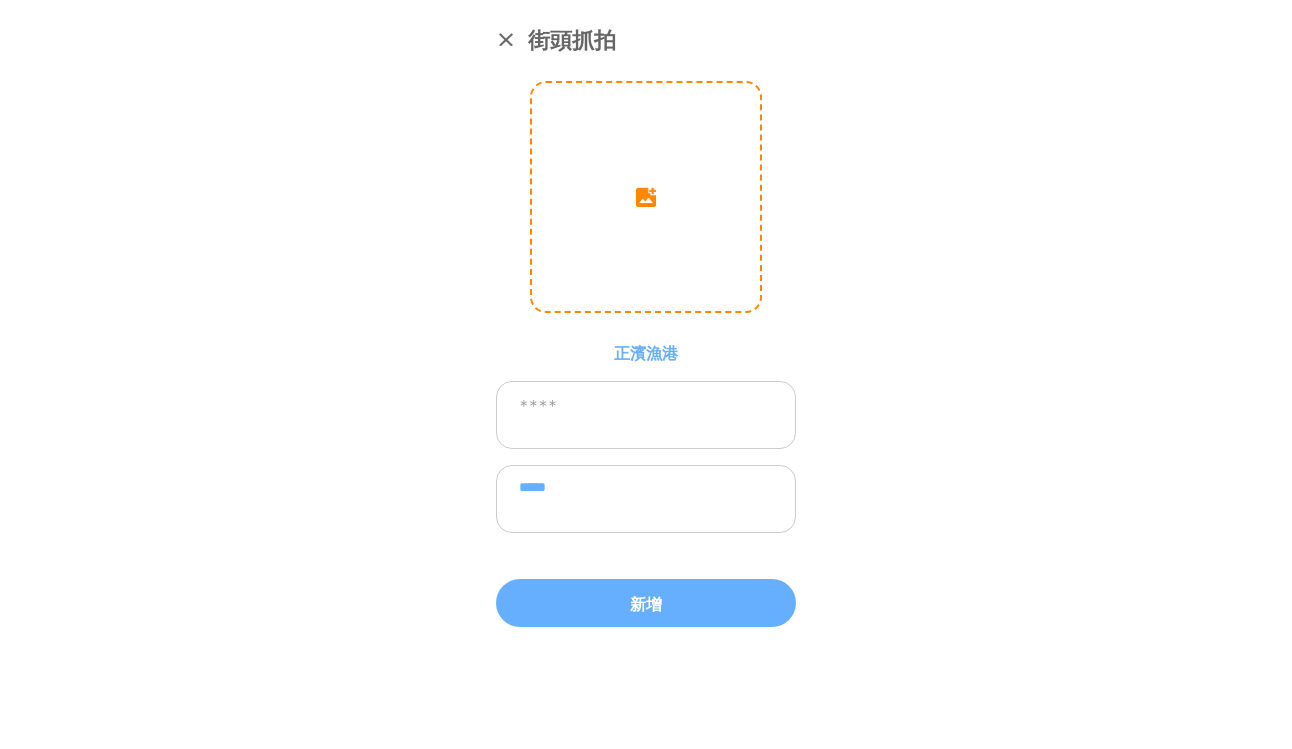 click at bounding box center (646, 197) 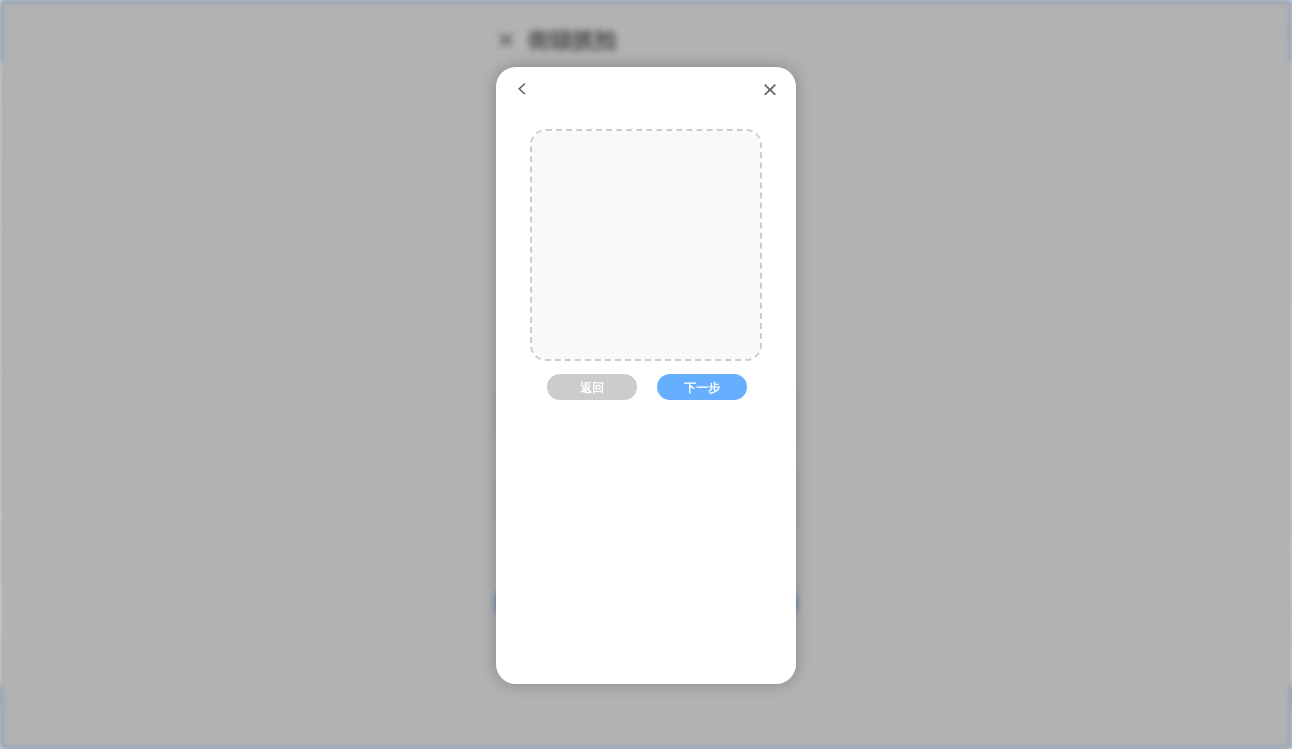 click at bounding box center (646, 251) 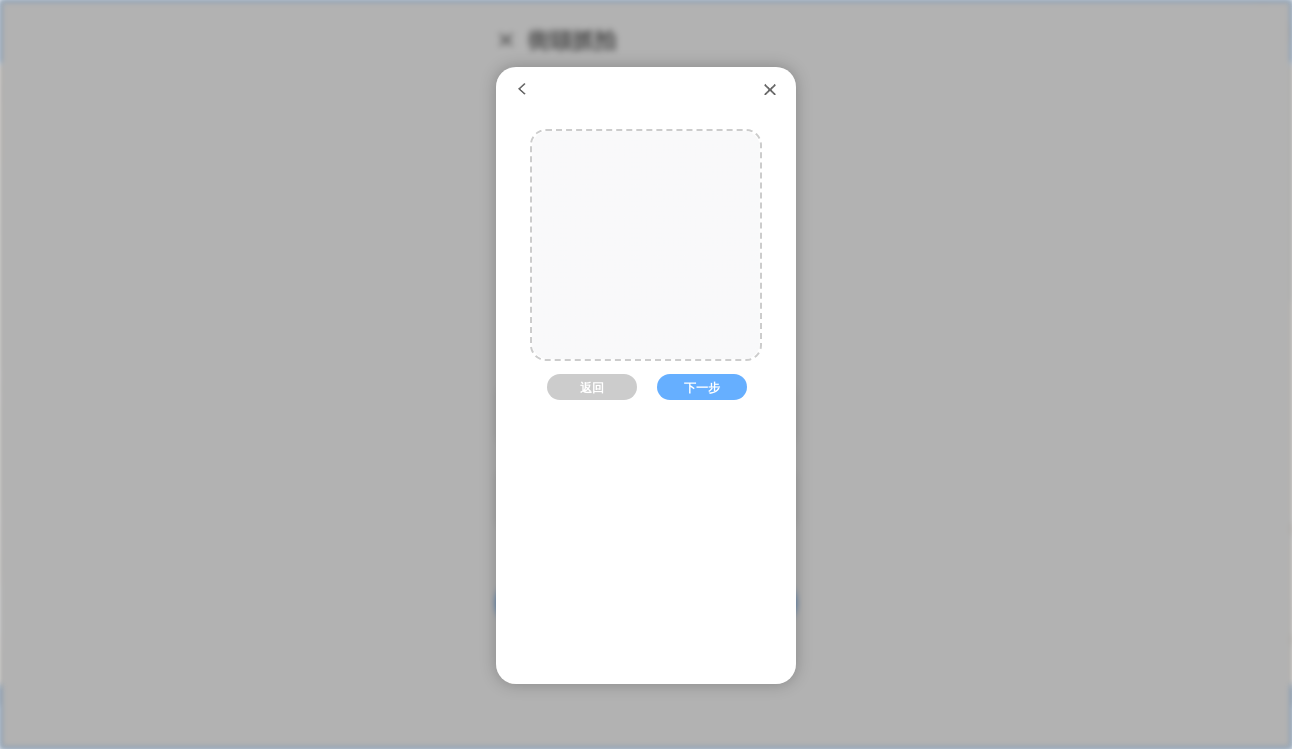 click at bounding box center (646, 244) 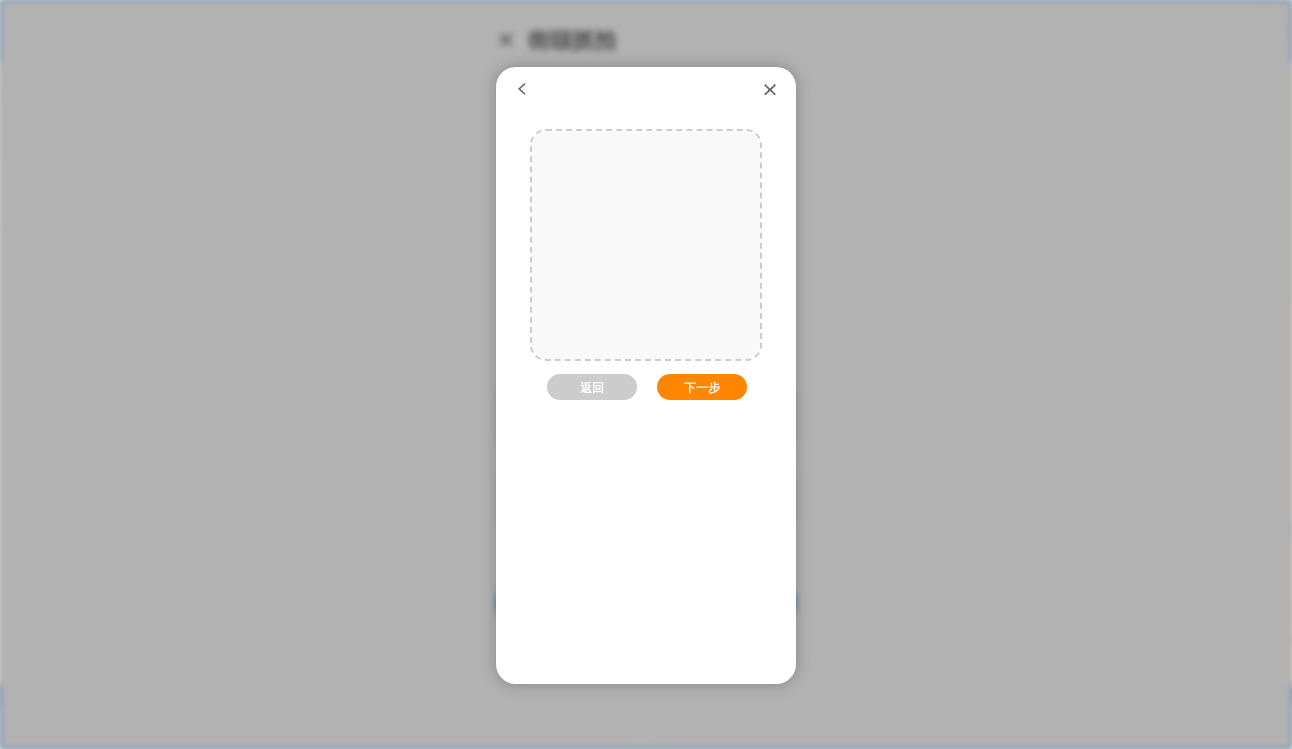click on "下一步" at bounding box center (702, 387) 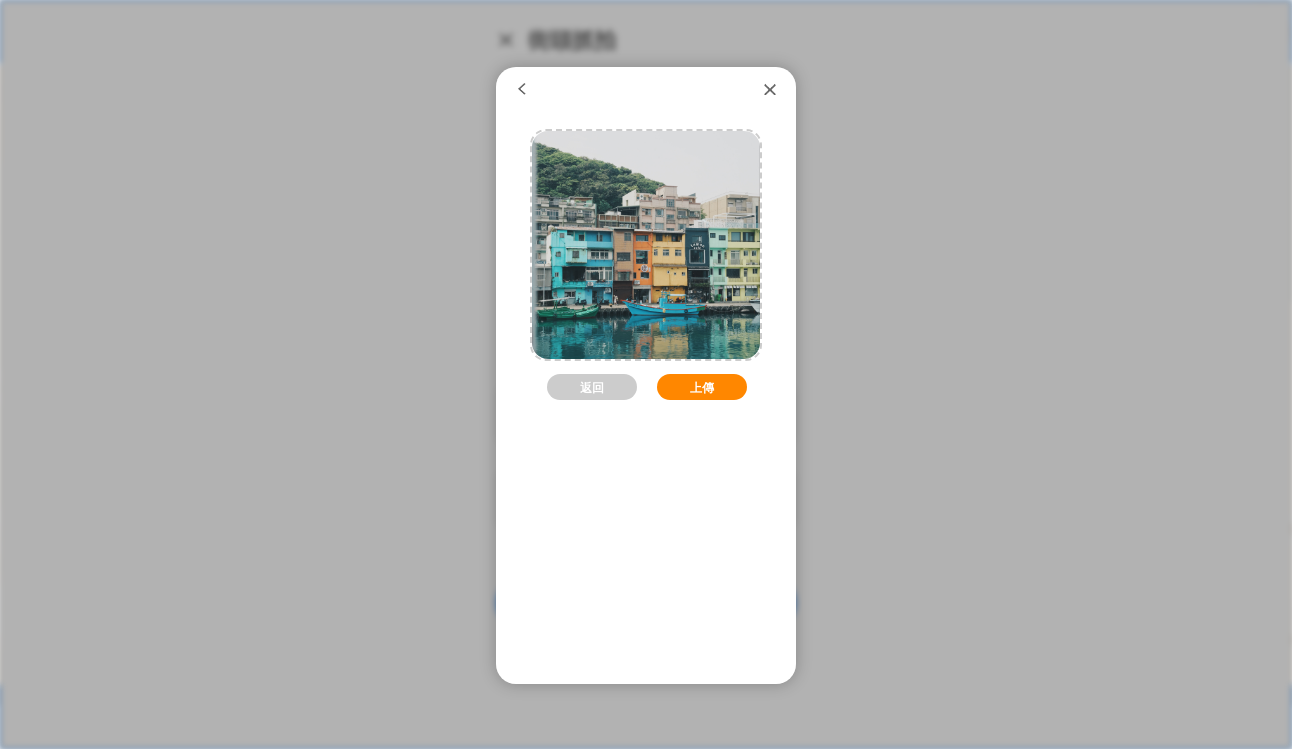 click on "上傳" at bounding box center (702, 387) 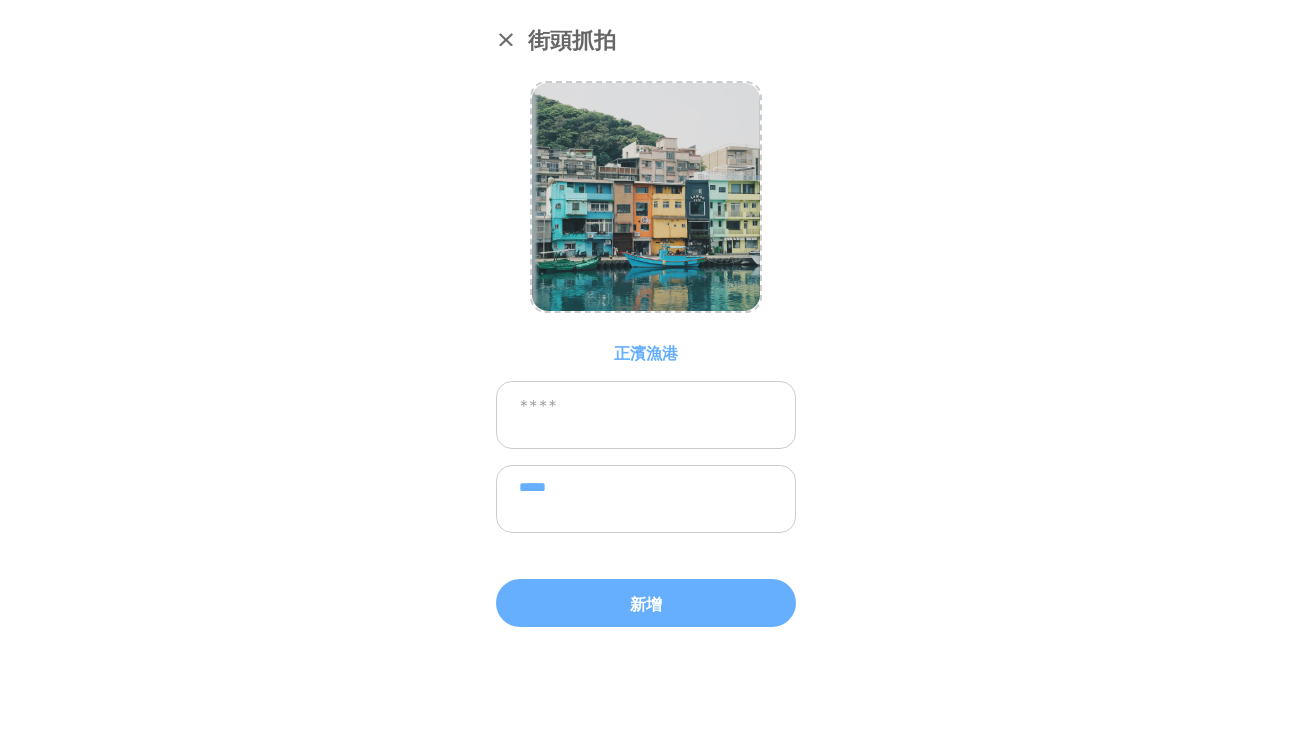 click at bounding box center [646, 415] 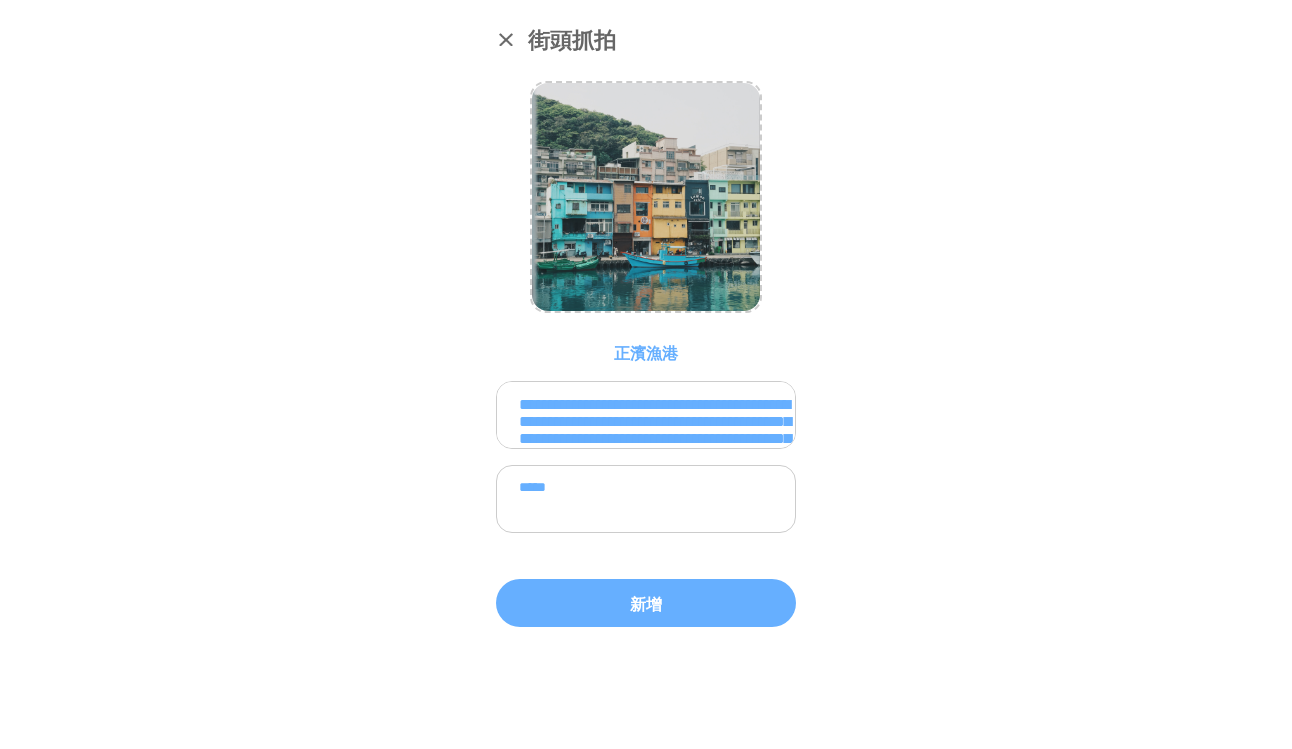scroll, scrollTop: 196, scrollLeft: 0, axis: vertical 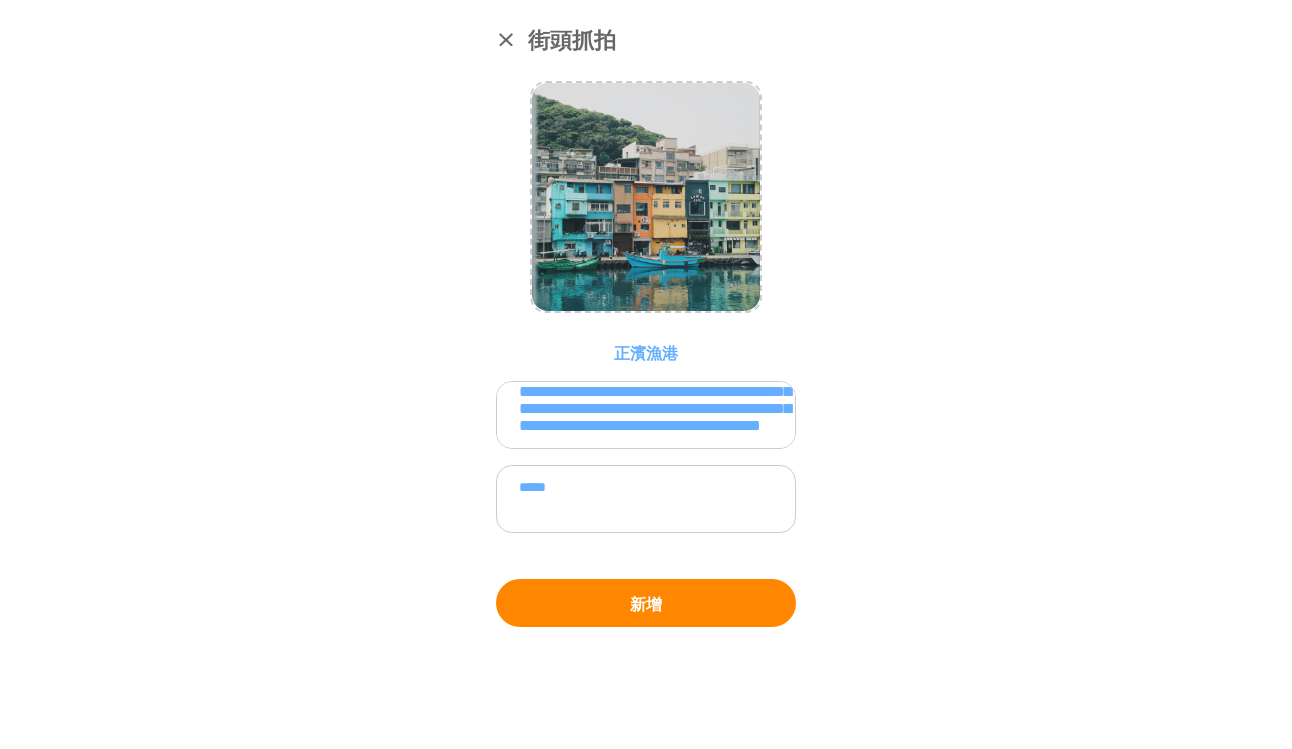 type on "**********" 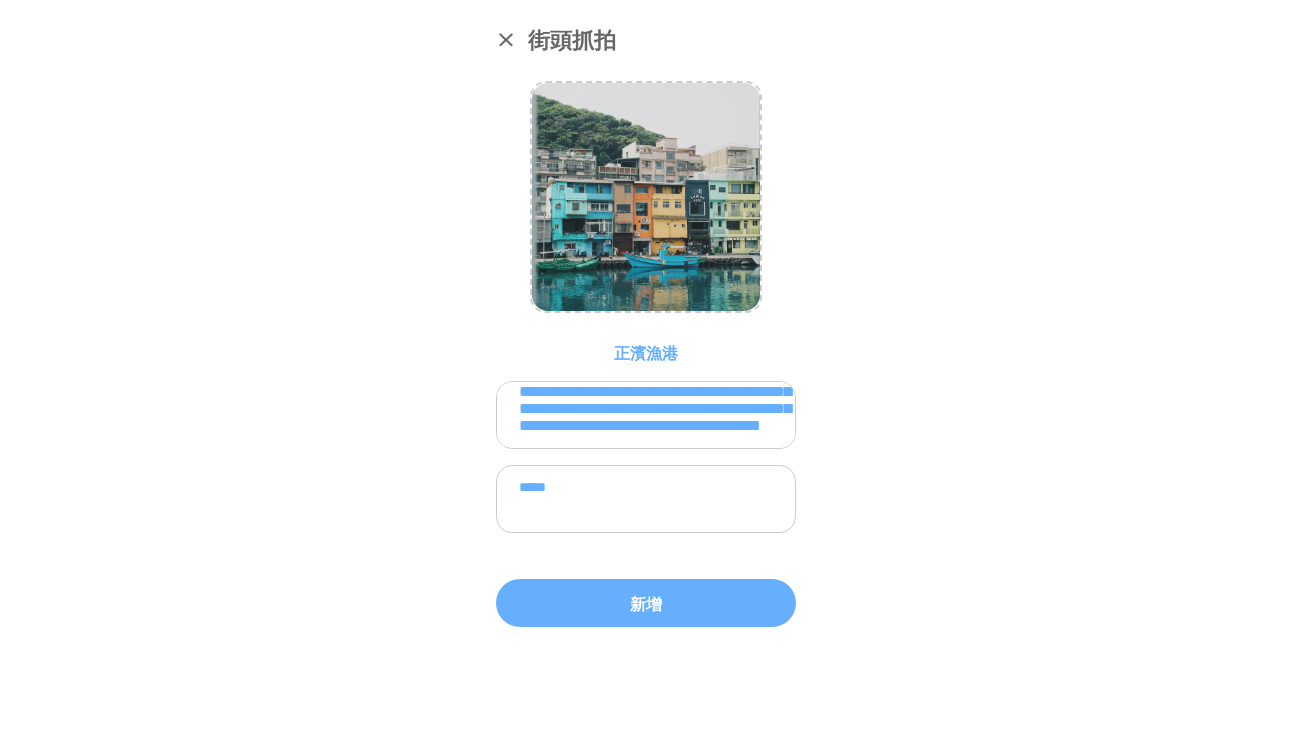 type 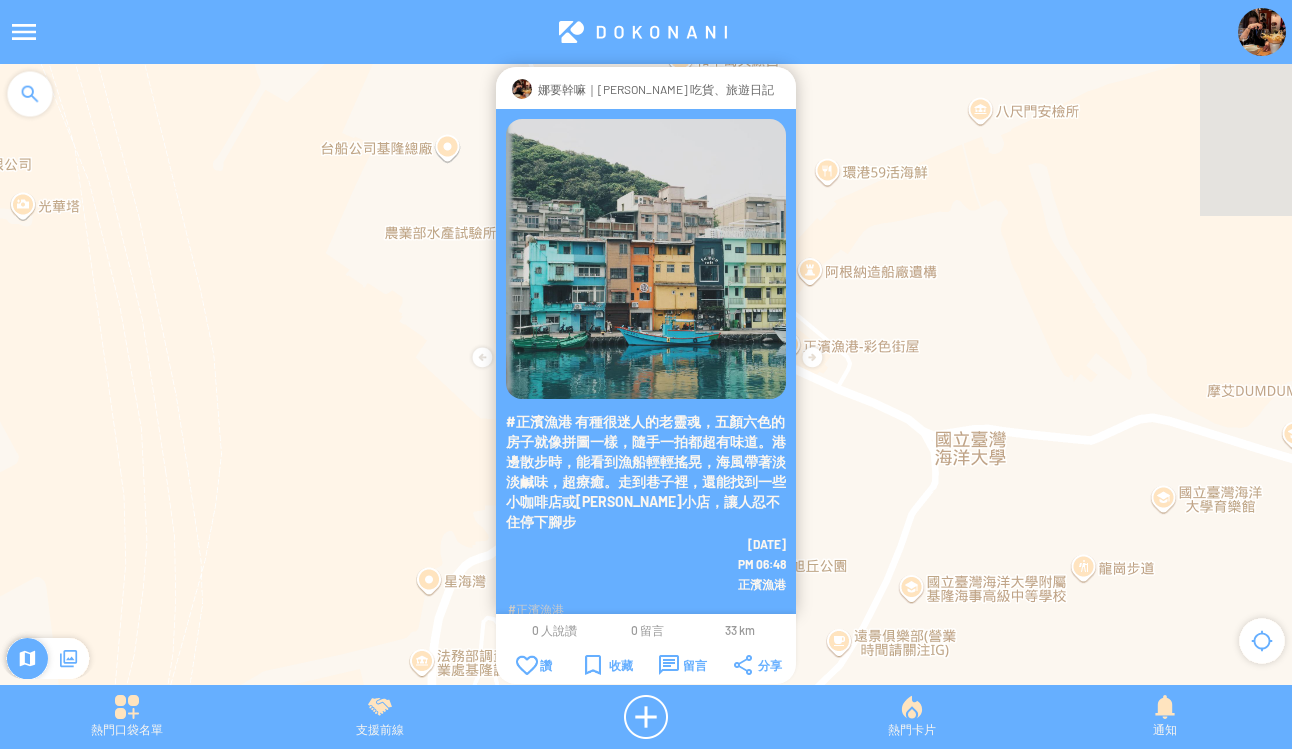 click at bounding box center [774, 89] 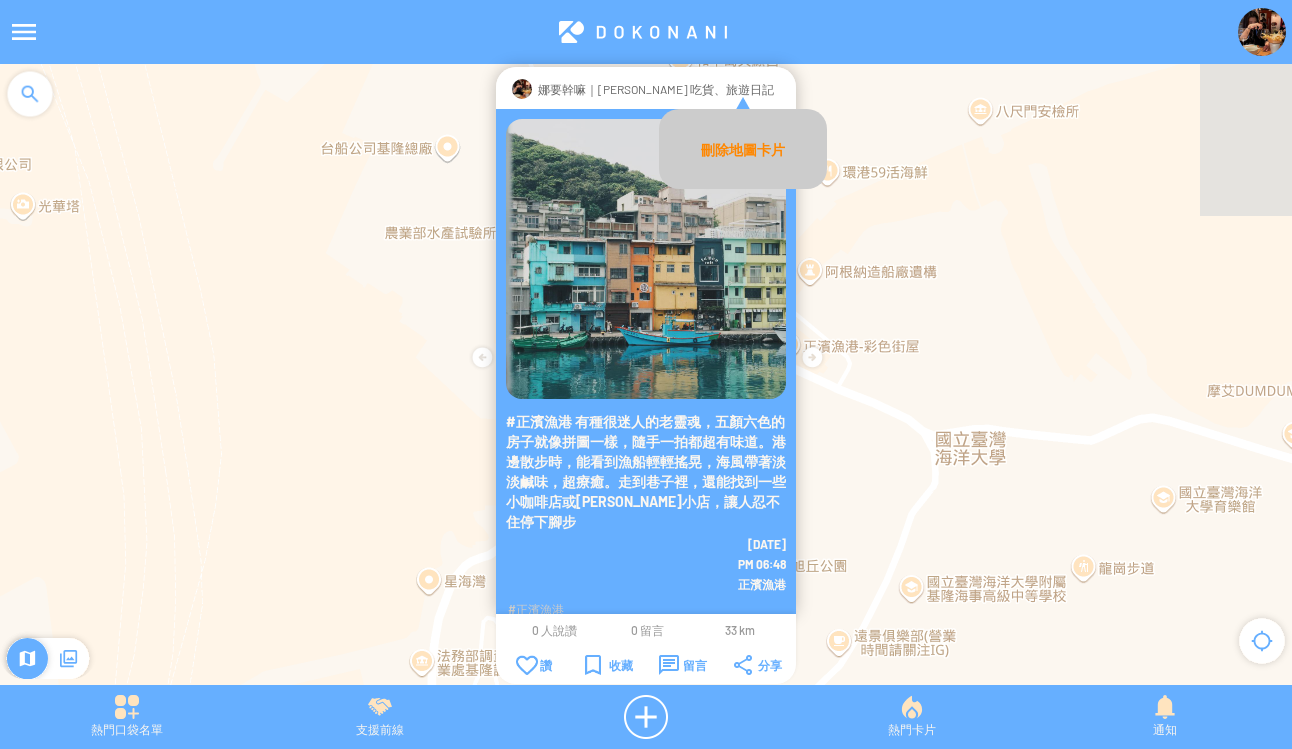 click on "刪除地圖卡片" at bounding box center [743, 149] 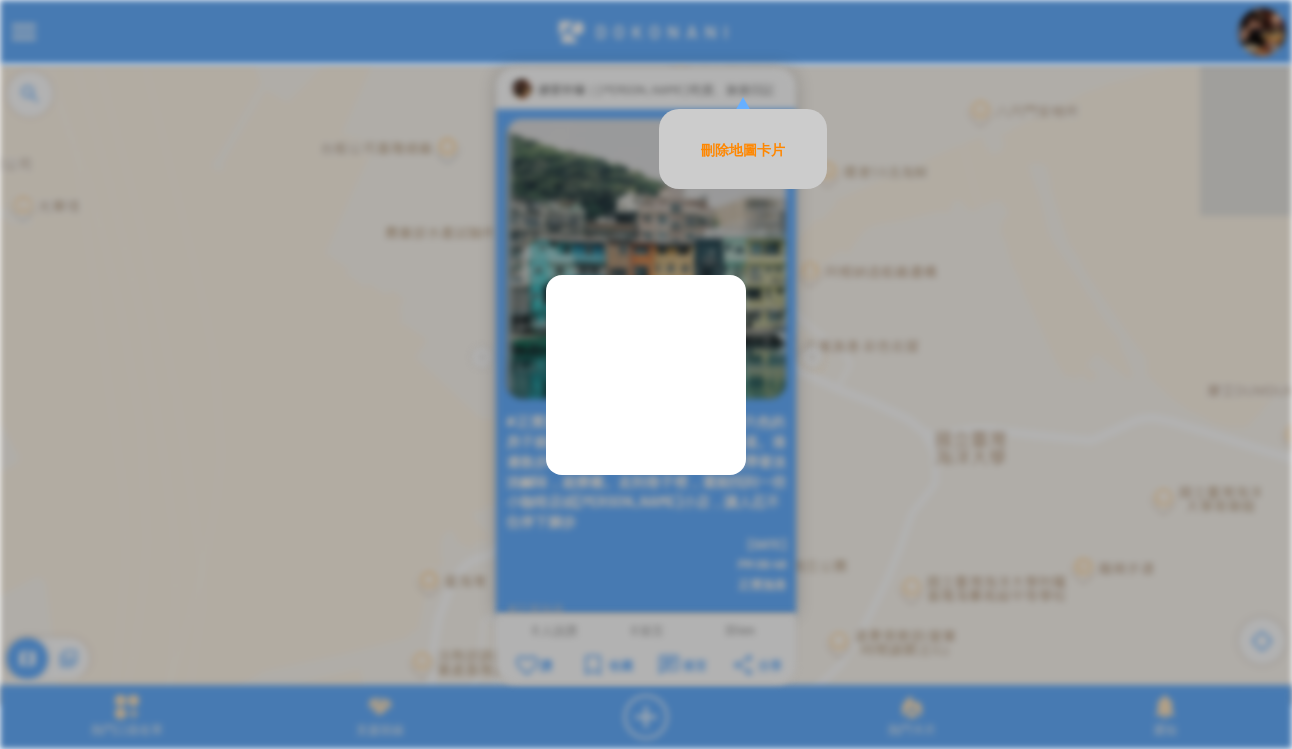 click on "刪除地圖卡片" at bounding box center [743, 149] 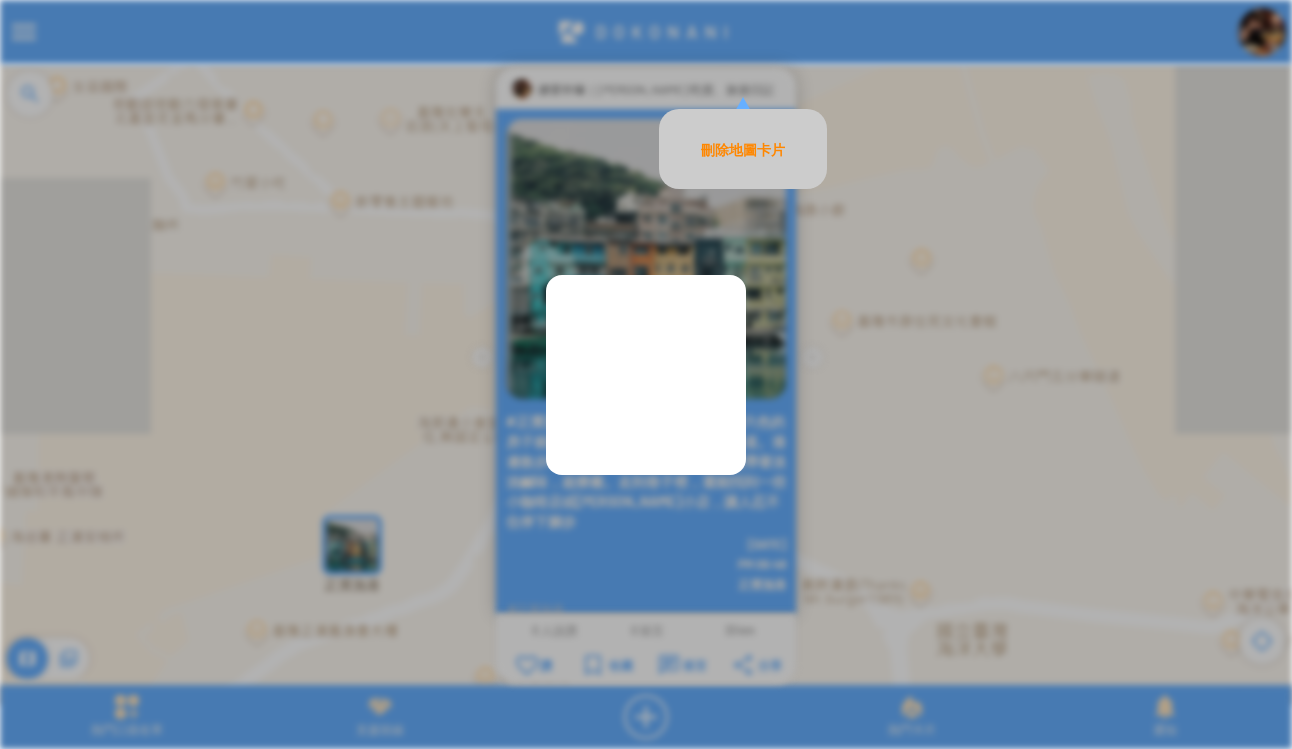 click on "刪除地圖卡片" at bounding box center (743, 149) 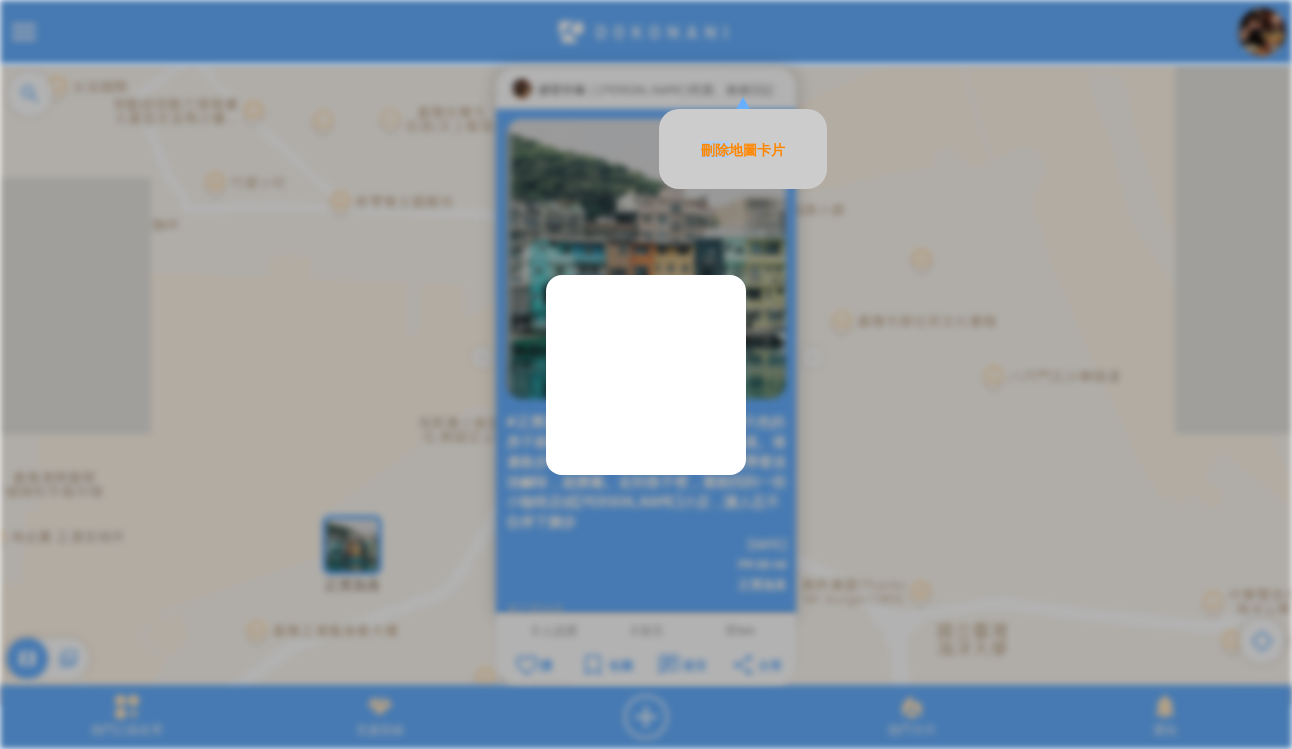 click on "刪除地圖卡片" at bounding box center (743, 149) 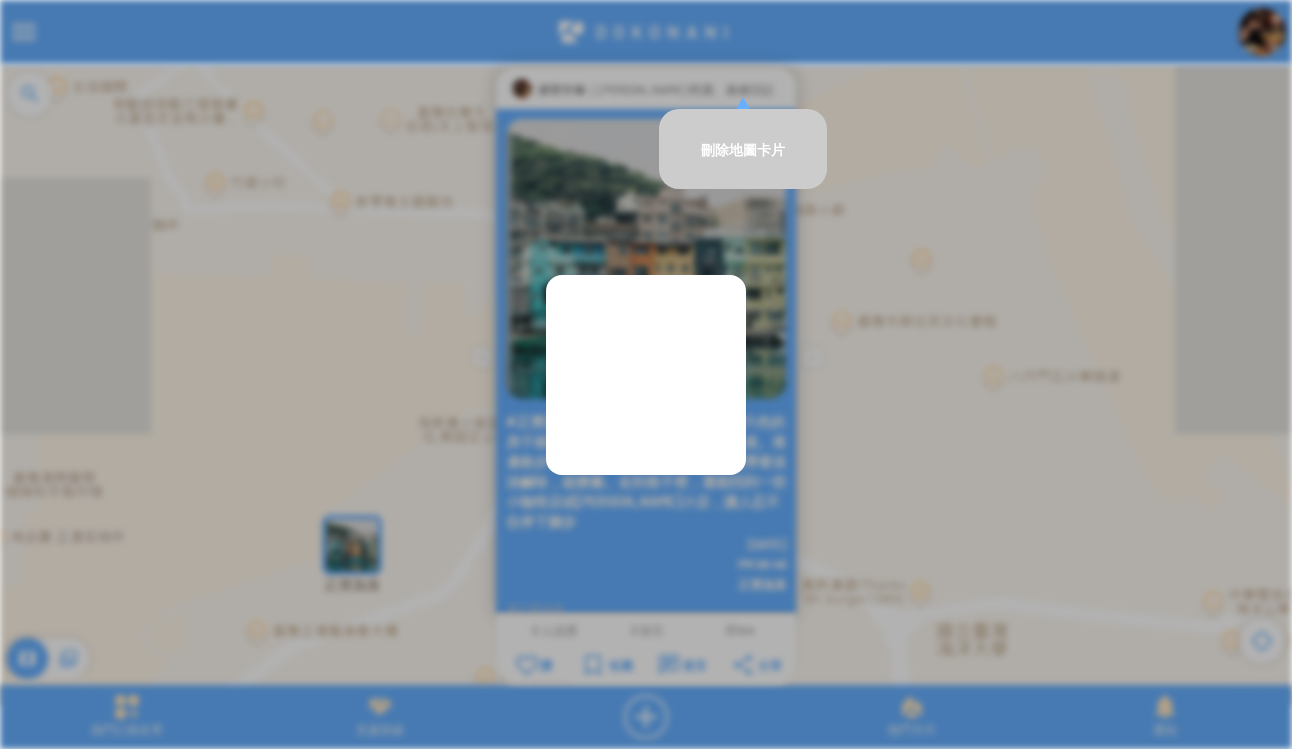 click on "若要瀏覽，請按箭頭鍵。" at bounding box center [646, 384] 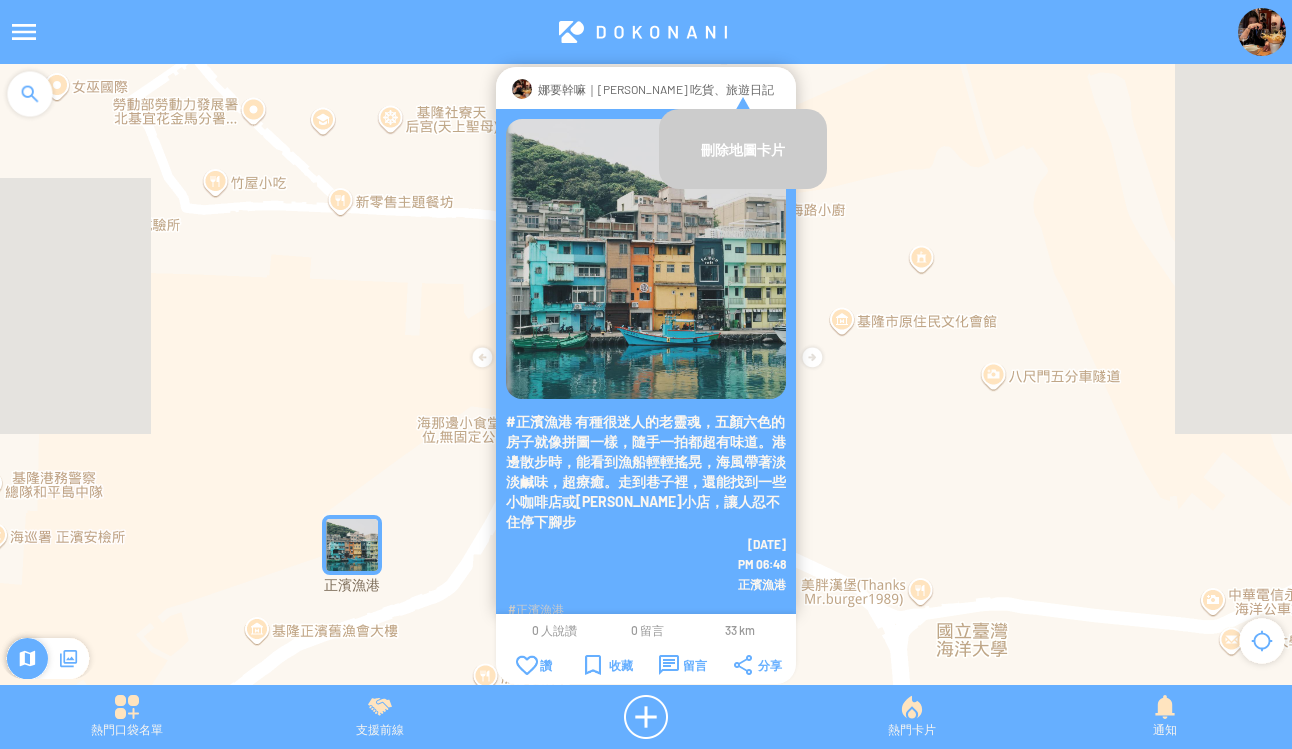 click on "娜要幹嘛｜[PERSON_NAME] 吃貨、旅遊日記" at bounding box center [646, 88] 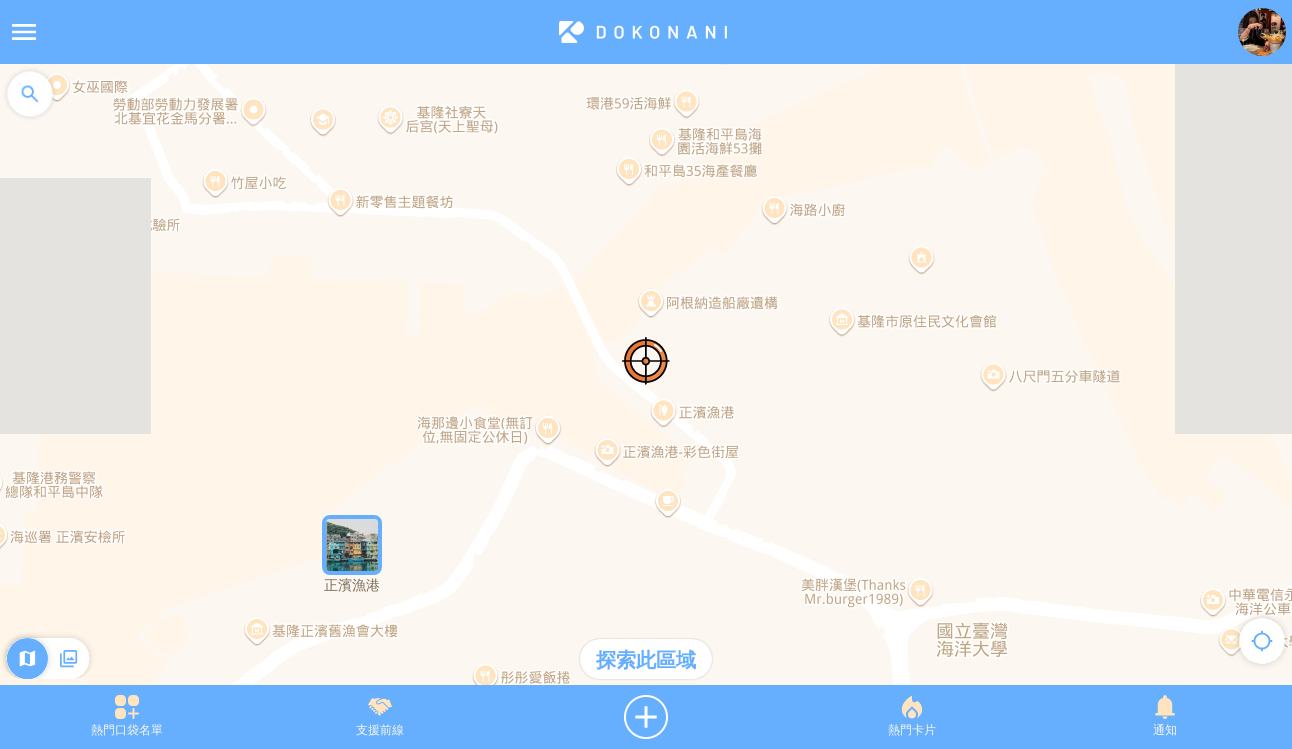 click at bounding box center (646, 361) 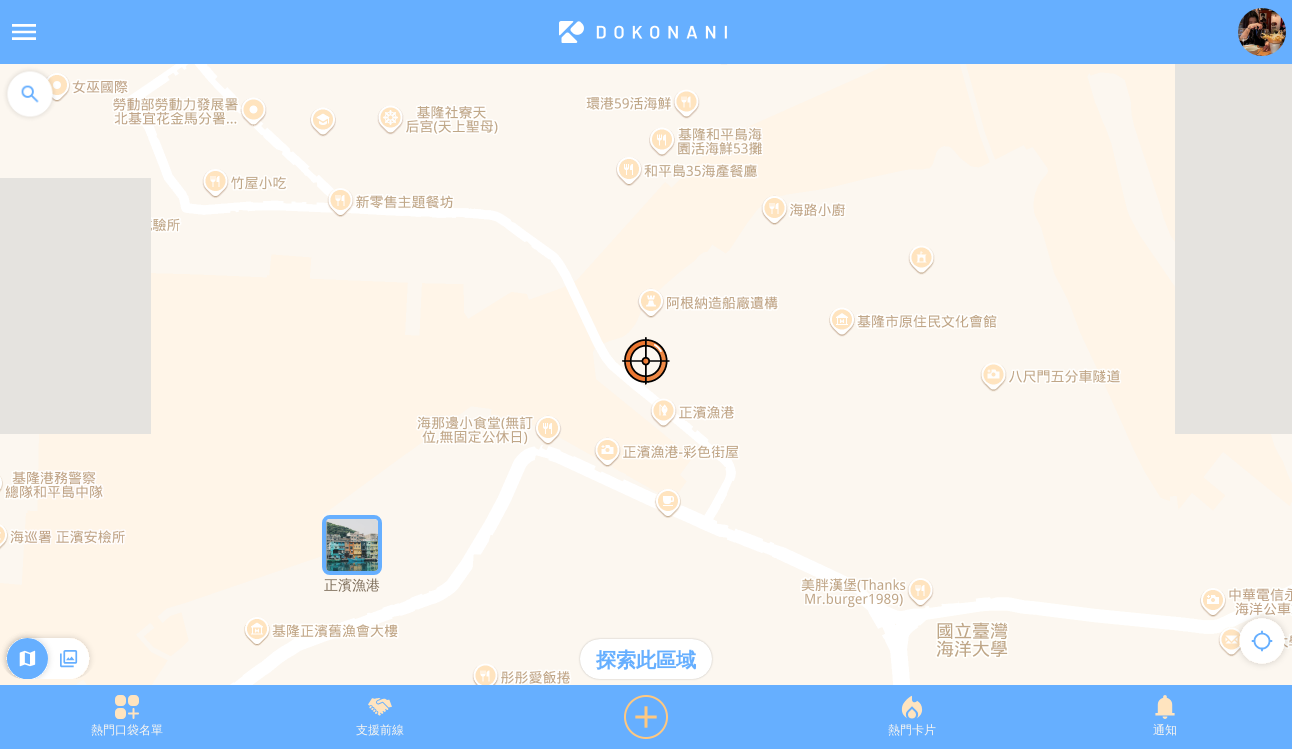 click at bounding box center (646, 717) 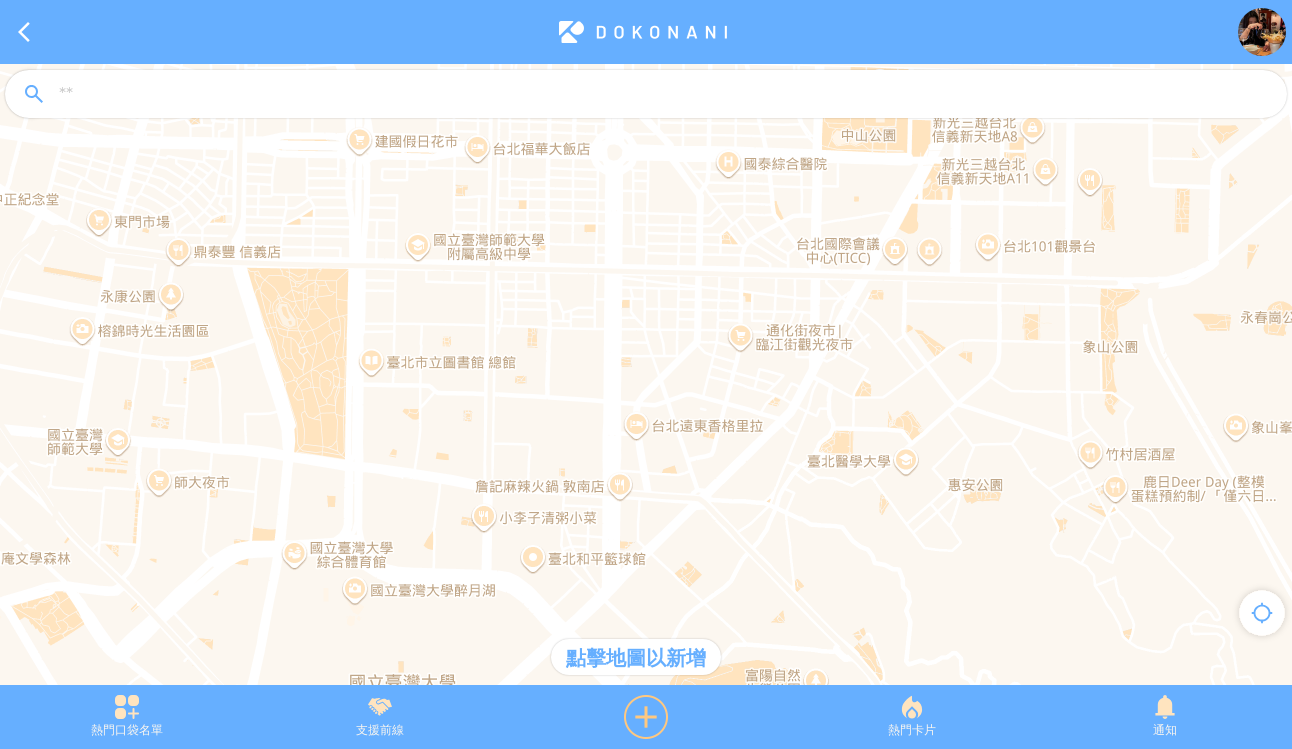click at bounding box center [646, 717] 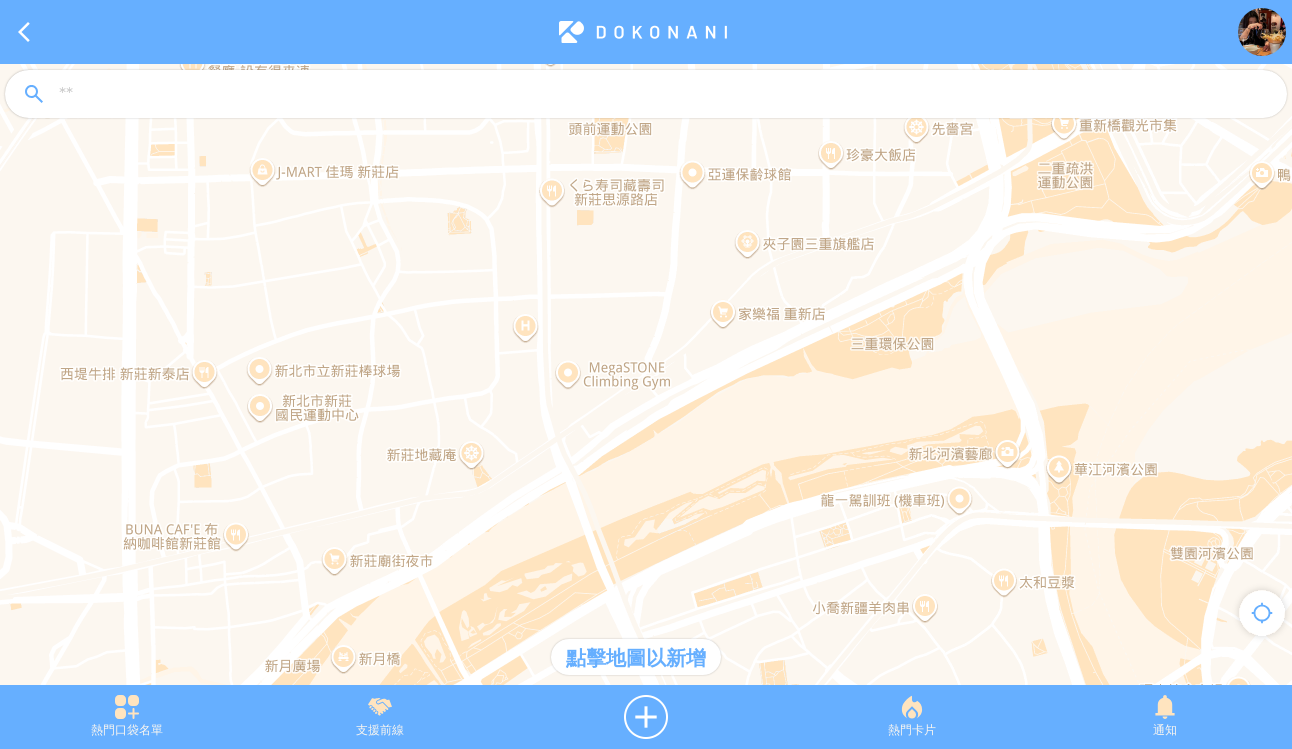 click at bounding box center (664, 95) 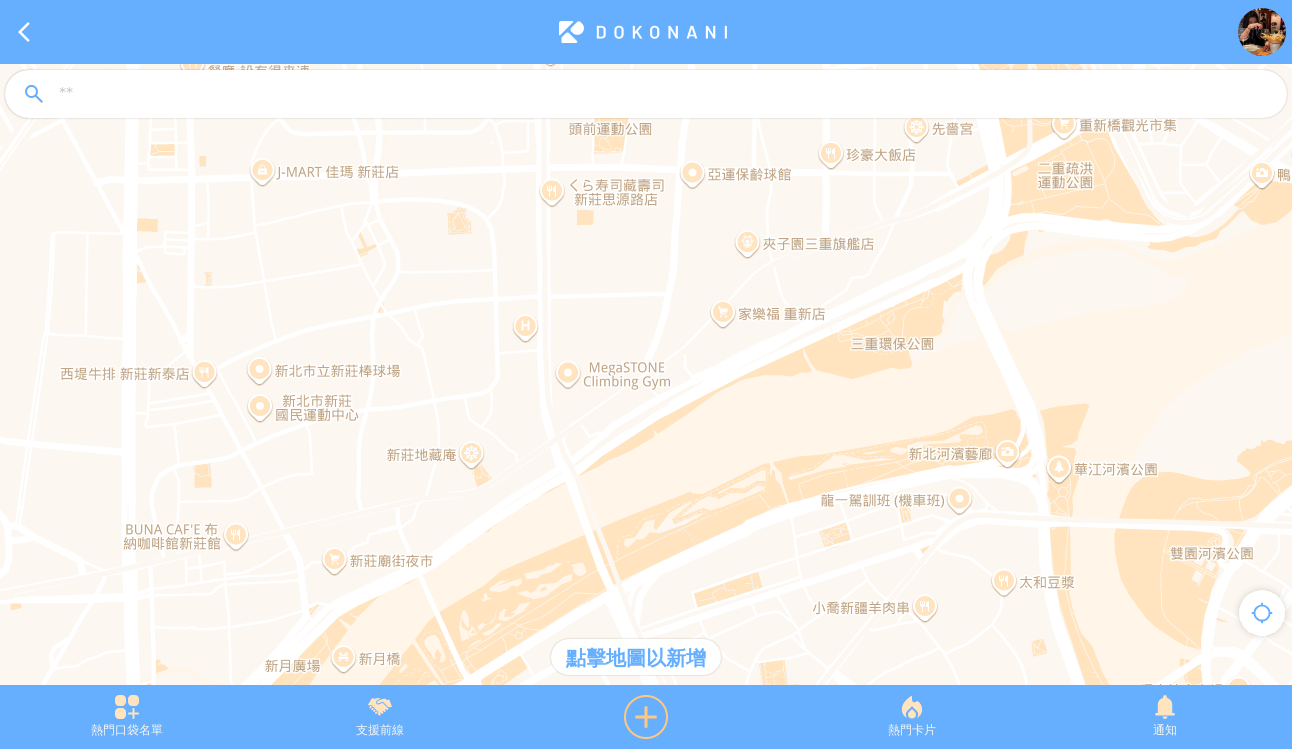 click at bounding box center [646, 717] 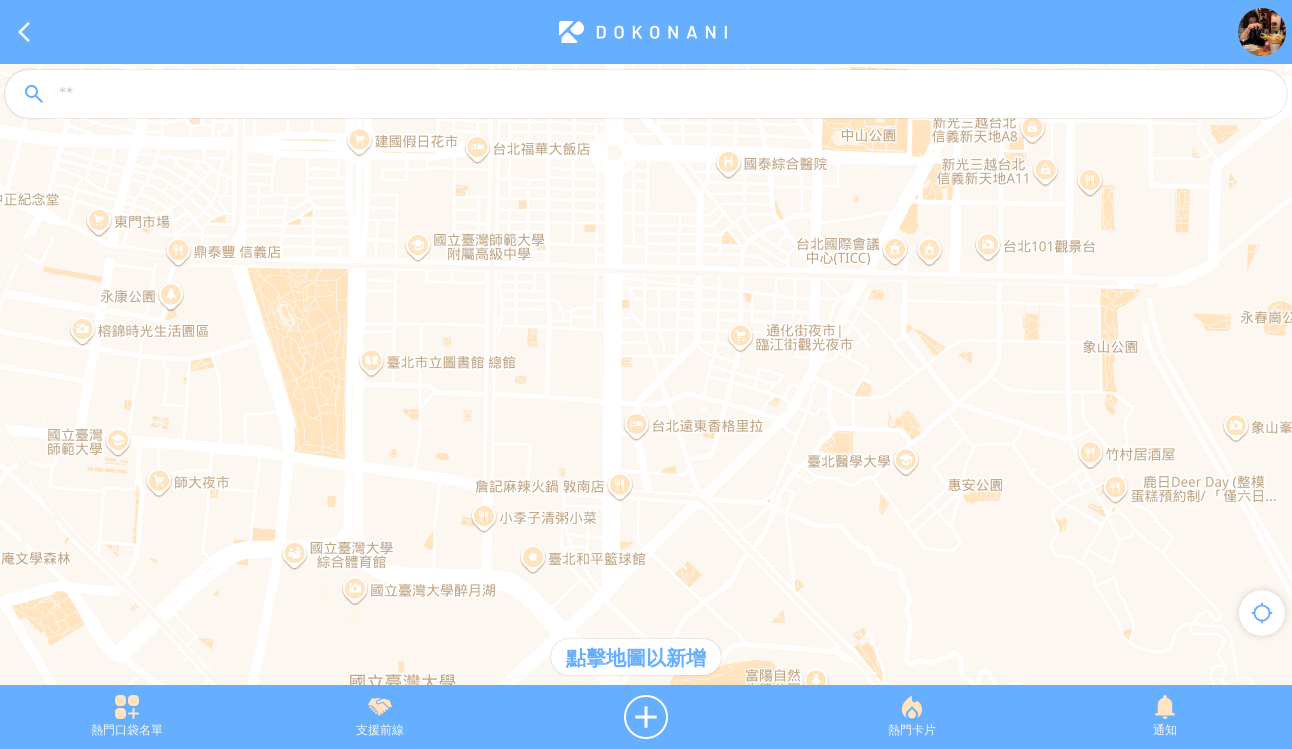 click at bounding box center [664, 95] 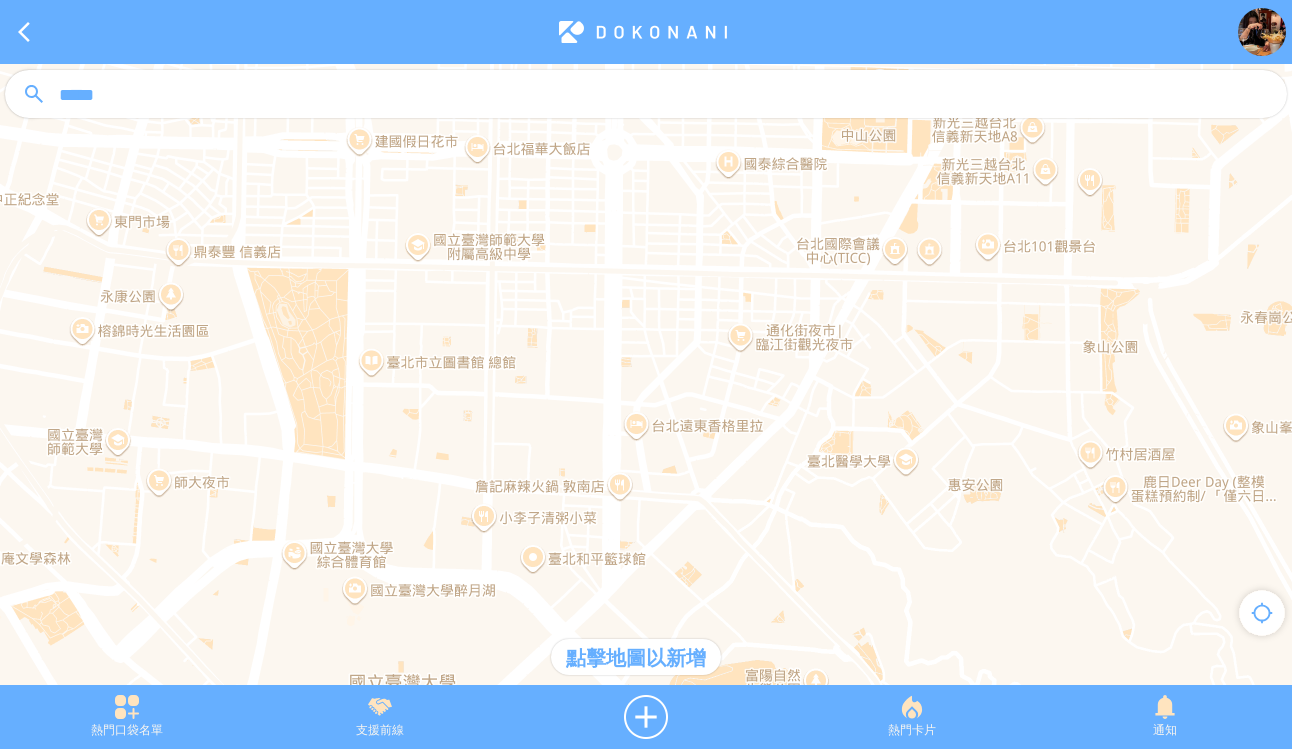 drag, startPoint x: 81, startPoint y: 90, endPoint x: 26, endPoint y: 87, distance: 55.081757 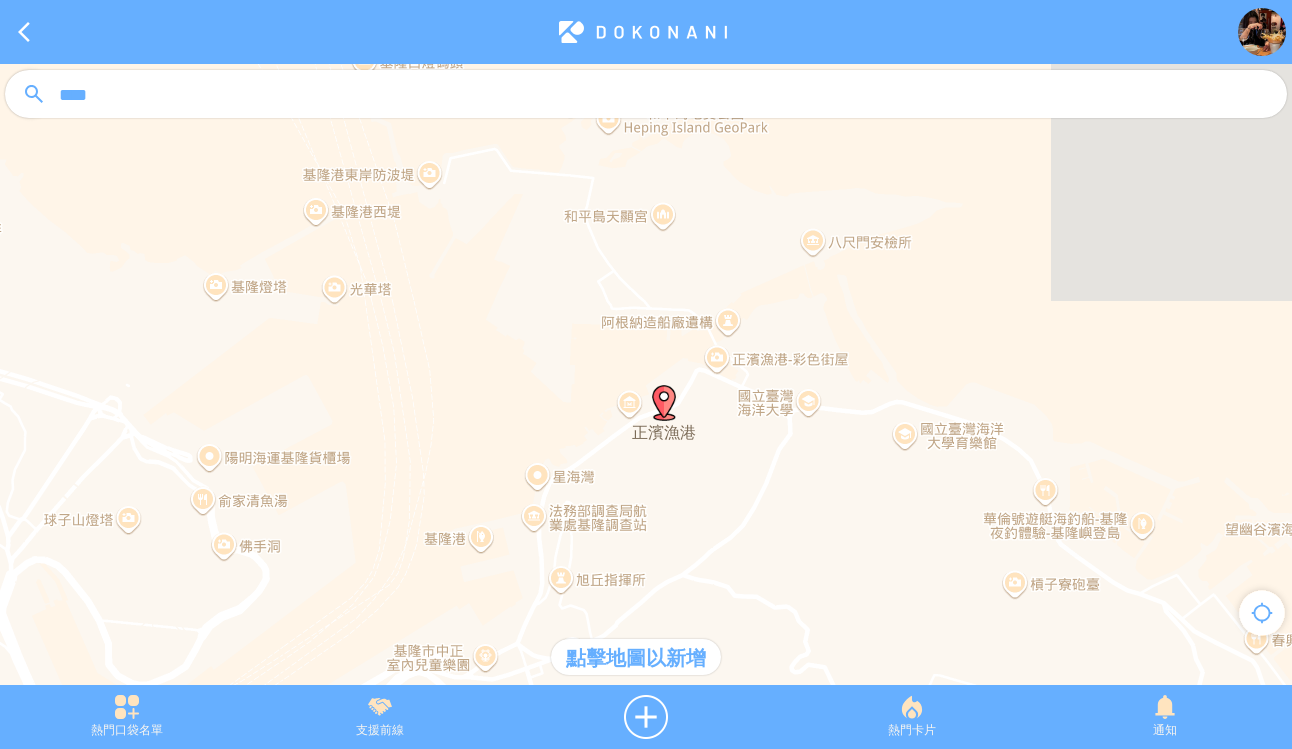 click at bounding box center [664, 403] 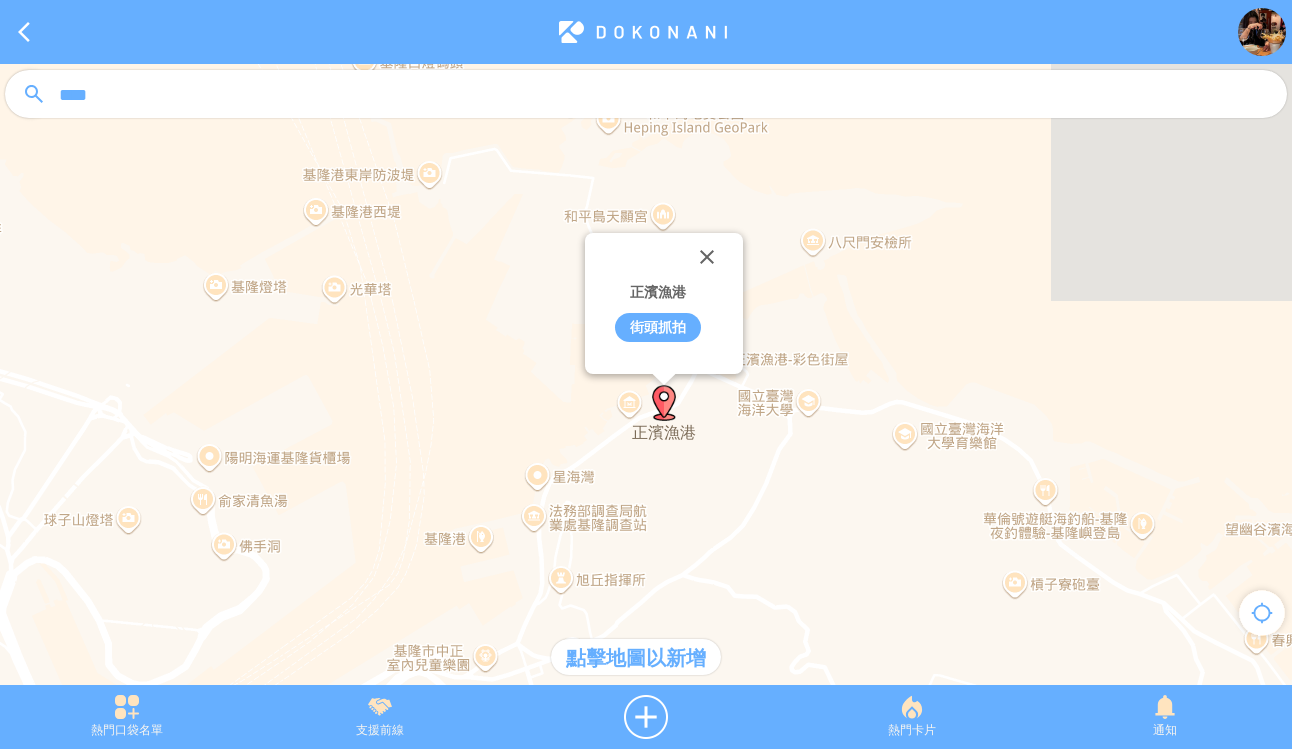 click on "街頭抓拍" at bounding box center (658, 327) 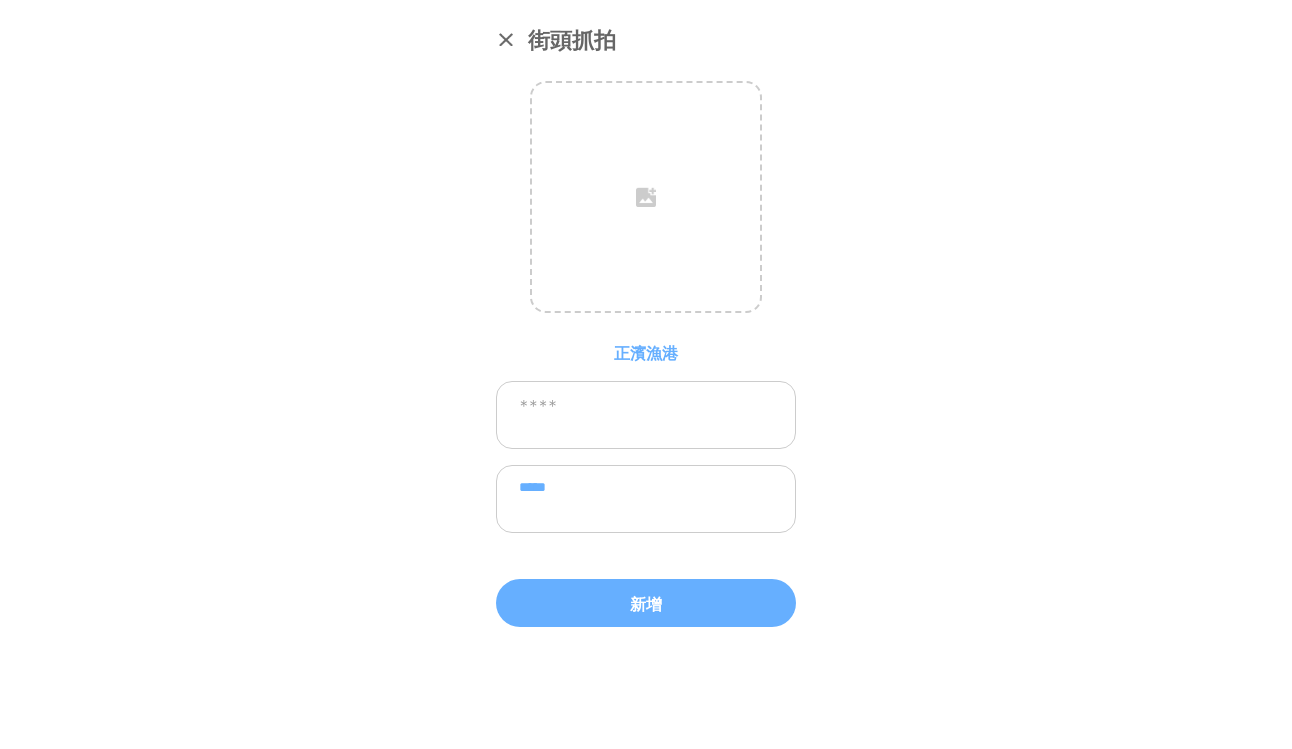click on "*****" at bounding box center [646, 499] 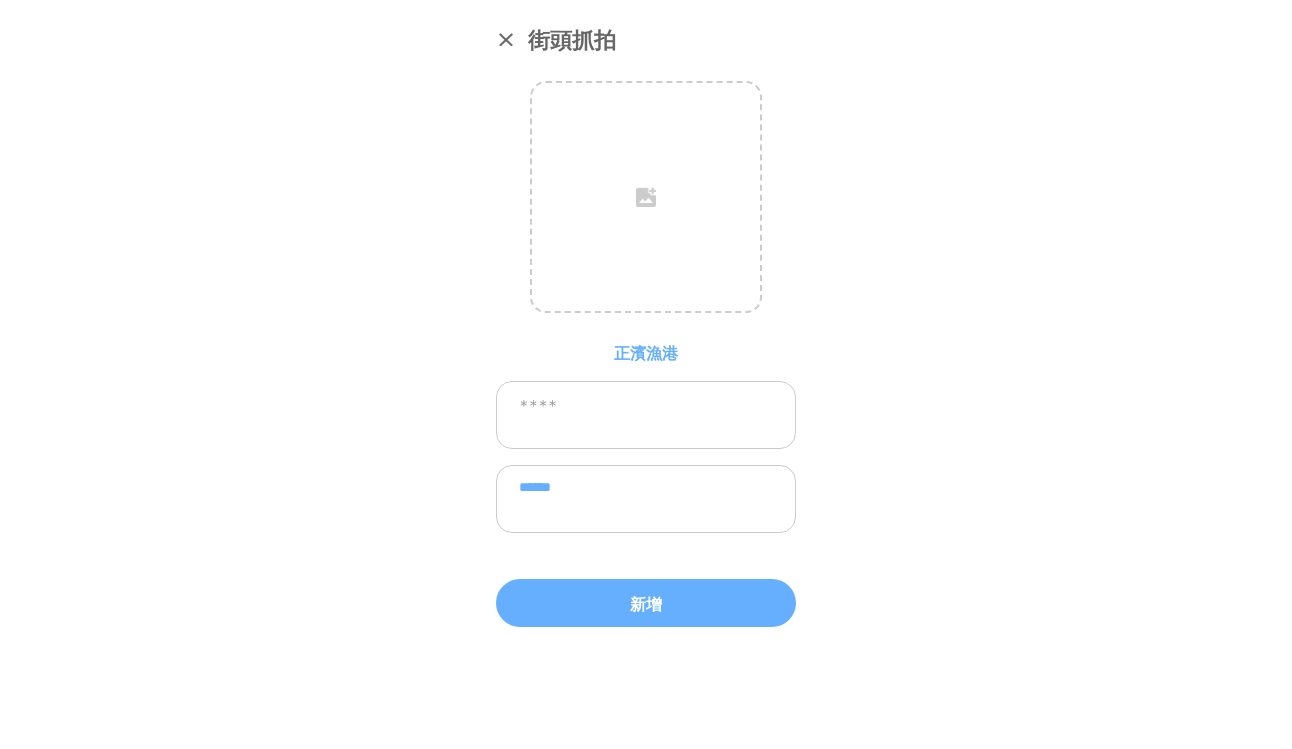 paste on "**********" 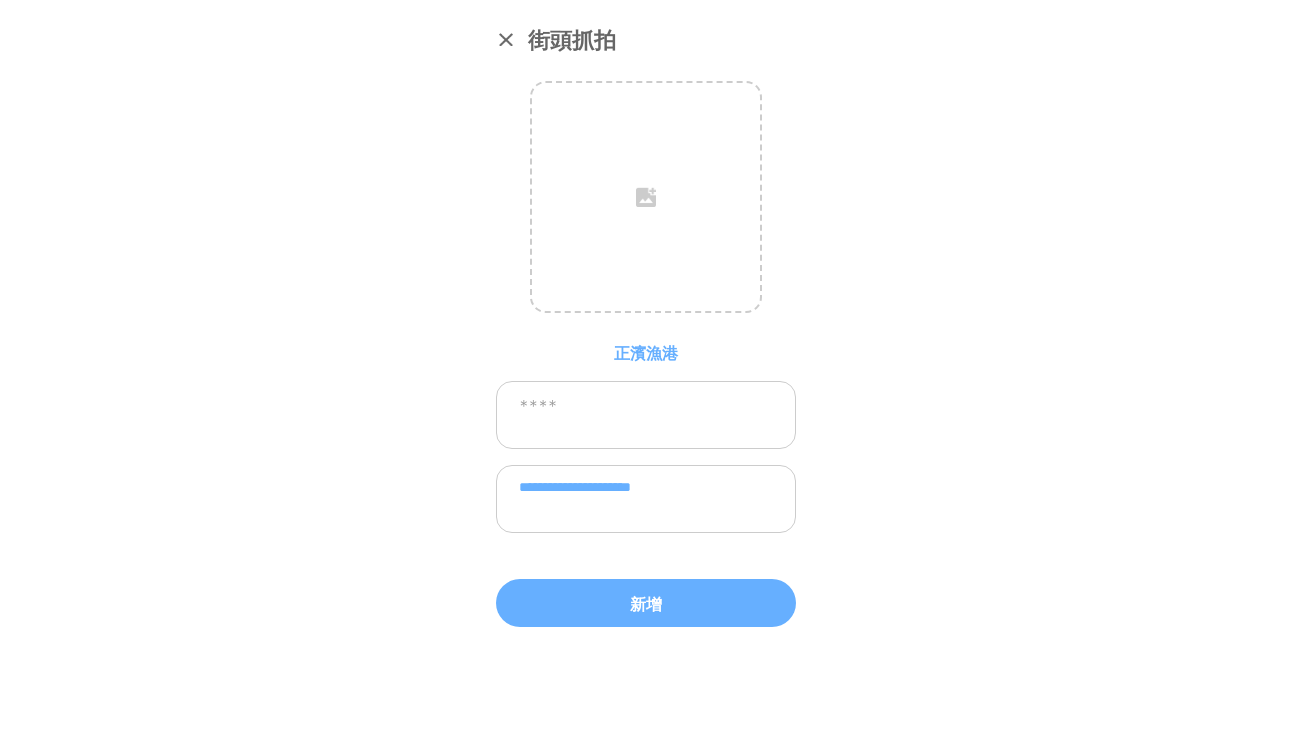 type on "**********" 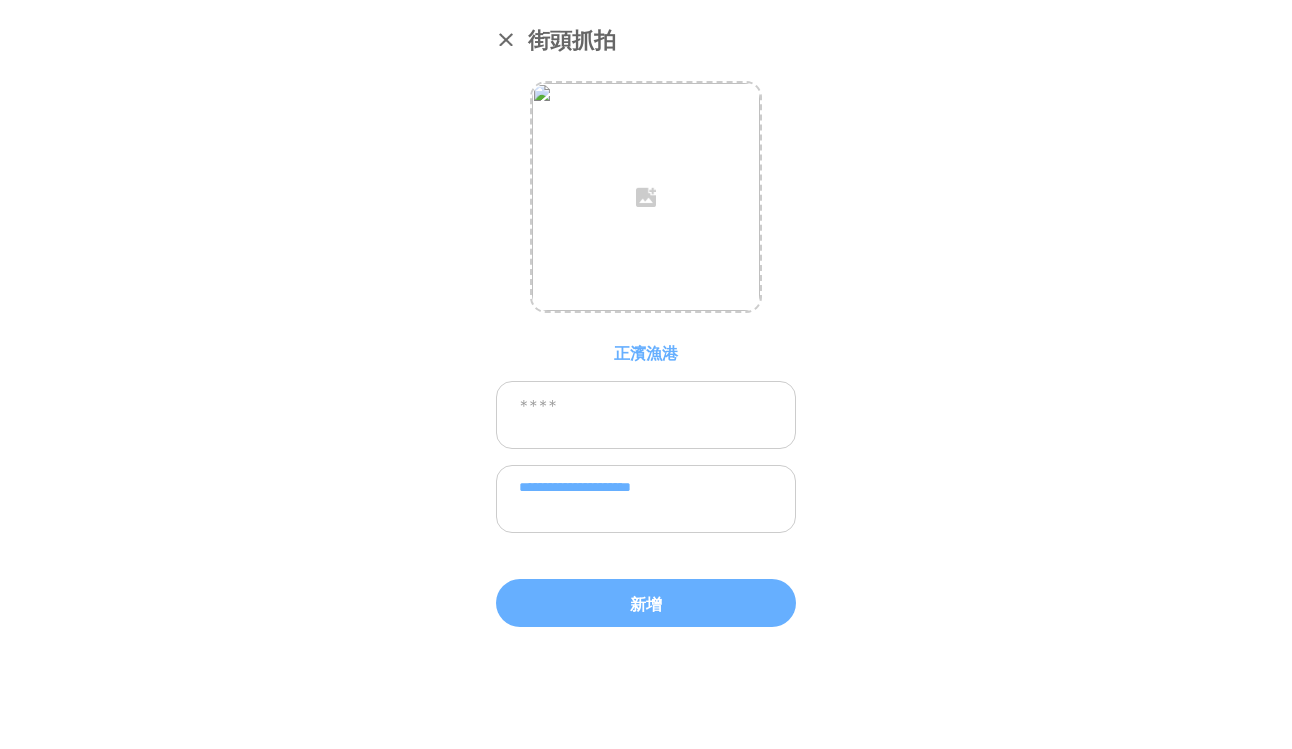 paste on "**********" 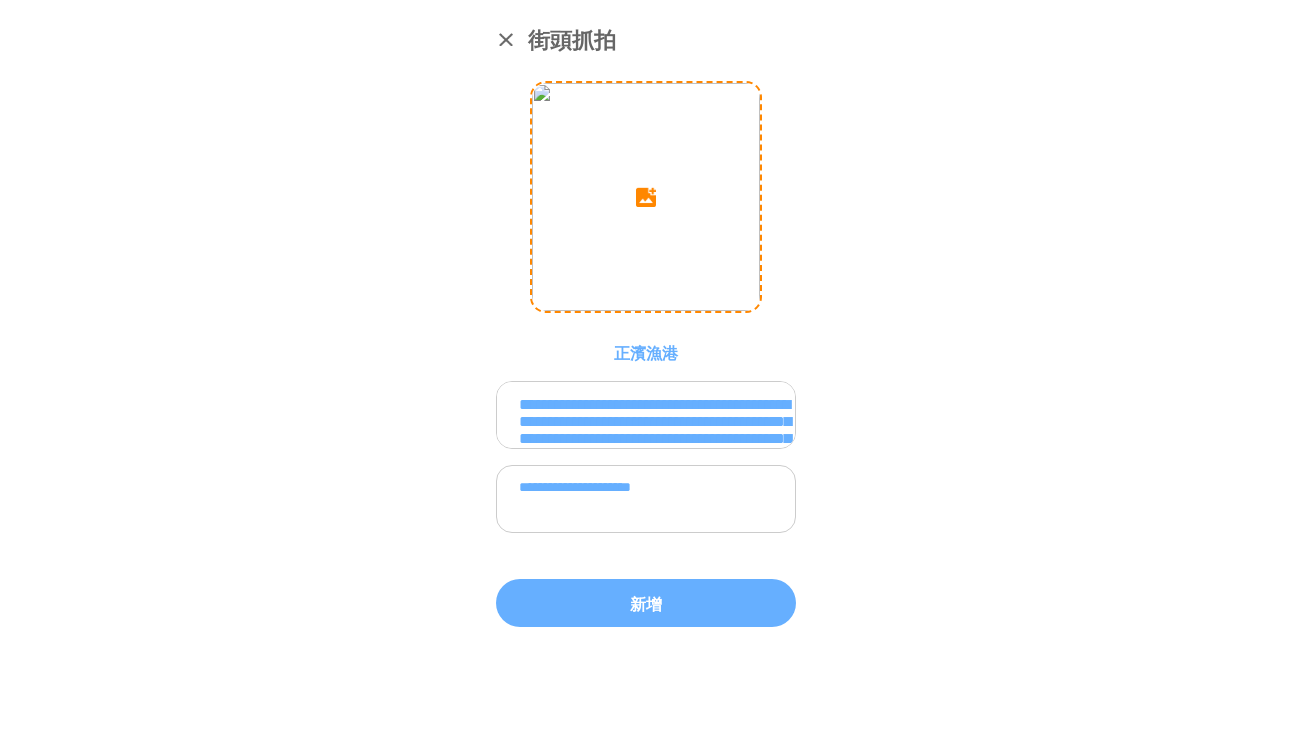 scroll, scrollTop: 215, scrollLeft: 0, axis: vertical 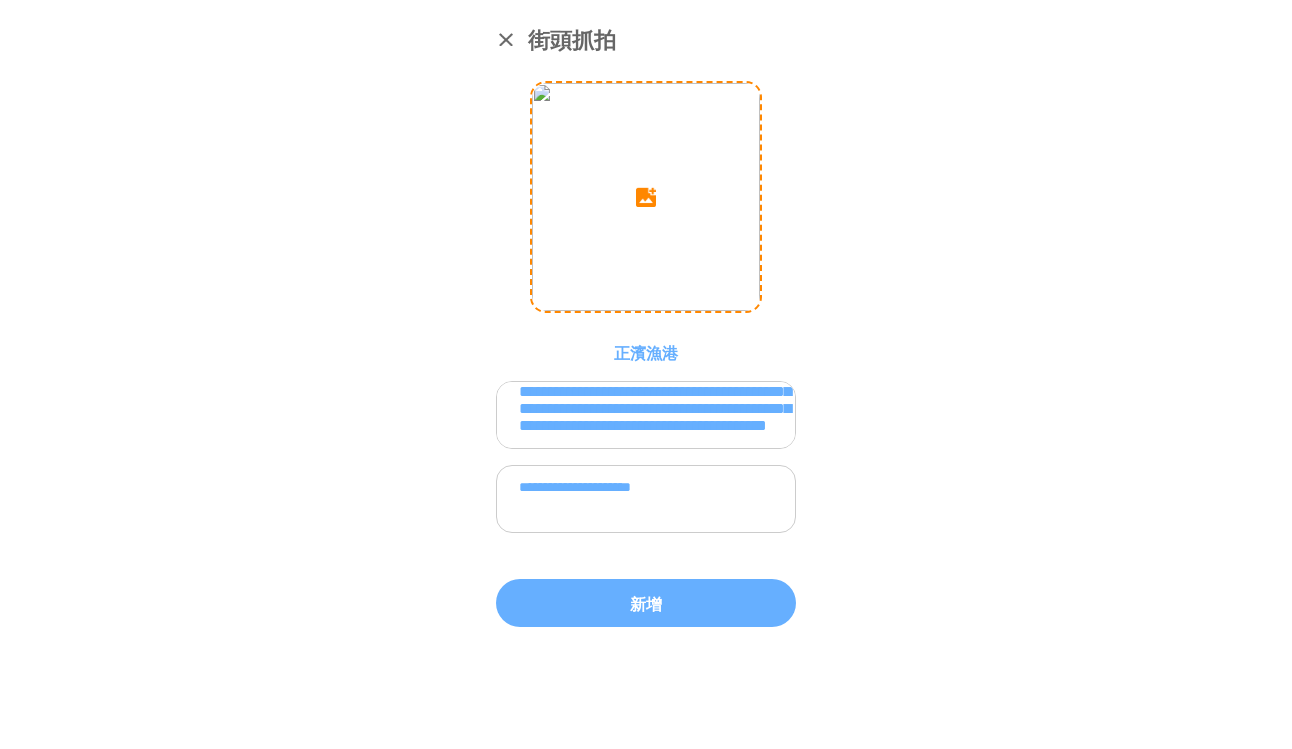 type on "**********" 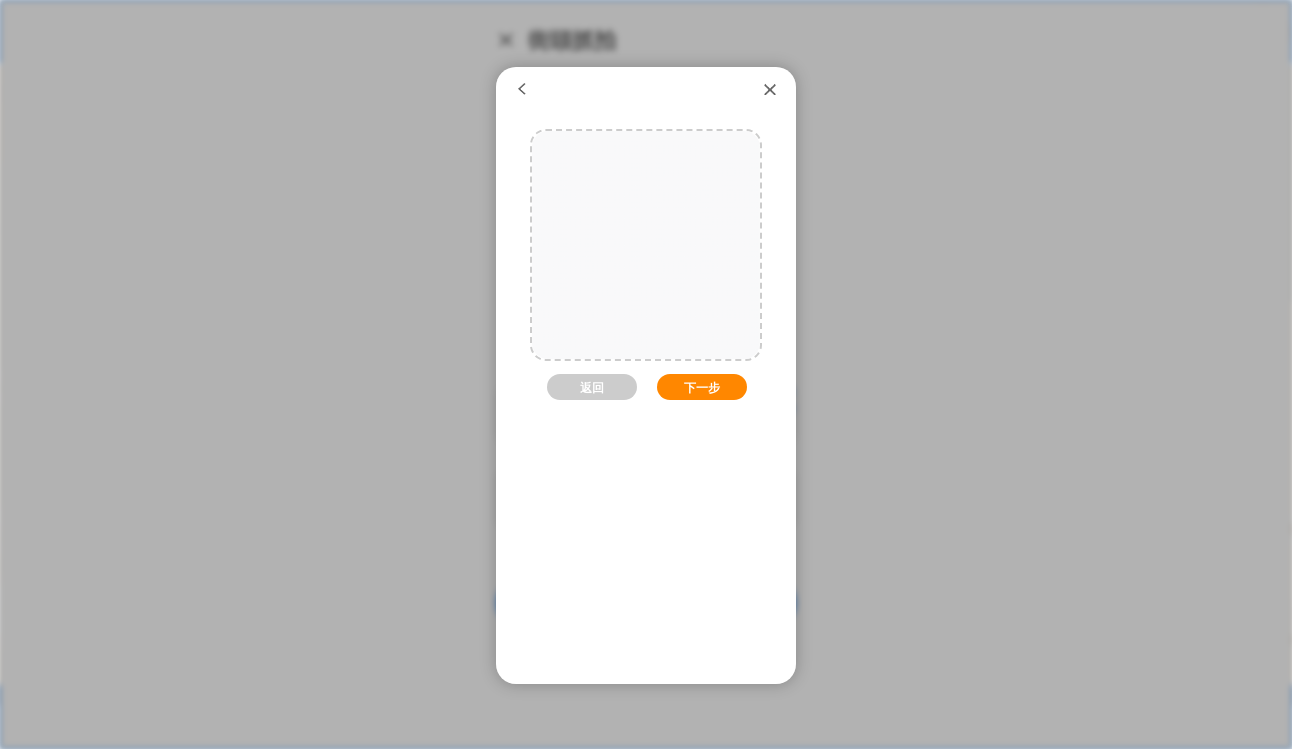 click on "下一步" at bounding box center [702, 387] 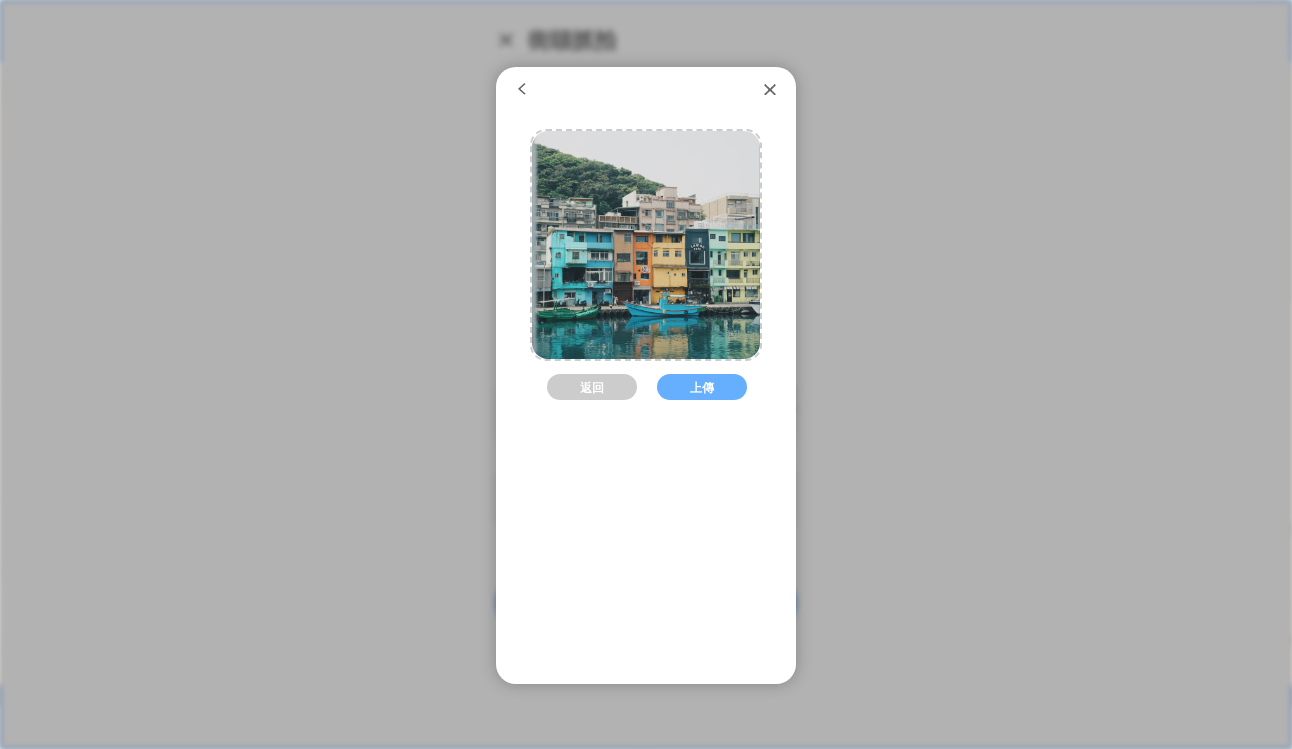 drag, startPoint x: 706, startPoint y: 388, endPoint x: 1273, endPoint y: 153, distance: 613.7703 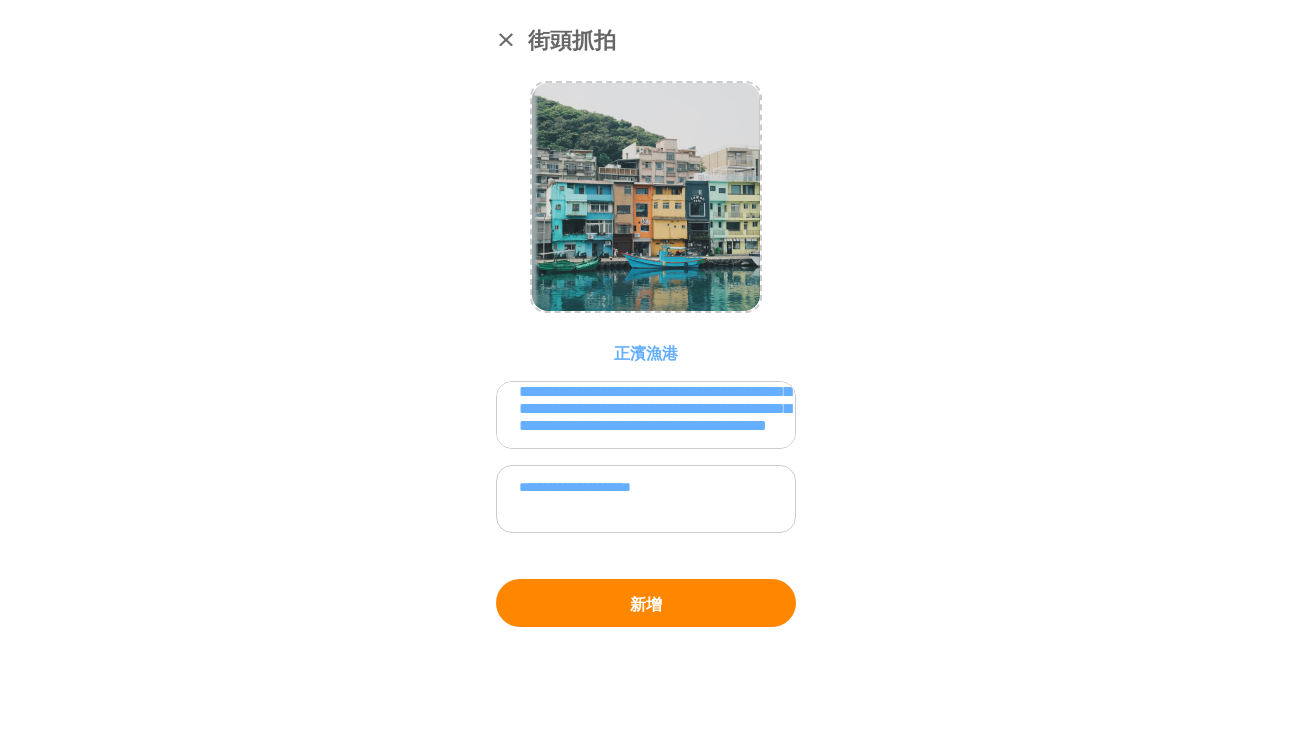 click on "新增" at bounding box center [646, 603] 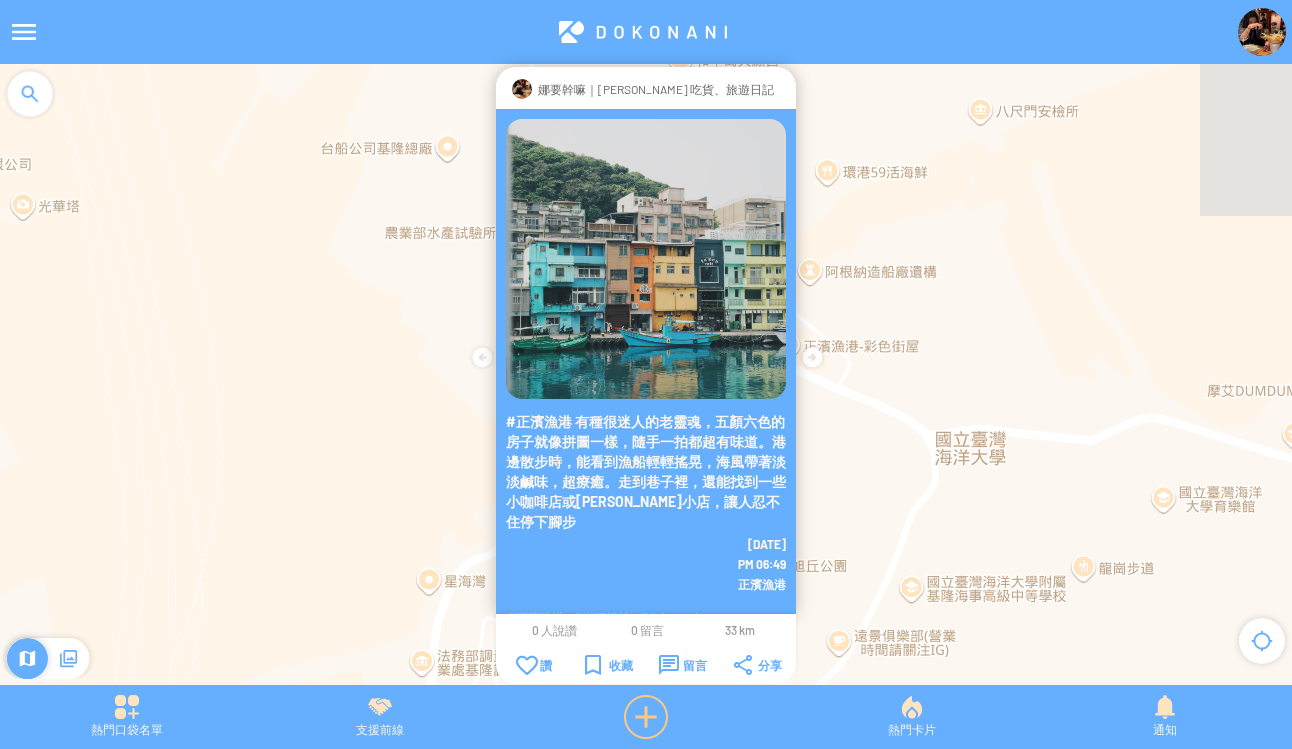 click at bounding box center (646, 717) 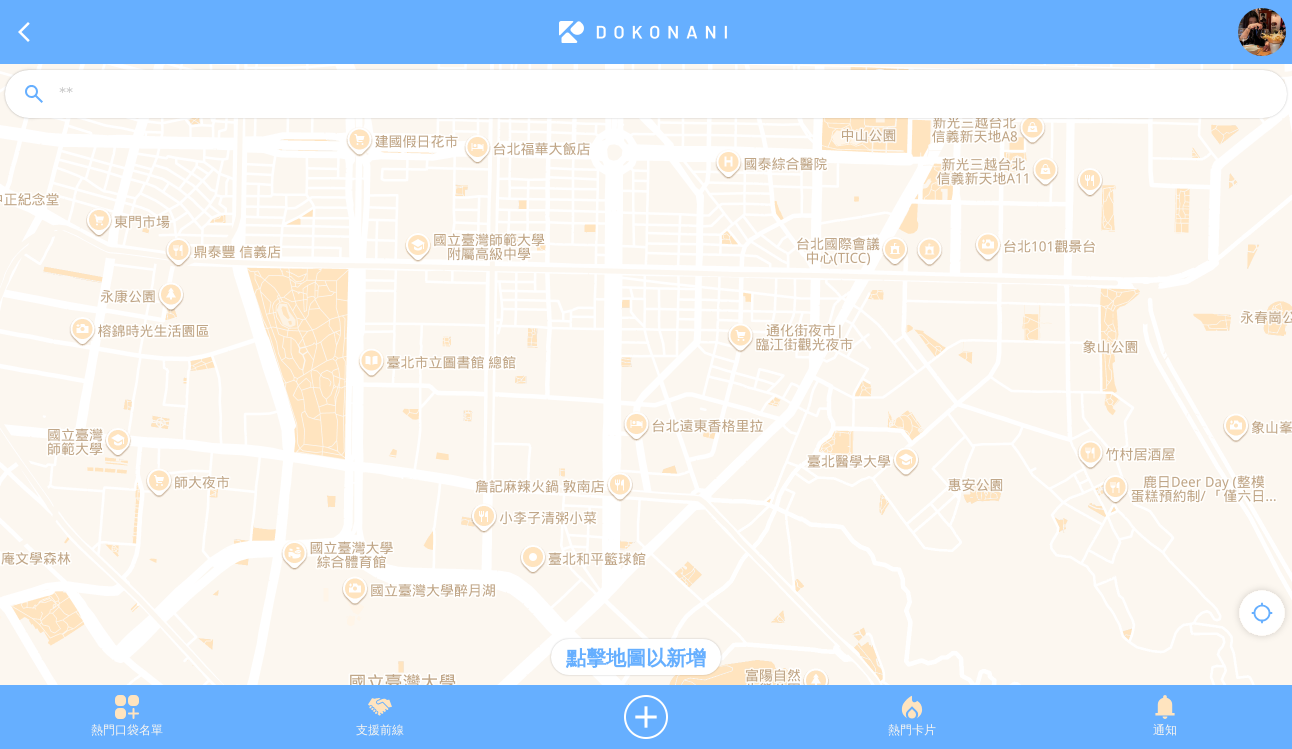 click at bounding box center [664, 95] 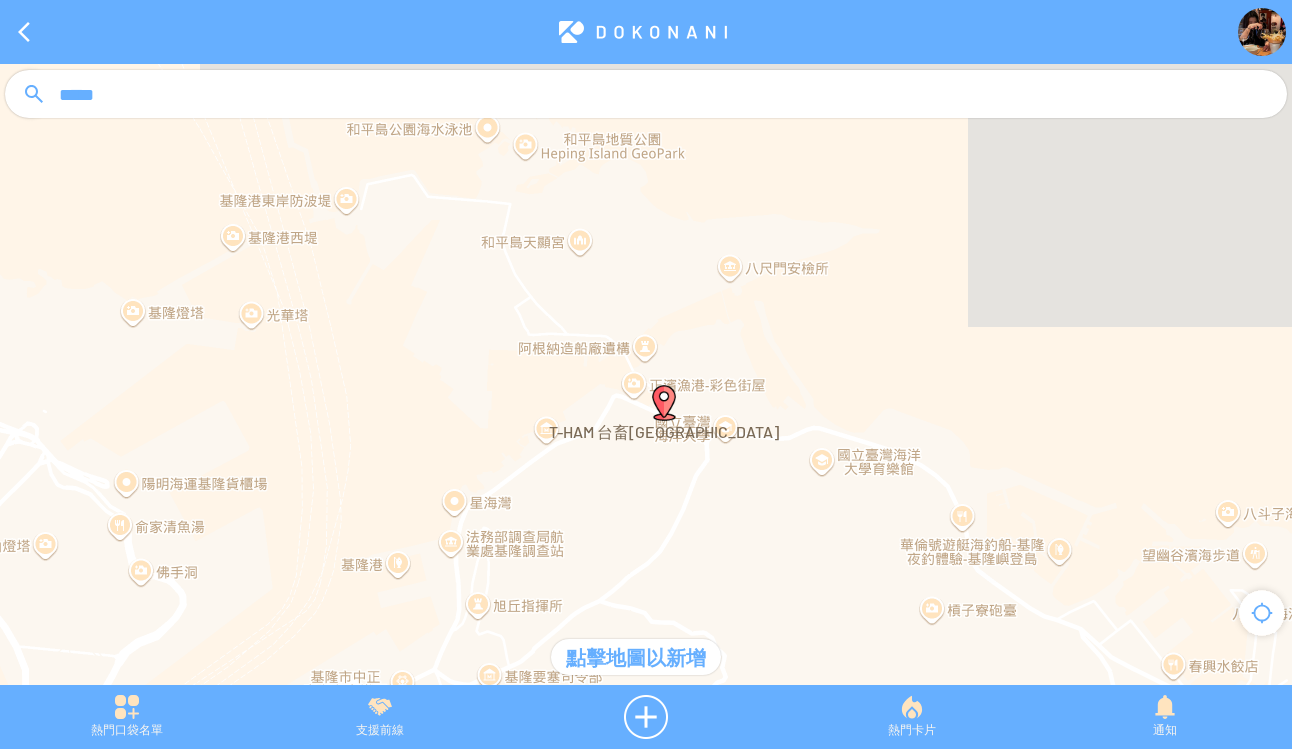 click at bounding box center [664, 403] 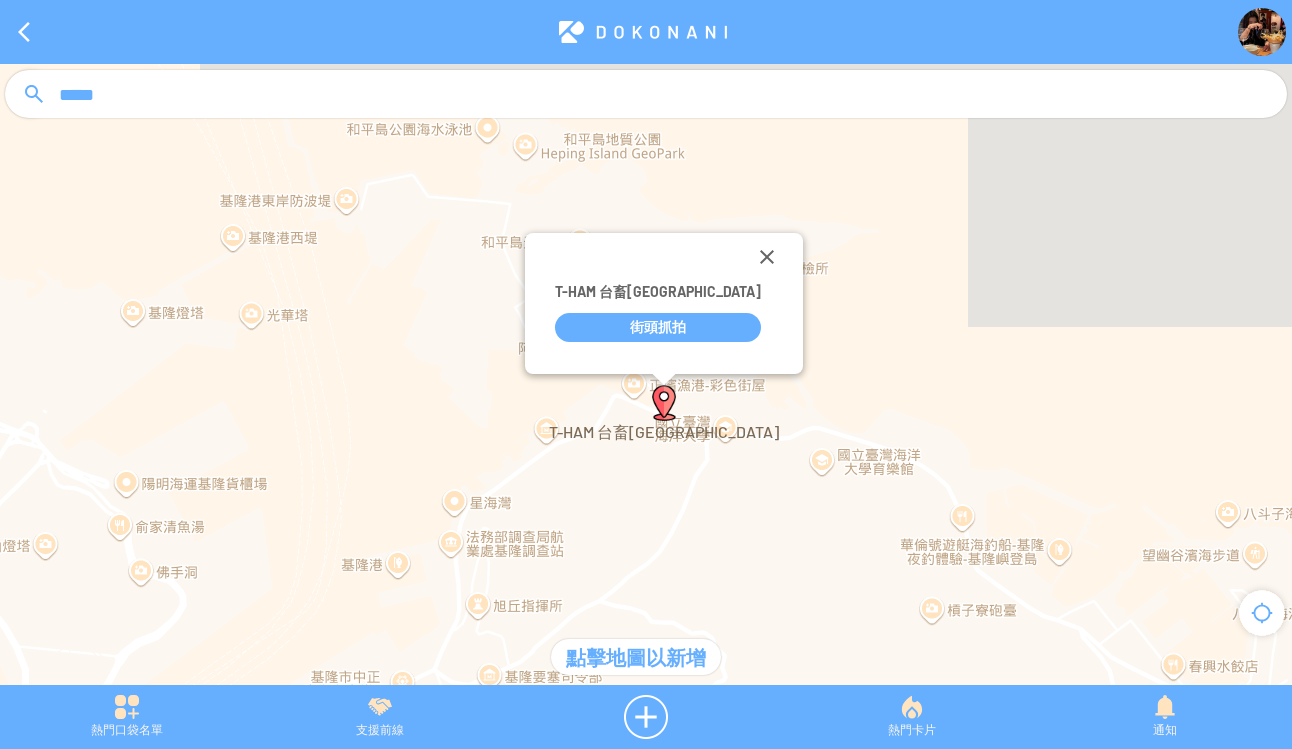 click on "街頭抓拍" at bounding box center [658, 327] 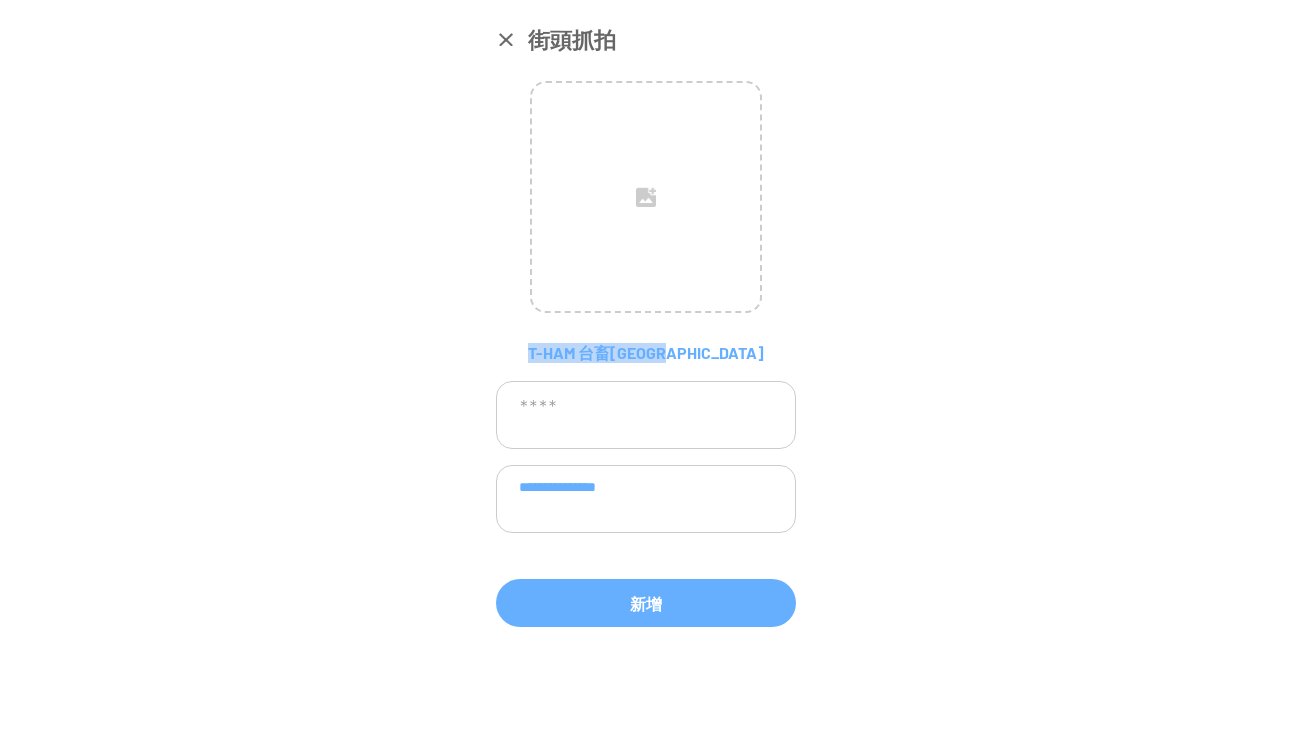drag, startPoint x: 534, startPoint y: 342, endPoint x: 570, endPoint y: 49, distance: 295.2033 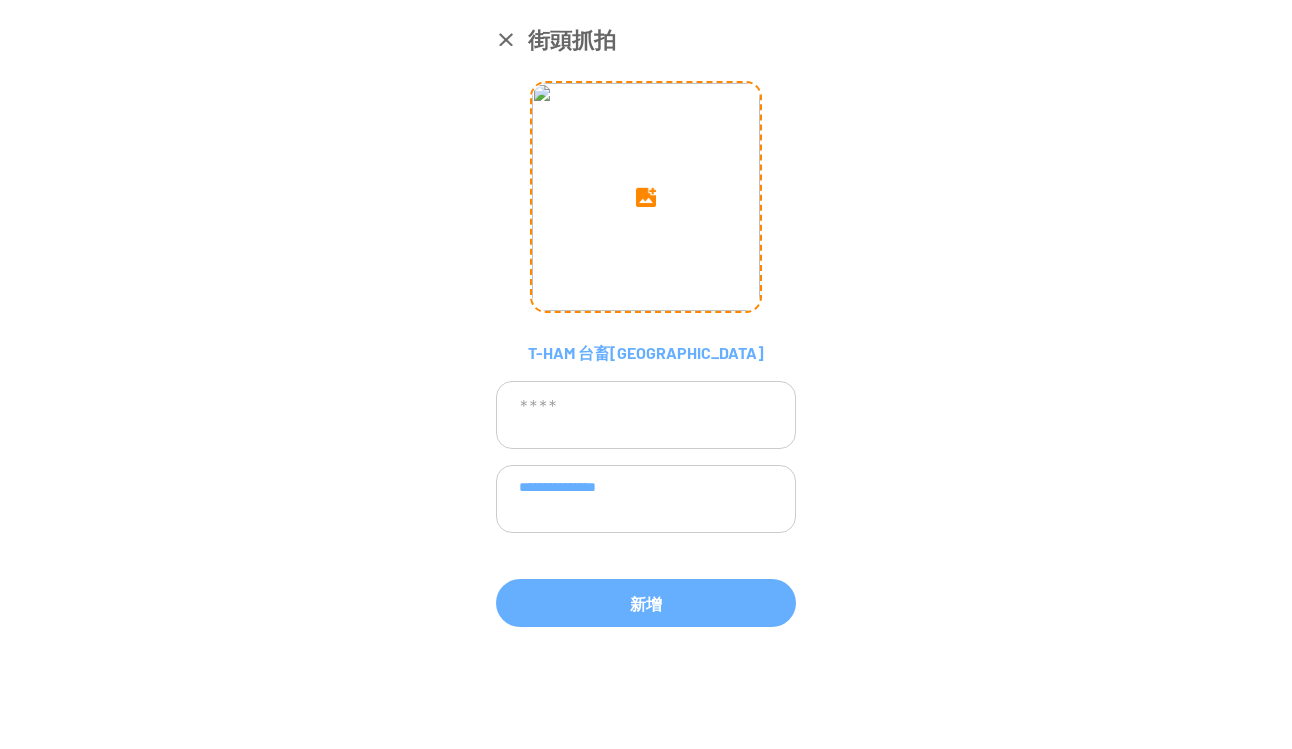 click at bounding box center (646, 197) 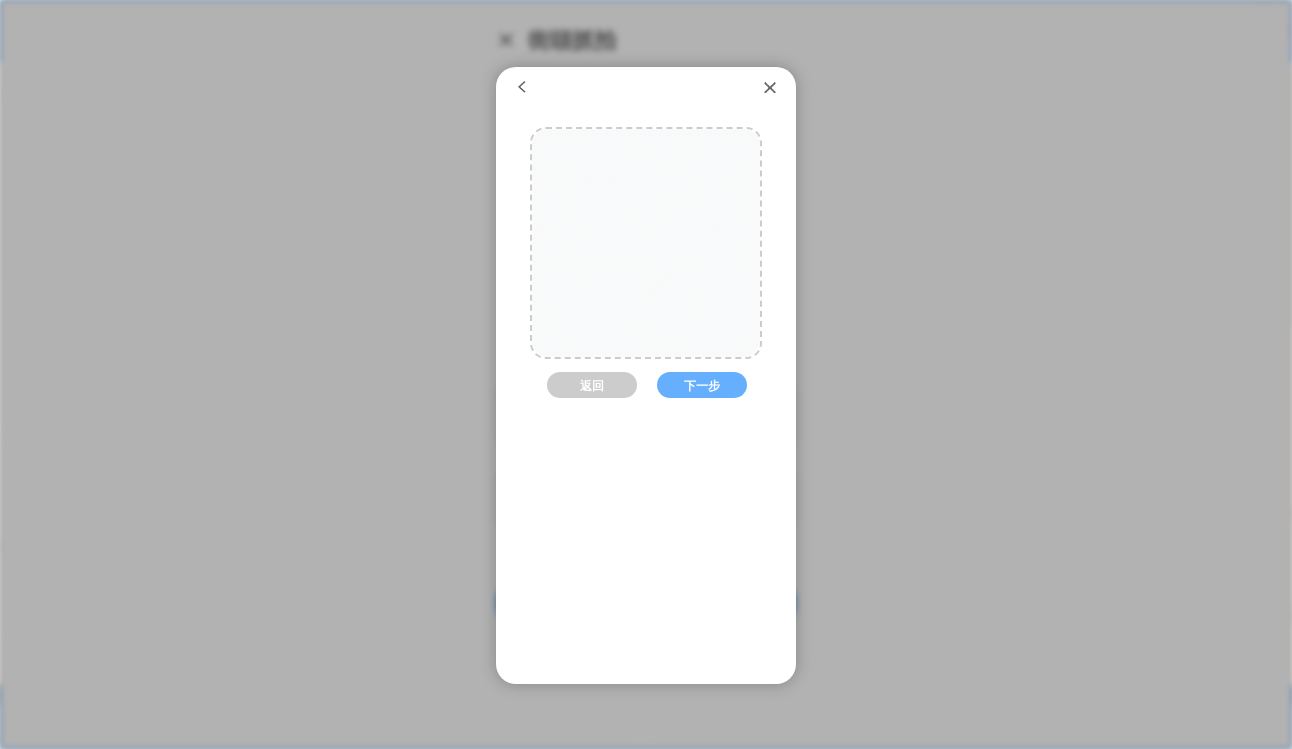 scroll, scrollTop: 0, scrollLeft: 0, axis: both 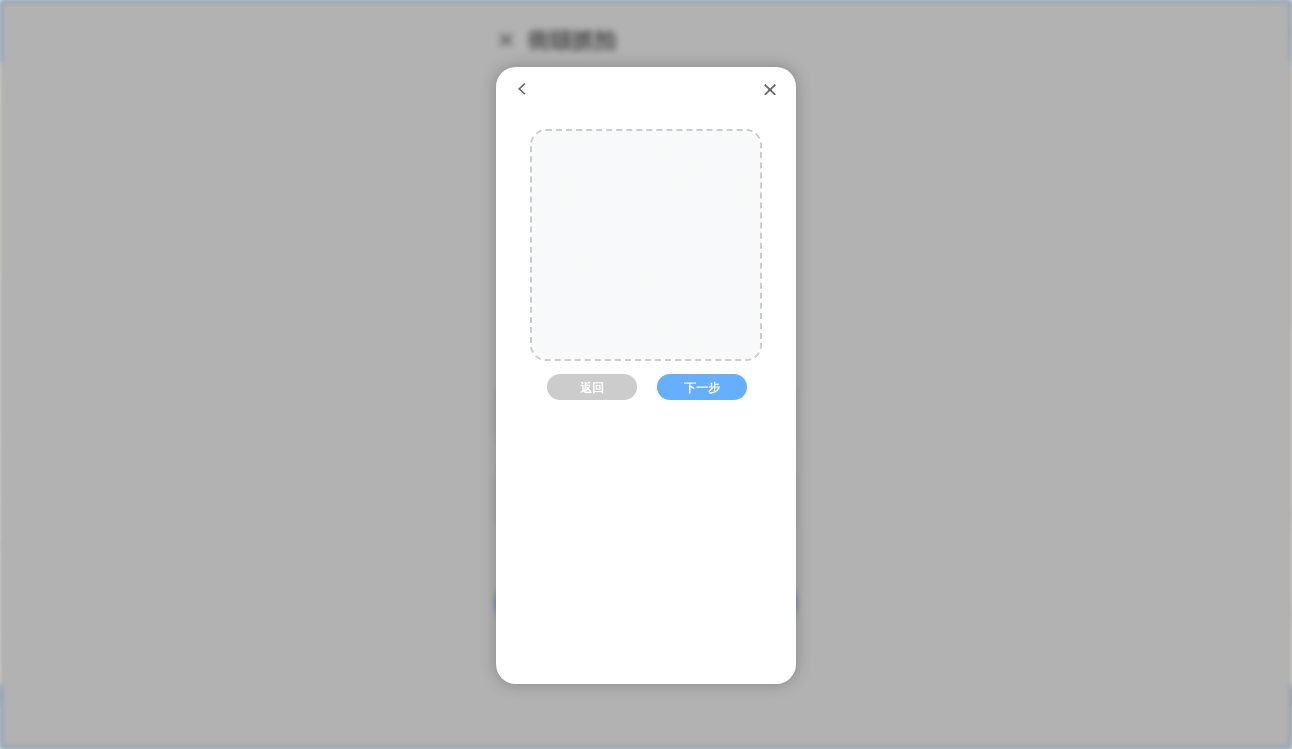 click at bounding box center [646, 235] 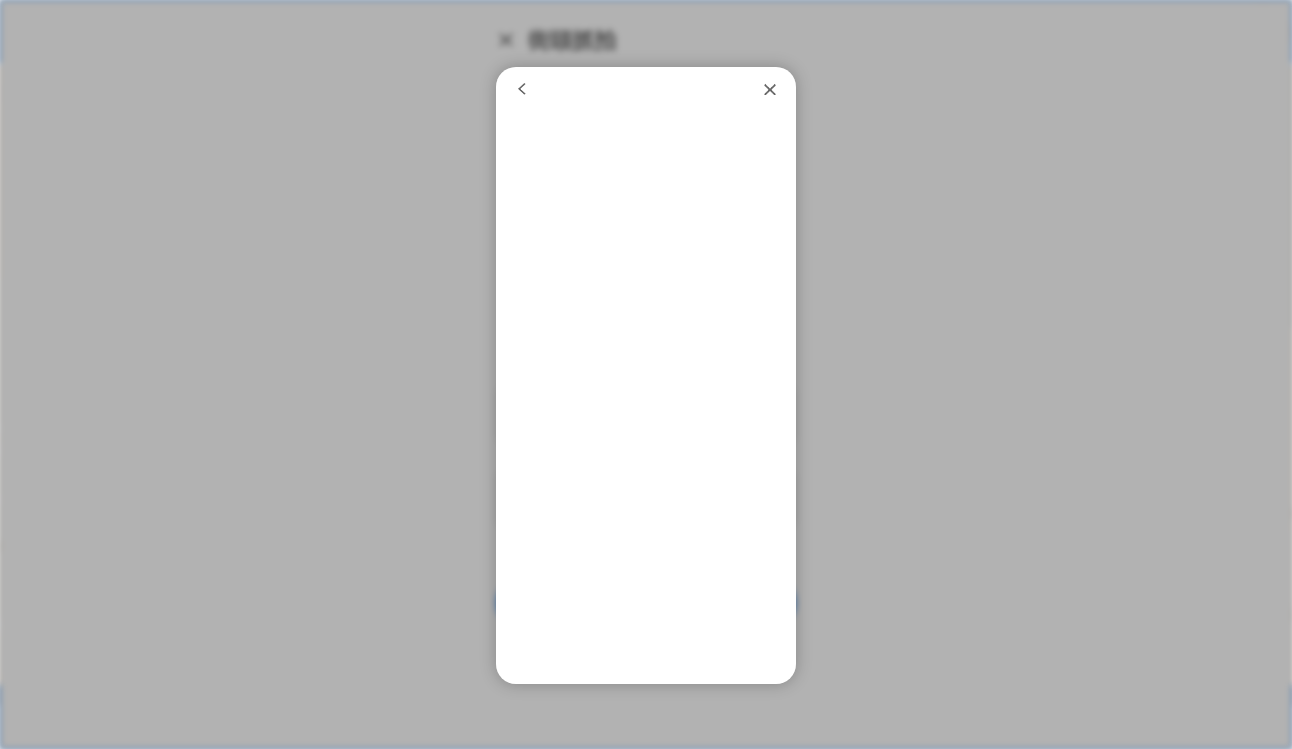 scroll, scrollTop: 8, scrollLeft: 0, axis: vertical 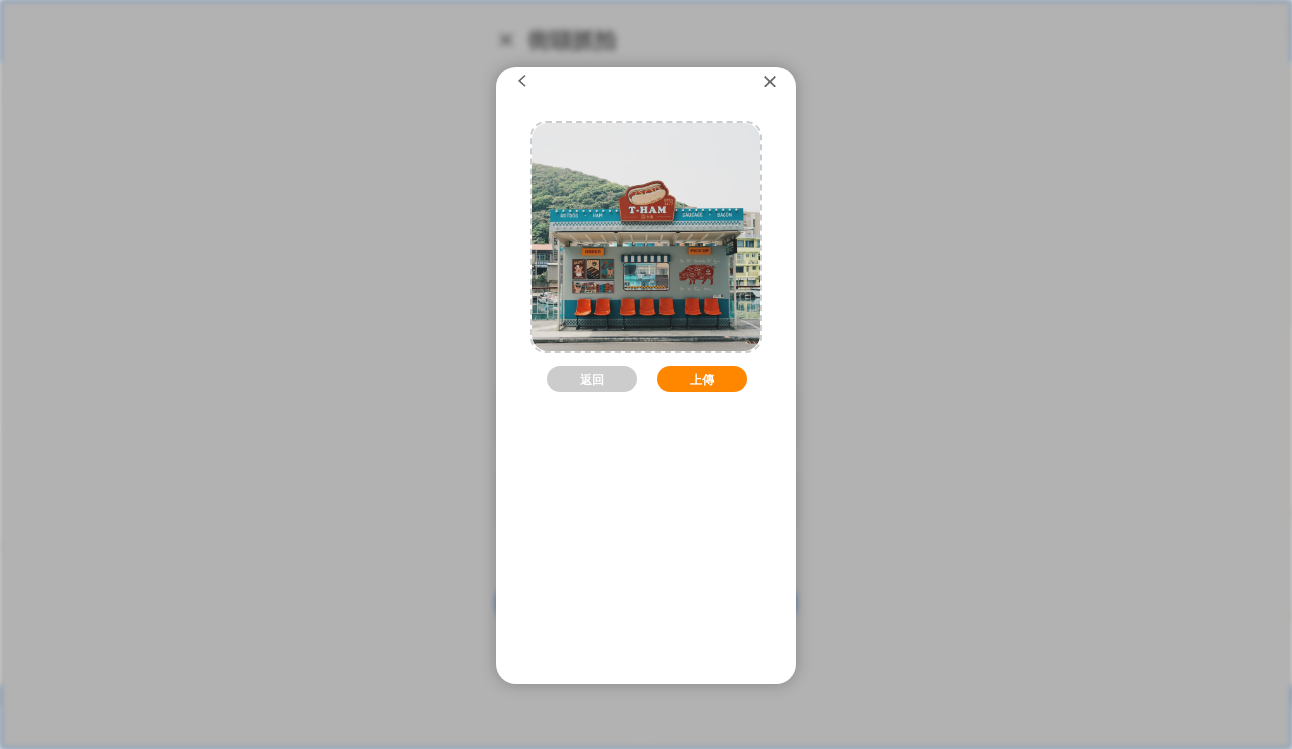 click on "上傳" at bounding box center [702, 379] 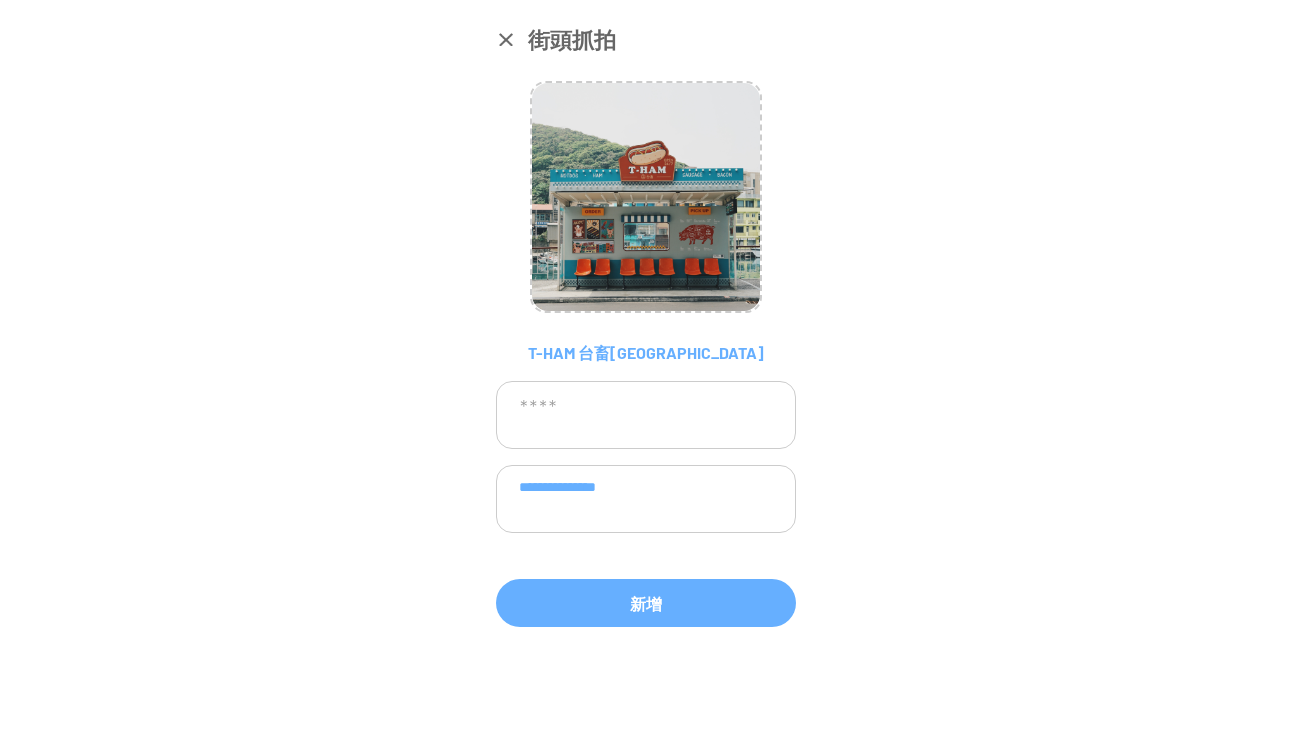 click at bounding box center (646, 415) 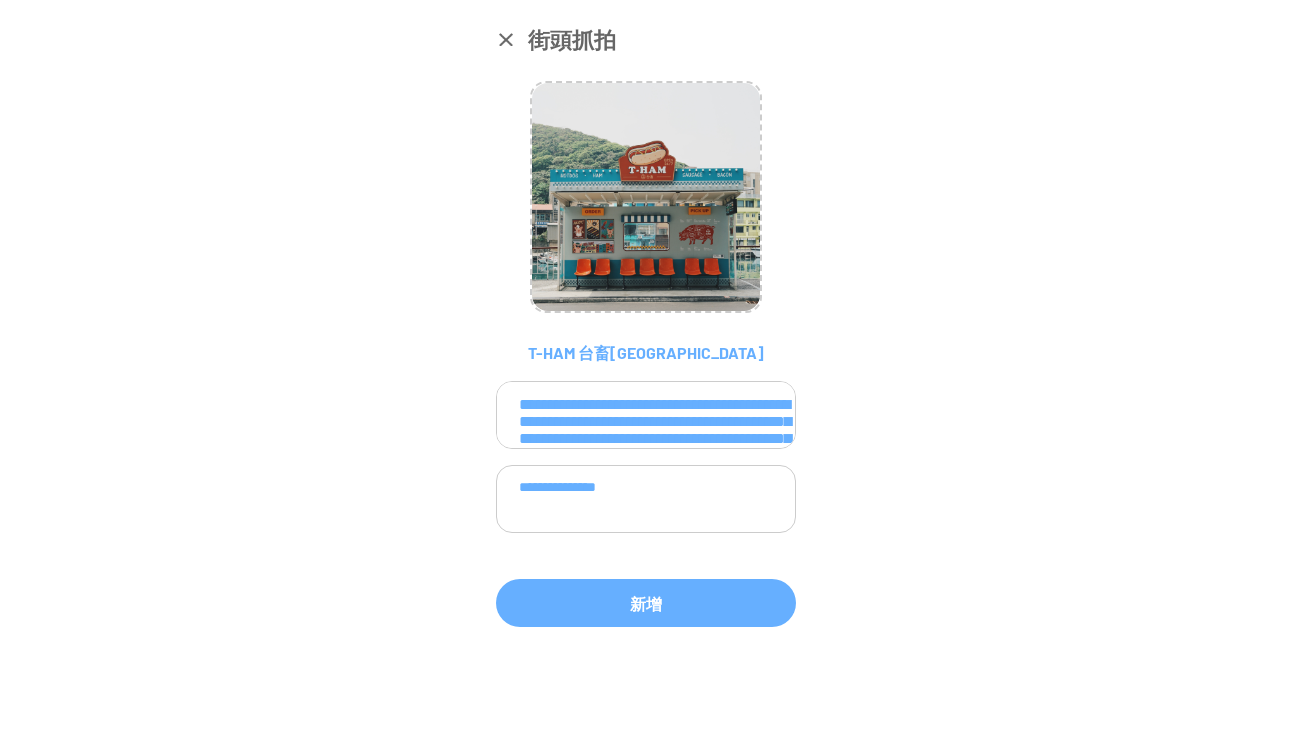 scroll, scrollTop: 196, scrollLeft: 0, axis: vertical 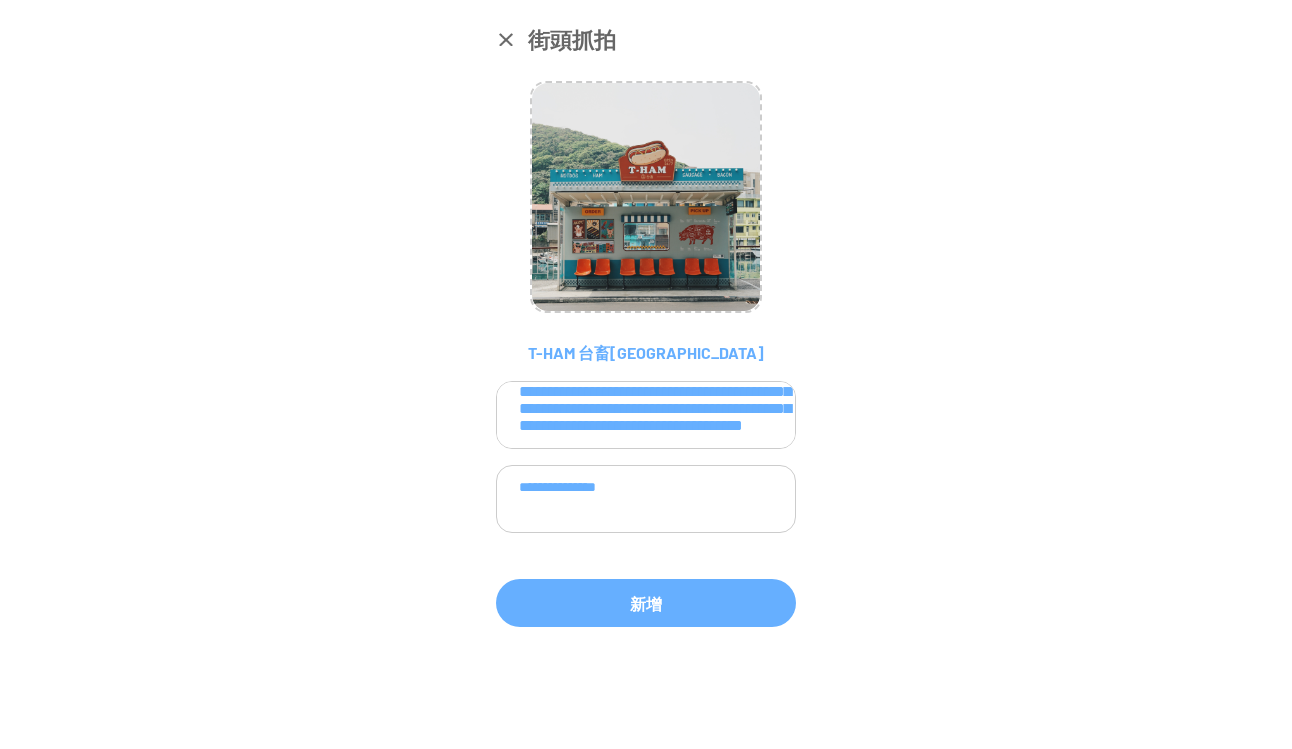 type on "**********" 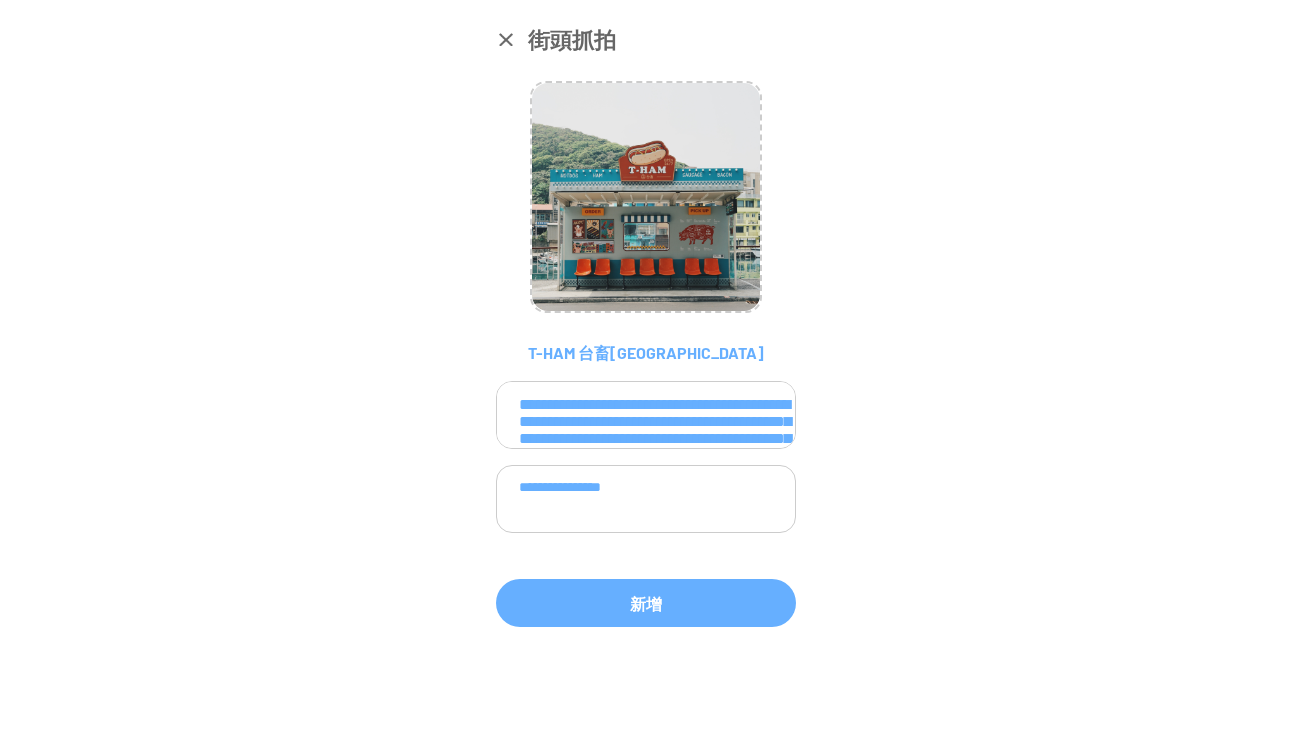 scroll, scrollTop: 0, scrollLeft: 0, axis: both 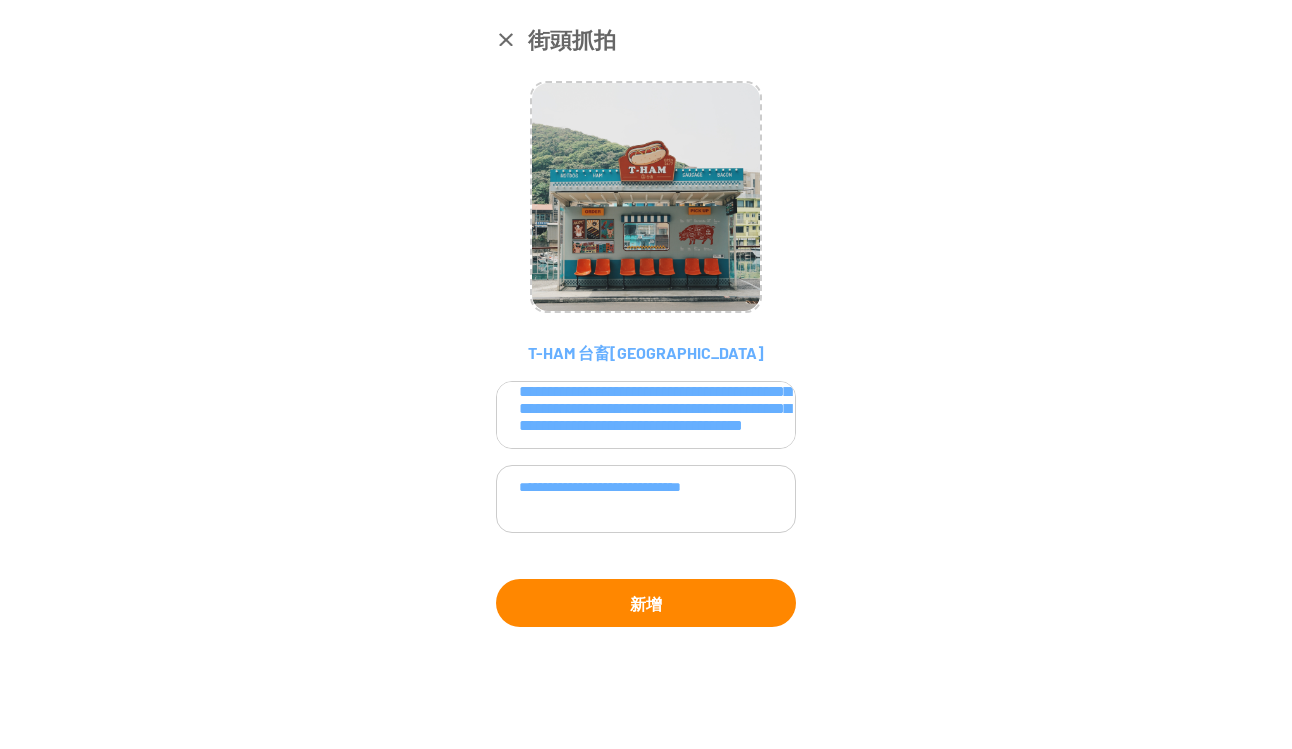 type on "**********" 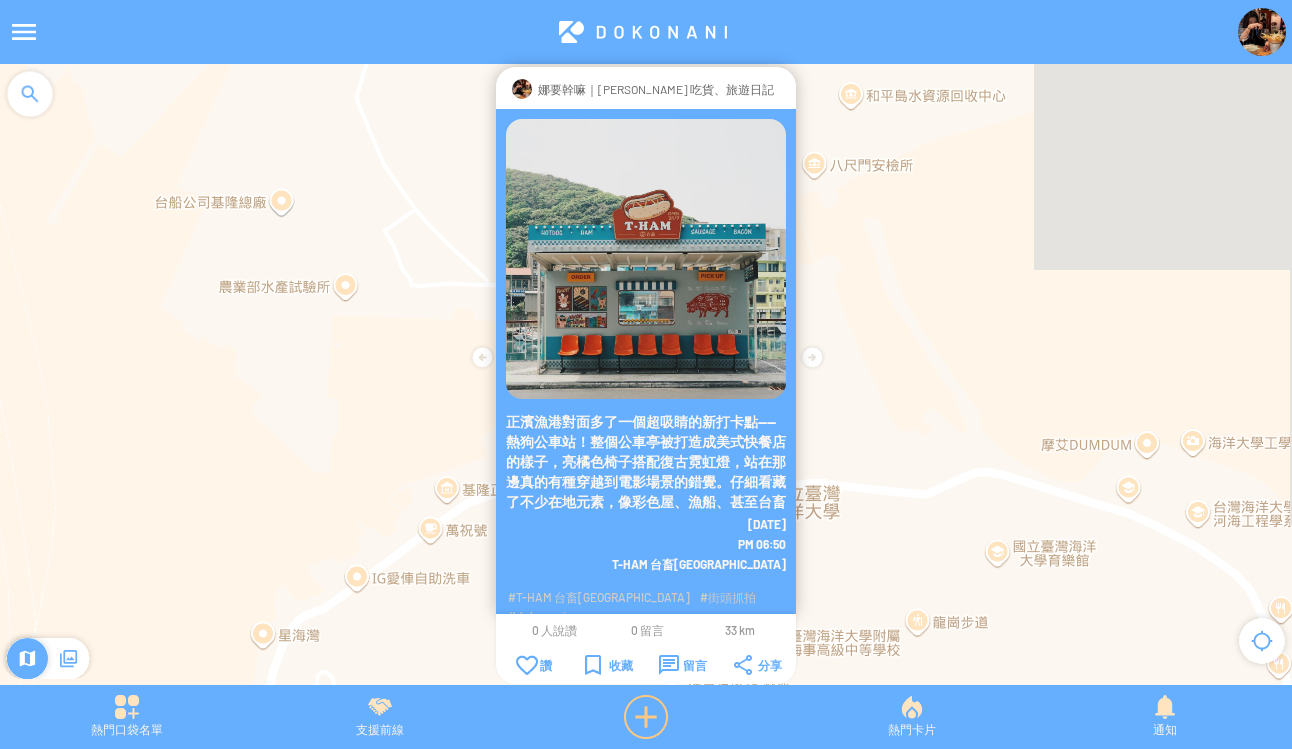 click at bounding box center [646, 717] 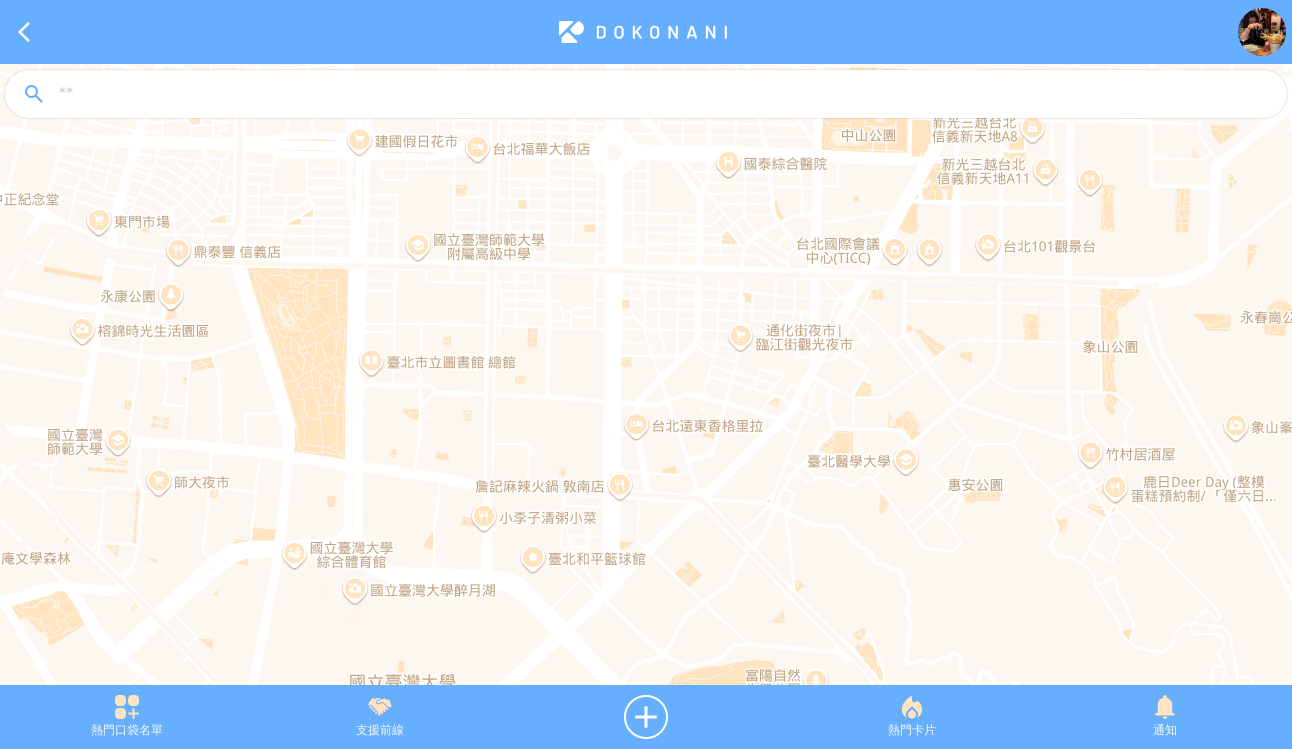 click at bounding box center (664, 95) 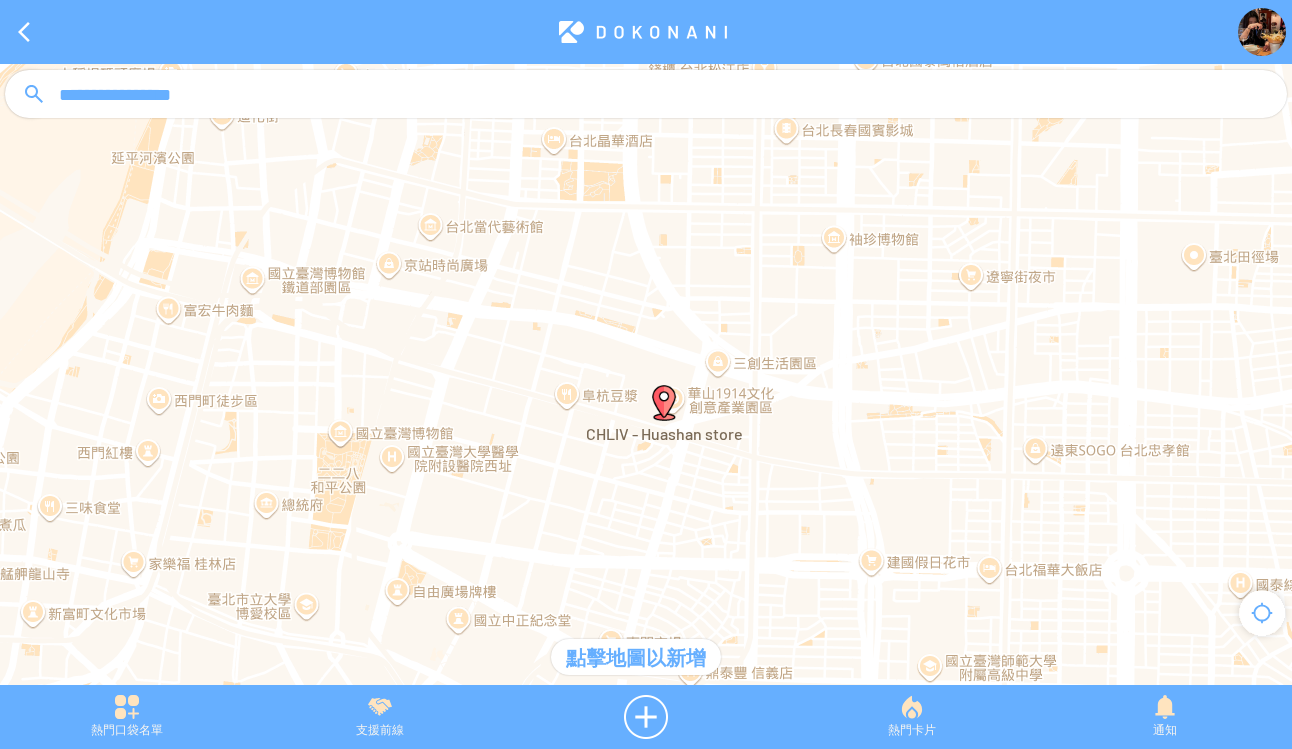 click at bounding box center (664, 403) 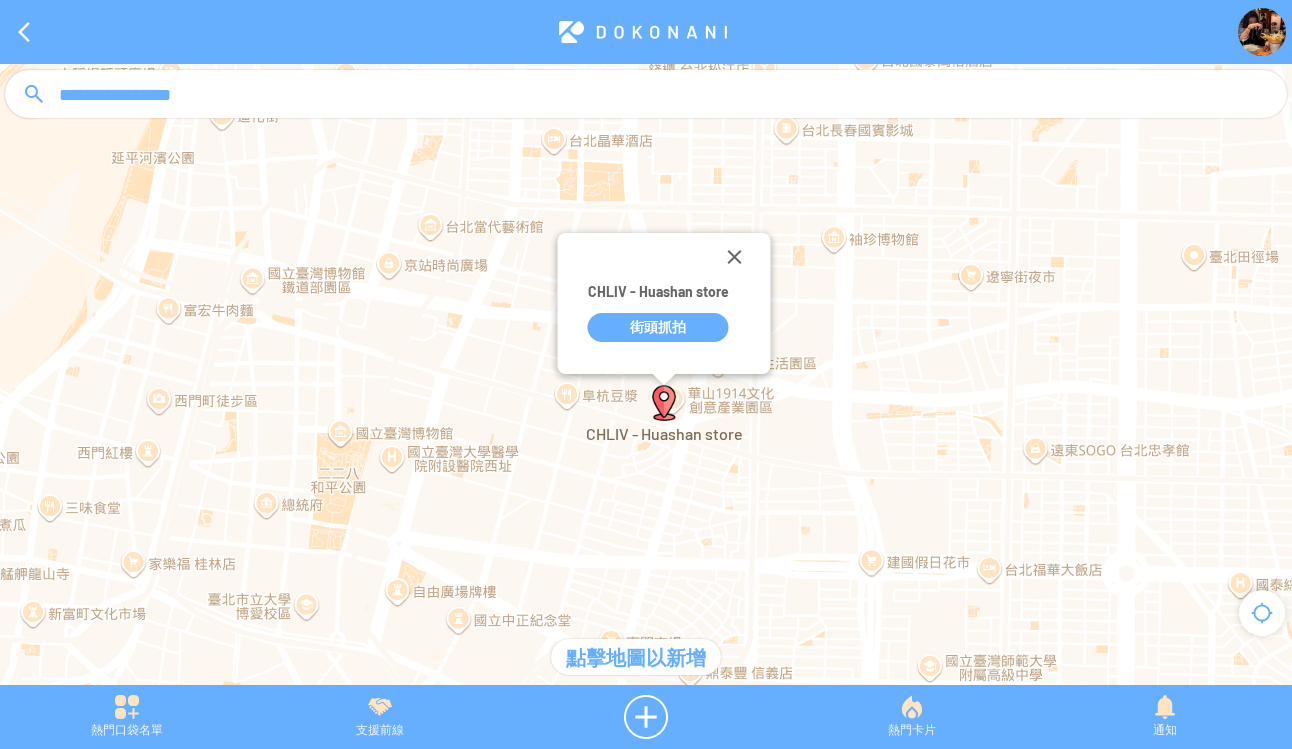 click on "街頭抓拍" at bounding box center [658, 327] 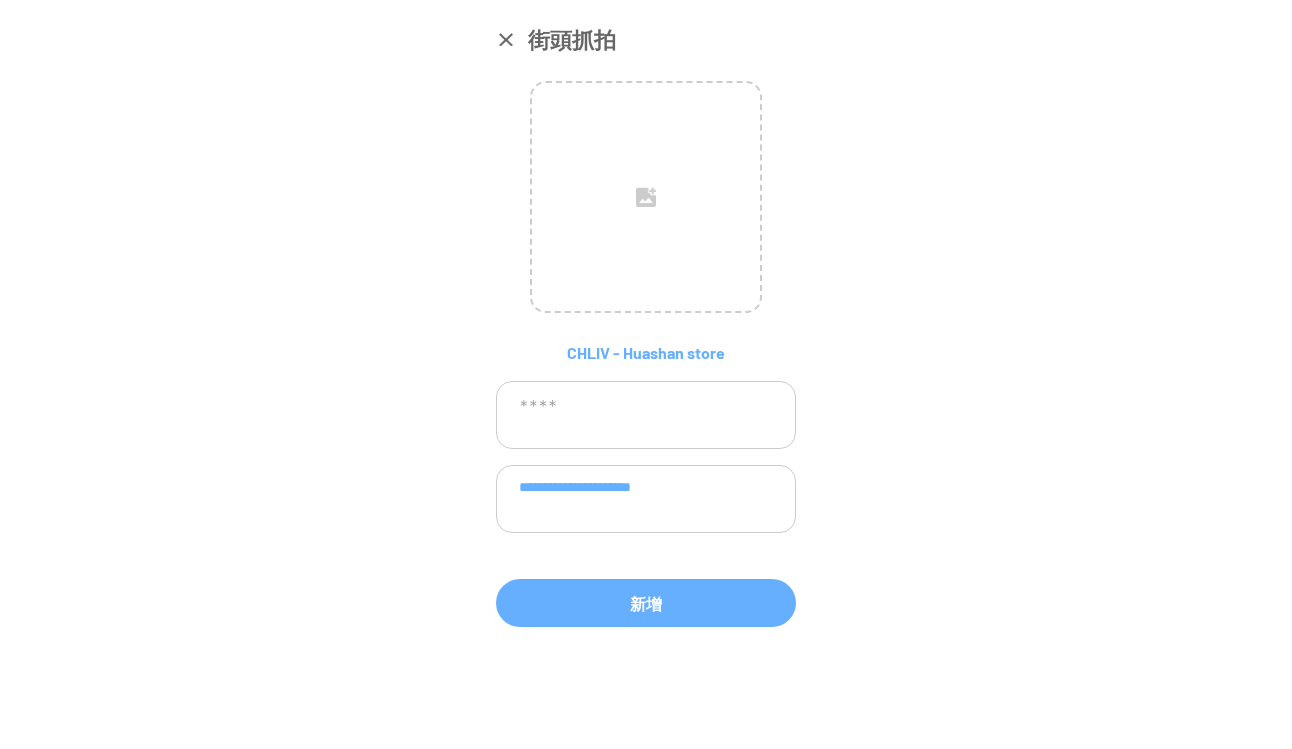 click on "**********" at bounding box center (646, 499) 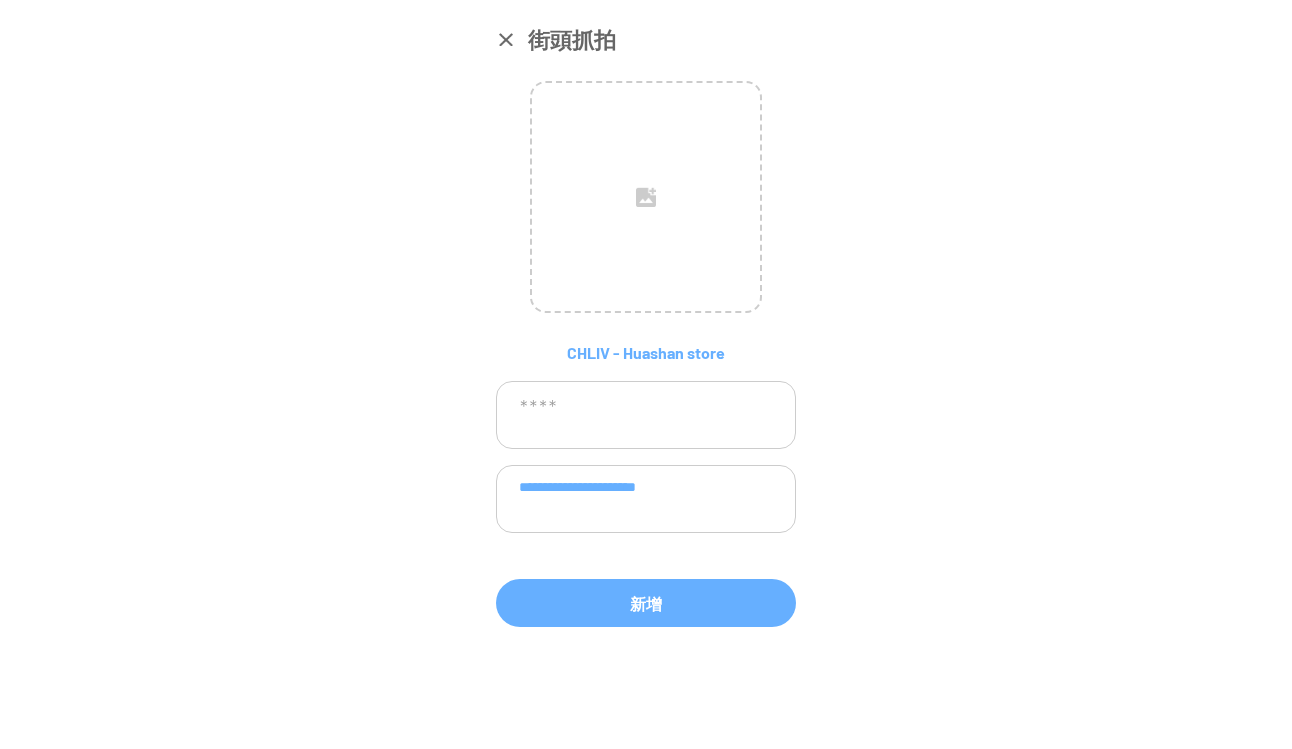 paste on "**********" 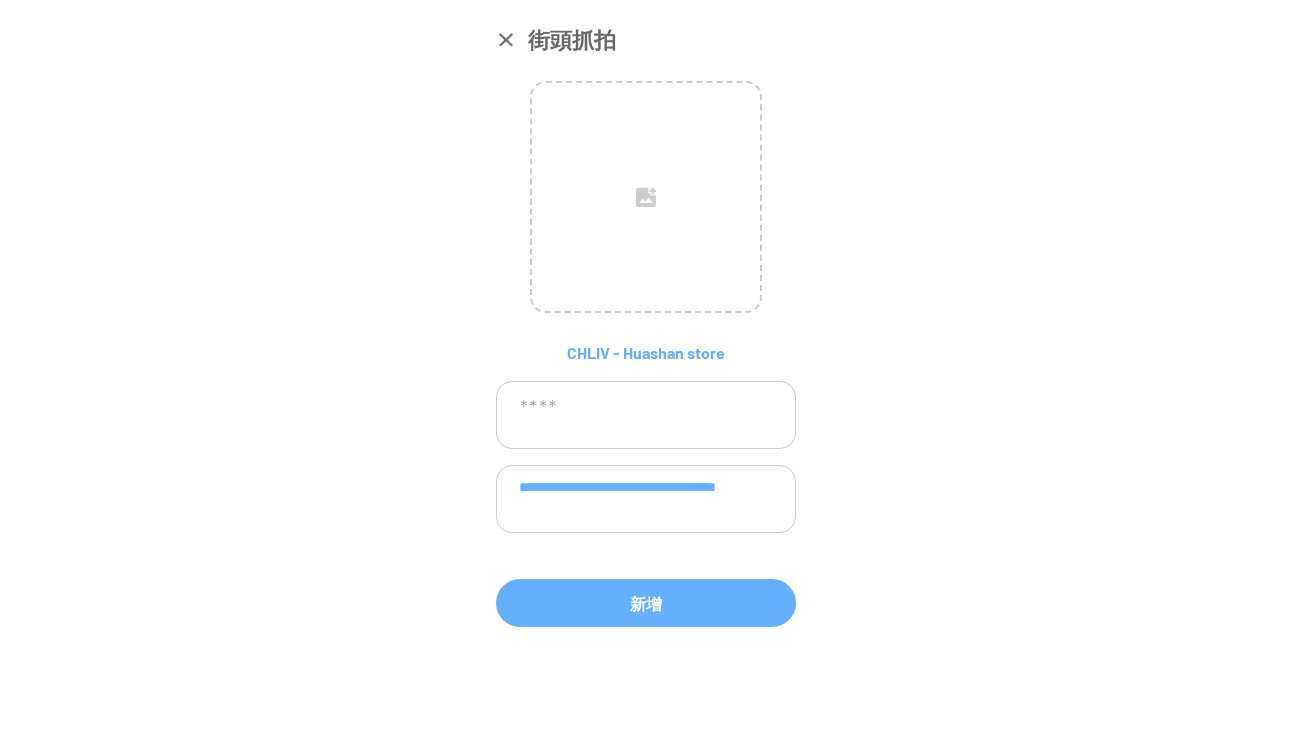 type on "**********" 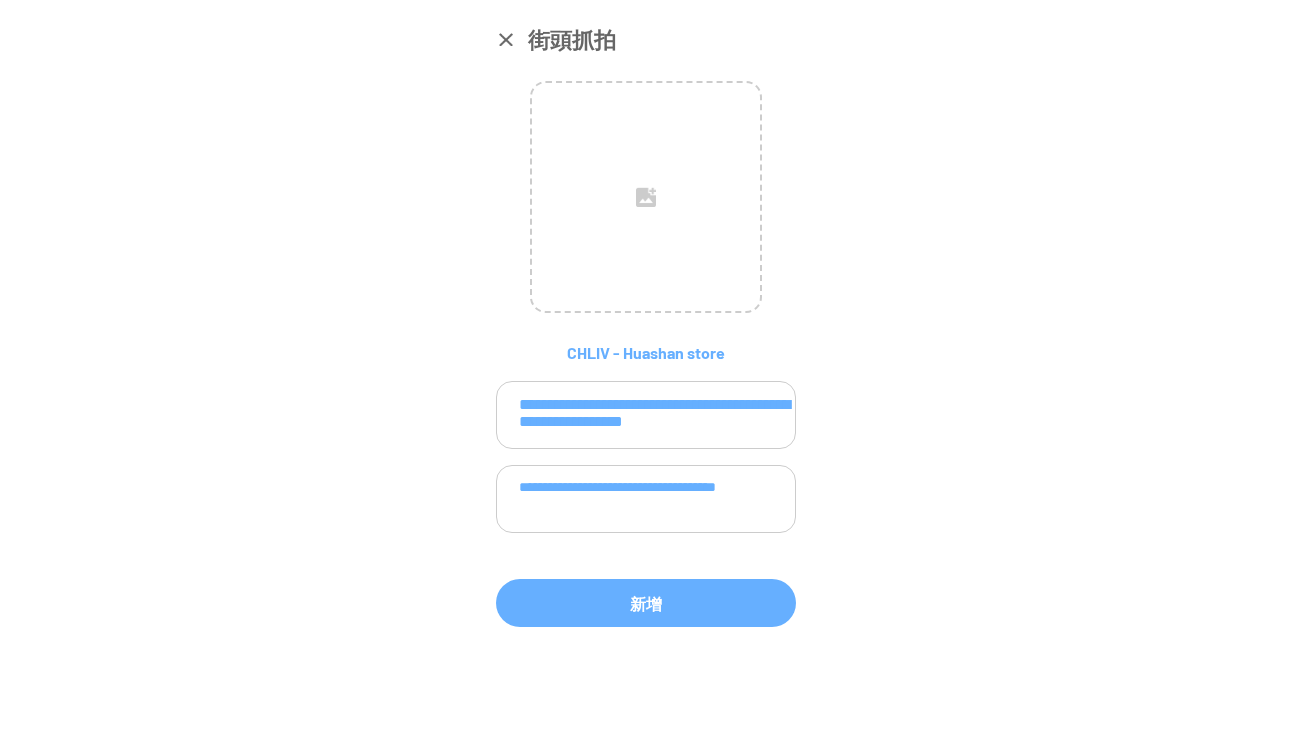 scroll, scrollTop: 38, scrollLeft: 0, axis: vertical 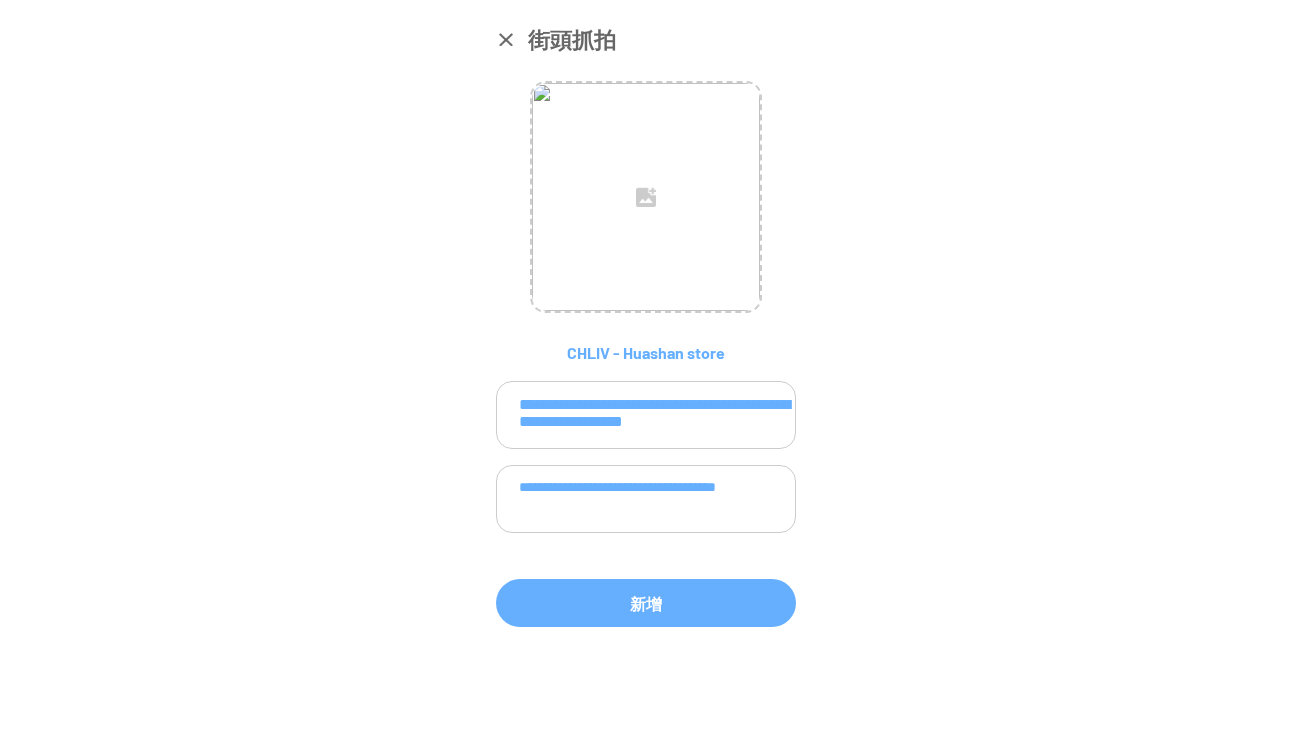 type on "**********" 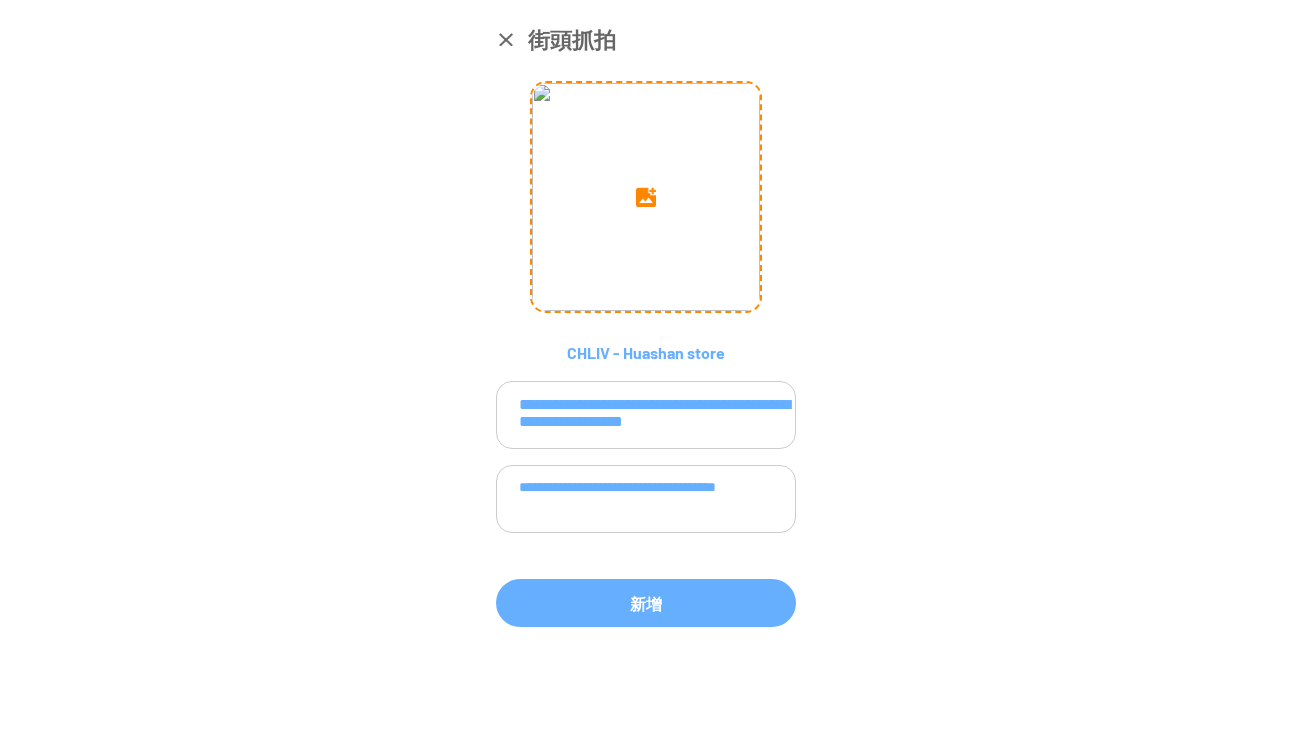 click at bounding box center (646, 197) 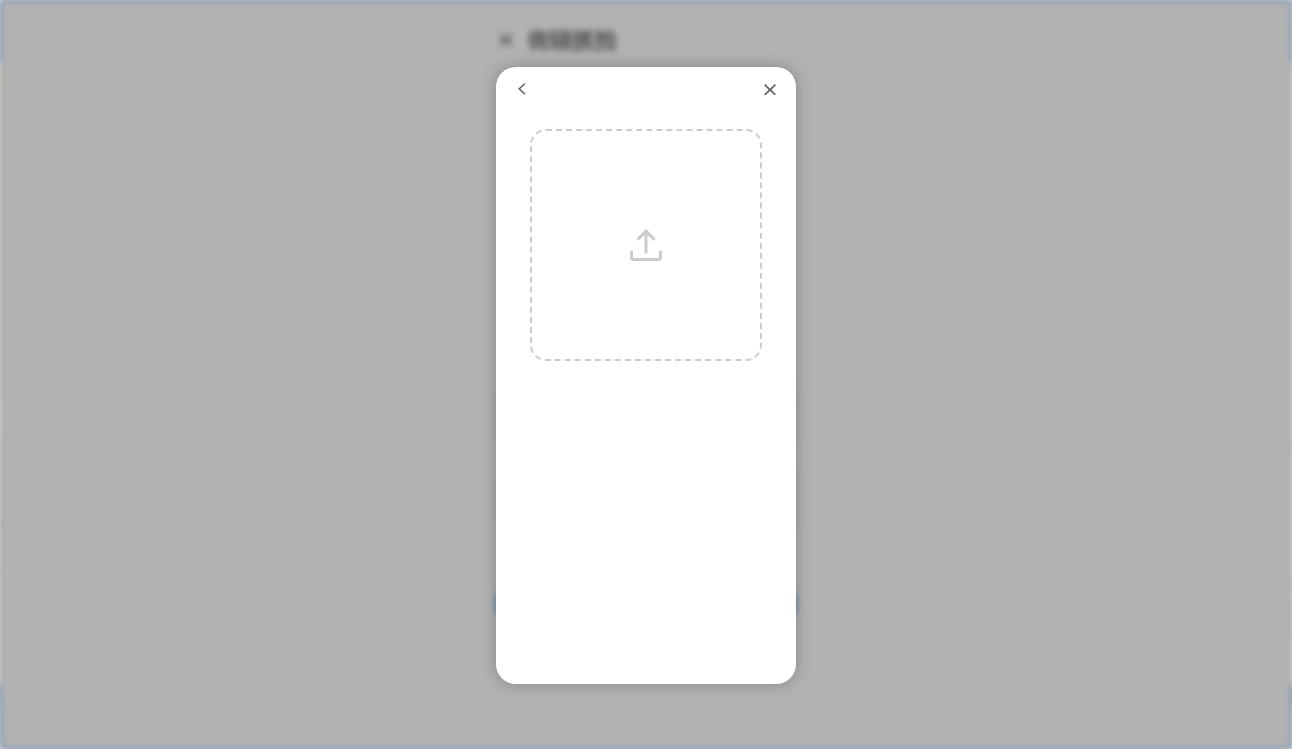 scroll, scrollTop: 8, scrollLeft: 0, axis: vertical 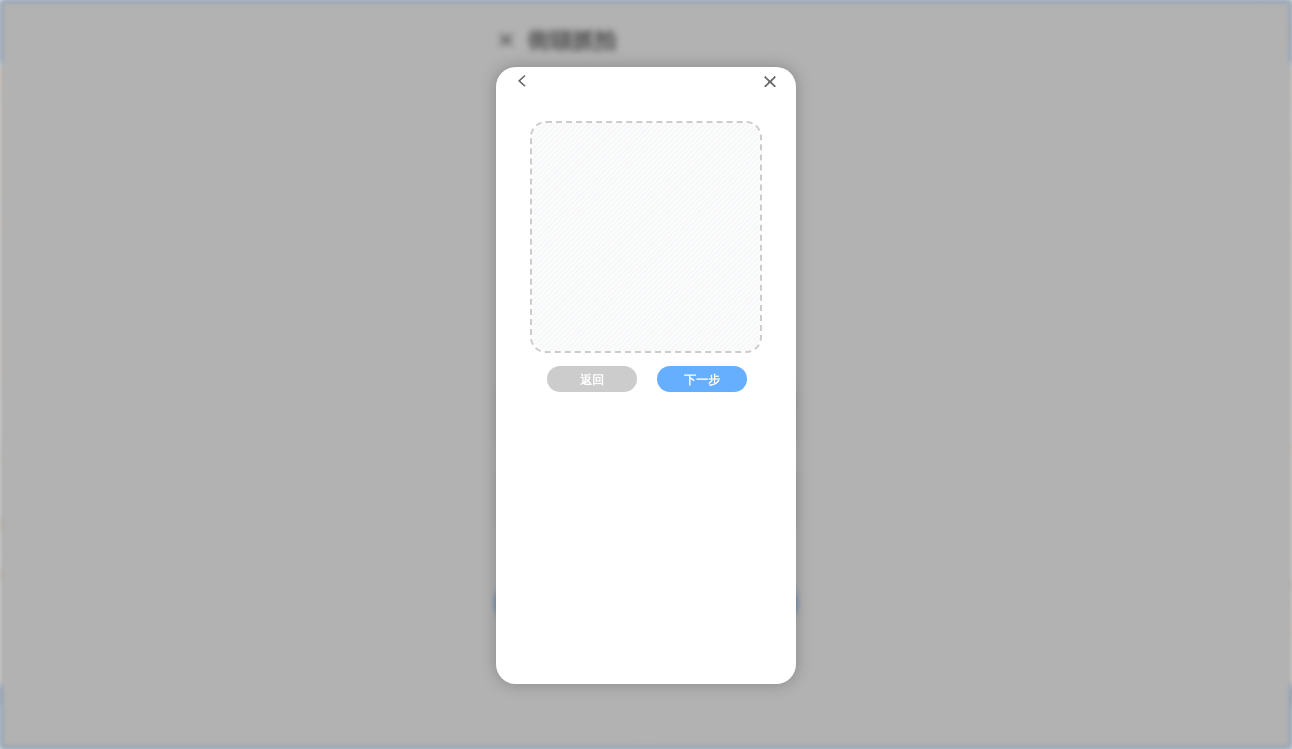 drag, startPoint x: 724, startPoint y: 393, endPoint x: 689, endPoint y: 280, distance: 118.29624 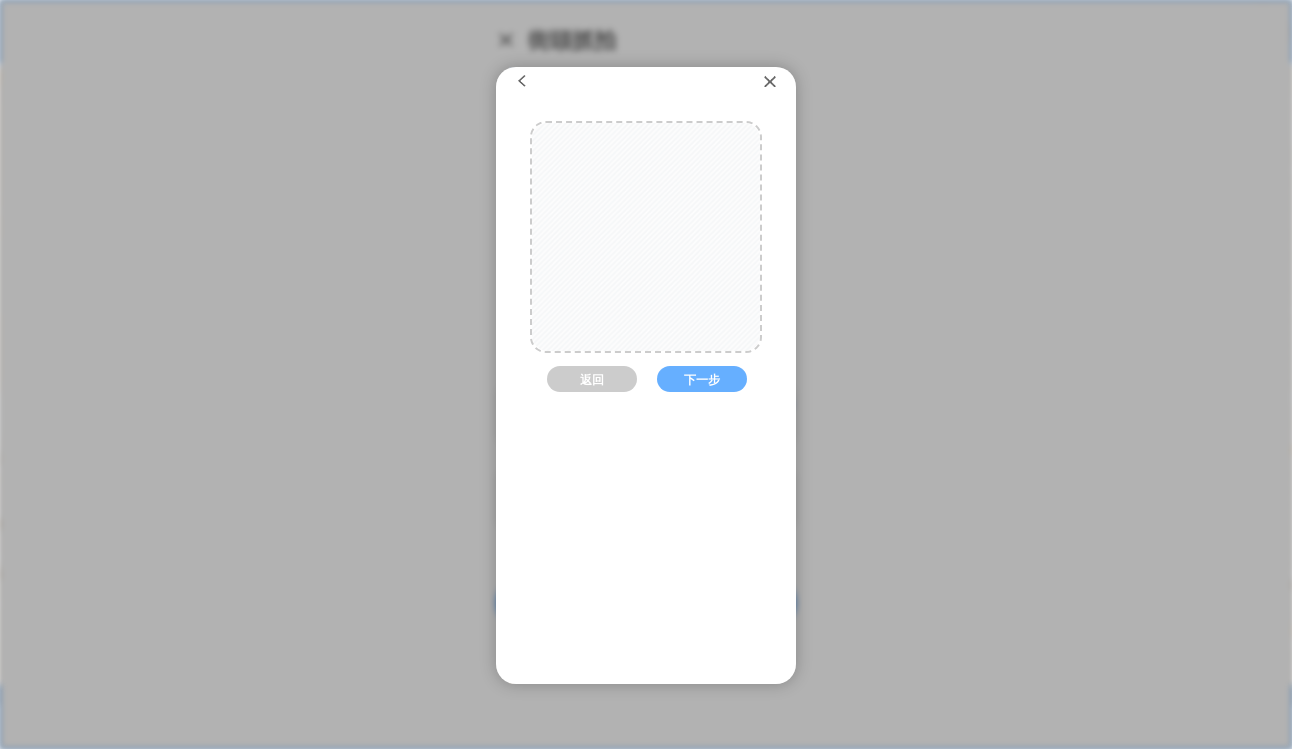 drag, startPoint x: 700, startPoint y: 246, endPoint x: 692, endPoint y: 292, distance: 46.69047 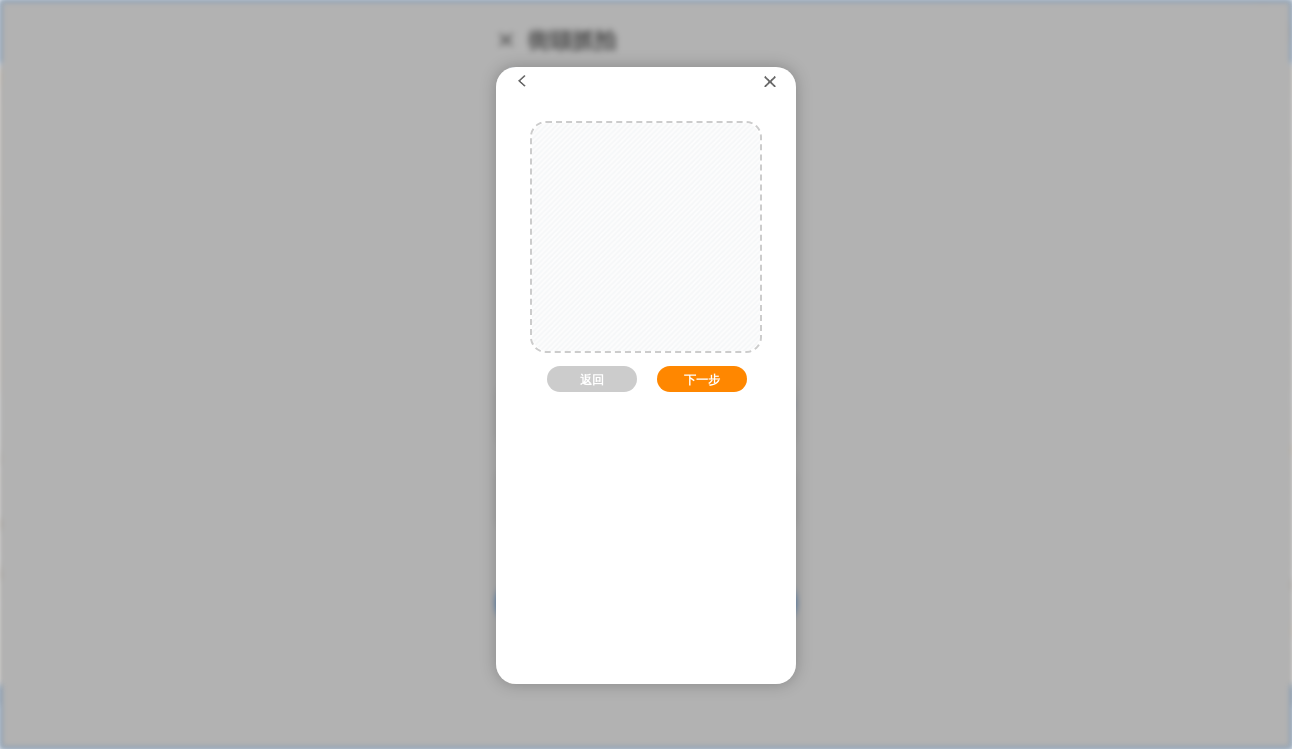 drag, startPoint x: 723, startPoint y: 399, endPoint x: 722, endPoint y: 387, distance: 12.0415945 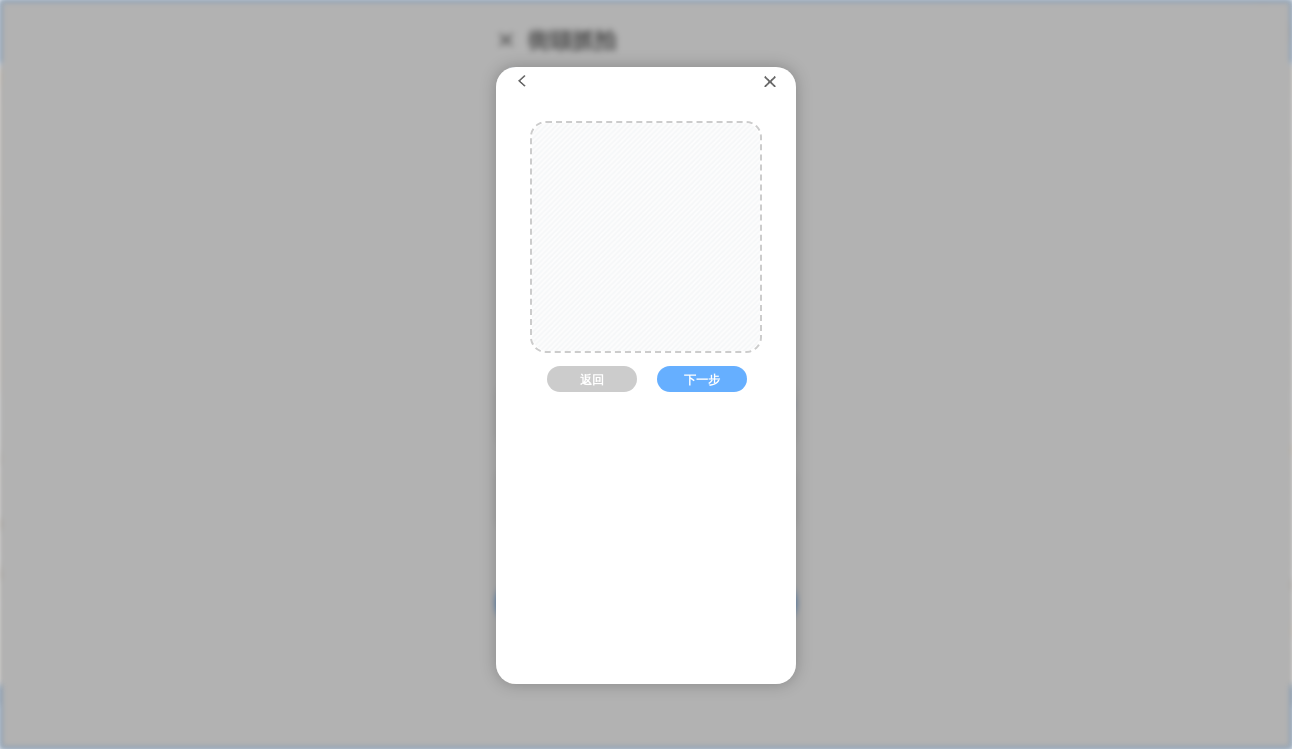 click on "下一步" at bounding box center (702, 379) 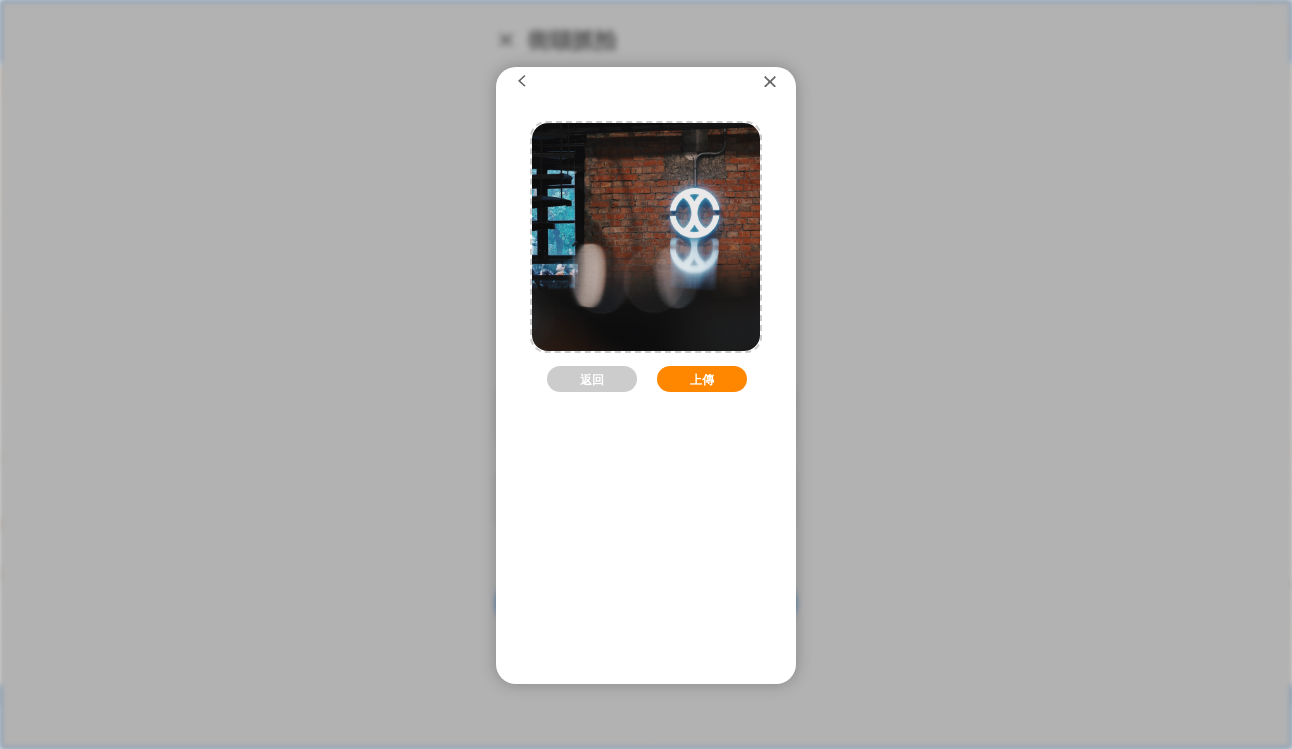 click on "上傳" at bounding box center [702, 379] 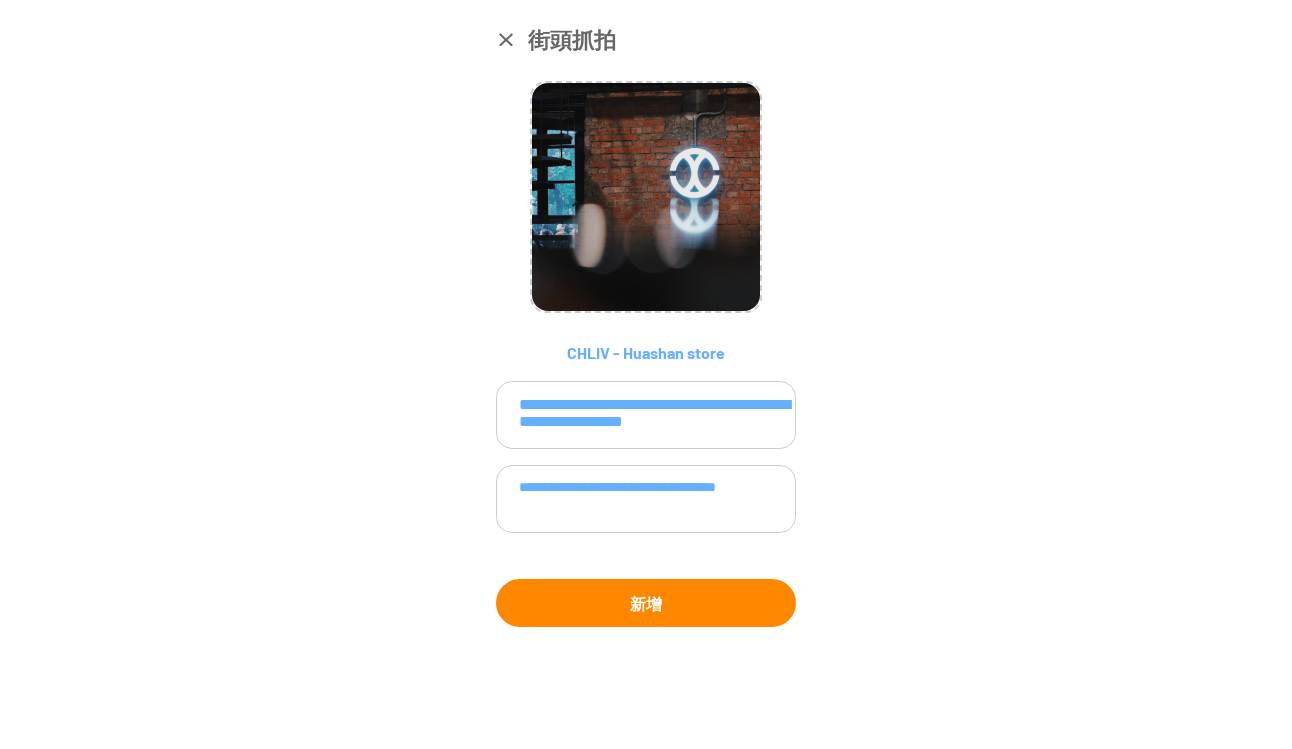 click on "新增" at bounding box center [646, 603] 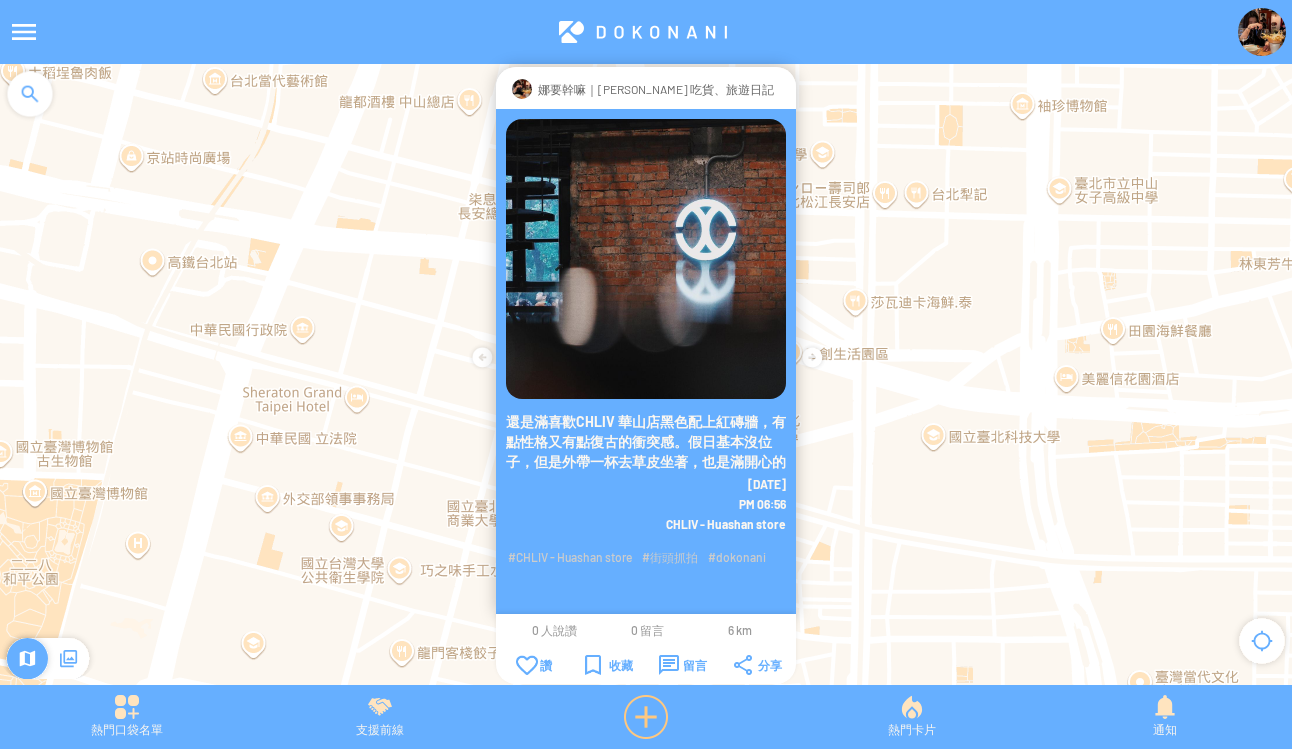 click at bounding box center [646, 717] 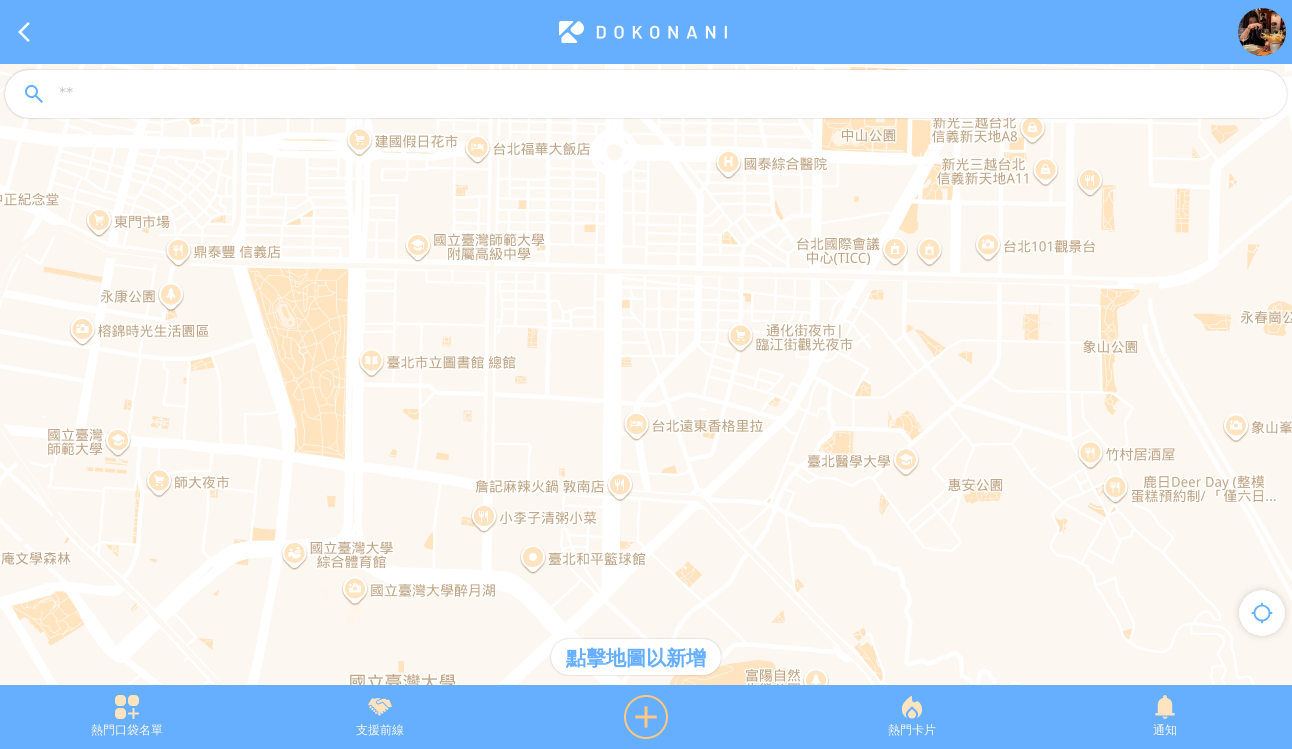 click at bounding box center [646, 717] 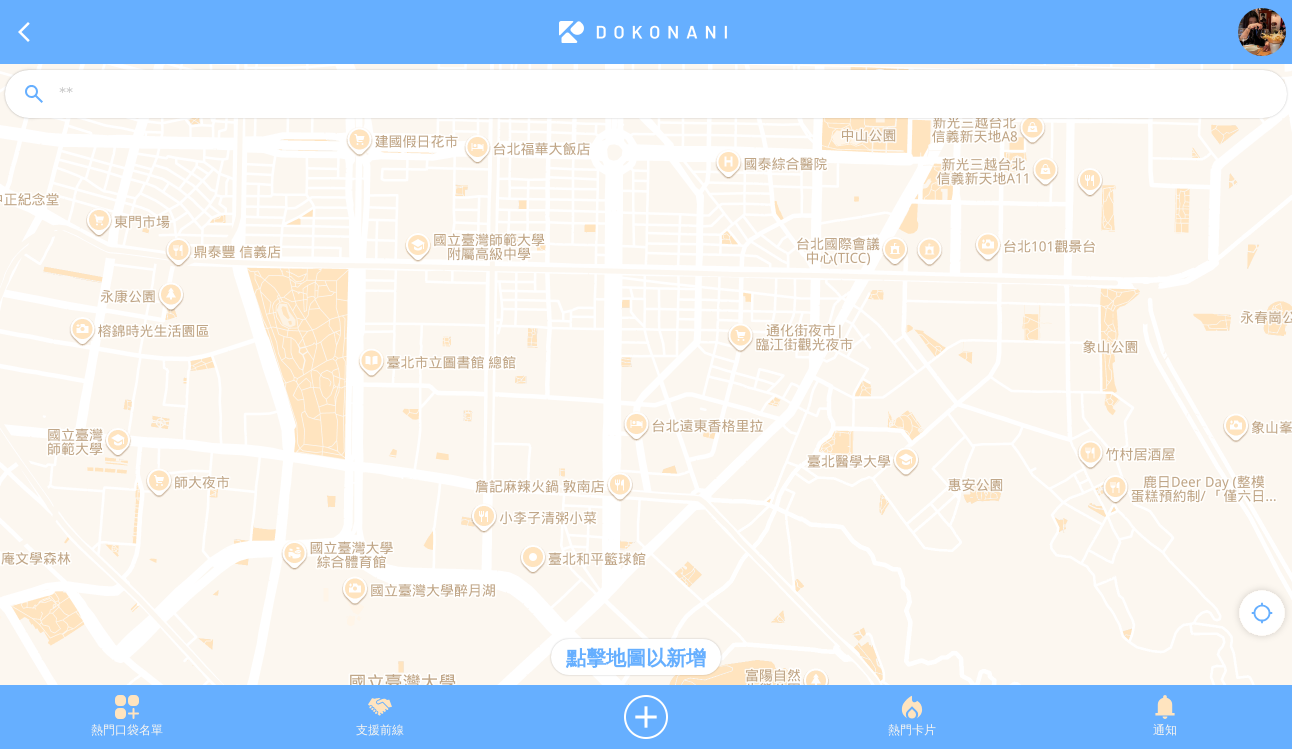drag, startPoint x: 388, startPoint y: 124, endPoint x: 346, endPoint y: 95, distance: 51.0392 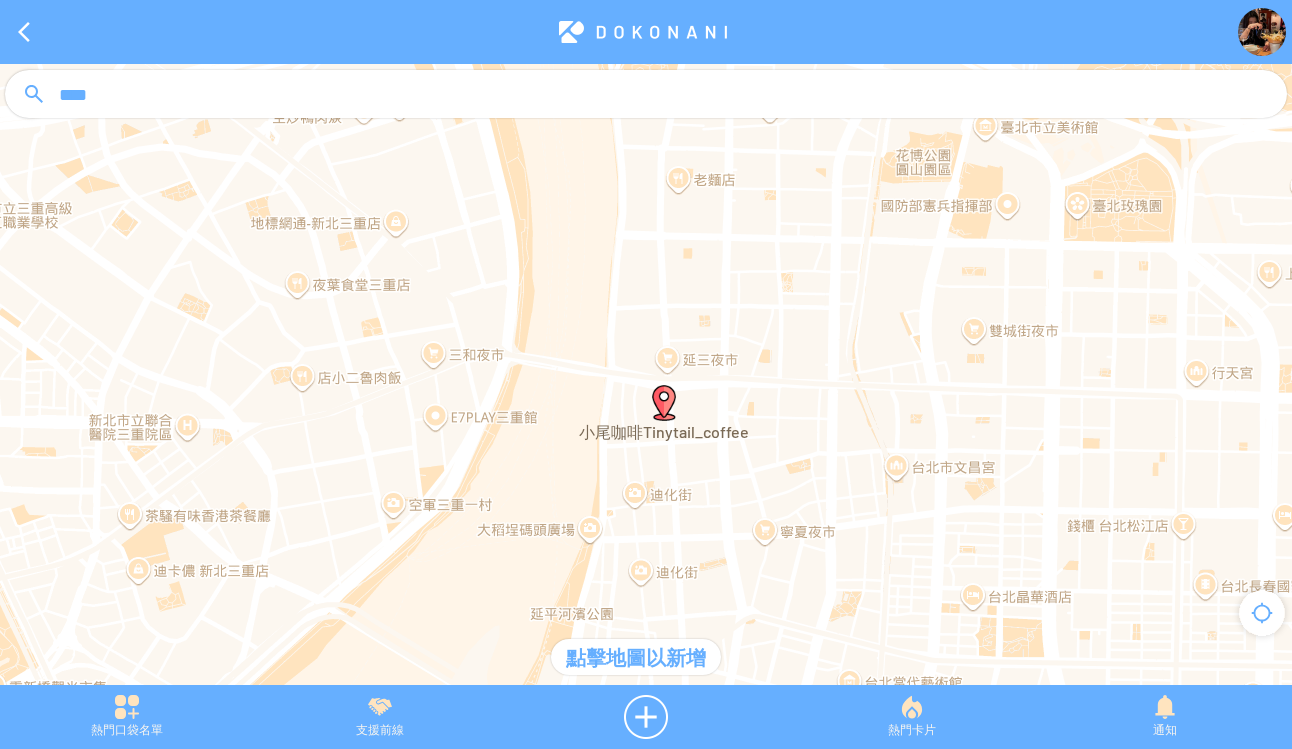 click at bounding box center [664, 403] 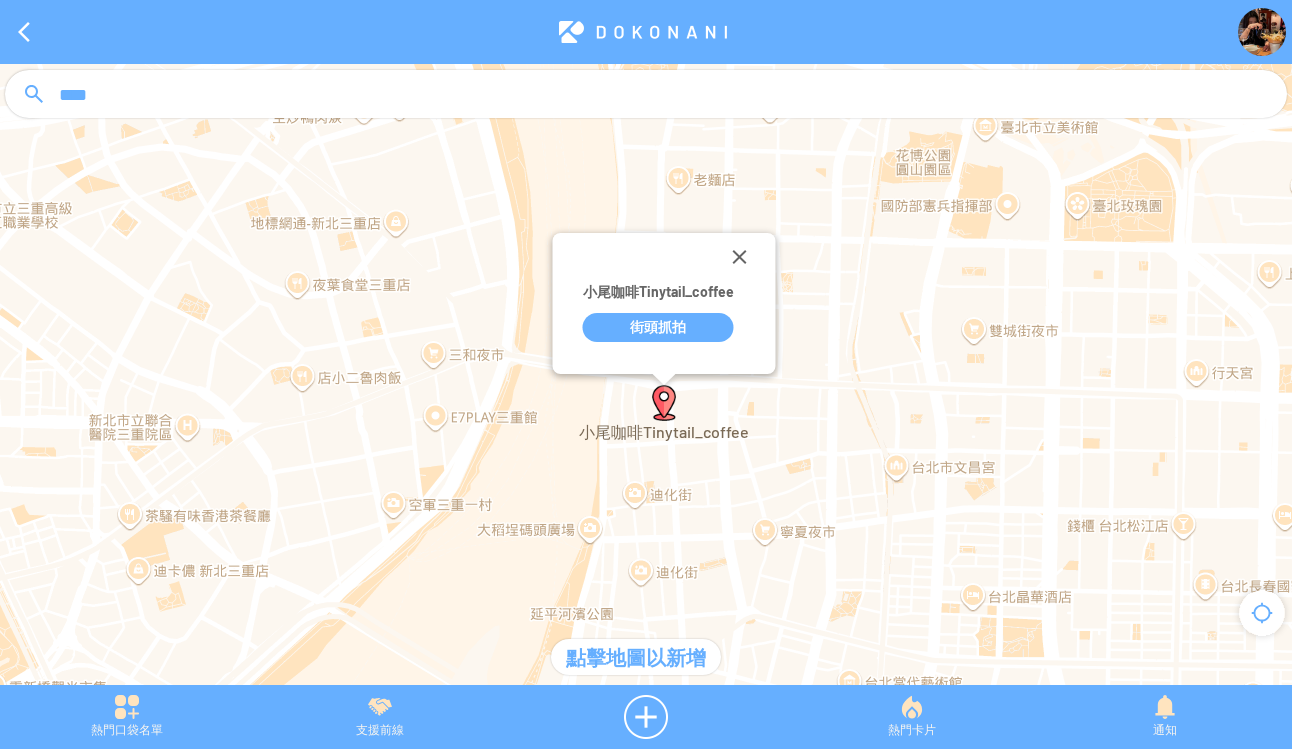 click on "街頭抓拍" at bounding box center (658, 327) 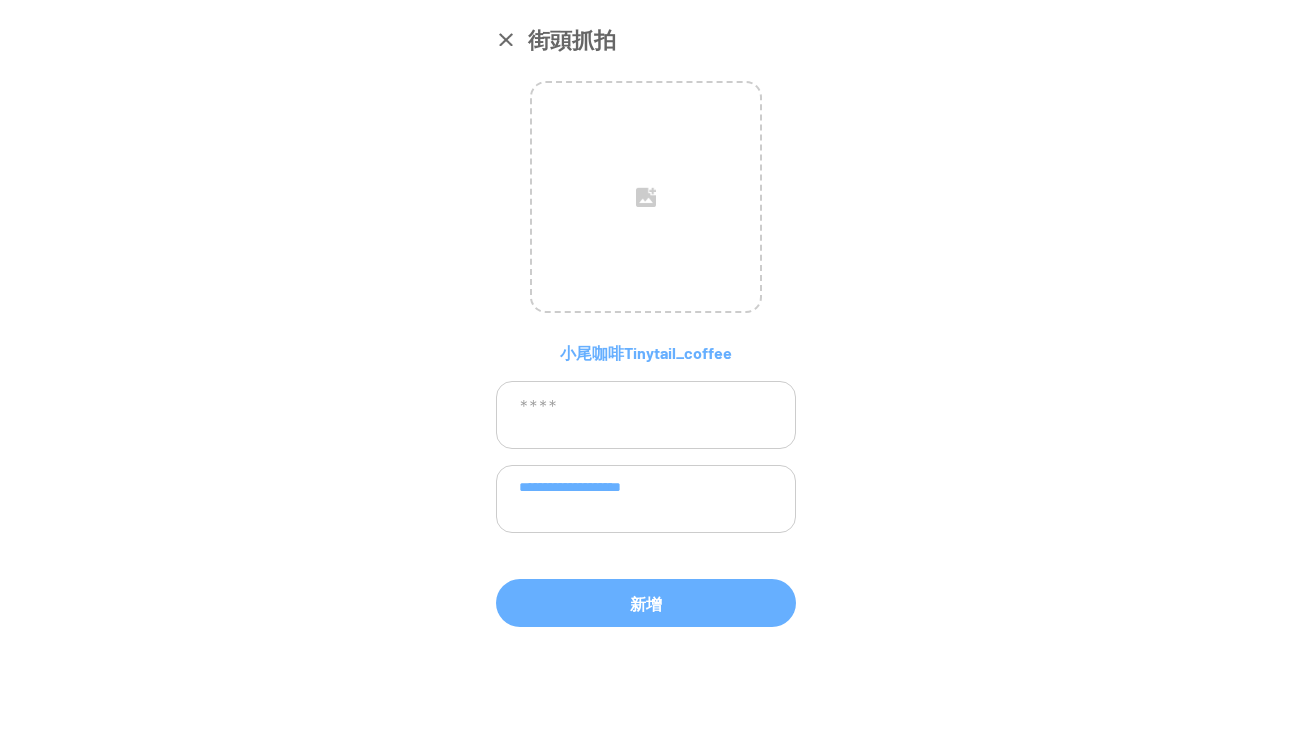 drag, startPoint x: 705, startPoint y: 503, endPoint x: 719, endPoint y: 502, distance: 14.035668 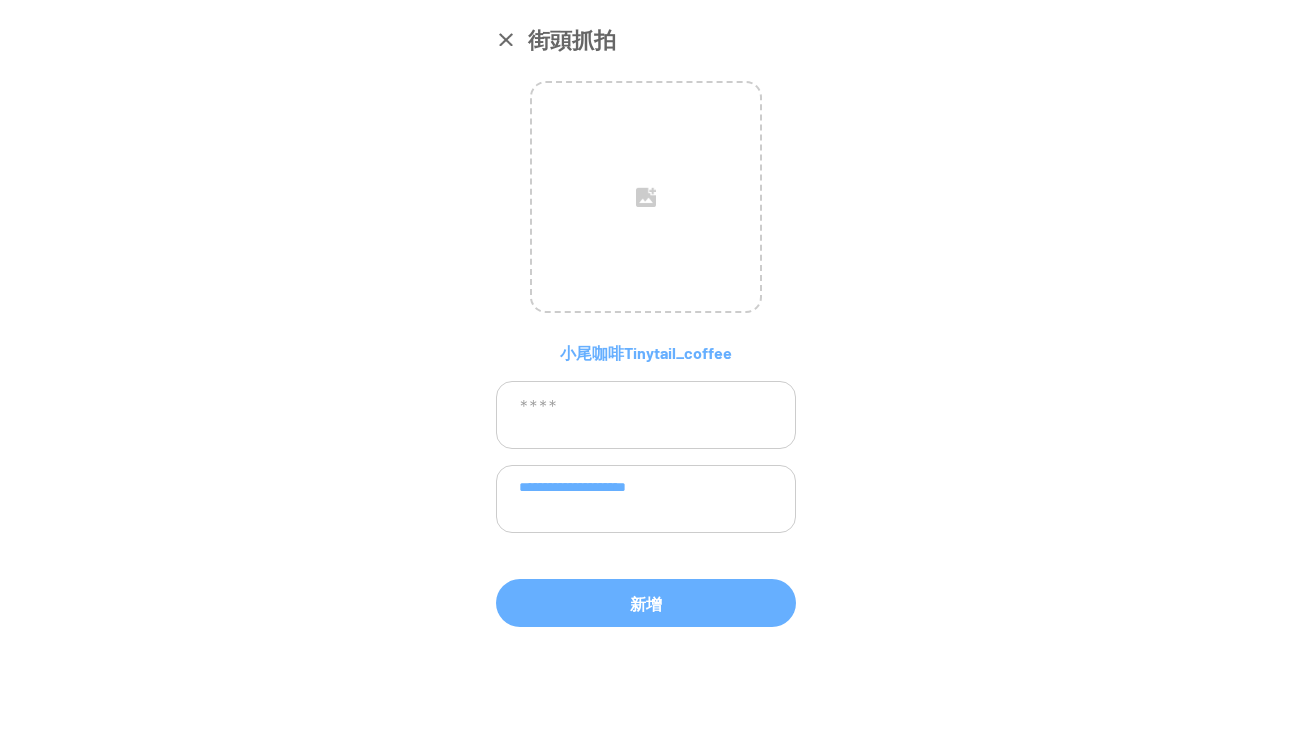 paste on "**********" 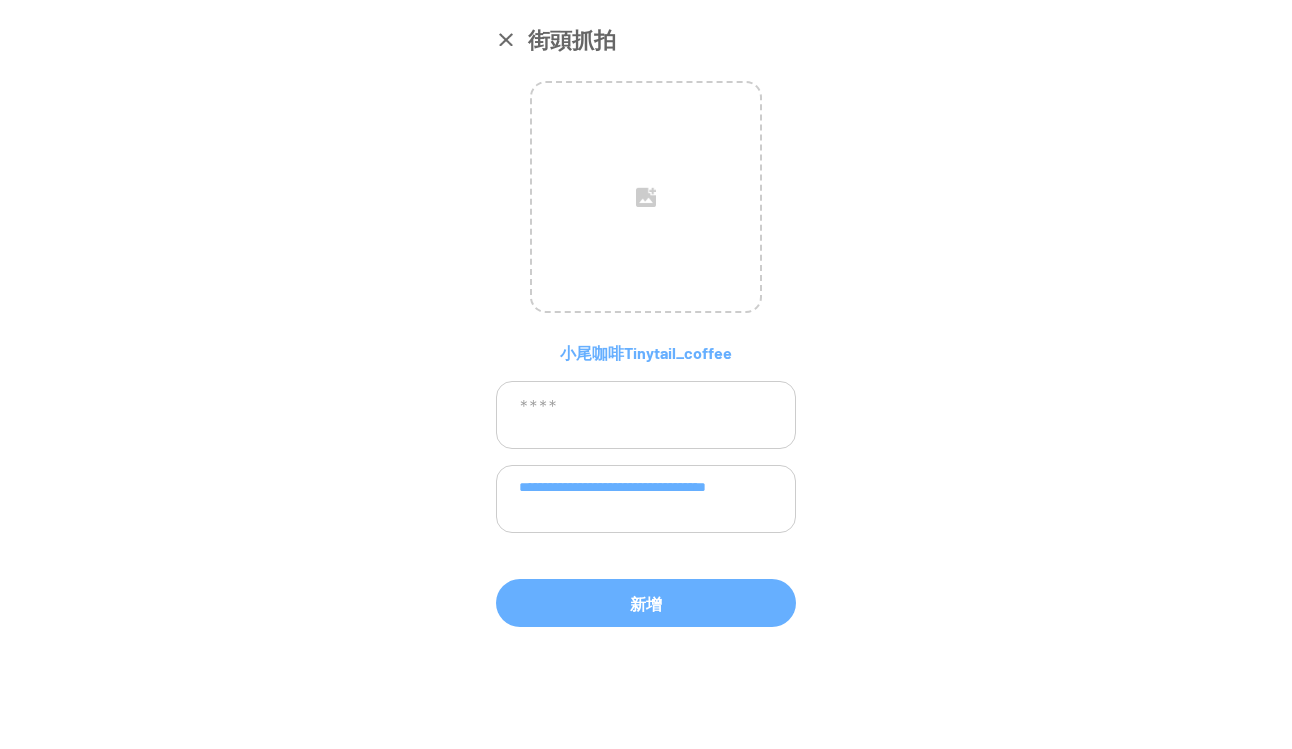 type on "**********" 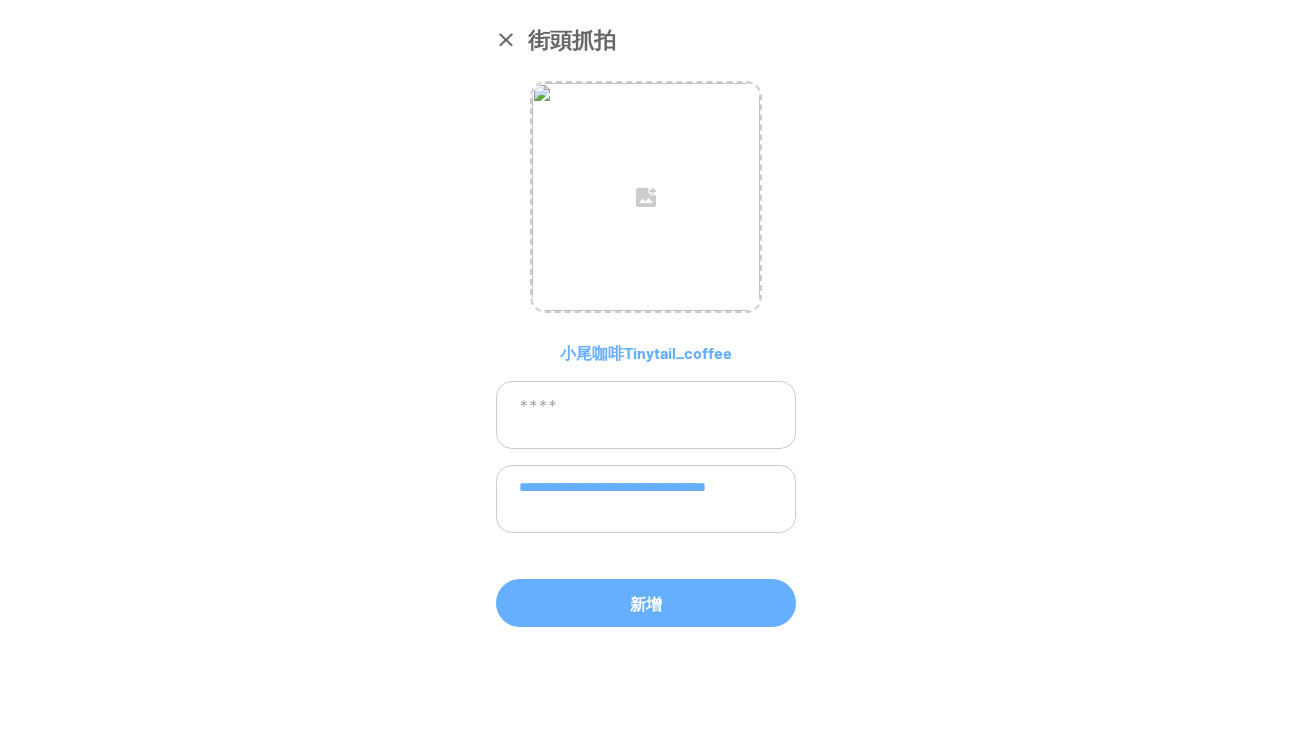 click at bounding box center (646, 415) 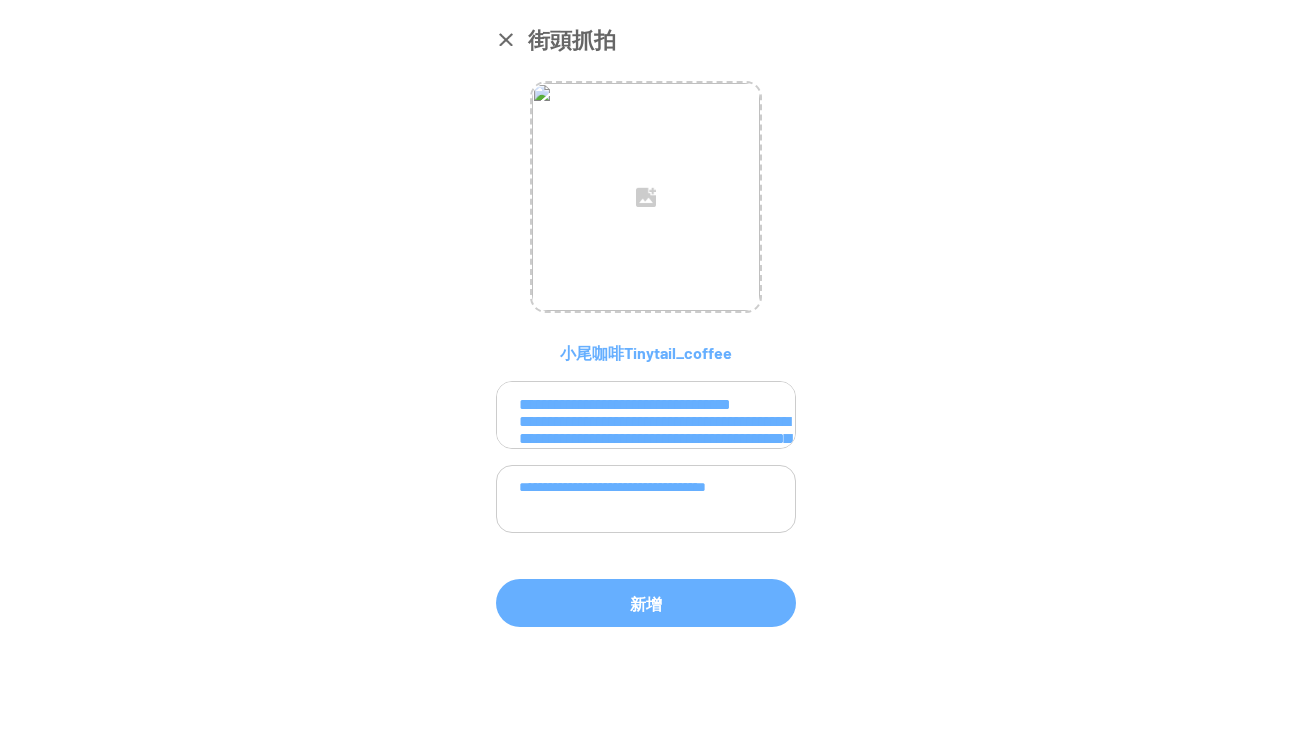 scroll, scrollTop: 263, scrollLeft: 0, axis: vertical 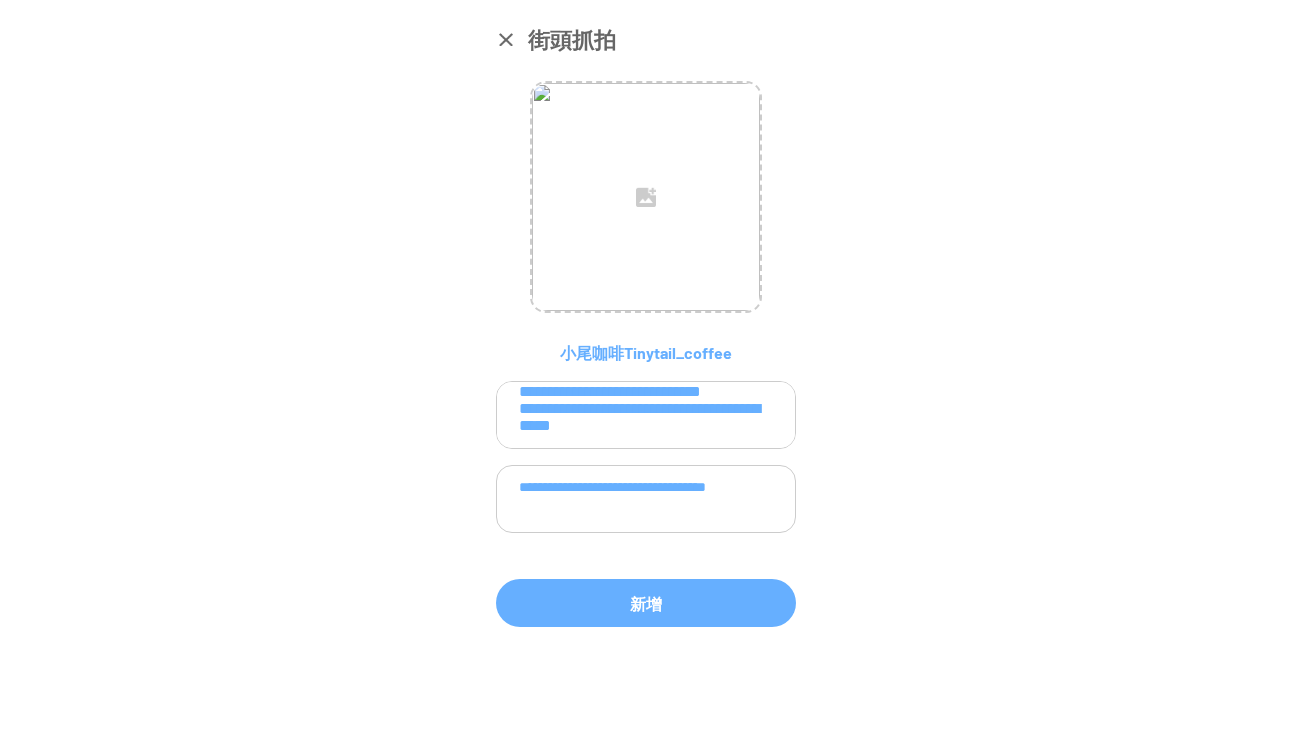 type on "**********" 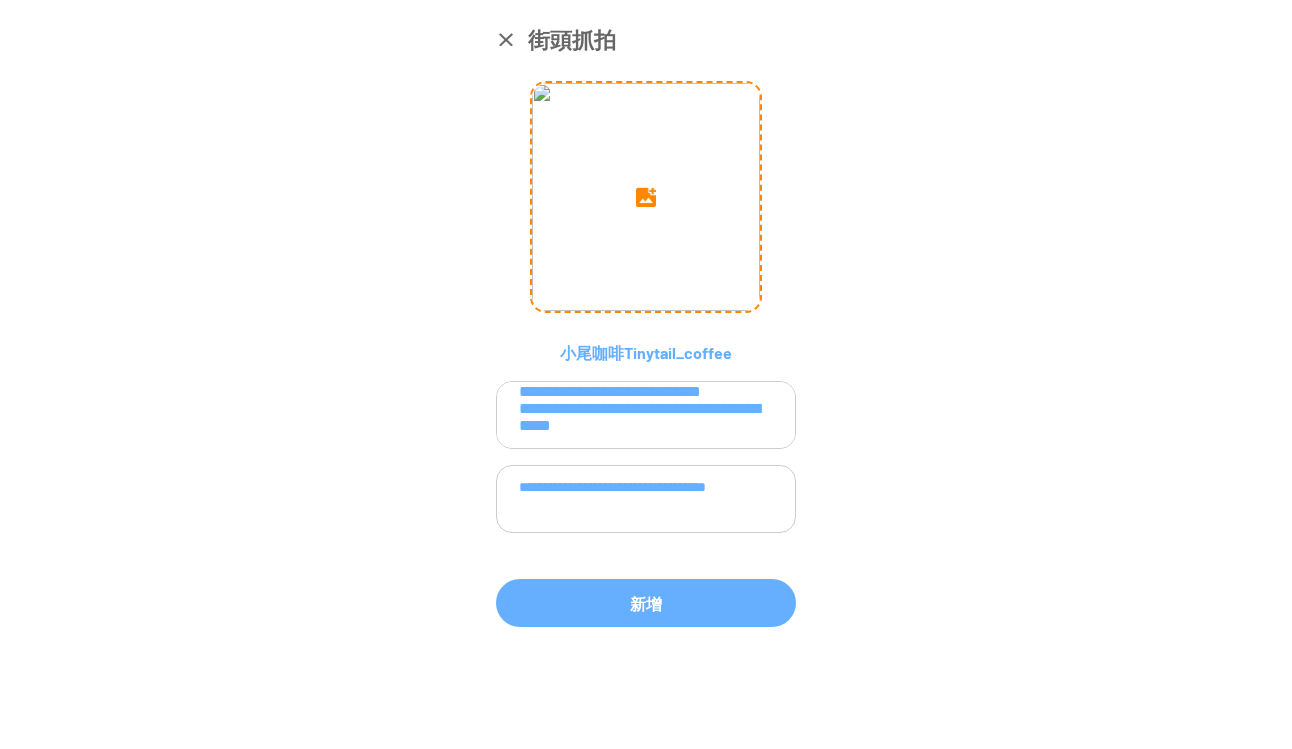 click at bounding box center (646, 197) 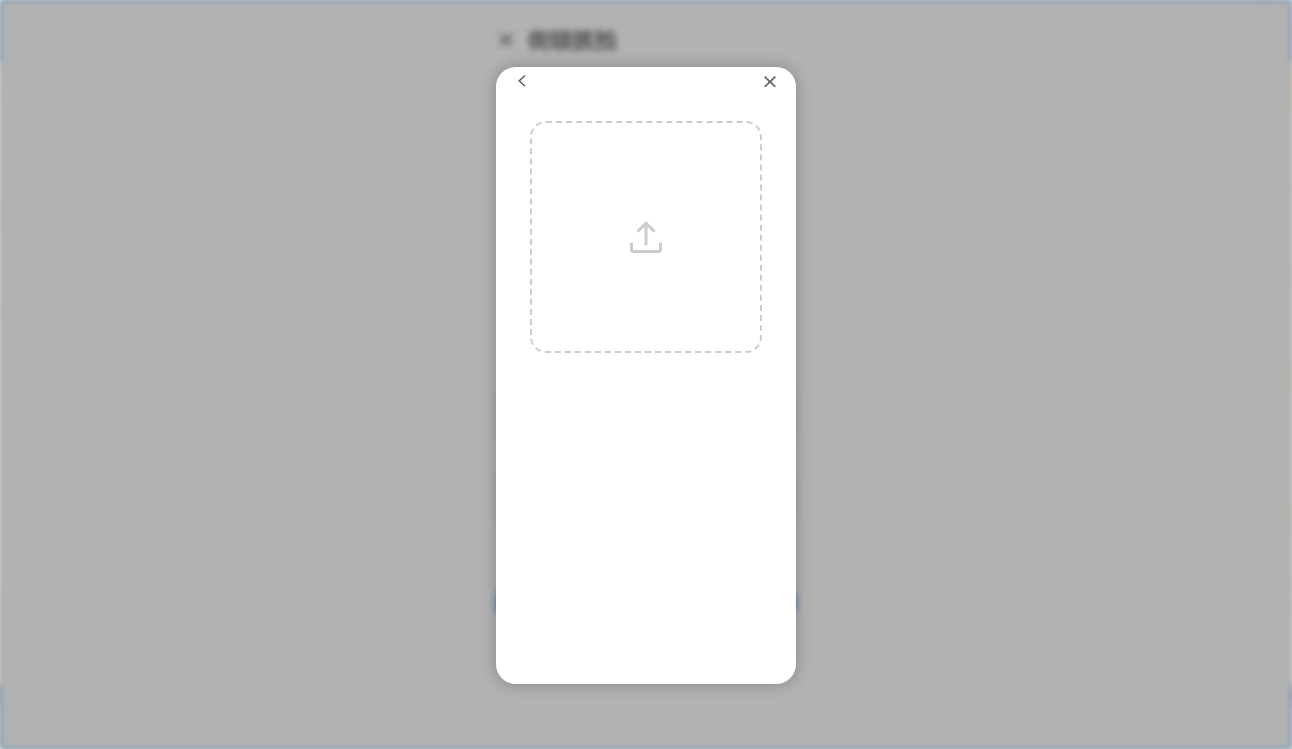 scroll, scrollTop: 8, scrollLeft: 0, axis: vertical 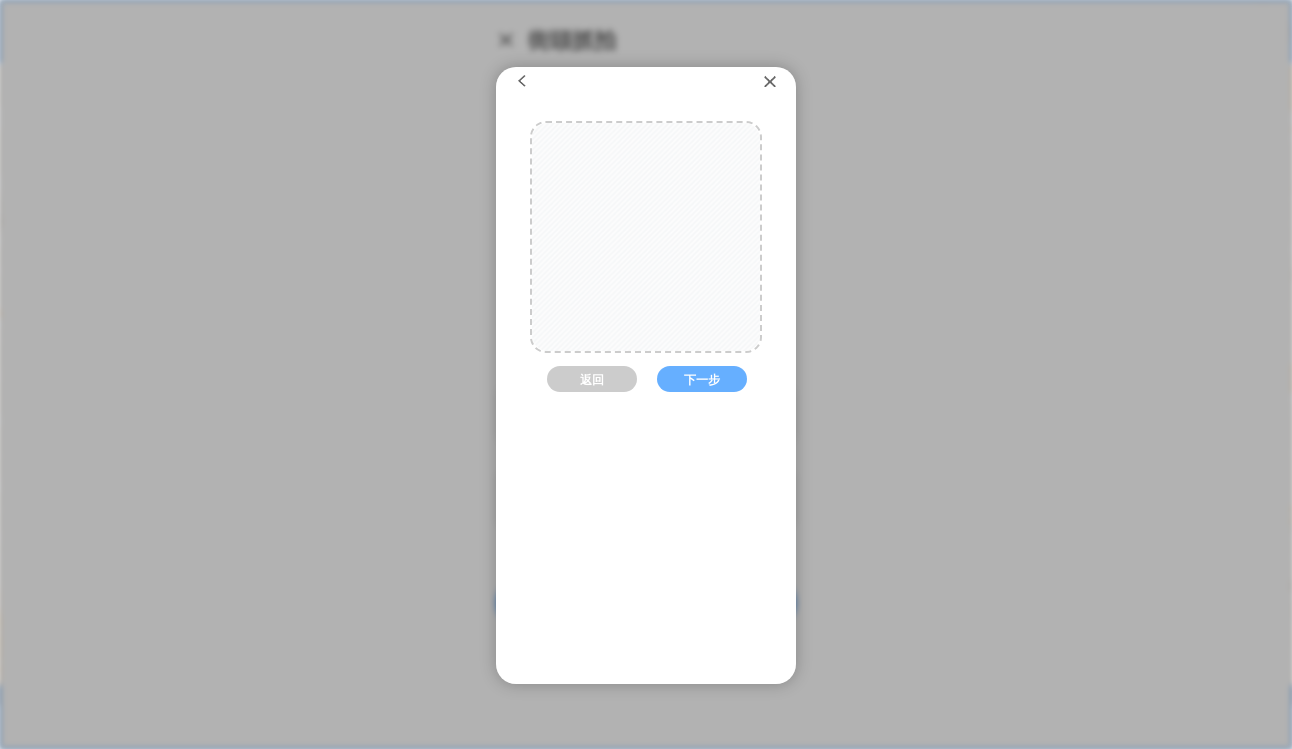 drag, startPoint x: 670, startPoint y: 294, endPoint x: 671, endPoint y: 279, distance: 15.033297 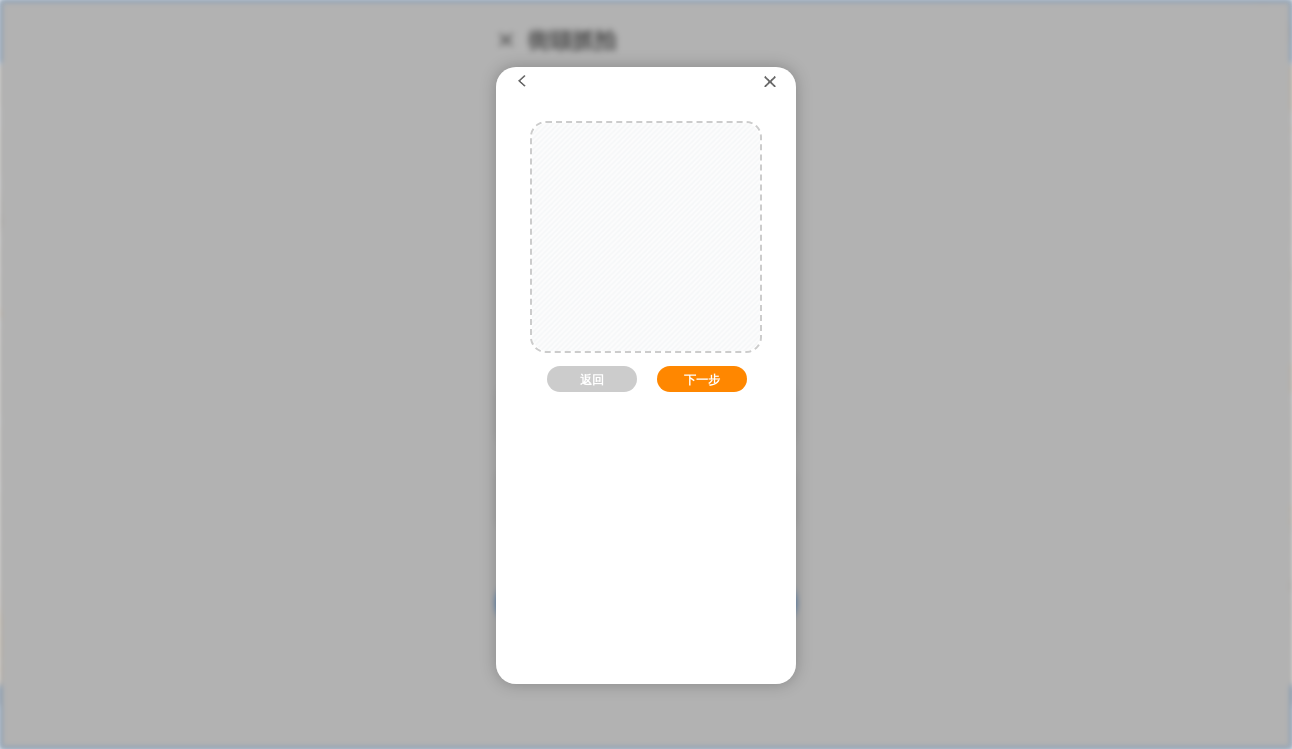 click on "下一步" at bounding box center (702, 379) 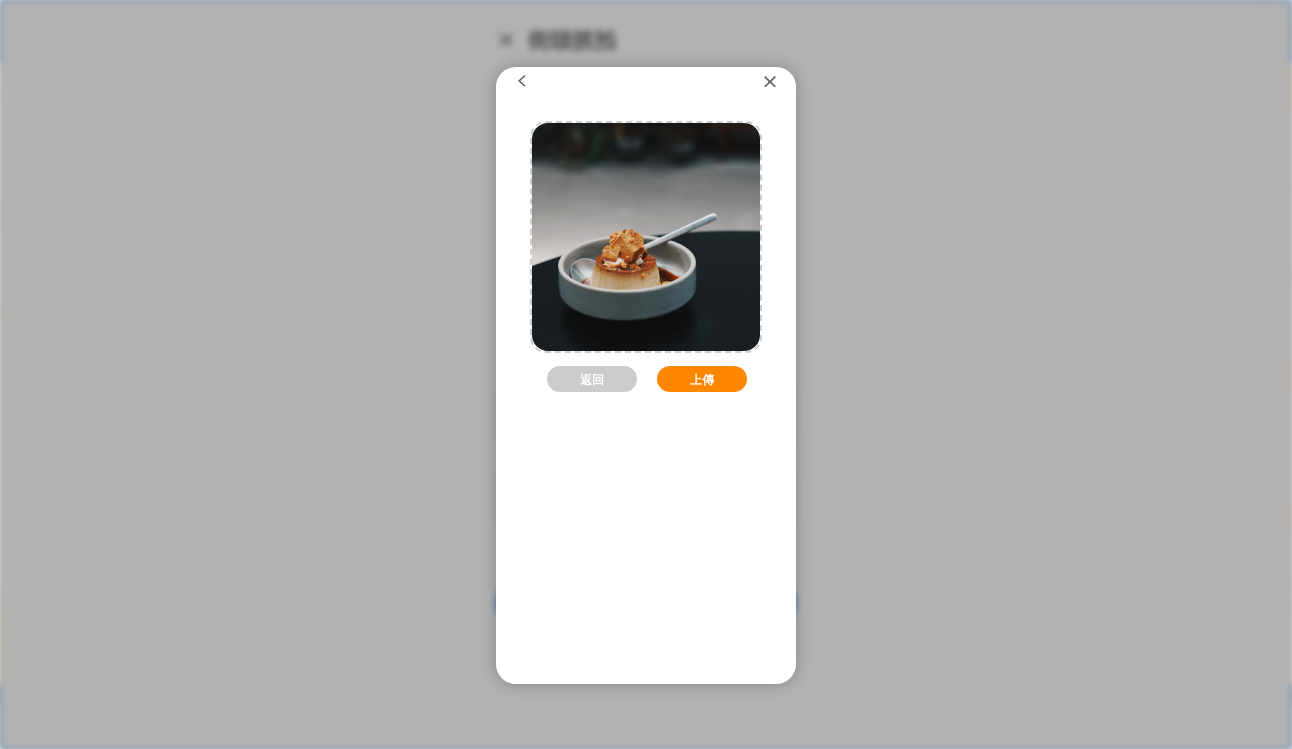 click on "上傳" at bounding box center (702, 379) 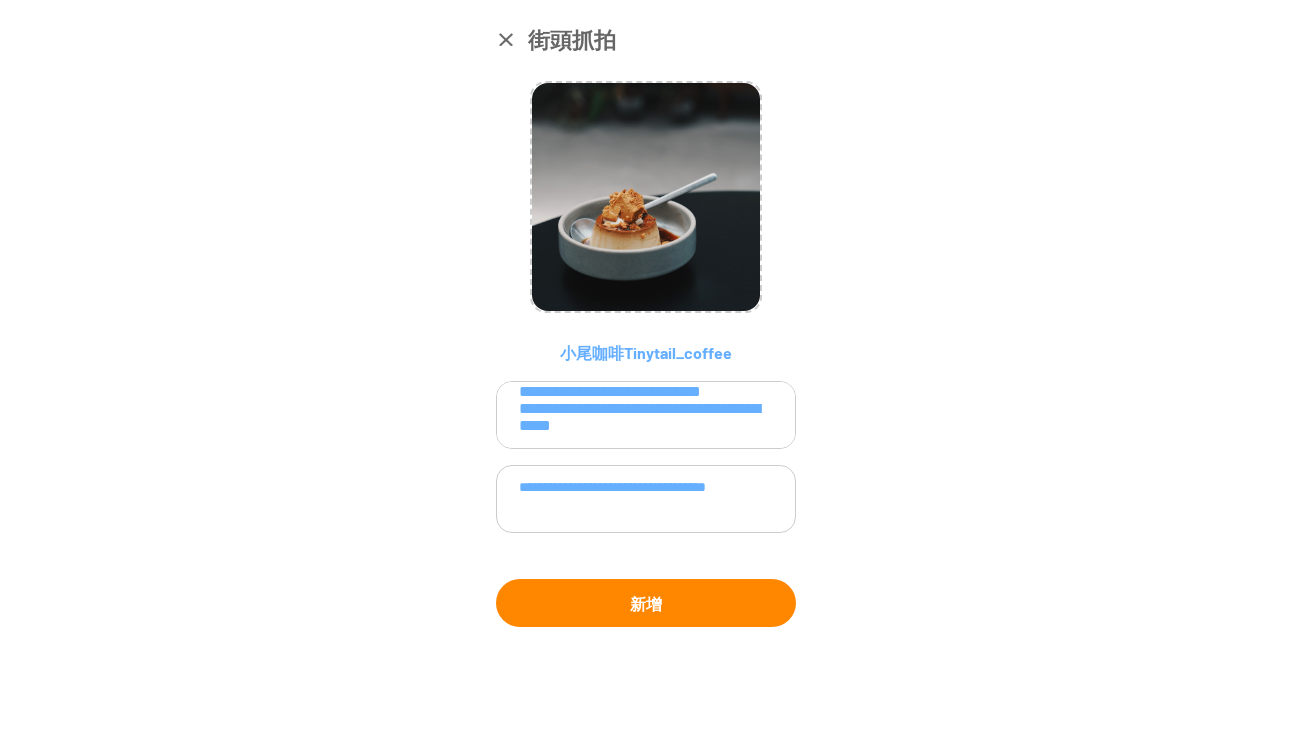 drag, startPoint x: 696, startPoint y: 580, endPoint x: 709, endPoint y: 594, distance: 19.104973 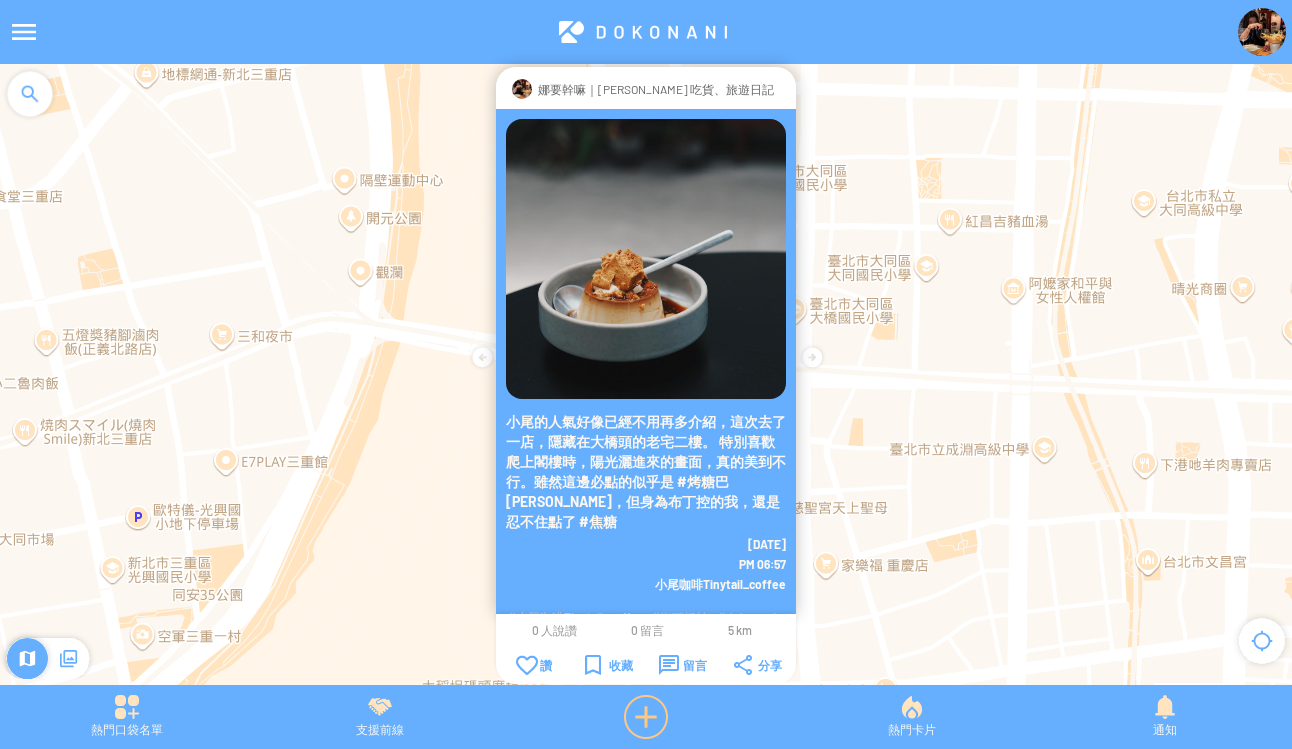 click at bounding box center [646, 717] 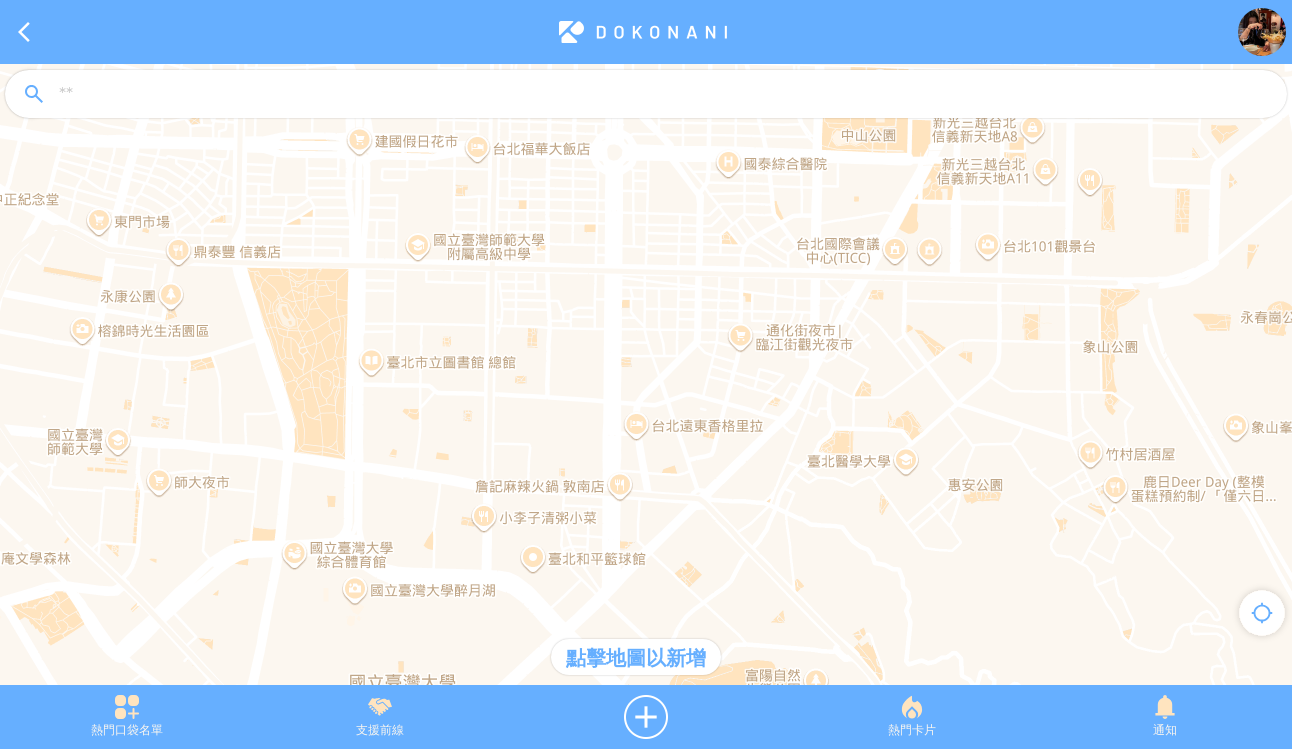 click at bounding box center [664, 95] 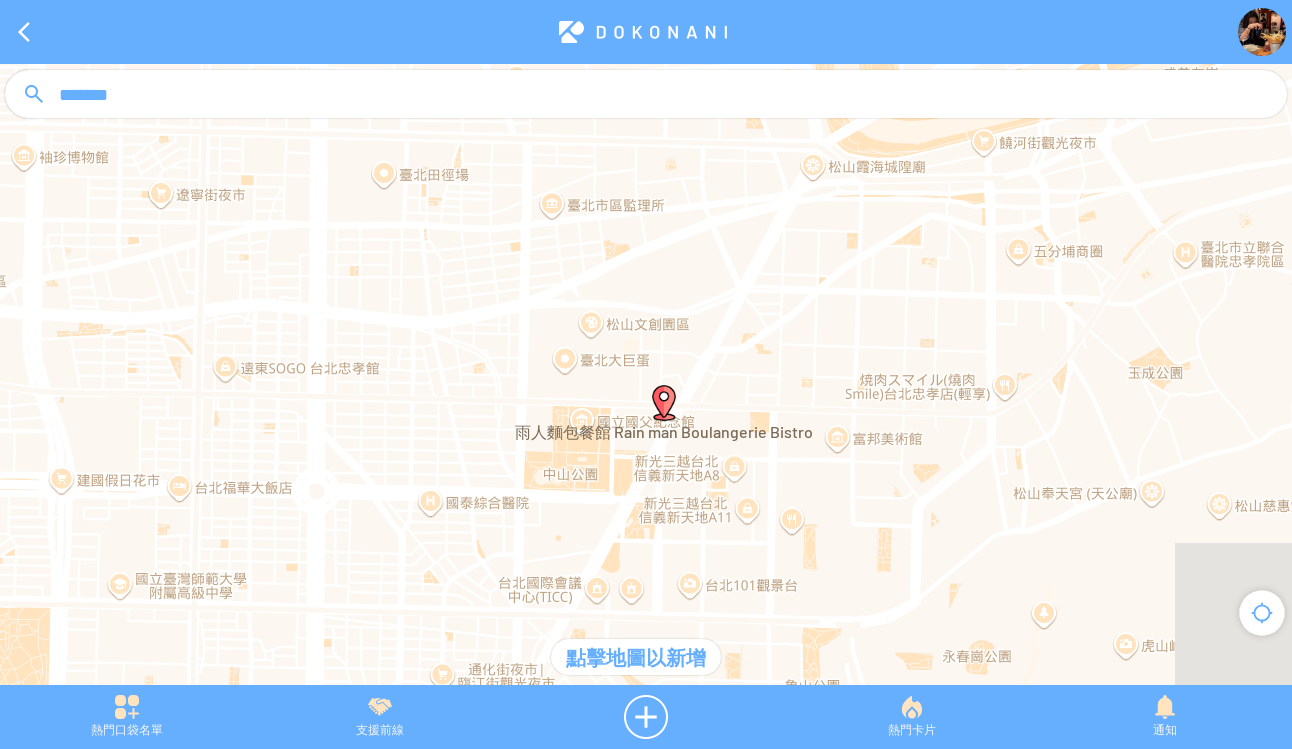 click at bounding box center [664, 403] 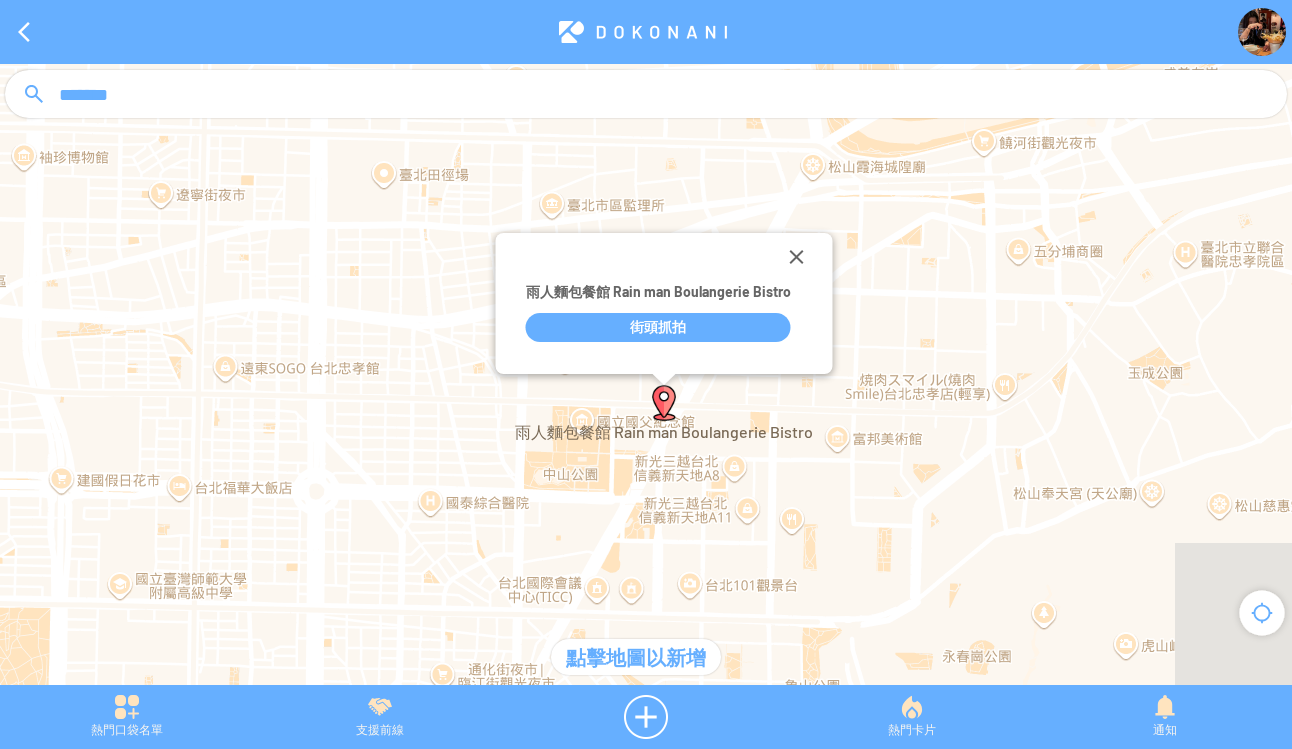 click at bounding box center (664, 403) 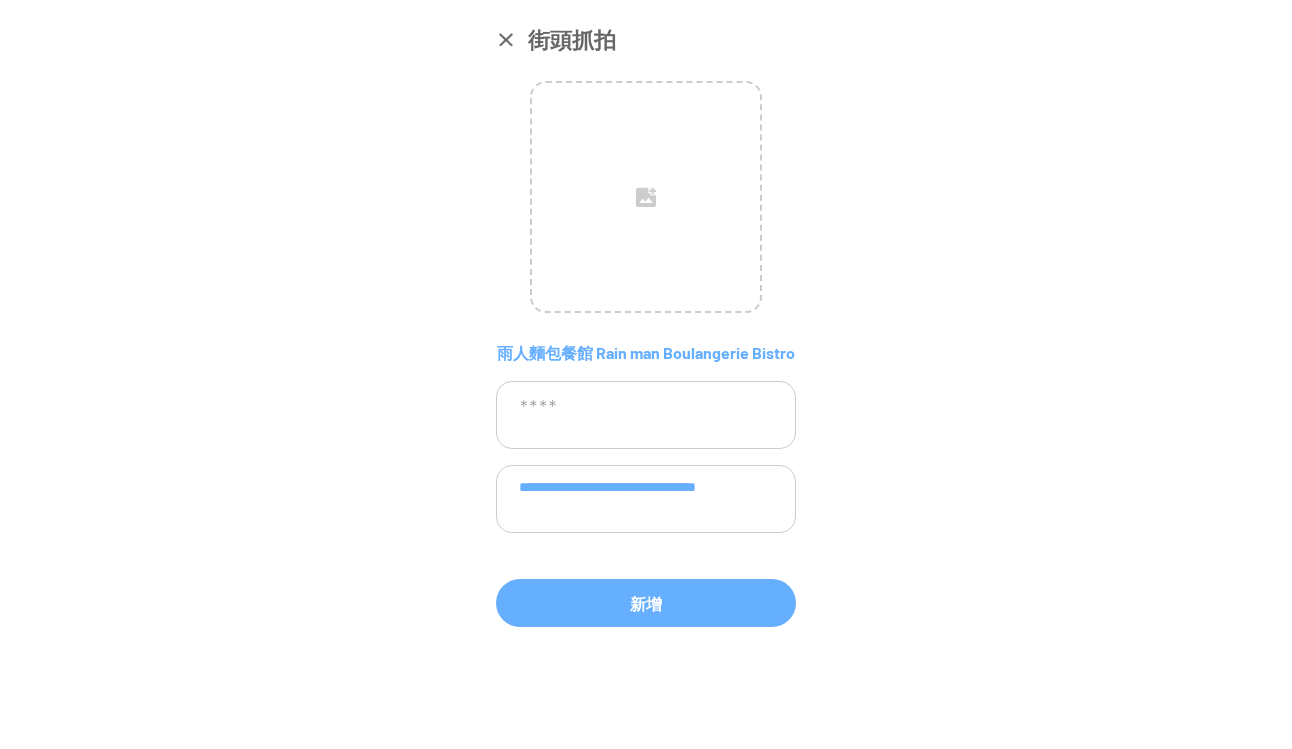 drag, startPoint x: 668, startPoint y: 327, endPoint x: 723, endPoint y: 370, distance: 69.81404 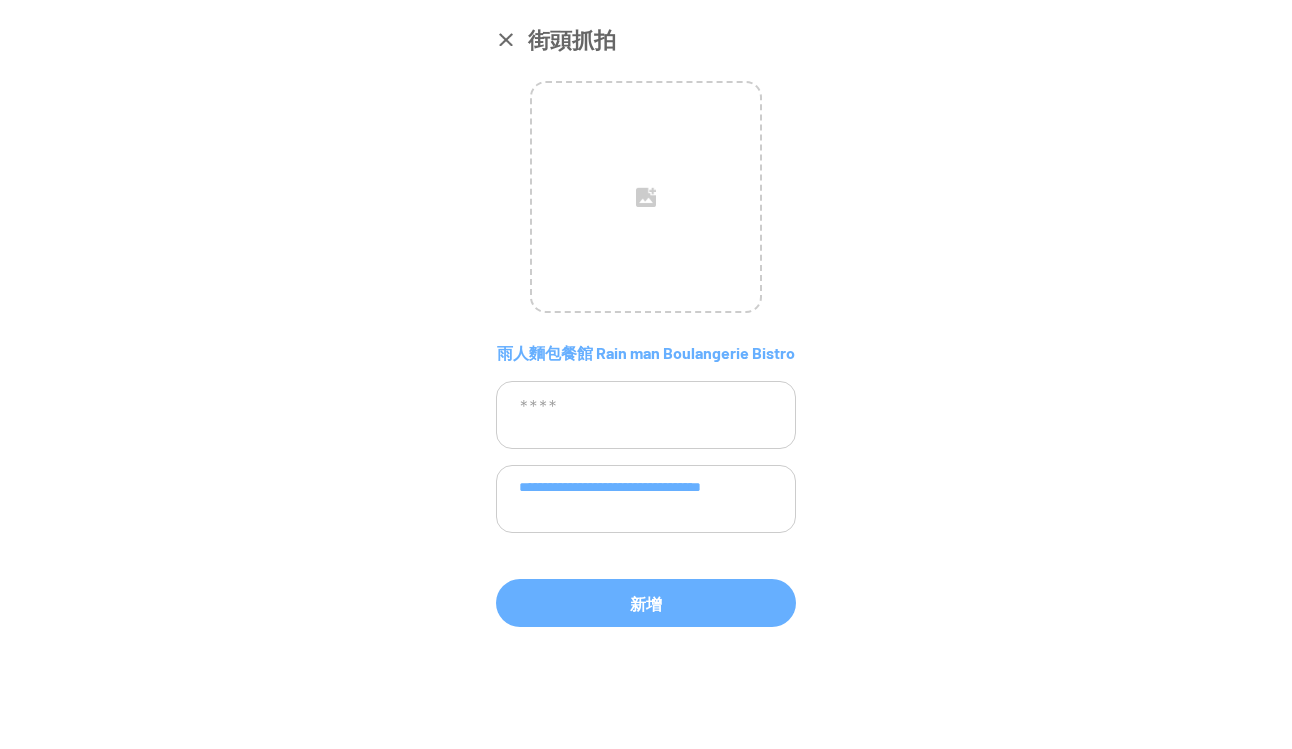 paste on "**********" 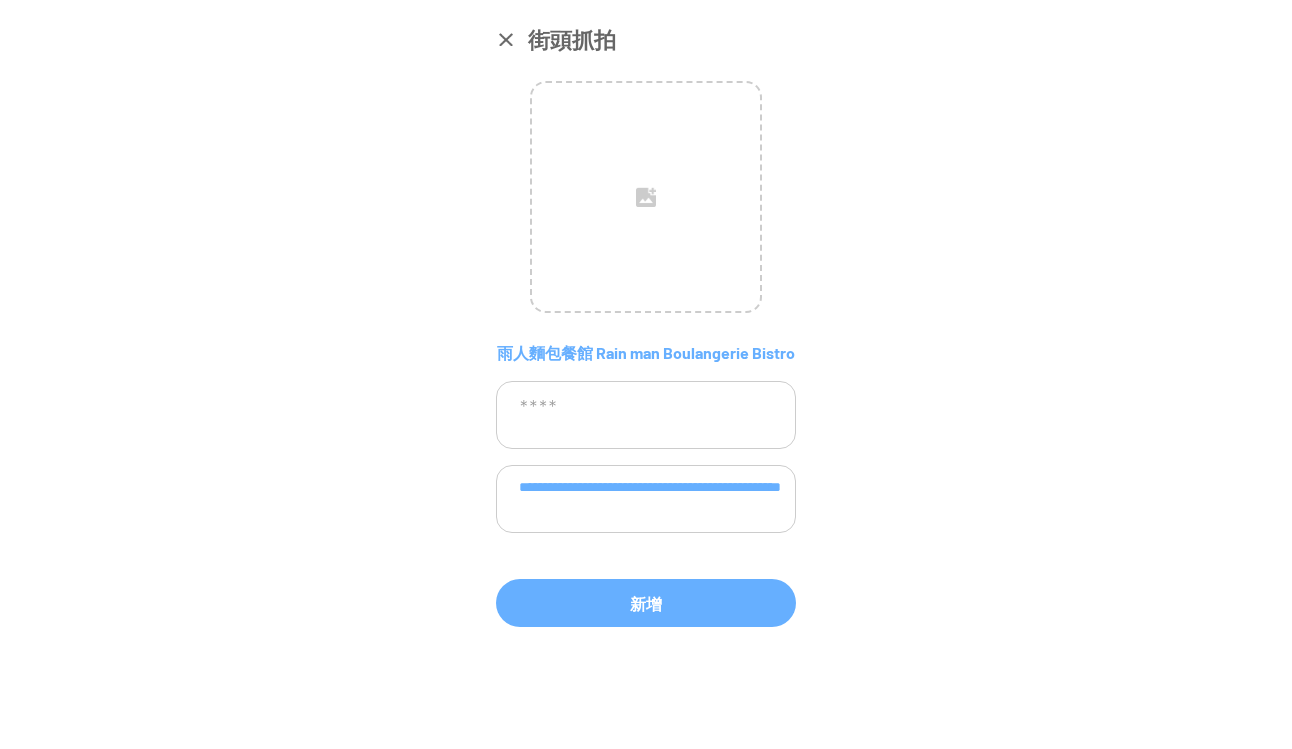 type on "**********" 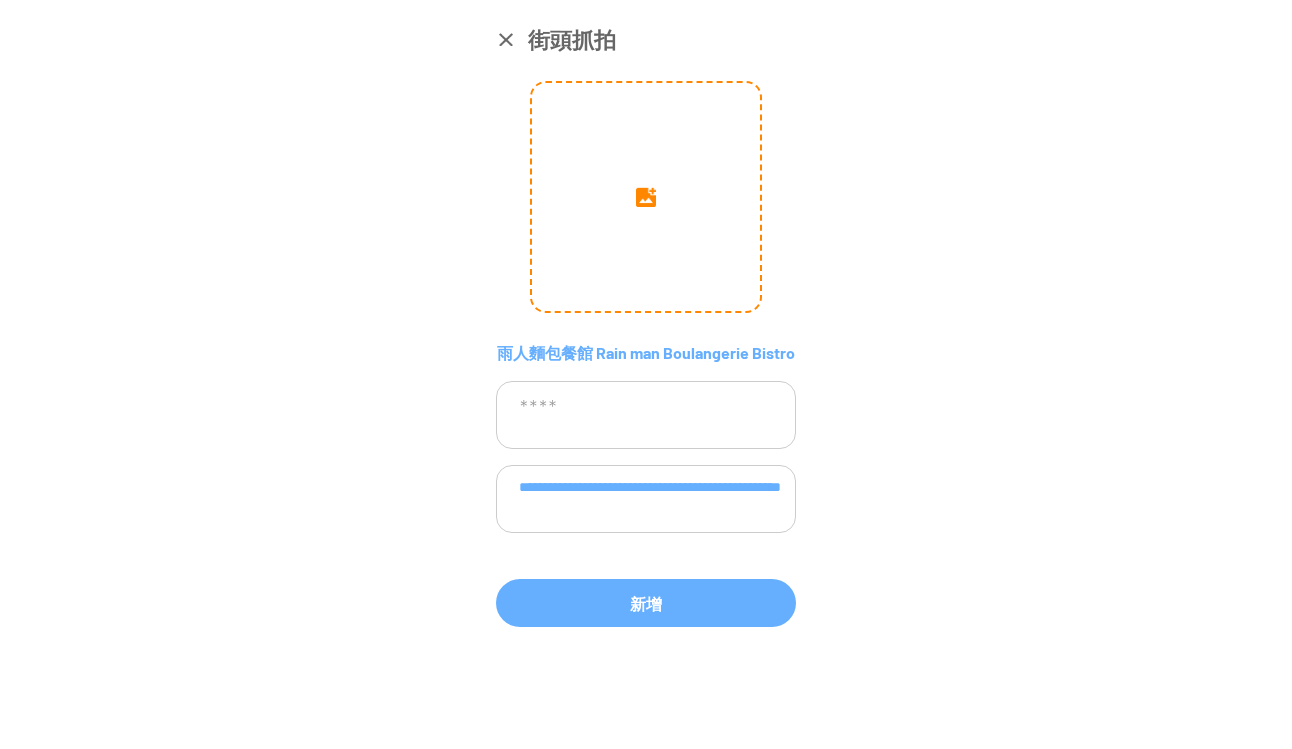click at bounding box center (646, 197) 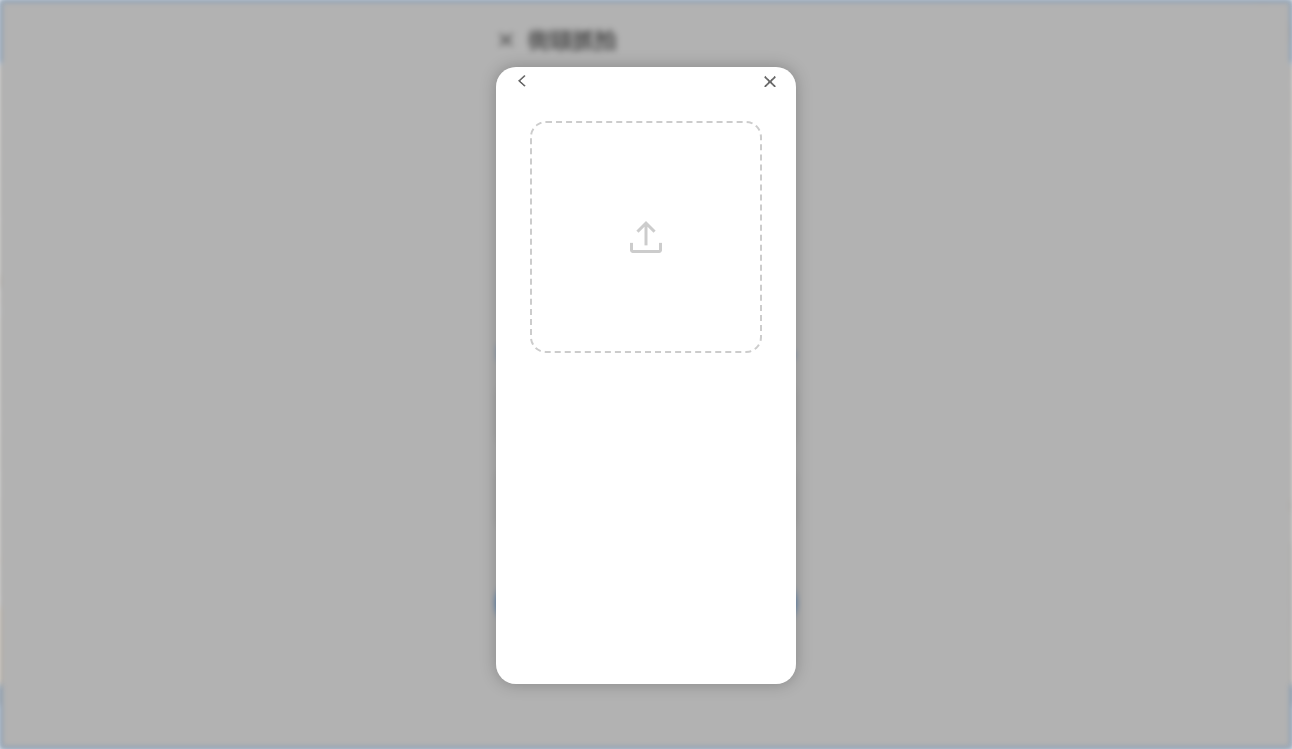 scroll, scrollTop: 8, scrollLeft: 0, axis: vertical 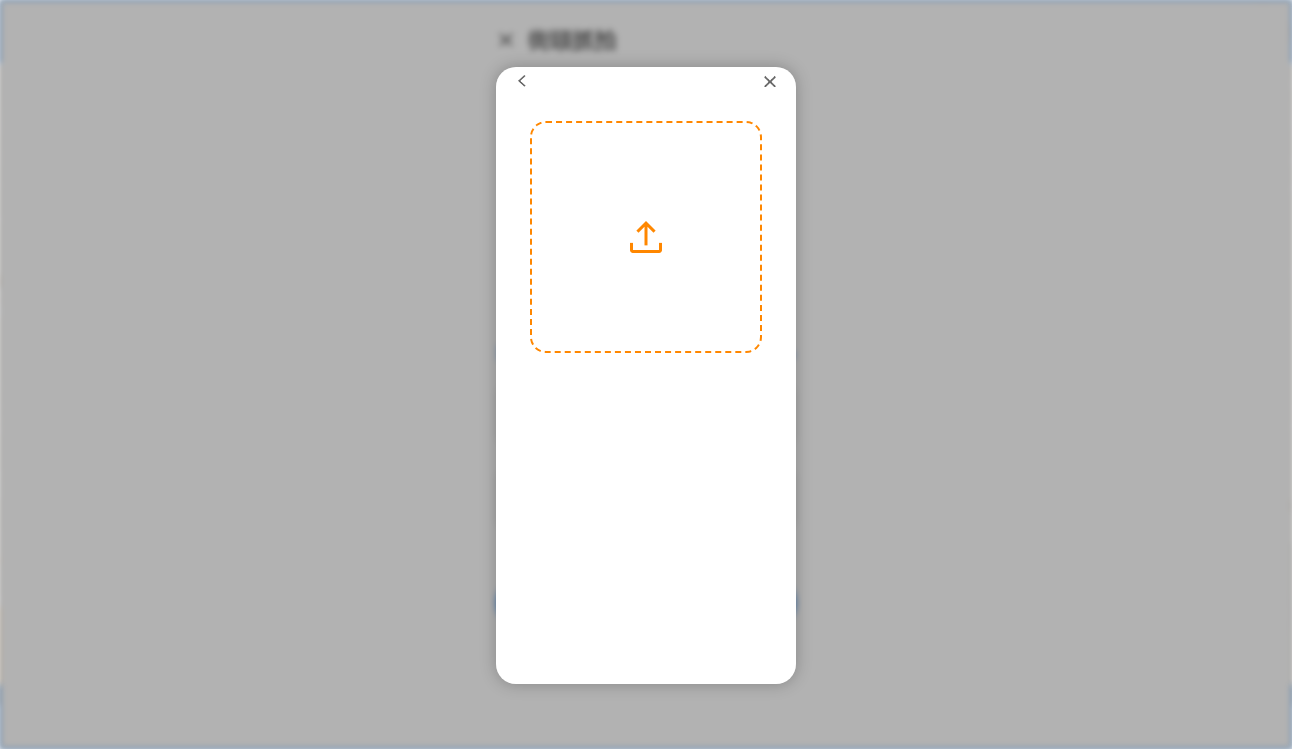 click at bounding box center [646, 237] 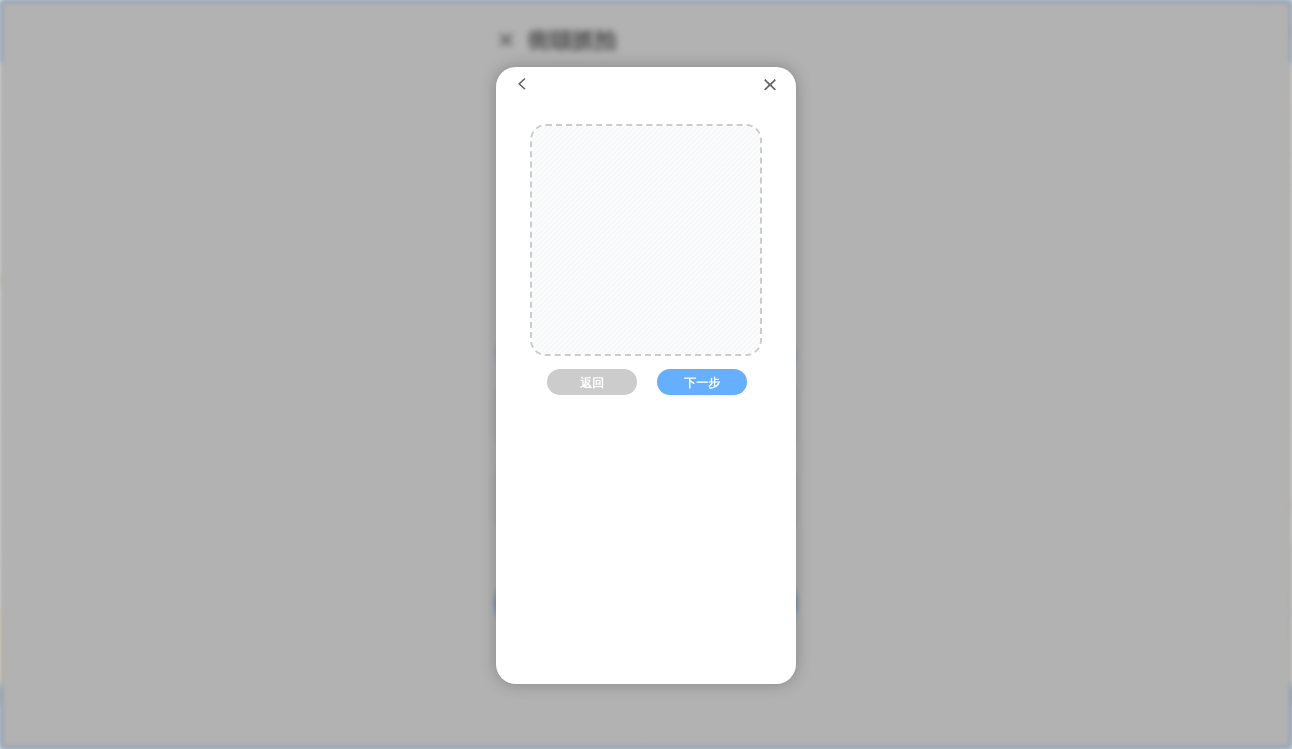scroll, scrollTop: 3, scrollLeft: 0, axis: vertical 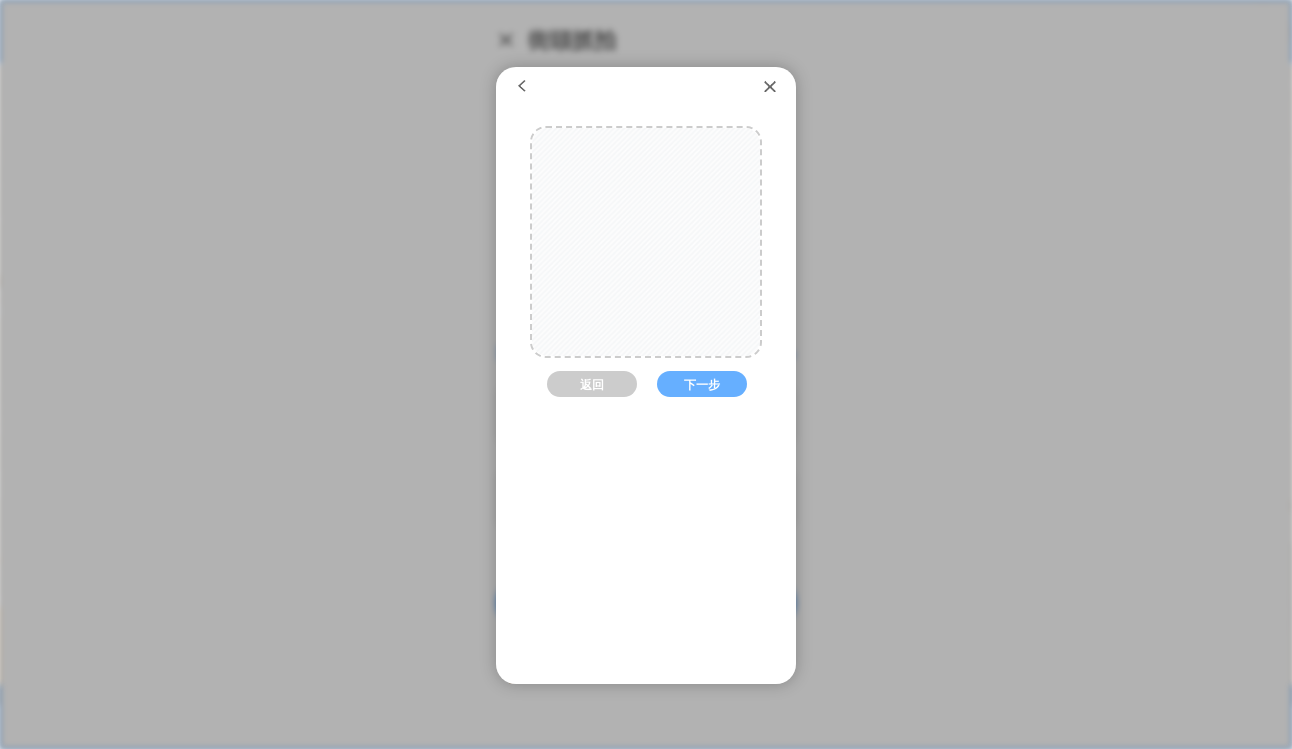 drag, startPoint x: 694, startPoint y: 255, endPoint x: 692, endPoint y: 269, distance: 14.142136 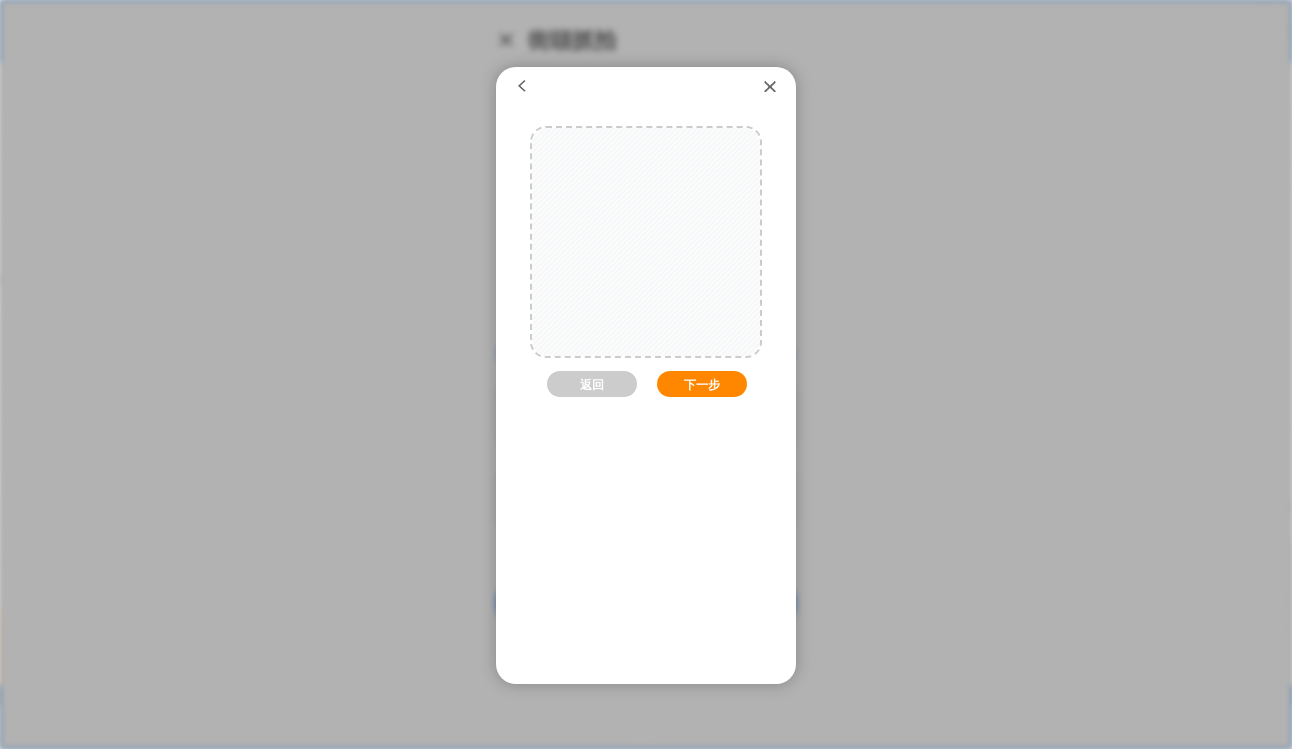 click on "下一步" at bounding box center [702, 384] 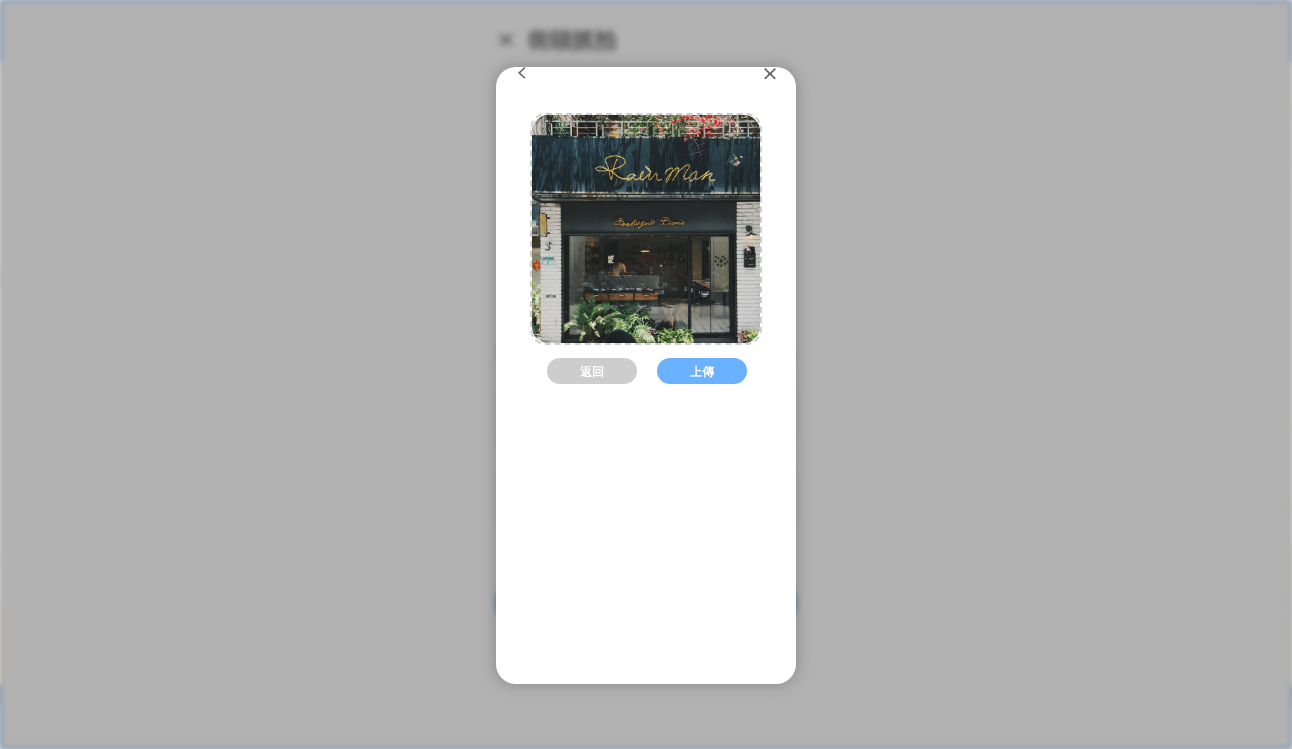 scroll, scrollTop: 22, scrollLeft: 0, axis: vertical 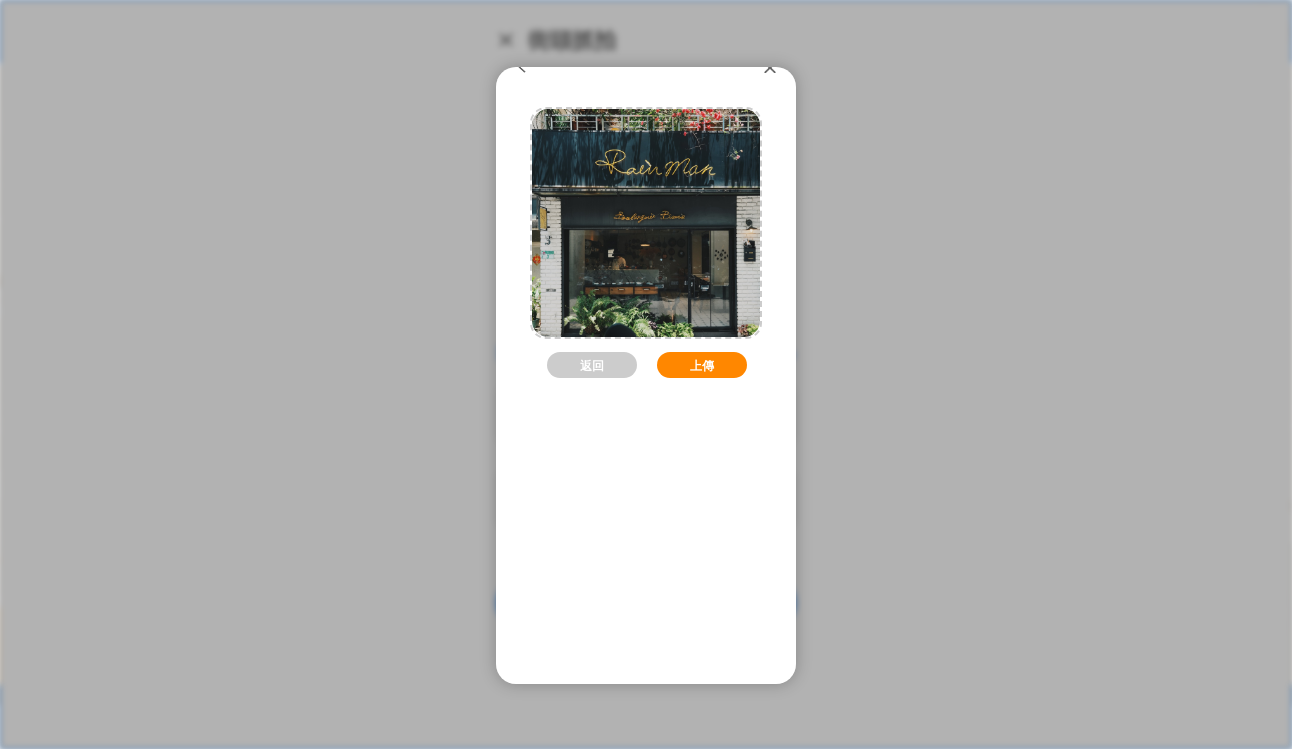 click on "上傳" at bounding box center (702, 365) 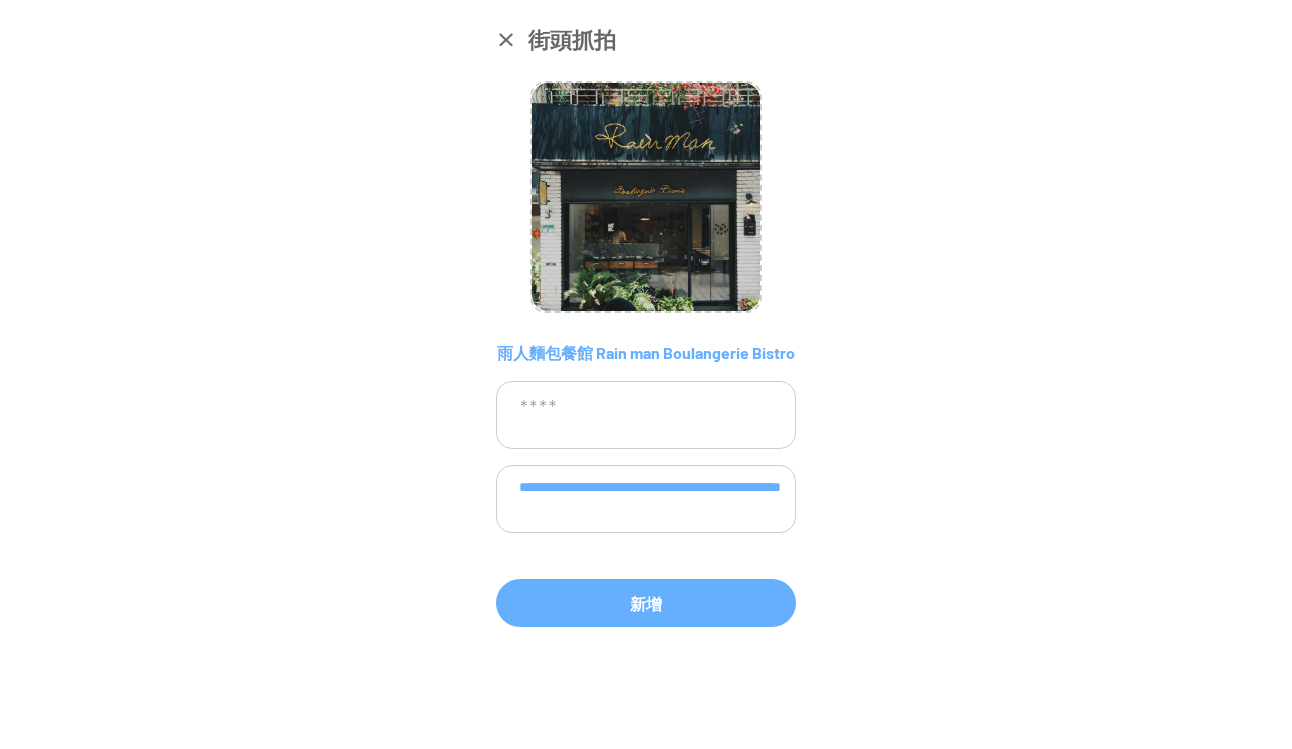 click at bounding box center [646, 415] 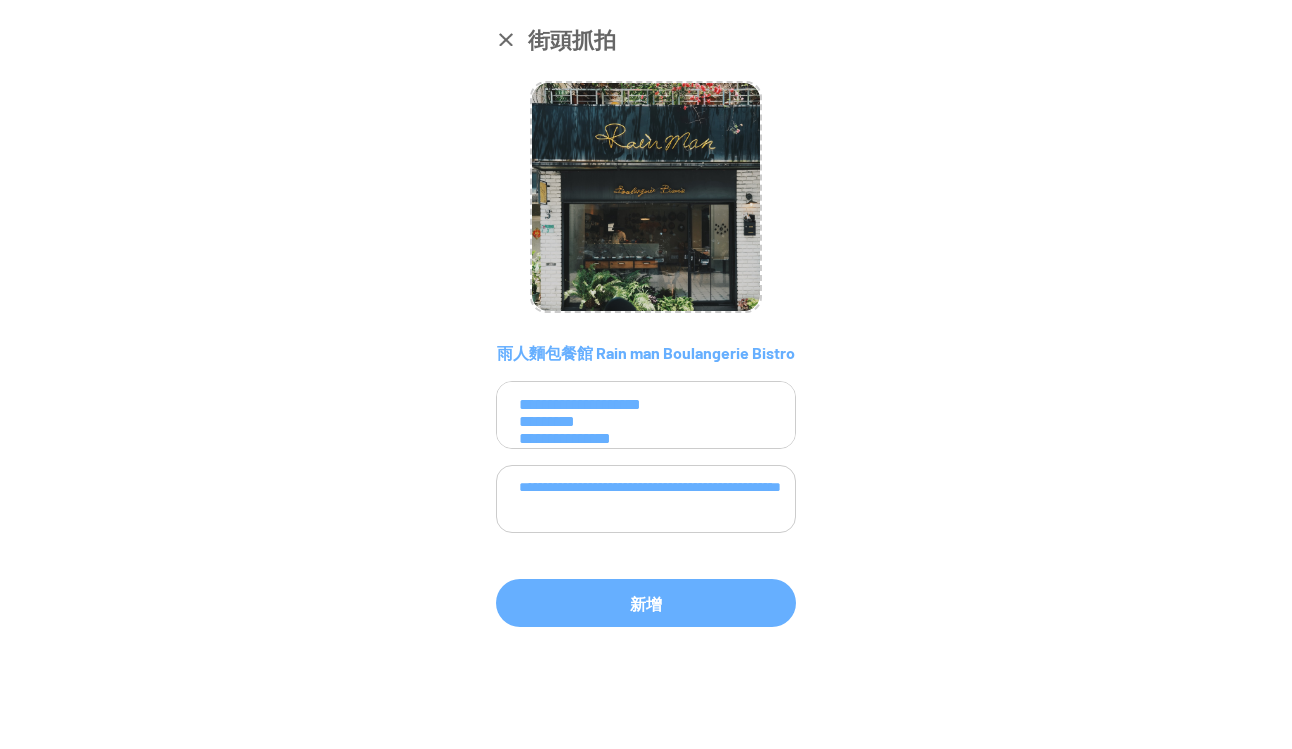 scroll, scrollTop: 308, scrollLeft: 0, axis: vertical 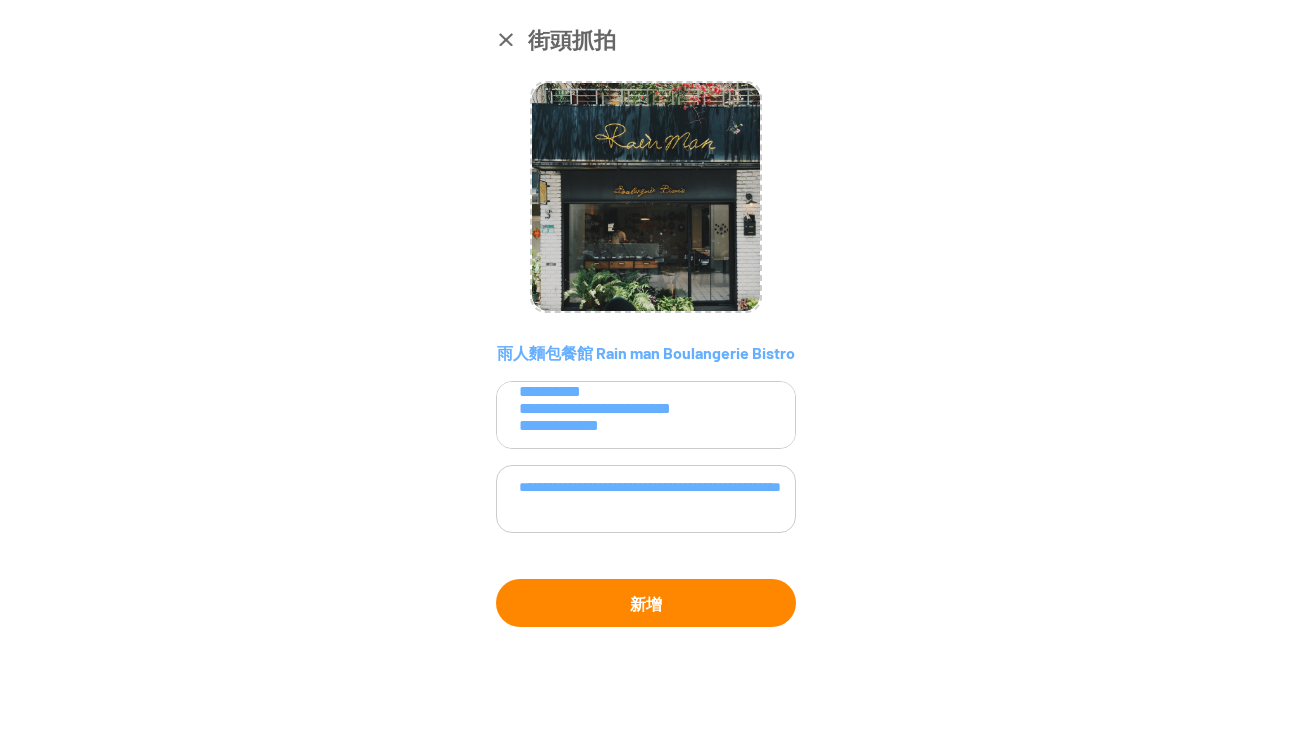 type on "**********" 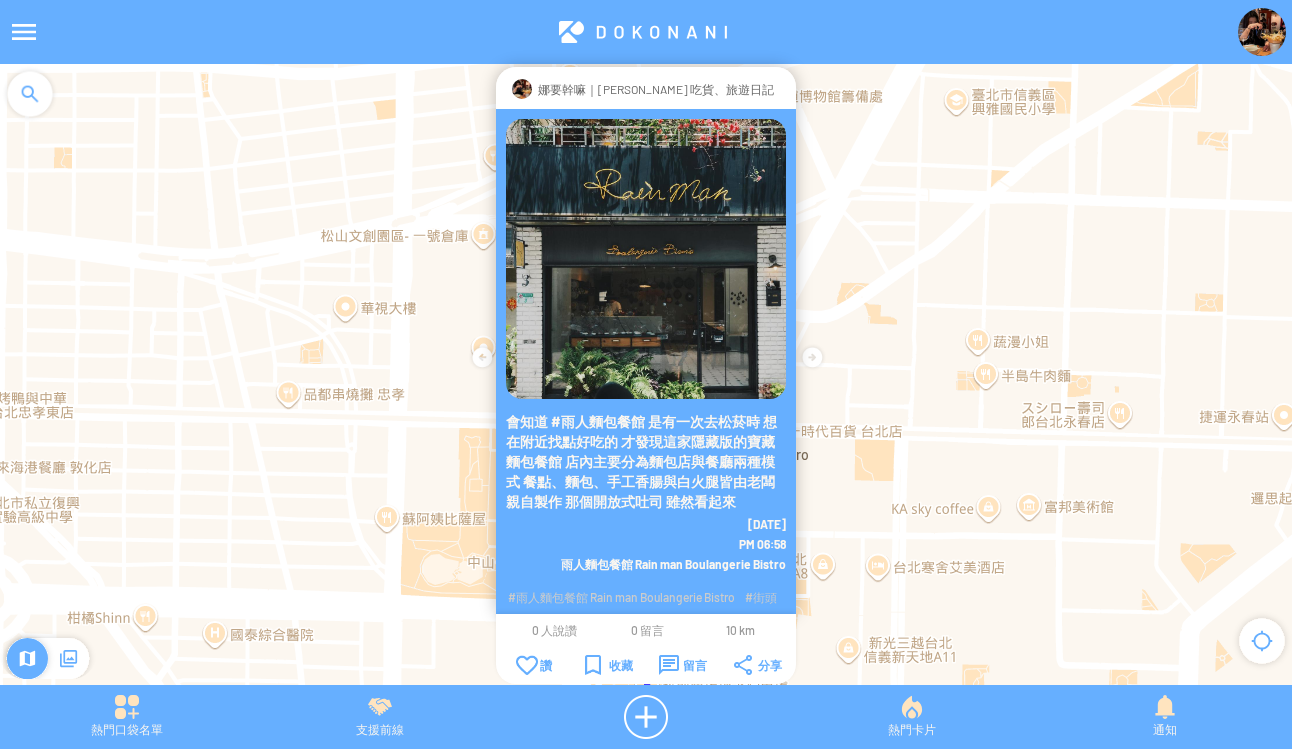 click on "熱門口袋名單
支援前線
熱門卡片
通知" at bounding box center [646, 717] 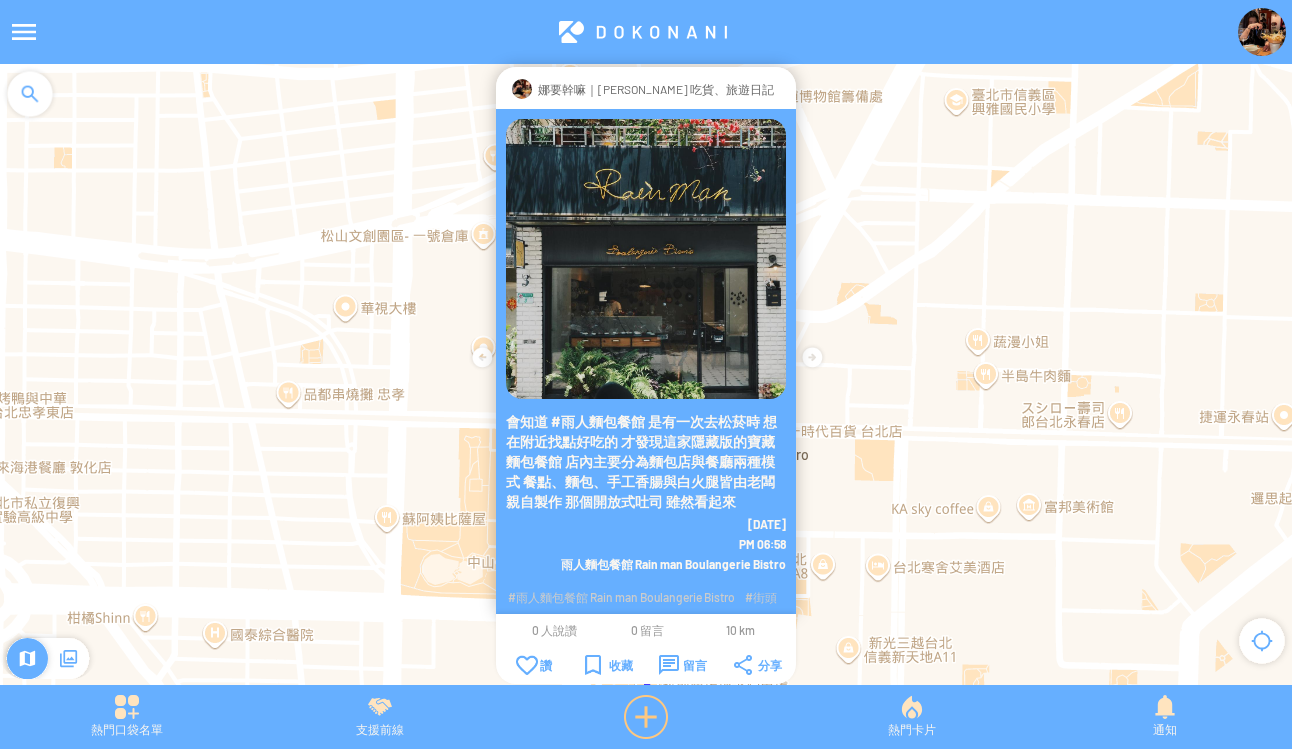 click at bounding box center [646, 717] 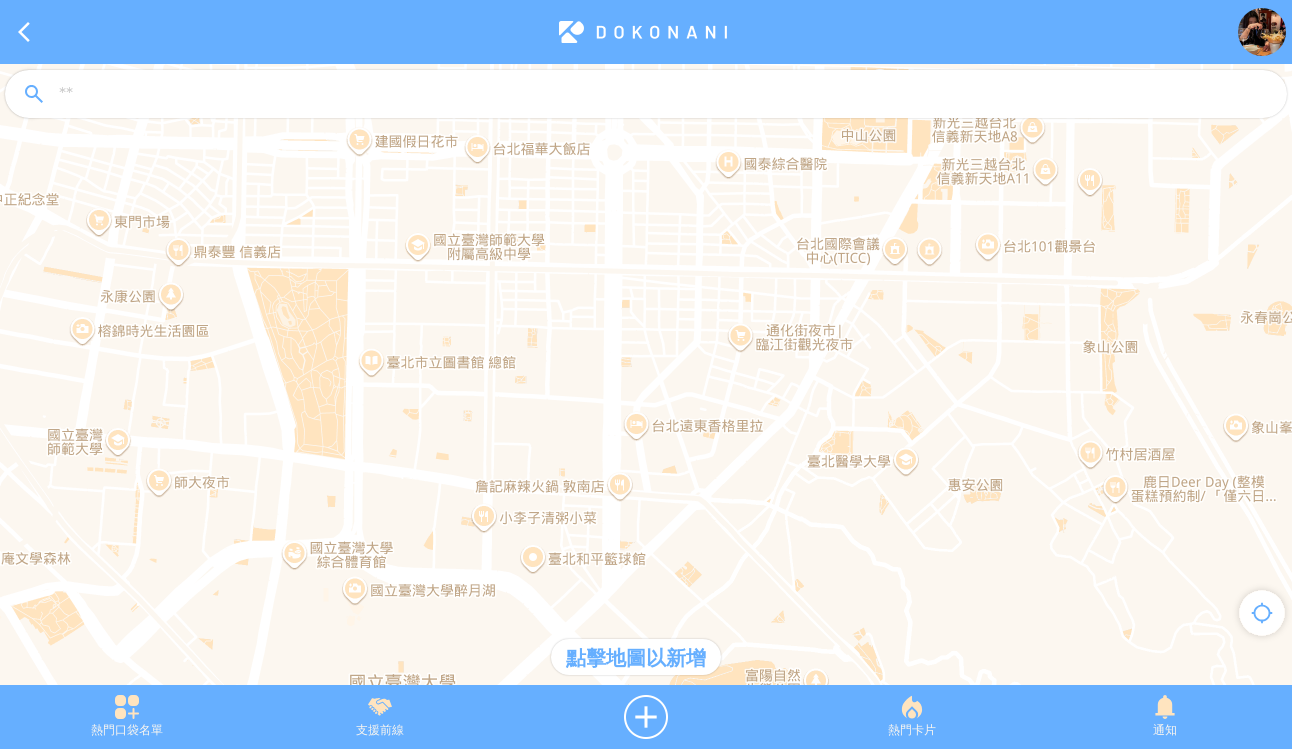 click at bounding box center [664, 95] 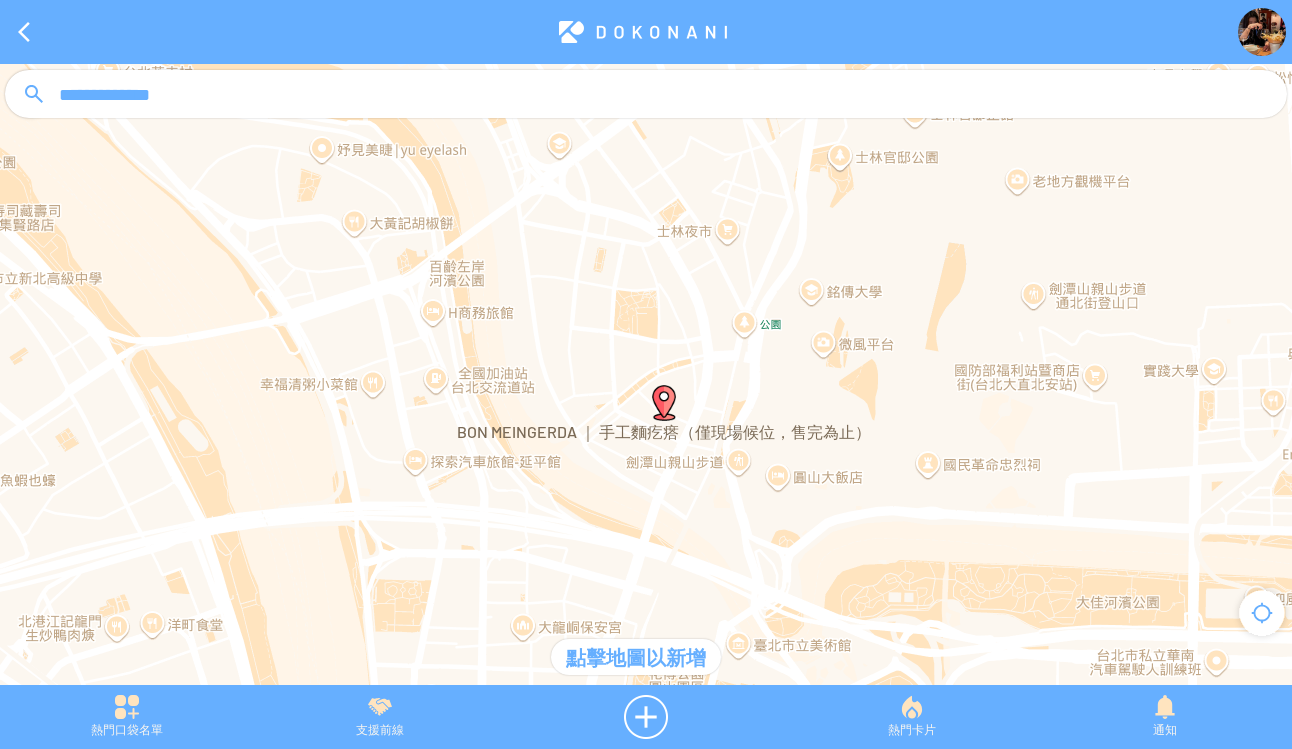 click at bounding box center [664, 403] 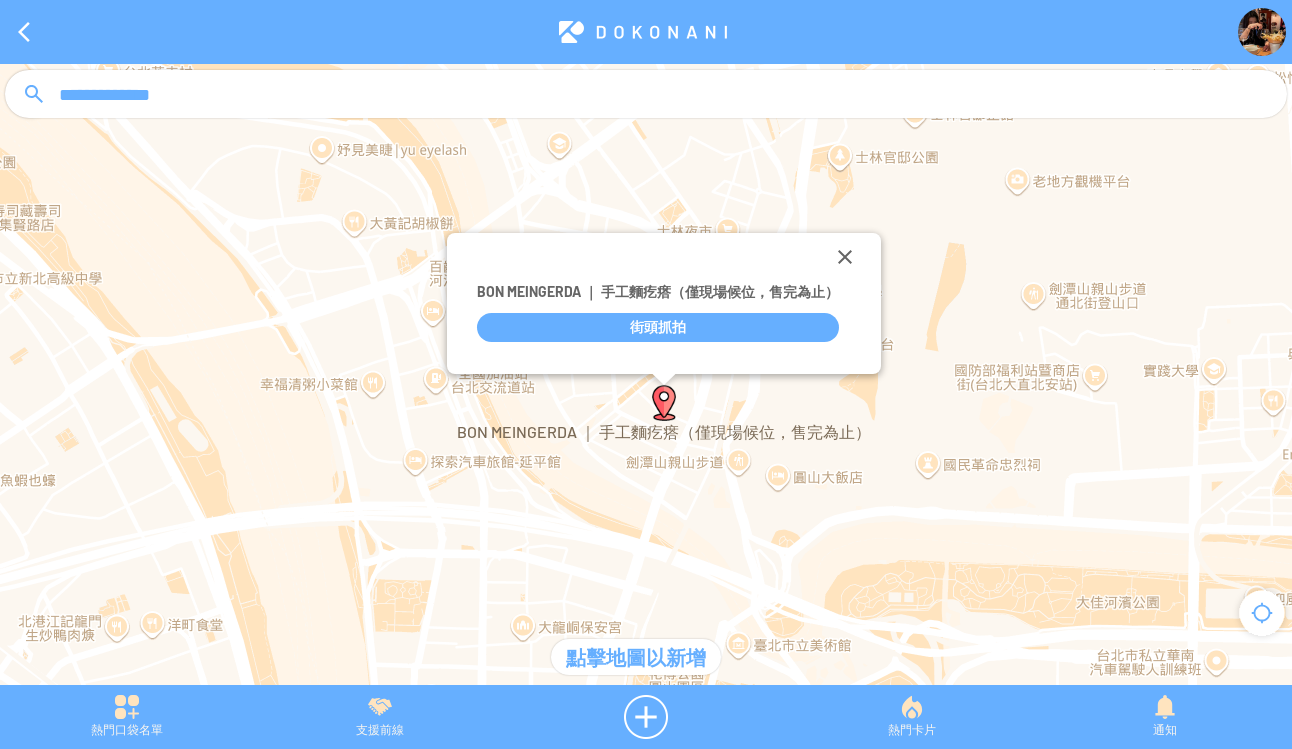 click on "街頭抓拍" at bounding box center (658, 327) 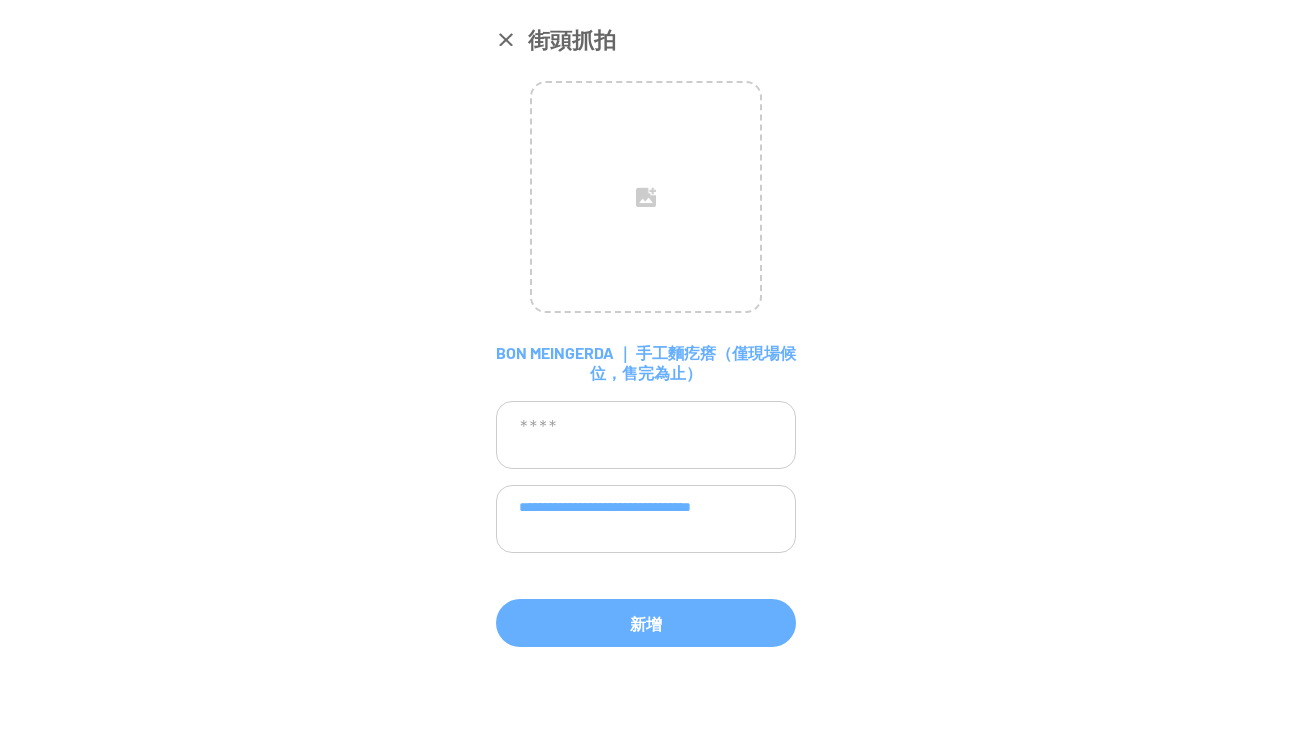 click on "**********" at bounding box center [646, 519] 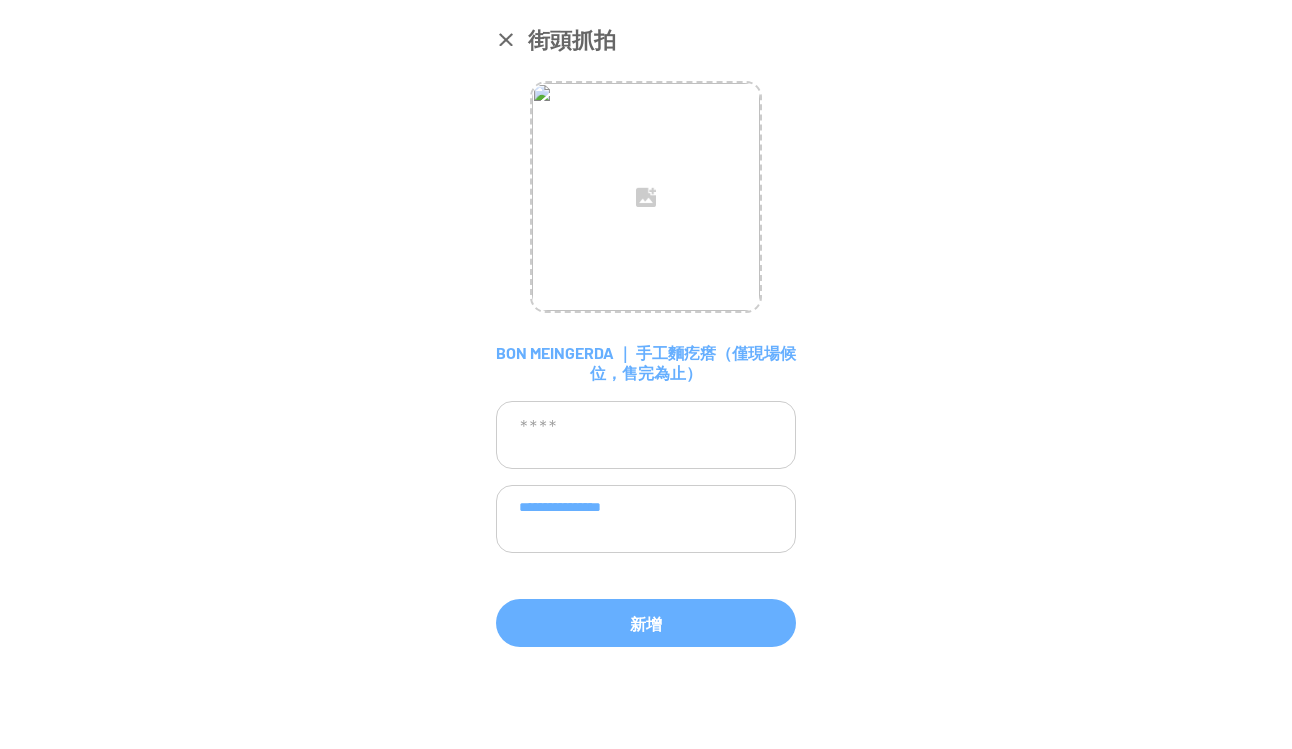 scroll, scrollTop: 0, scrollLeft: 0, axis: both 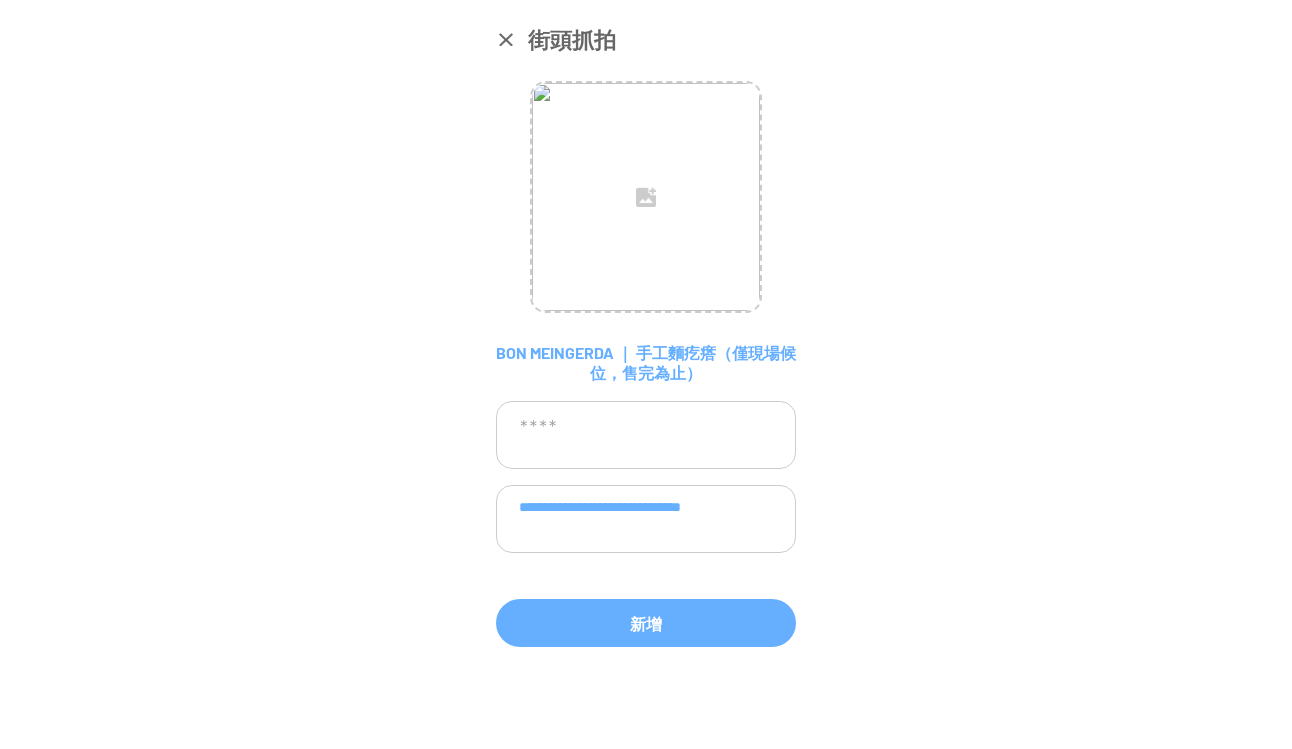 type on "**********" 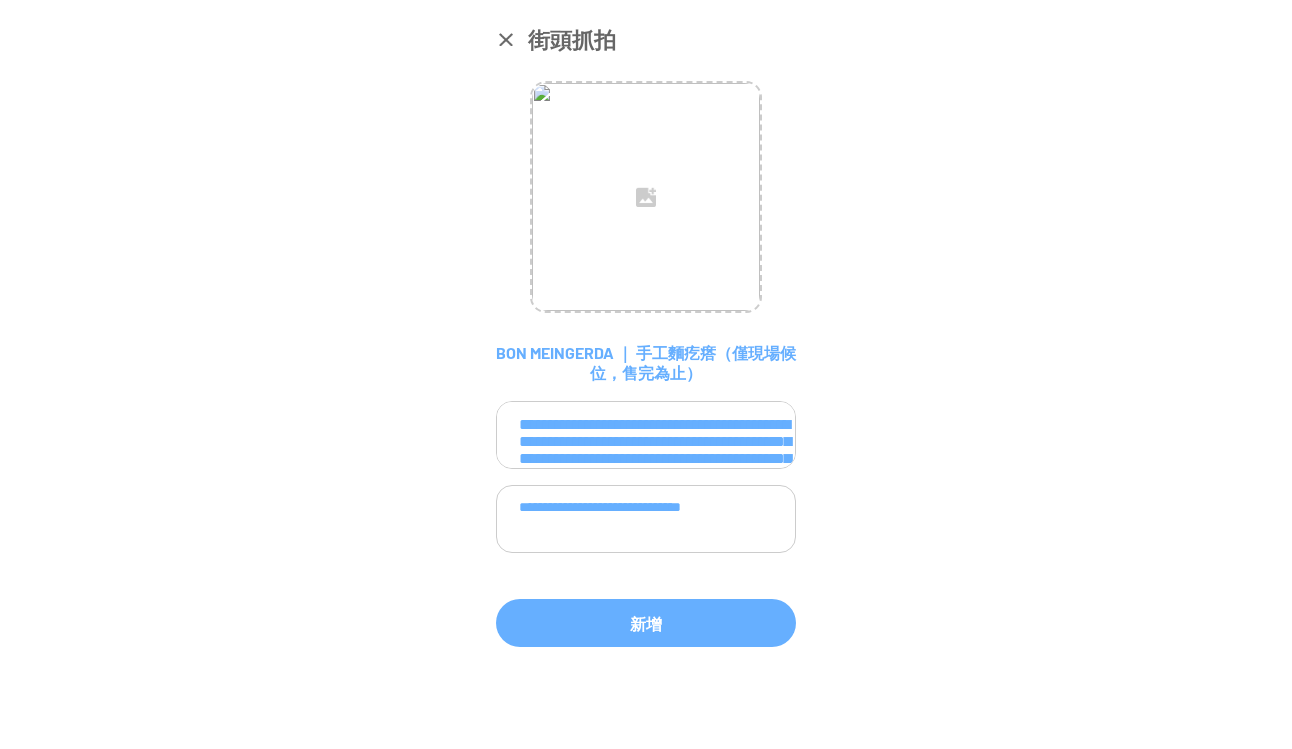 scroll, scrollTop: 217, scrollLeft: 0, axis: vertical 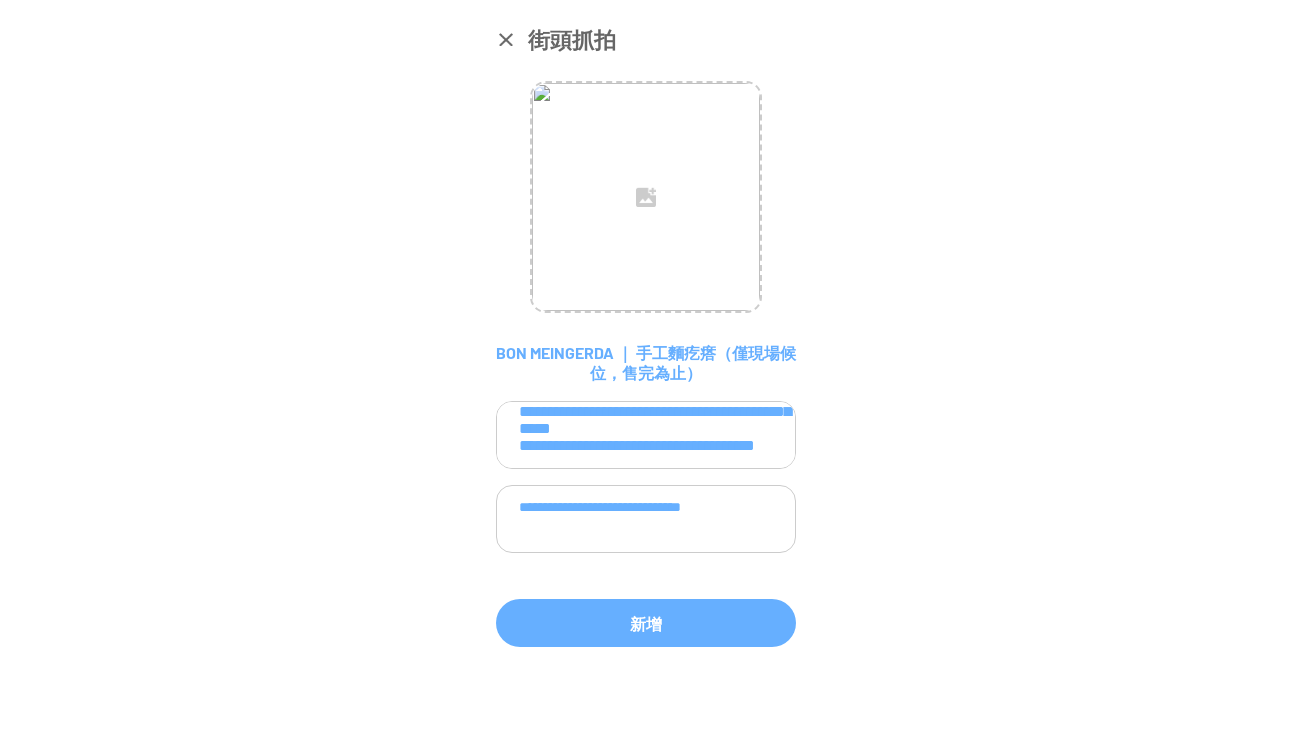 type on "**********" 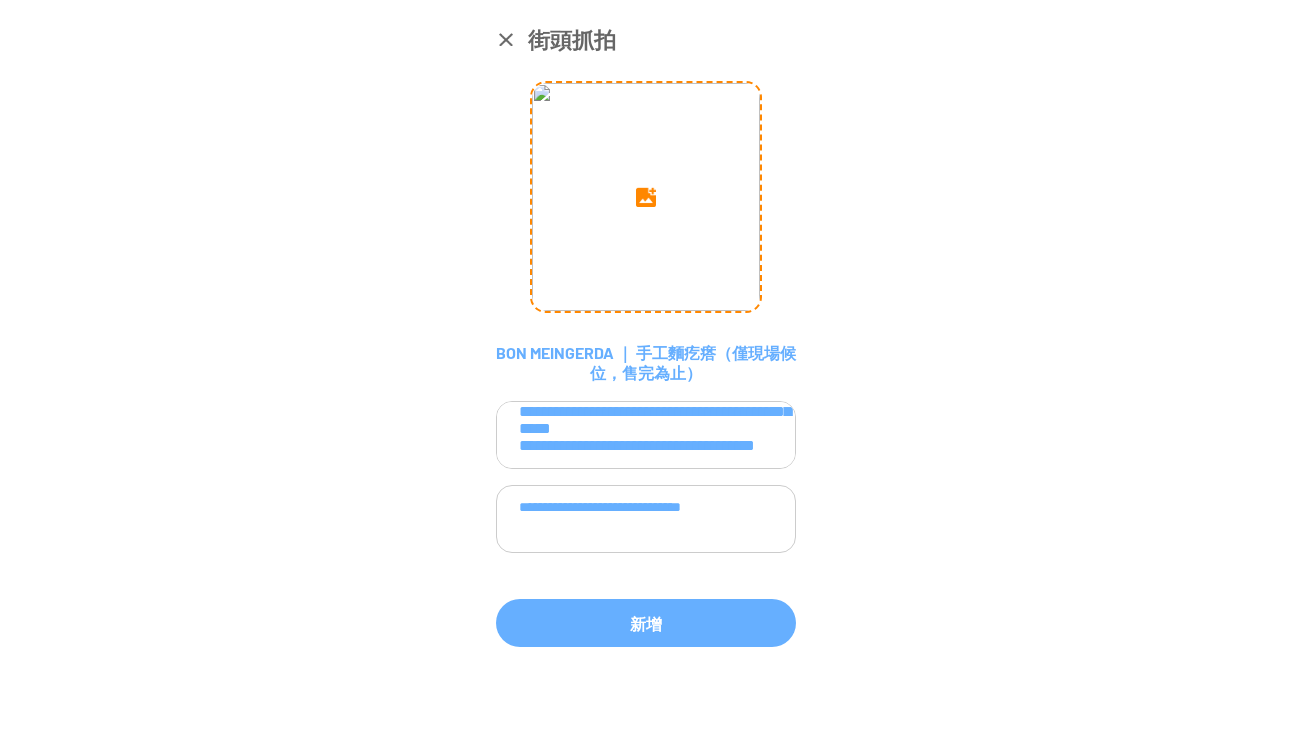 click at bounding box center [646, 197] 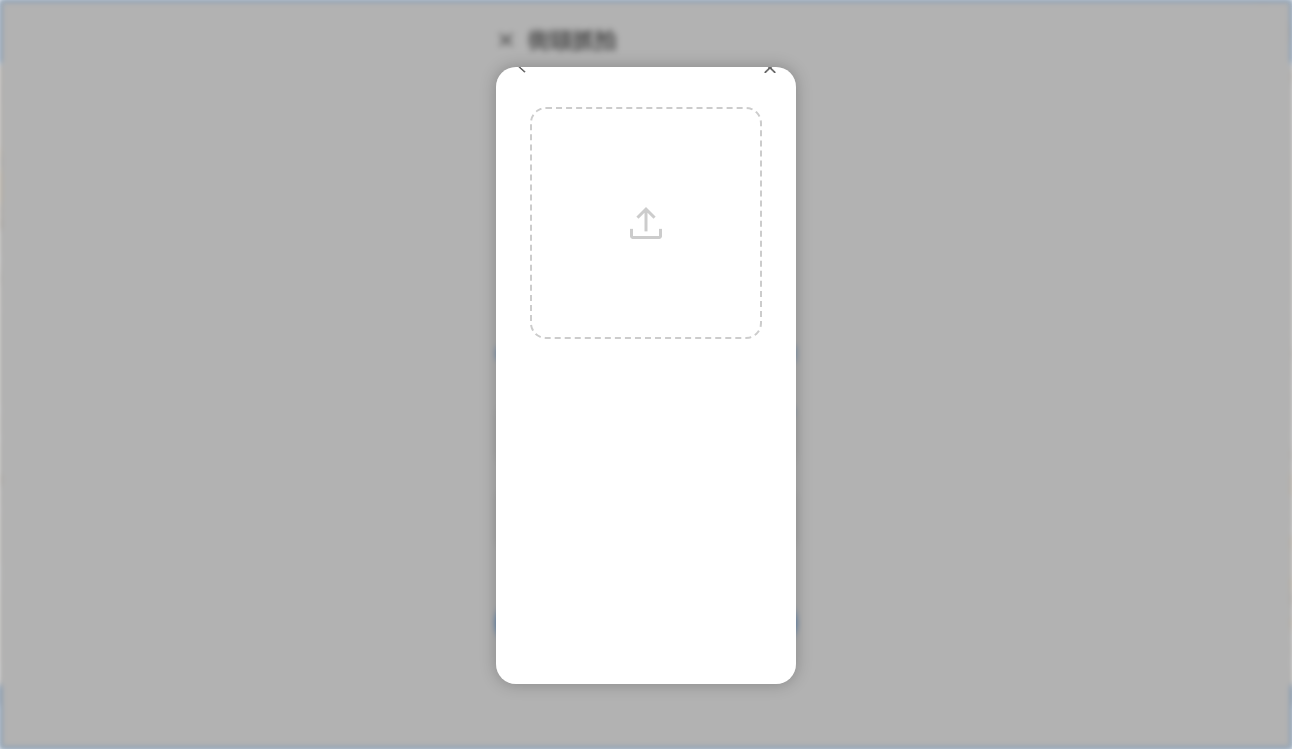 scroll, scrollTop: 25, scrollLeft: 0, axis: vertical 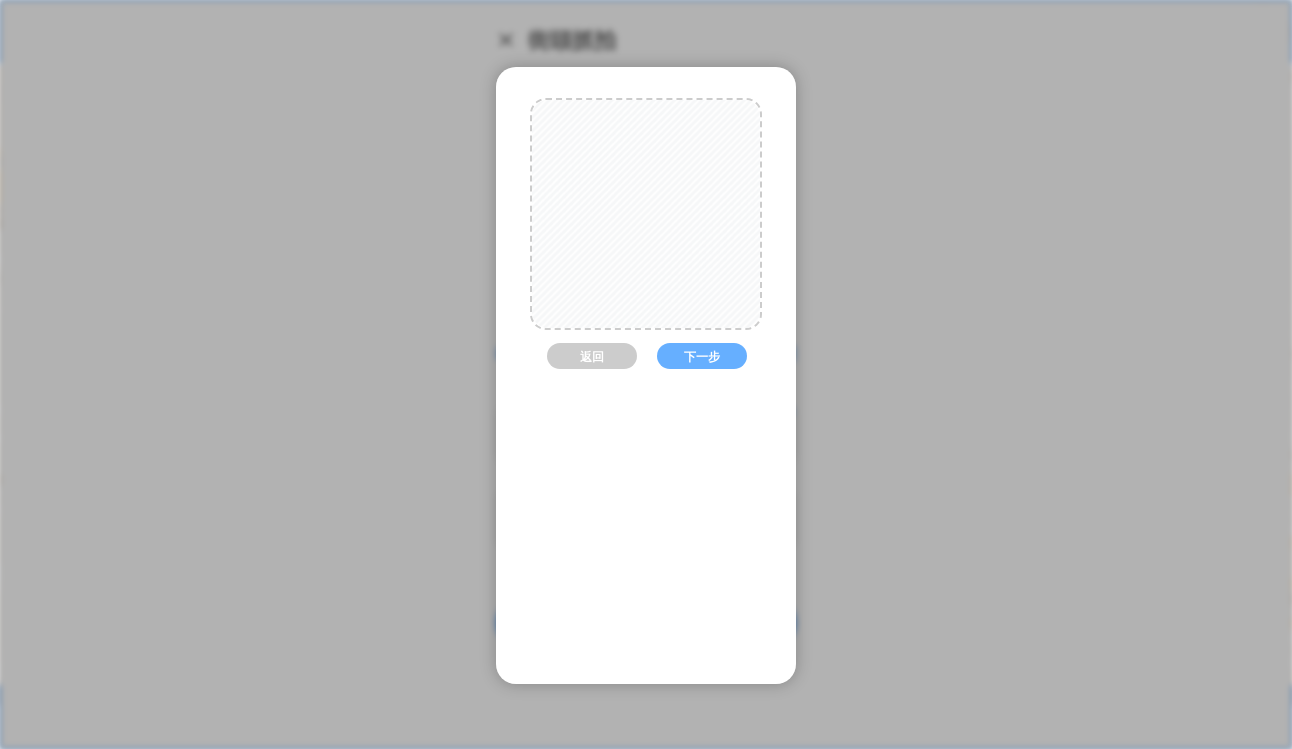 click at bounding box center [646, 223] 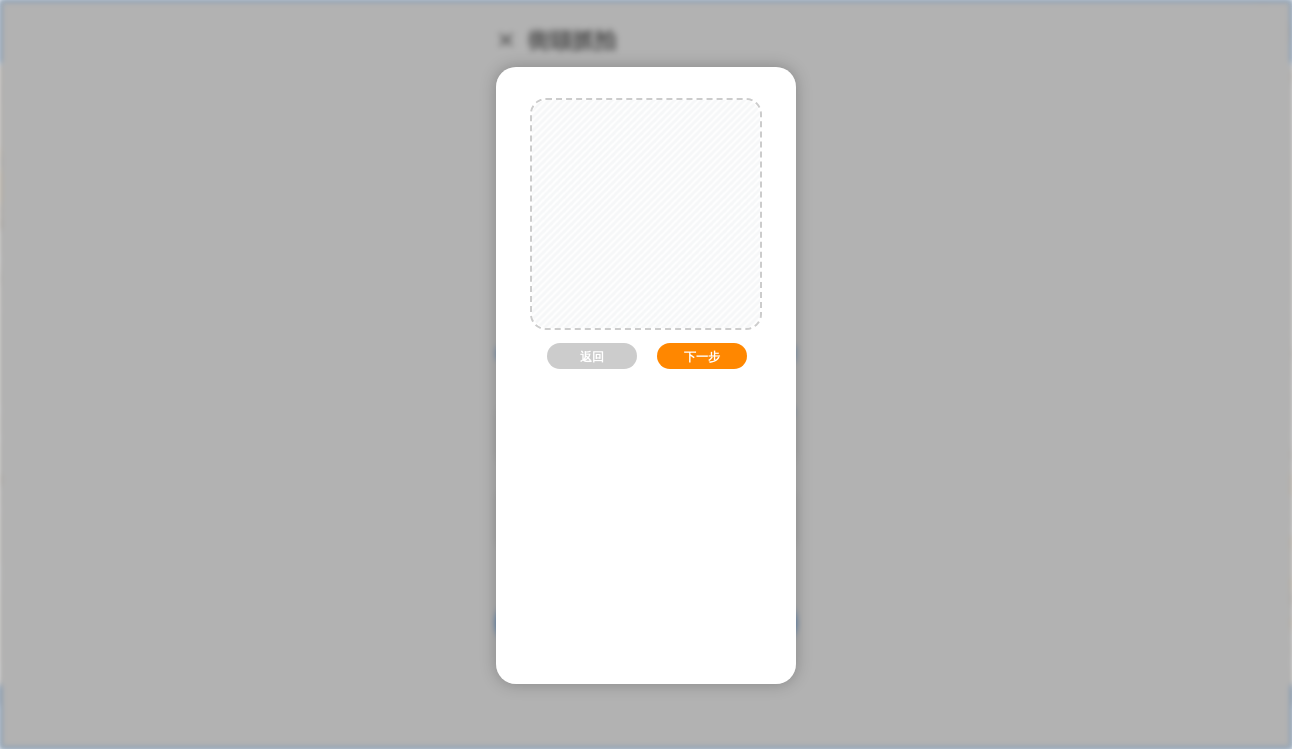 click on "下一步" at bounding box center (702, 356) 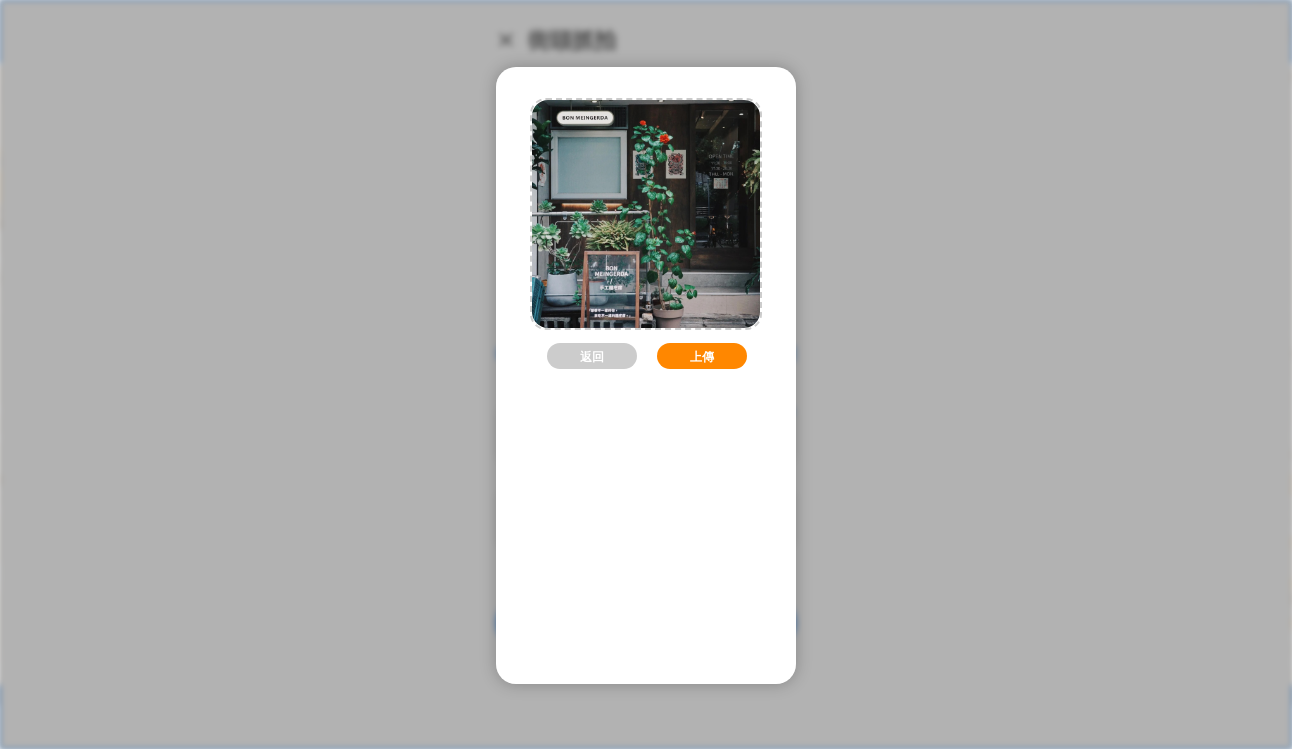 click on "上傳" at bounding box center [702, 356] 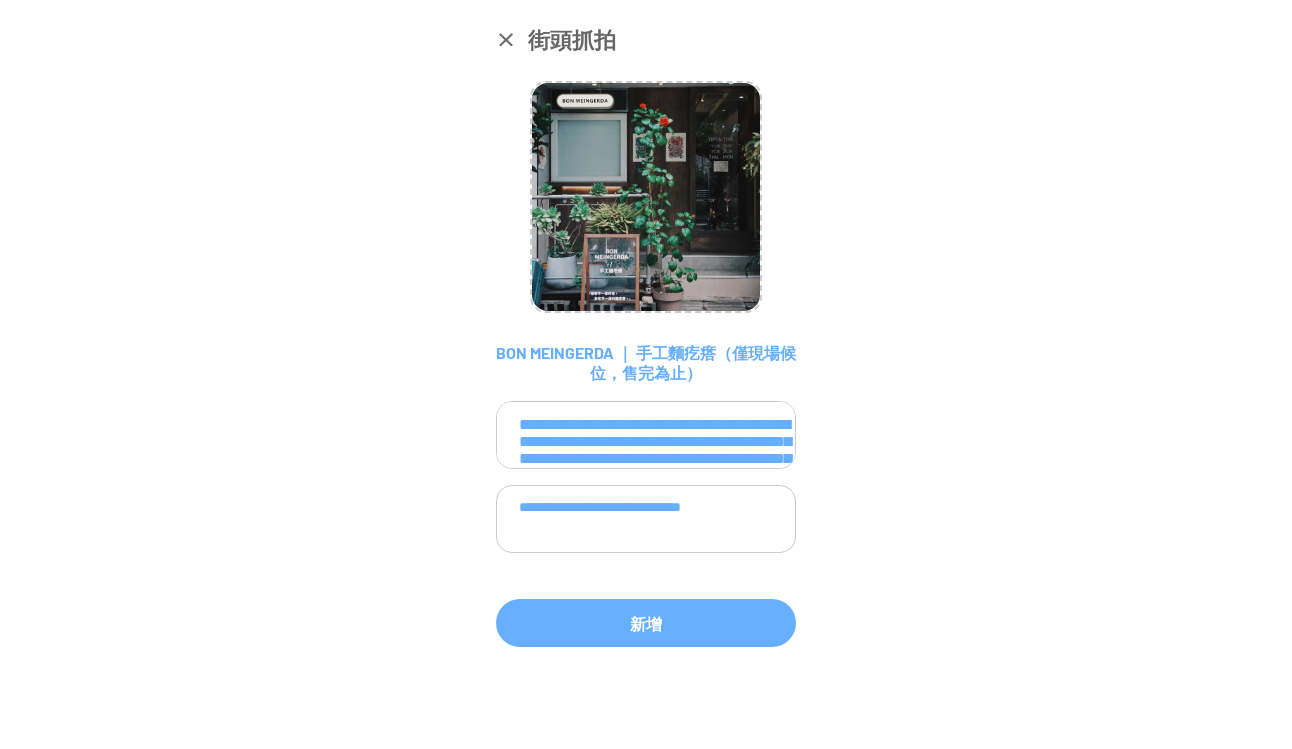 scroll, scrollTop: 0, scrollLeft: 0, axis: both 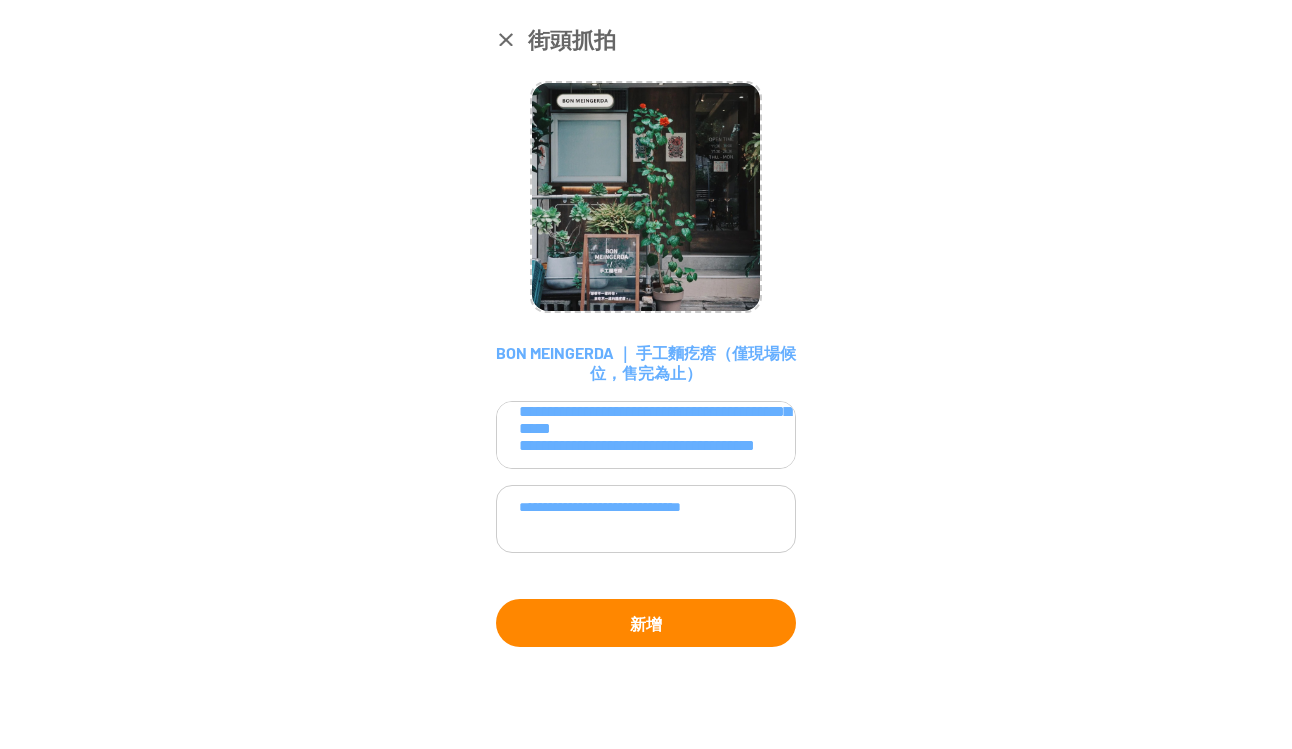 click on "新增" at bounding box center [646, 623] 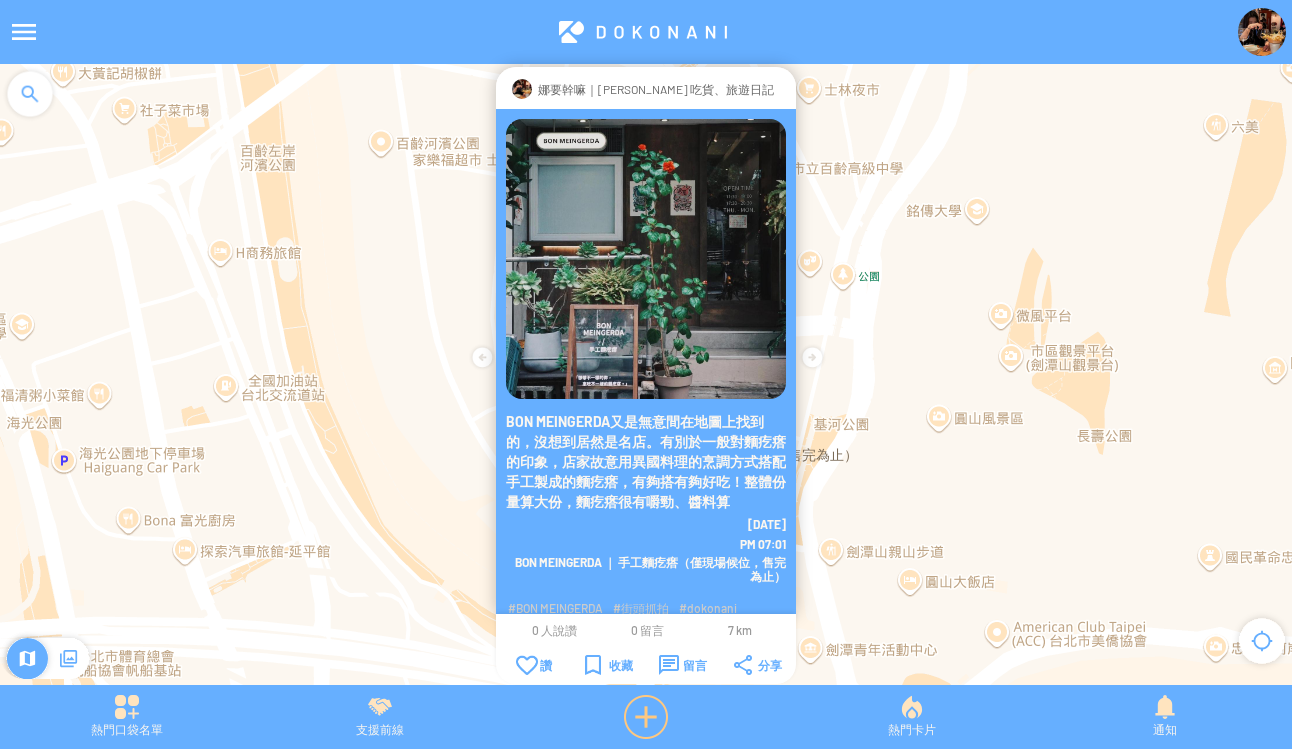 click at bounding box center (646, 717) 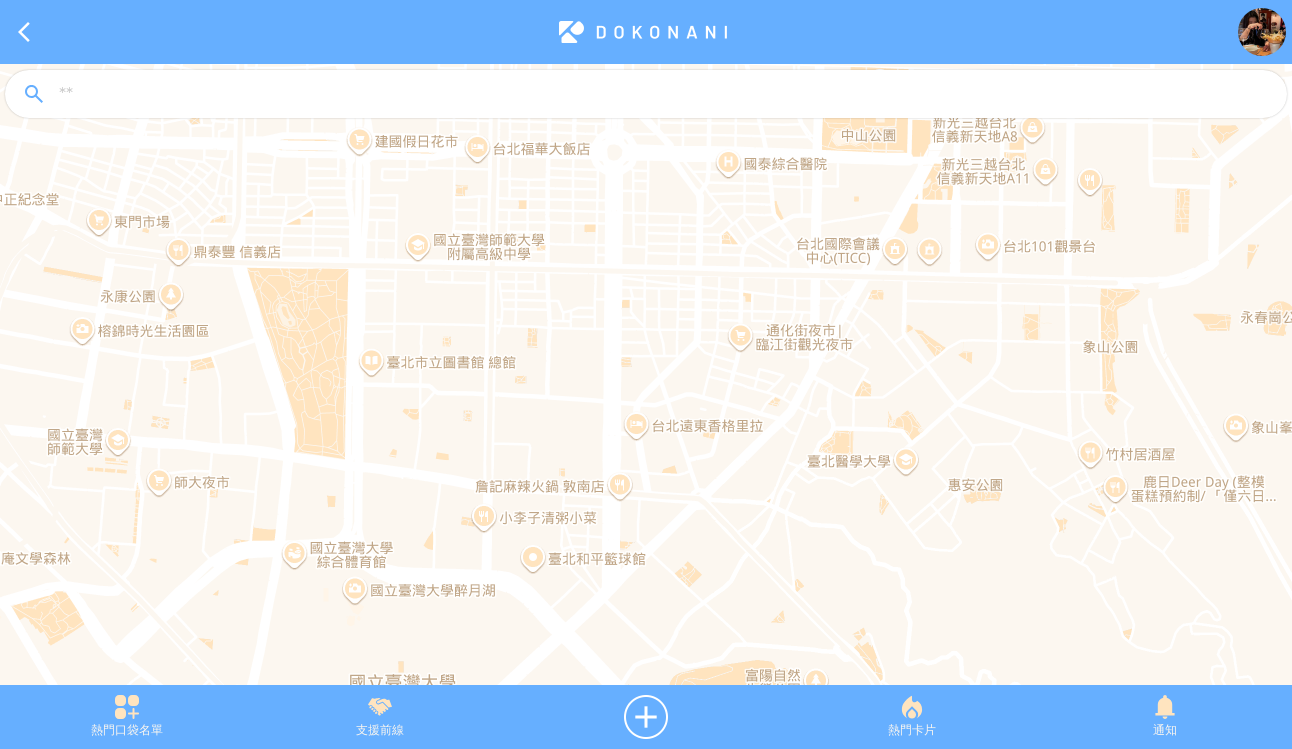 click at bounding box center (664, 95) 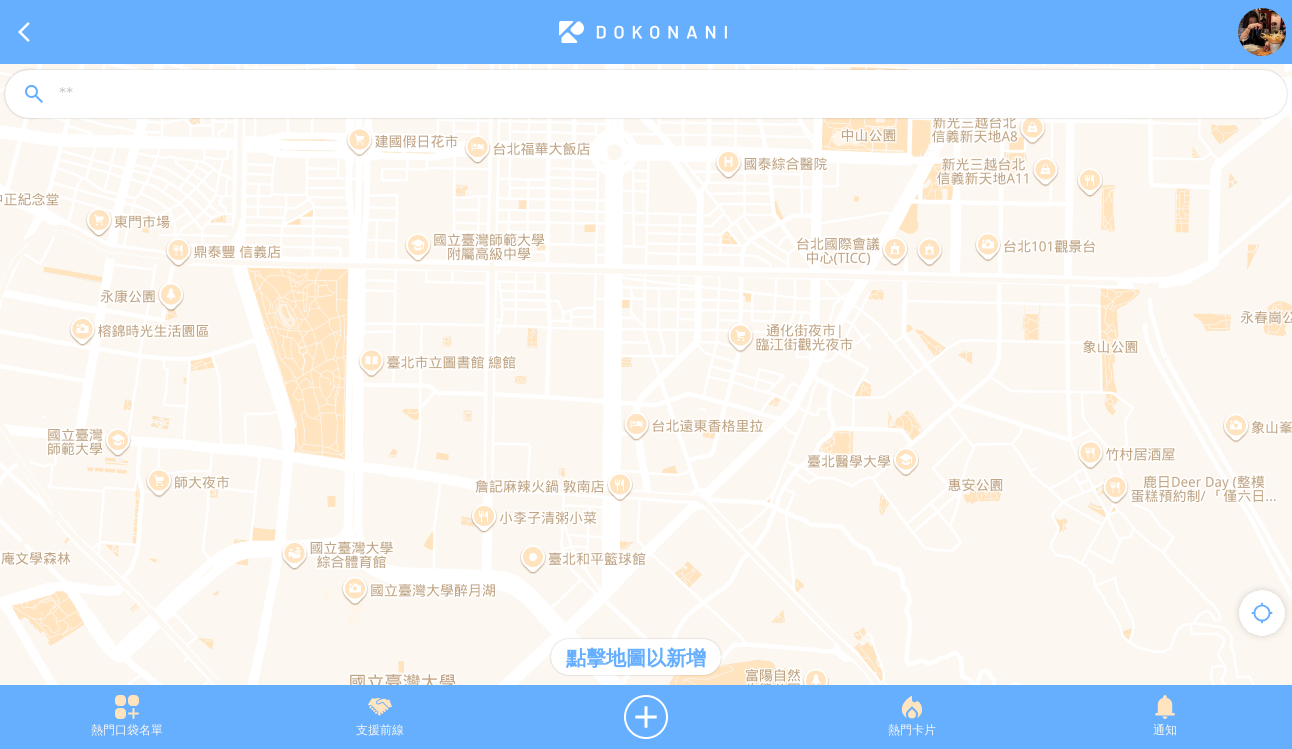 paste on "**********" 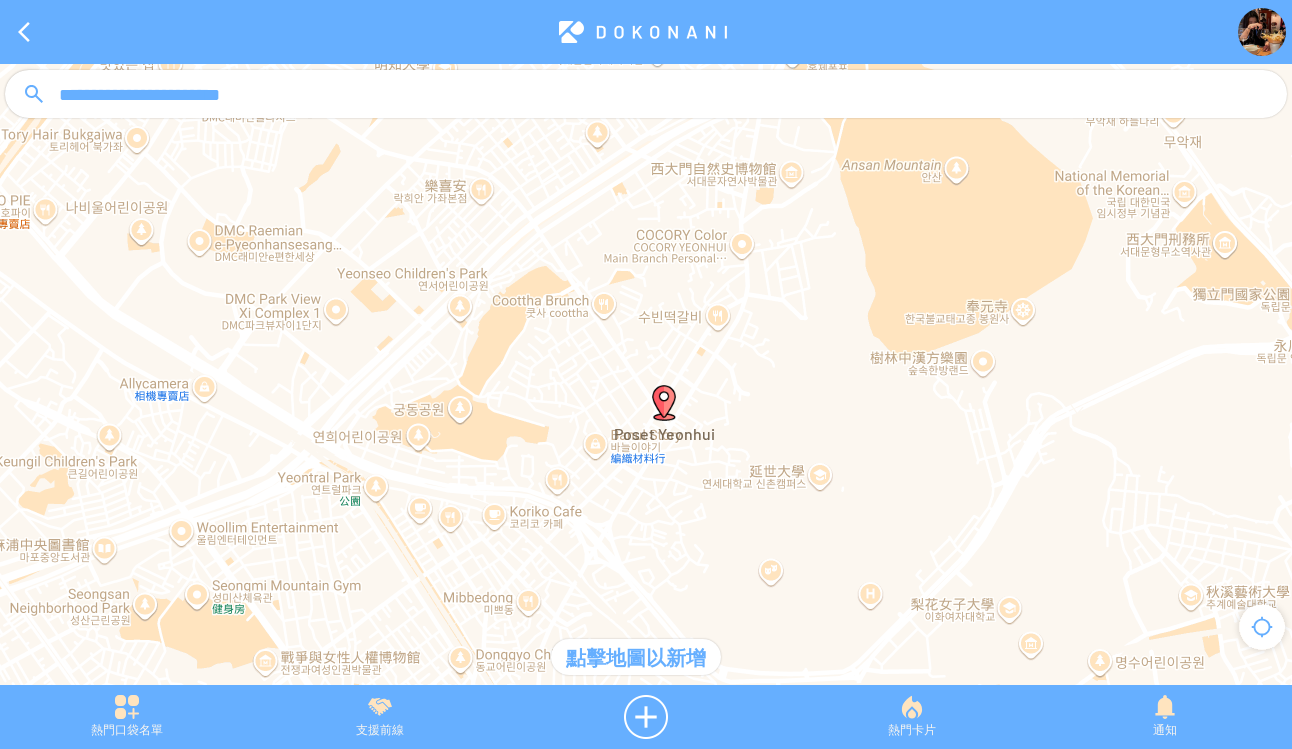 click at bounding box center (664, 403) 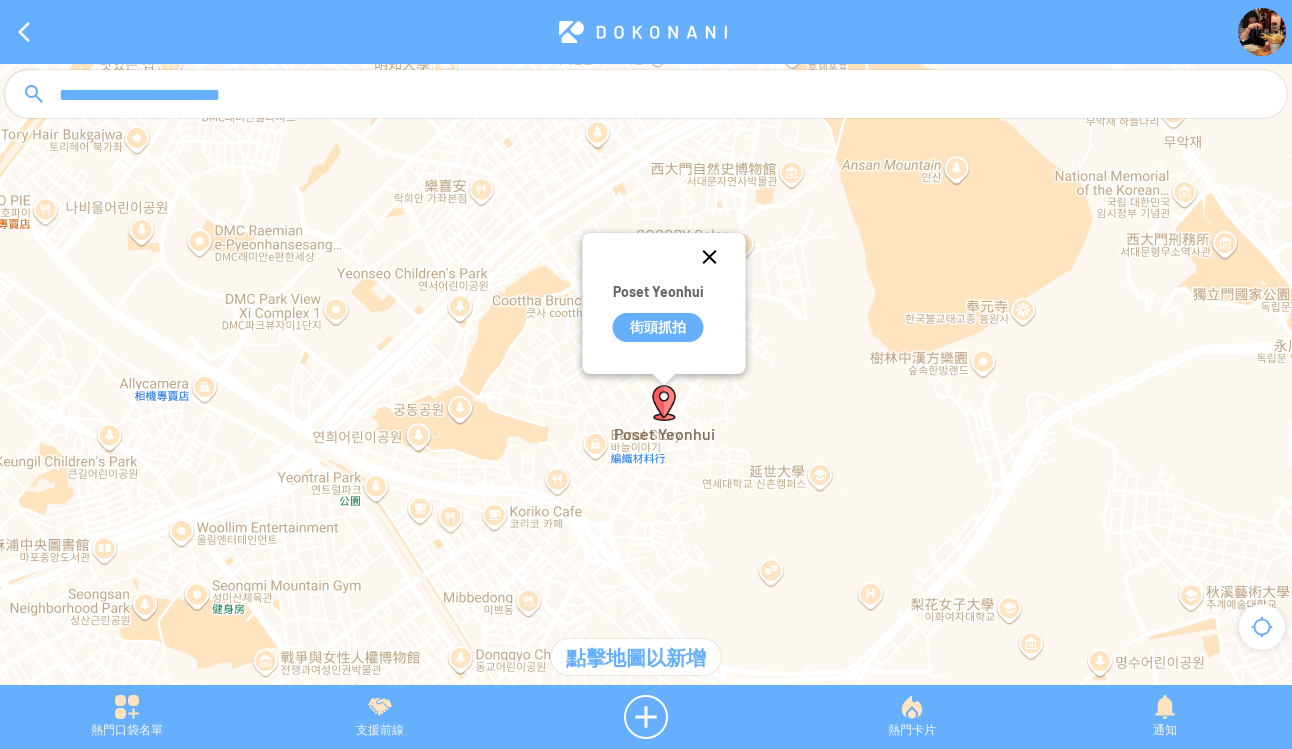 click at bounding box center [710, 257] 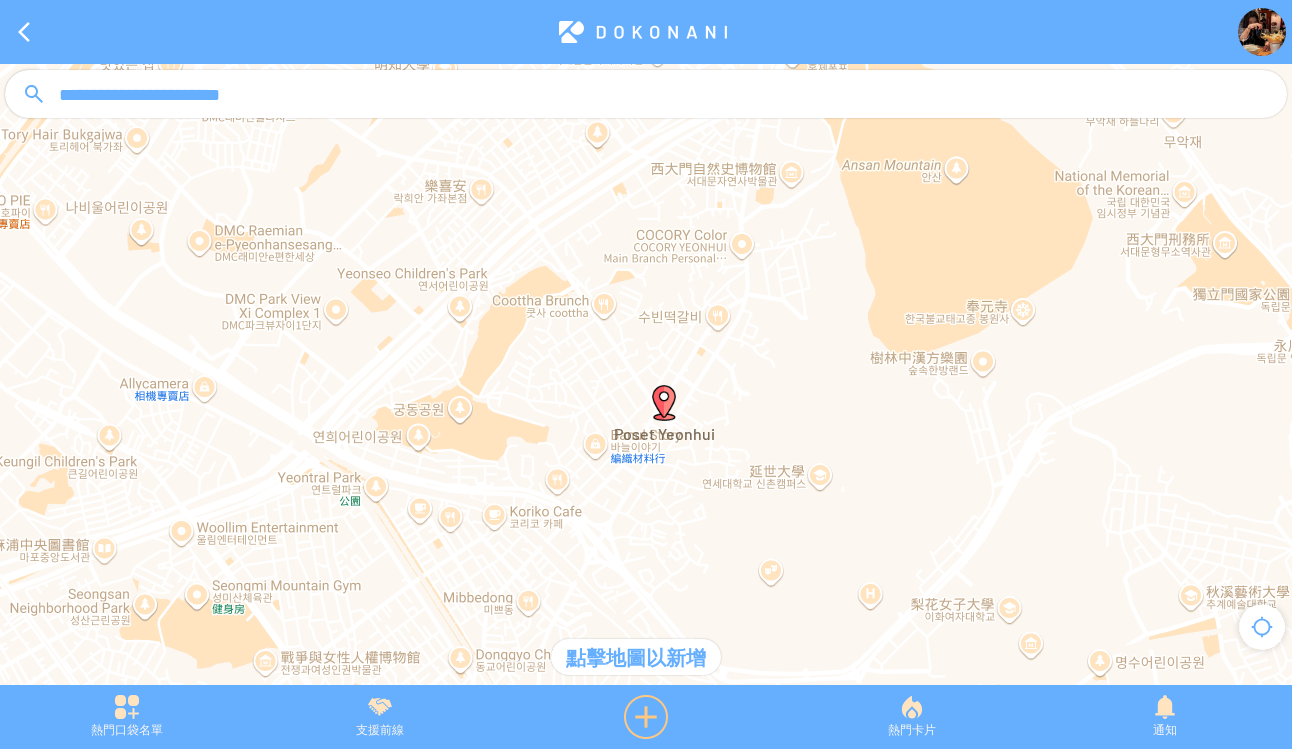 click at bounding box center [646, 717] 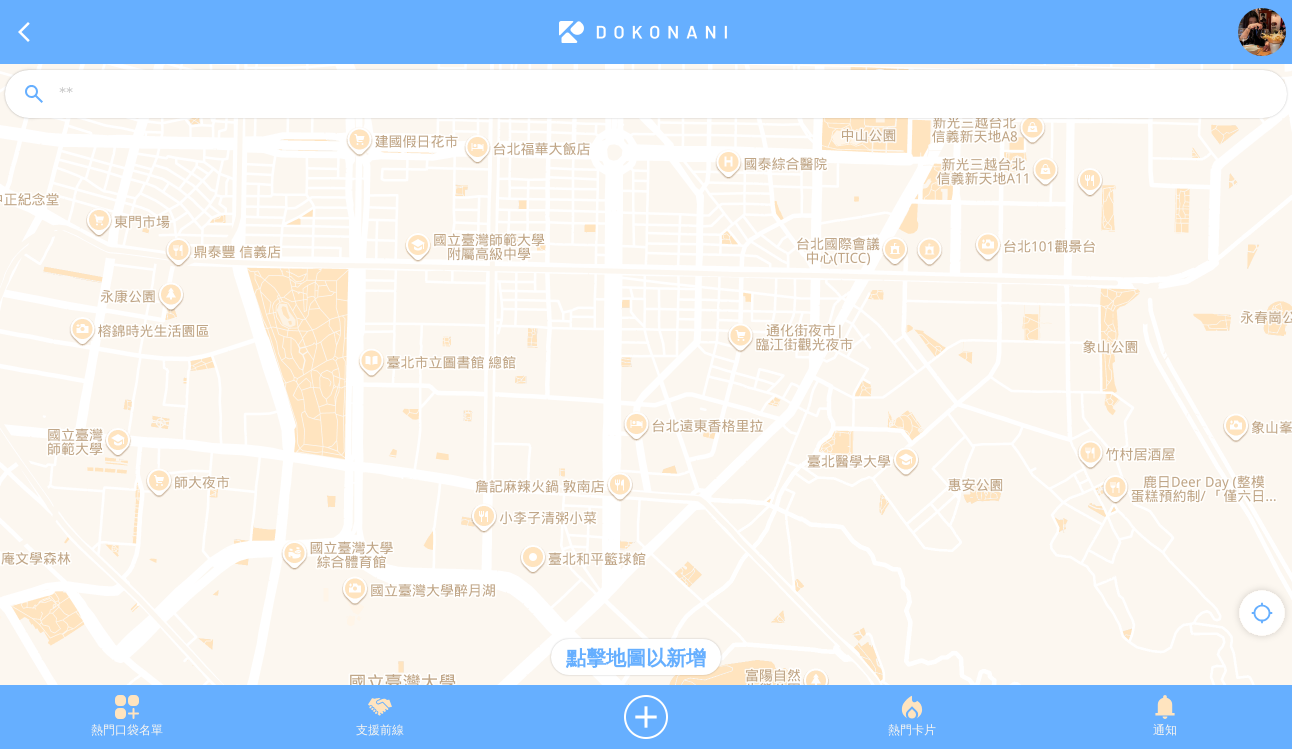 click at bounding box center [643, 32] 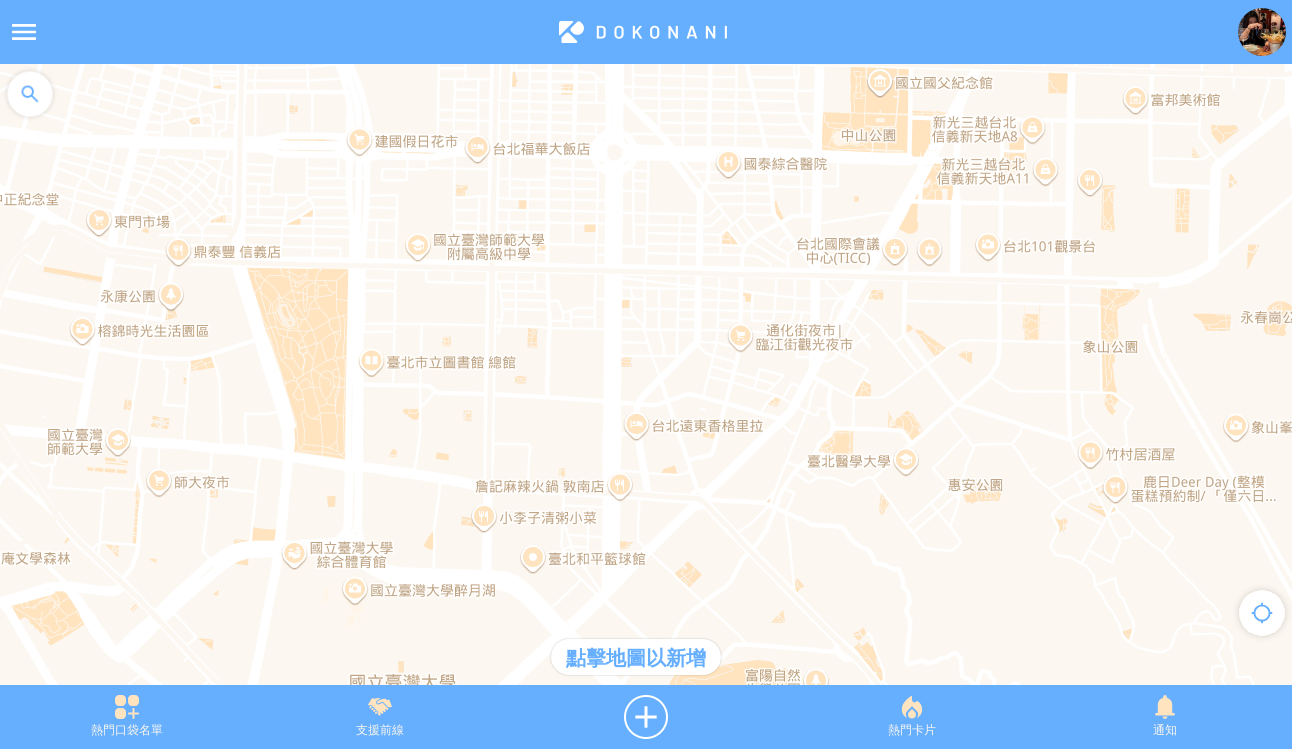 drag, startPoint x: 647, startPoint y: 714, endPoint x: 621, endPoint y: 547, distance: 169.01184 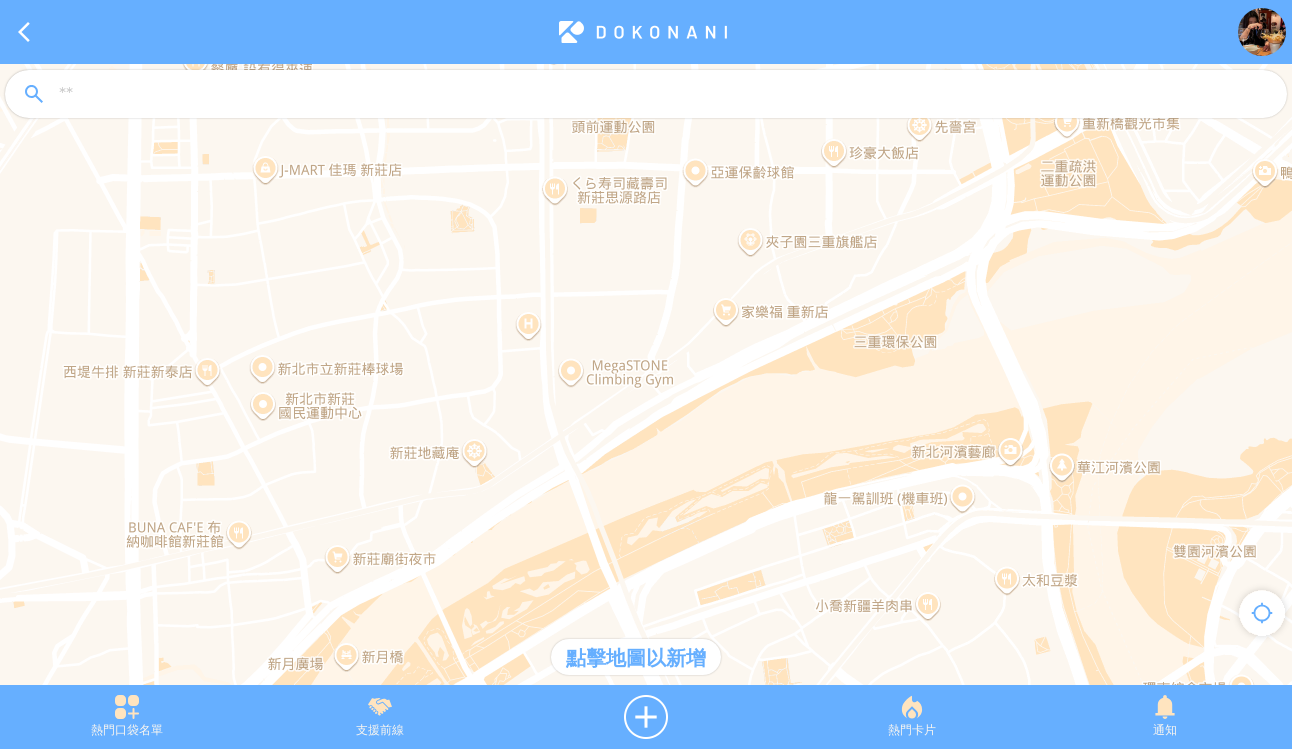 click at bounding box center (664, 95) 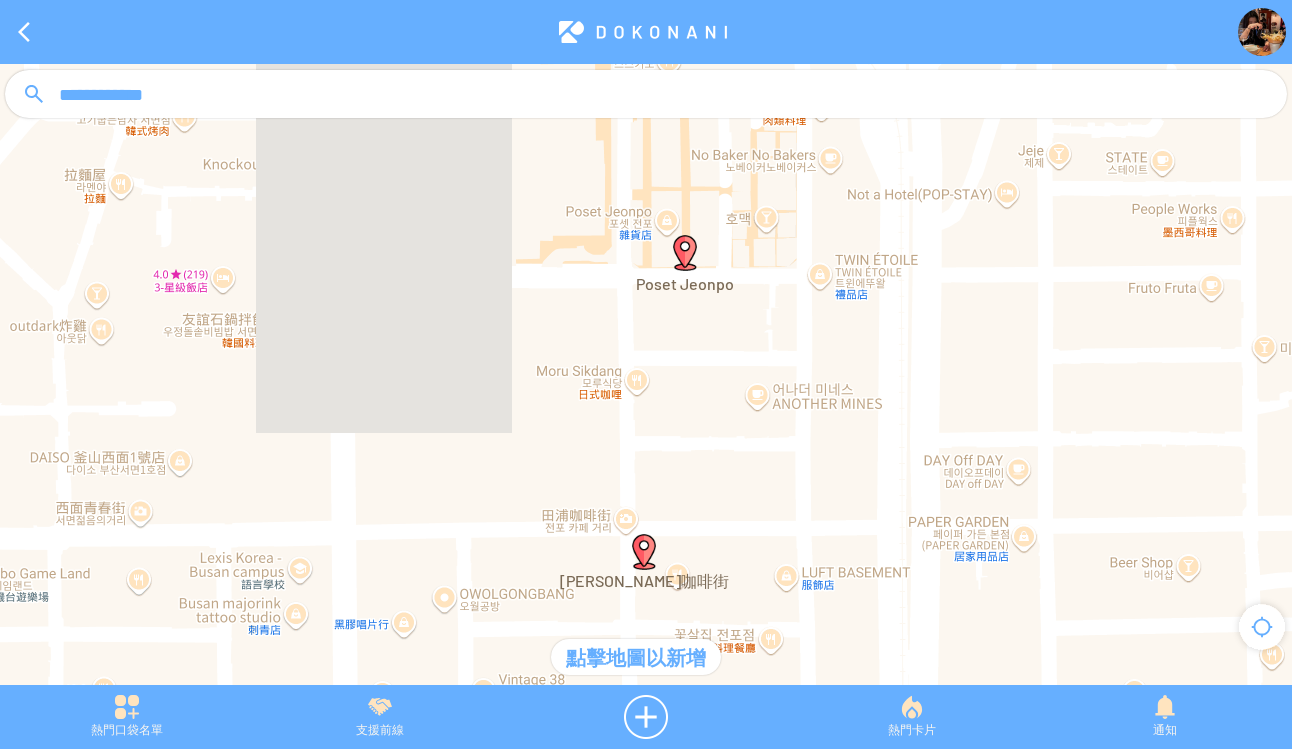 click at bounding box center [685, 253] 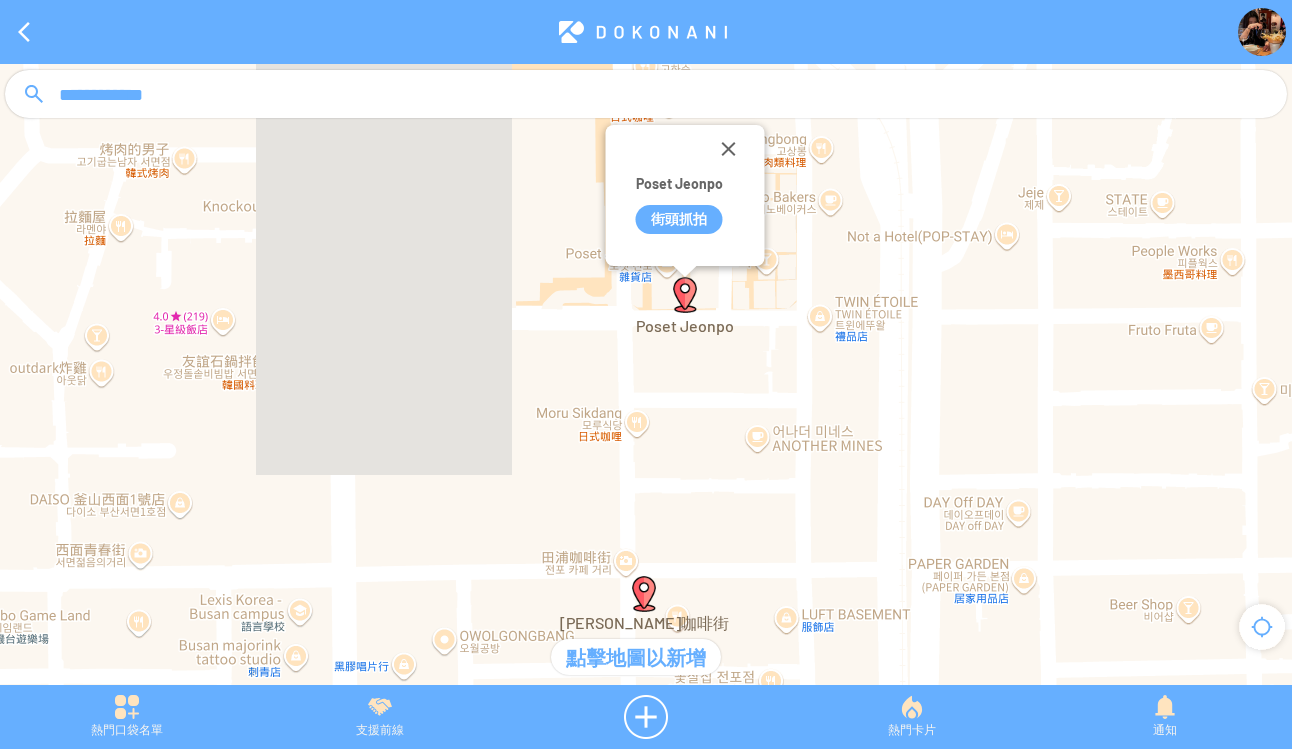 click on "街頭抓拍" at bounding box center [679, 219] 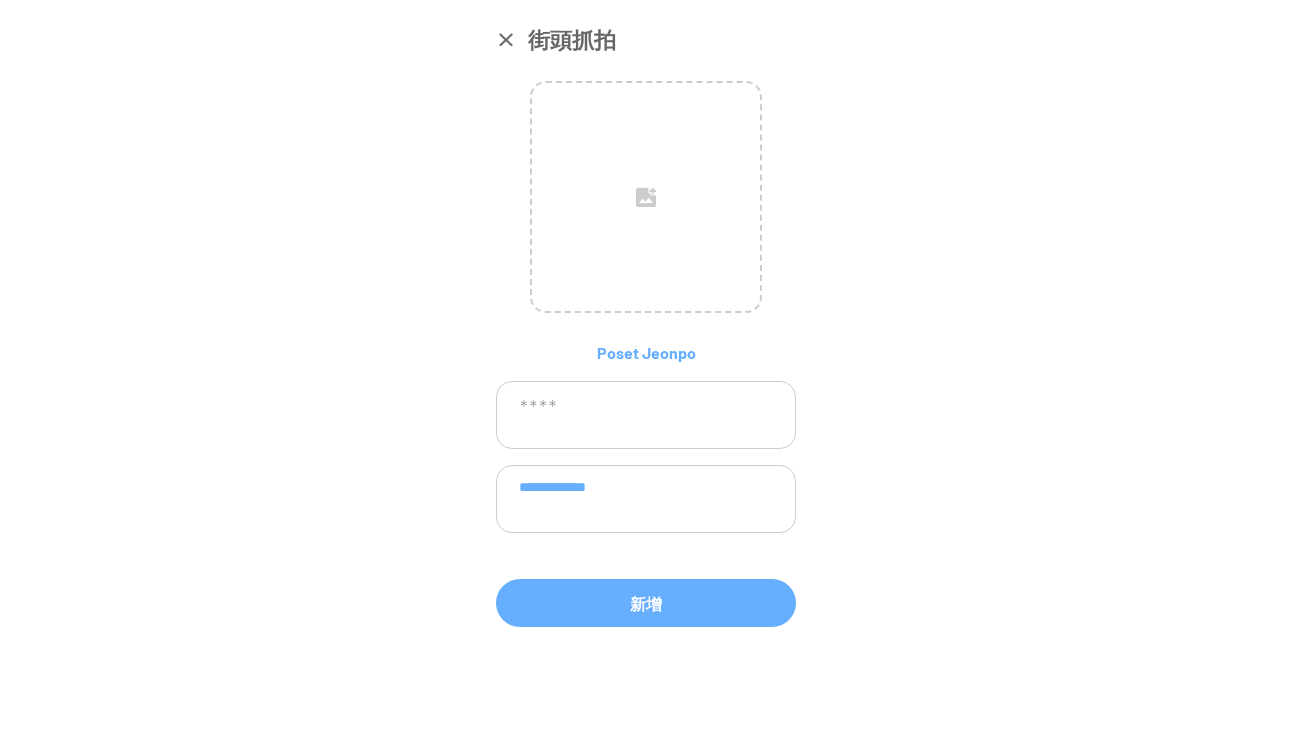 click on "**********" at bounding box center [646, 499] 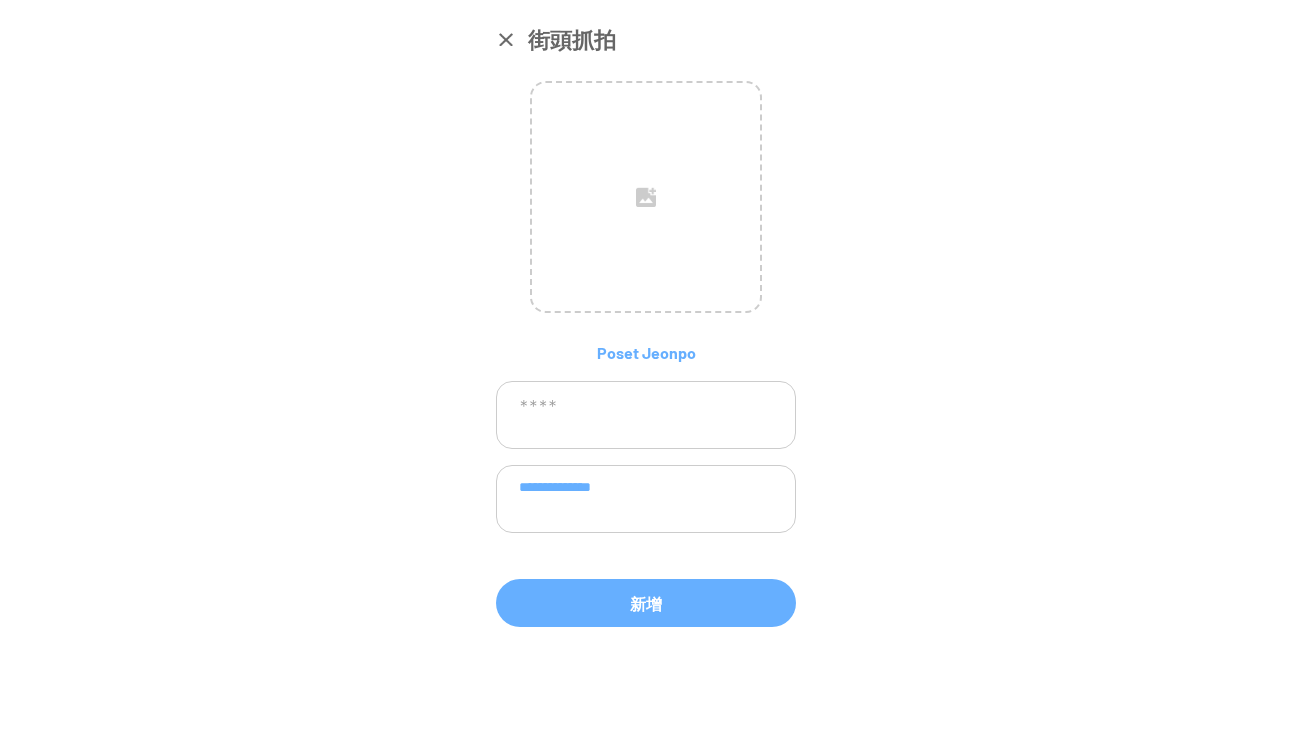 paste on "**********" 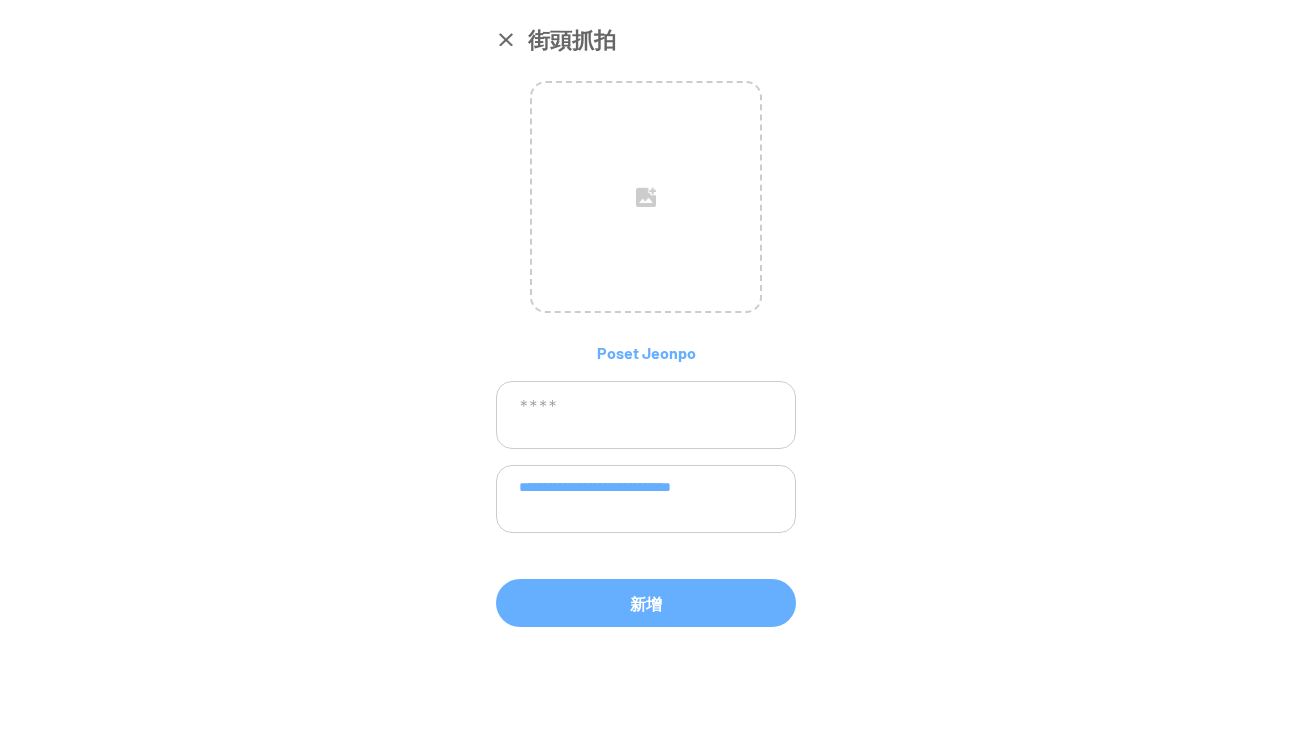 click on "**********" at bounding box center (646, 499) 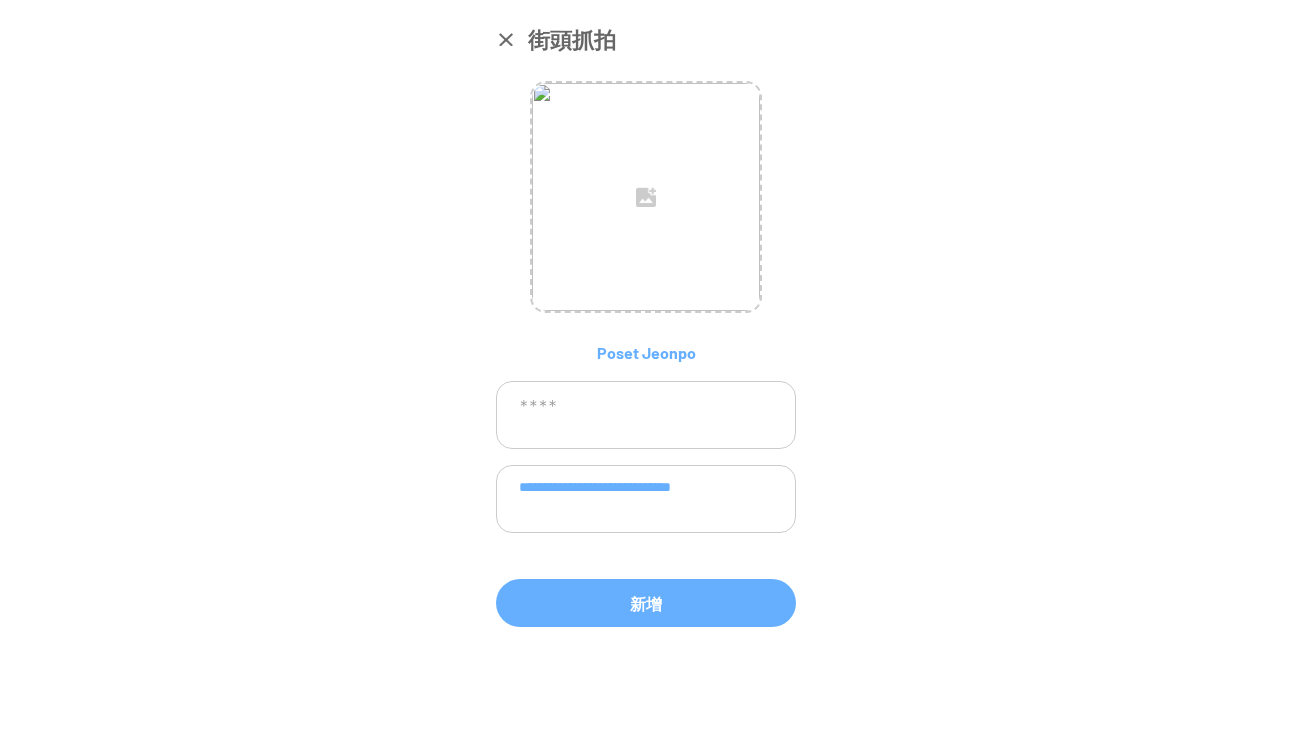 click at bounding box center [646, 415] 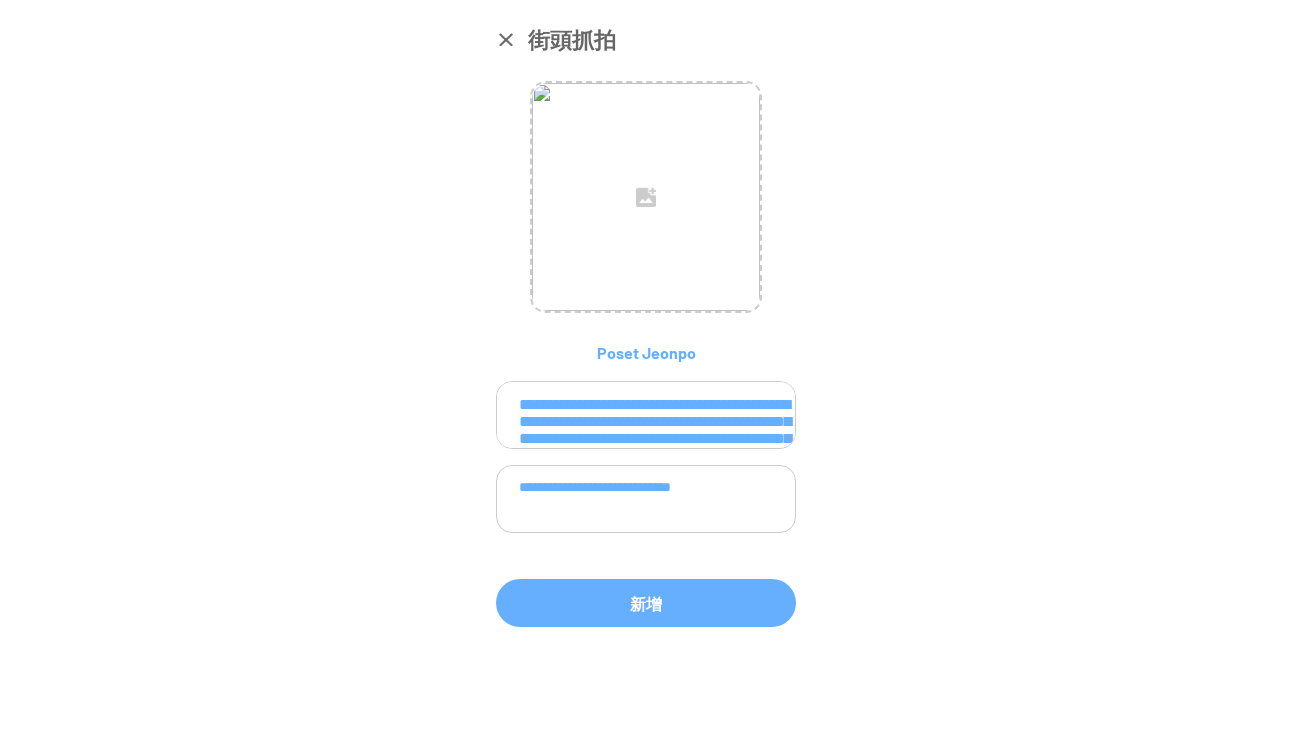 scroll, scrollTop: 218, scrollLeft: 0, axis: vertical 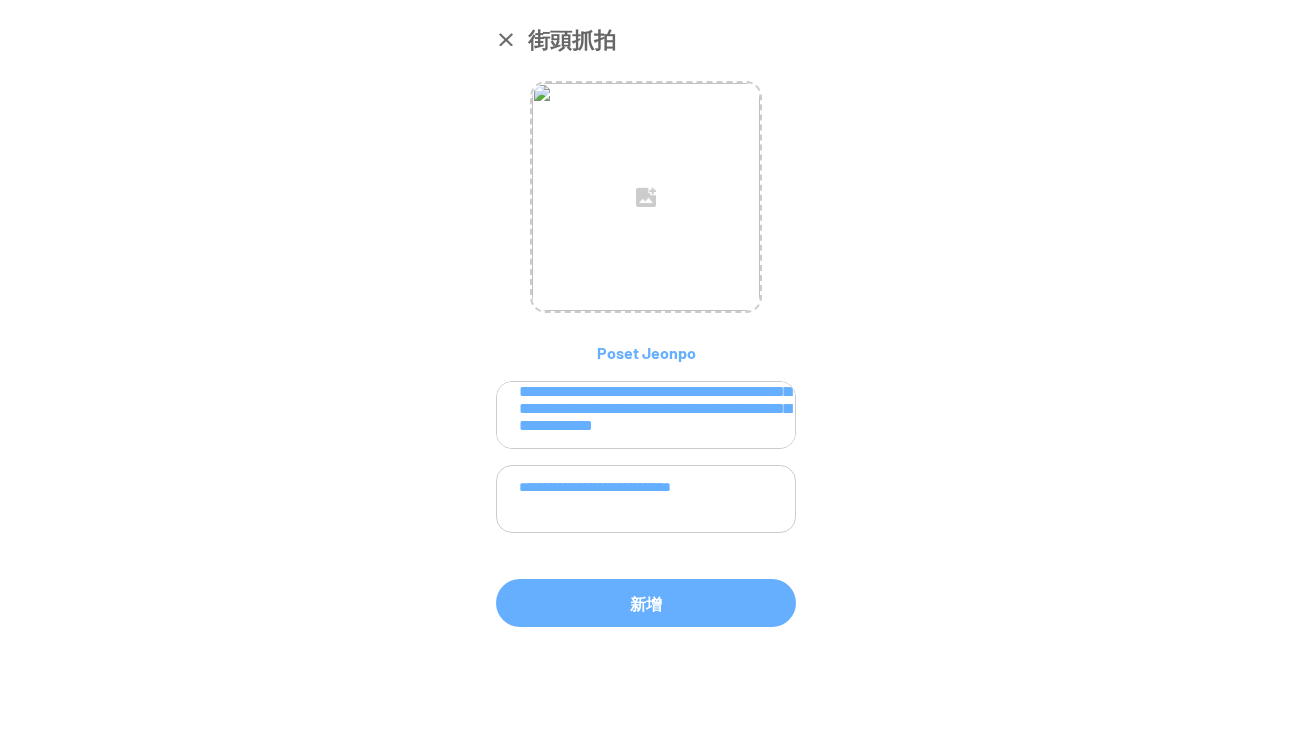 type on "**********" 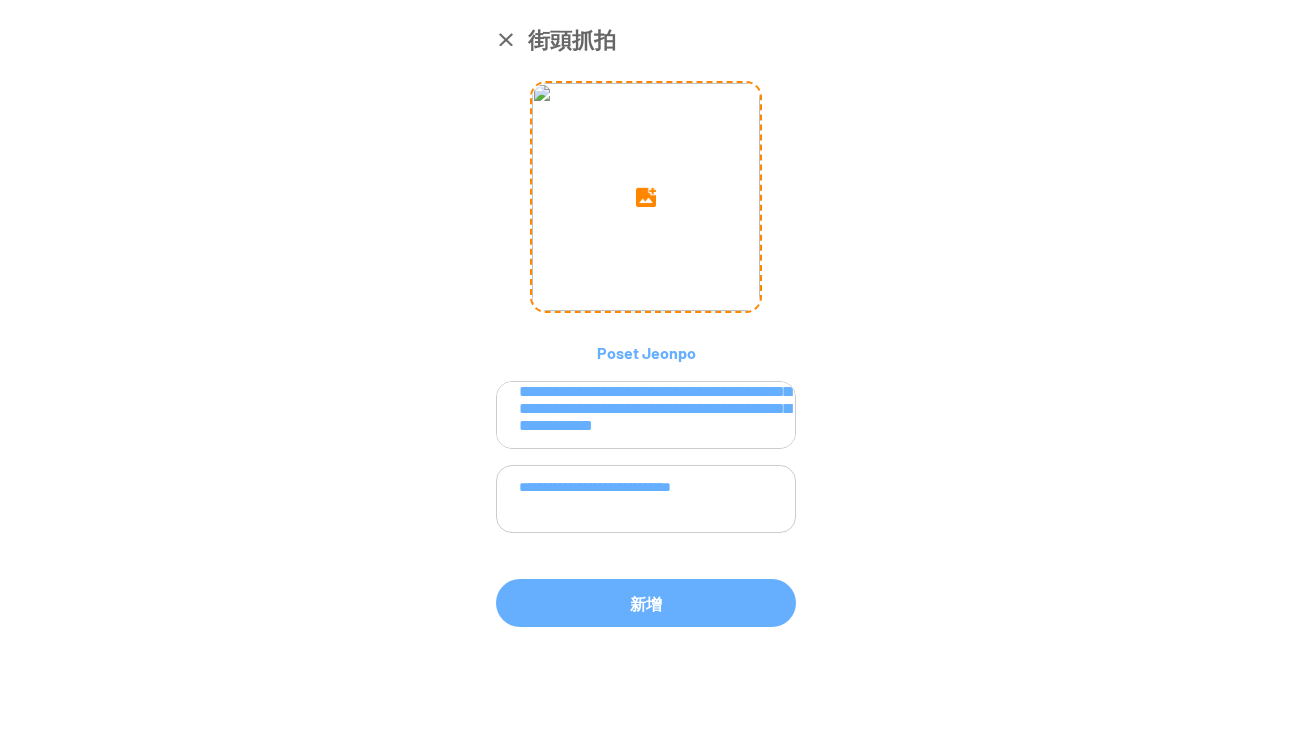click at bounding box center [646, 197] 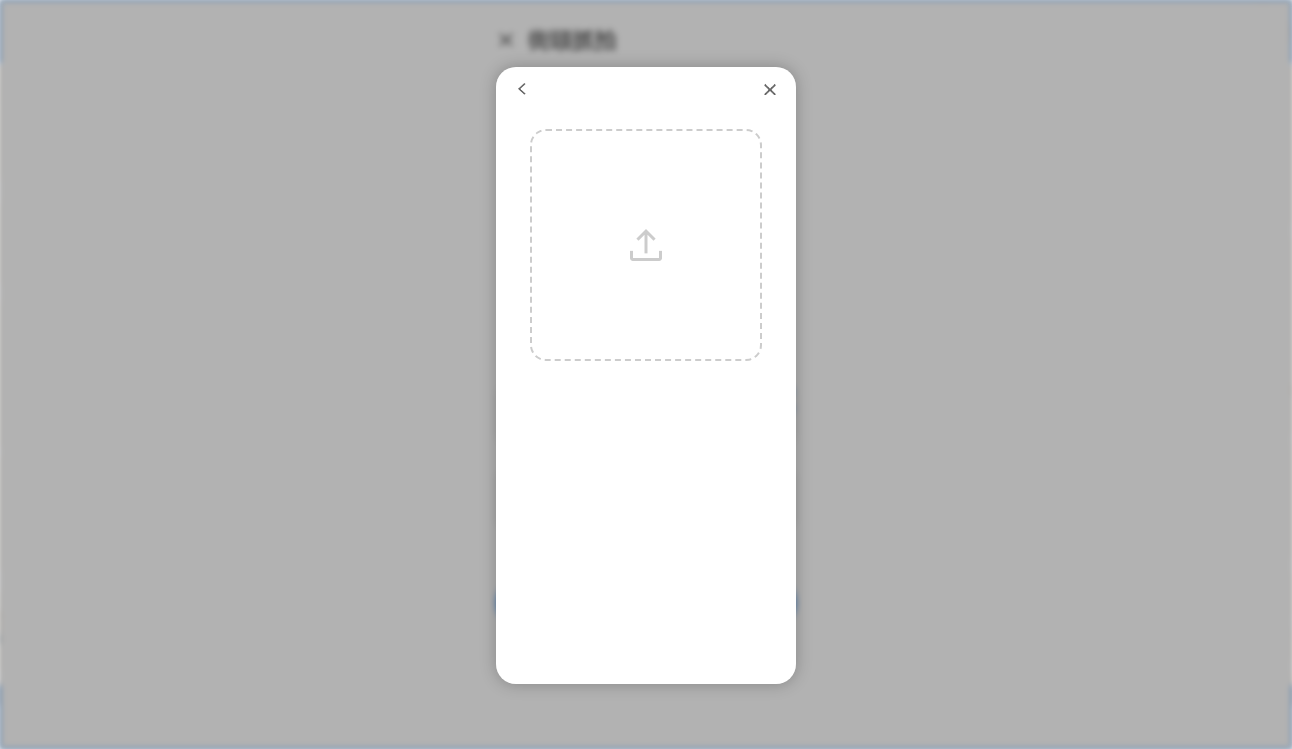 scroll, scrollTop: 31, scrollLeft: 0, axis: vertical 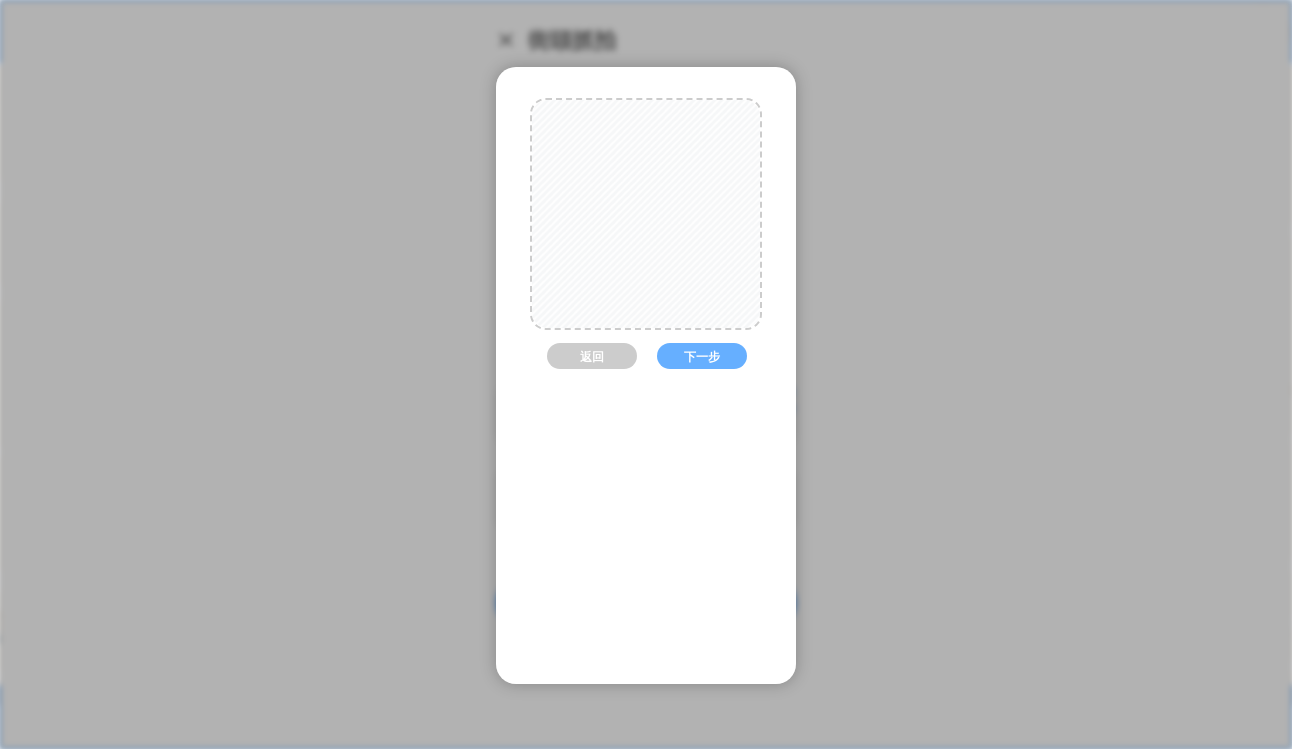drag, startPoint x: 675, startPoint y: 258, endPoint x: 680, endPoint y: 336, distance: 78.160095 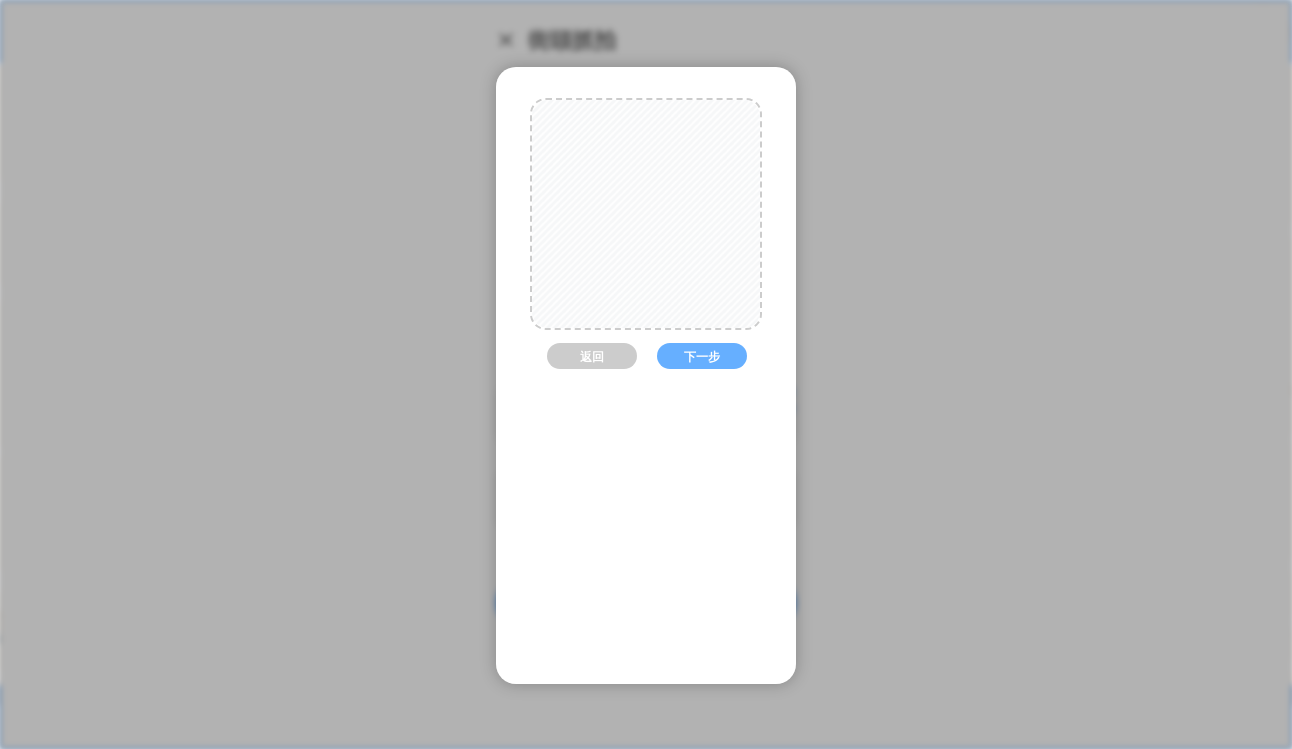 drag, startPoint x: 682, startPoint y: 233, endPoint x: 666, endPoint y: 137, distance: 97.3242 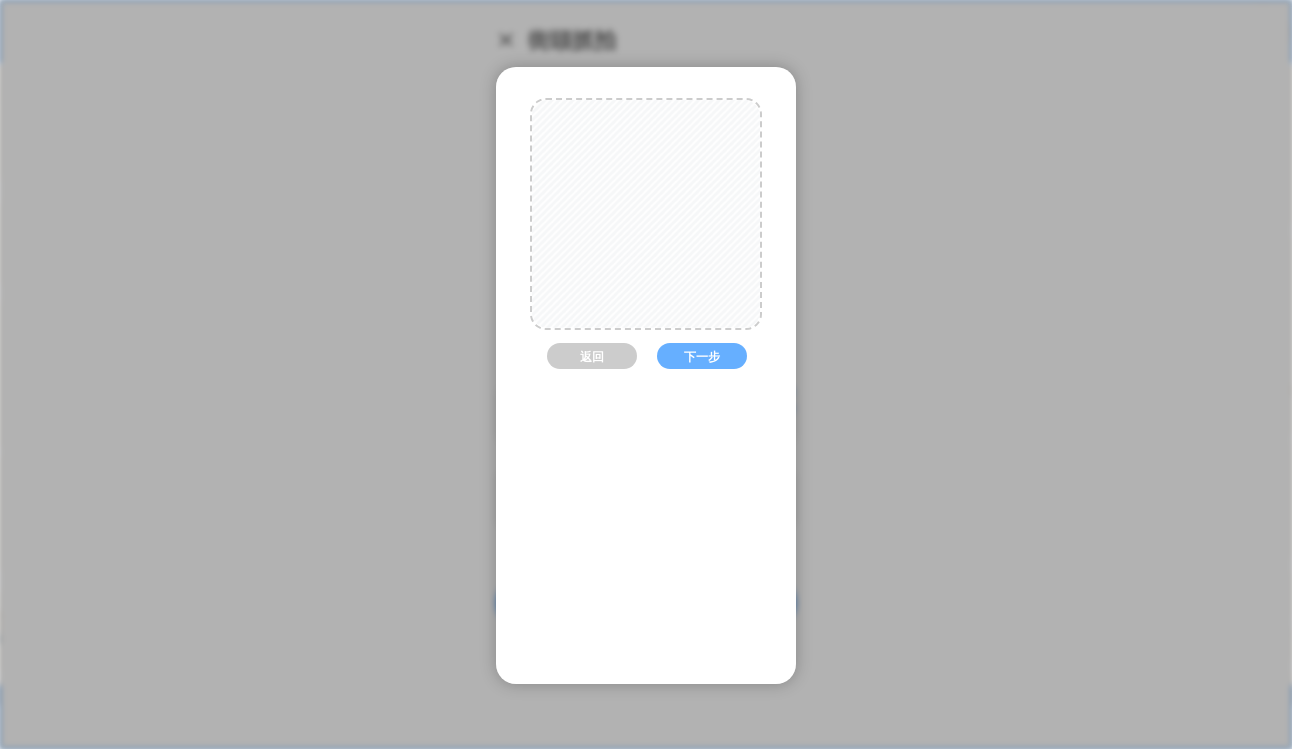 drag, startPoint x: 664, startPoint y: 178, endPoint x: 664, endPoint y: 145, distance: 33 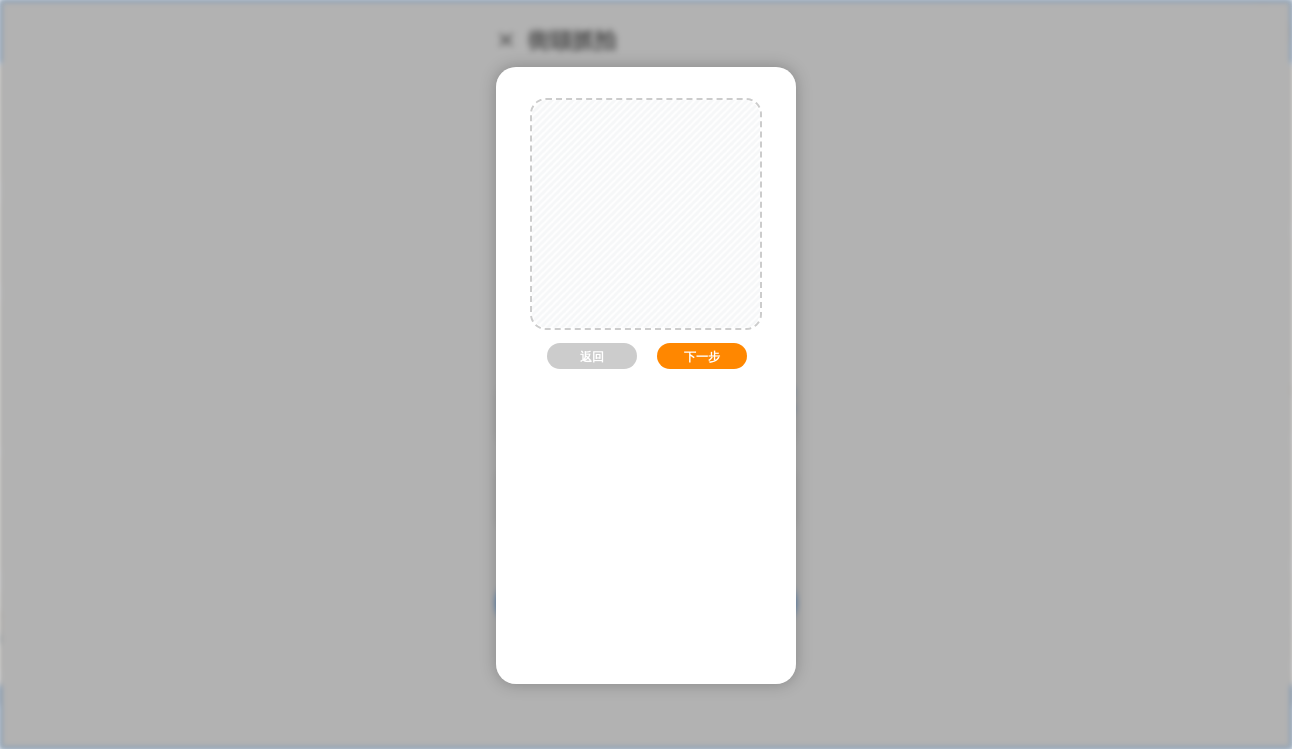 click on "下一步" at bounding box center (702, 356) 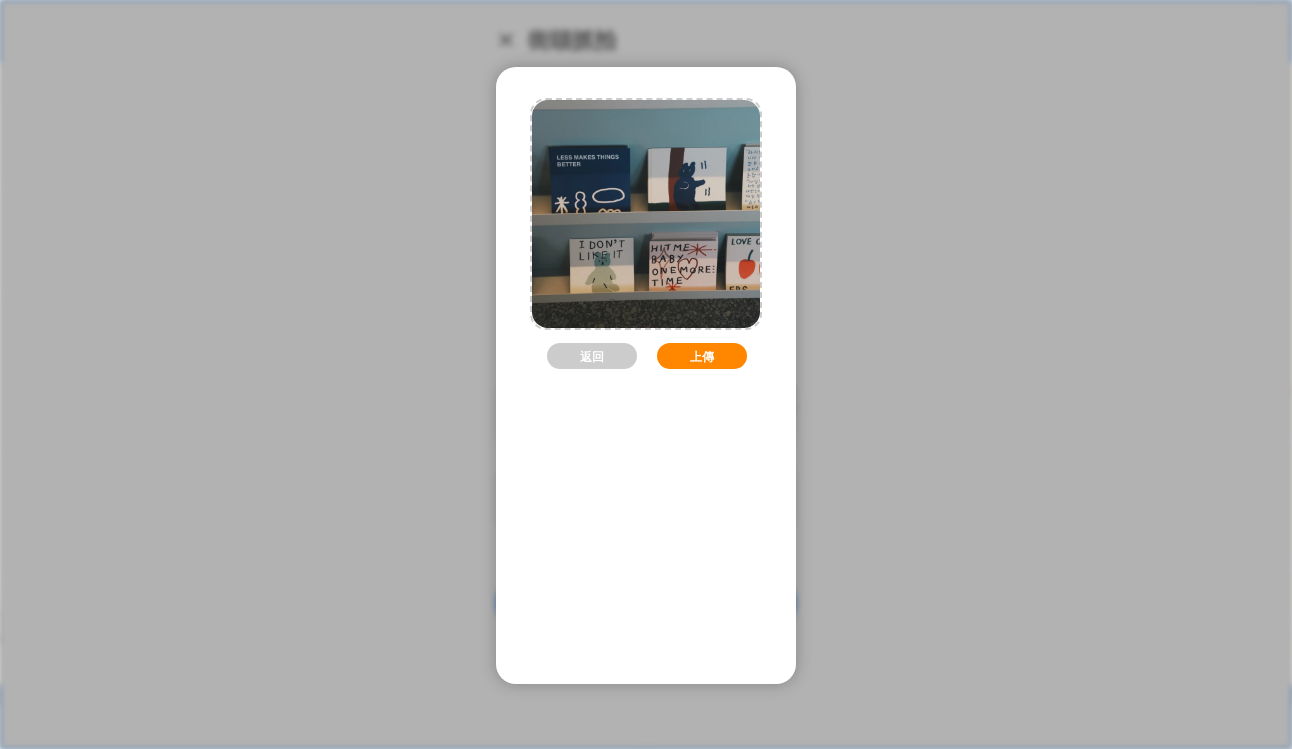 click on "上傳" at bounding box center (702, 356) 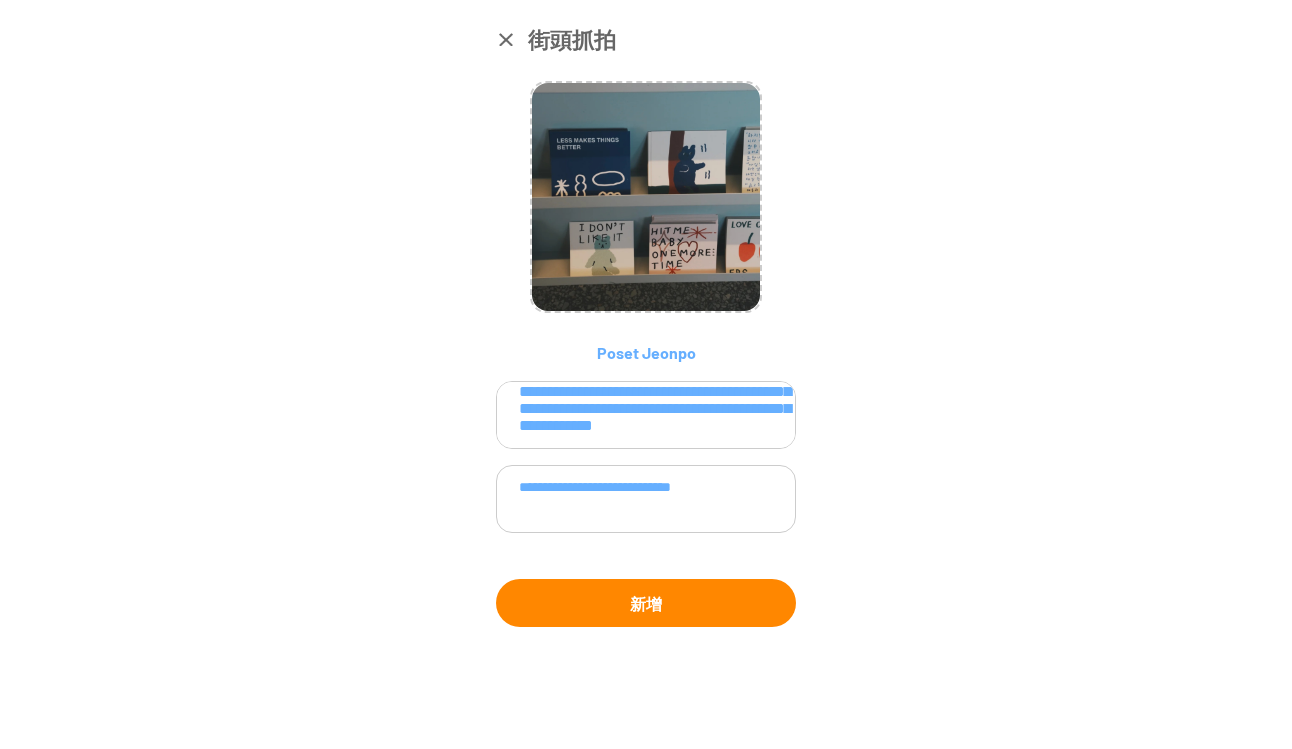 click on "新增" at bounding box center [646, 603] 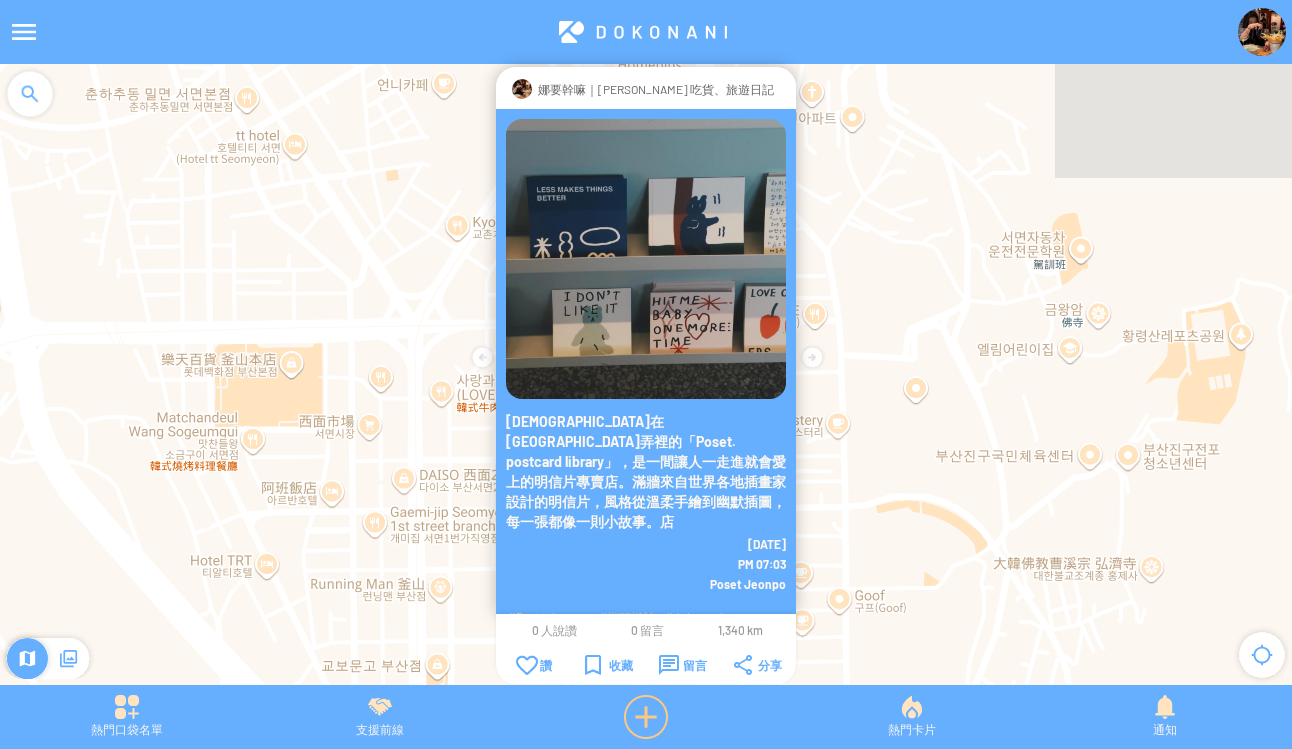click at bounding box center [646, 717] 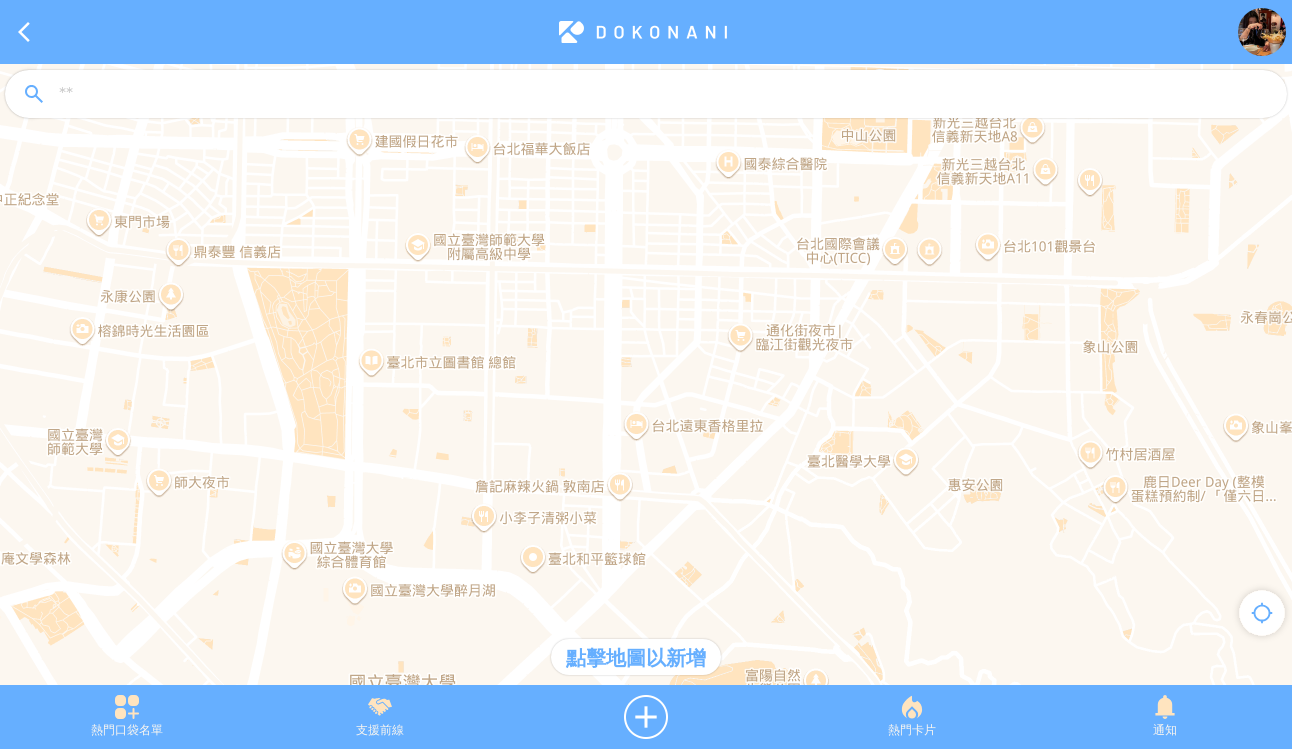 click at bounding box center (664, 95) 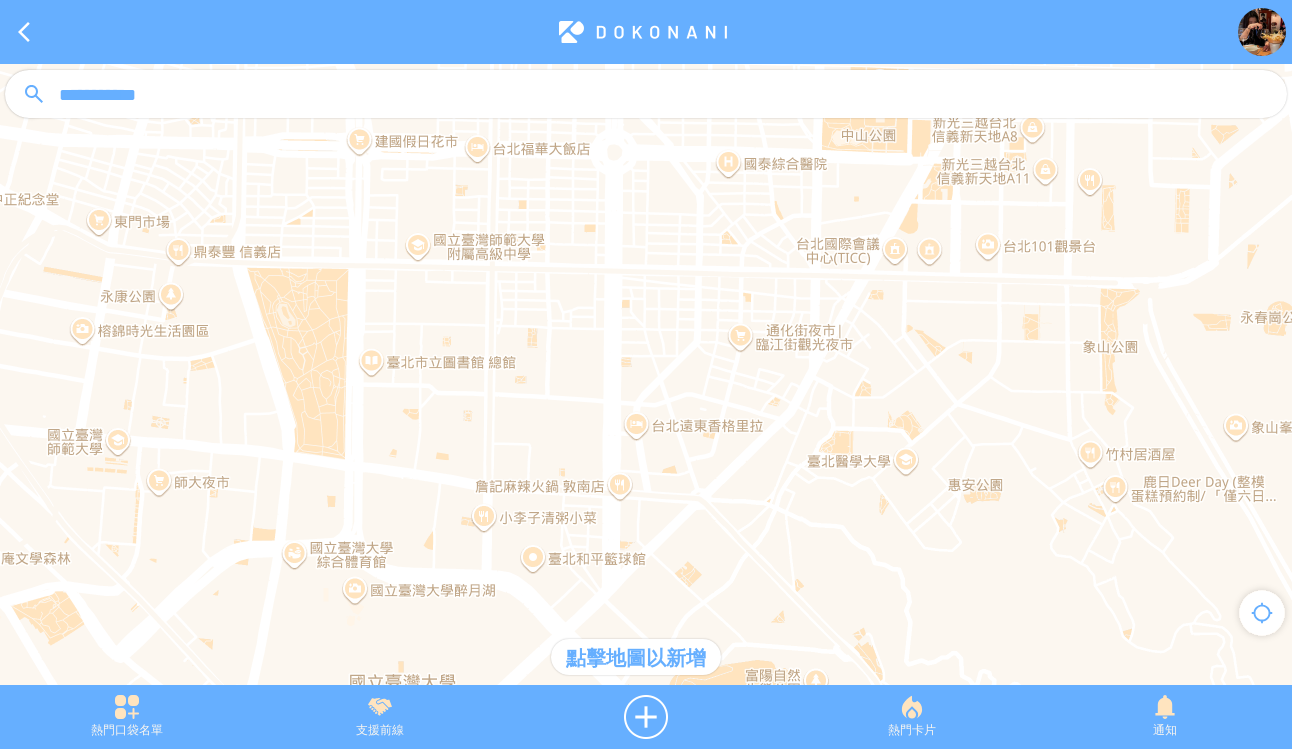 type on "**********" 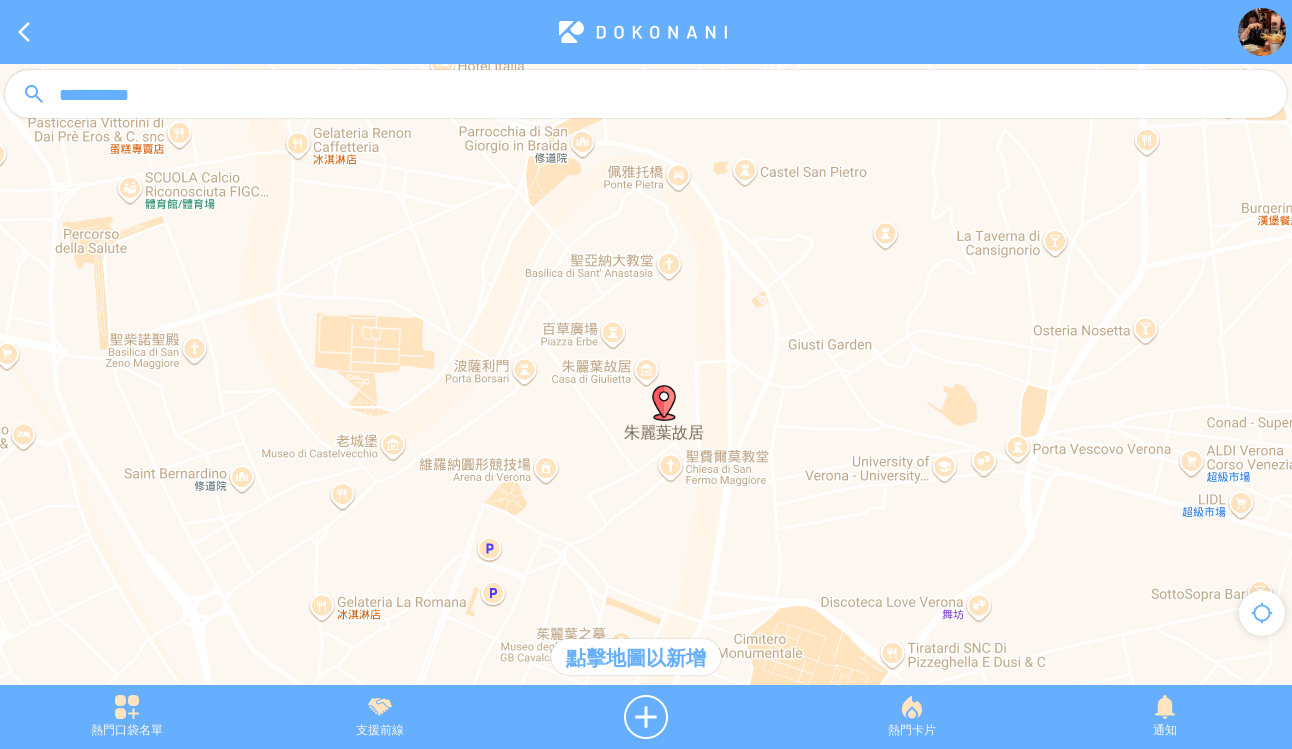 click at bounding box center (664, 403) 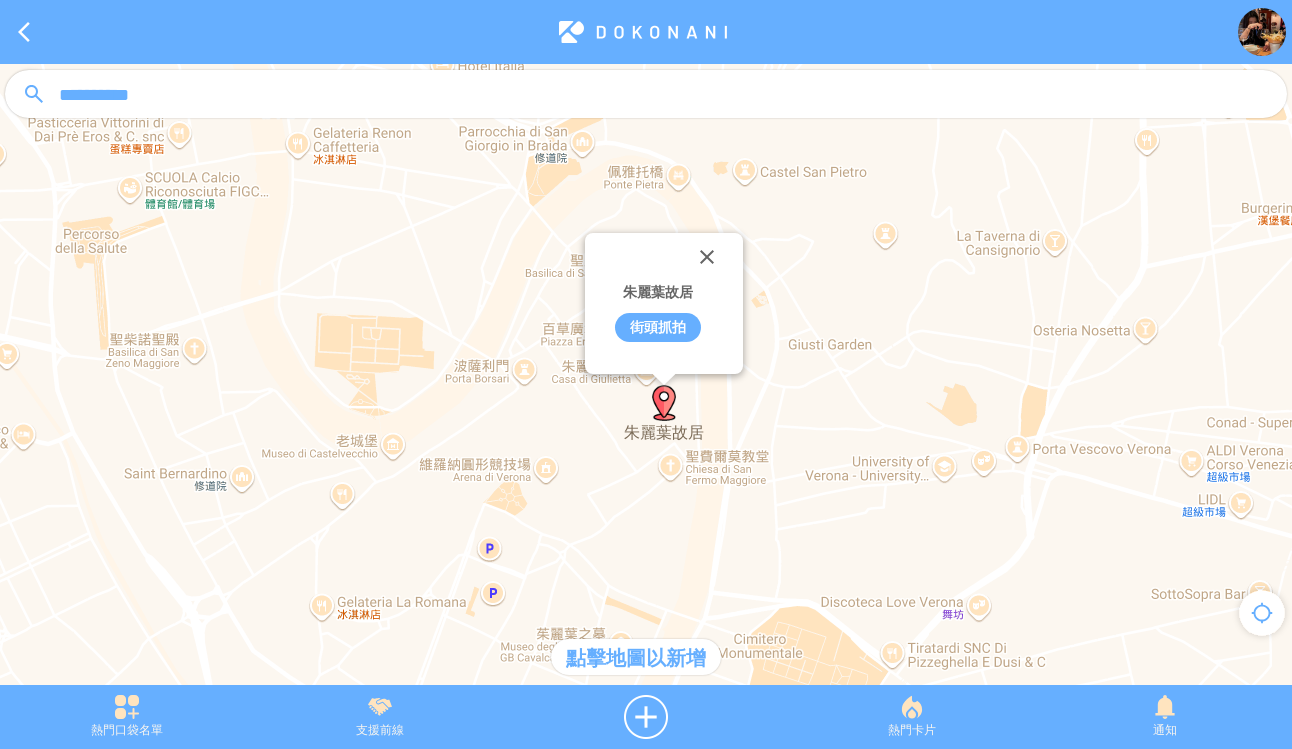 click on "街頭抓拍" at bounding box center [658, 327] 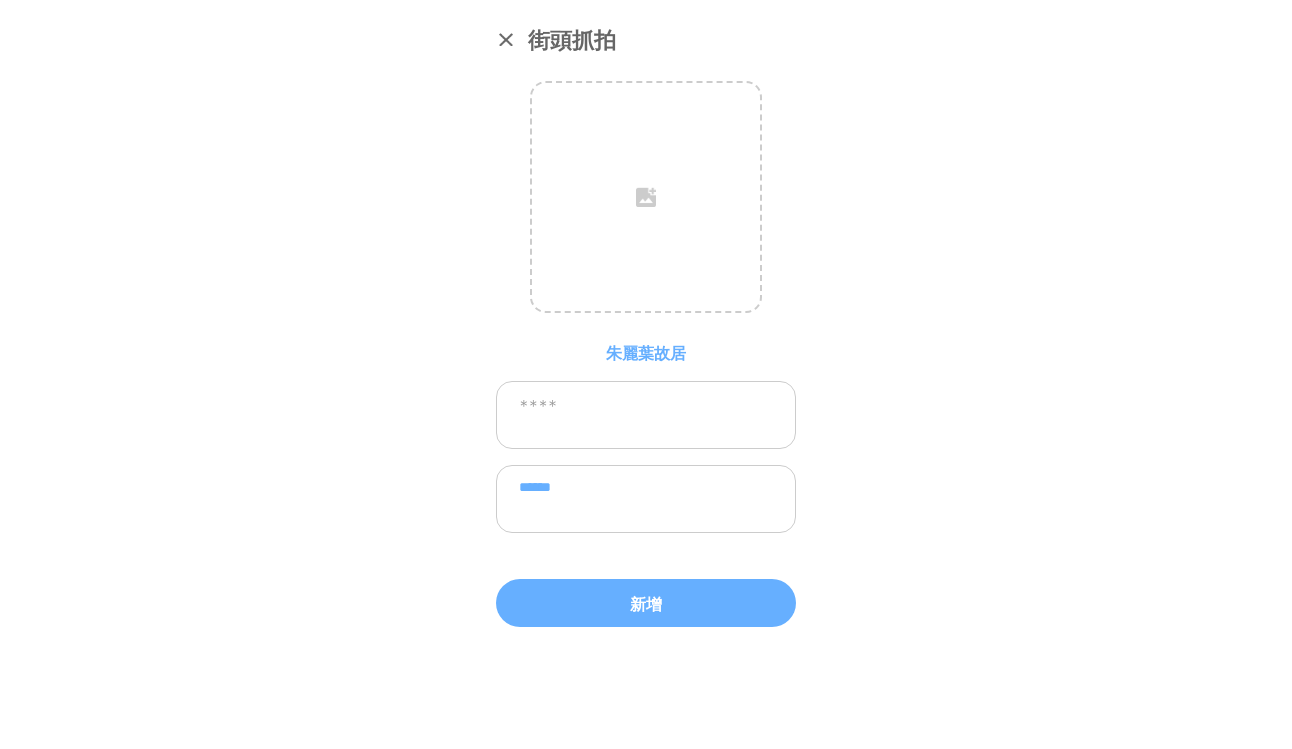 click at bounding box center (646, 415) 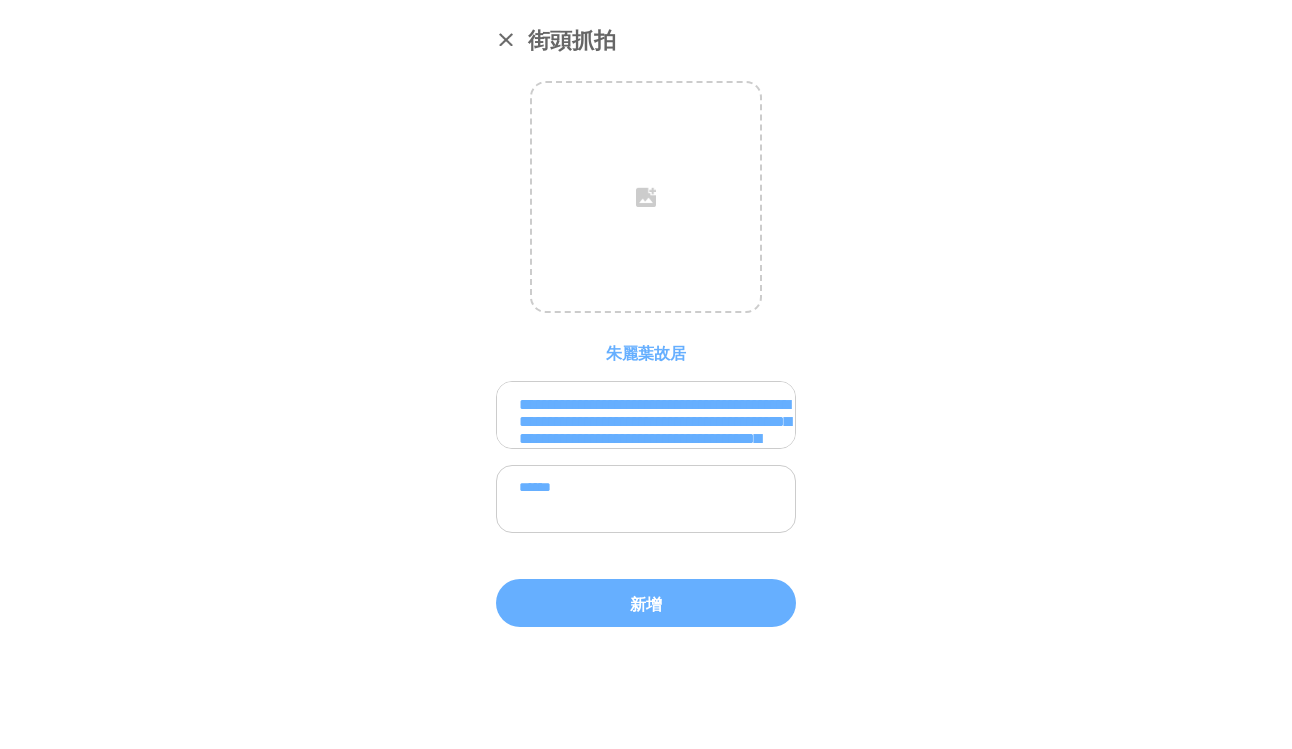 scroll, scrollTop: 128, scrollLeft: 0, axis: vertical 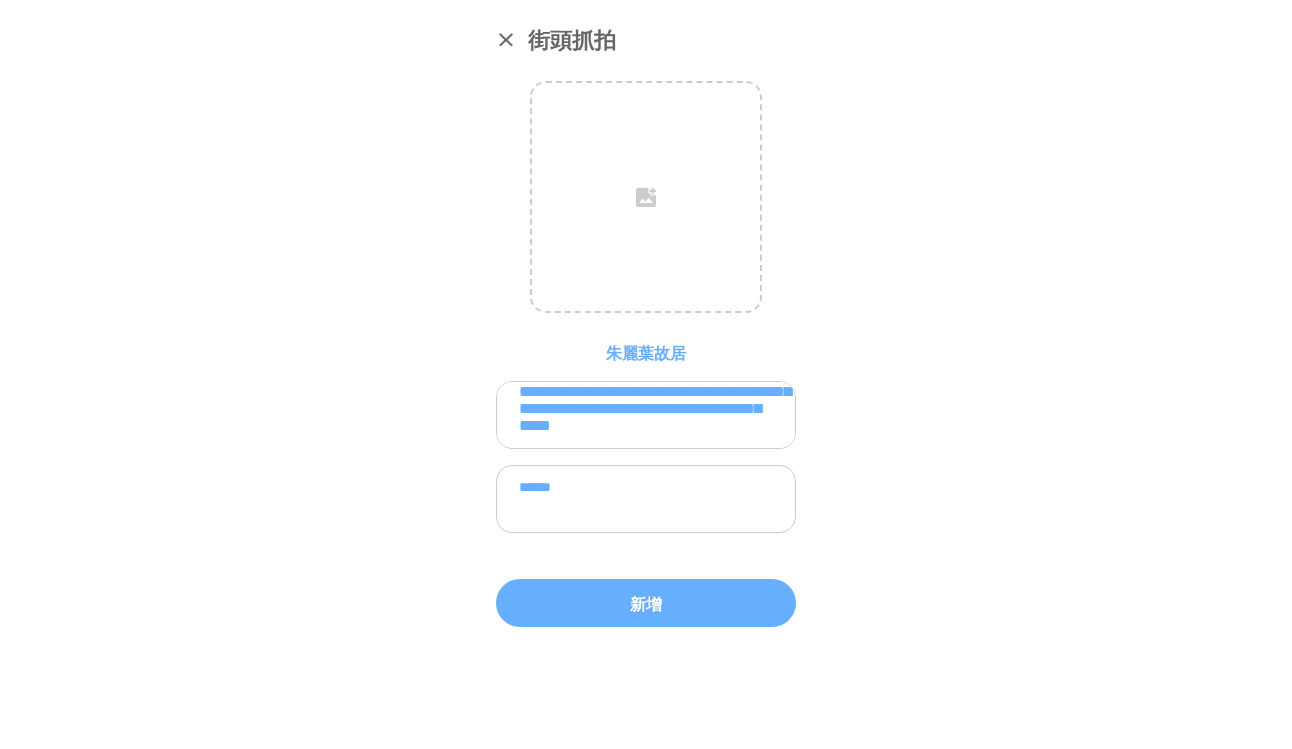 type on "**********" 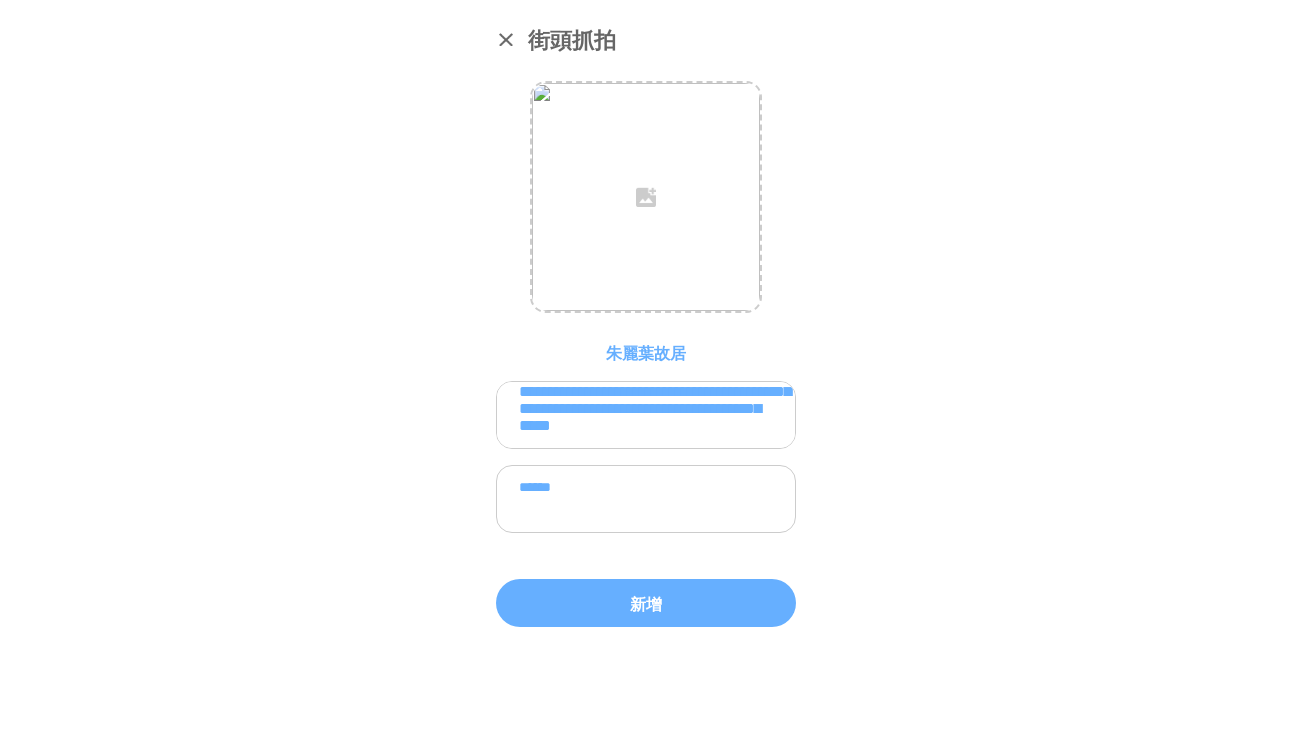 click on "******" at bounding box center [646, 499] 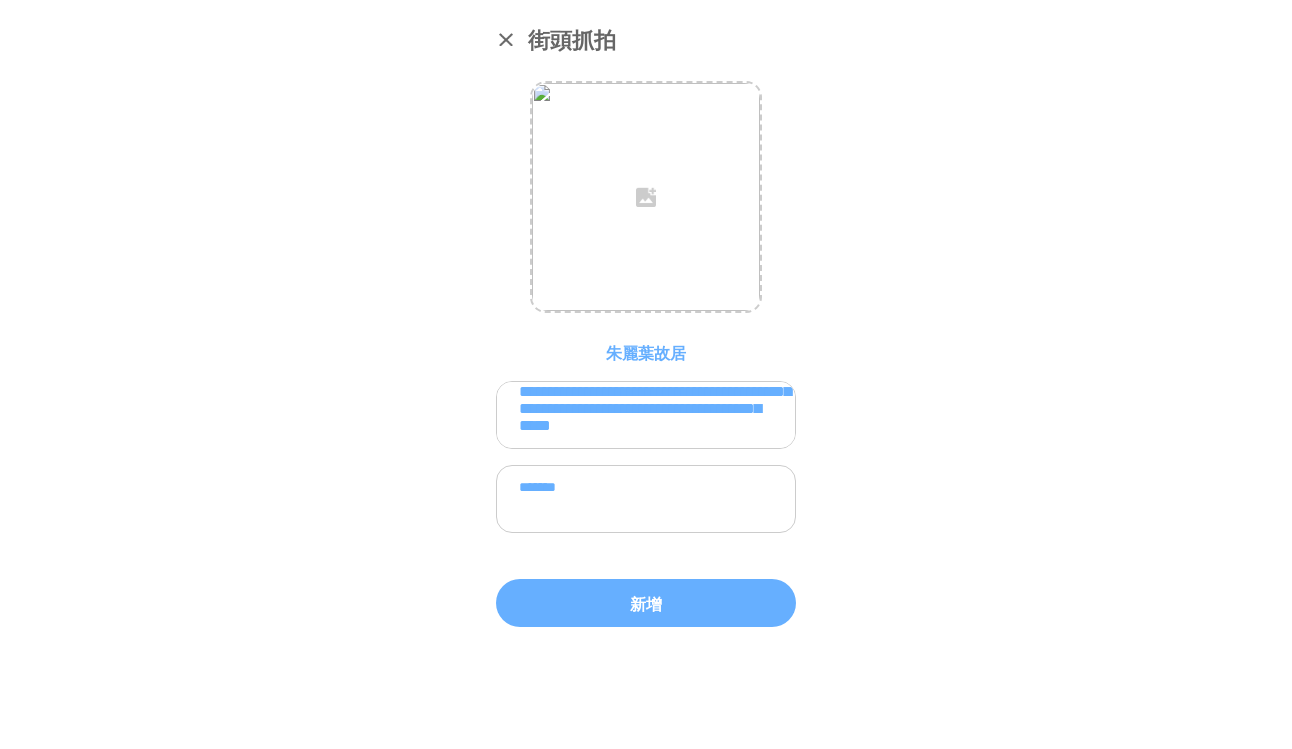 paste on "**********" 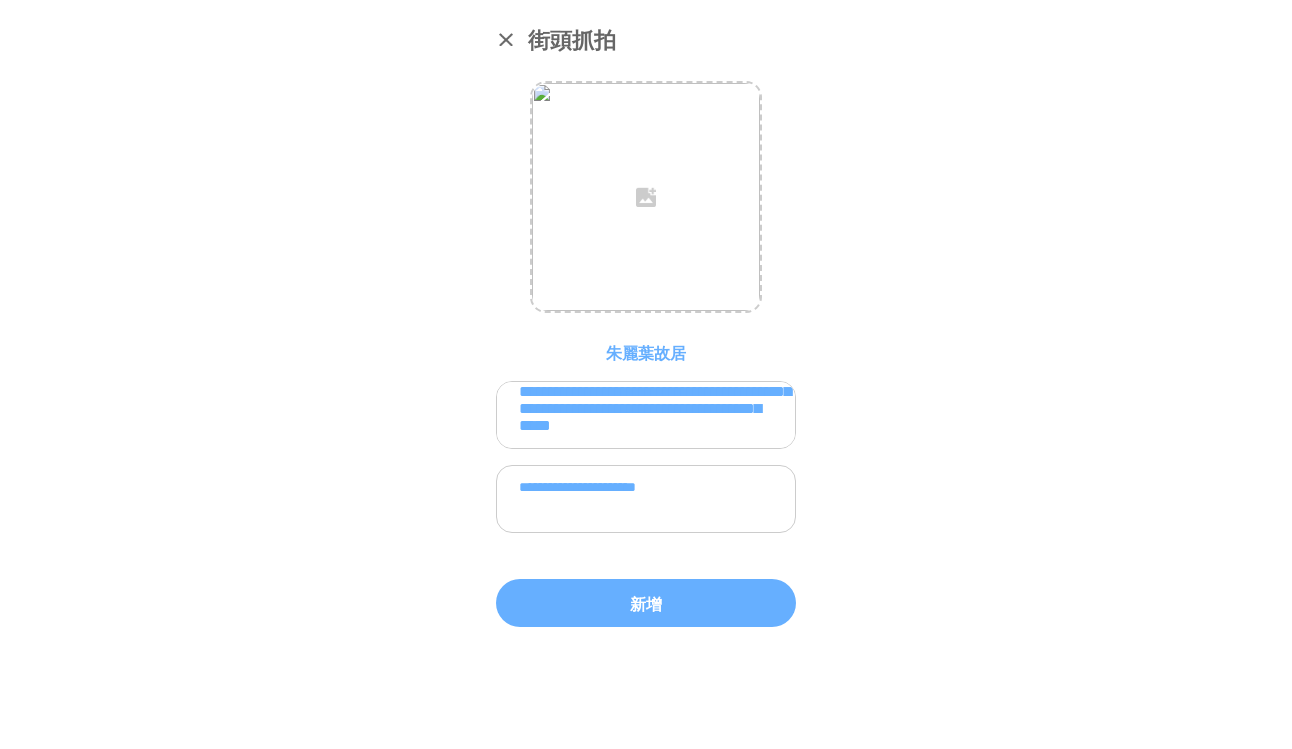 type on "**********" 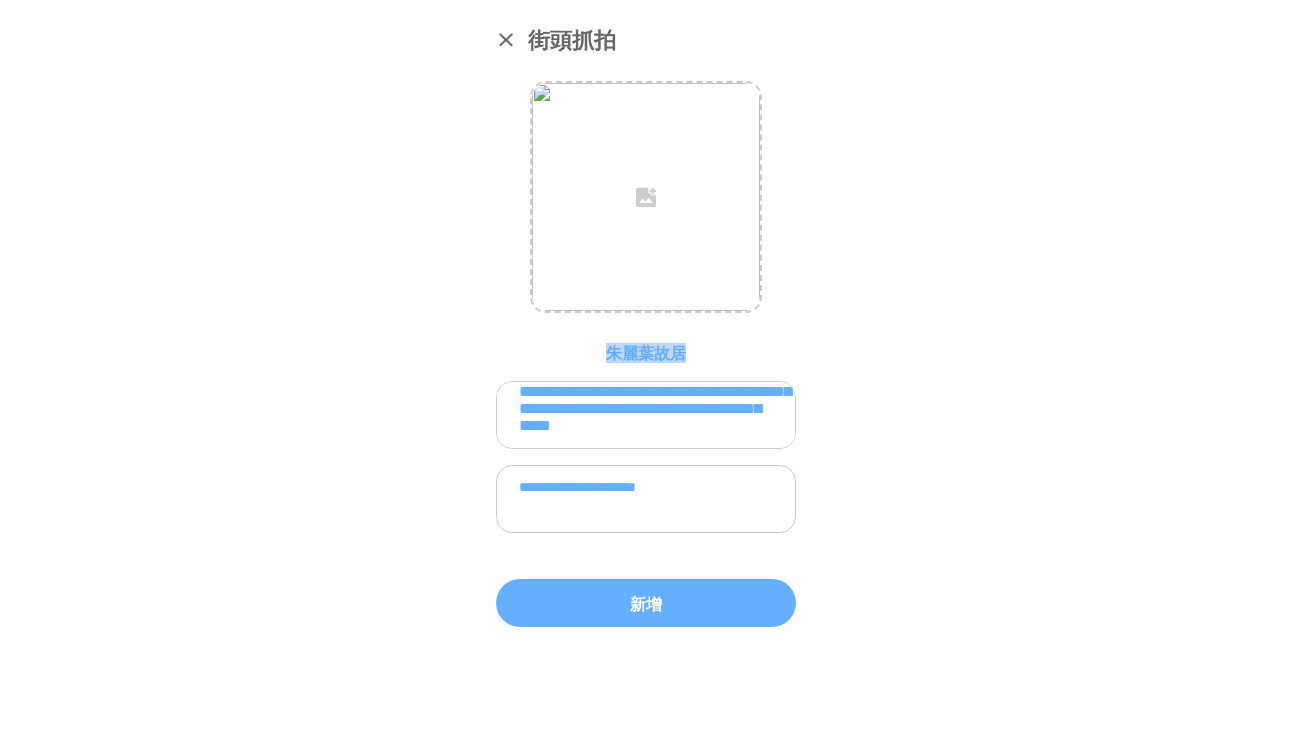 drag, startPoint x: 612, startPoint y: 351, endPoint x: 720, endPoint y: 355, distance: 108.07405 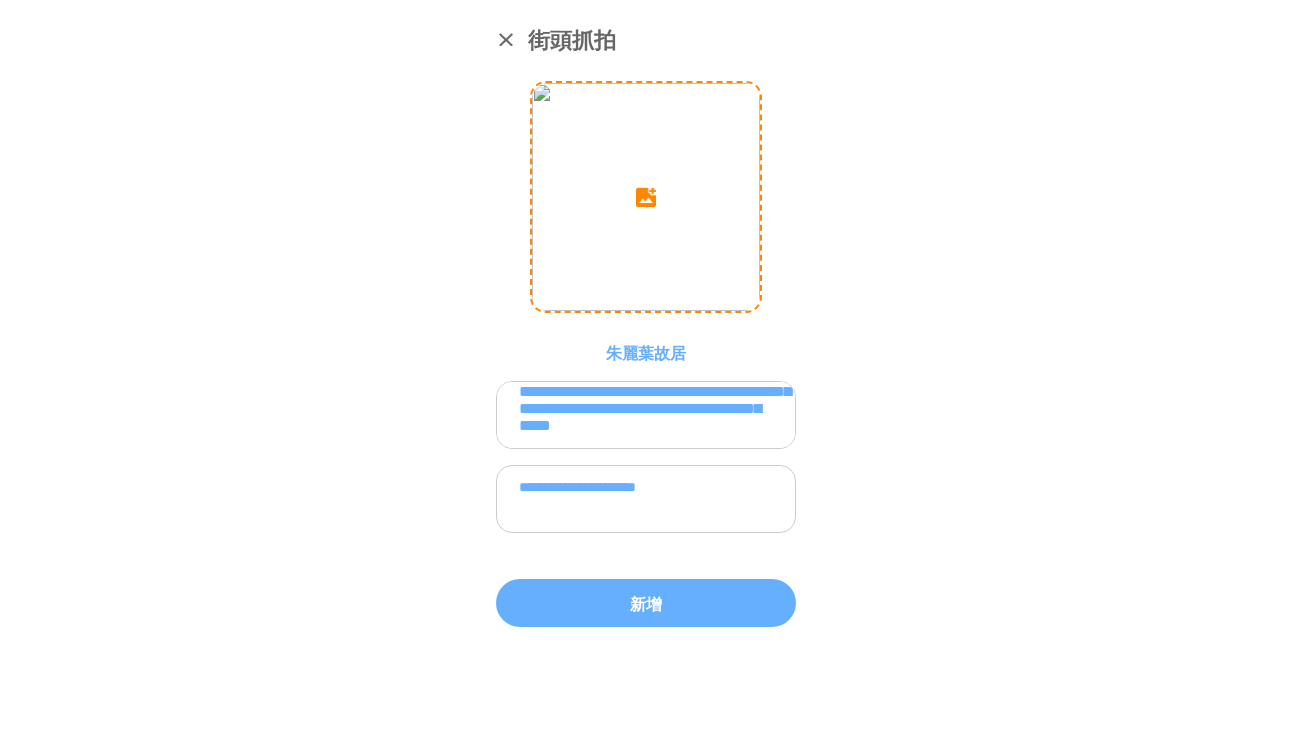click at bounding box center [646, 197] 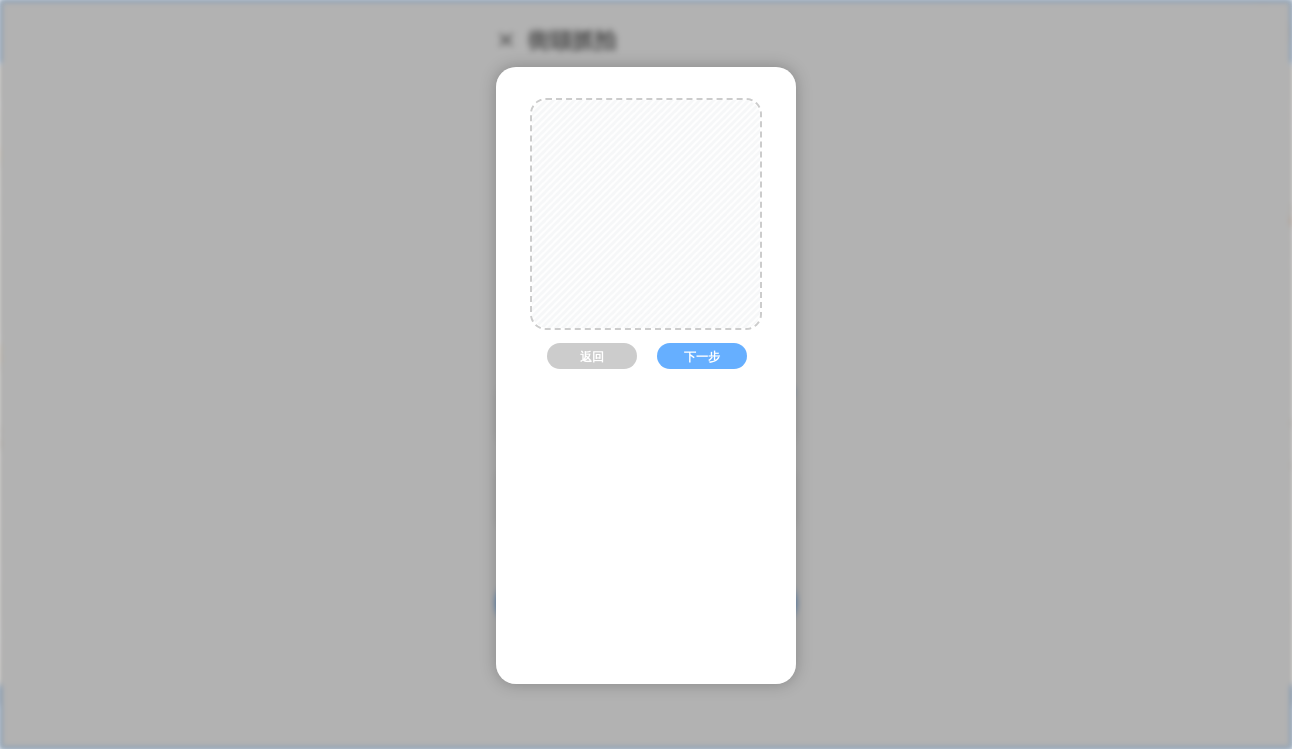 scroll, scrollTop: 30, scrollLeft: 0, axis: vertical 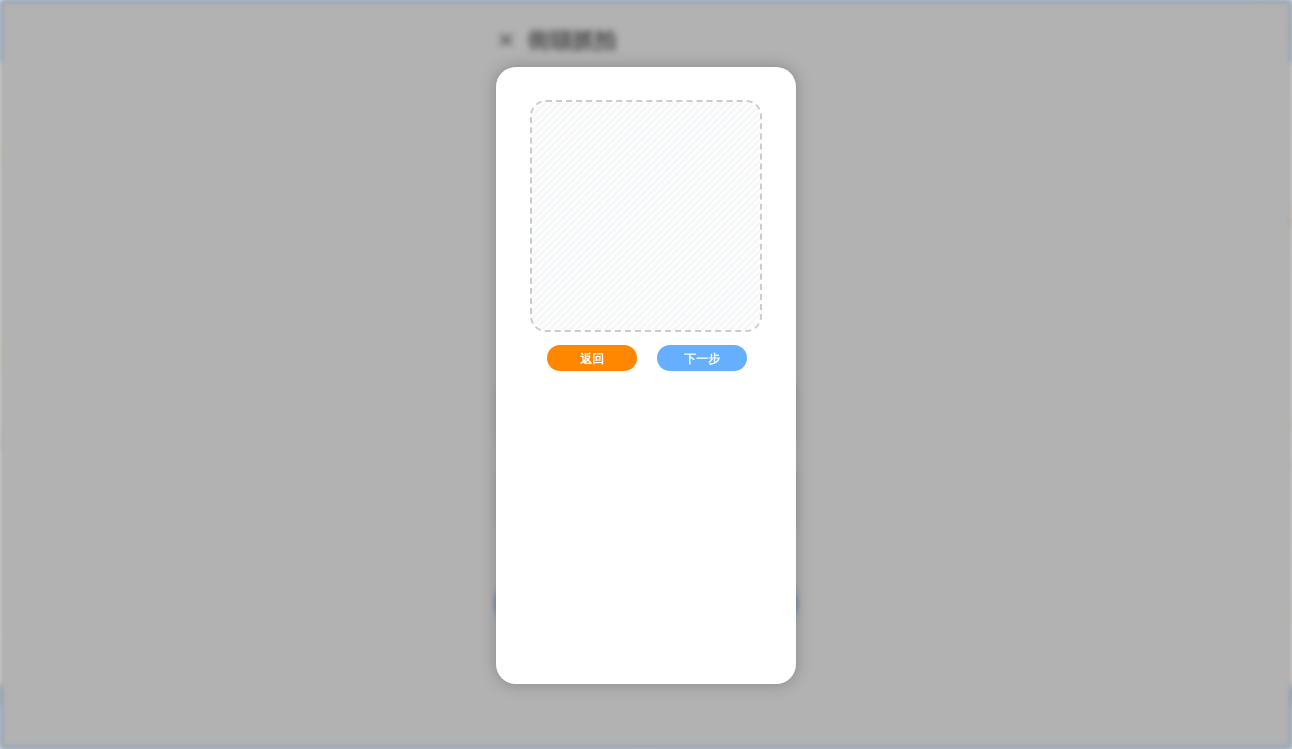 click on "返回" at bounding box center [592, 358] 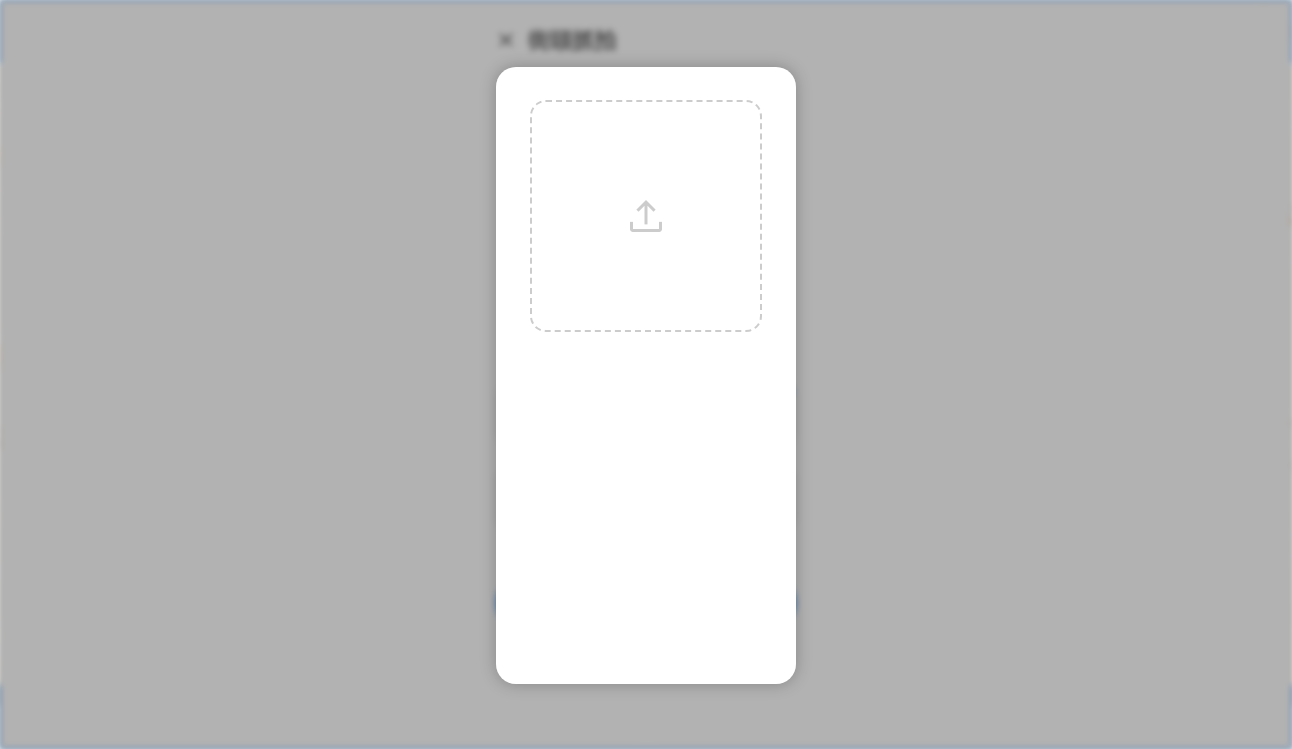 scroll, scrollTop: 32, scrollLeft: 0, axis: vertical 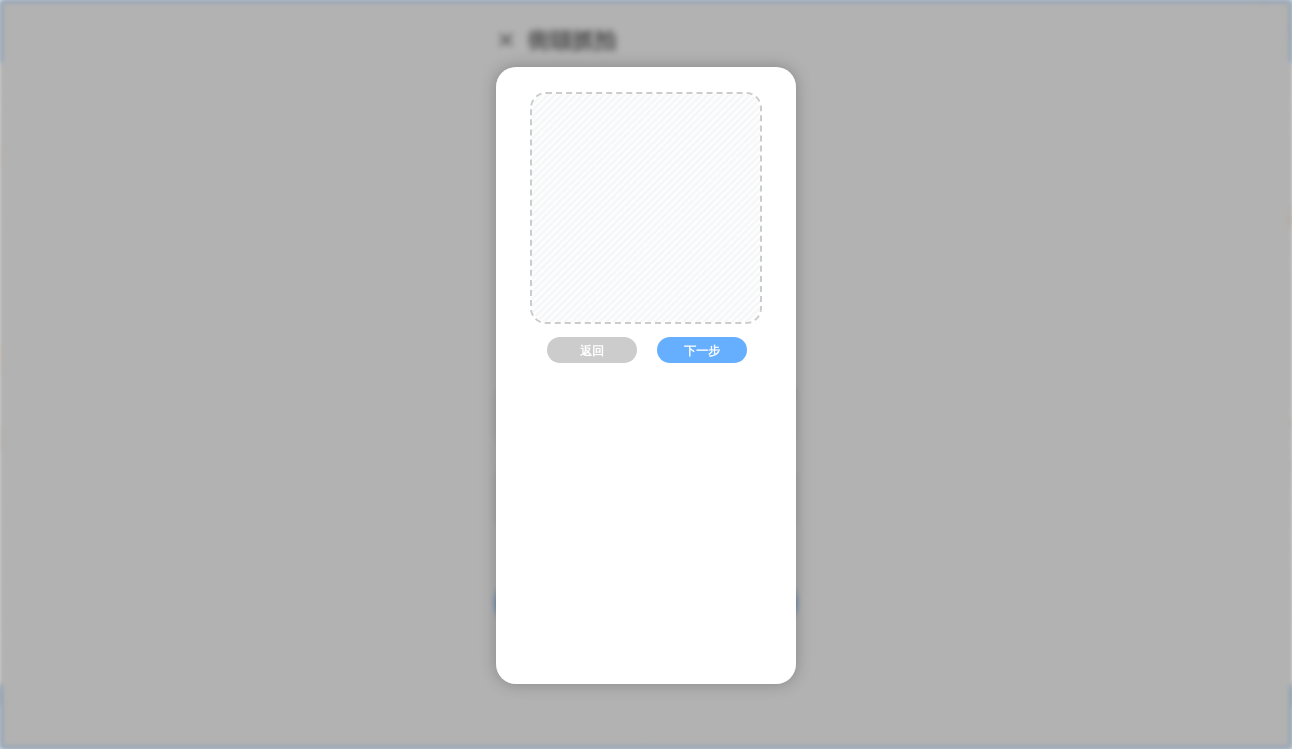 click at bounding box center [646, 231] 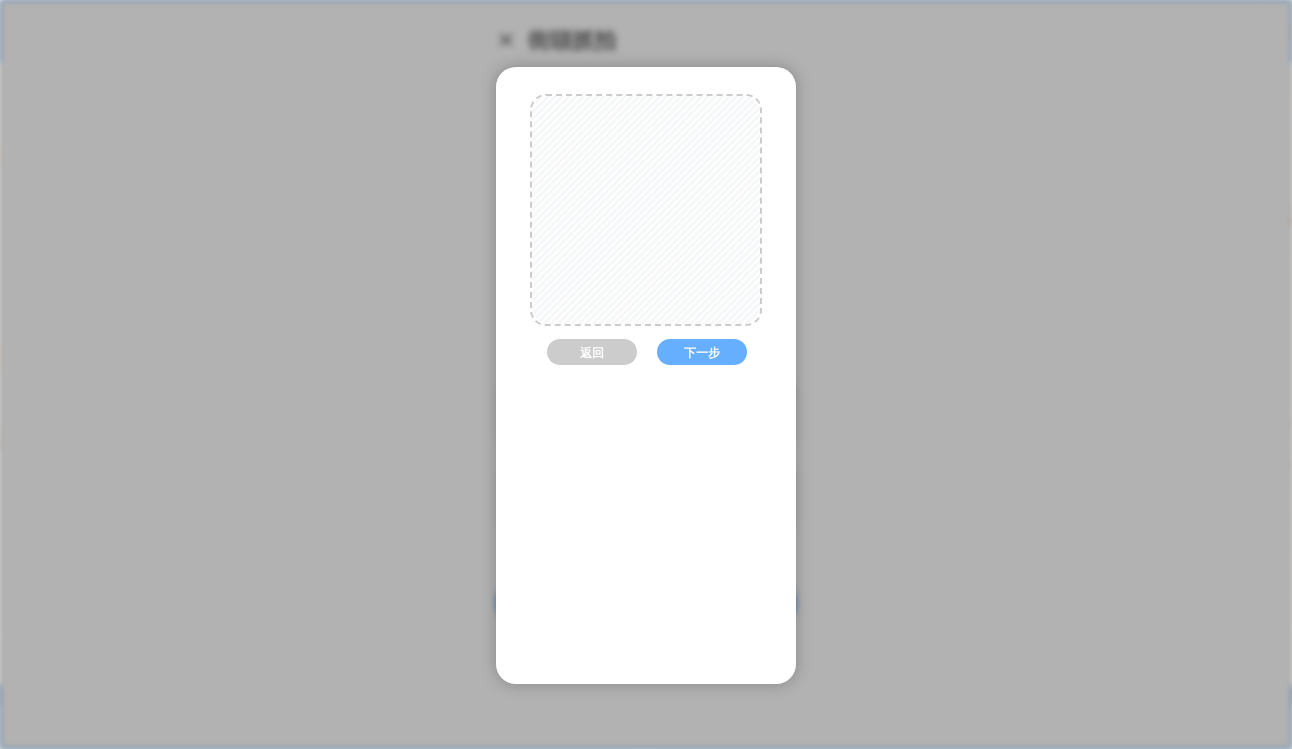 click on "返回
下一步" at bounding box center (646, 468) 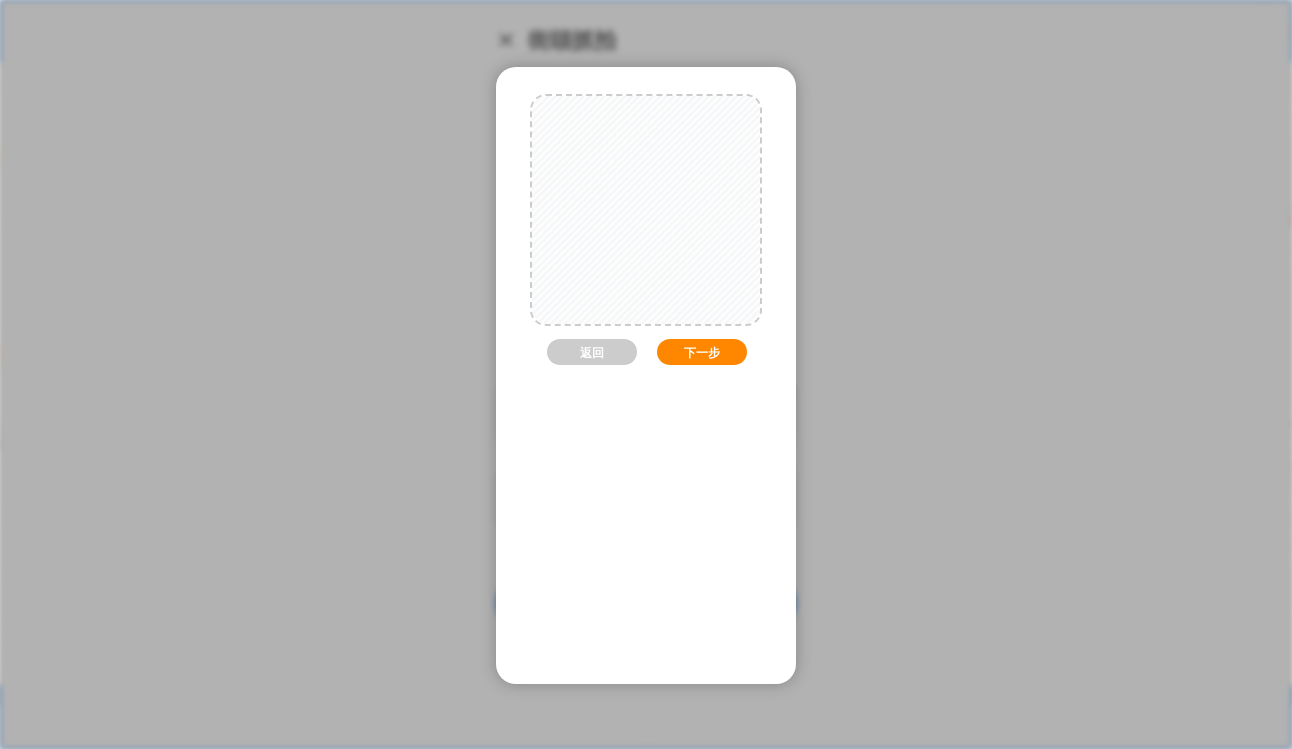click on "下一步" at bounding box center [702, 352] 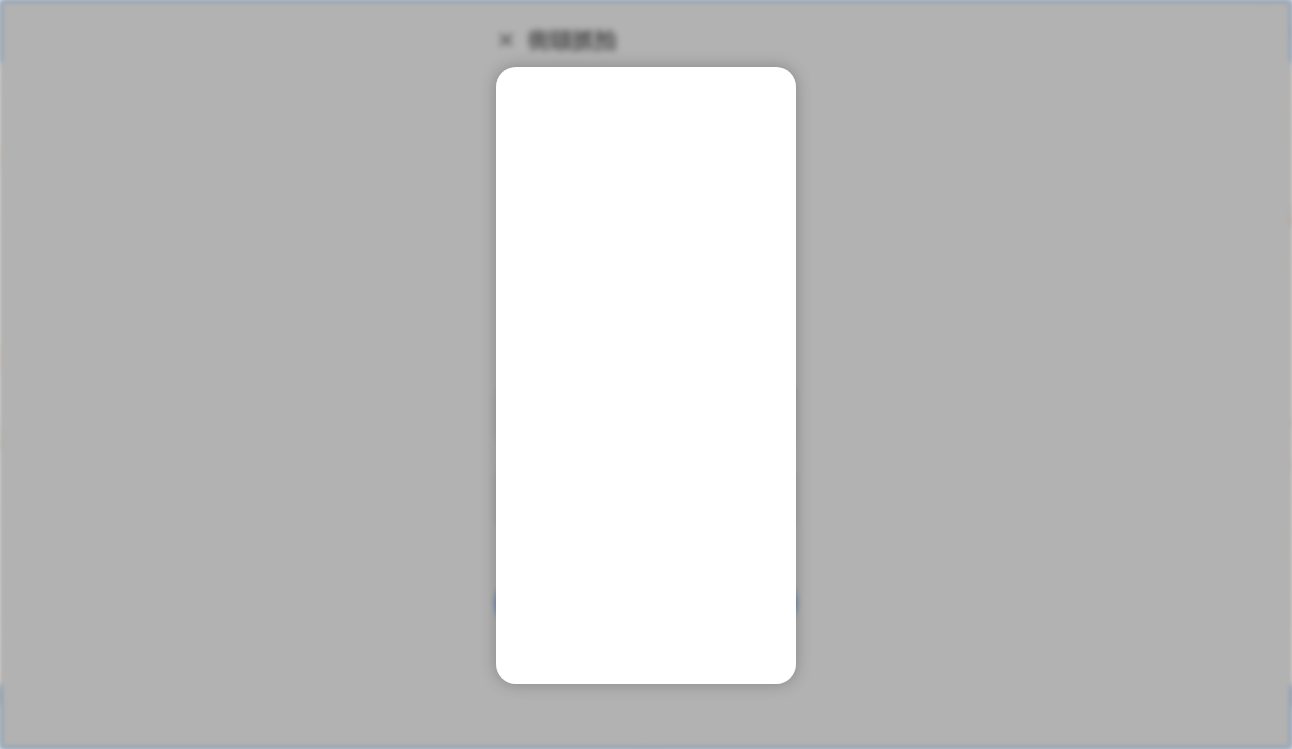 scroll, scrollTop: 24, scrollLeft: 0, axis: vertical 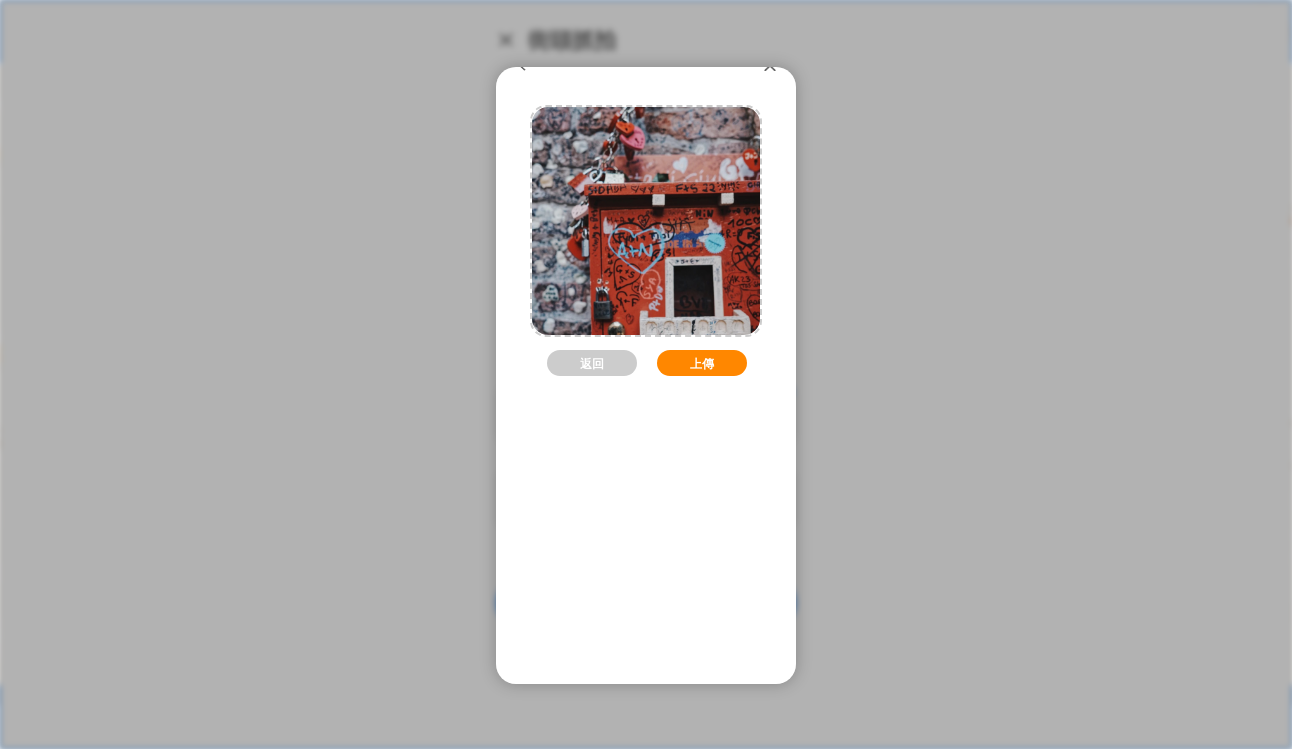 click on "上傳" at bounding box center [702, 363] 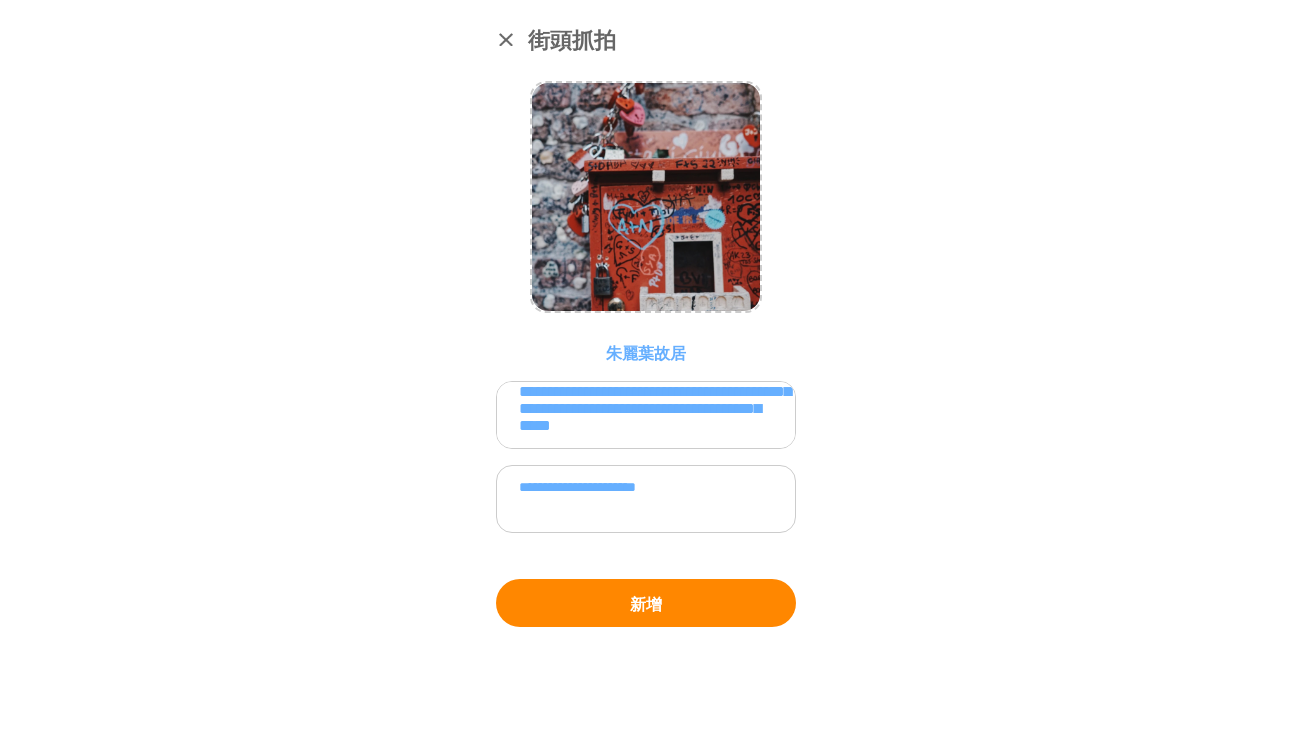 click on "新增" at bounding box center [646, 603] 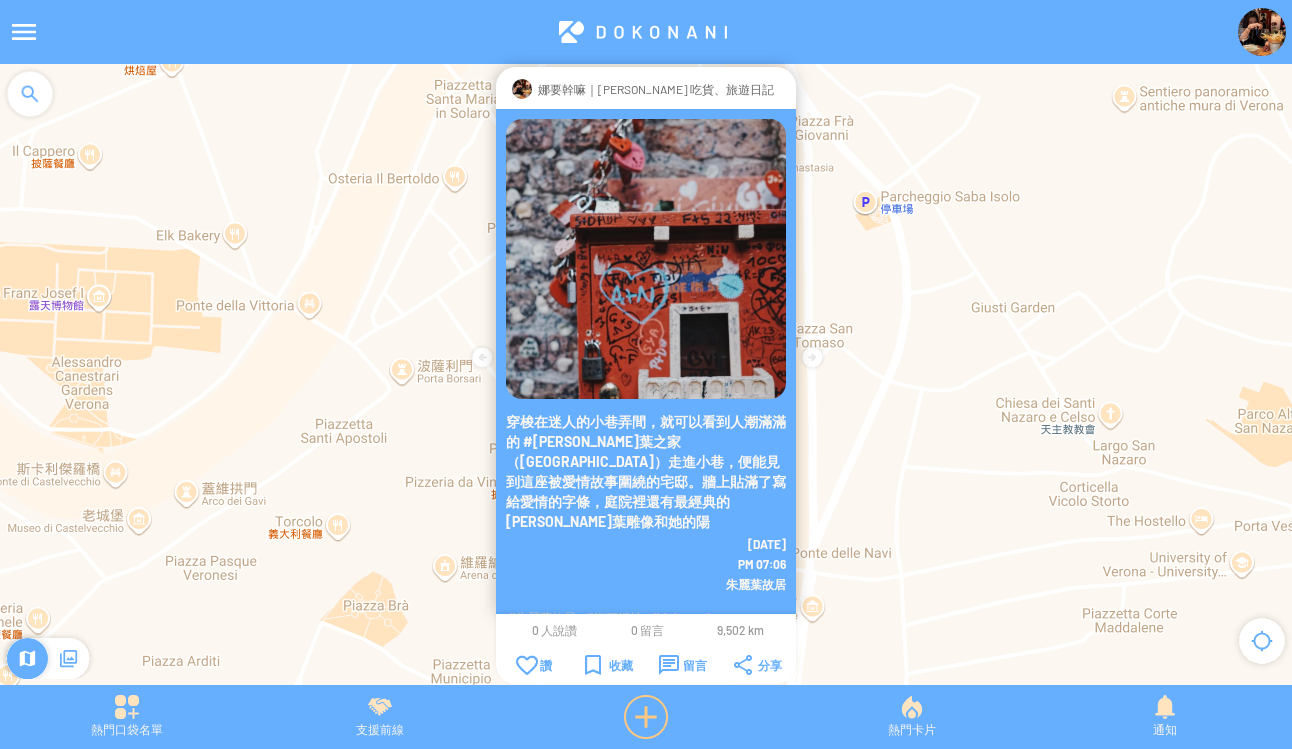 click at bounding box center (646, 717) 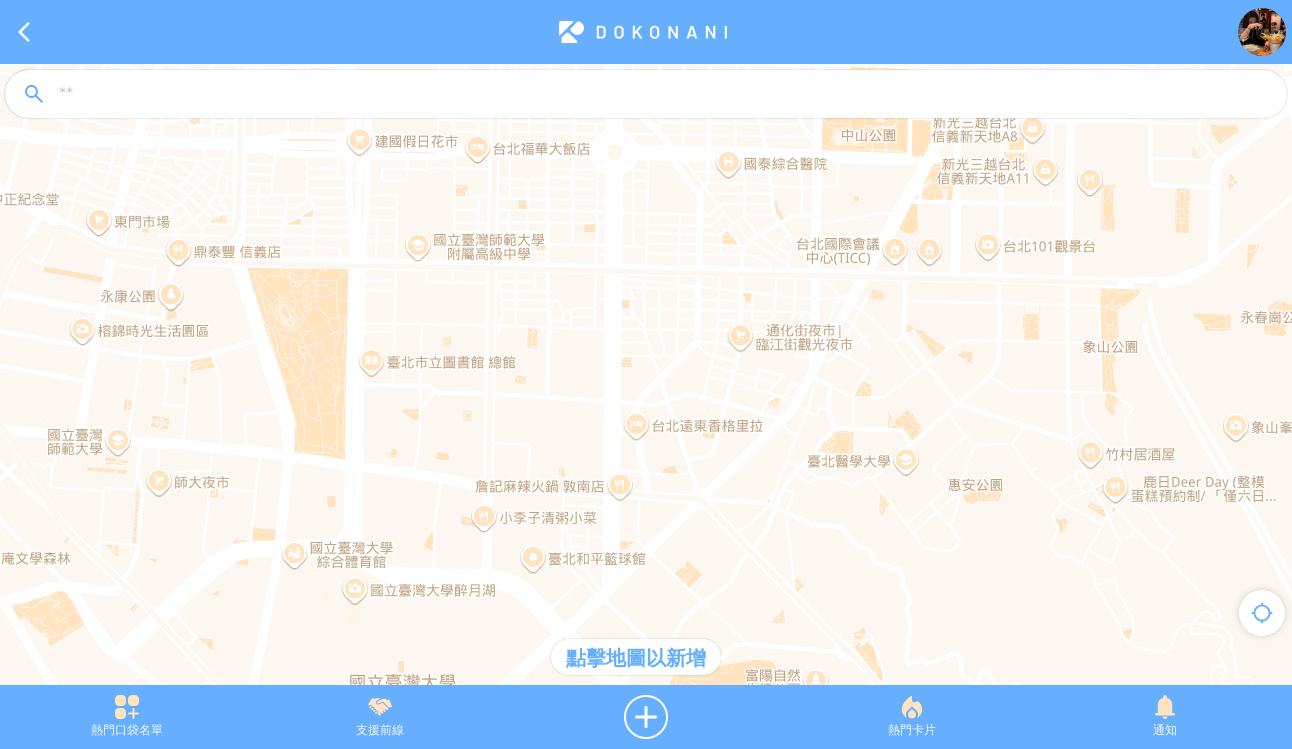 click at bounding box center [664, 95] 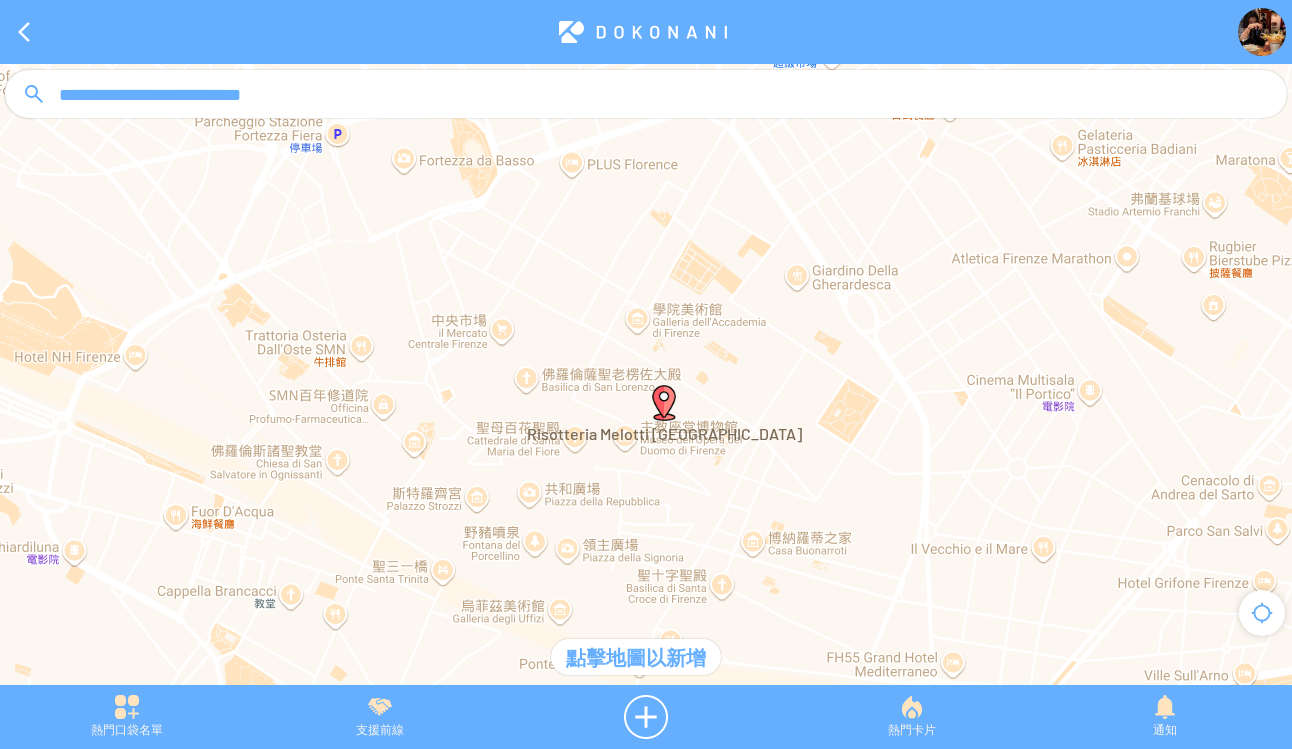 click at bounding box center (664, 403) 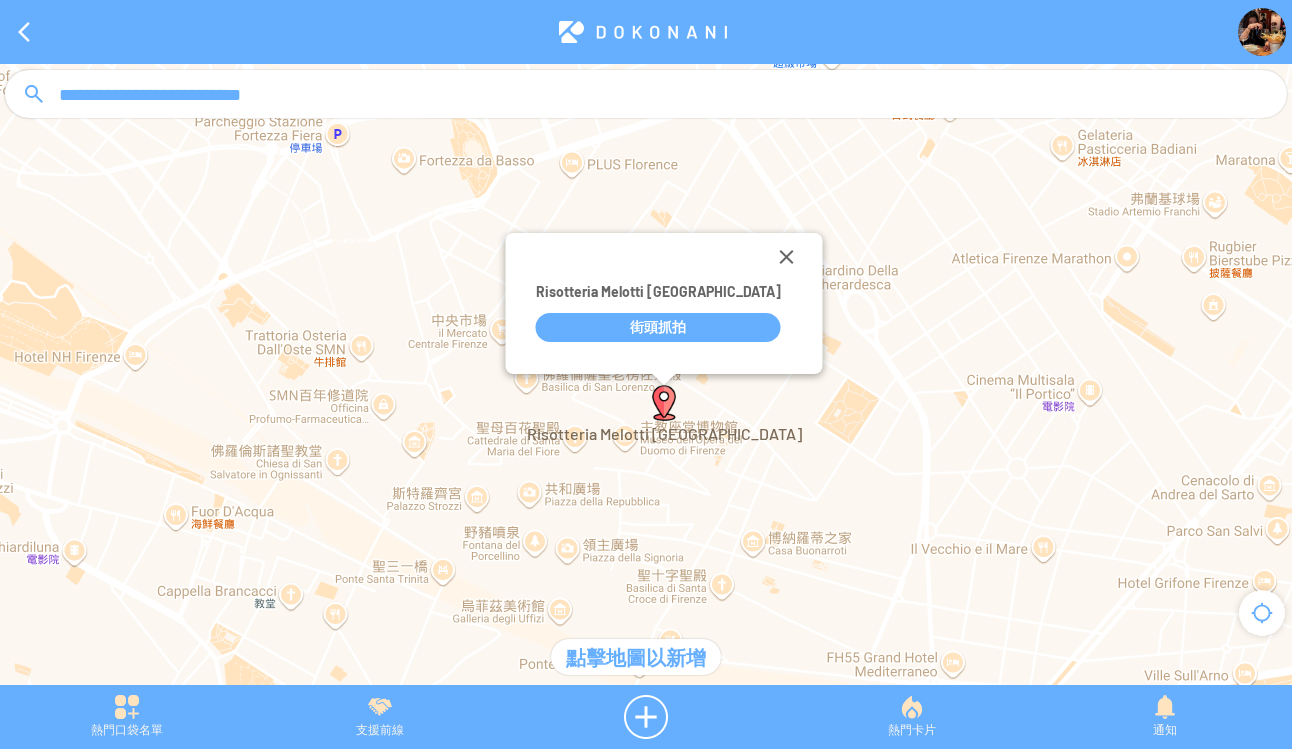 click on "街頭抓拍" at bounding box center [658, 327] 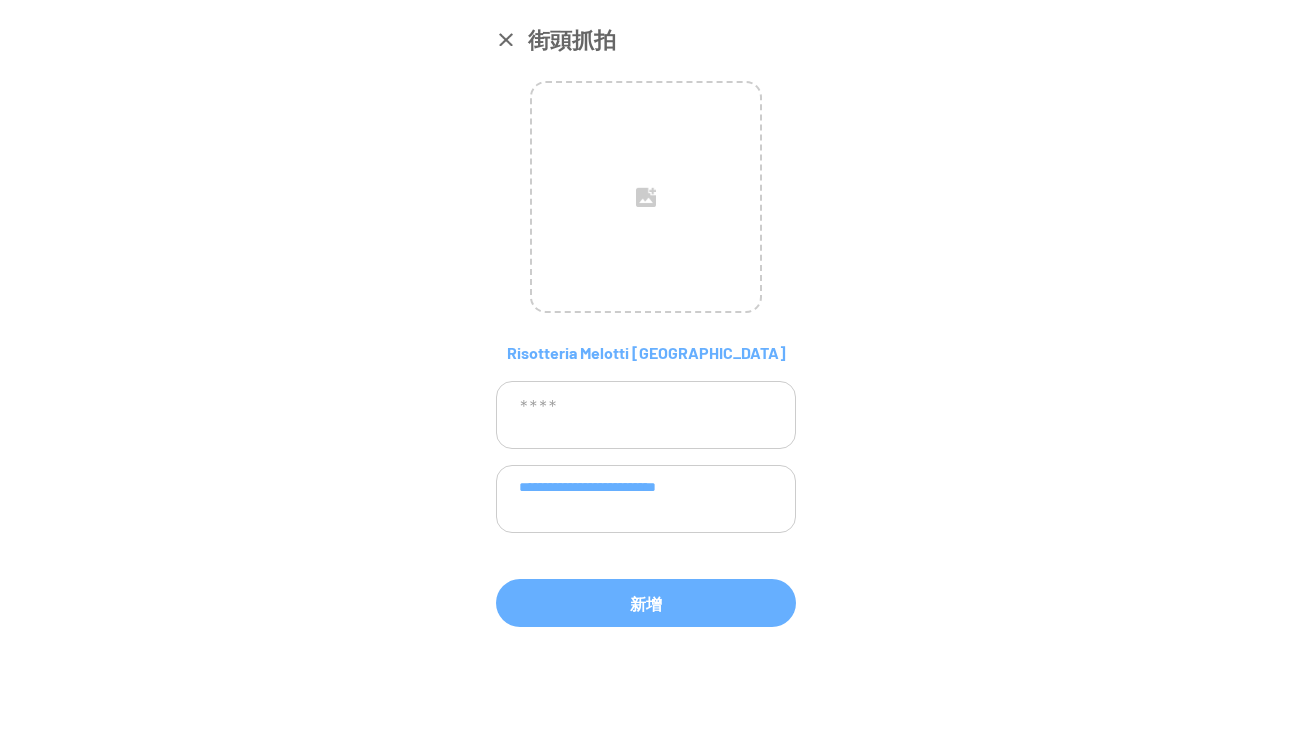 click at bounding box center [646, 415] 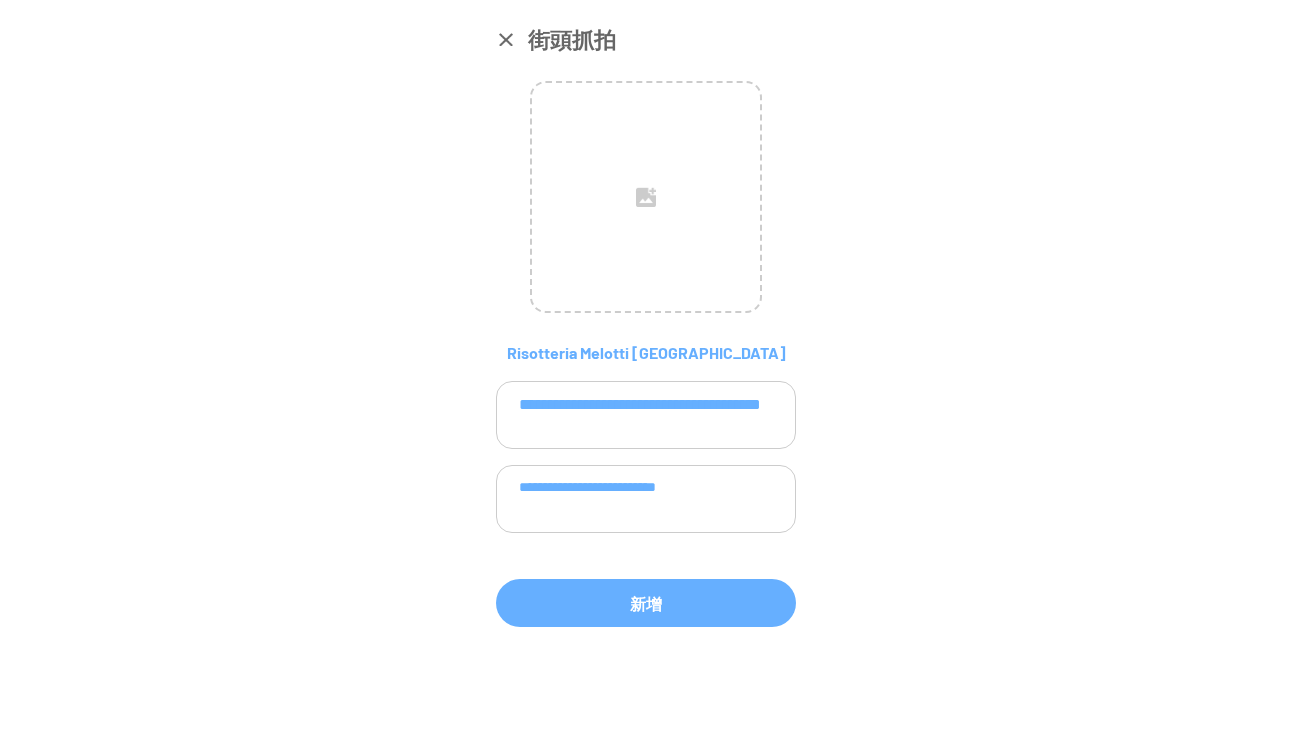 scroll, scrollTop: 16, scrollLeft: 0, axis: vertical 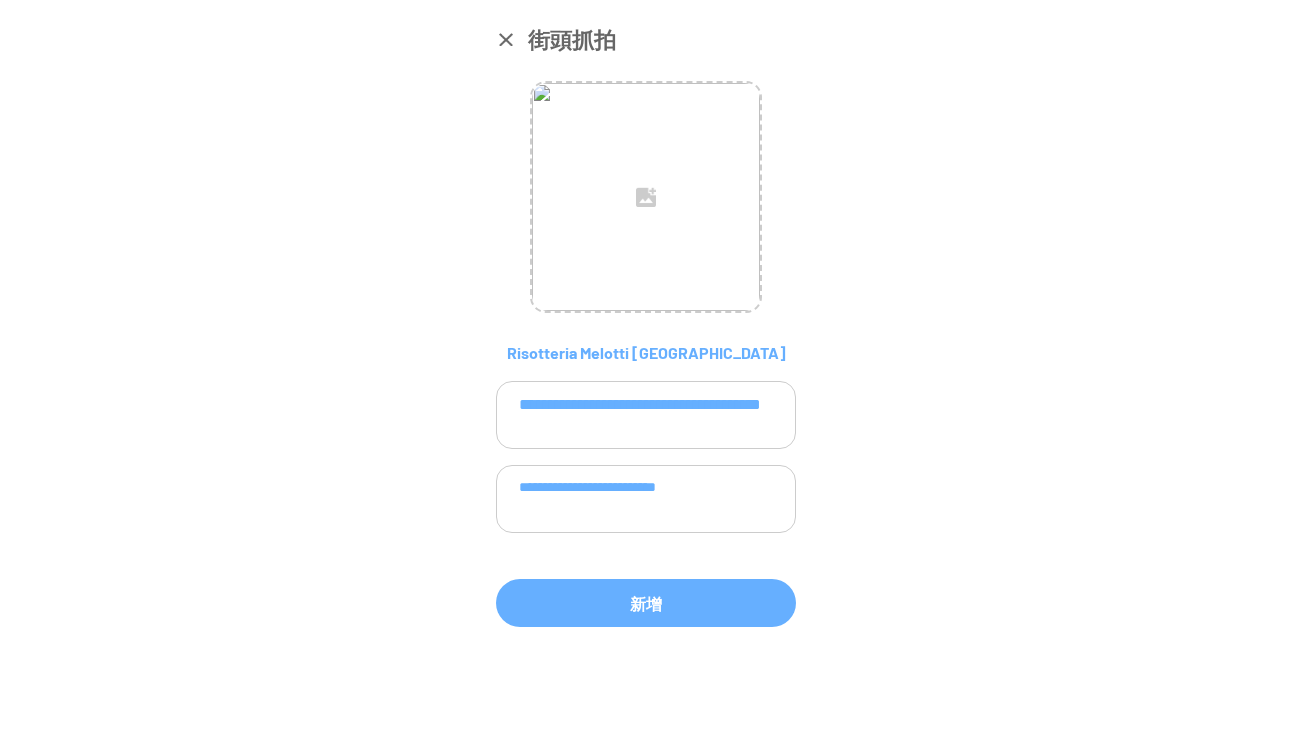 paste on "**********" 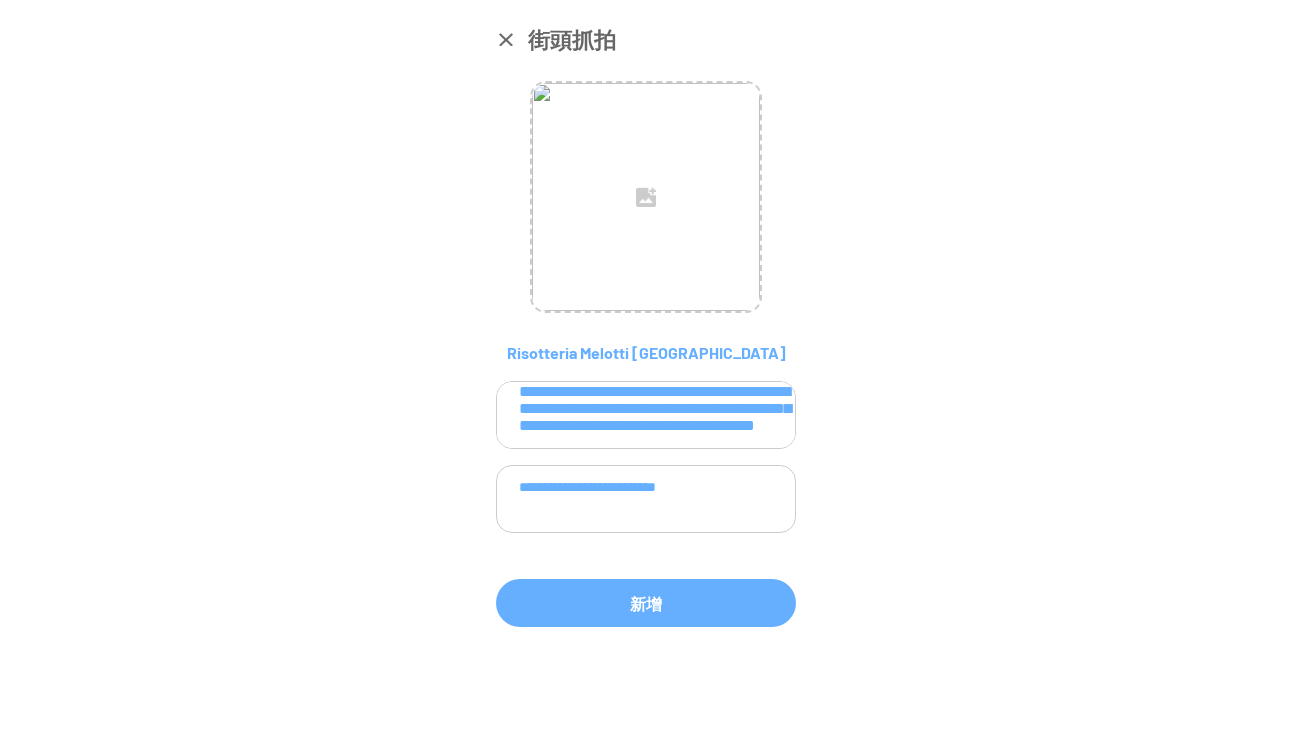 scroll, scrollTop: 128, scrollLeft: 0, axis: vertical 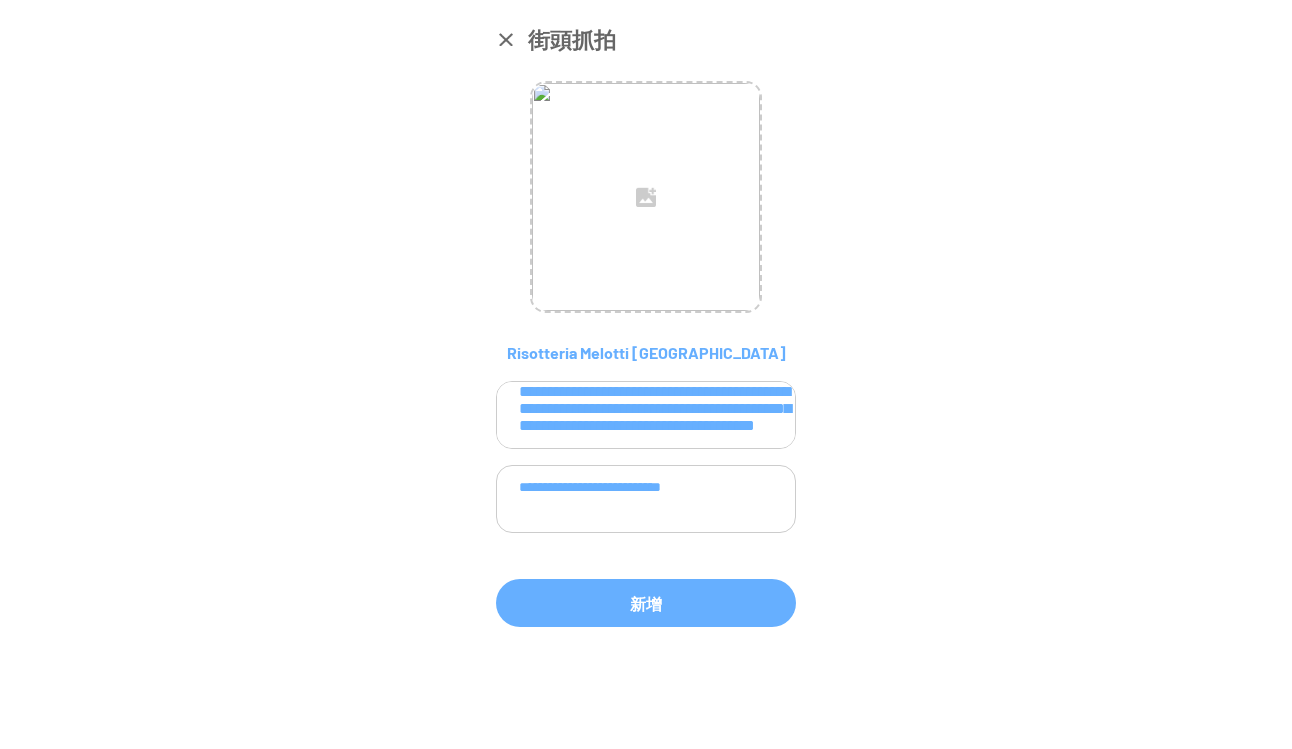 paste on "**********" 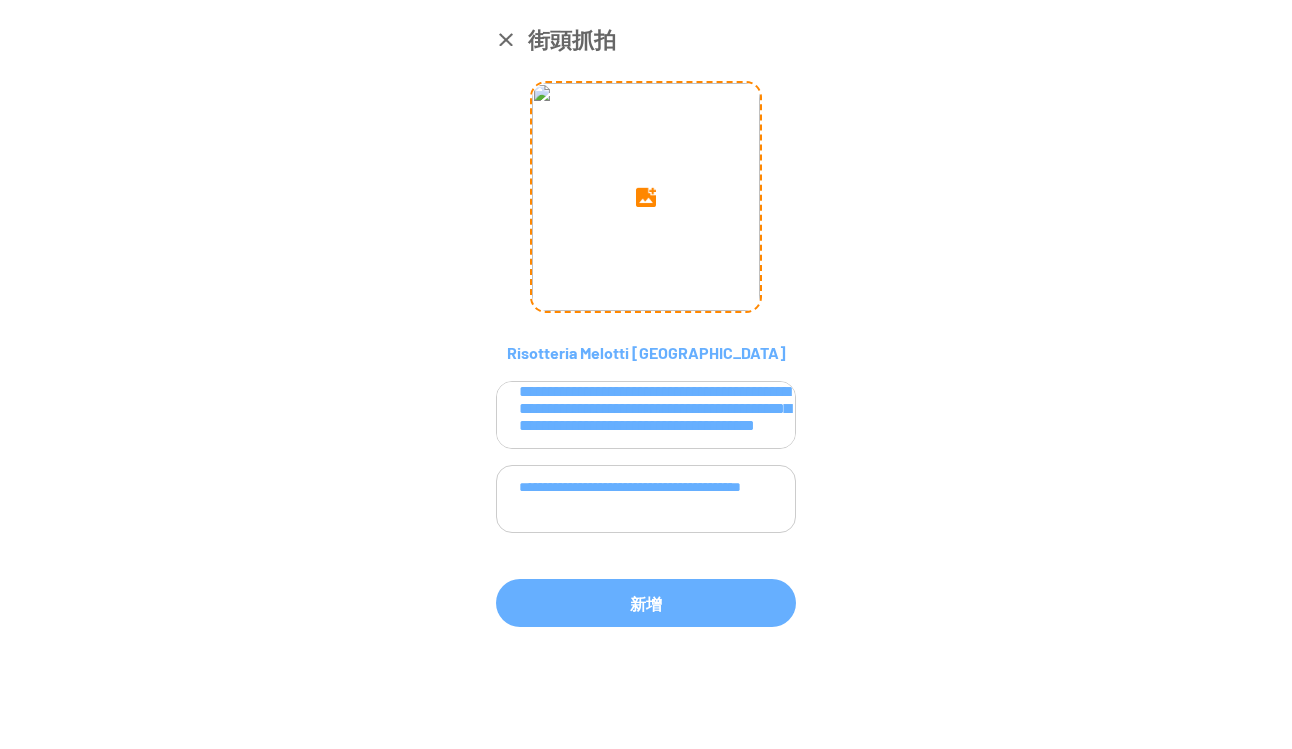 type on "**********" 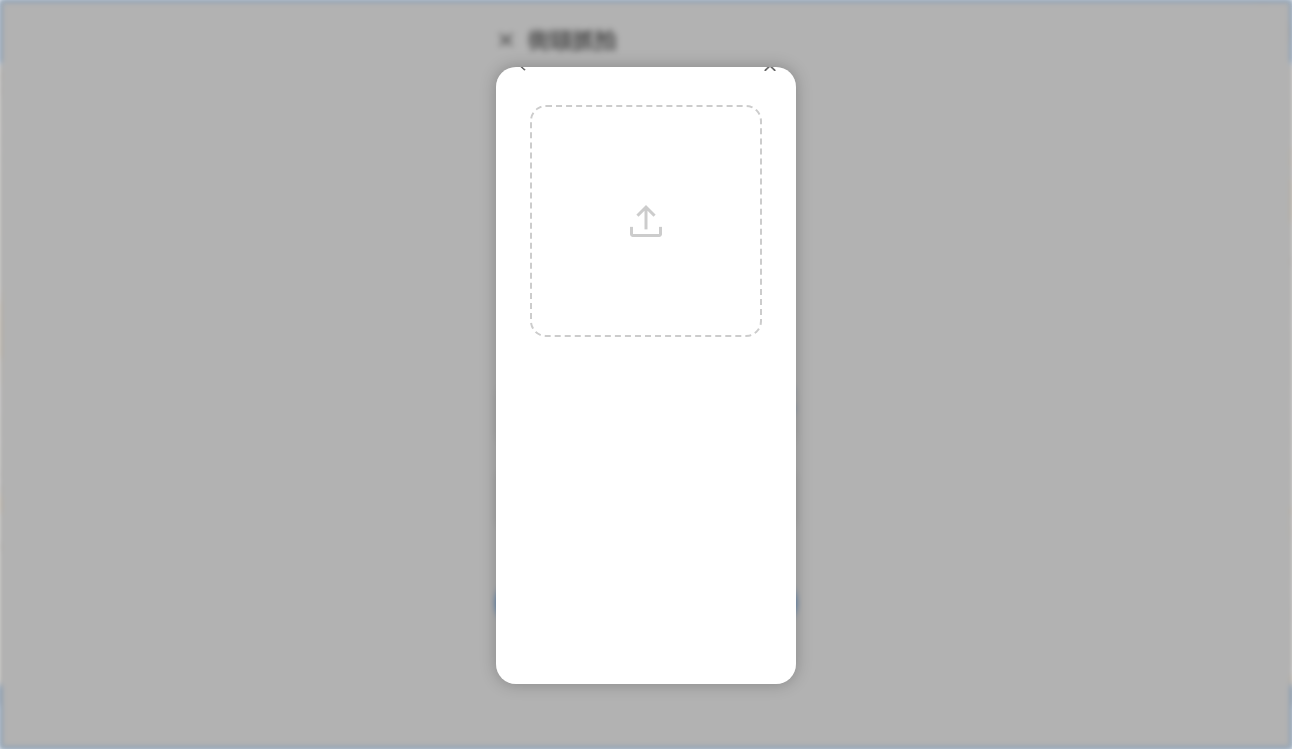 scroll, scrollTop: 24, scrollLeft: 0, axis: vertical 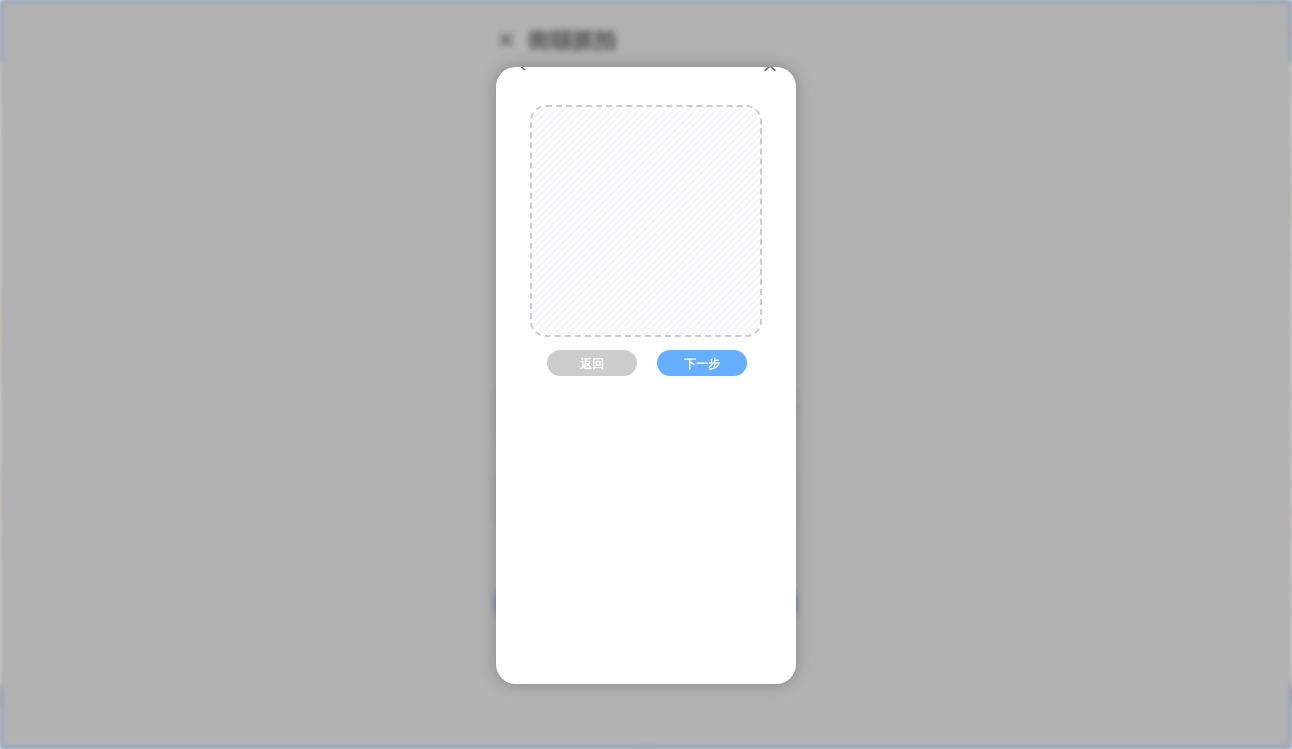 drag, startPoint x: 685, startPoint y: 278, endPoint x: 690, endPoint y: 290, distance: 13 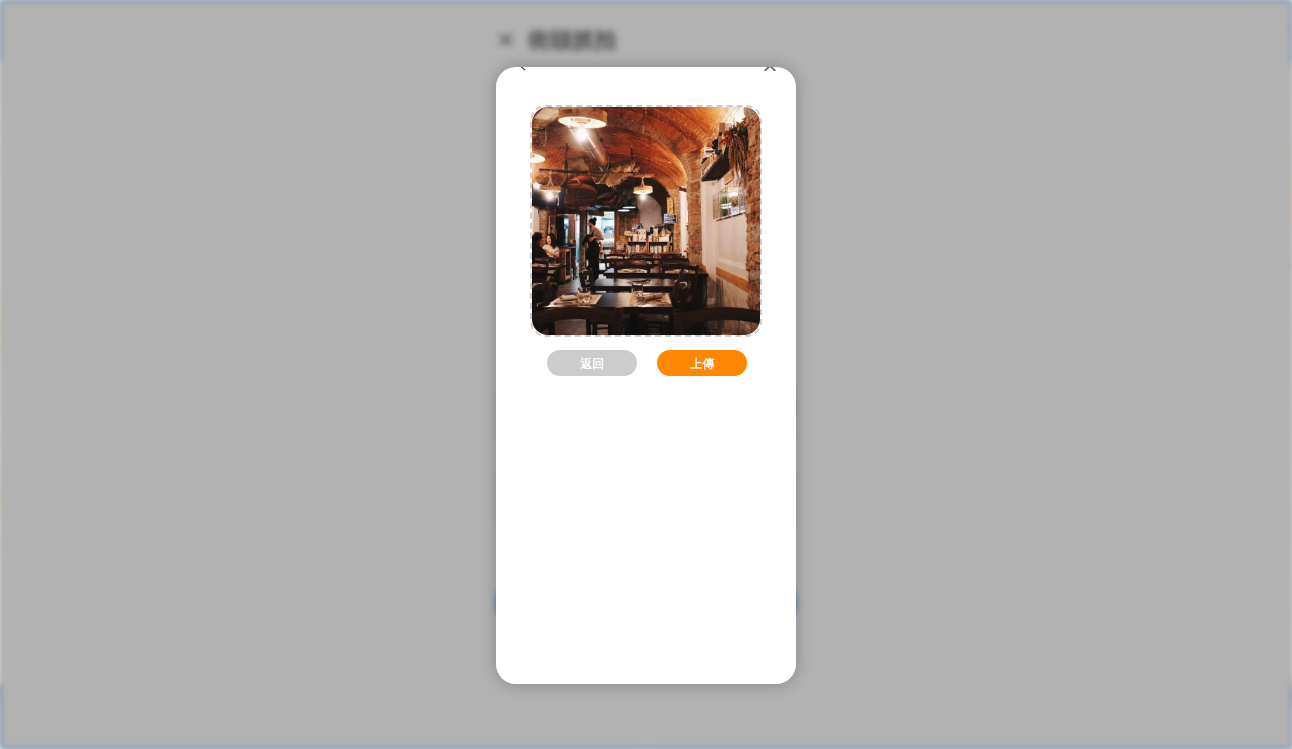 click on "上傳" at bounding box center (702, 363) 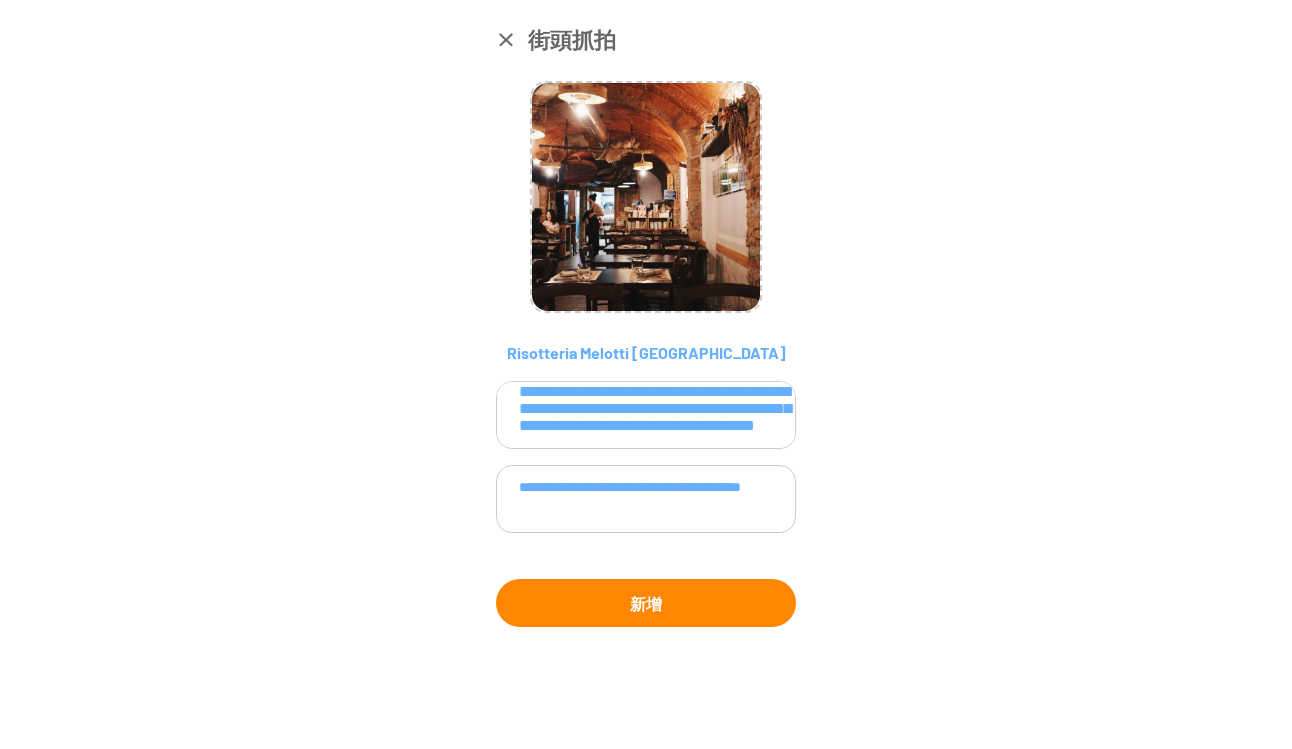 click on "新增" at bounding box center [646, 603] 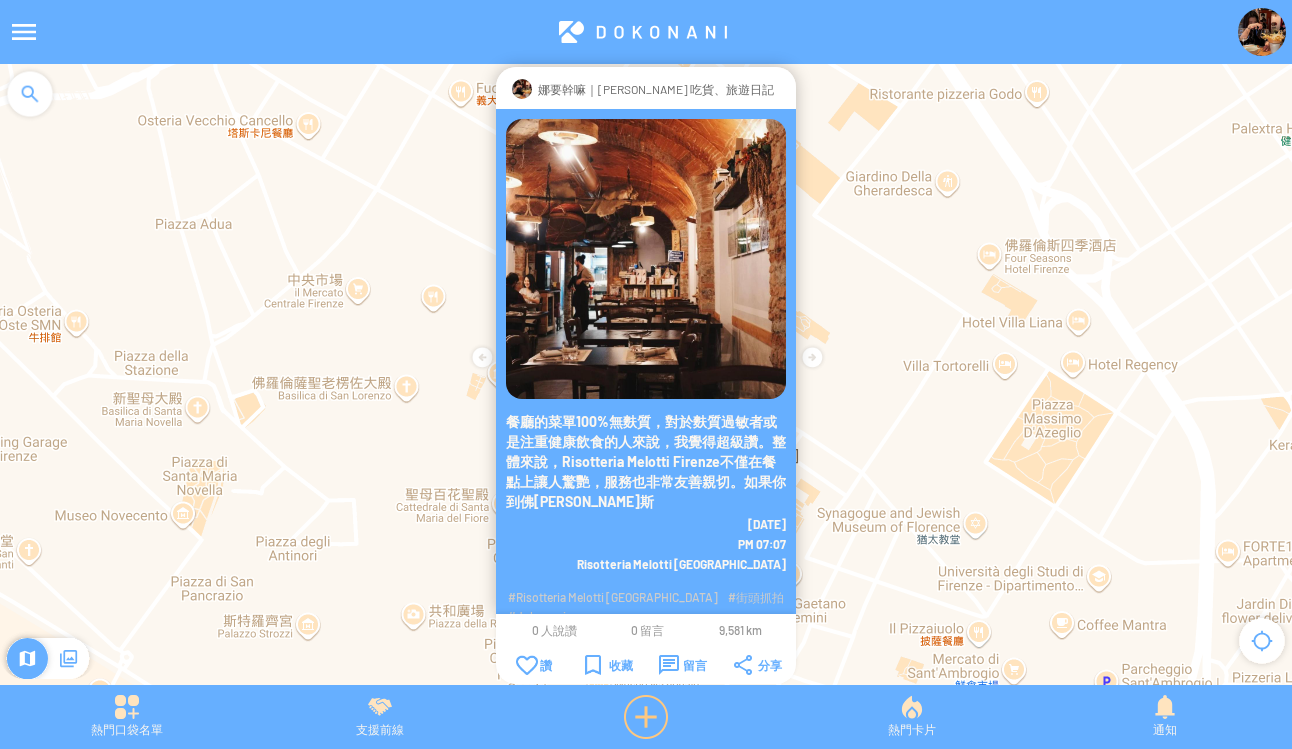 click at bounding box center (646, 717) 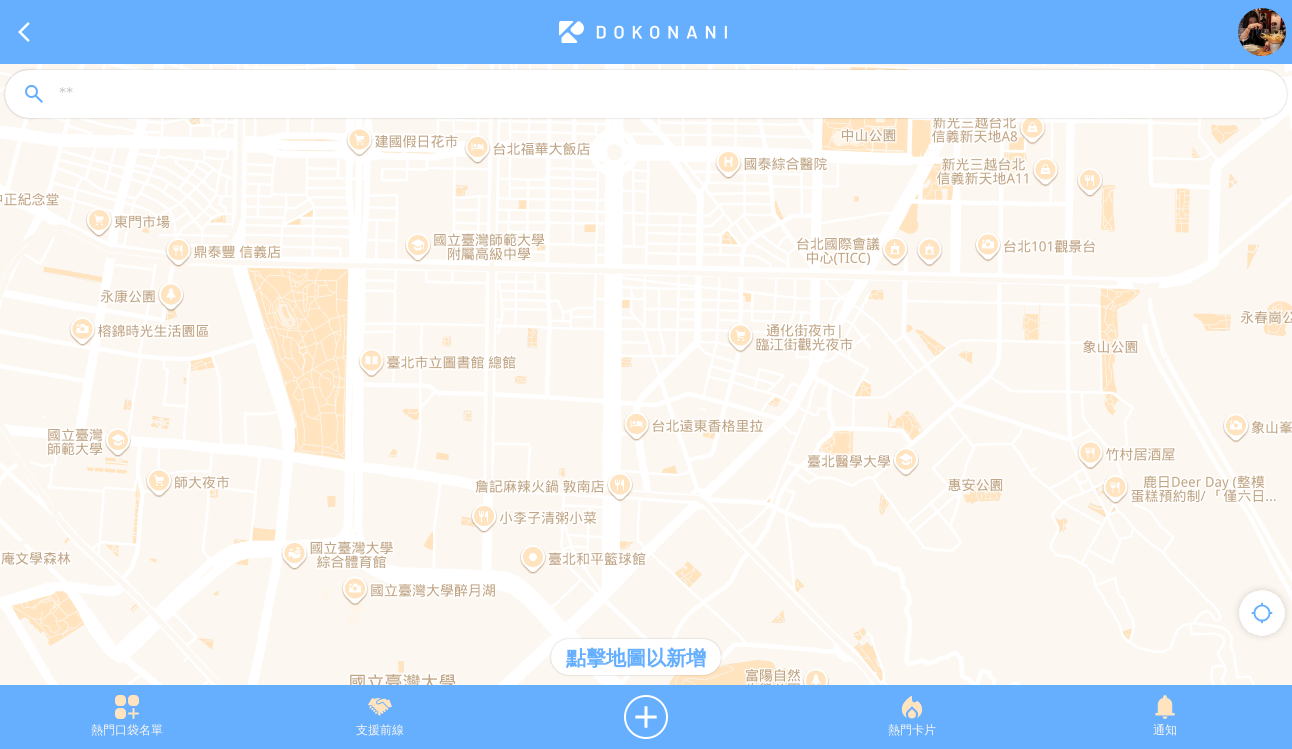 click at bounding box center (646, 94) 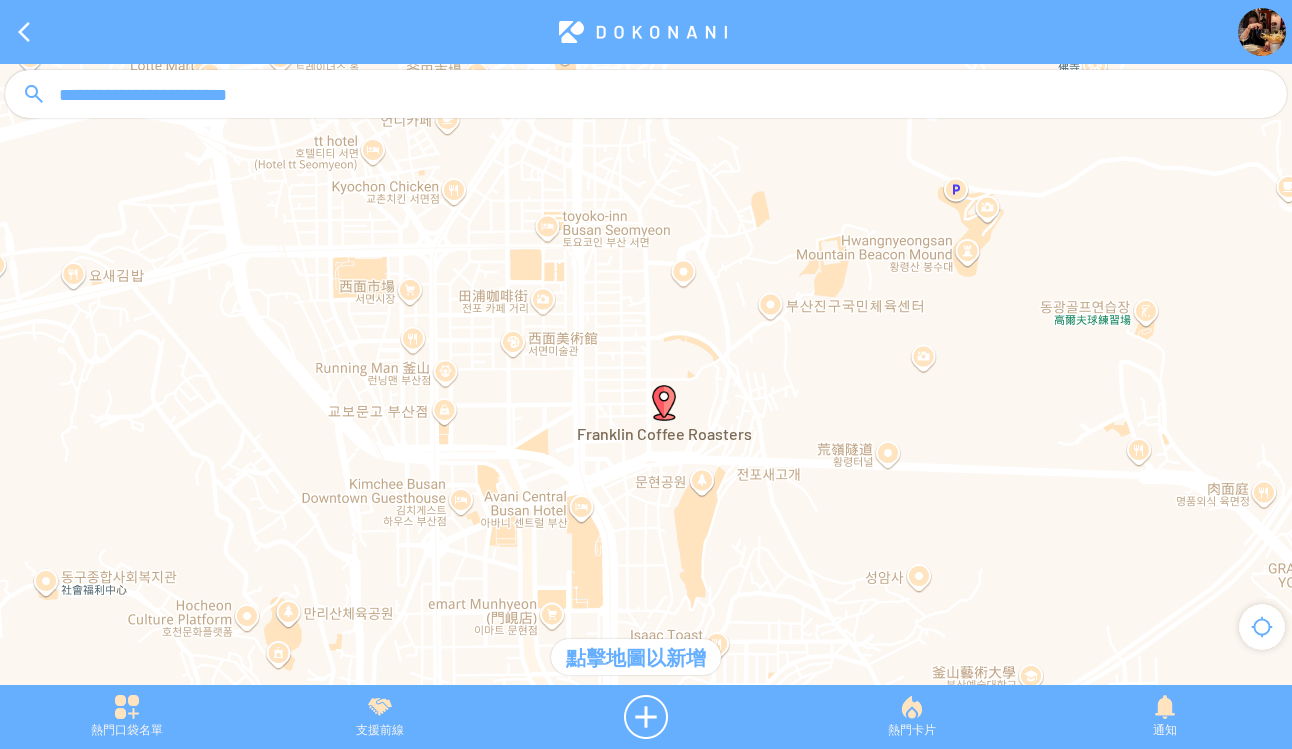 click at bounding box center [664, 403] 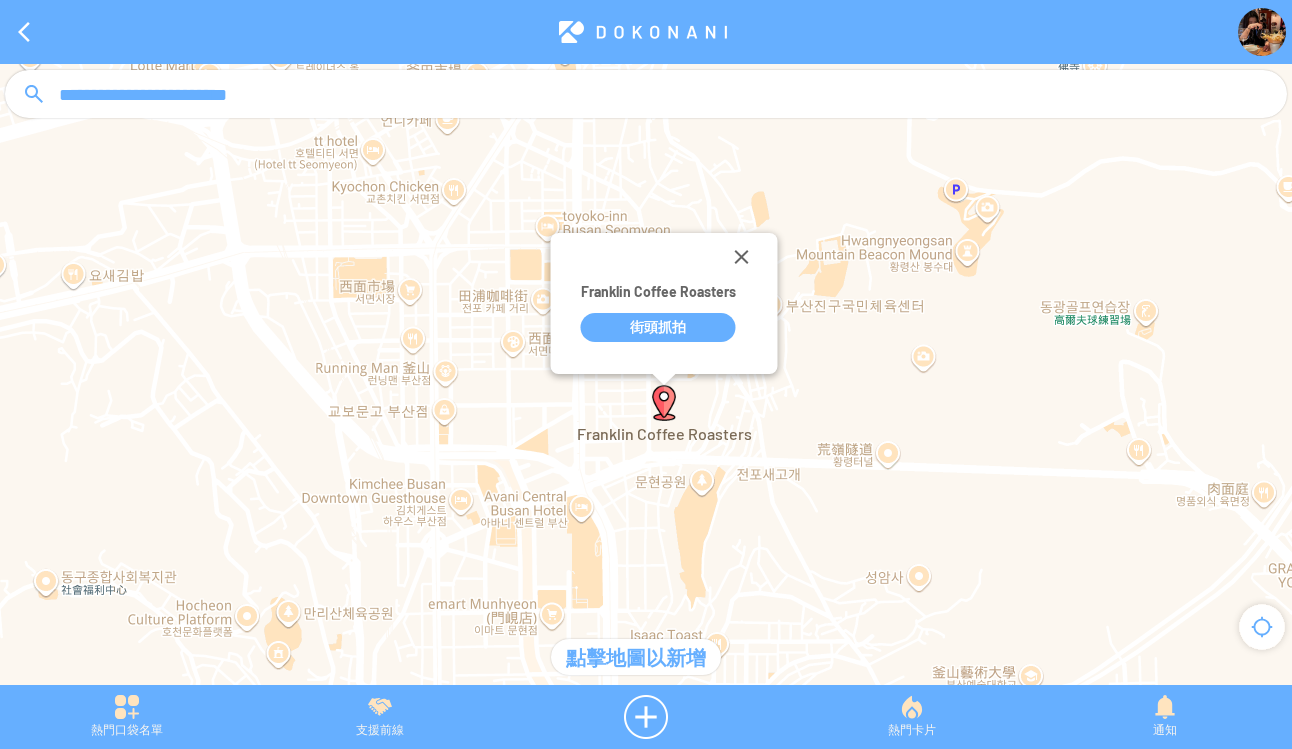 scroll, scrollTop: 0, scrollLeft: 0, axis: both 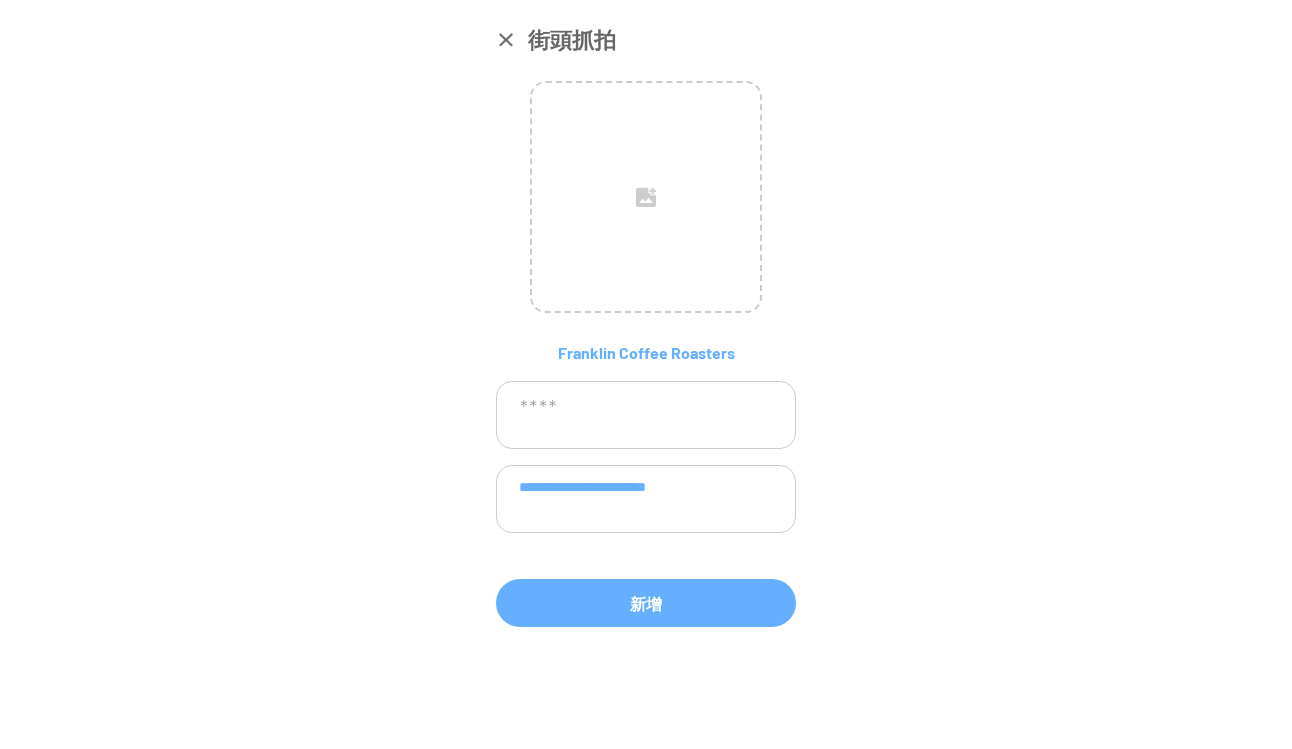 click on "**********" at bounding box center (646, 499) 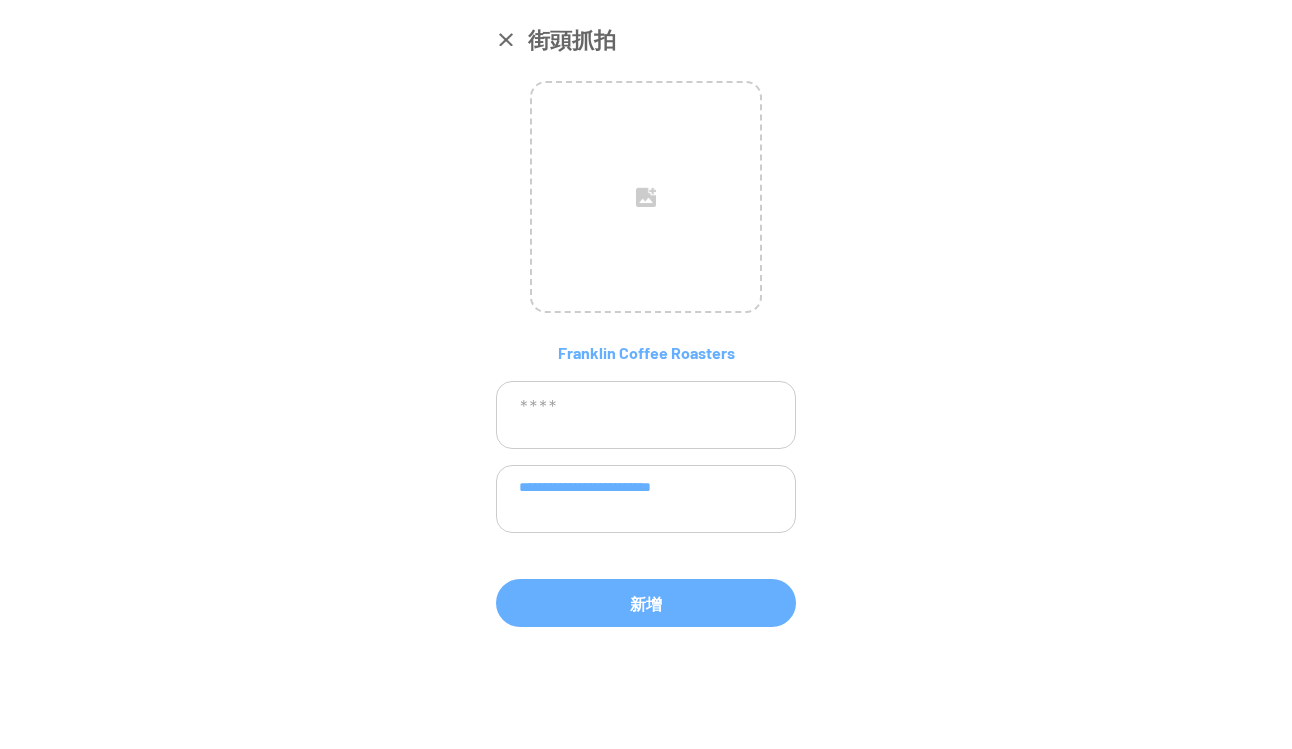 paste on "**********" 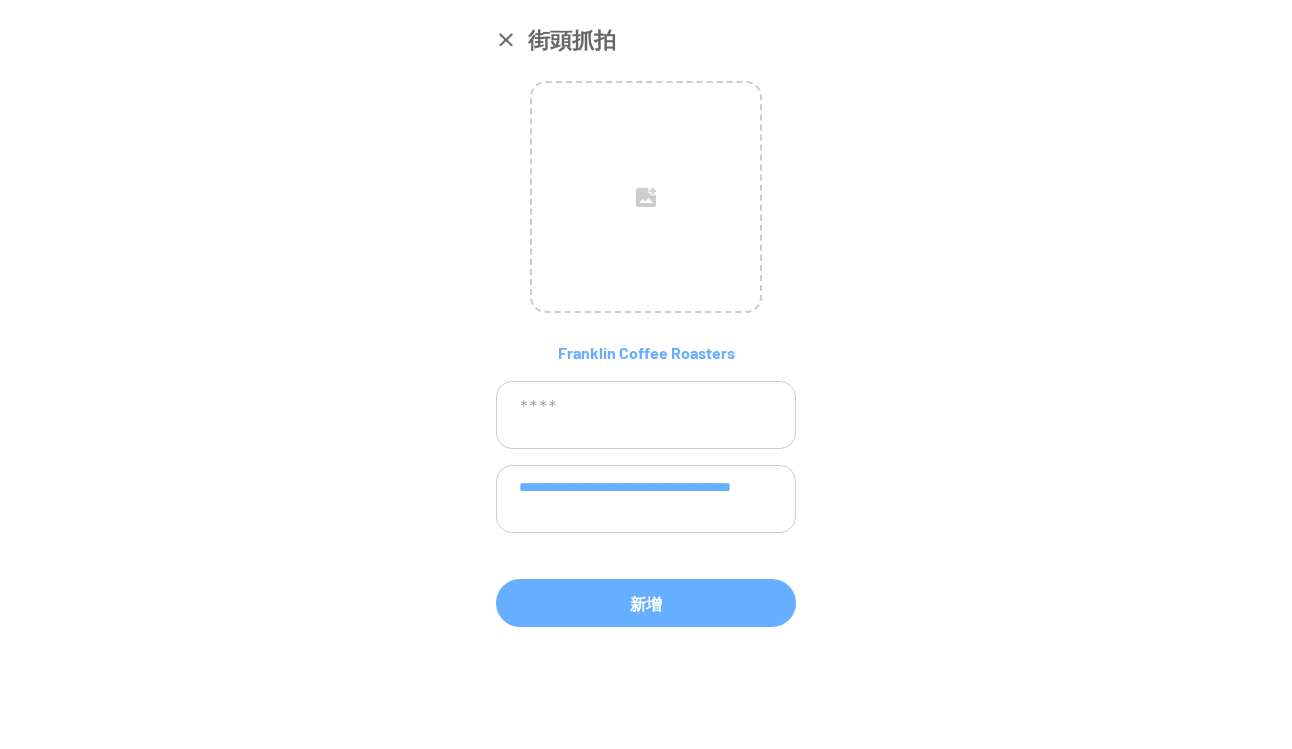 type on "**********" 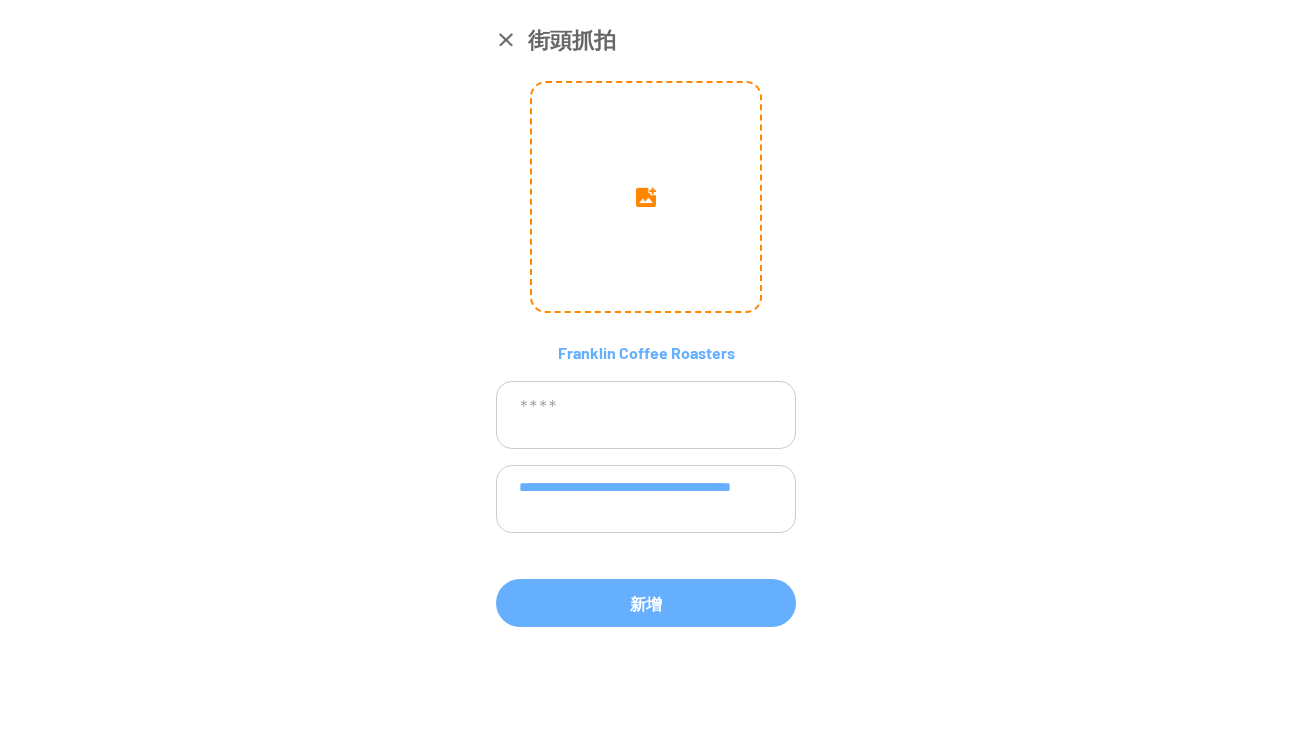 click at bounding box center (646, 197) 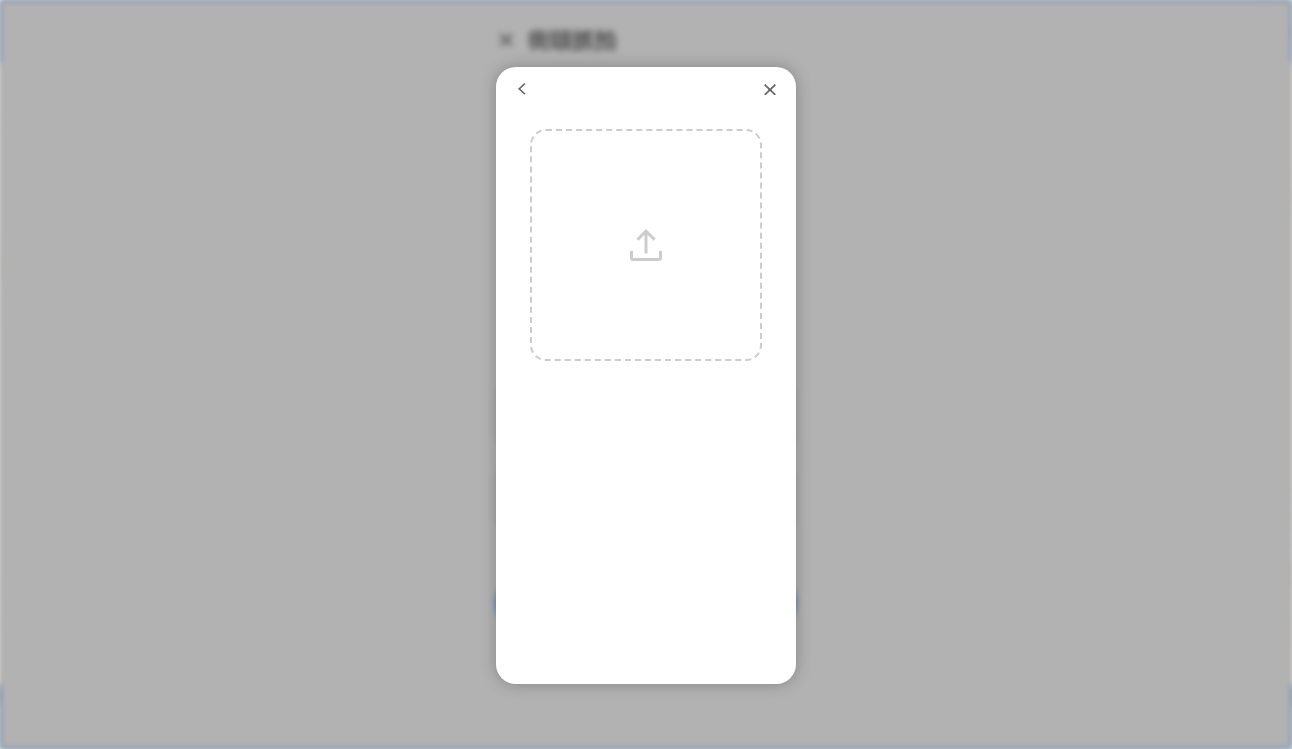 scroll, scrollTop: 24, scrollLeft: 0, axis: vertical 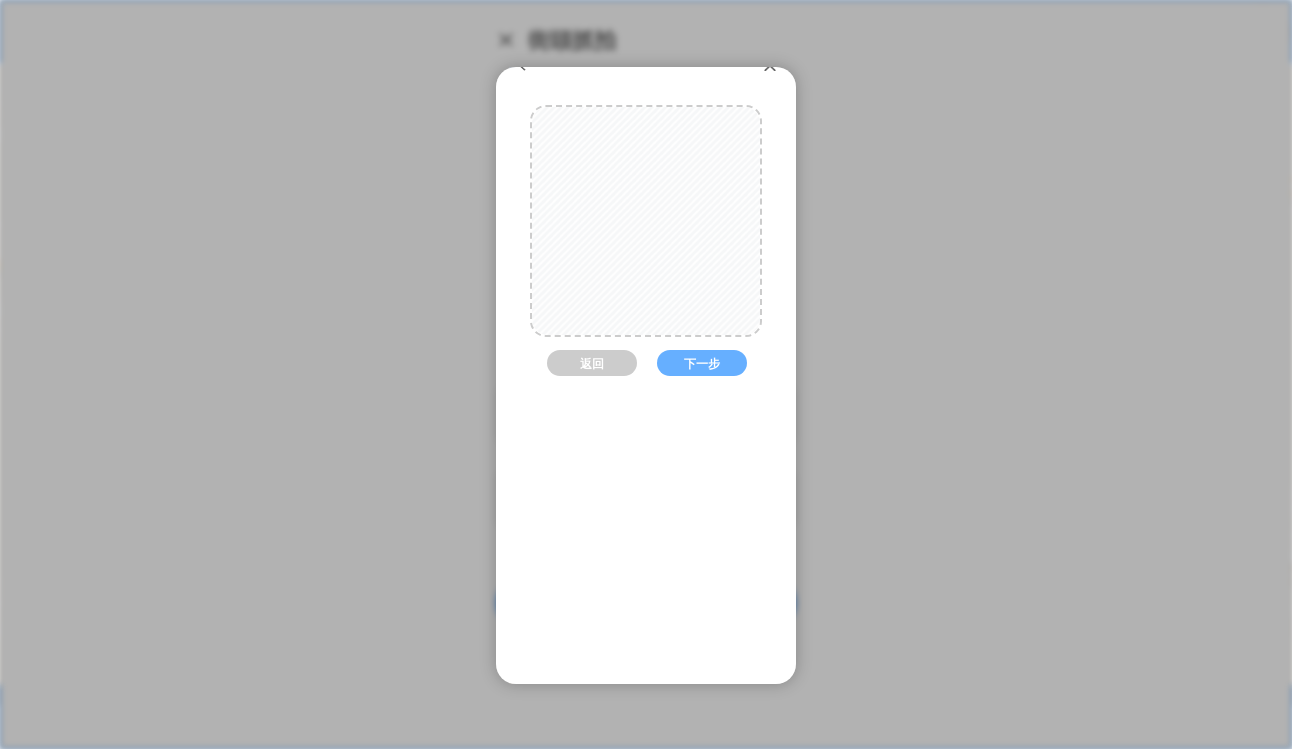 drag, startPoint x: 673, startPoint y: 256, endPoint x: 675, endPoint y: 240, distance: 16.124516 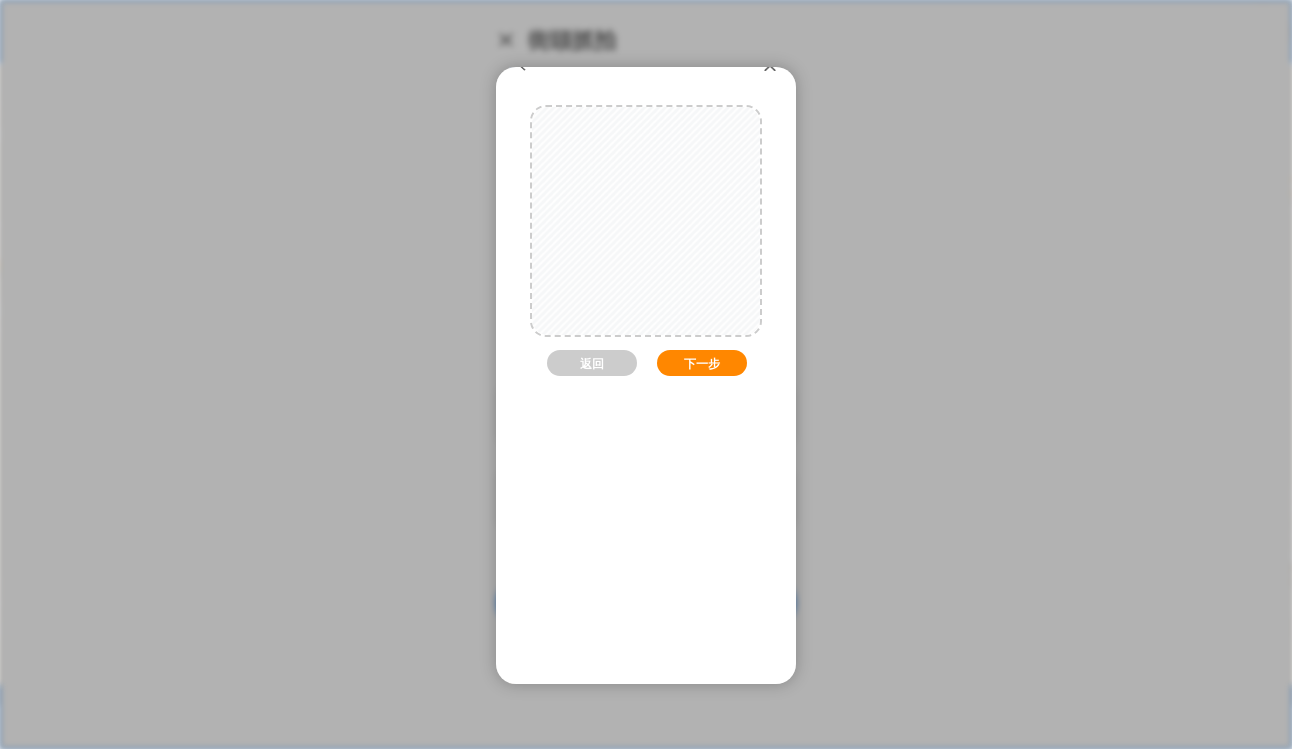 click on "下一步" at bounding box center (702, 363) 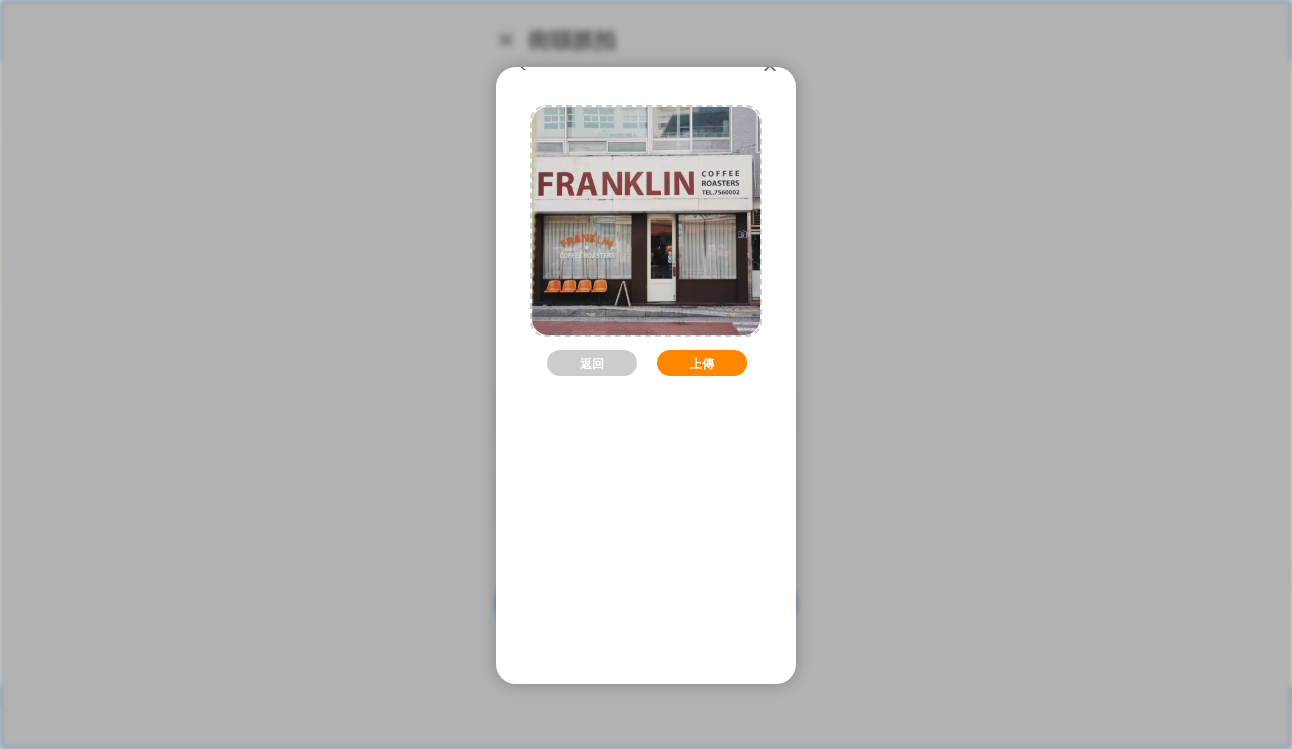 click on "上傳" at bounding box center [702, 363] 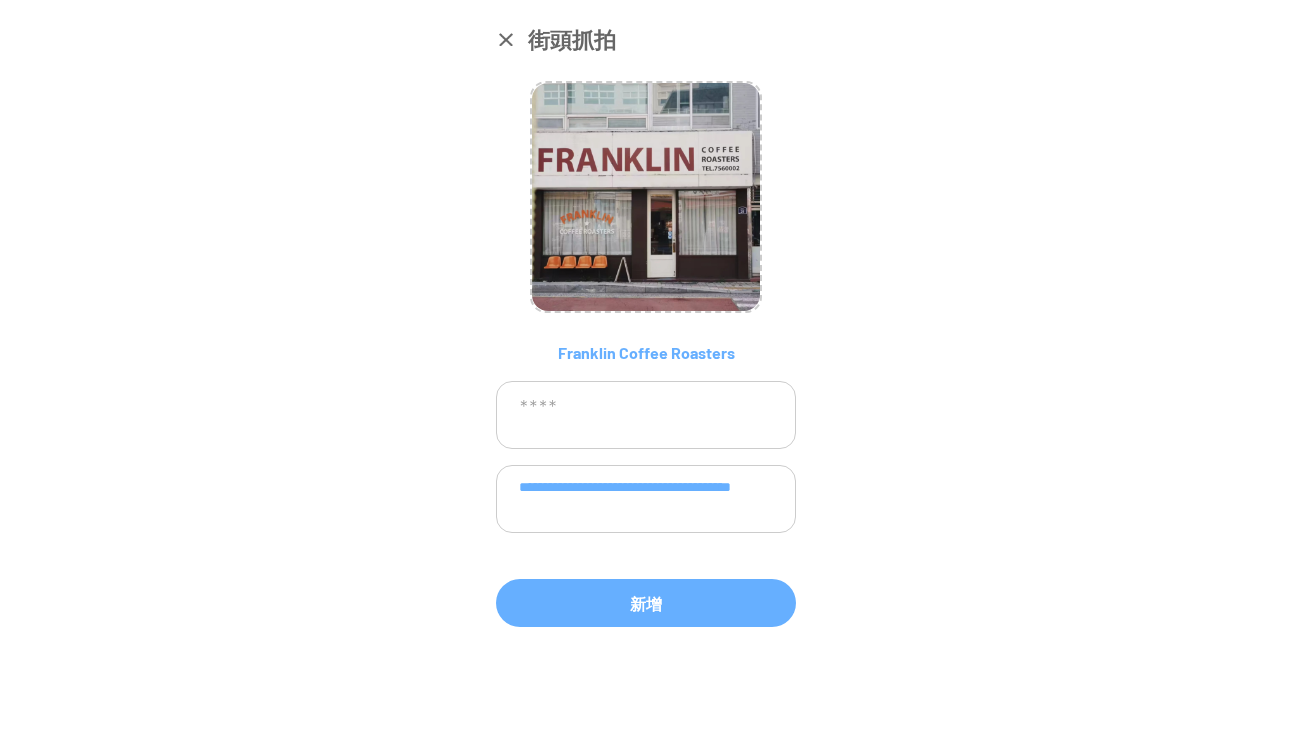 click at bounding box center (646, 415) 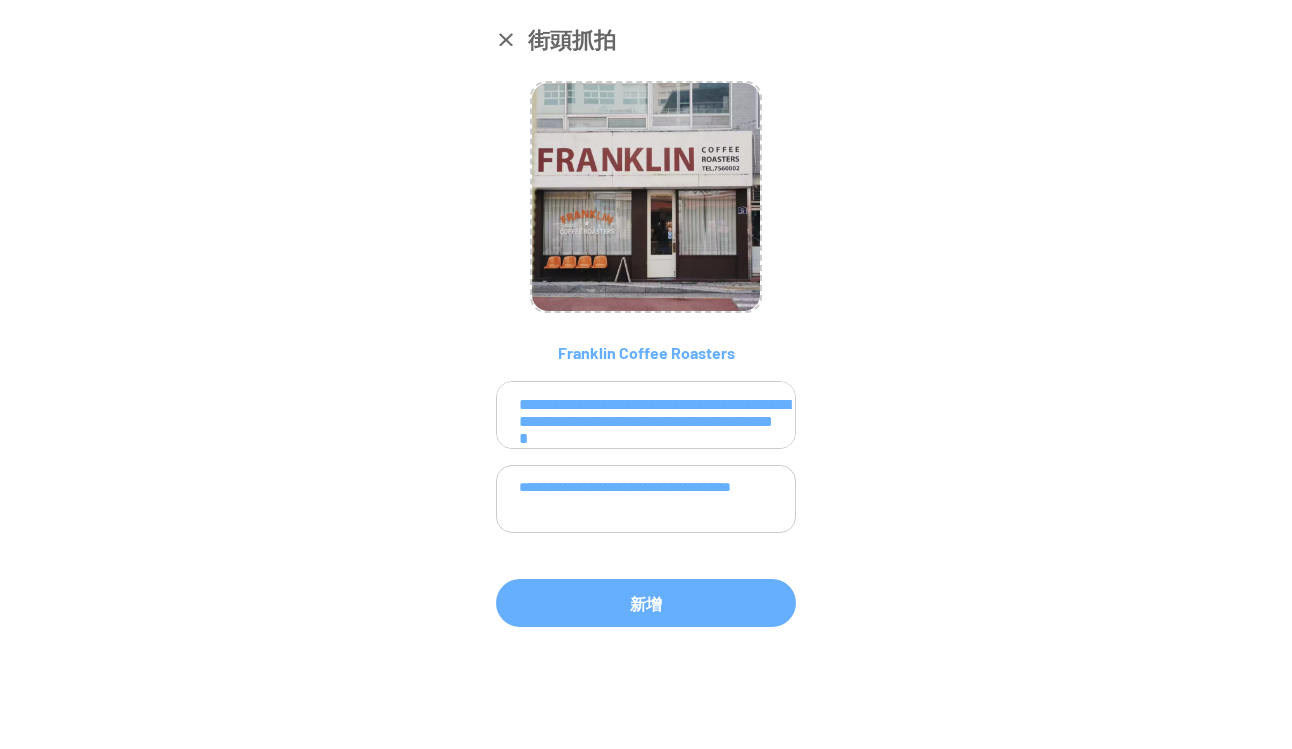 scroll, scrollTop: 193, scrollLeft: 0, axis: vertical 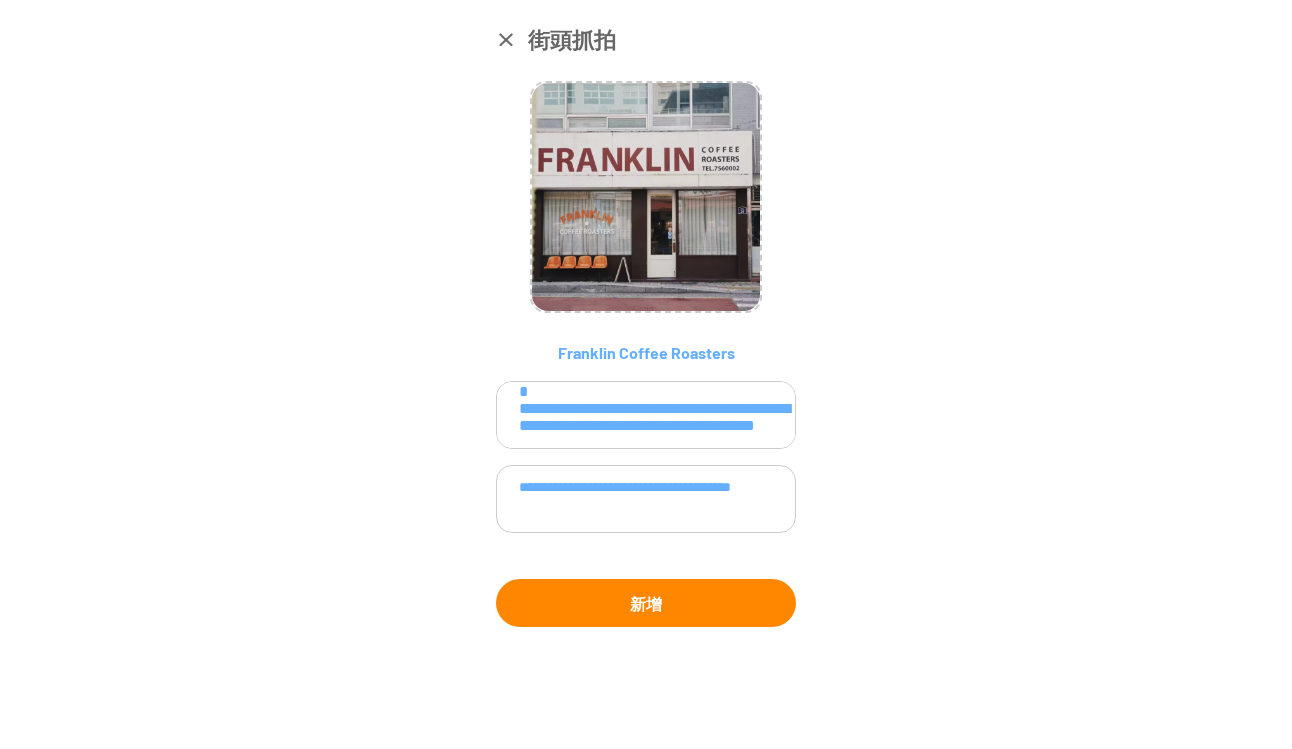 type on "**********" 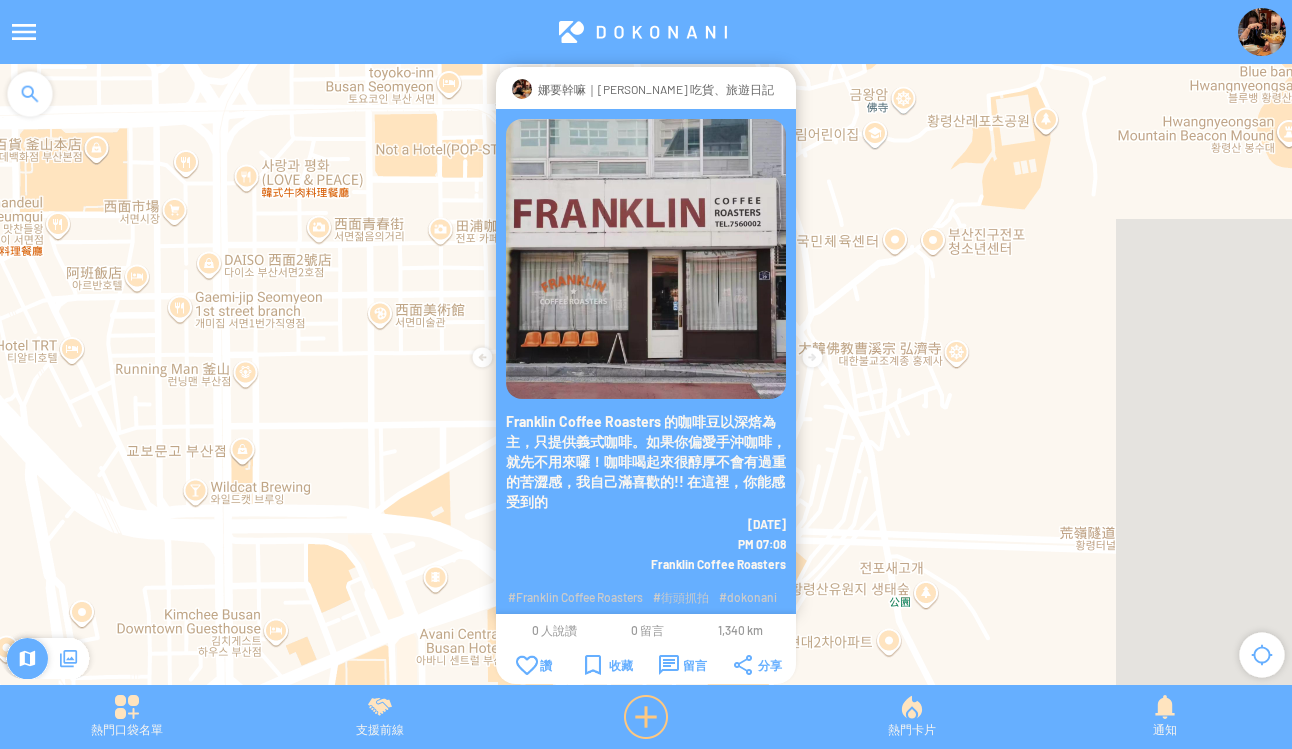 click at bounding box center (646, 717) 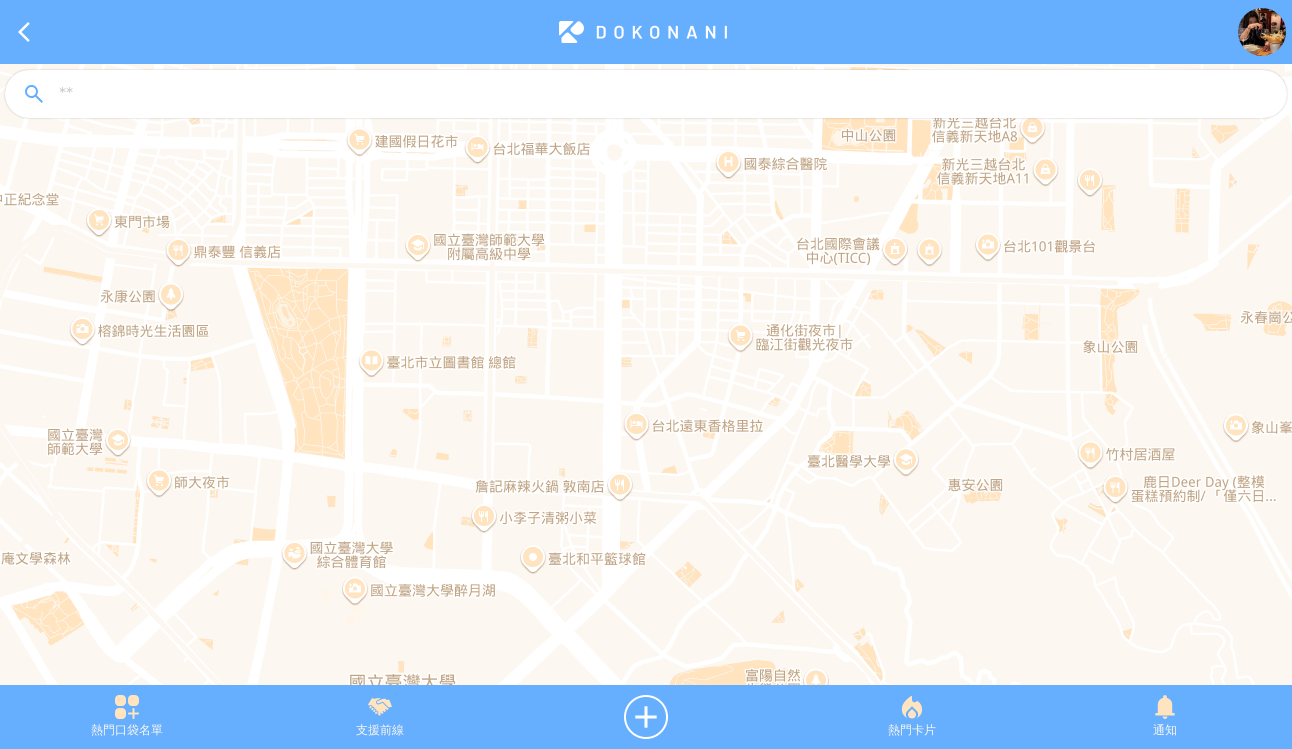 click at bounding box center [664, 95] 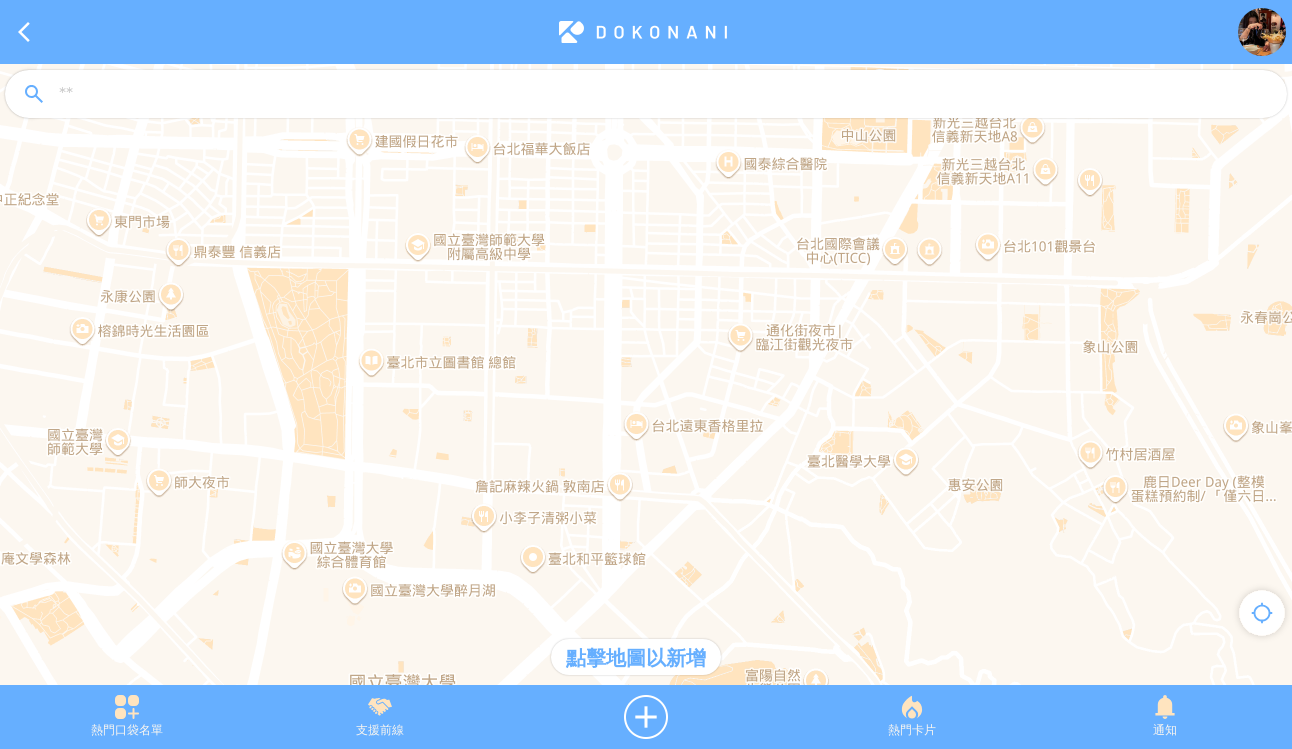 paste on "**********" 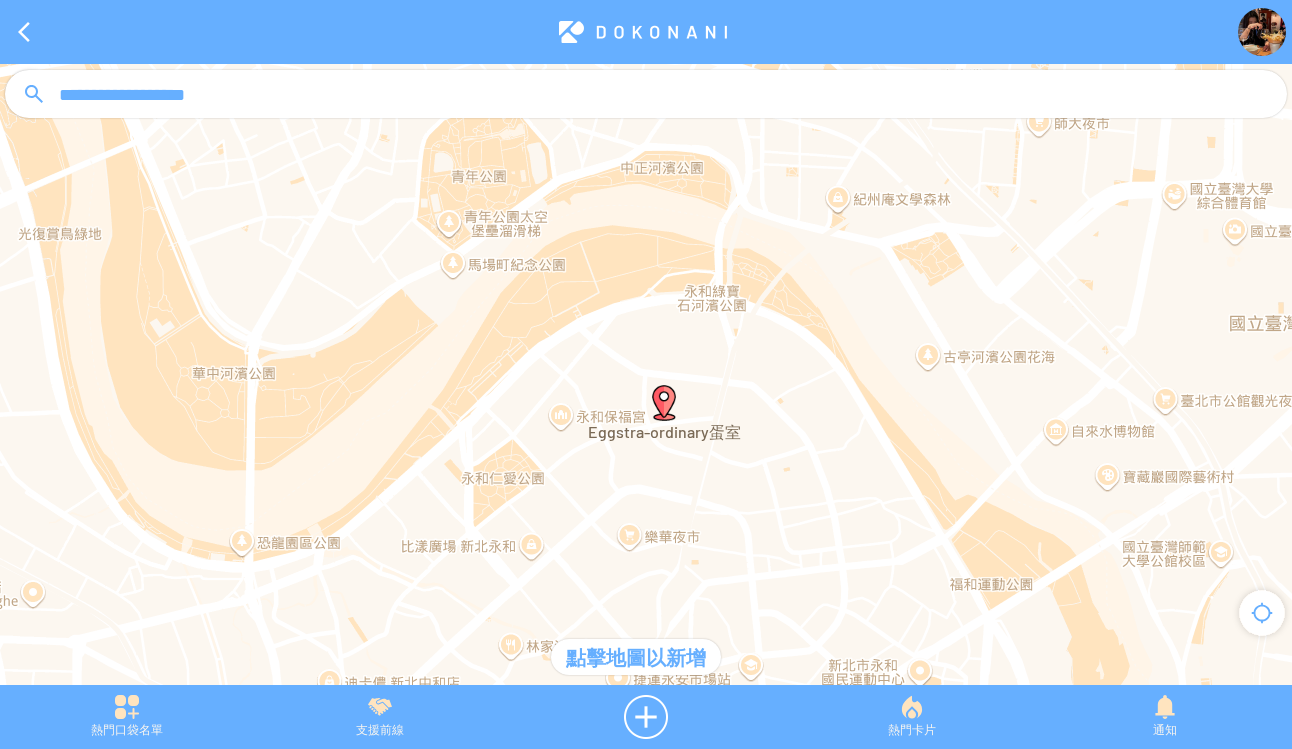 click at bounding box center [664, 403] 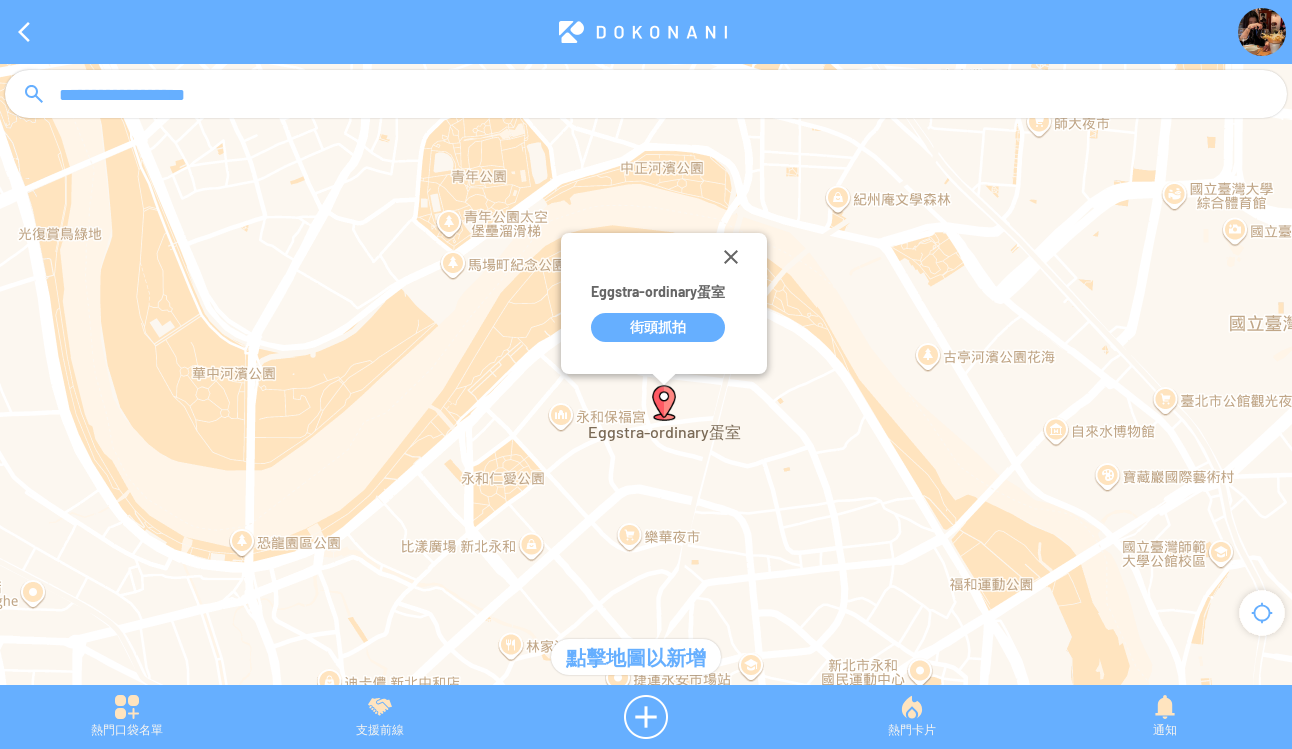 click on "街頭抓拍" at bounding box center (658, 327) 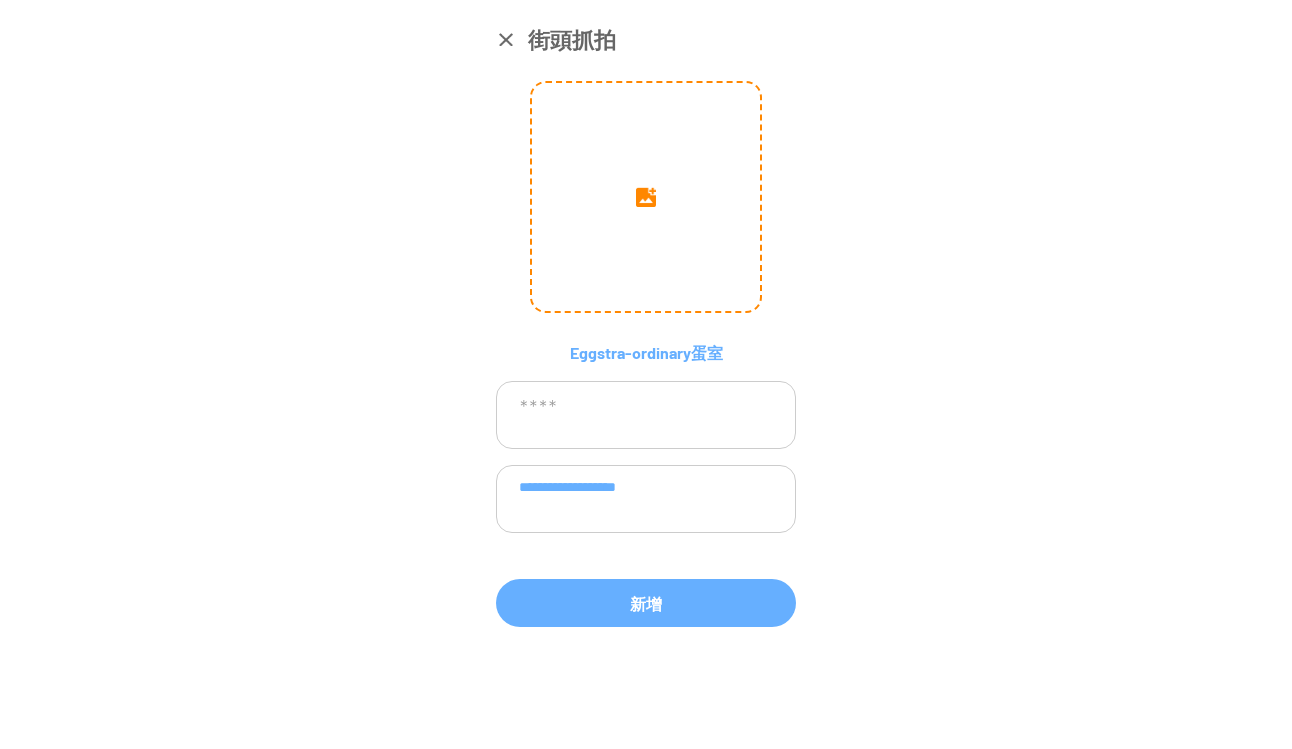 click at bounding box center [646, 197] 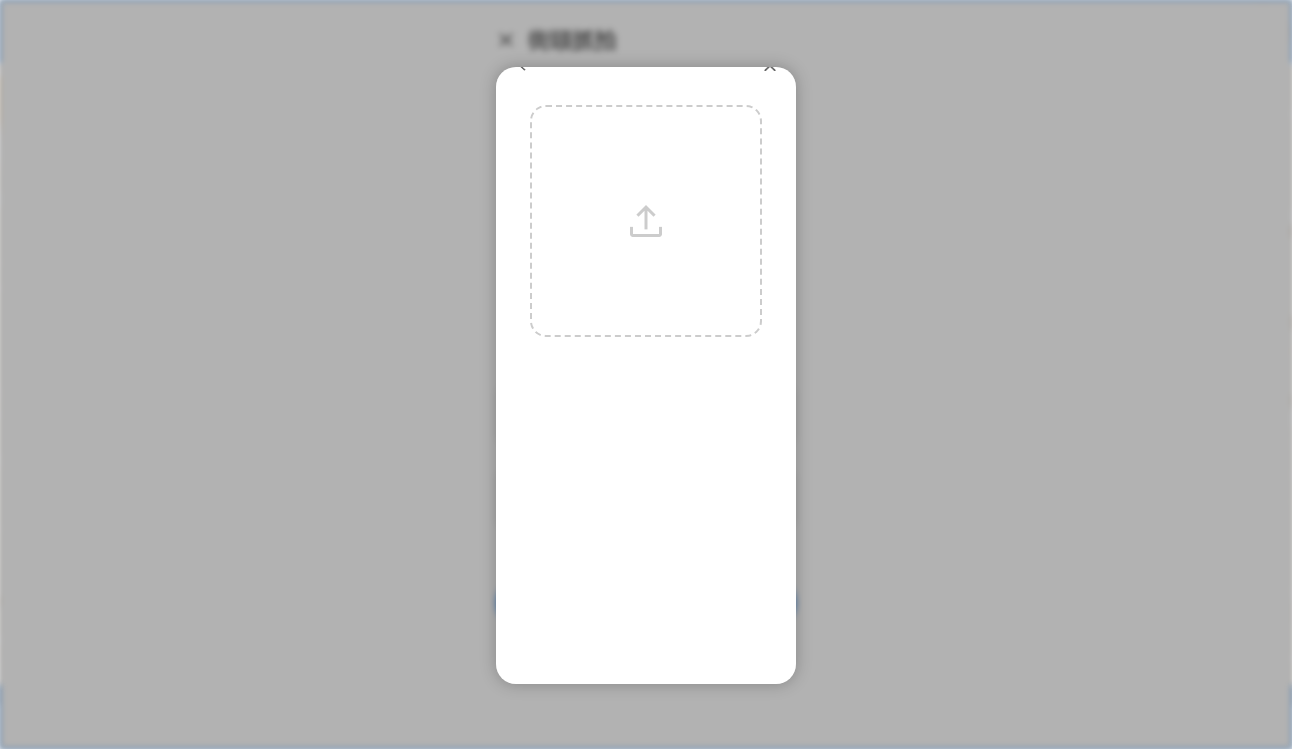 scroll, scrollTop: 24, scrollLeft: 0, axis: vertical 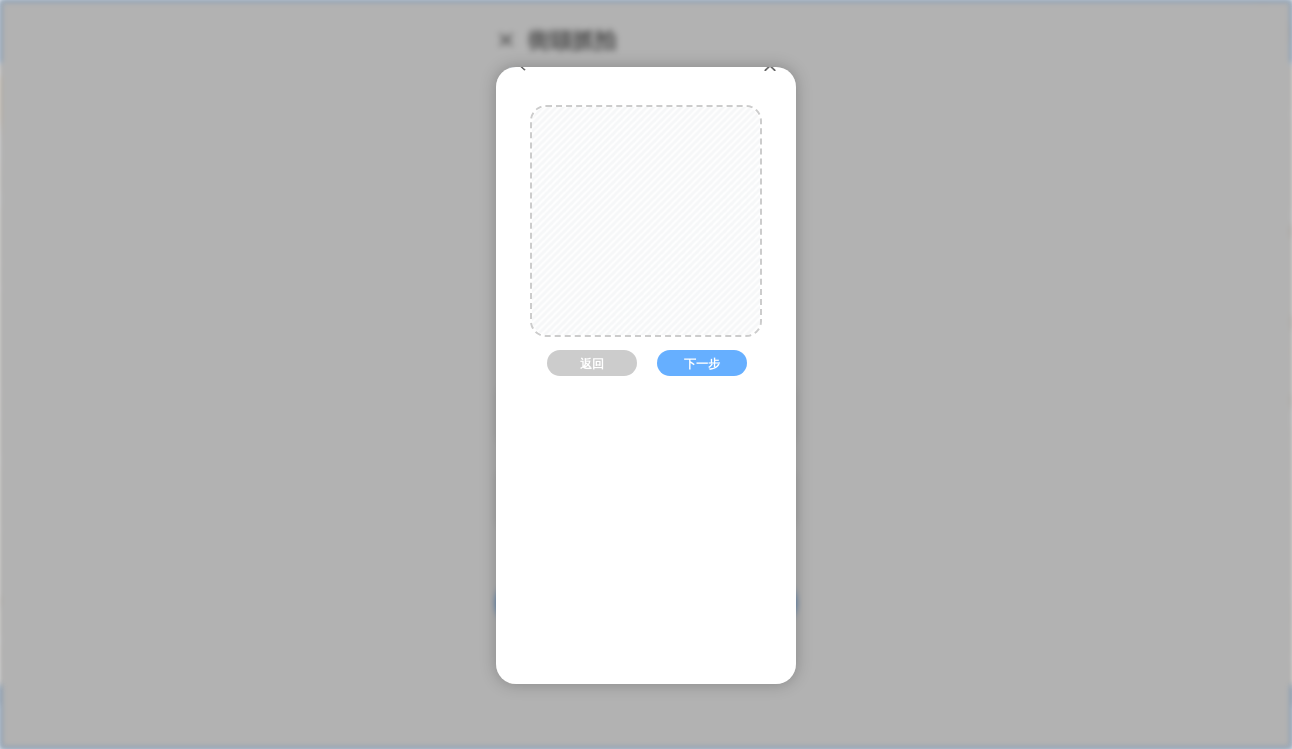 drag, startPoint x: 687, startPoint y: 259, endPoint x: 689, endPoint y: 247, distance: 12.165525 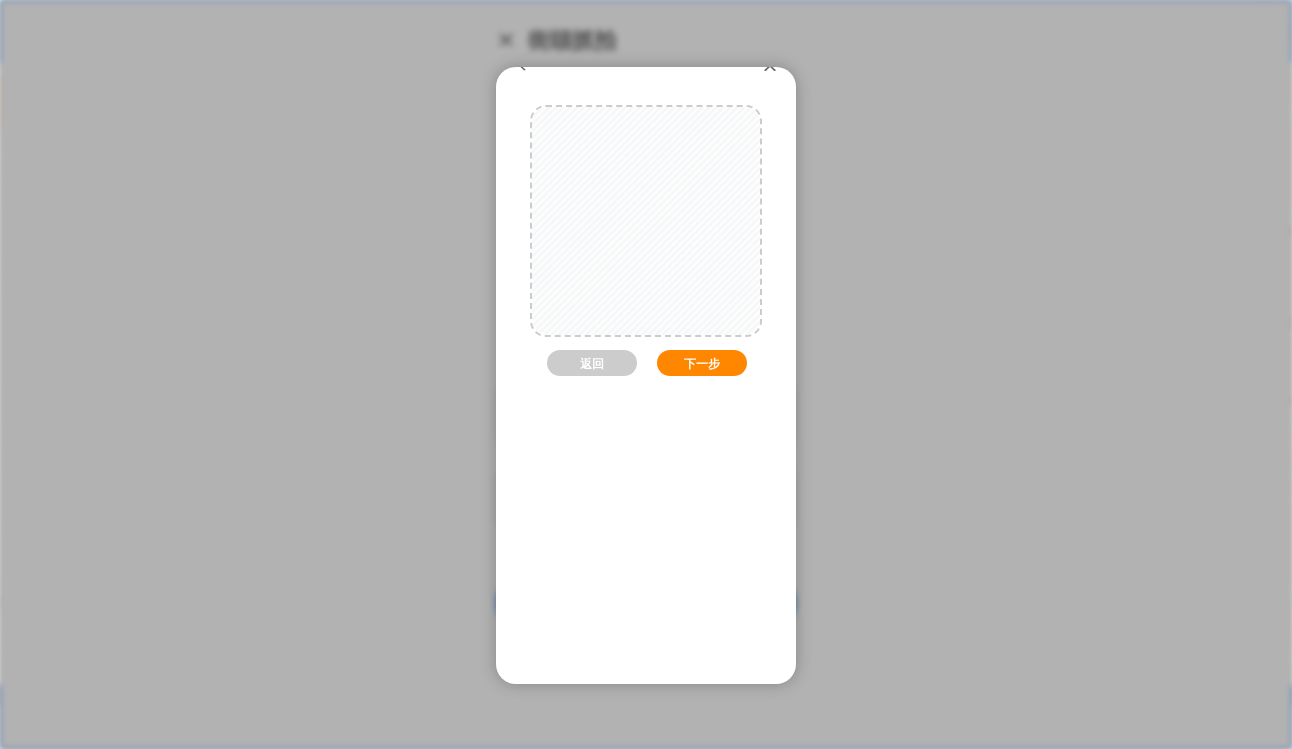 click on "下一步" at bounding box center (702, 363) 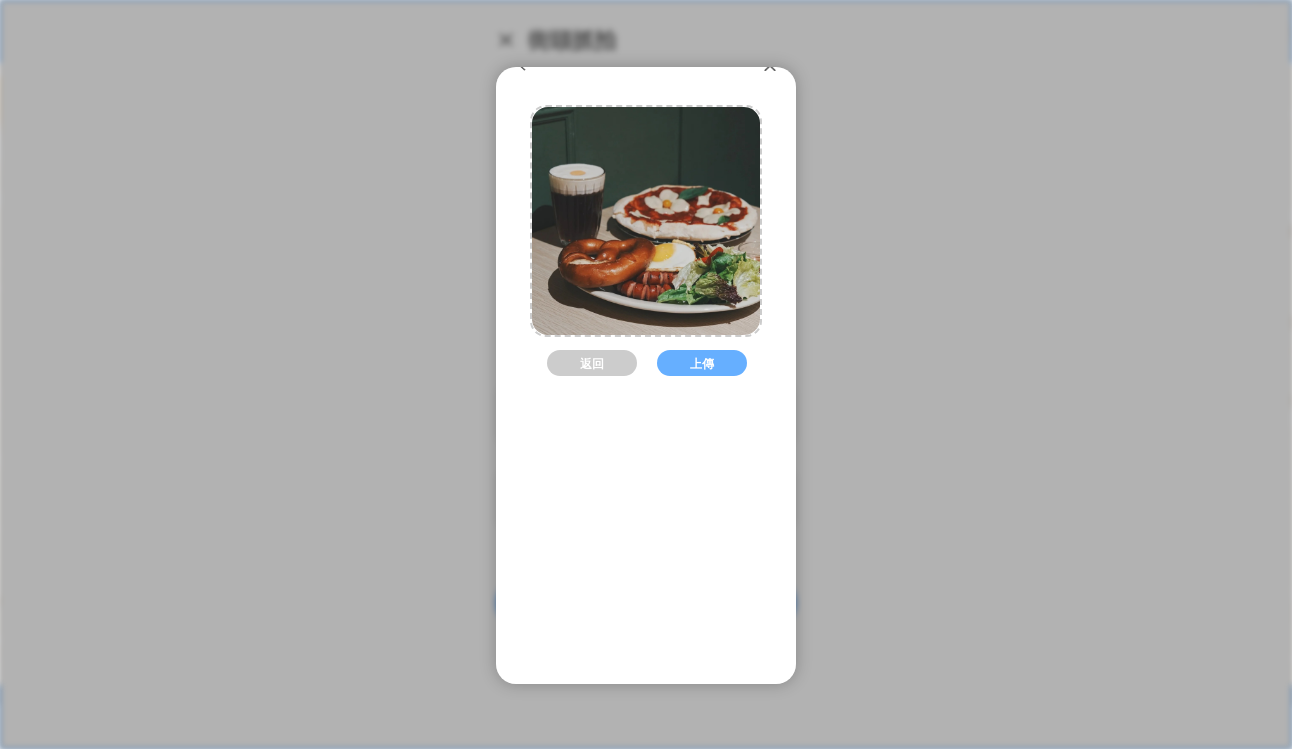 click on "上傳" at bounding box center [702, 363] 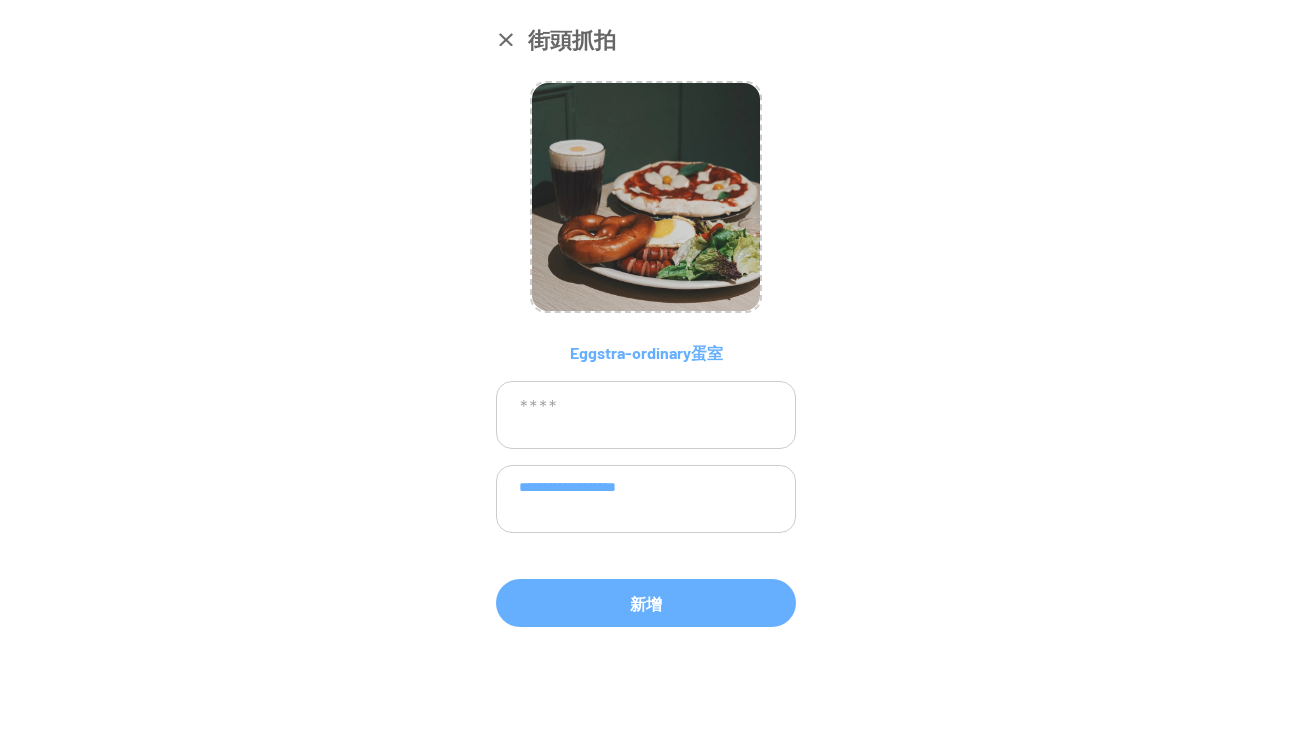 click on "**********" at bounding box center [646, 499] 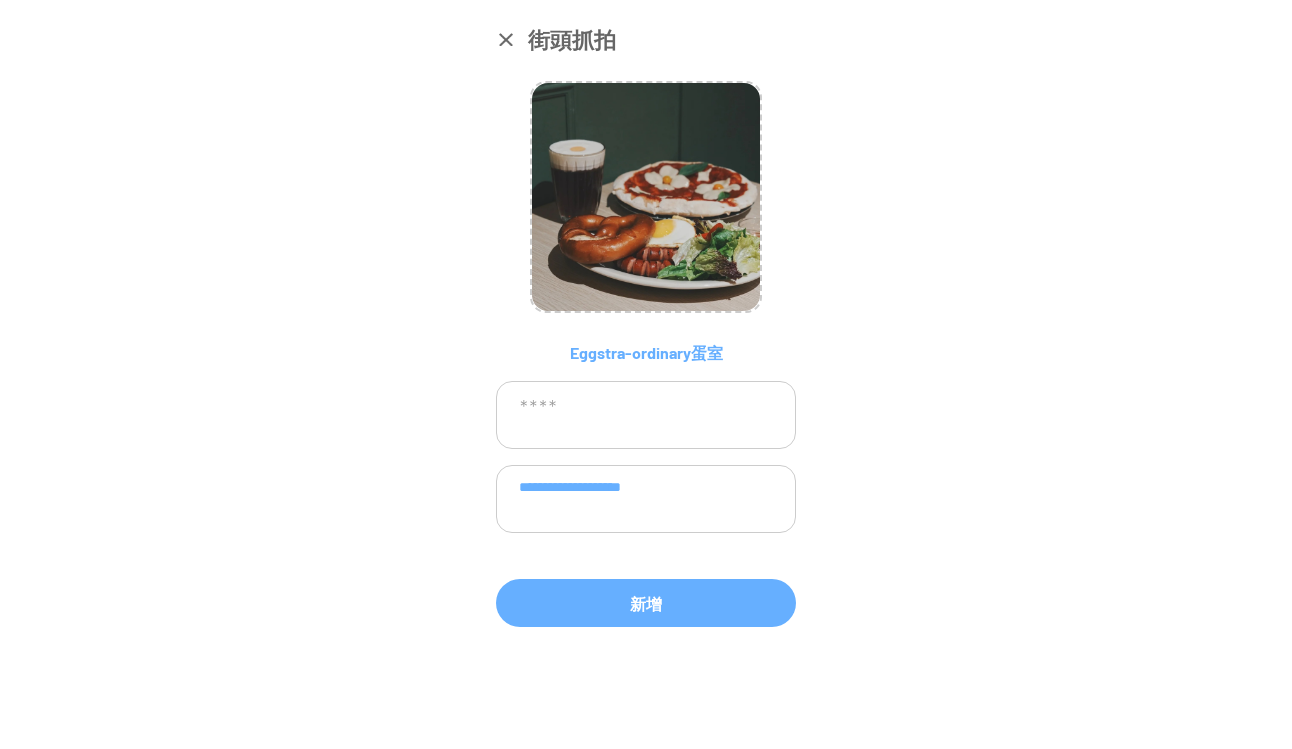 paste on "**********" 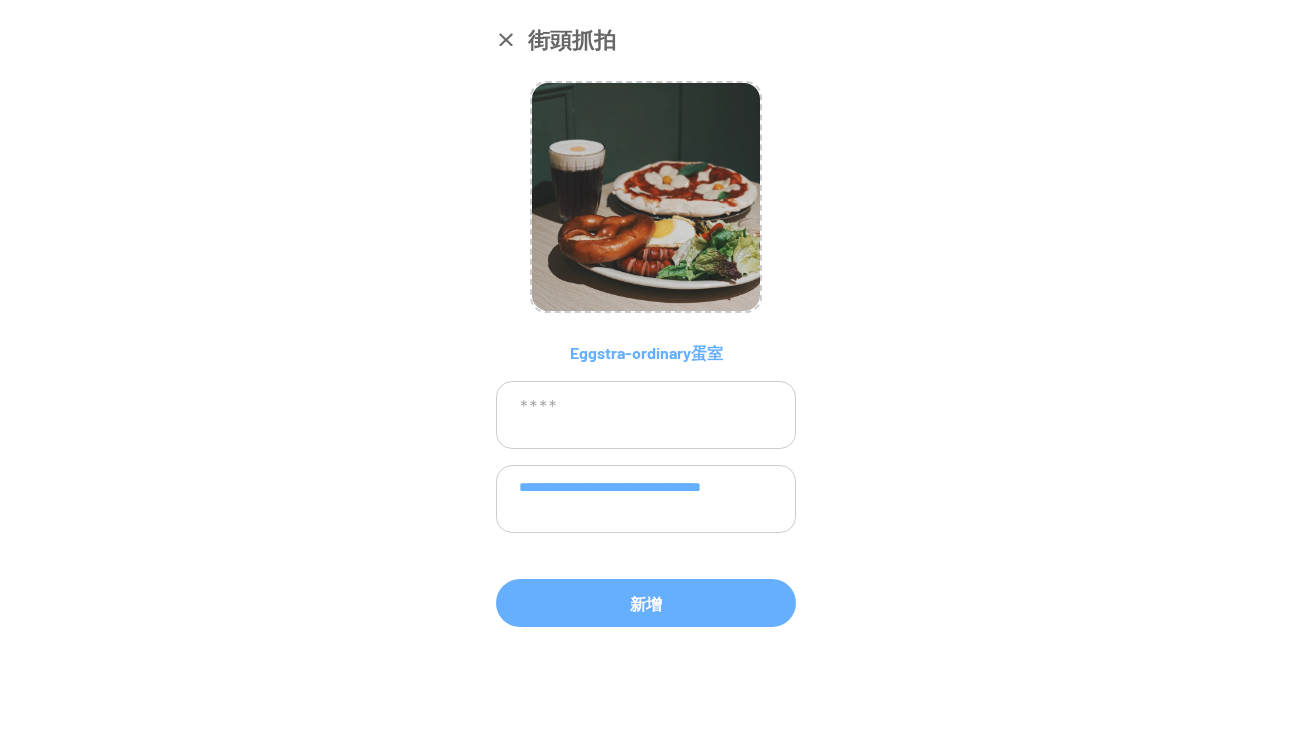 type on "**********" 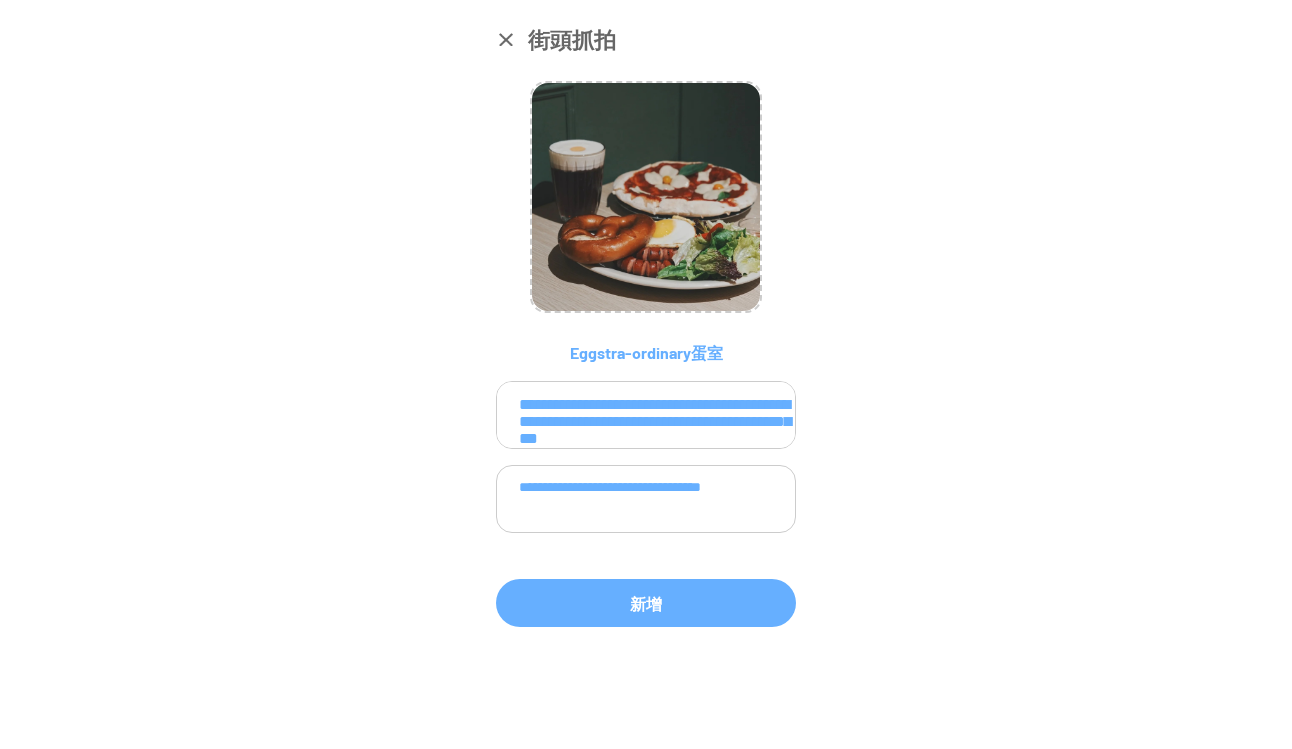 scroll, scrollTop: 83, scrollLeft: 0, axis: vertical 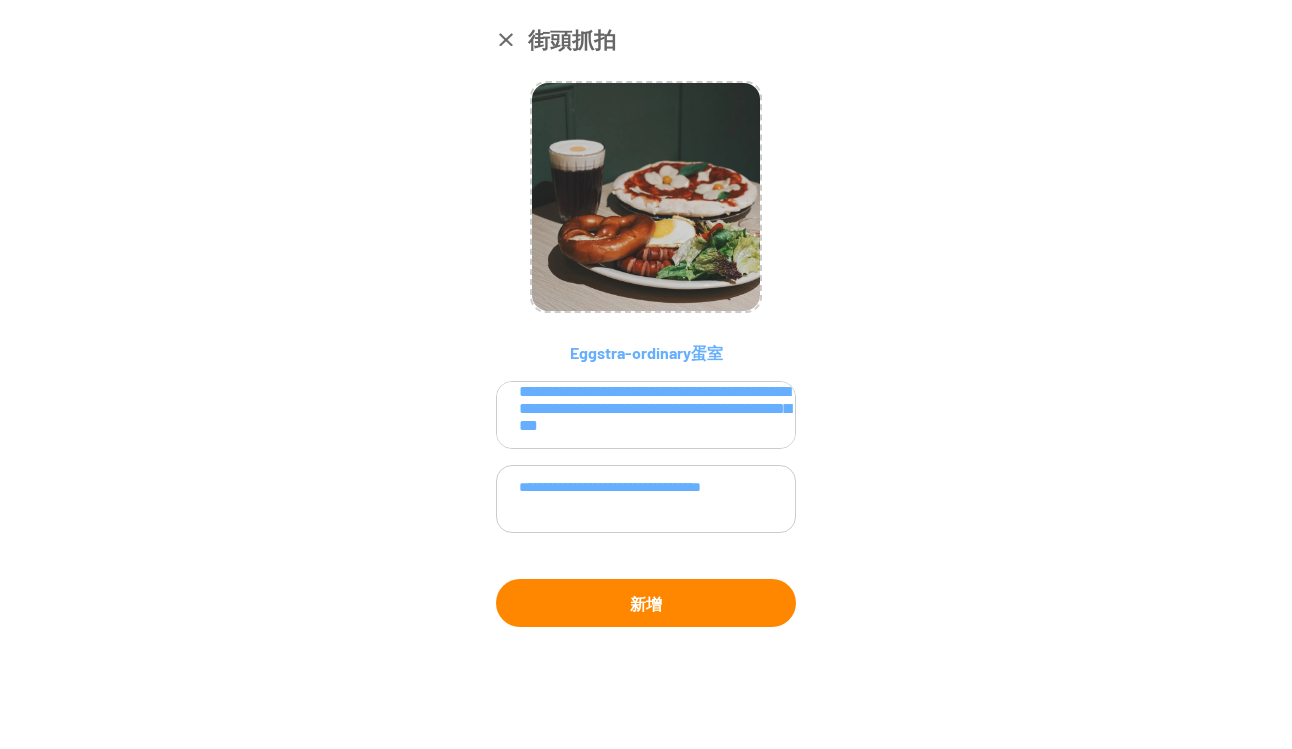 type on "**********" 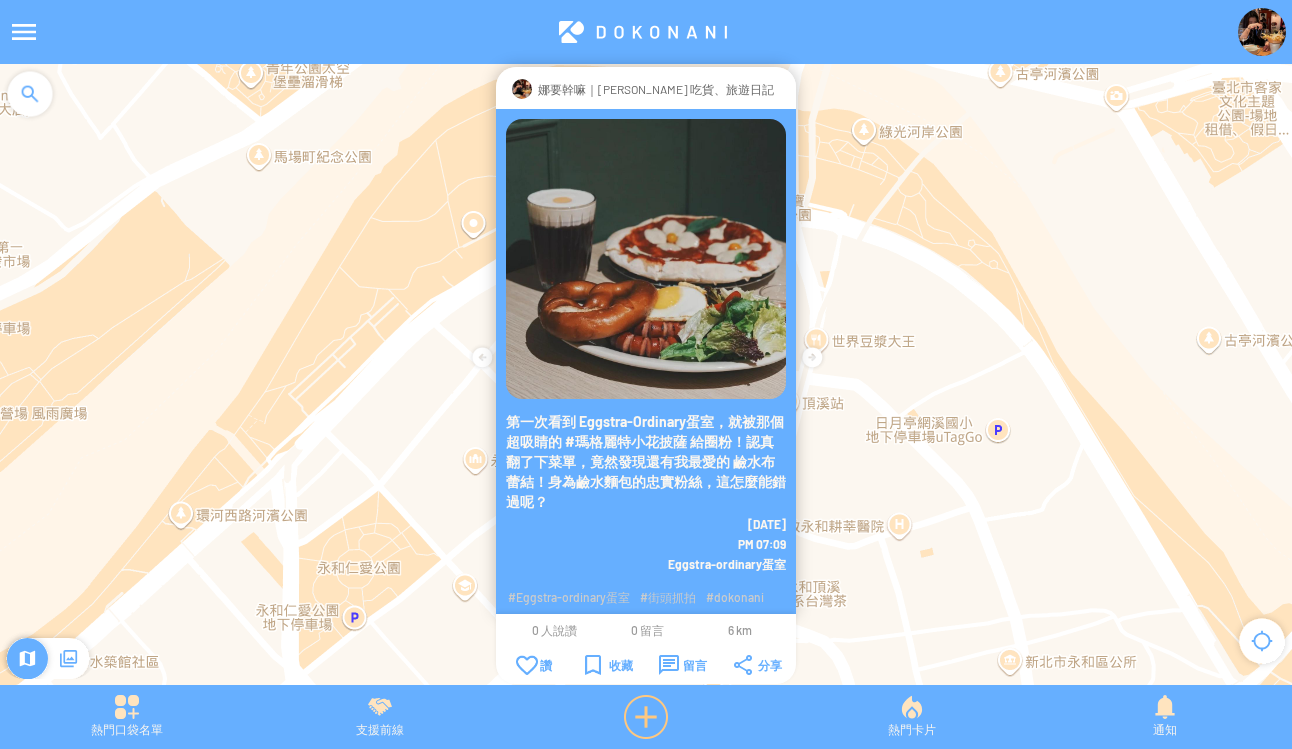 drag, startPoint x: 629, startPoint y: 718, endPoint x: 631, endPoint y: 708, distance: 10.198039 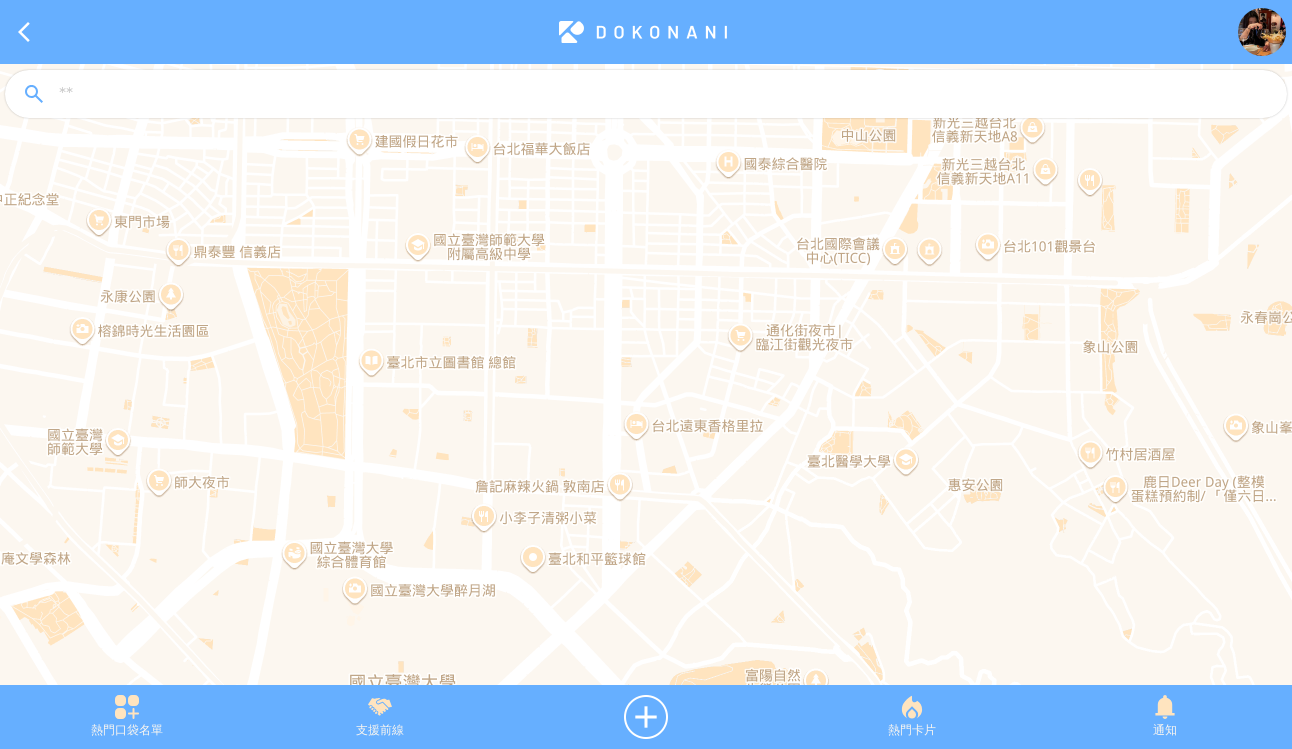 click at bounding box center (664, 95) 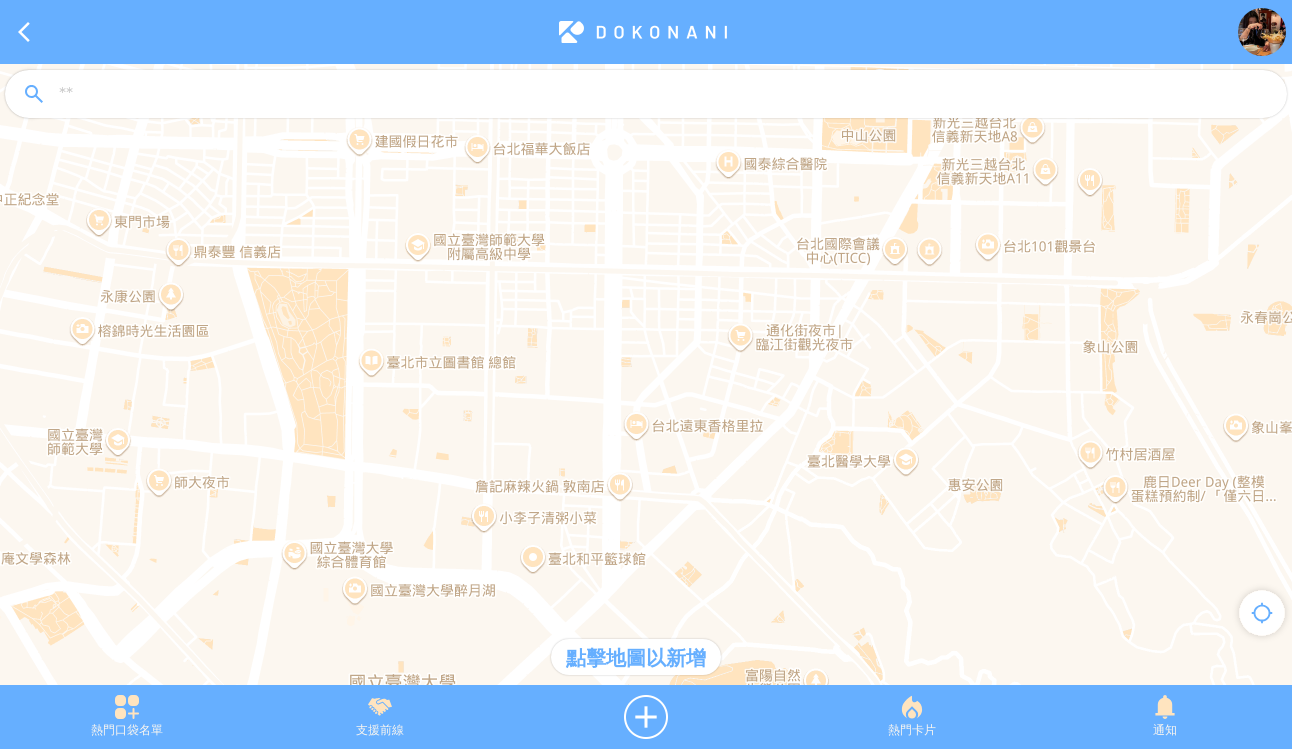 paste on "**********" 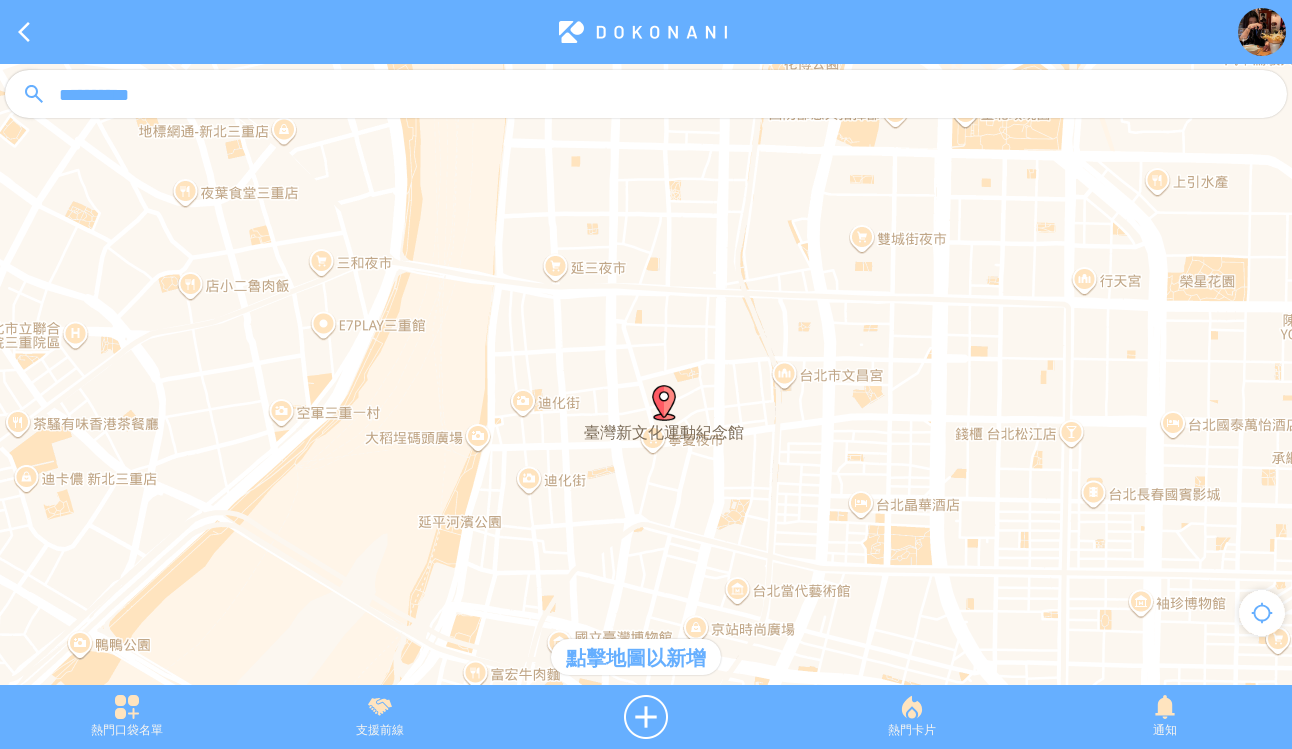 click at bounding box center [664, 403] 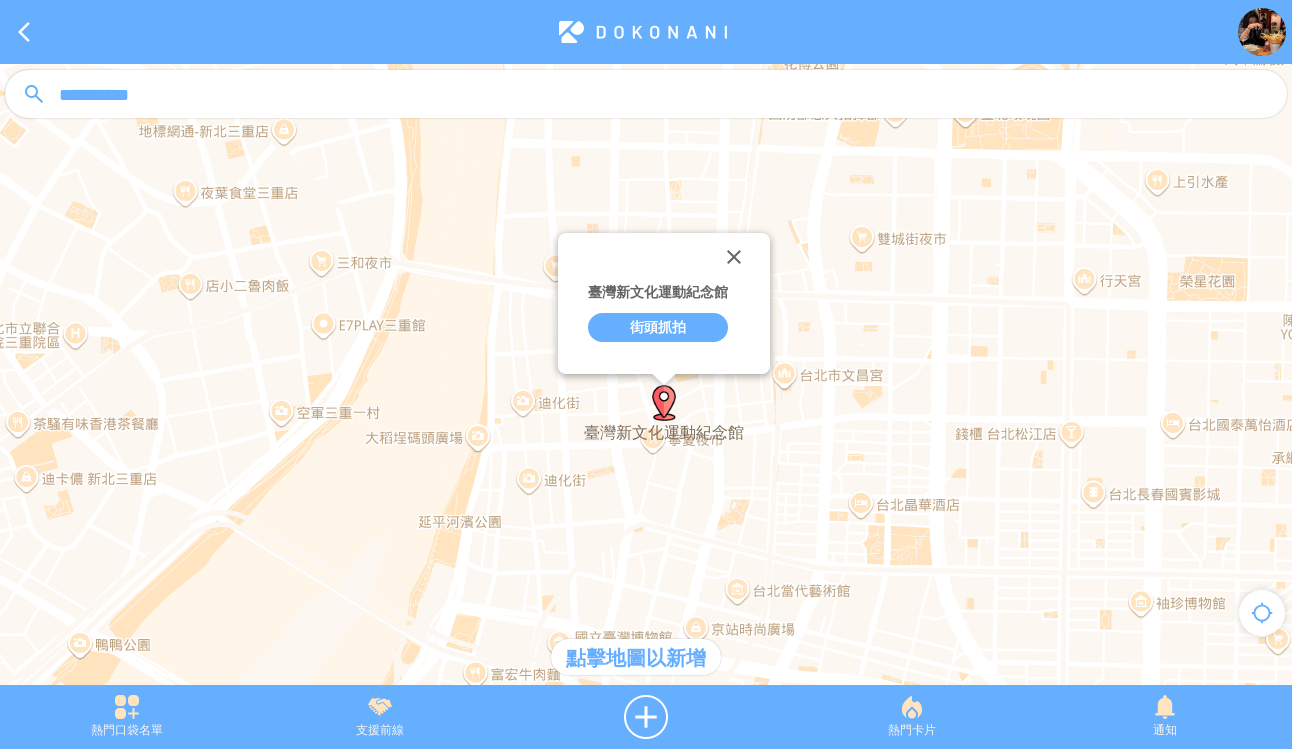click on "街頭抓拍" at bounding box center (658, 327) 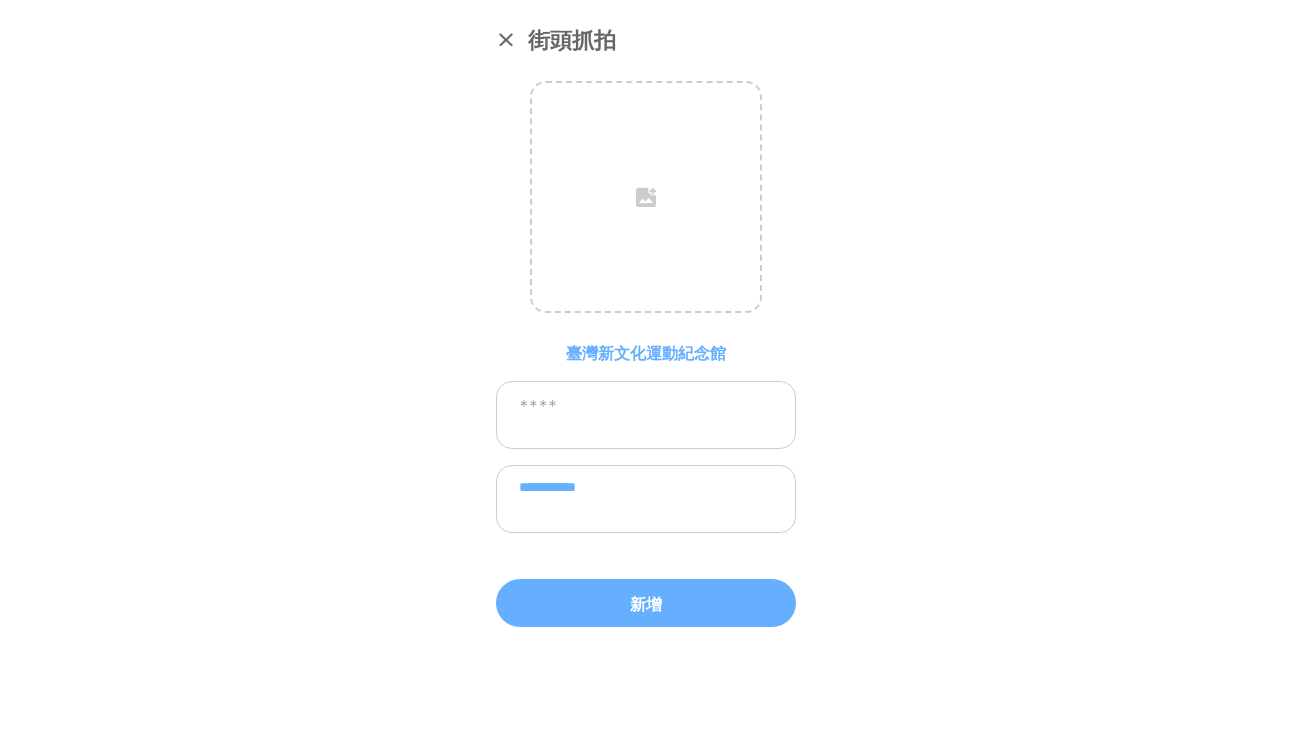 click on "**********" at bounding box center (646, 499) 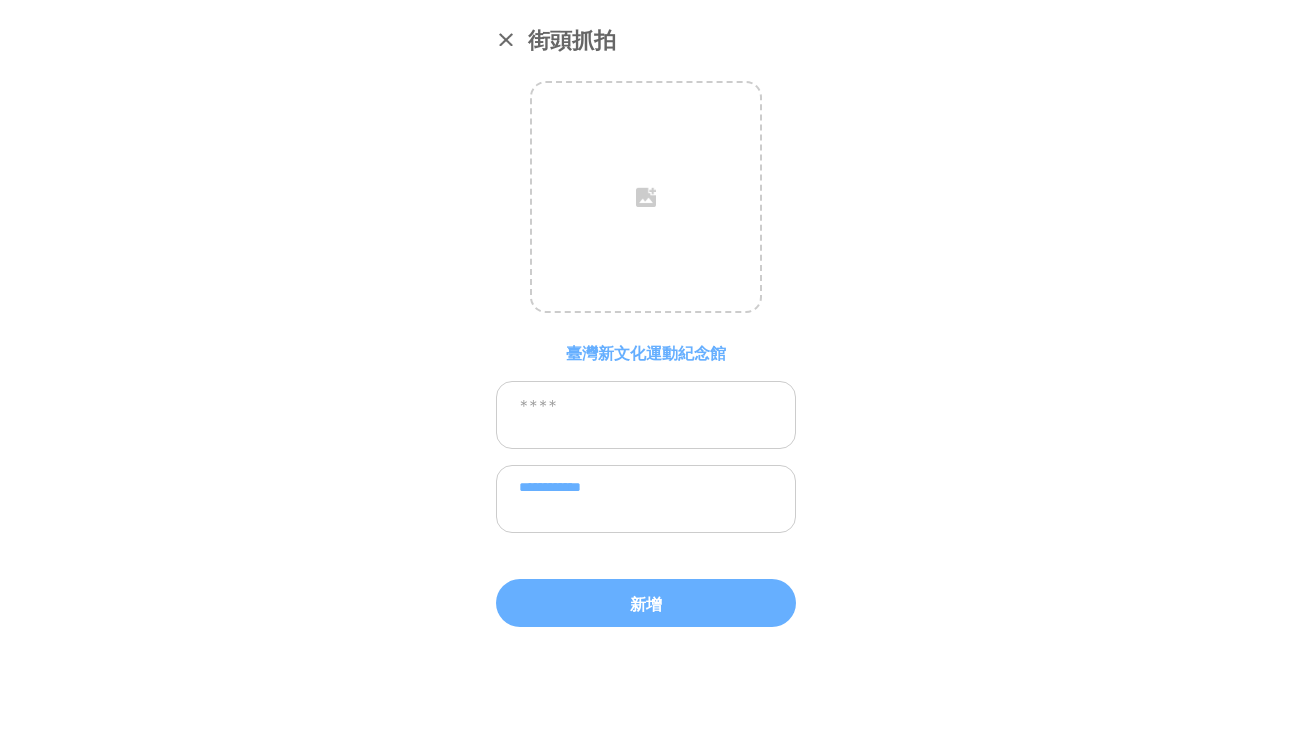 paste on "**********" 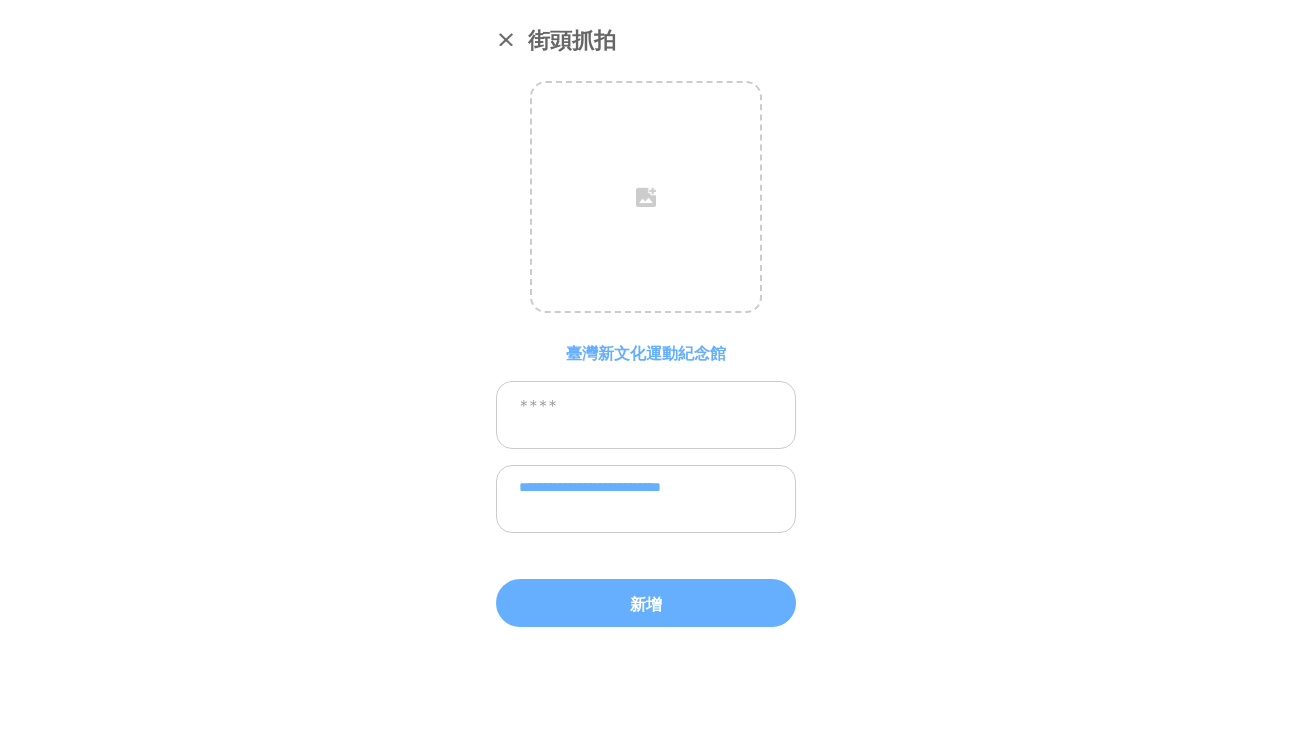 type on "**********" 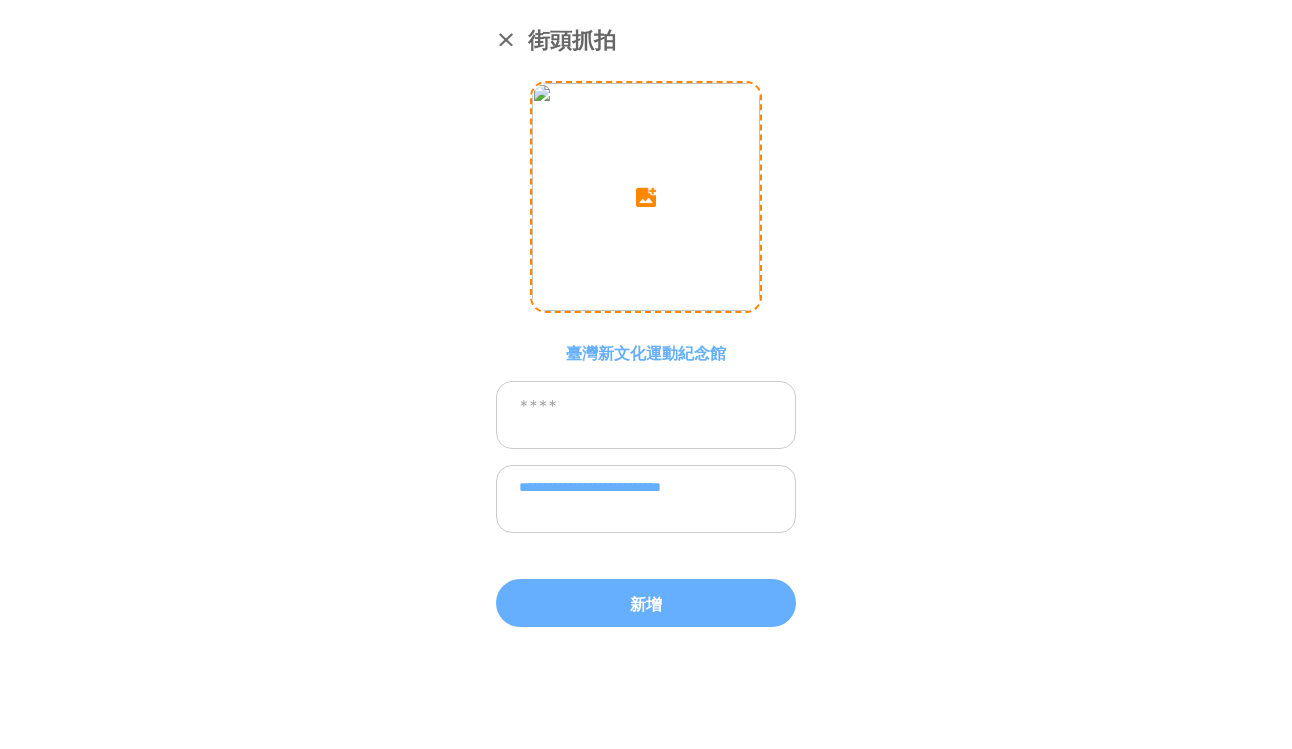 click at bounding box center [646, 197] 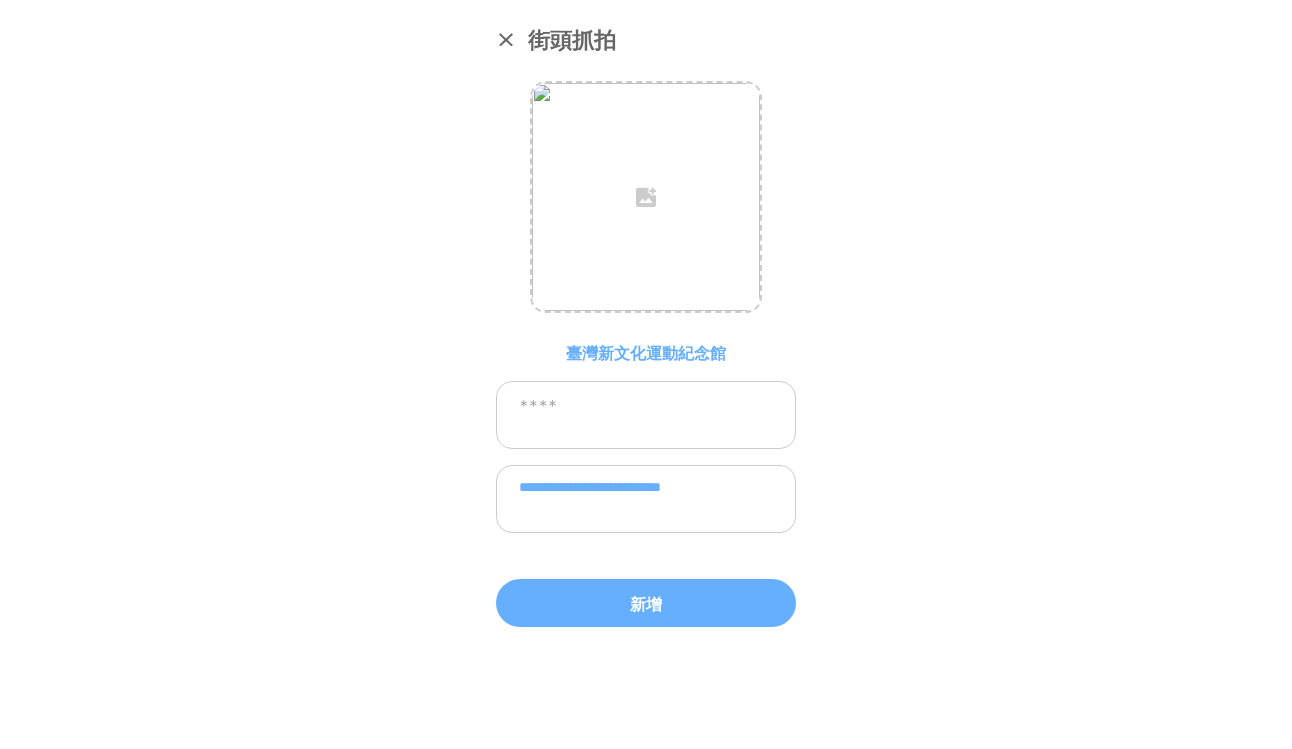 scroll, scrollTop: 24, scrollLeft: 0, axis: vertical 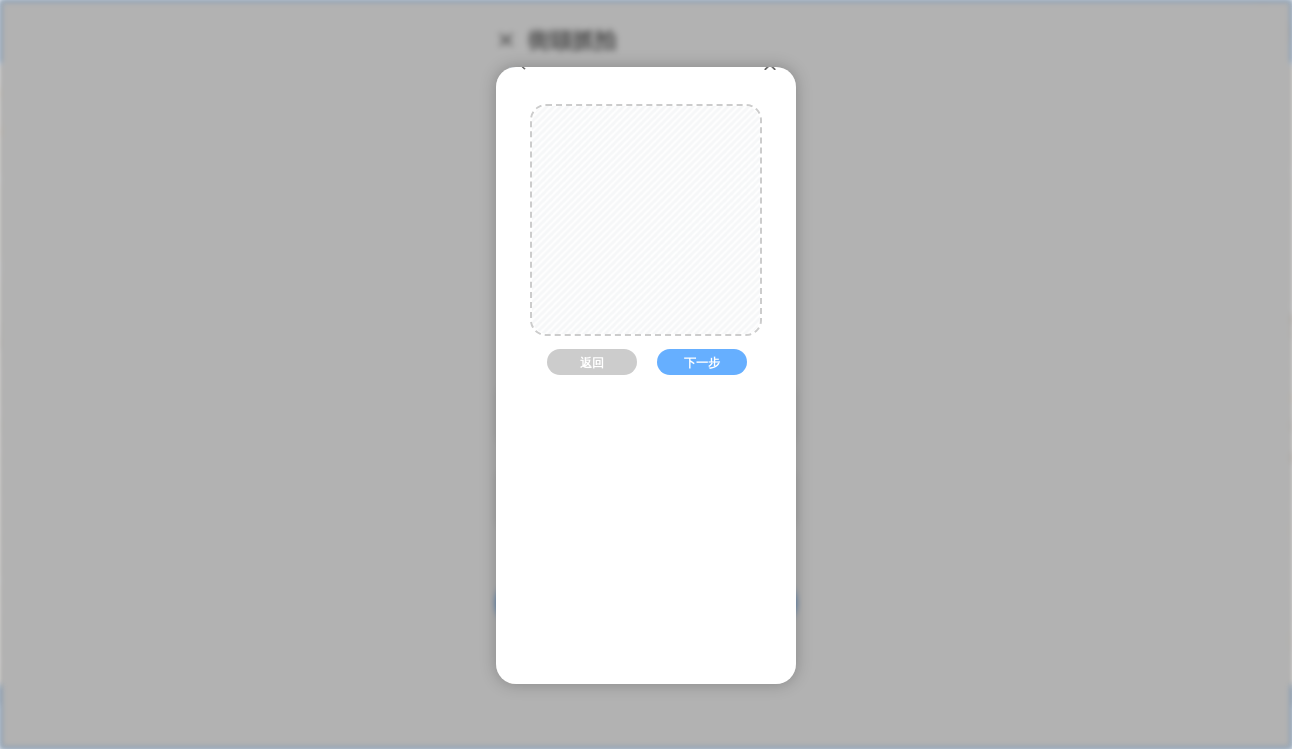 drag, startPoint x: 664, startPoint y: 263, endPoint x: 665, endPoint y: 238, distance: 25.019993 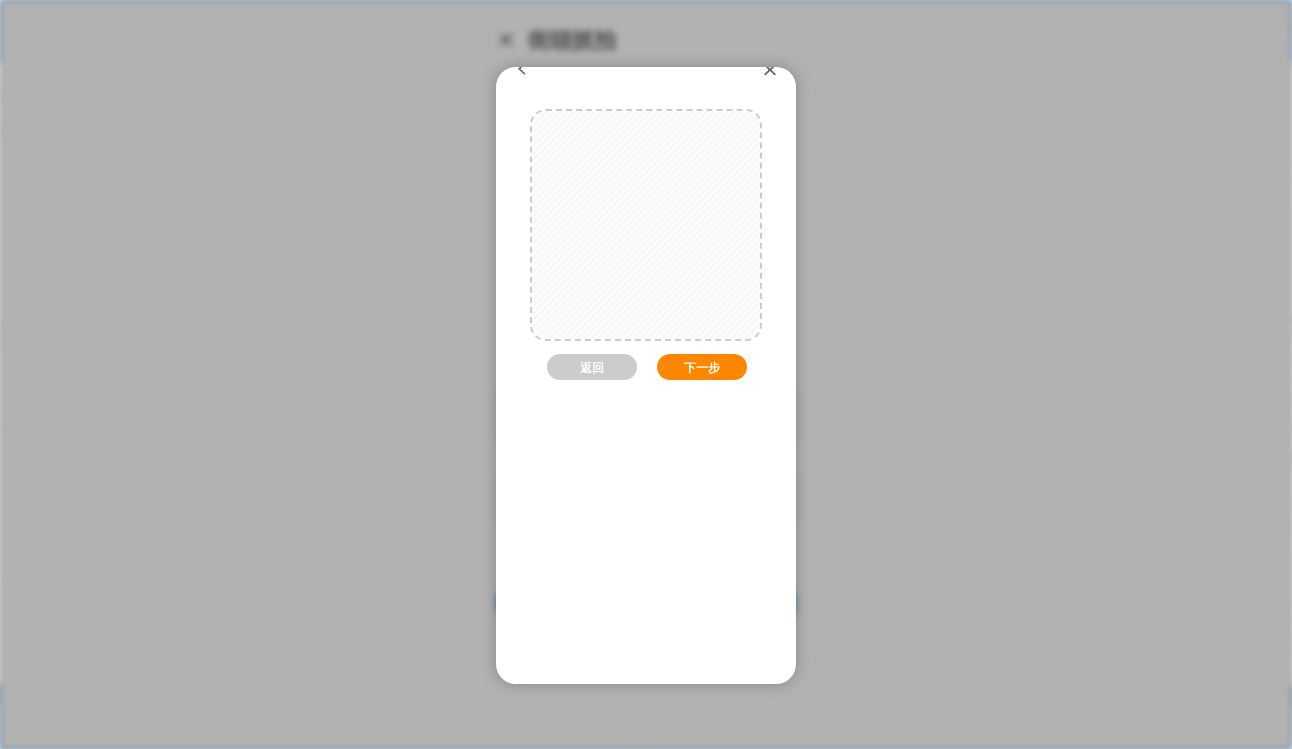 click on "下一步" at bounding box center [702, 367] 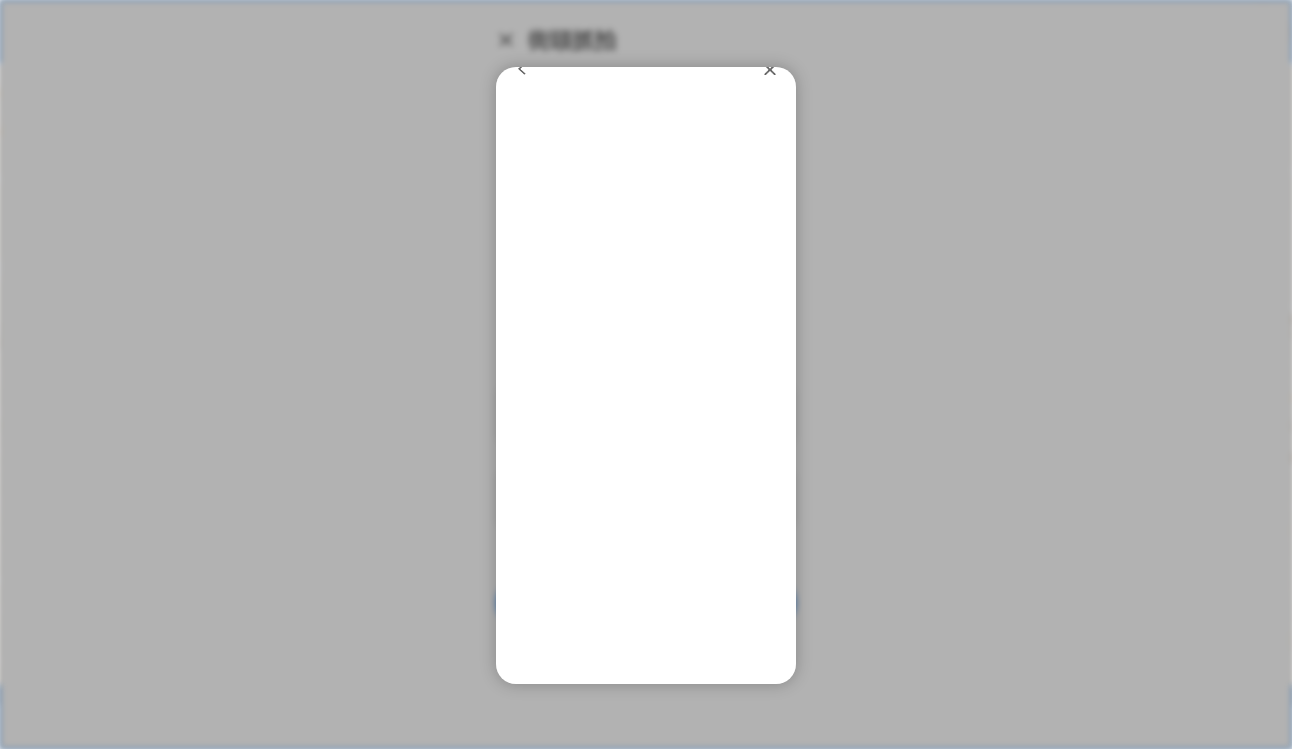 scroll, scrollTop: 23, scrollLeft: 0, axis: vertical 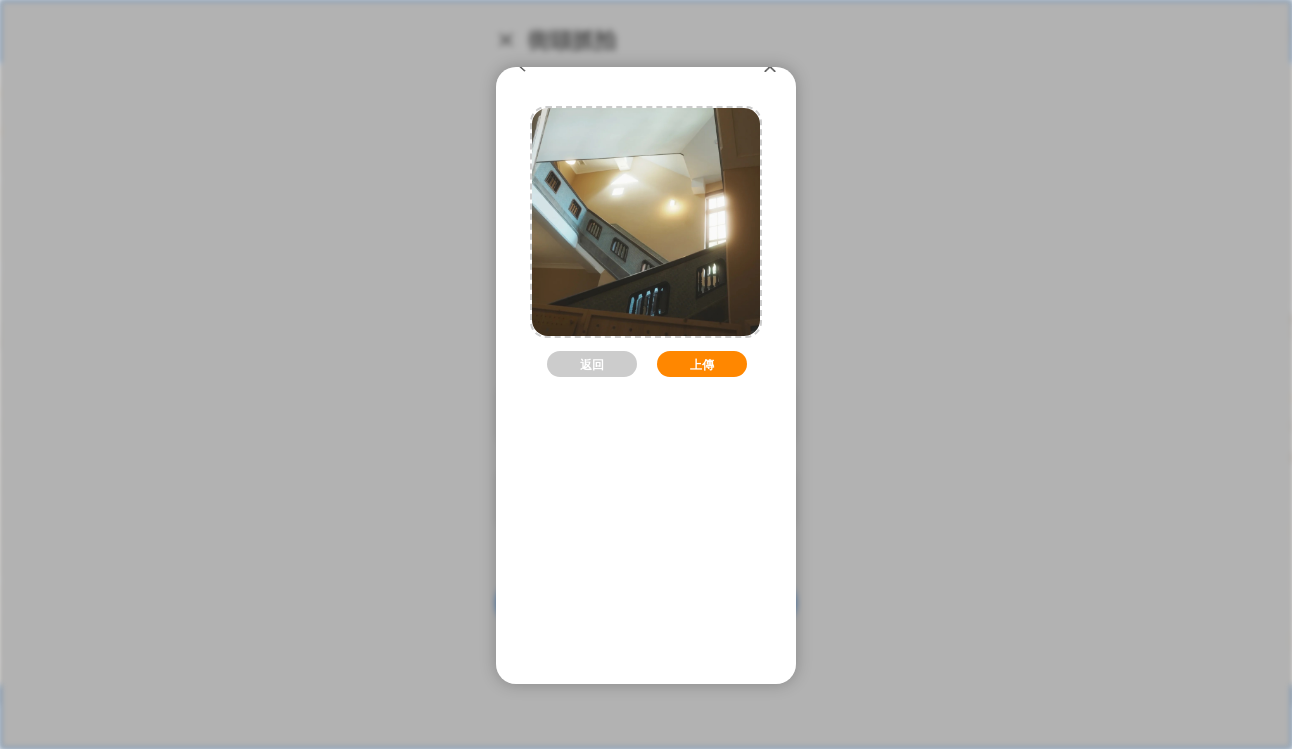 click on "上傳" at bounding box center (702, 364) 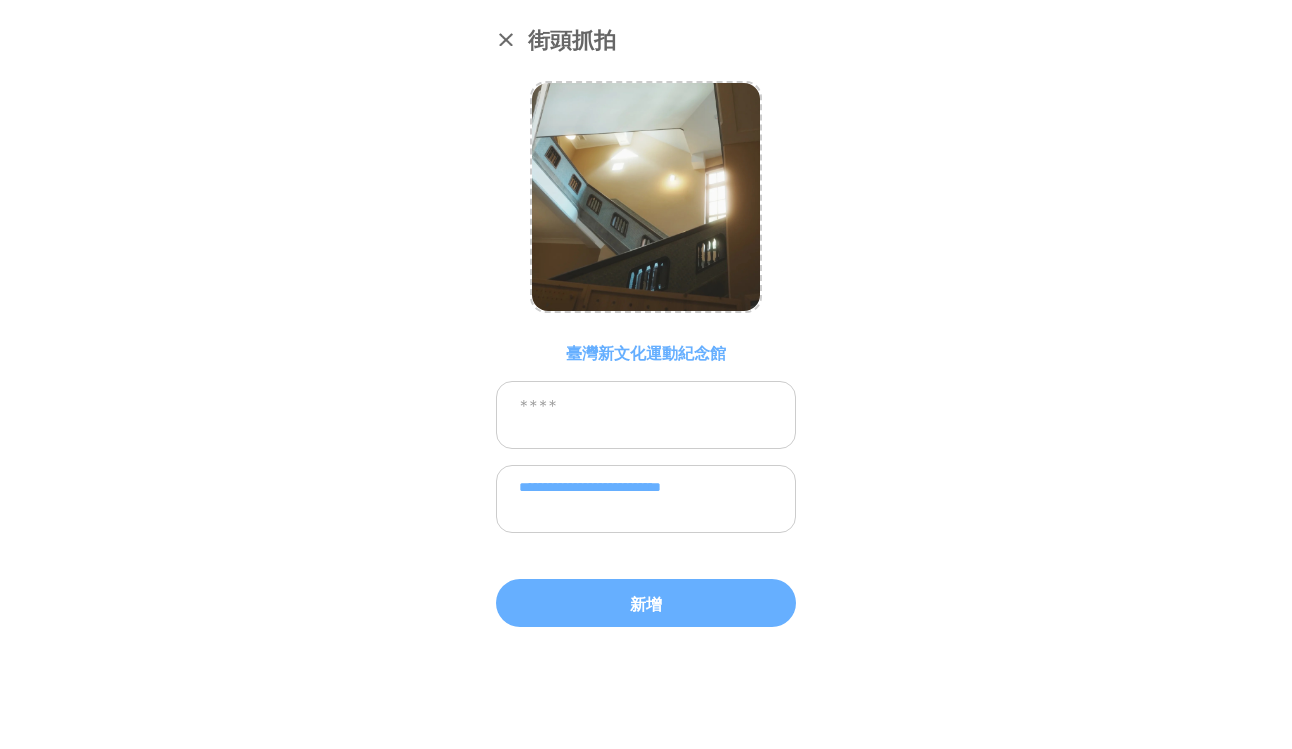 click at bounding box center (646, 415) 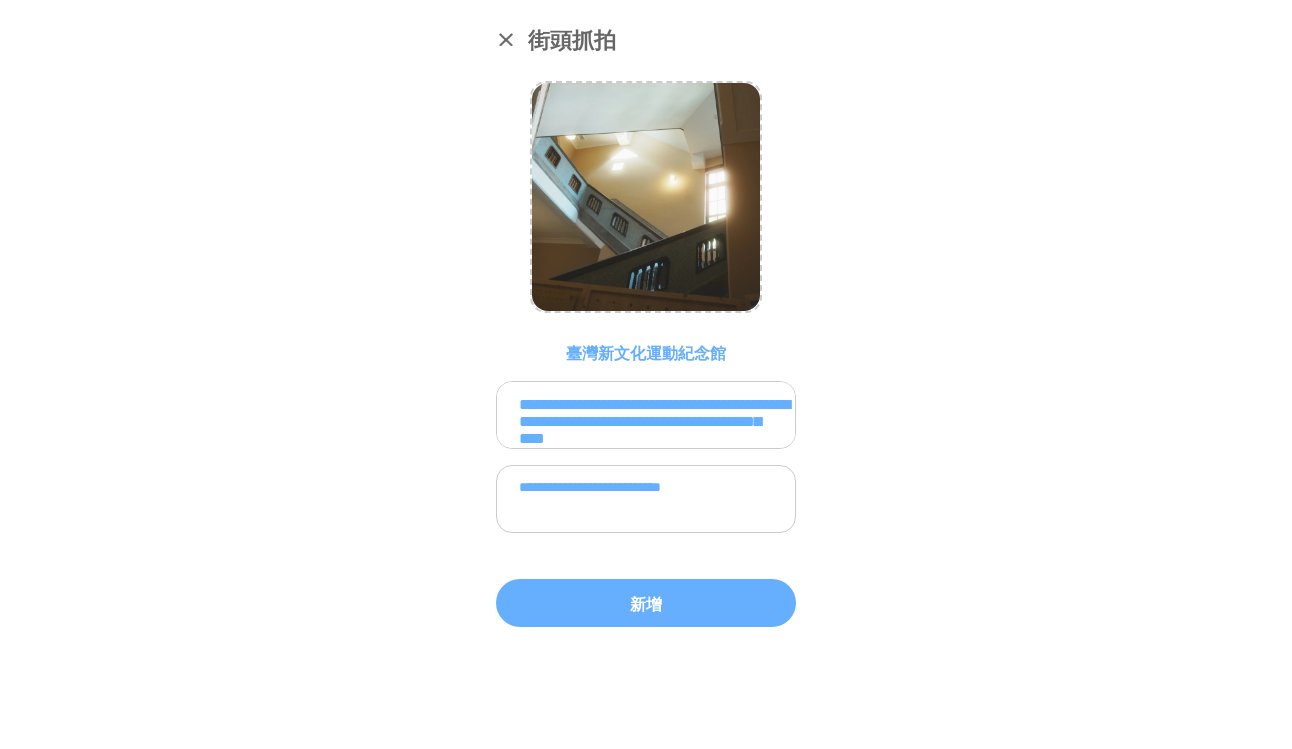 scroll, scrollTop: 83, scrollLeft: 0, axis: vertical 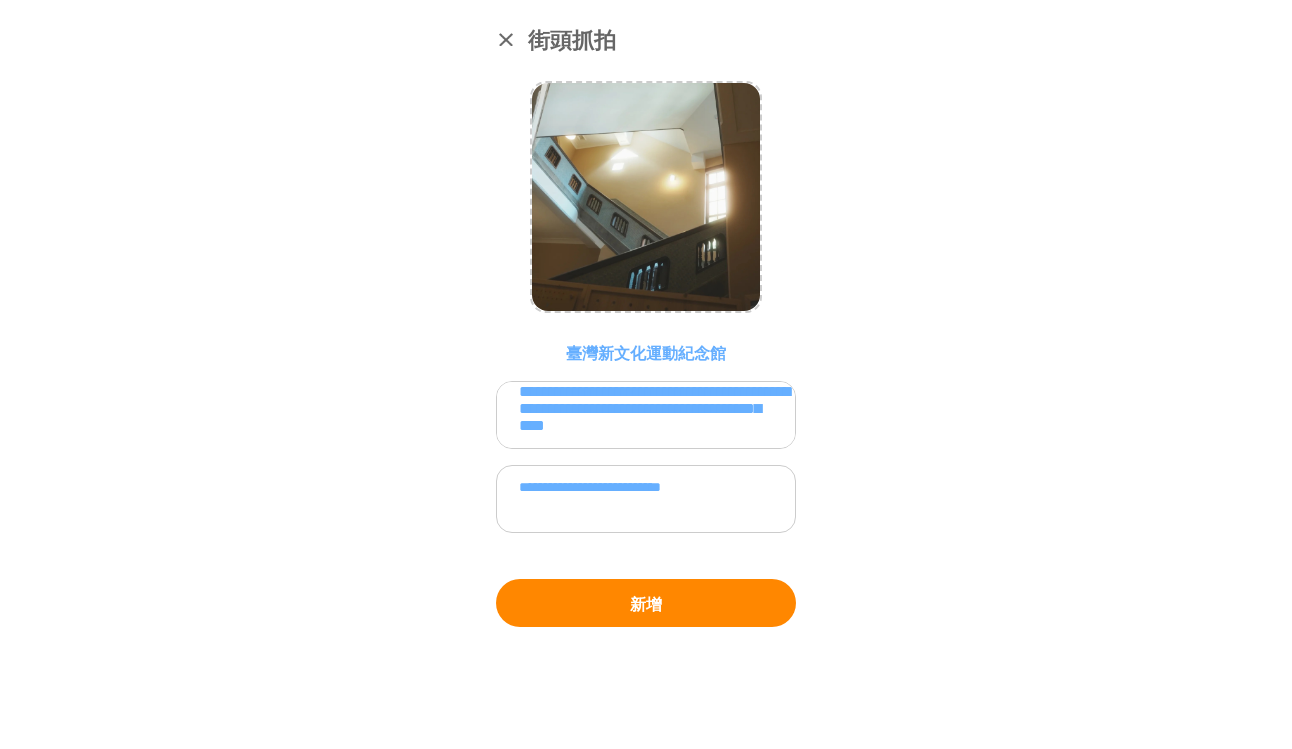 type on "**********" 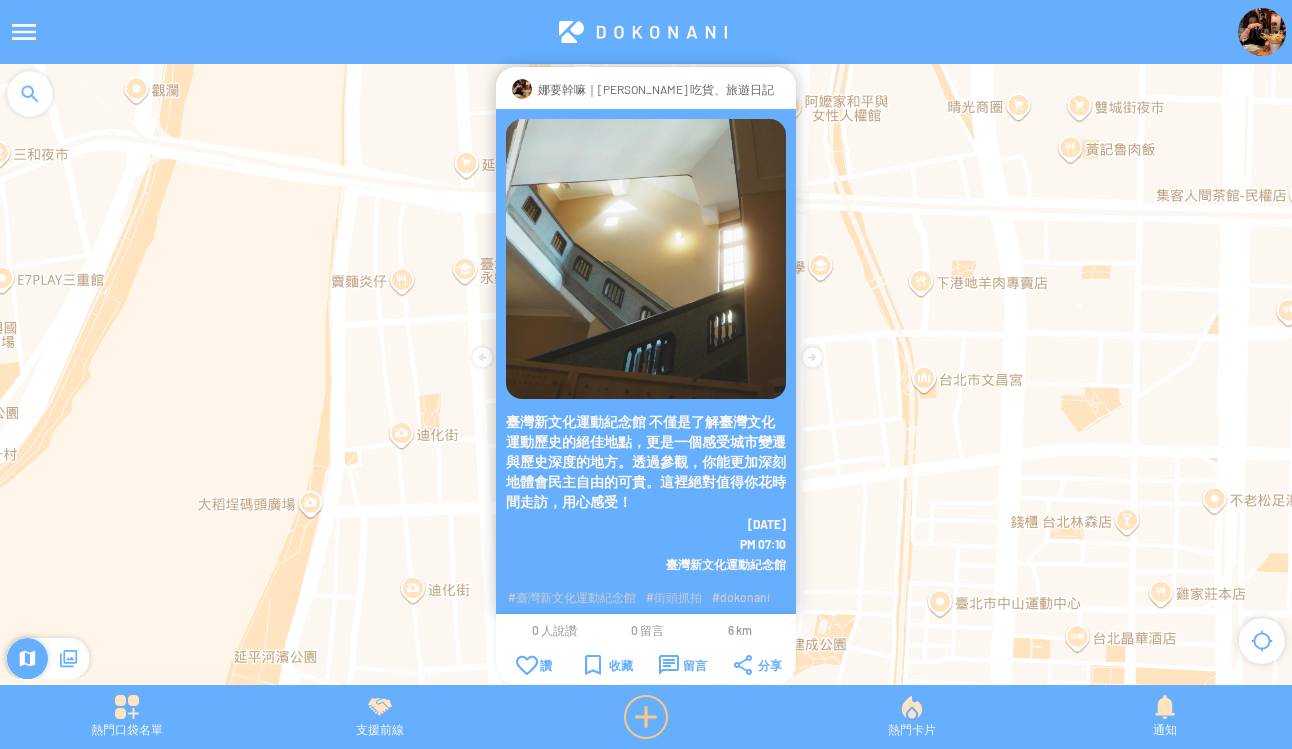 click at bounding box center [646, 717] 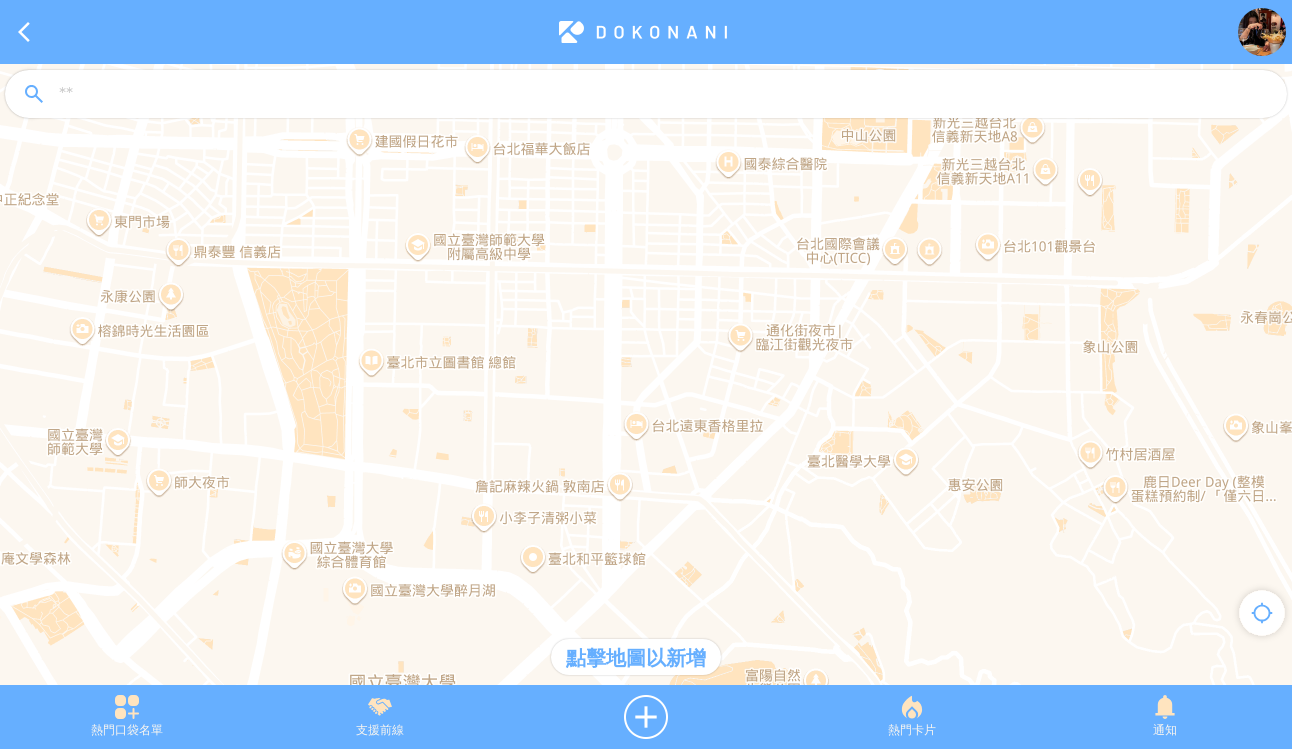 click at bounding box center [664, 95] 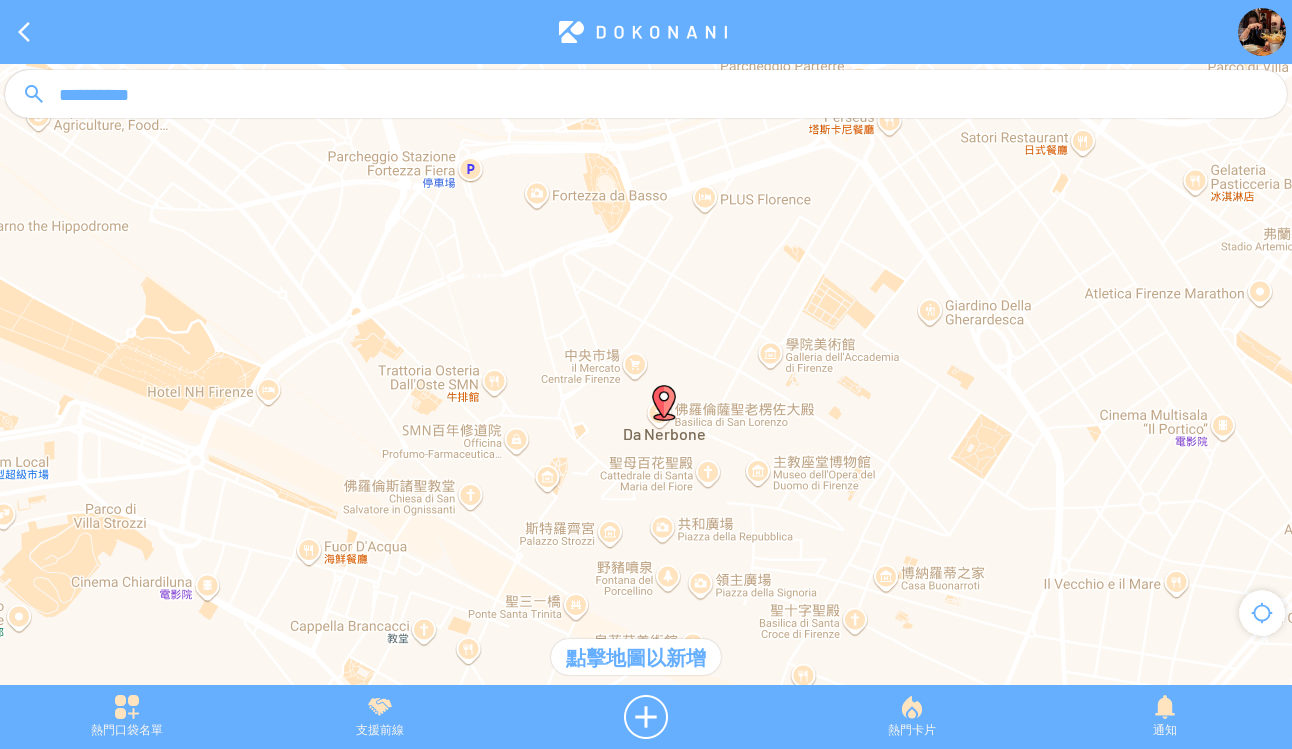 click at bounding box center (664, 403) 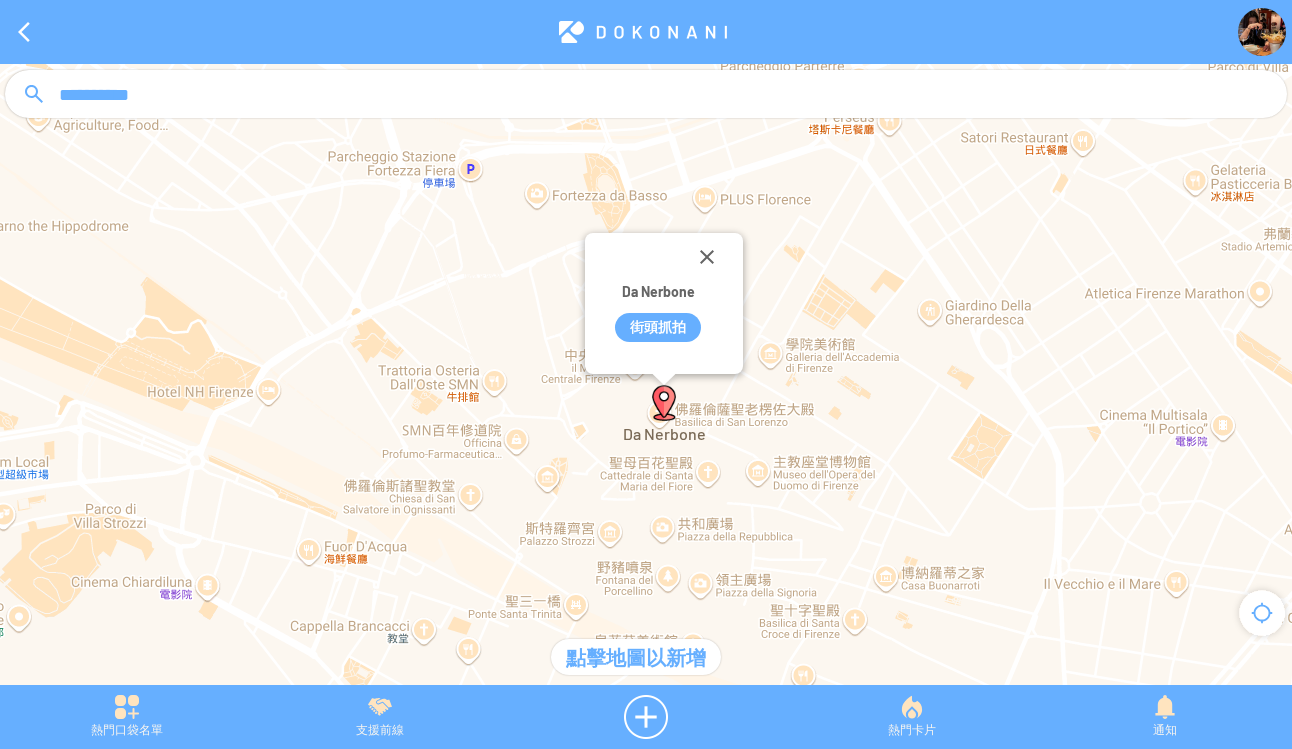 click on "街頭抓拍" at bounding box center [658, 327] 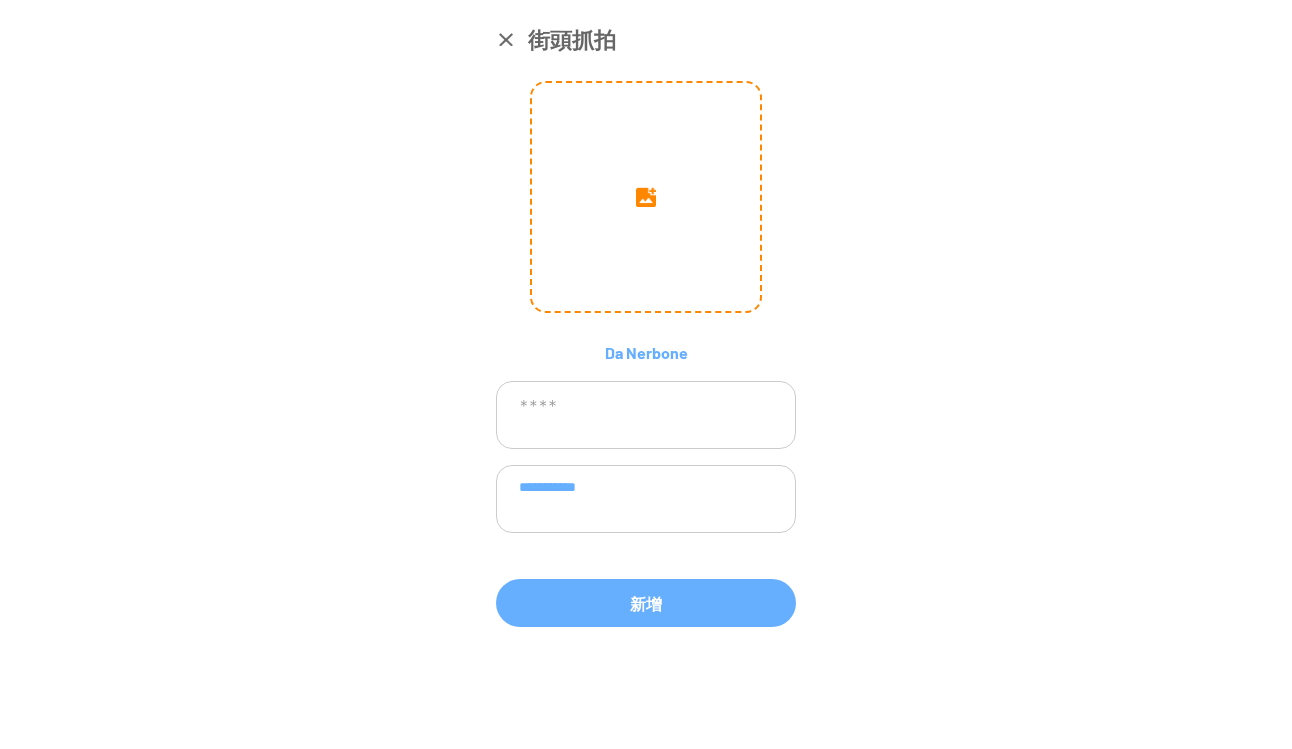 click at bounding box center (646, 197) 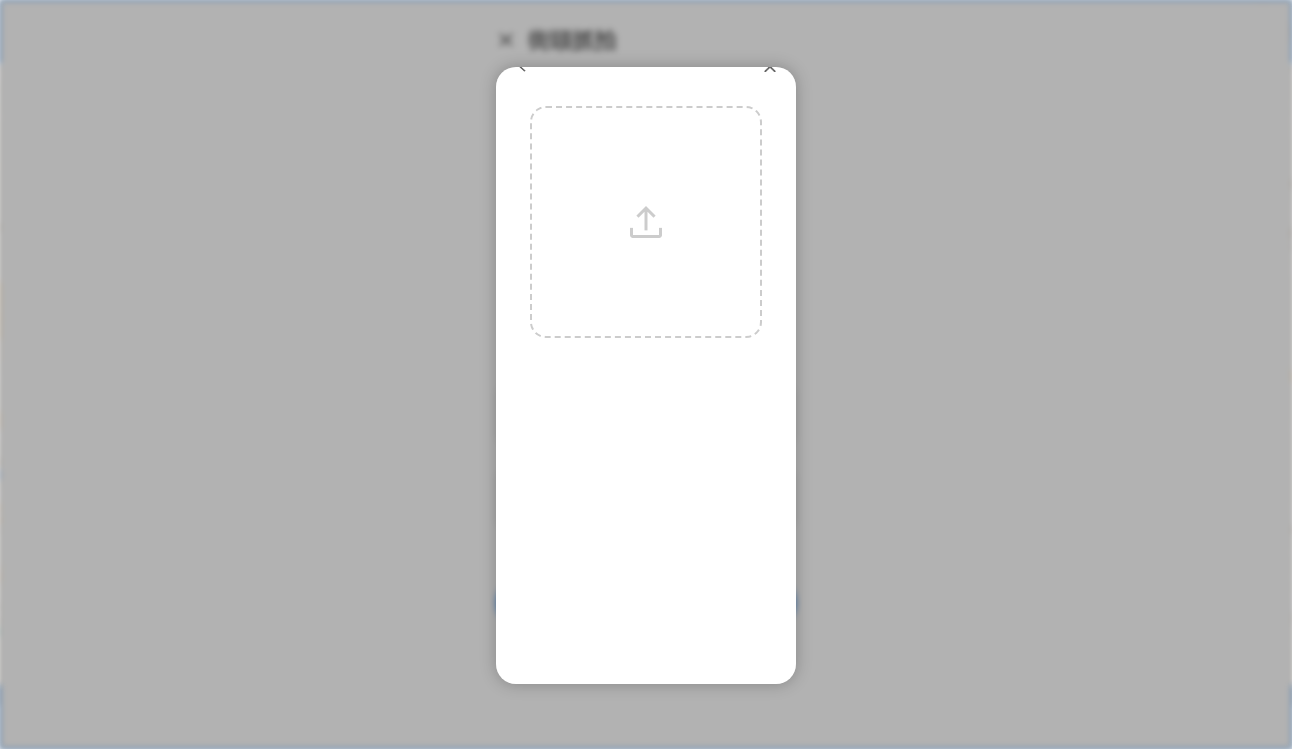 scroll, scrollTop: 23, scrollLeft: 0, axis: vertical 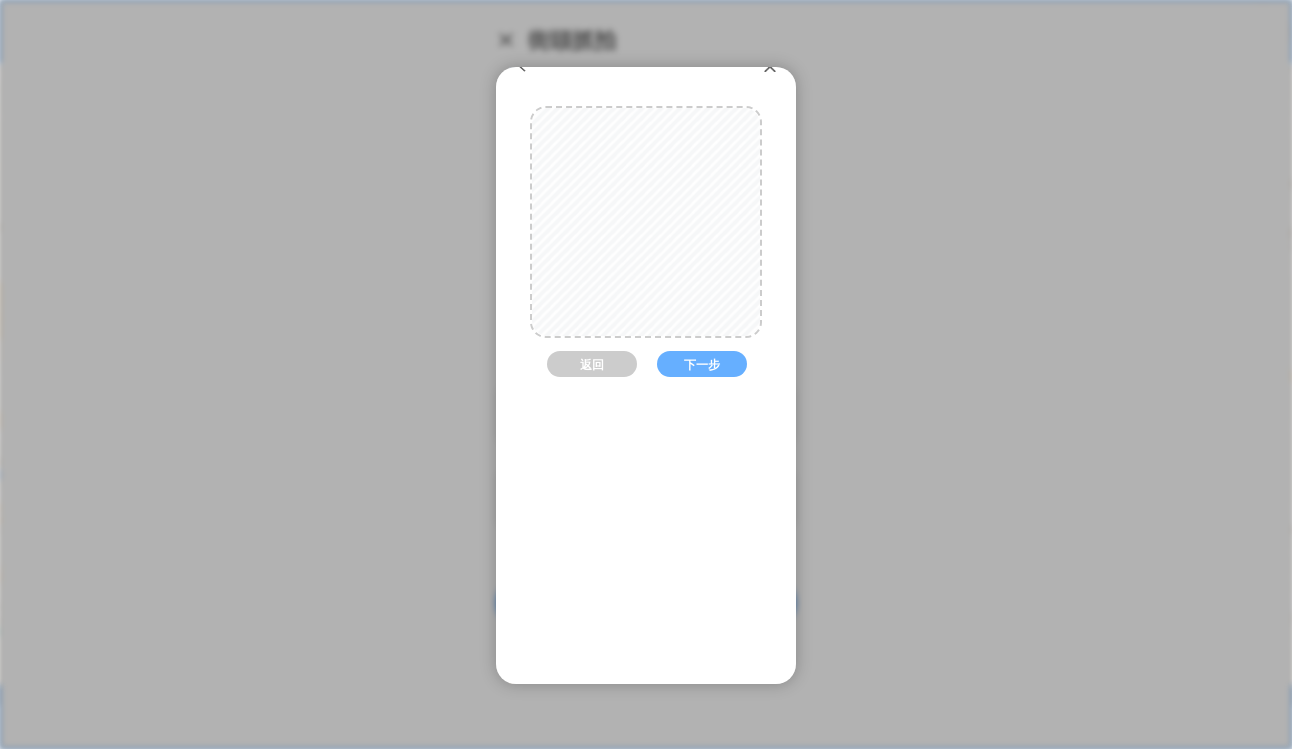 drag, startPoint x: 695, startPoint y: 250, endPoint x: 713, endPoint y: 300, distance: 53.14132 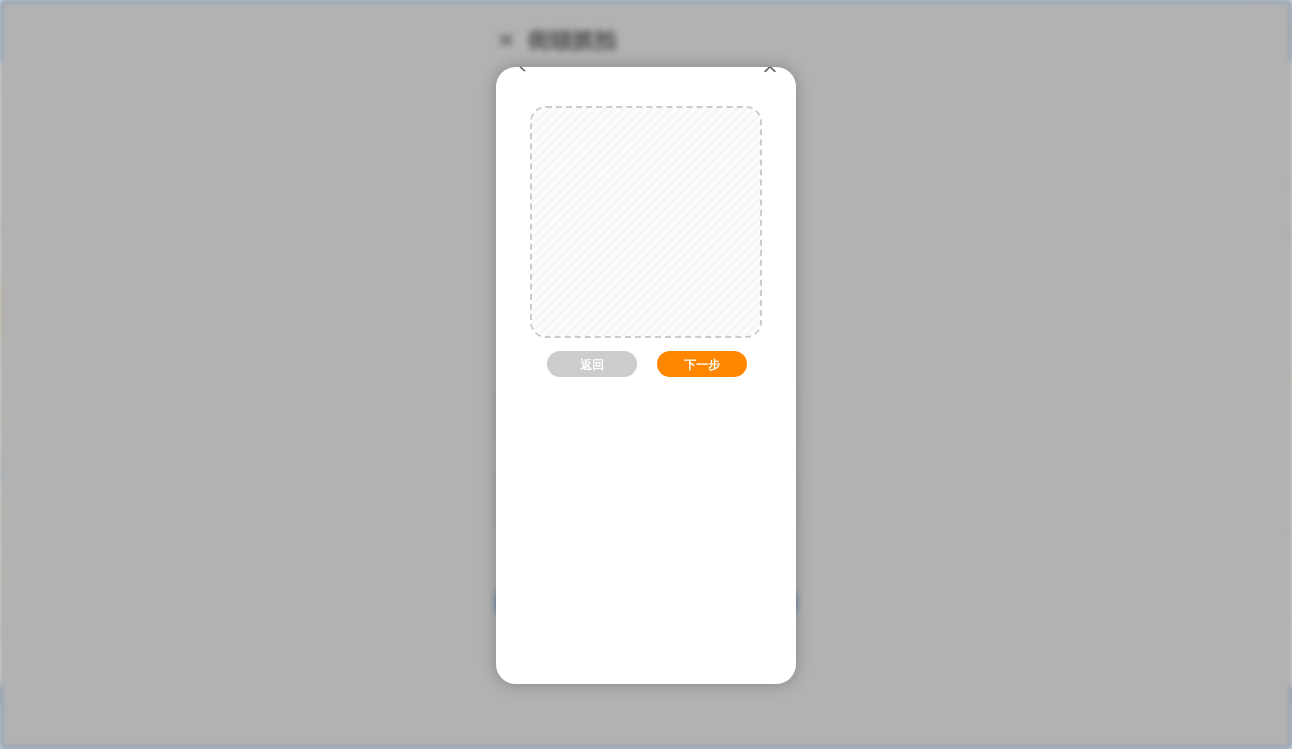 click on "下一步" at bounding box center (702, 364) 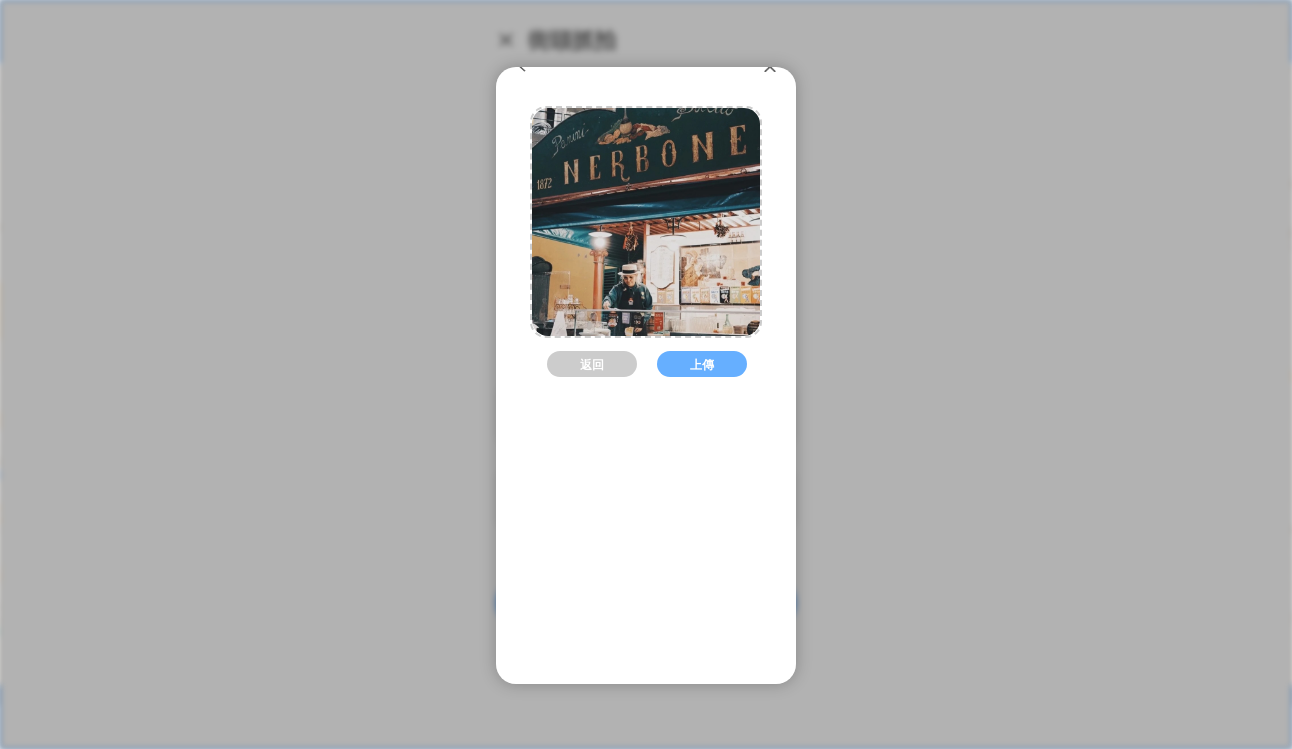 click on "上傳" at bounding box center [702, 364] 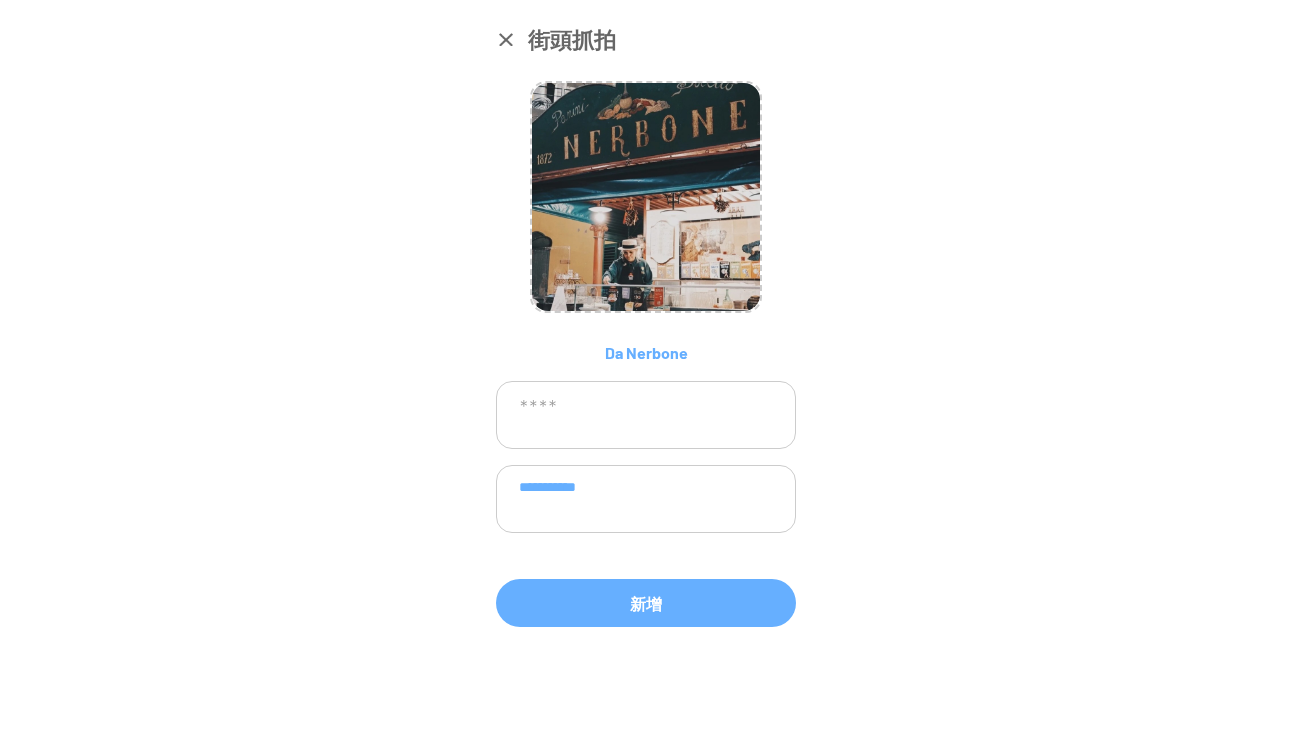 click at bounding box center [646, 415] 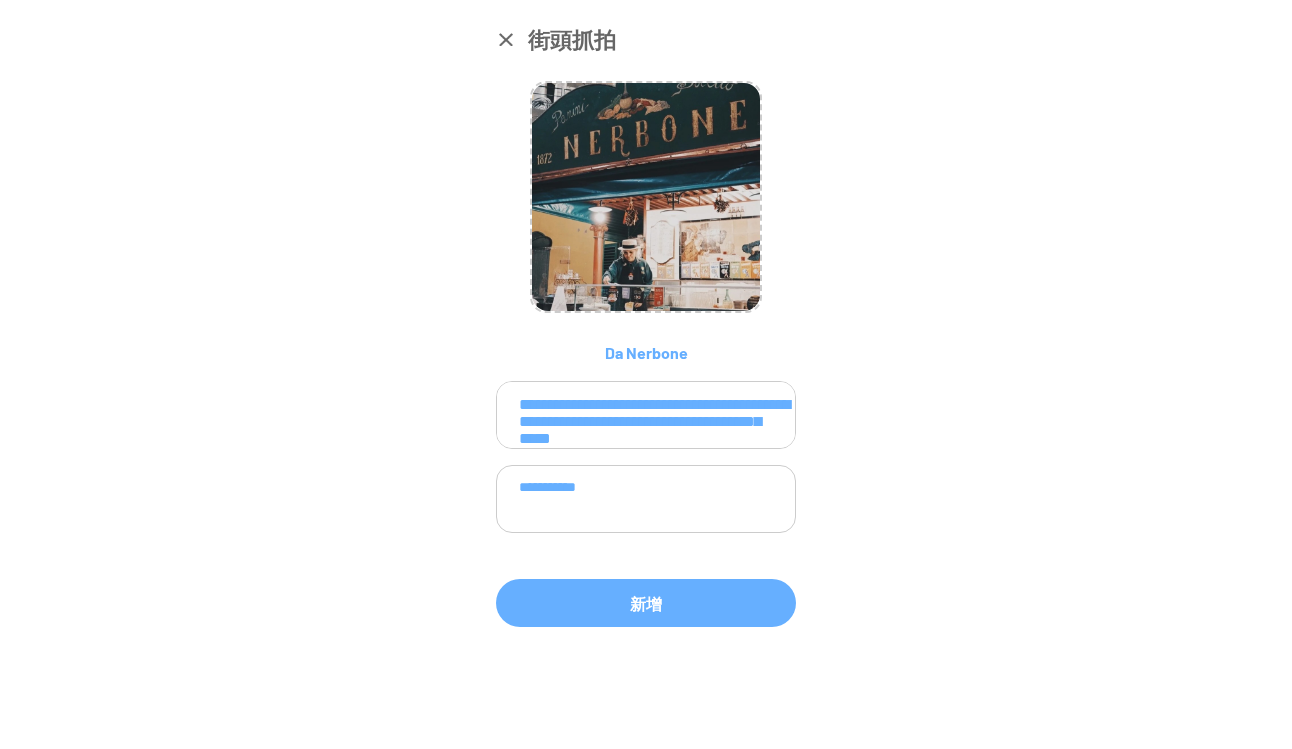 scroll, scrollTop: 61, scrollLeft: 0, axis: vertical 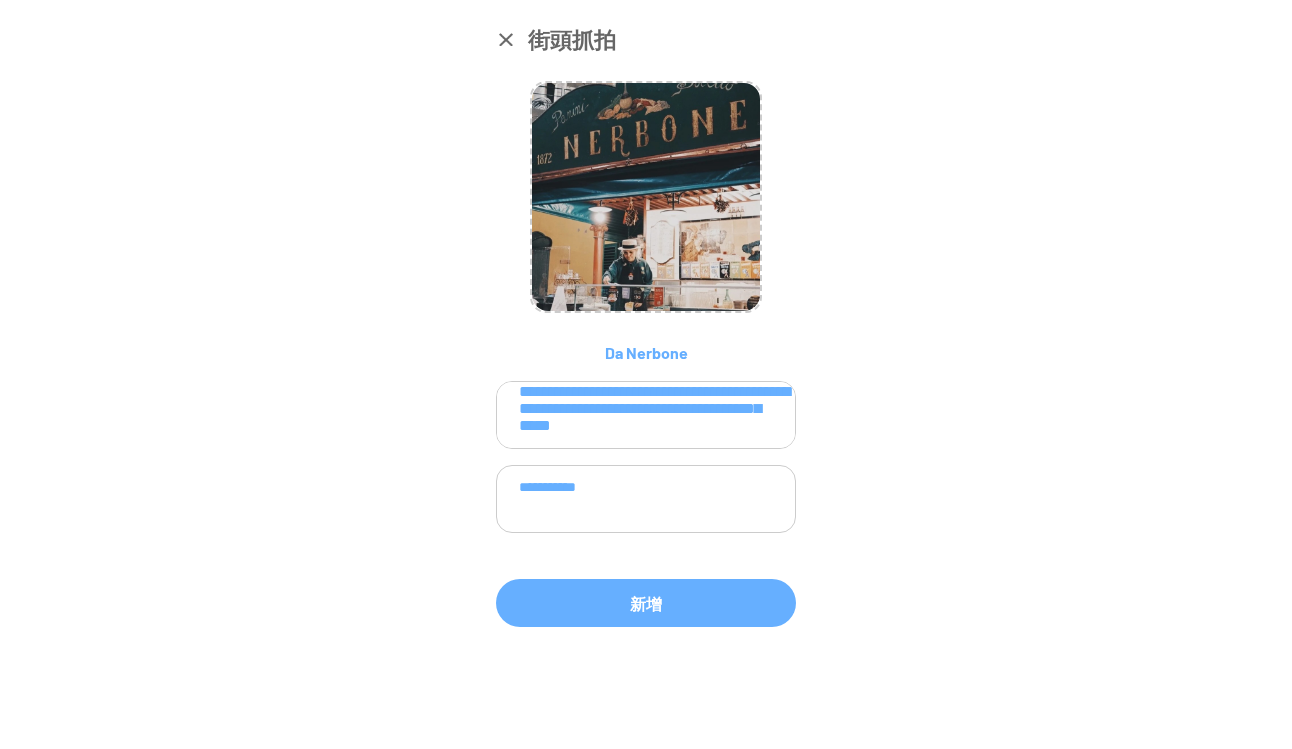 type on "**********" 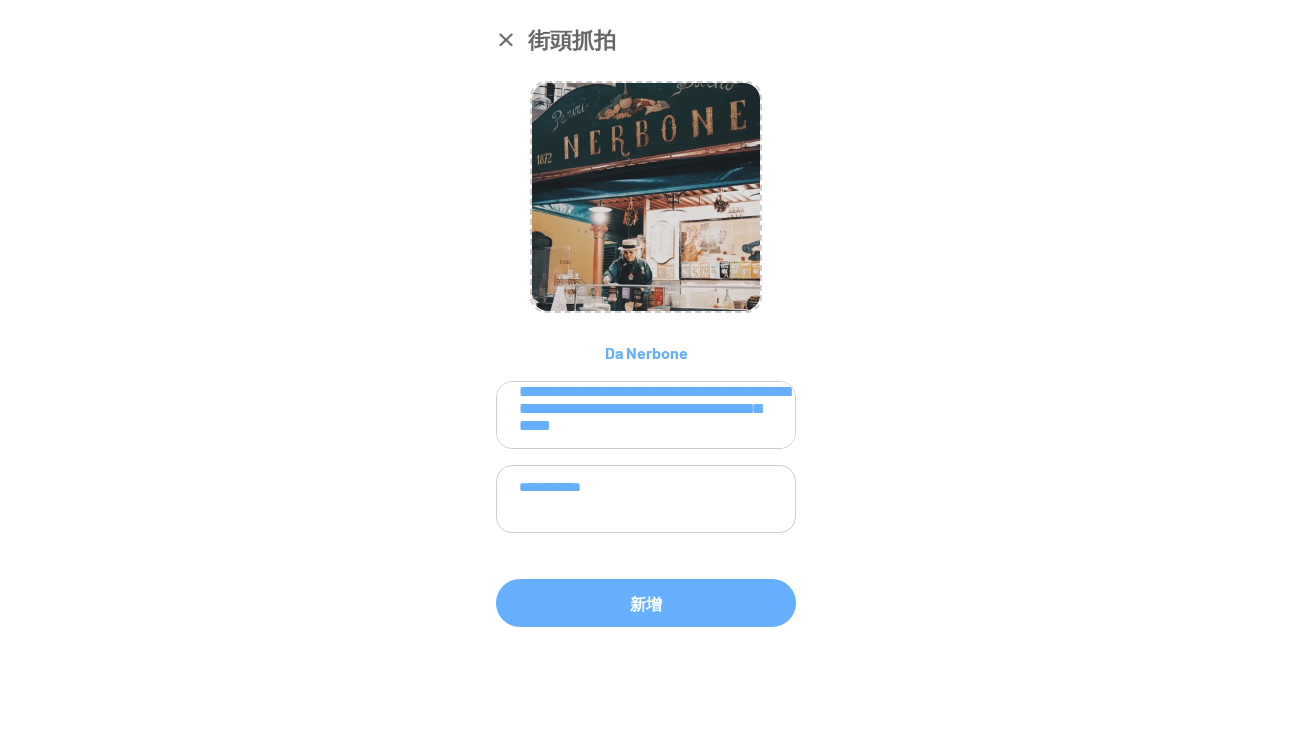 paste on "**********" 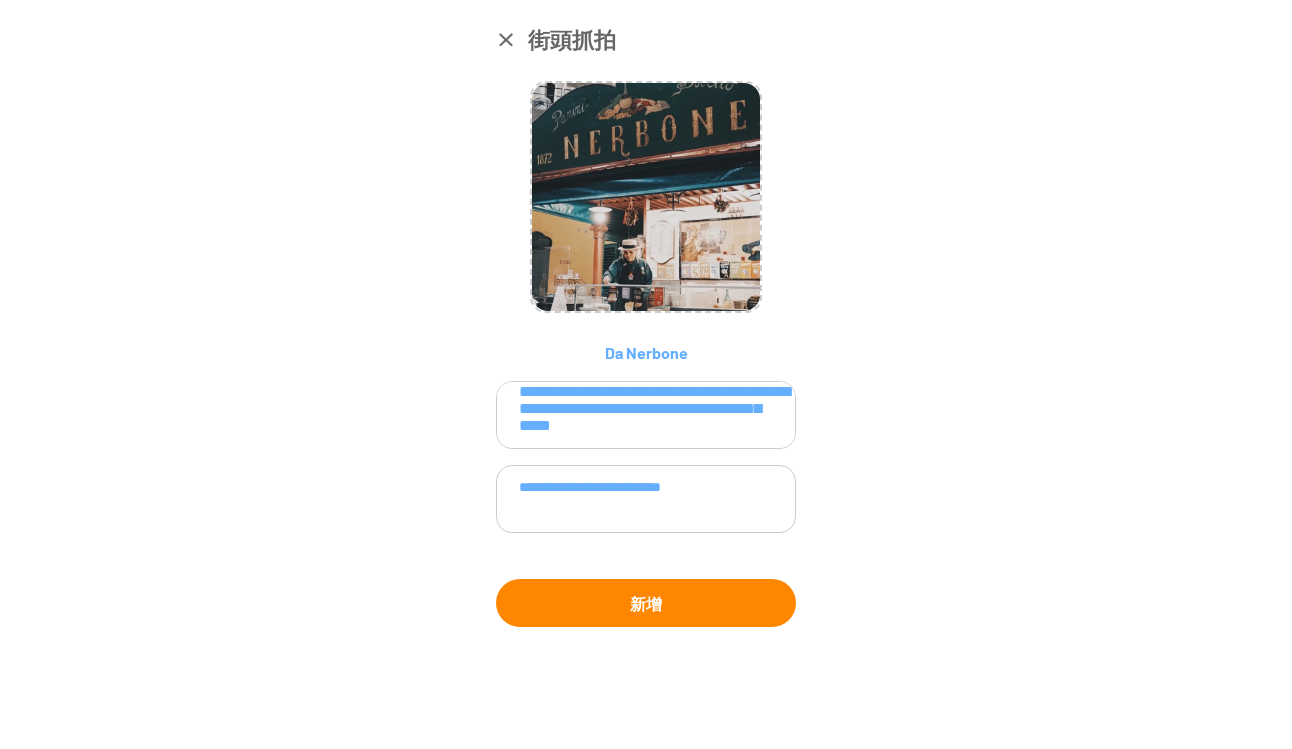 type on "**********" 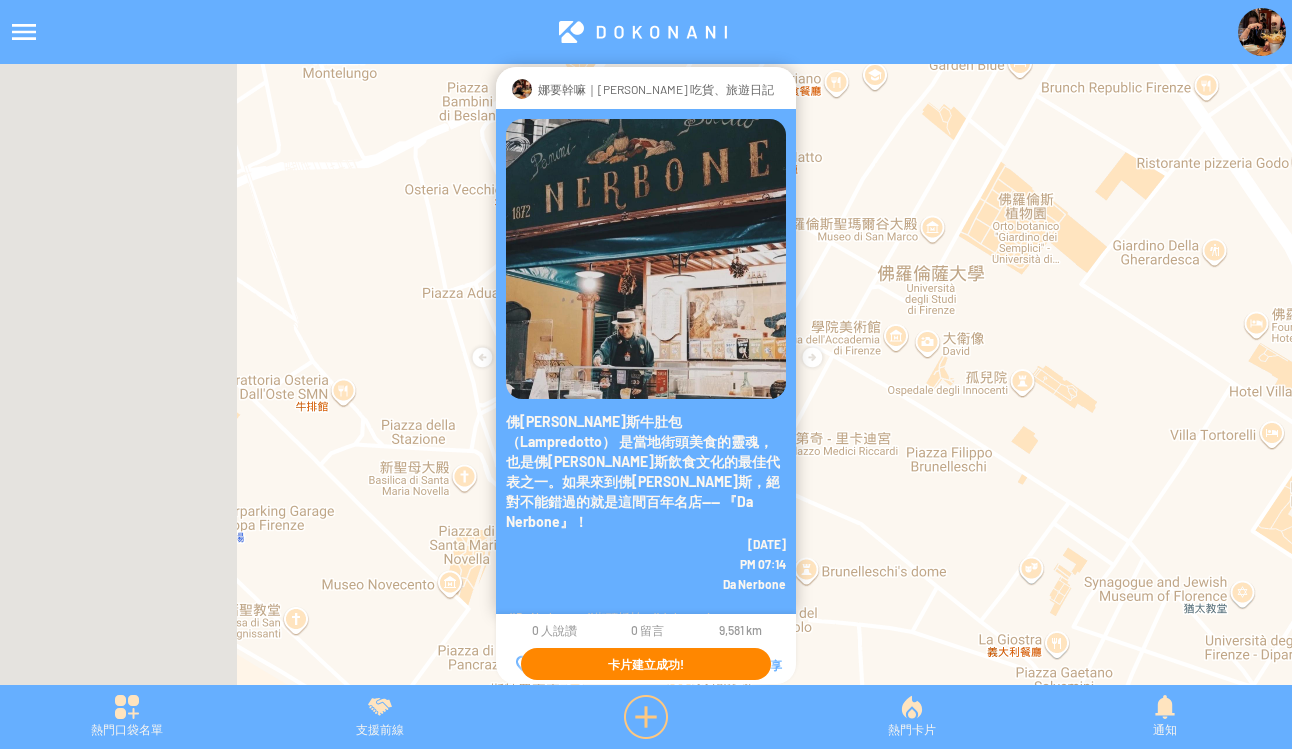 click at bounding box center (646, 717) 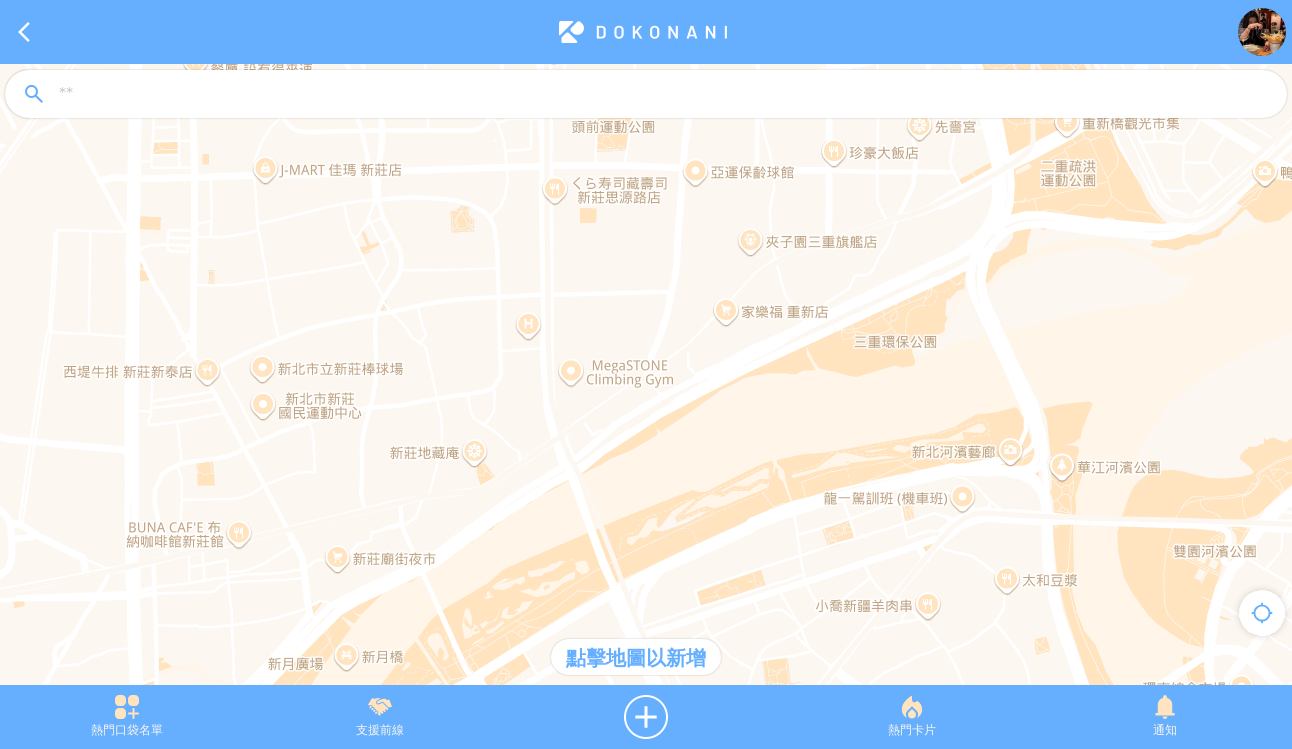 click at bounding box center [664, 95] 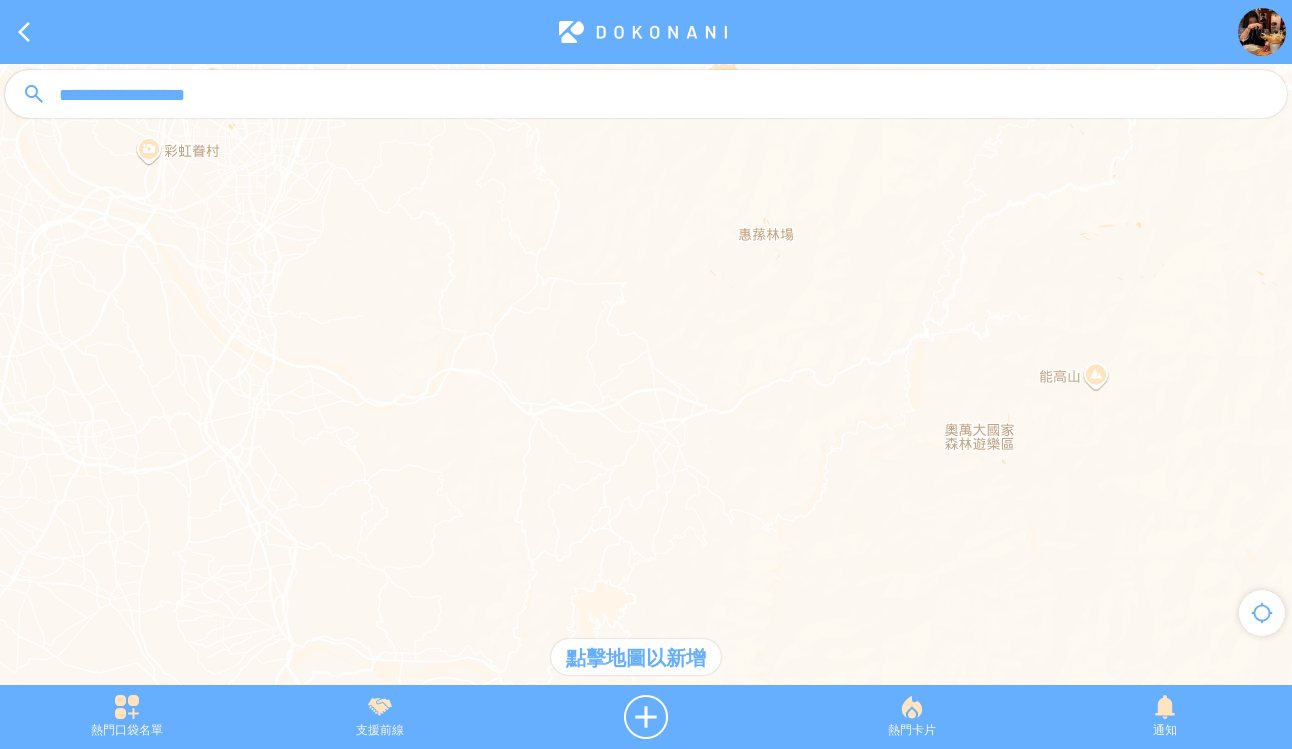 drag, startPoint x: 134, startPoint y: 91, endPoint x: 603, endPoint y: 80, distance: 469.12897 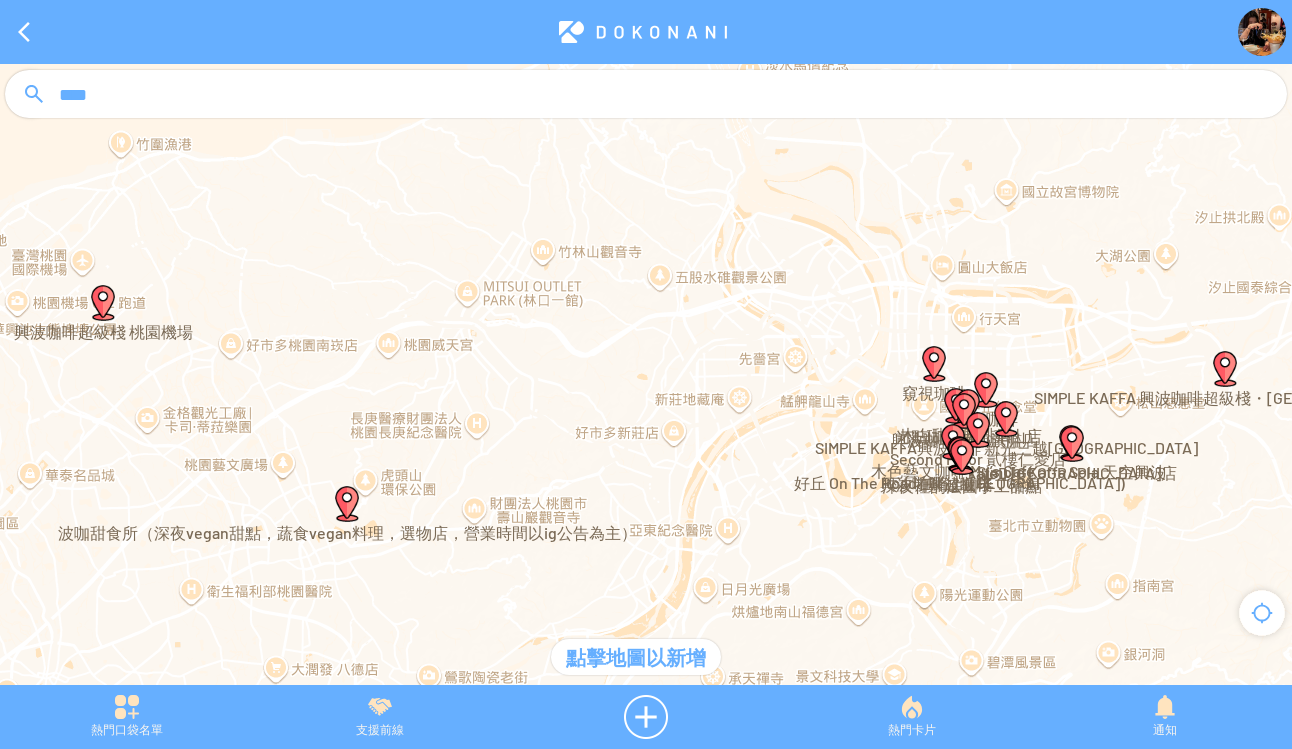 click on "****" at bounding box center [646, 94] 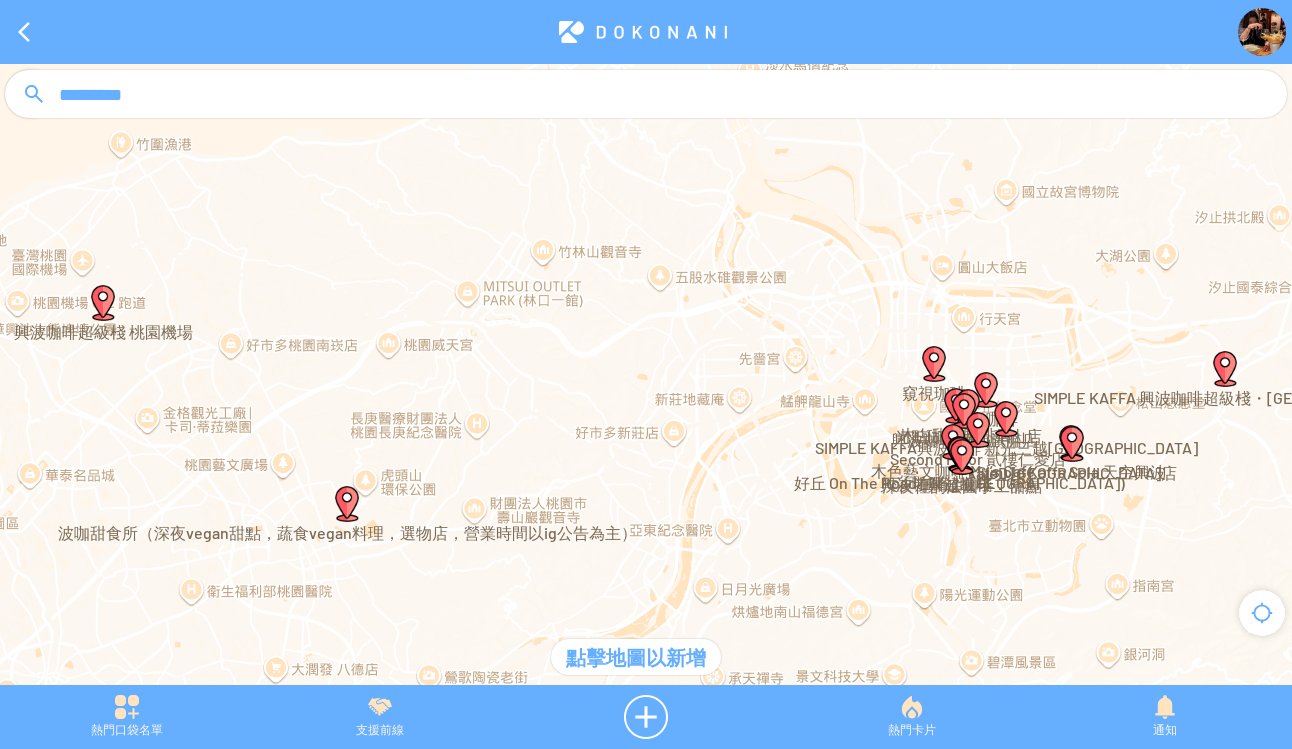 type on "*******" 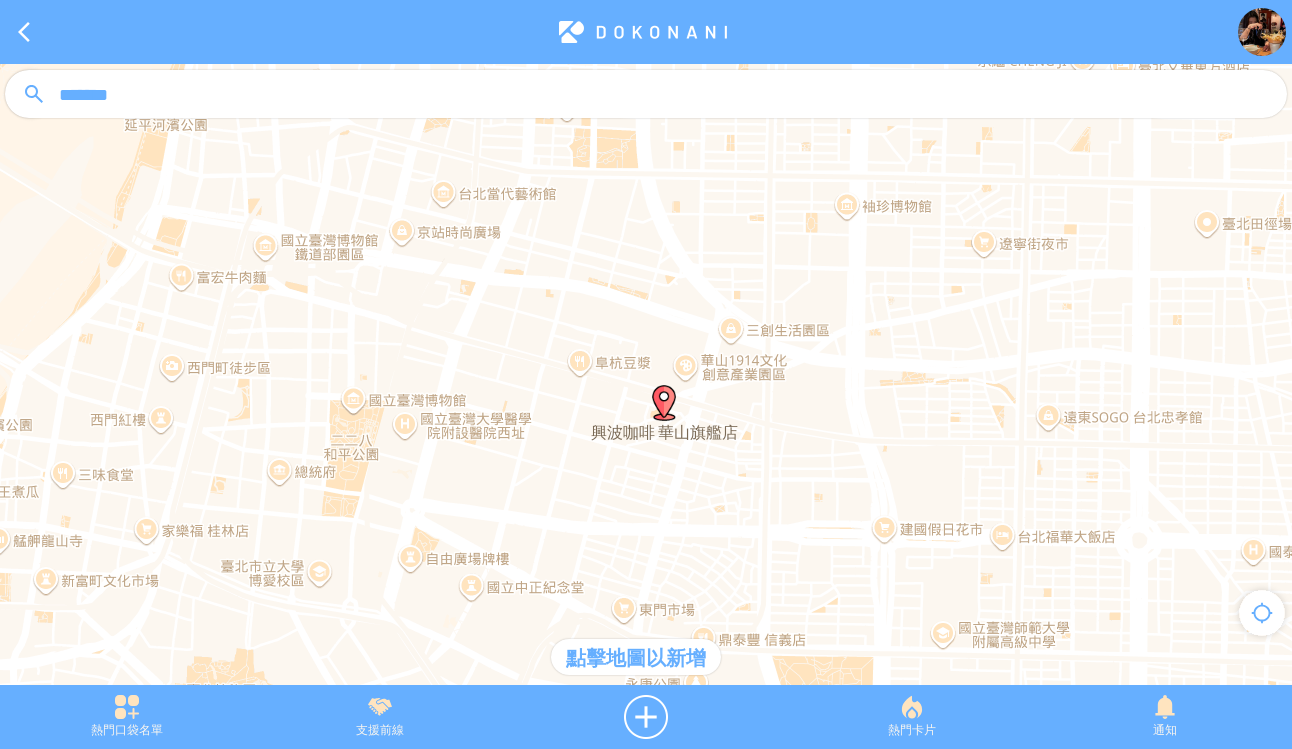click at bounding box center (664, 403) 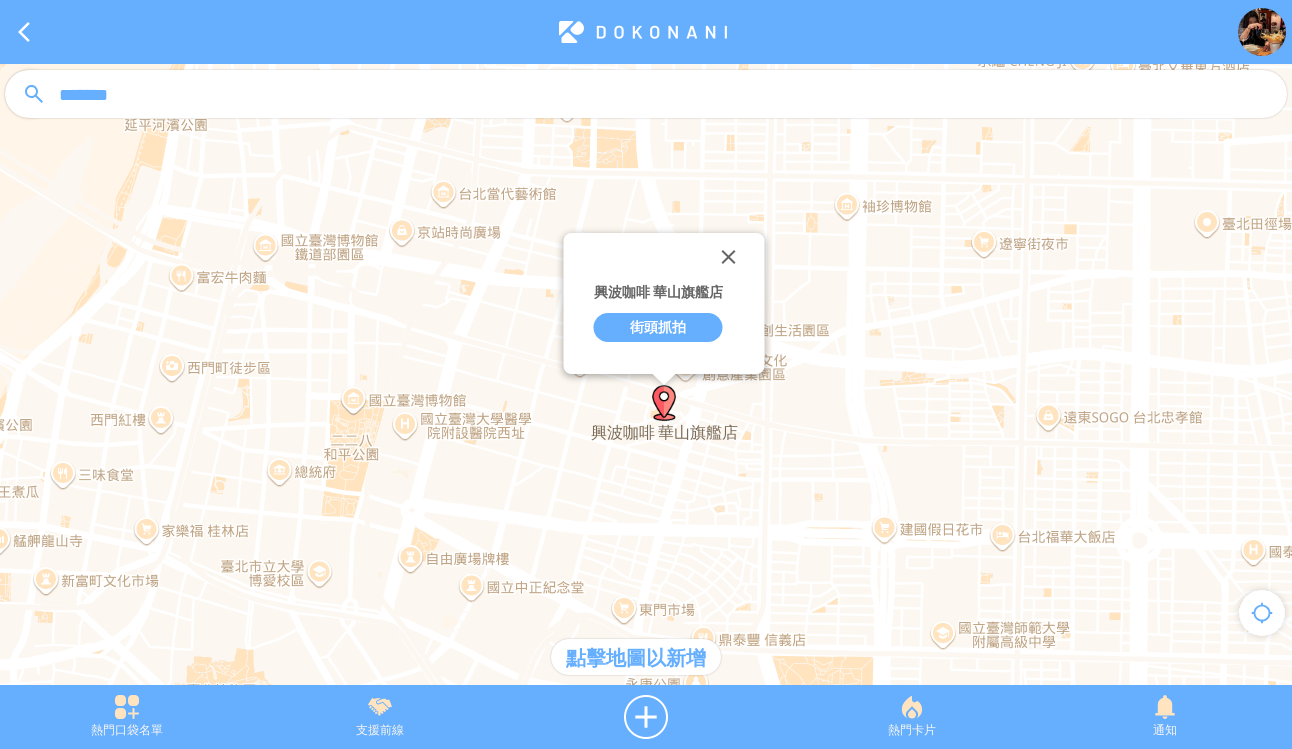 click on "街頭抓拍" at bounding box center (658, 327) 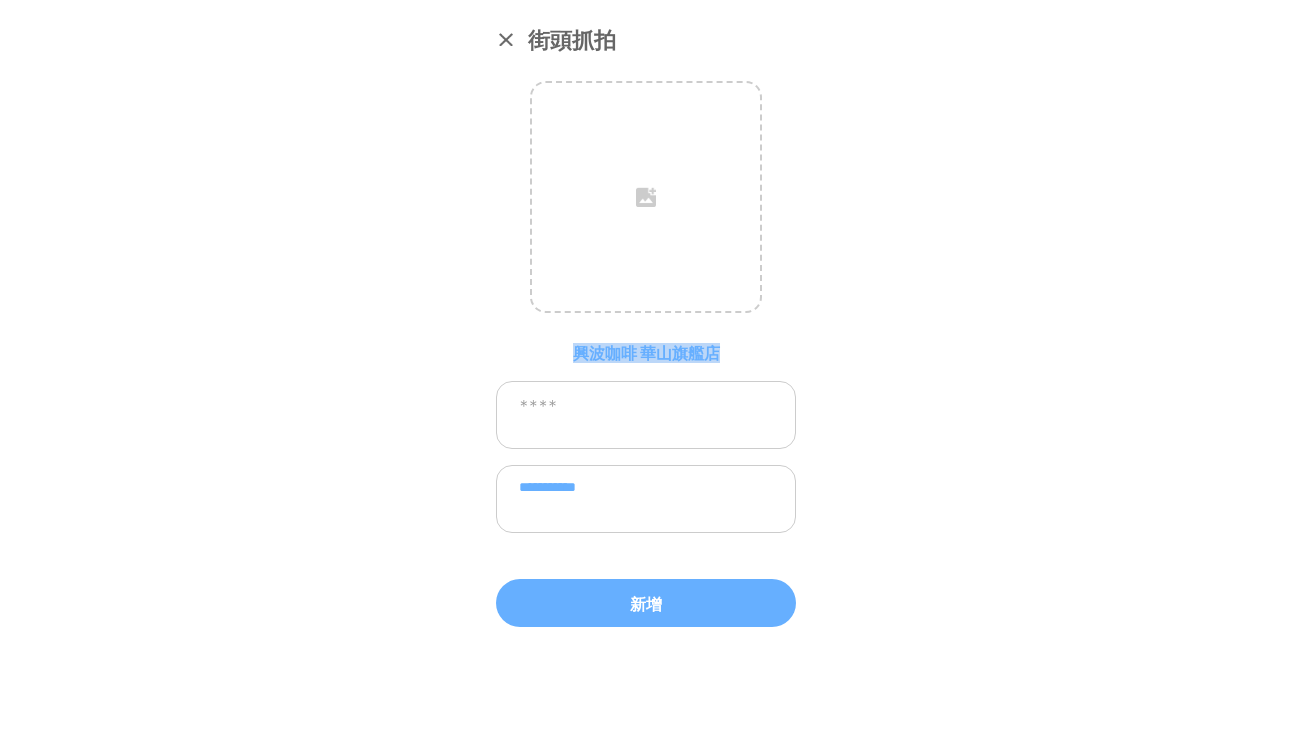 drag, startPoint x: 533, startPoint y: 343, endPoint x: 756, endPoint y: 361, distance: 223.72528 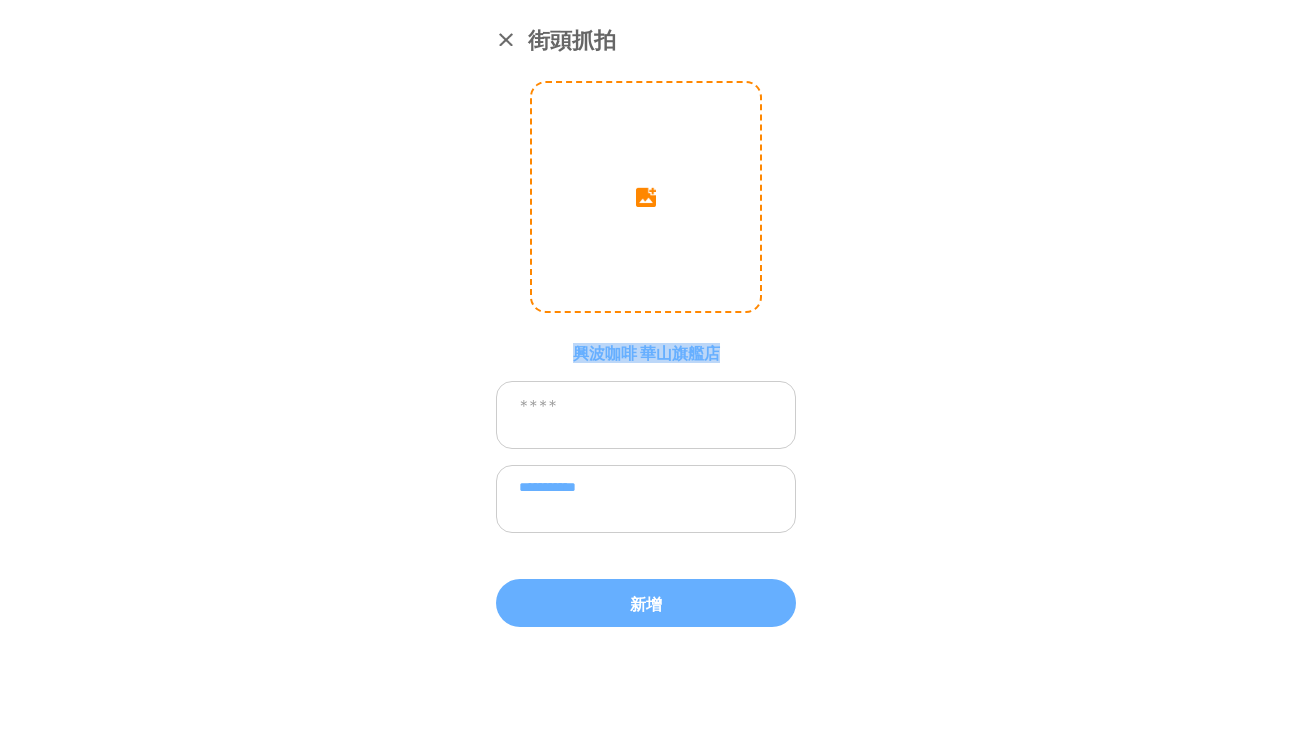 copy on "興波咖啡 華山旗艦店" 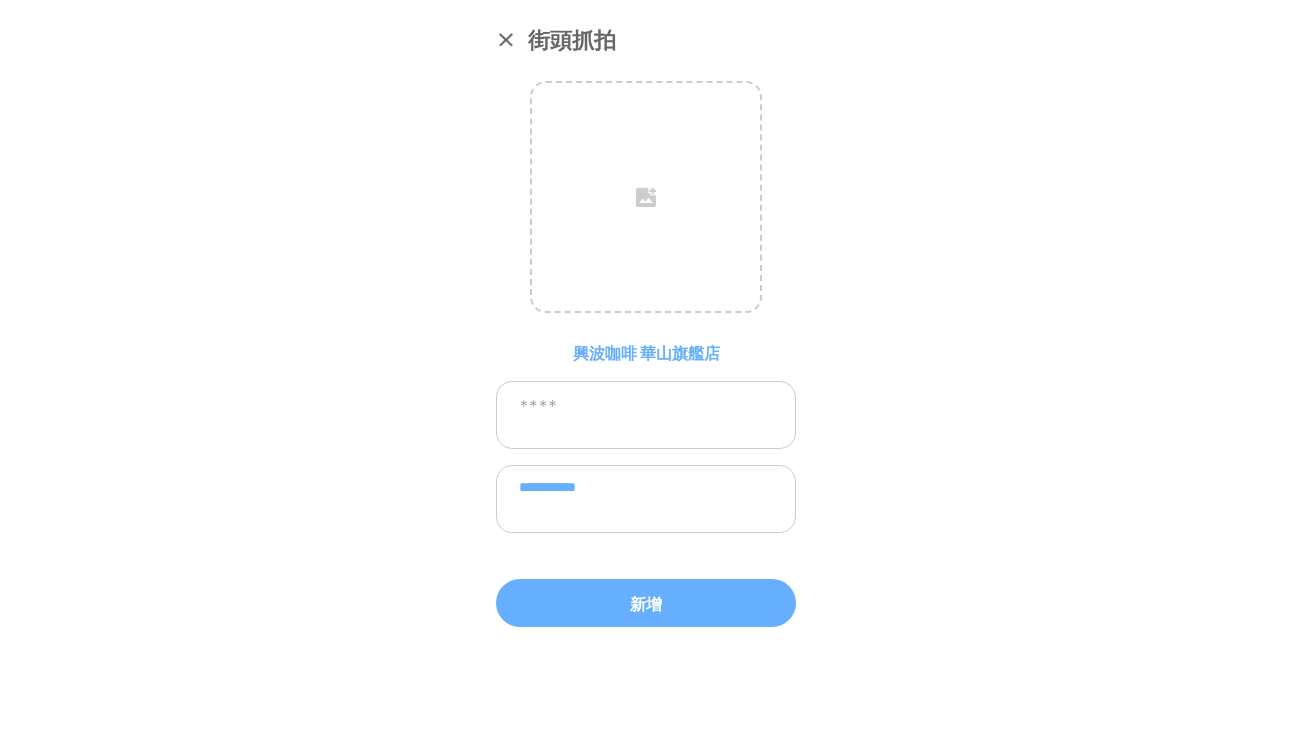 click at bounding box center [646, 415] 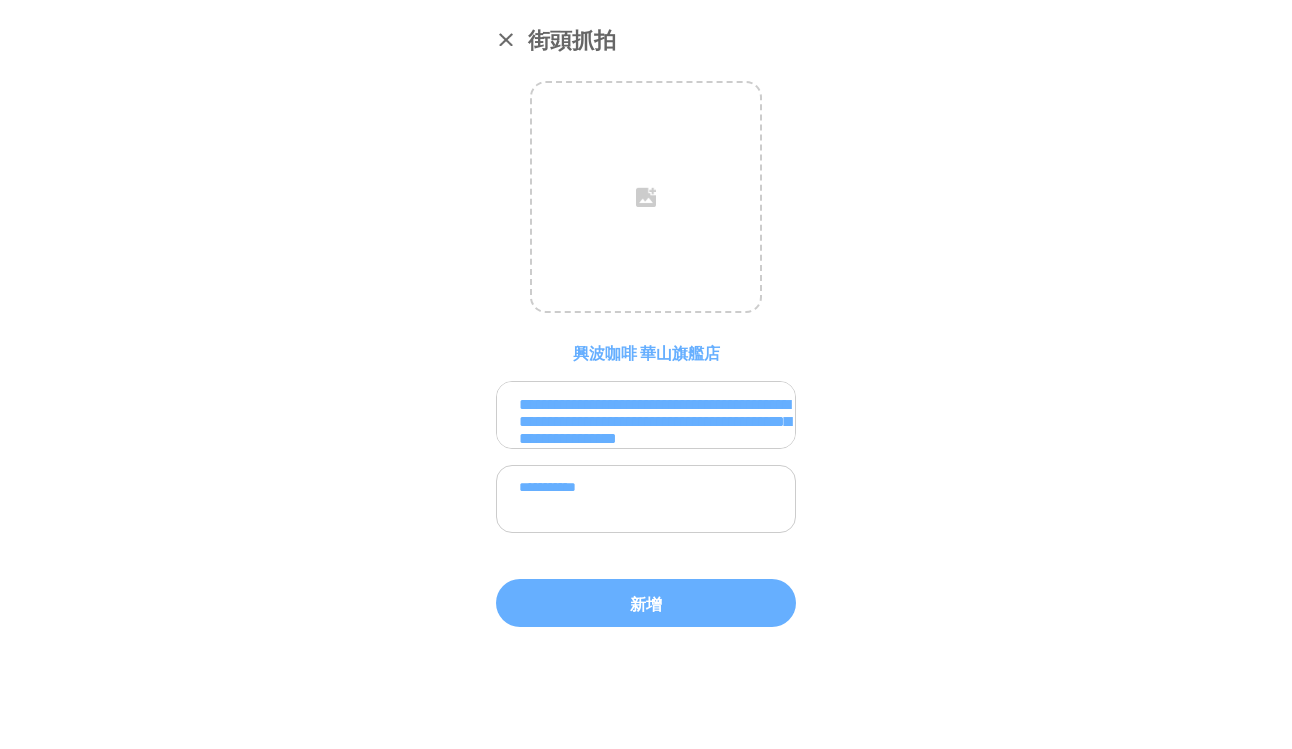 scroll, scrollTop: 173, scrollLeft: 0, axis: vertical 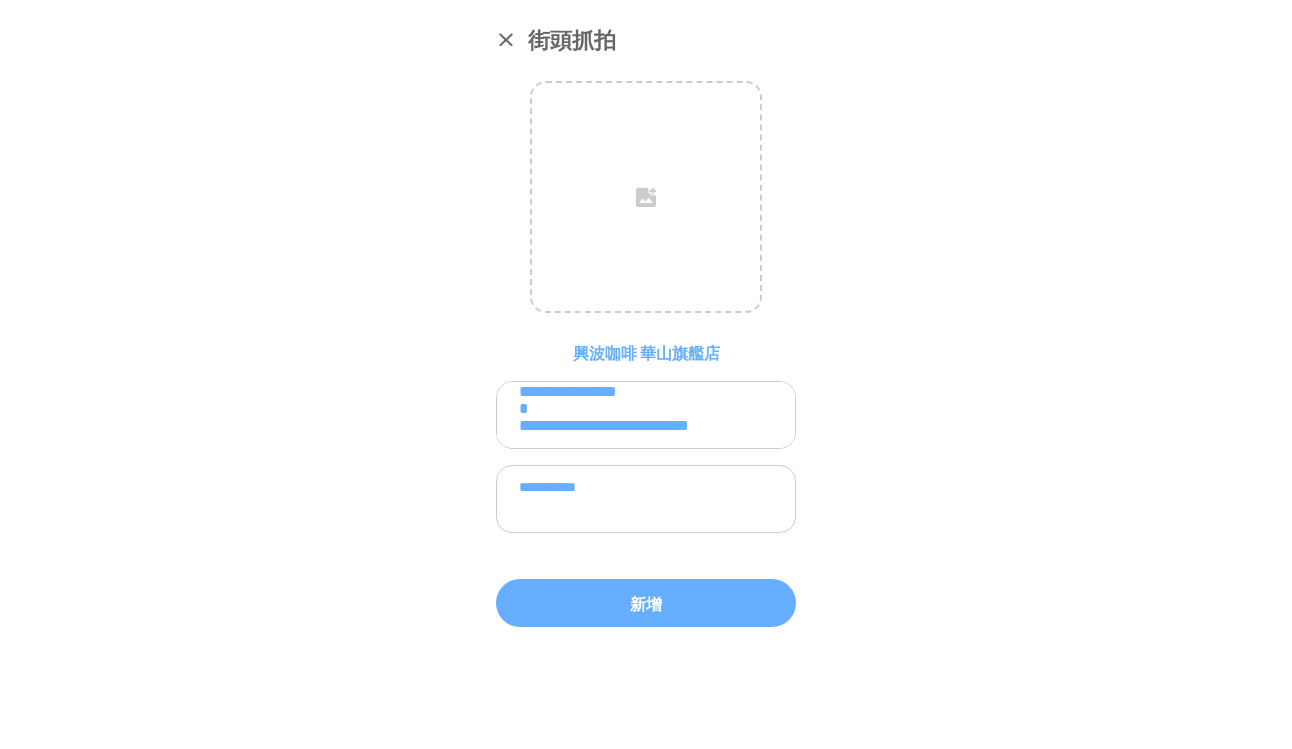 type on "**********" 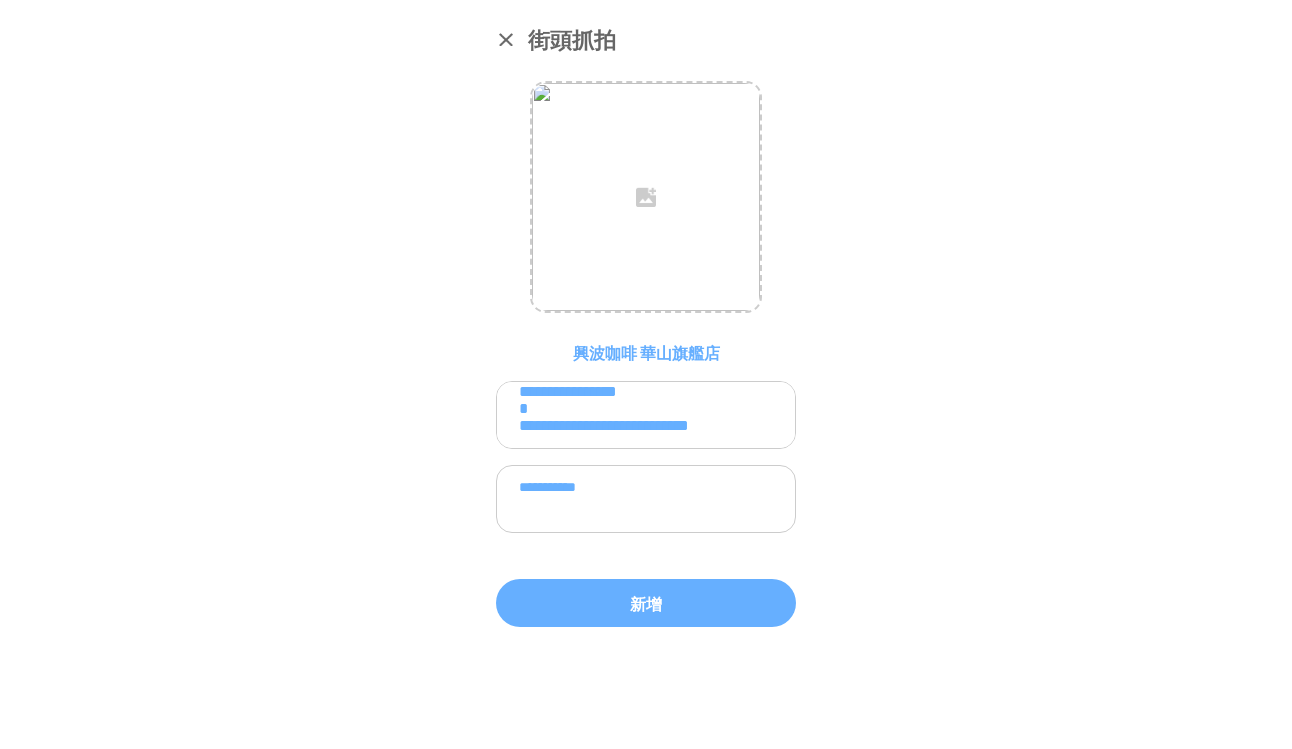 click on "**********" at bounding box center [646, 499] 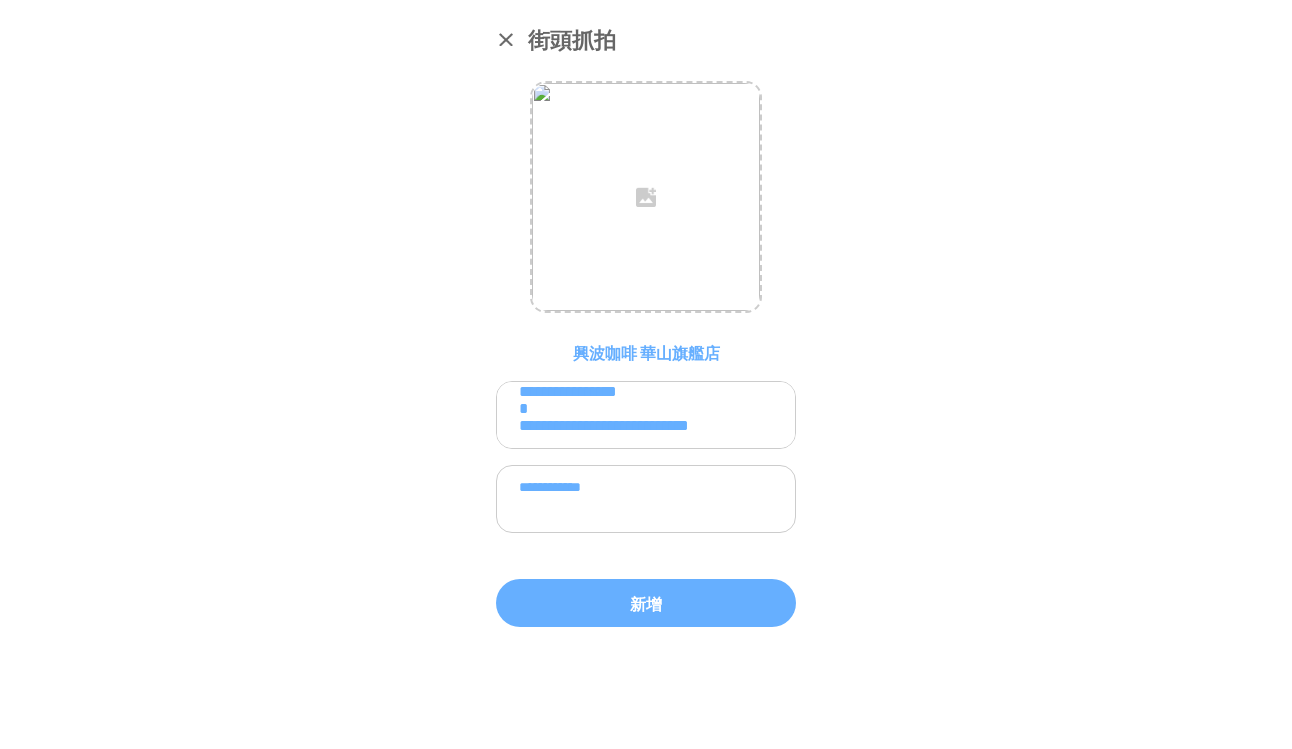 paste on "**********" 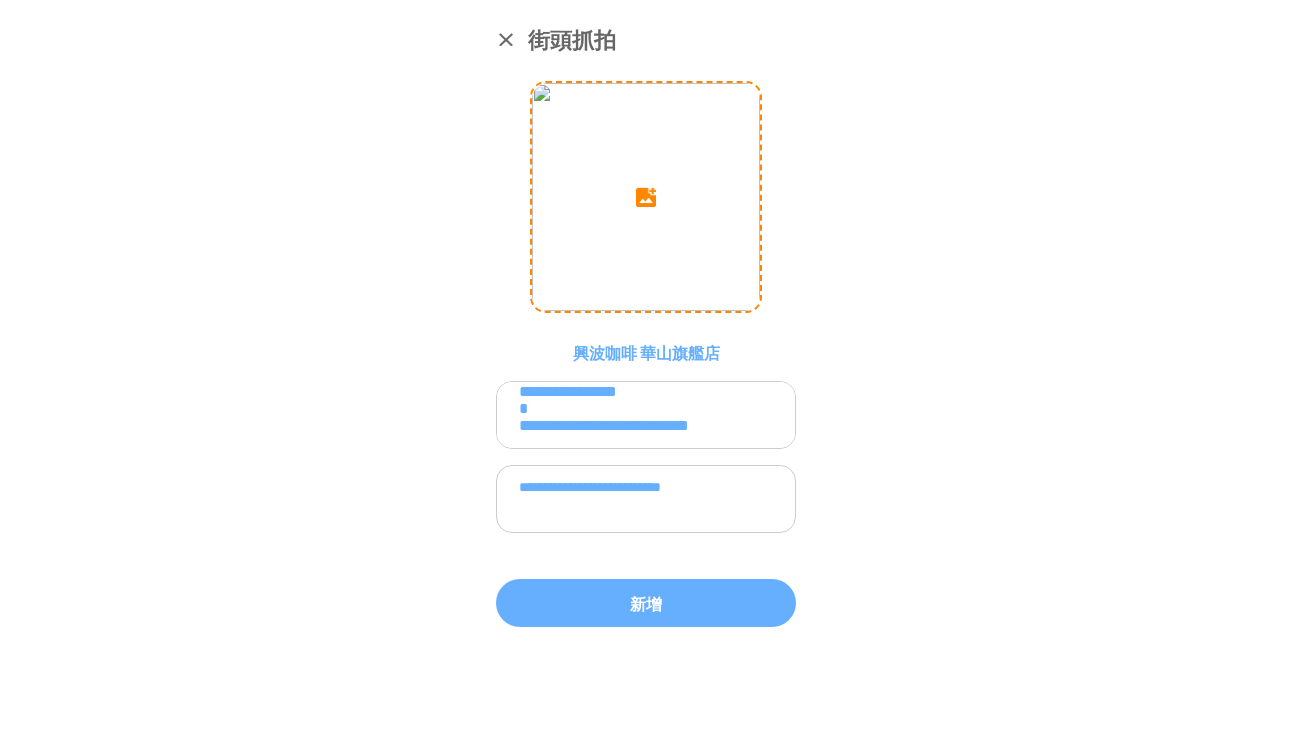 type on "**********" 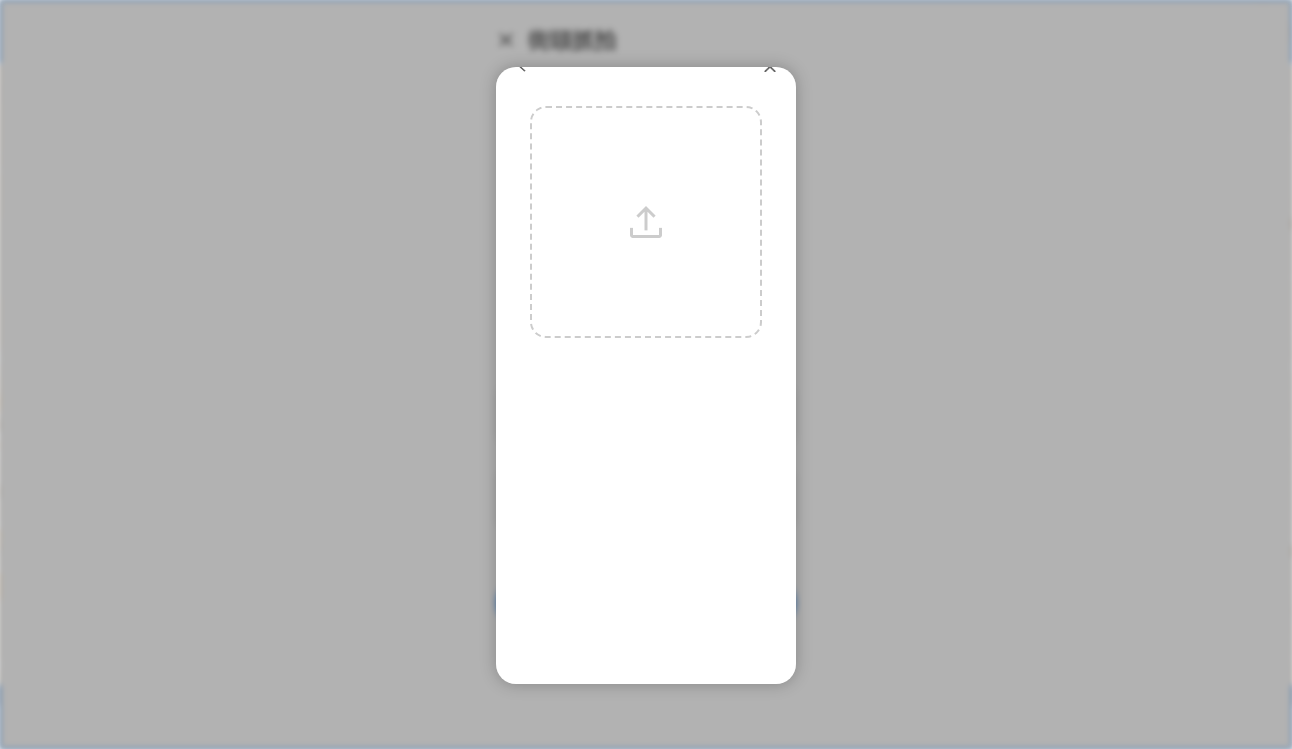 scroll, scrollTop: 23, scrollLeft: 0, axis: vertical 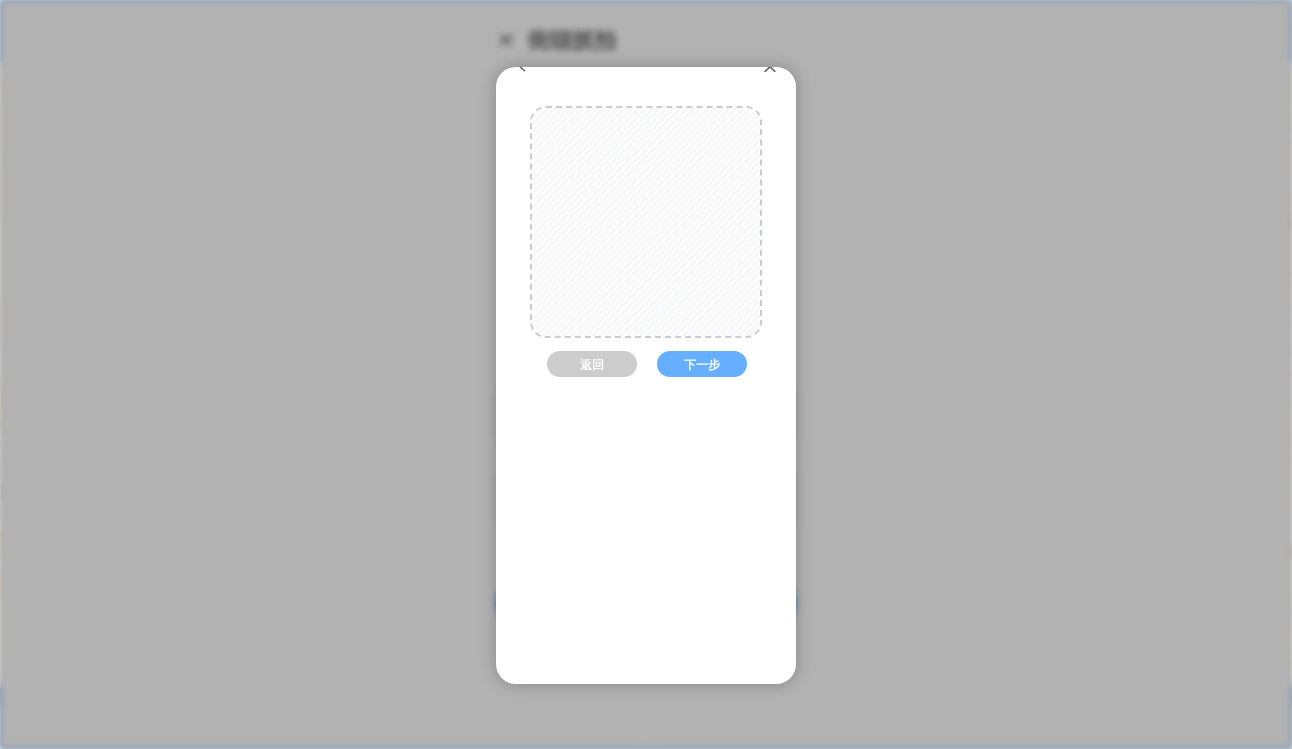 drag, startPoint x: 674, startPoint y: 227, endPoint x: 673, endPoint y: 242, distance: 15.033297 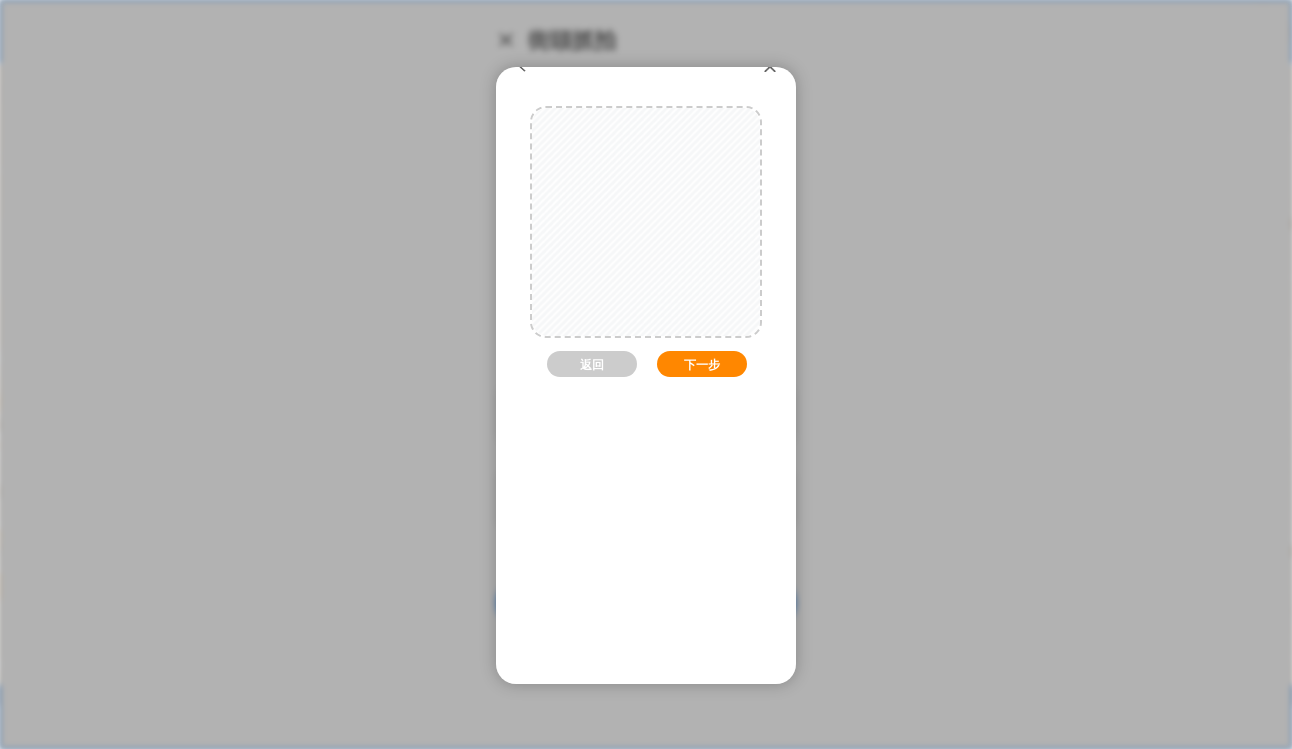 click on "下一步" at bounding box center (702, 364) 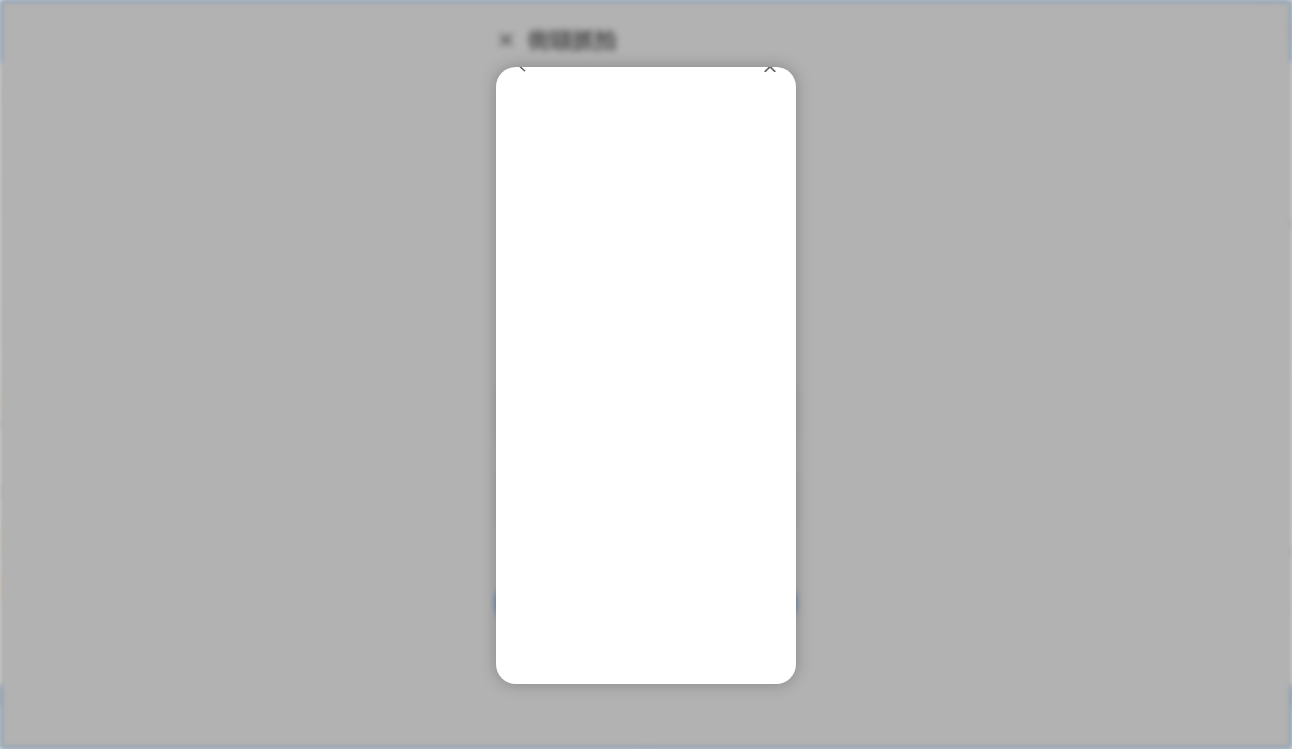scroll, scrollTop: 10, scrollLeft: 0, axis: vertical 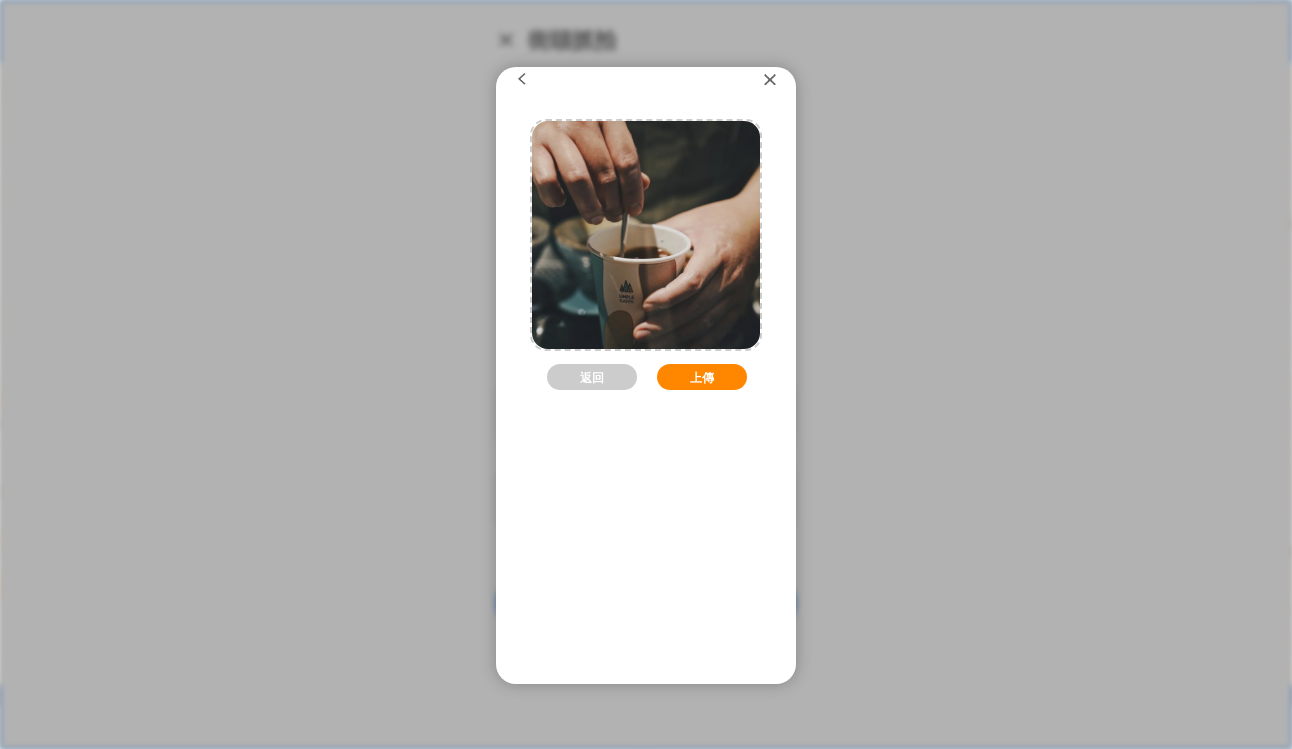 click on "上傳" at bounding box center (702, 377) 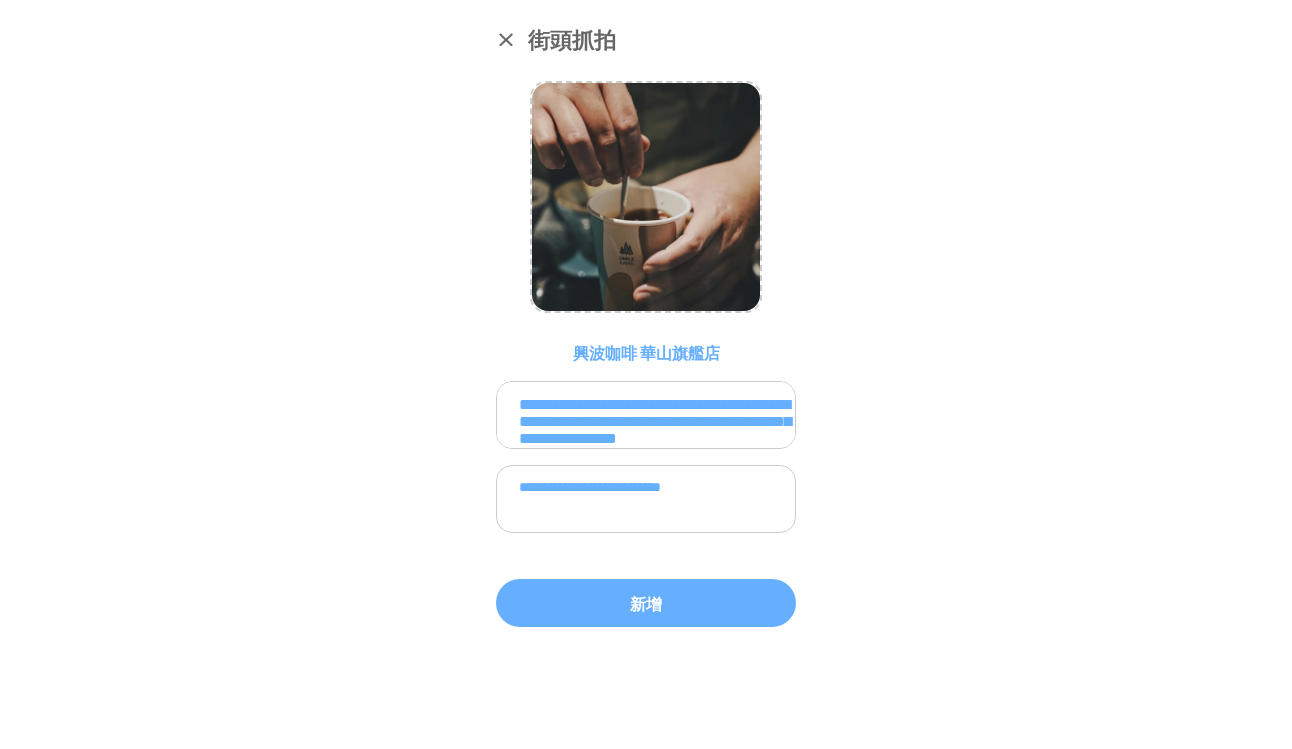scroll, scrollTop: 0, scrollLeft: 0, axis: both 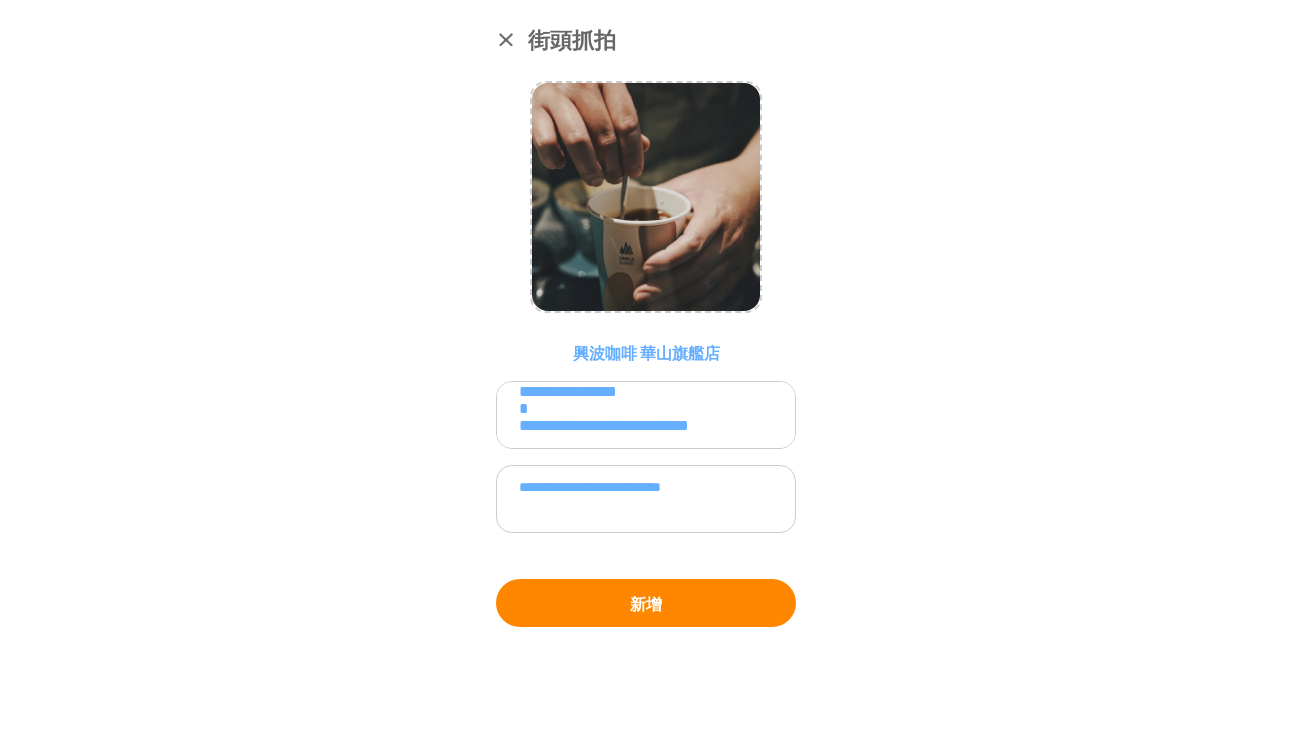 click on "新增" at bounding box center [646, 603] 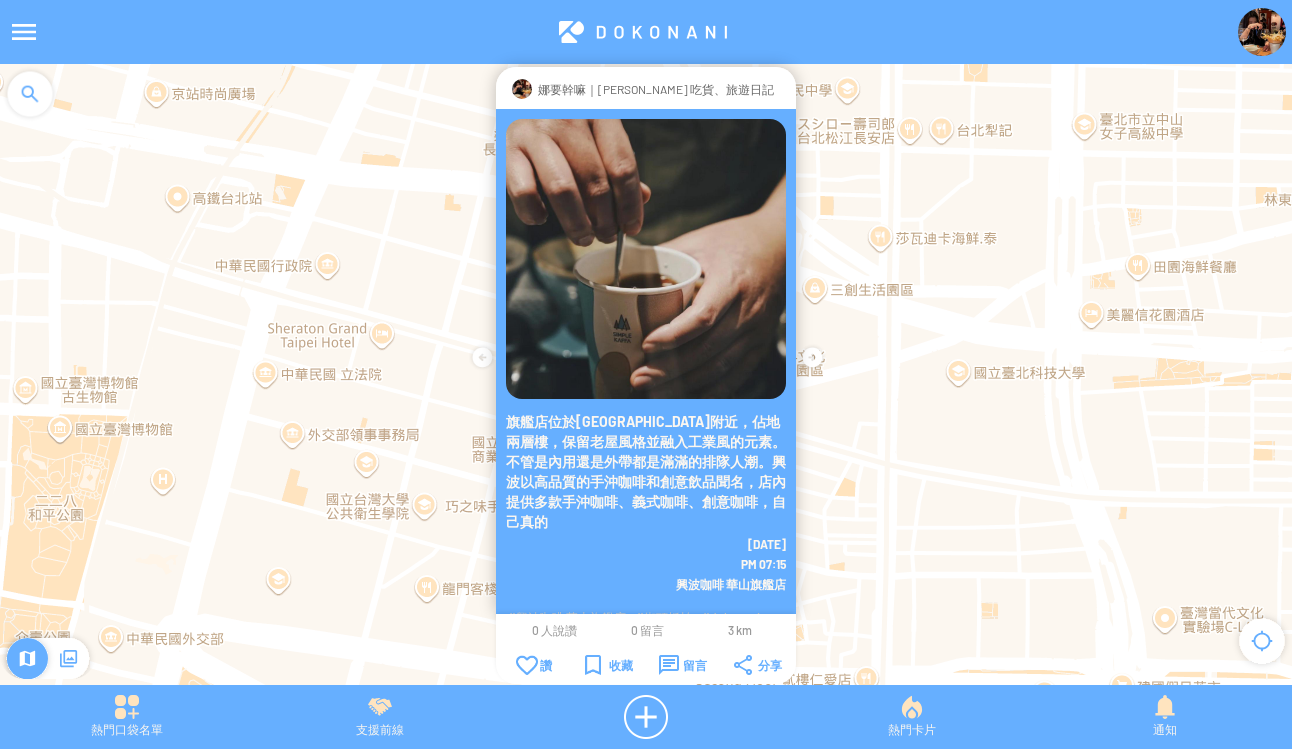 click at bounding box center (1262, 32) 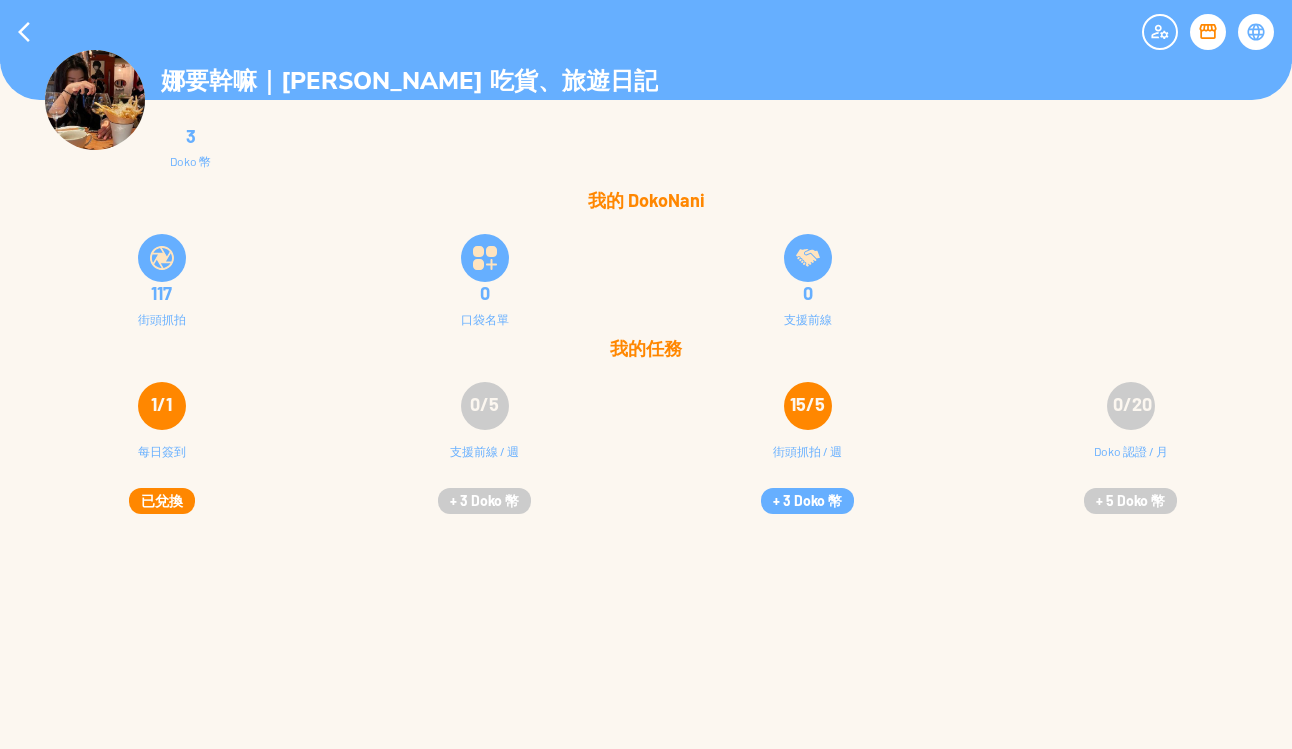 click at bounding box center (646, 32) 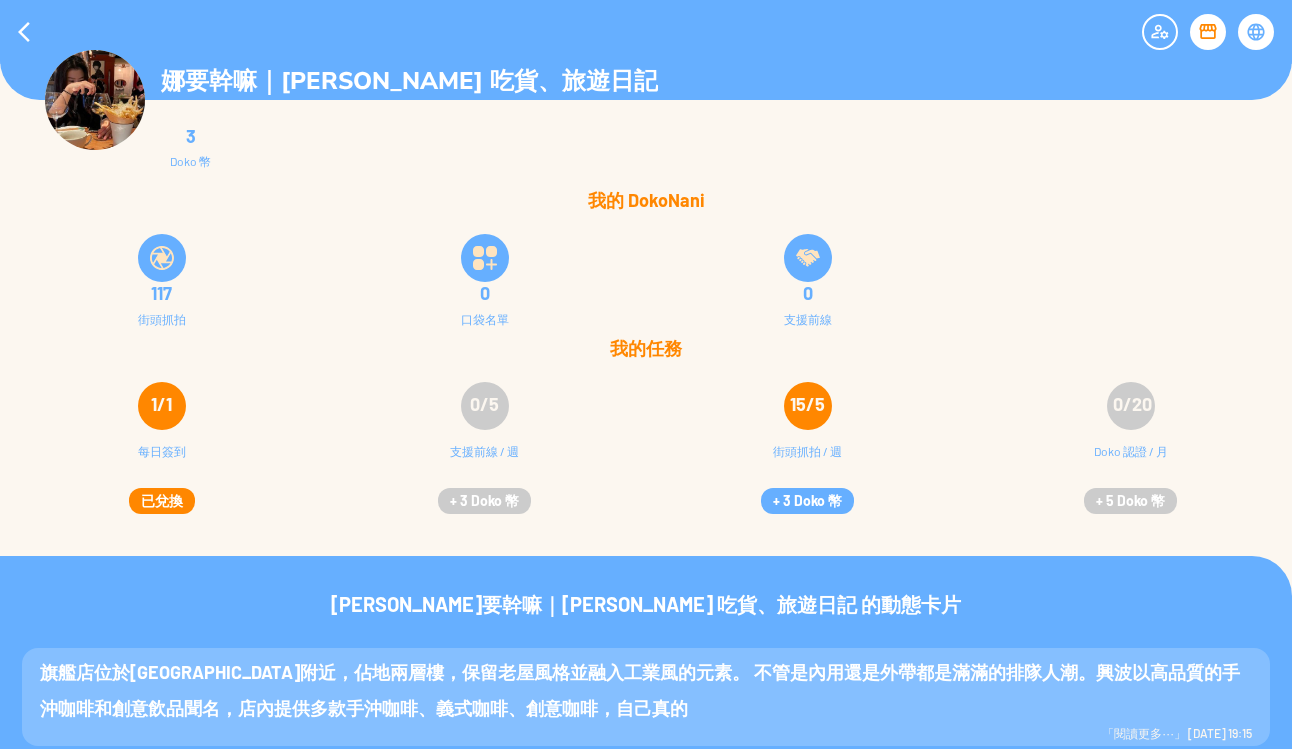 click at bounding box center (1160, 32) 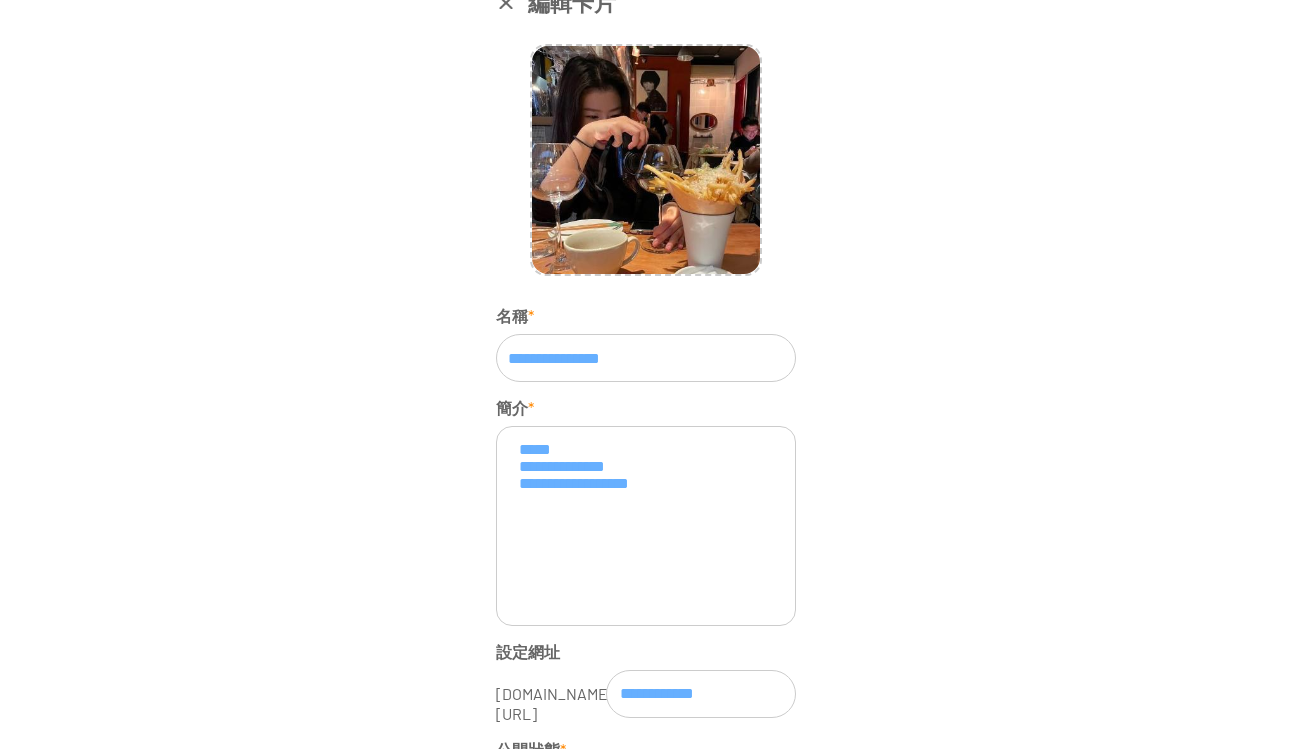 scroll, scrollTop: 0, scrollLeft: 0, axis: both 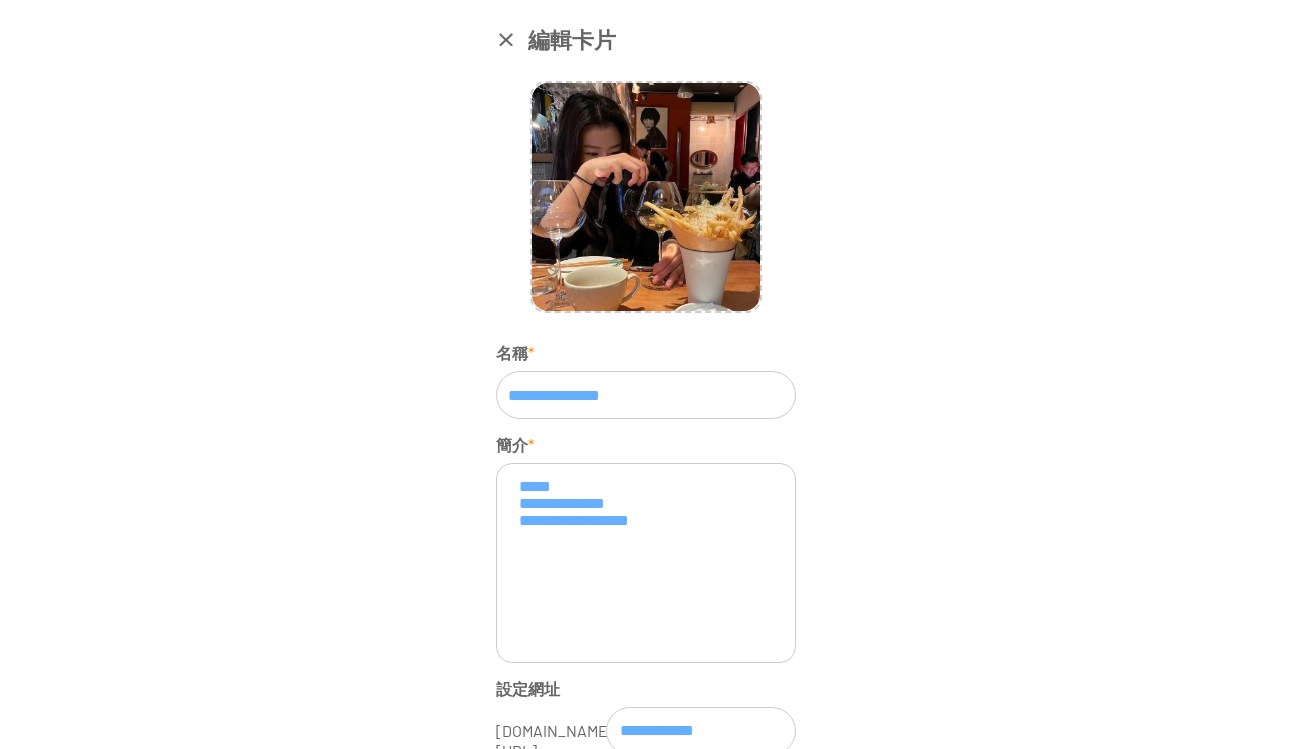 click at bounding box center (506, 39) 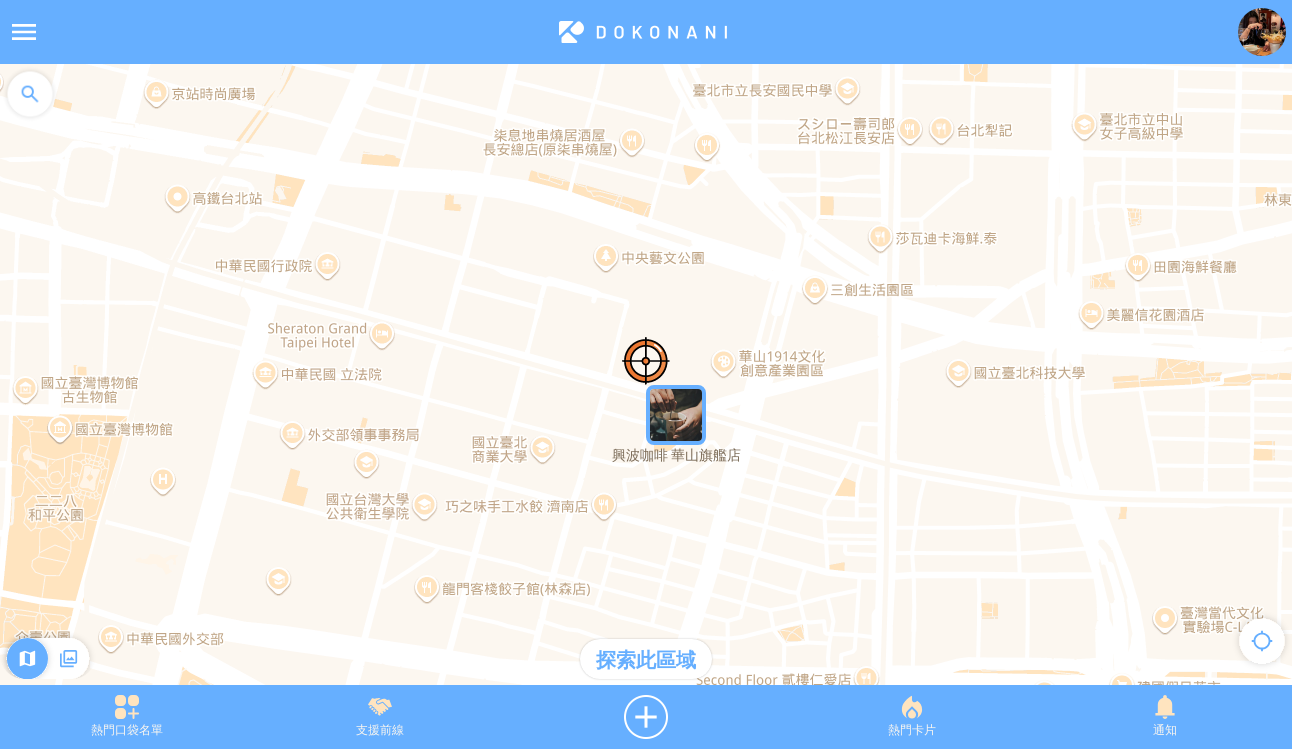 click at bounding box center [1262, 32] 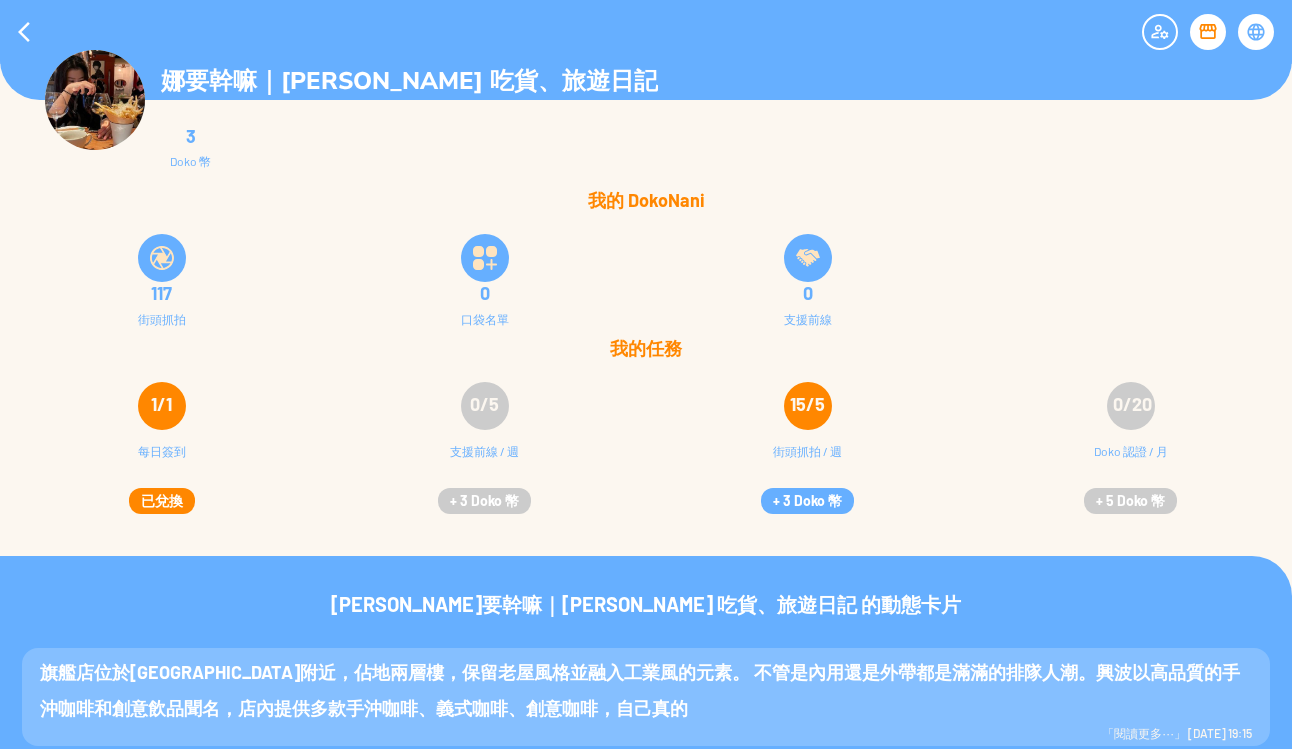click at bounding box center (1208, 32) 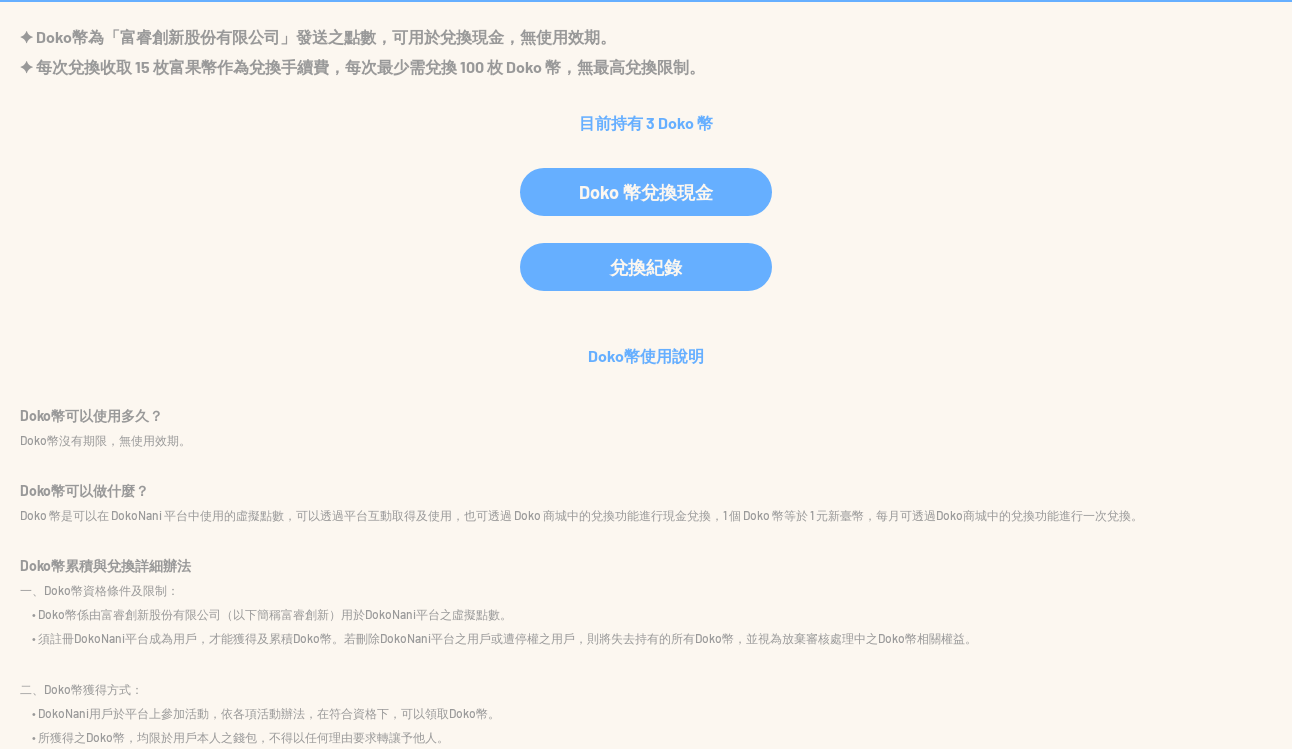 scroll, scrollTop: 59, scrollLeft: 0, axis: vertical 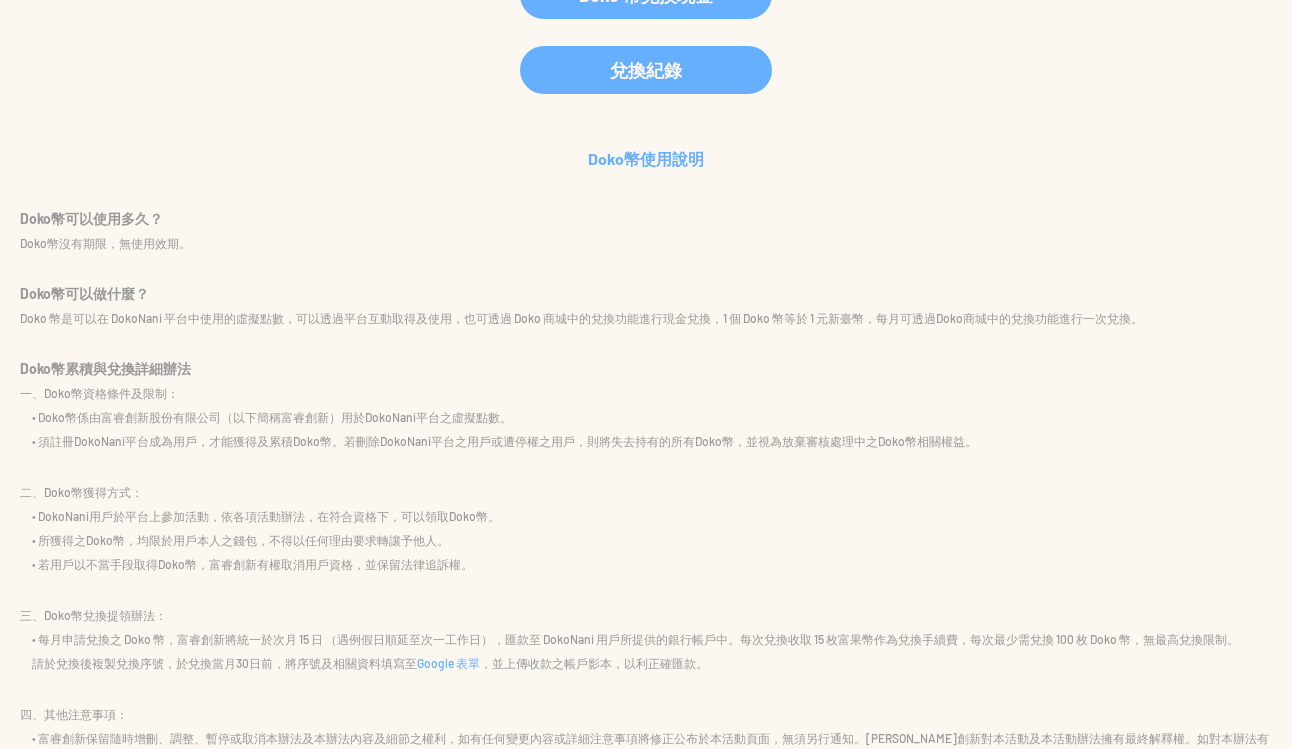 drag, startPoint x: 13, startPoint y: 208, endPoint x: 630, endPoint y: 702, distance: 790.39545 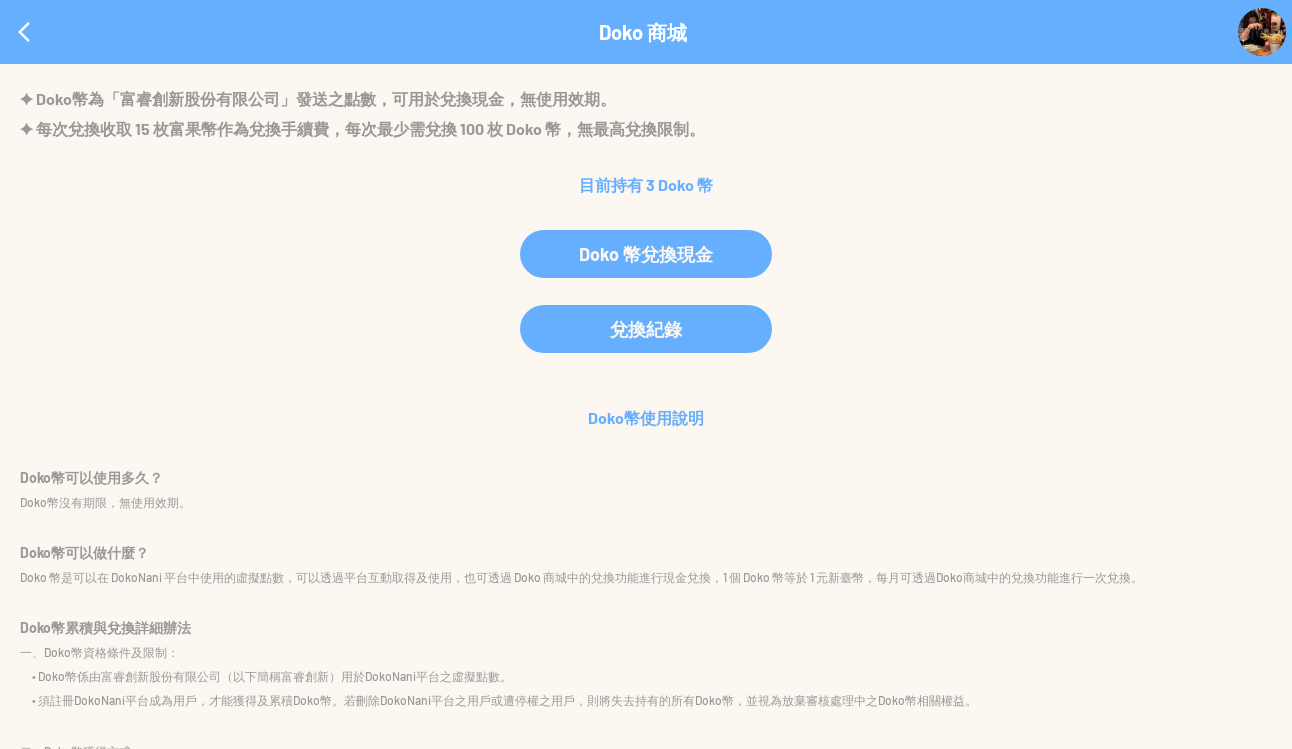 click at bounding box center [1262, 32] 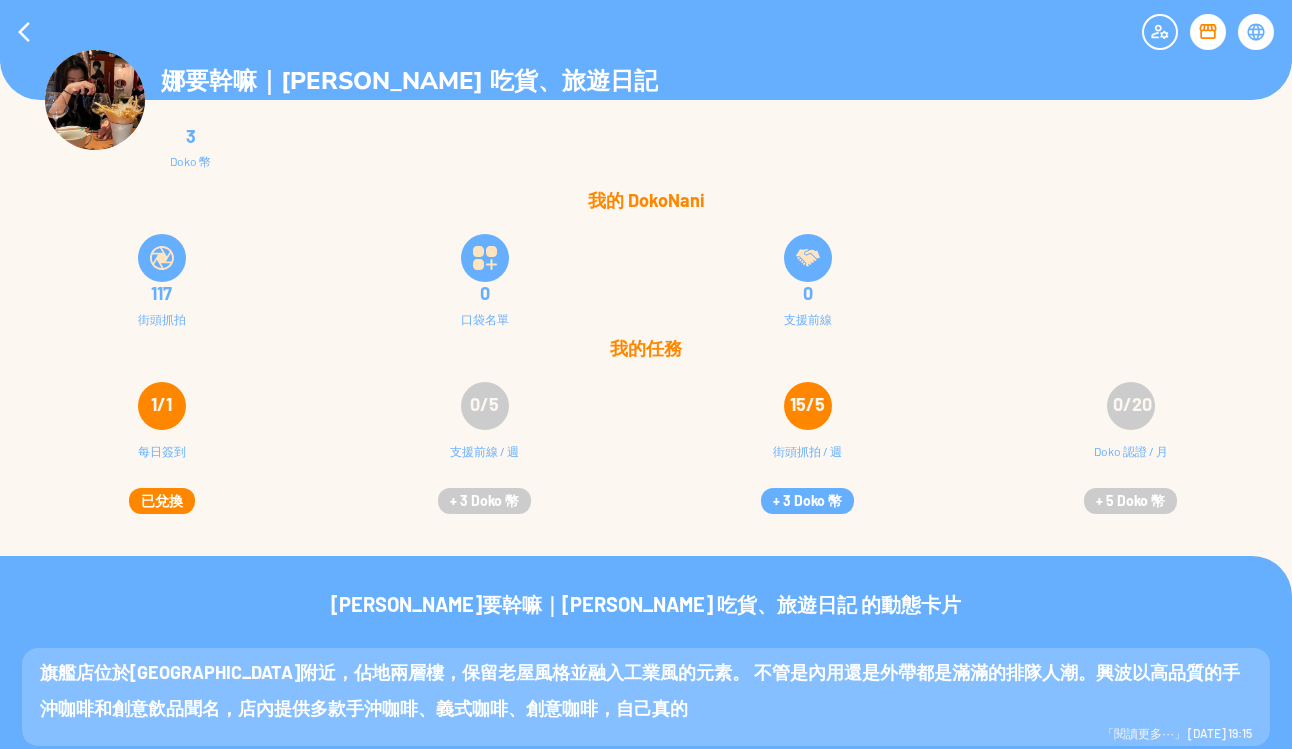 click at bounding box center [1256, 32] 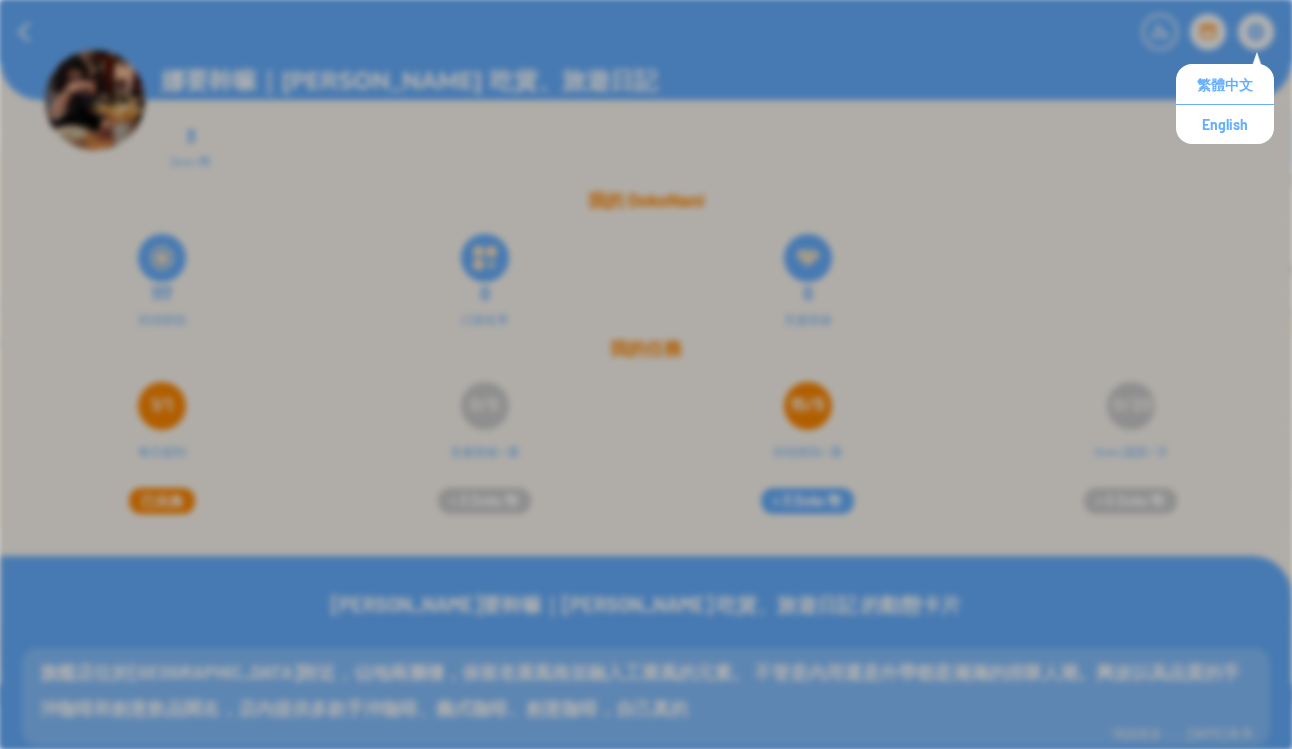 click on "娜要幹嘛｜娜娜 吃貨、旅遊日記
3
Doko 幣
我的 DokoNani
117
街頭抓拍
0
口袋名單
0 1/1 0/5" at bounding box center [646, 374] 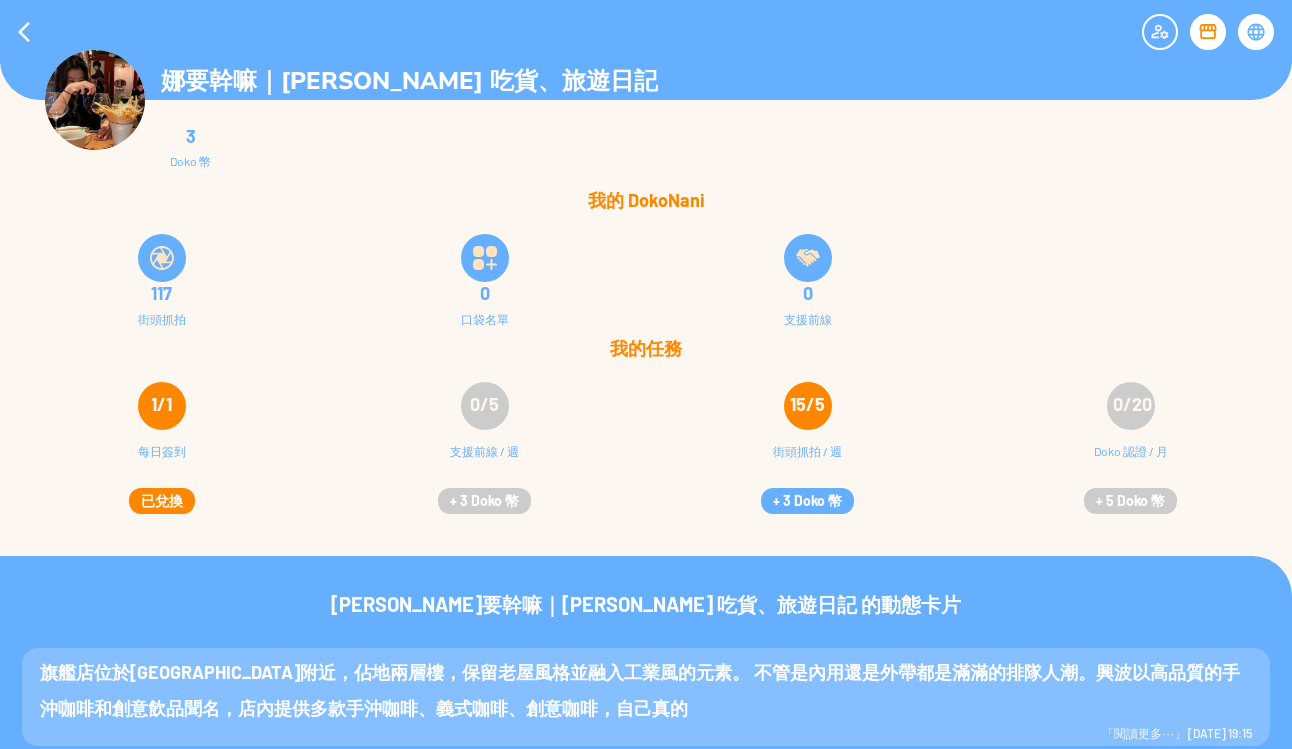 click on "0/5" at bounding box center [485, 406] 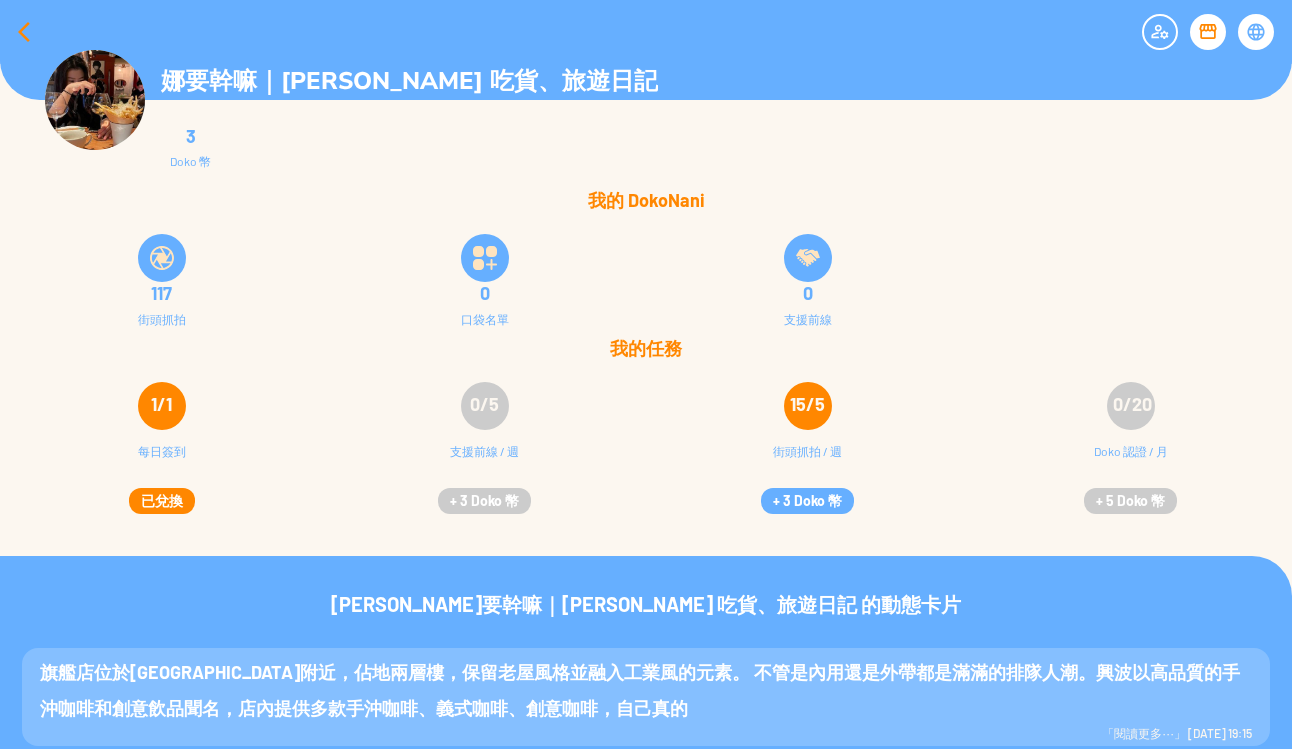 click at bounding box center [24, 32] 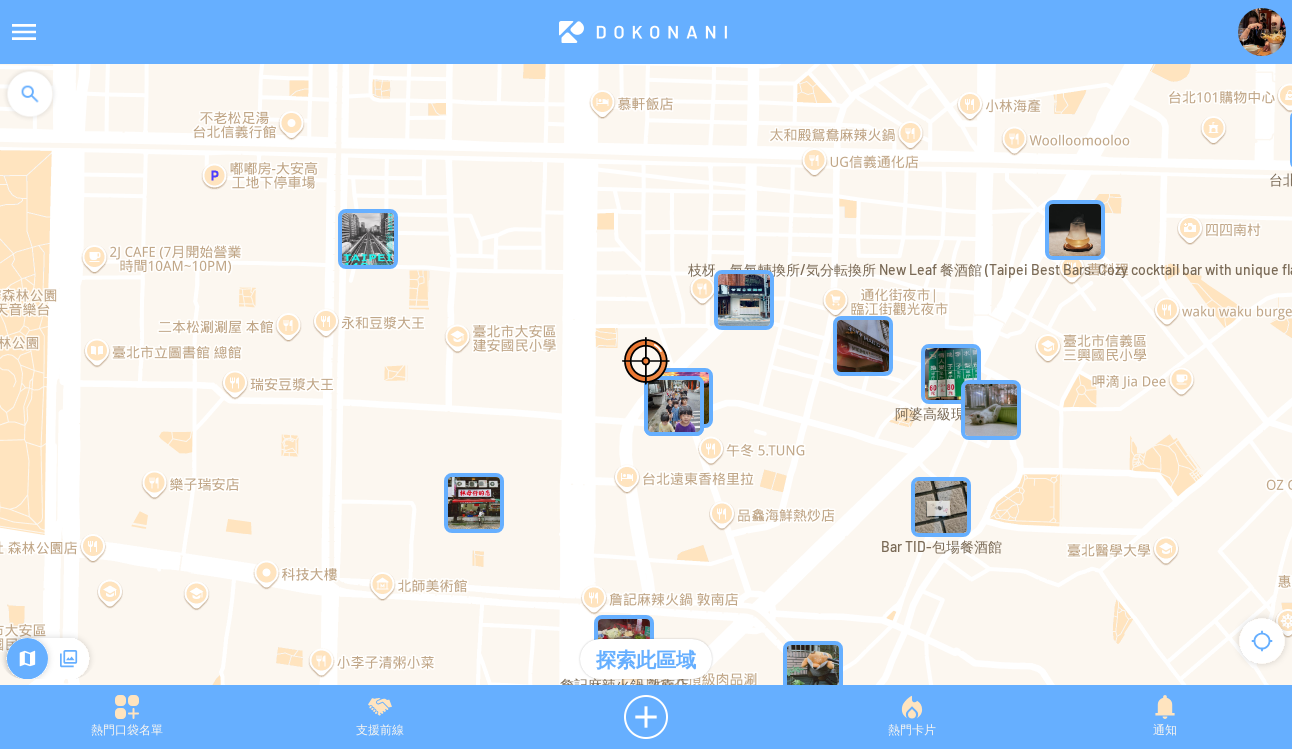 click at bounding box center (24, 32) 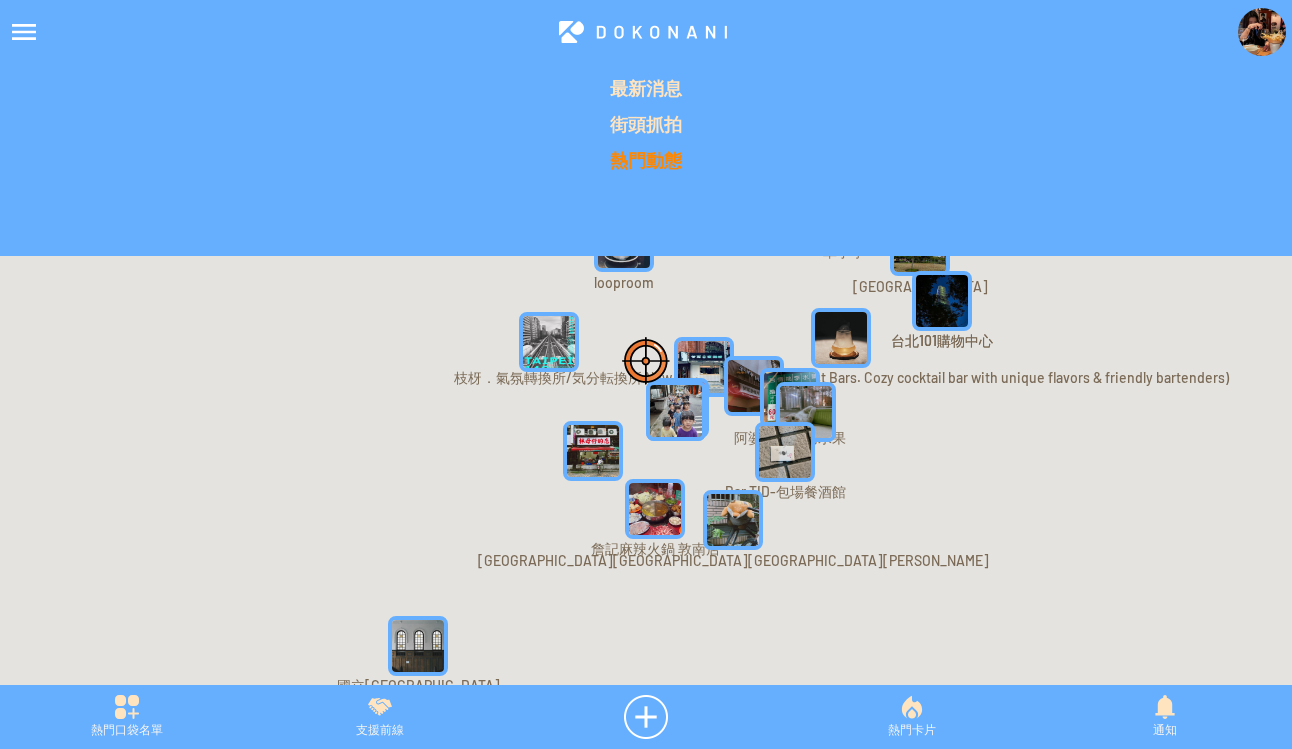 click on "熱門動態" at bounding box center (646, 160) 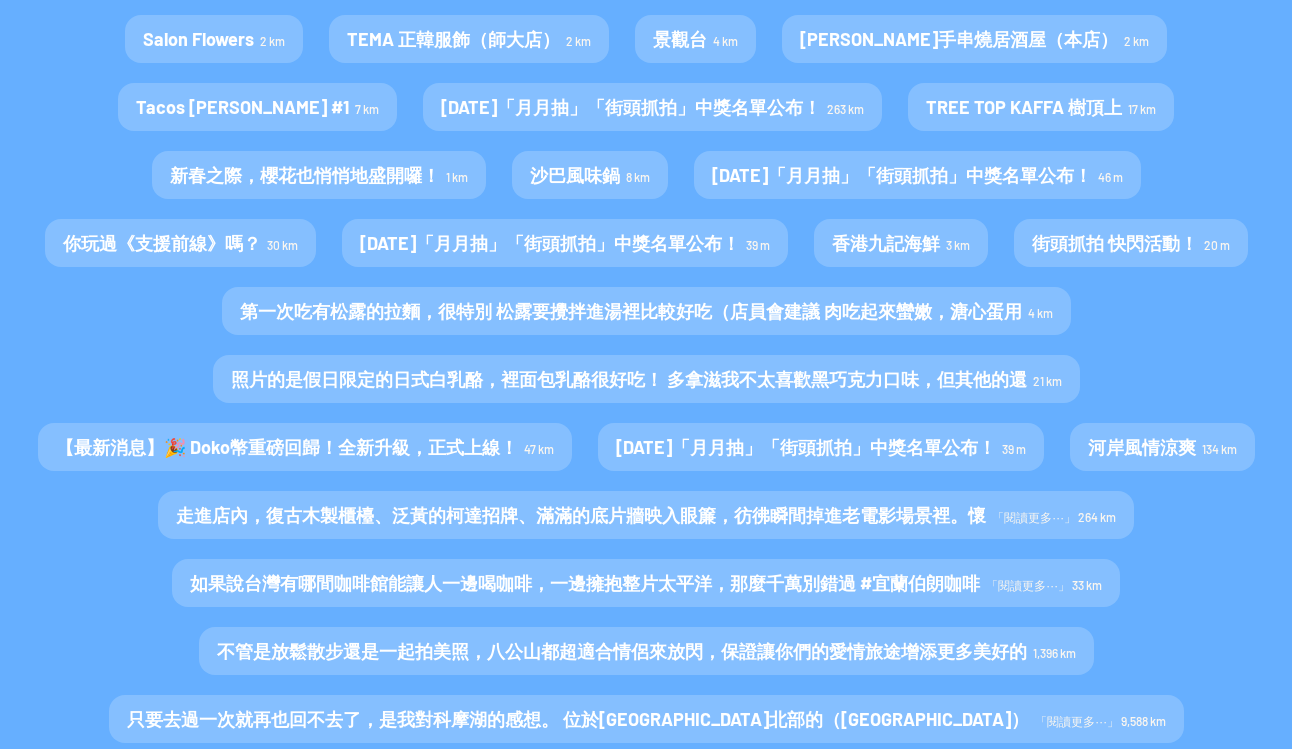 scroll, scrollTop: 0, scrollLeft: 0, axis: both 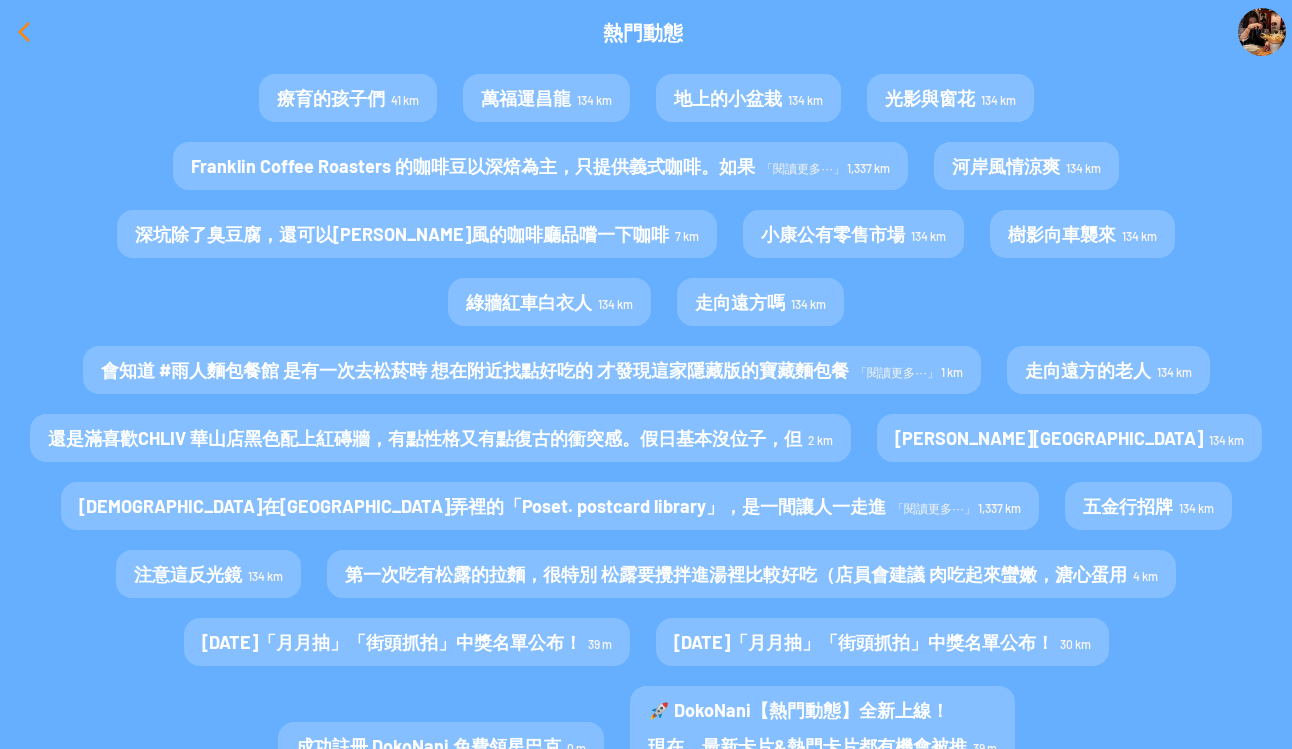 click at bounding box center (24, 32) 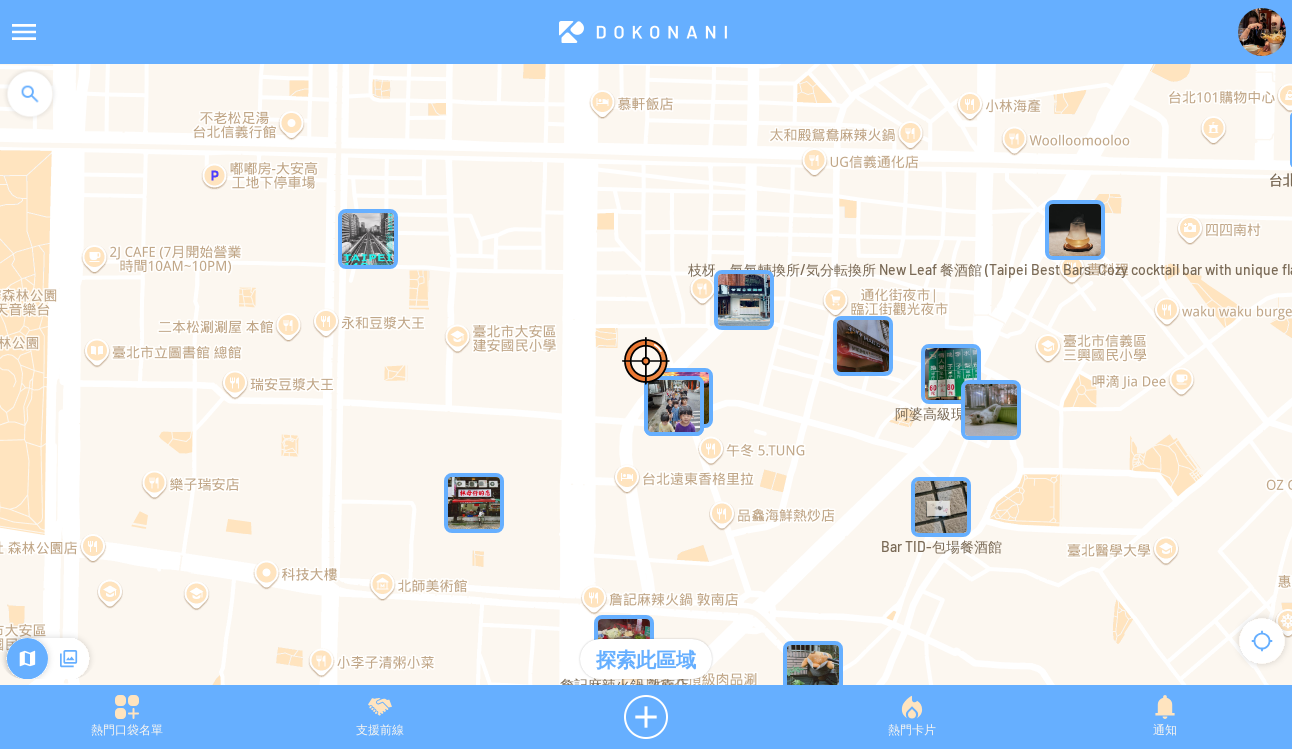 click at bounding box center (646, 32) 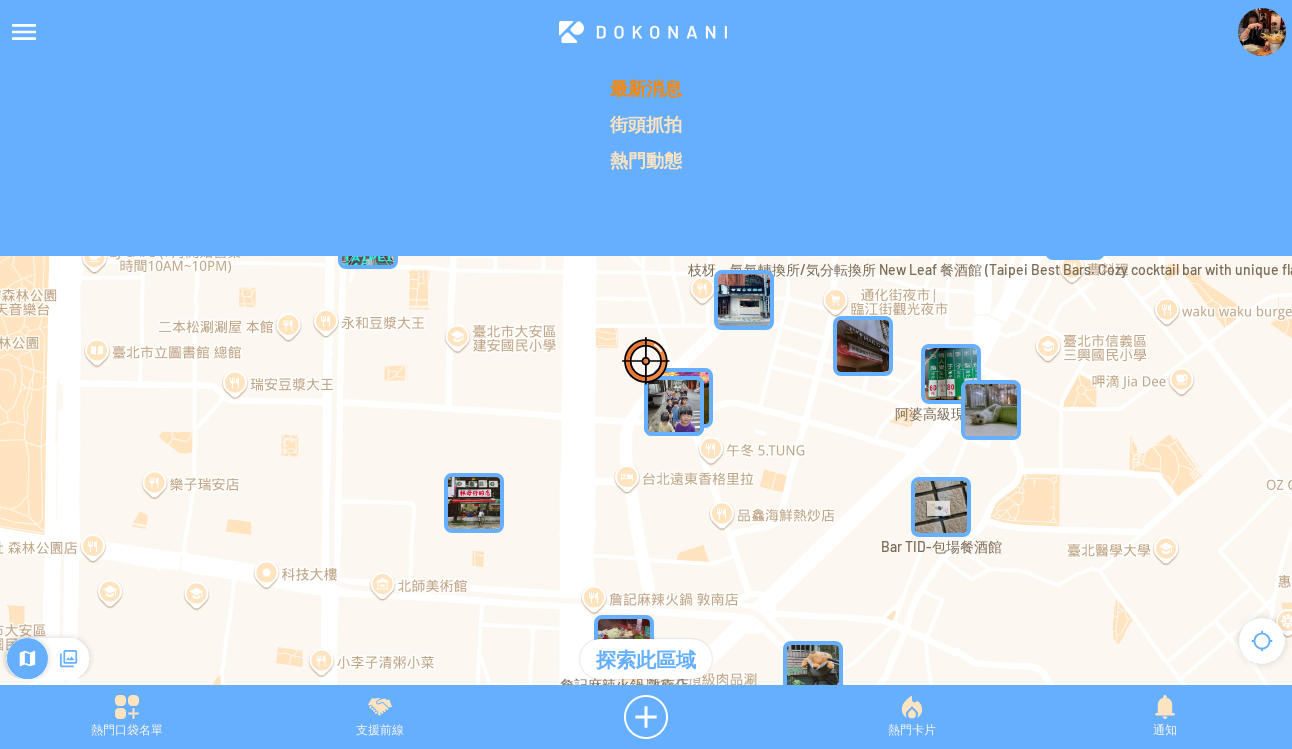 click on "最新消息" at bounding box center [646, 88] 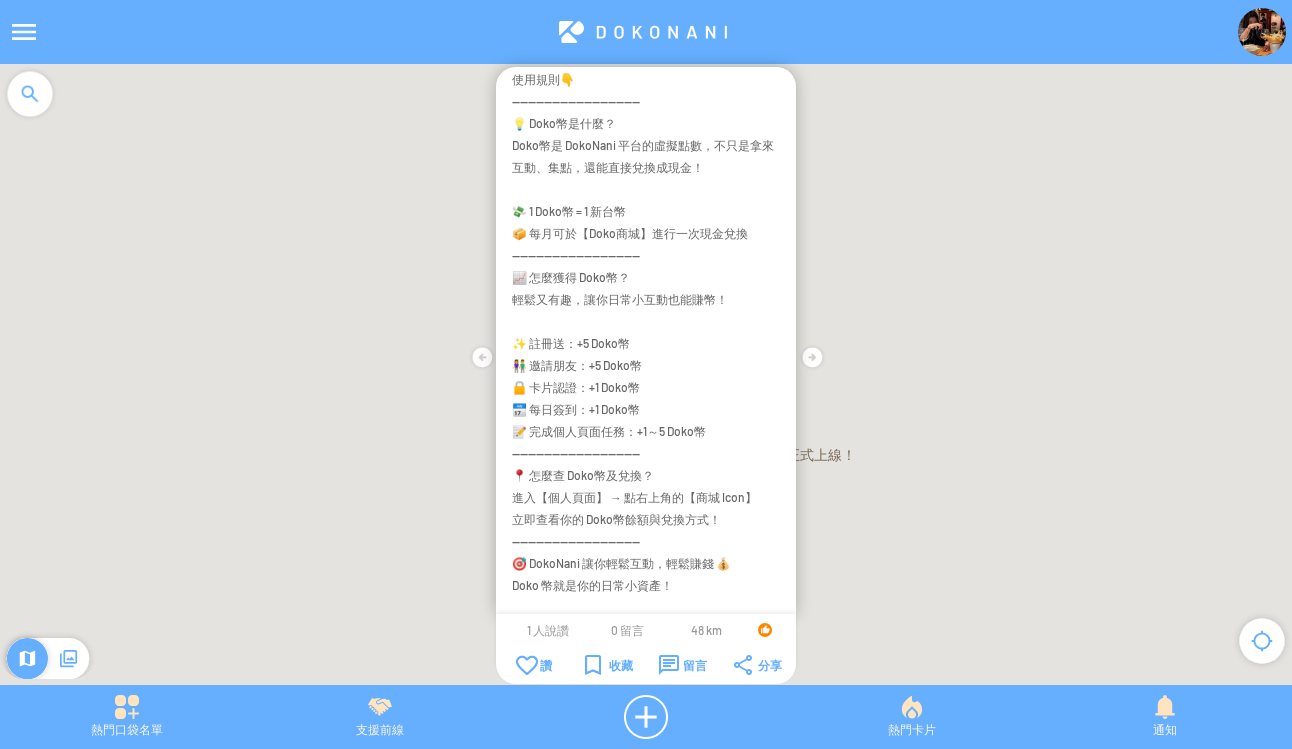 scroll, scrollTop: 0, scrollLeft: 0, axis: both 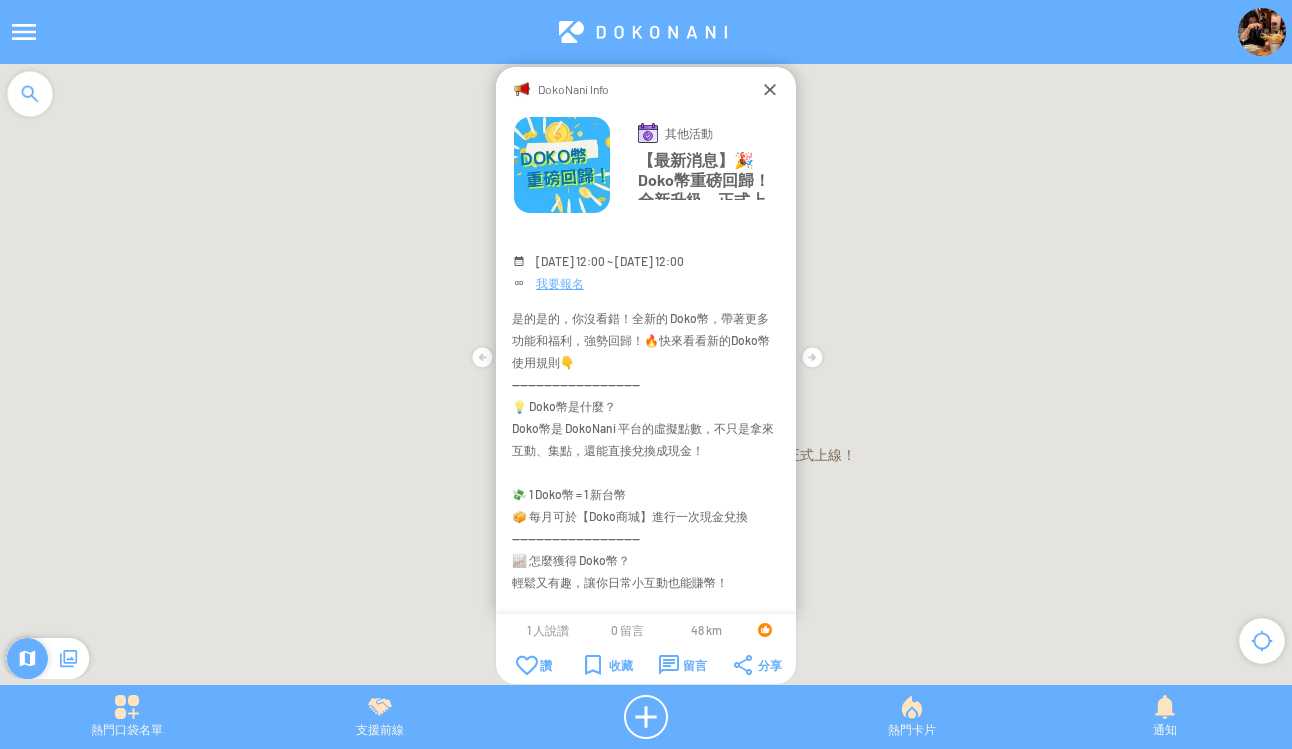click on "我要報名" at bounding box center (560, 283) 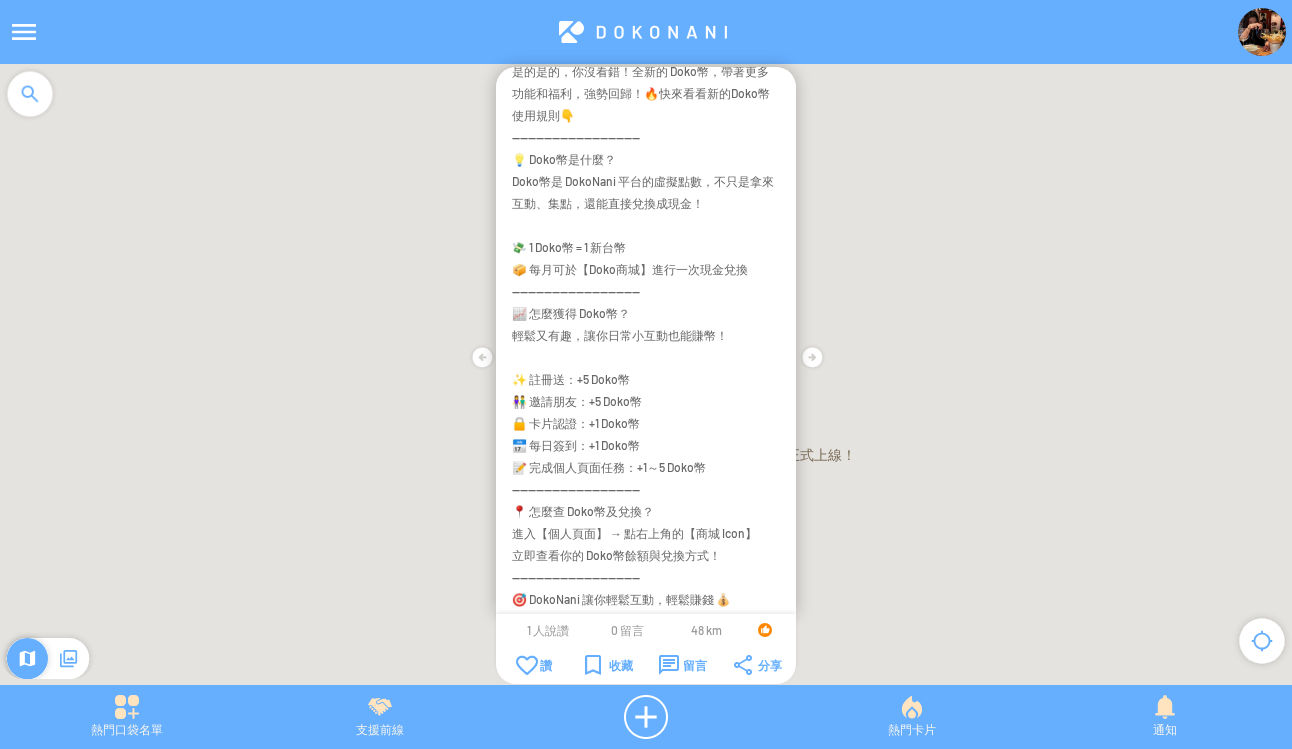 scroll, scrollTop: 283, scrollLeft: 0, axis: vertical 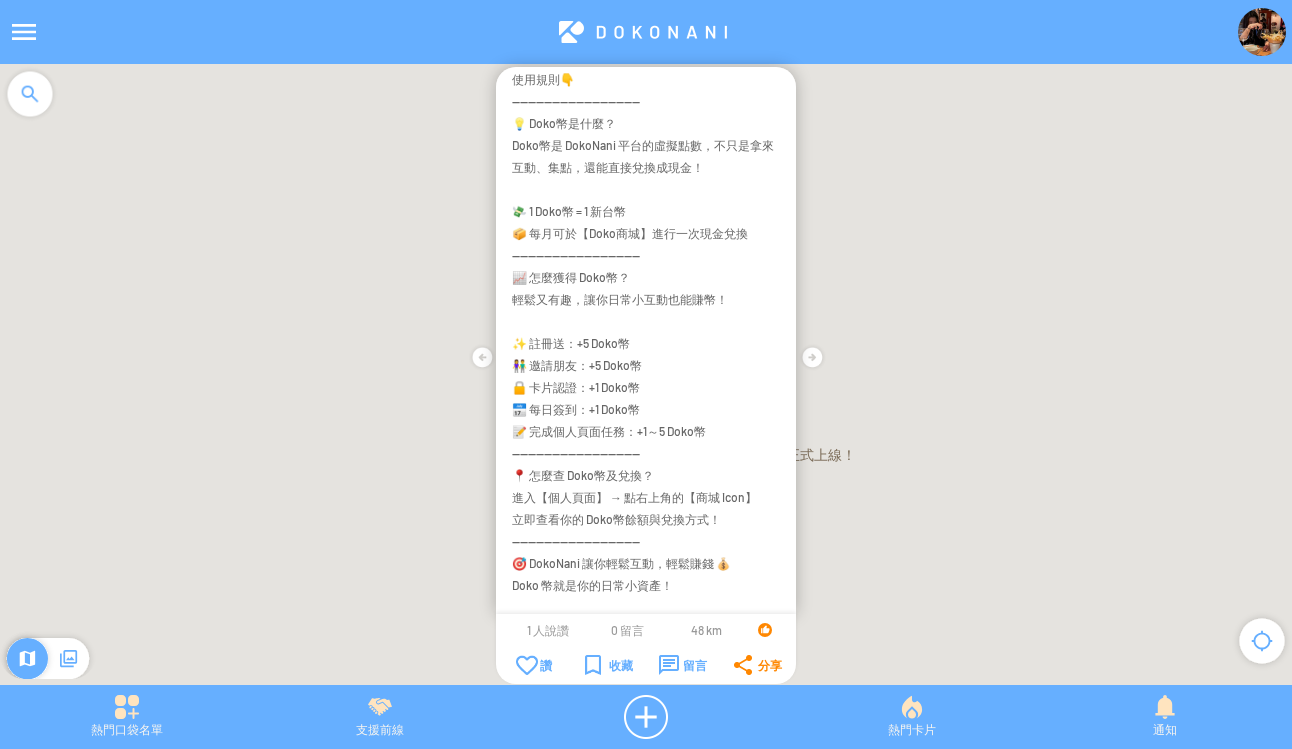 click on "分享" at bounding box center (758, 665) 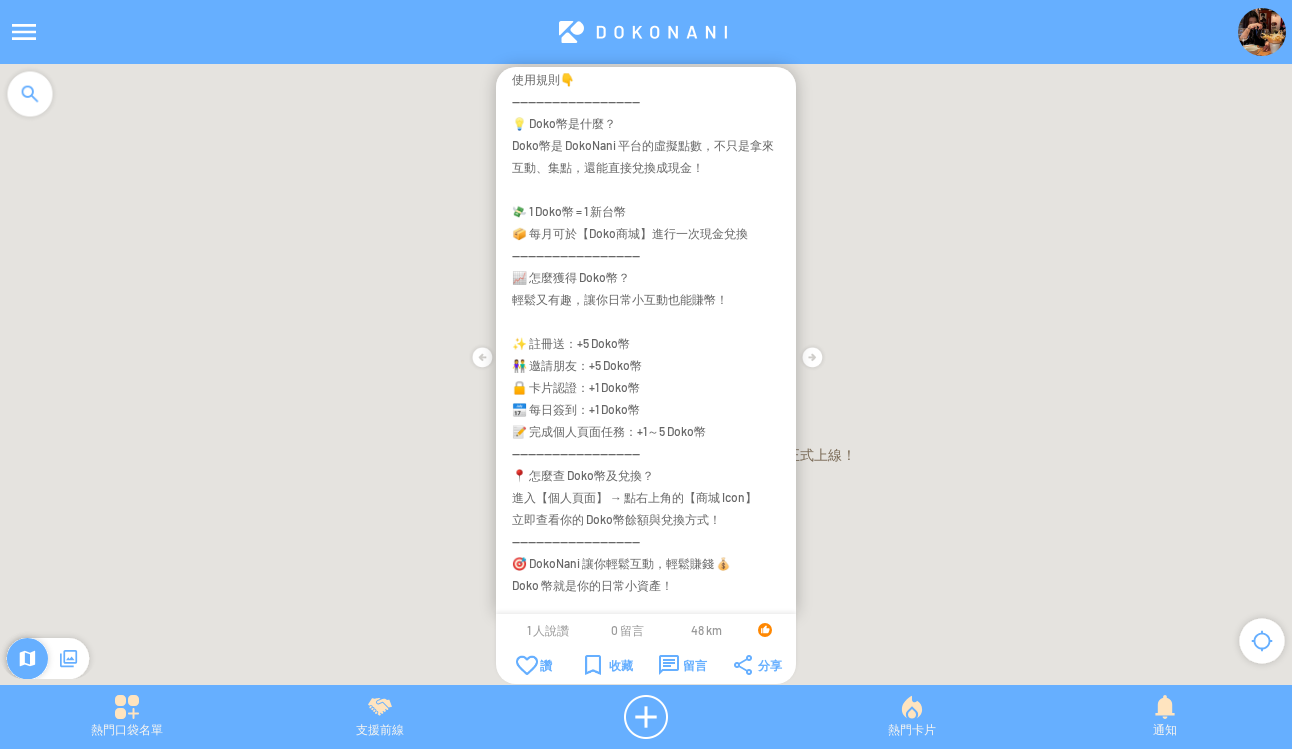 scroll, scrollTop: 0, scrollLeft: 0, axis: both 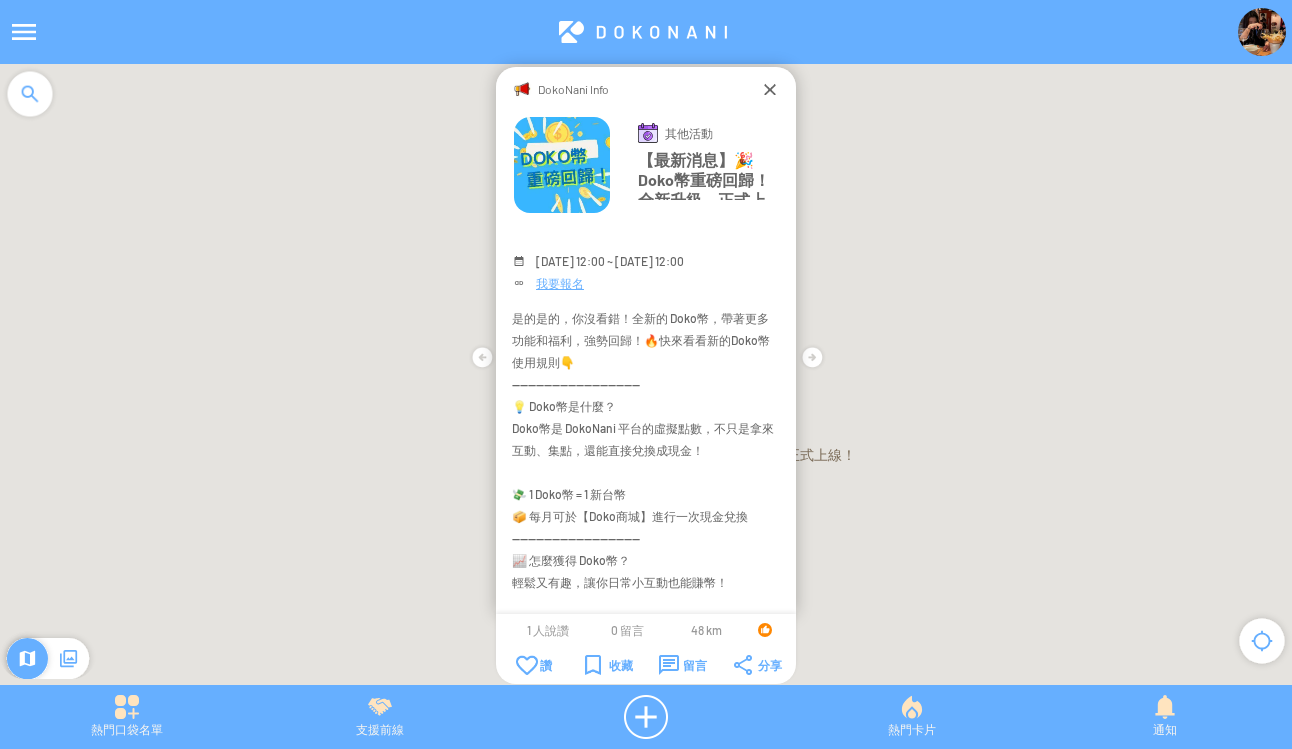 click on "我要報名" at bounding box center (560, 283) 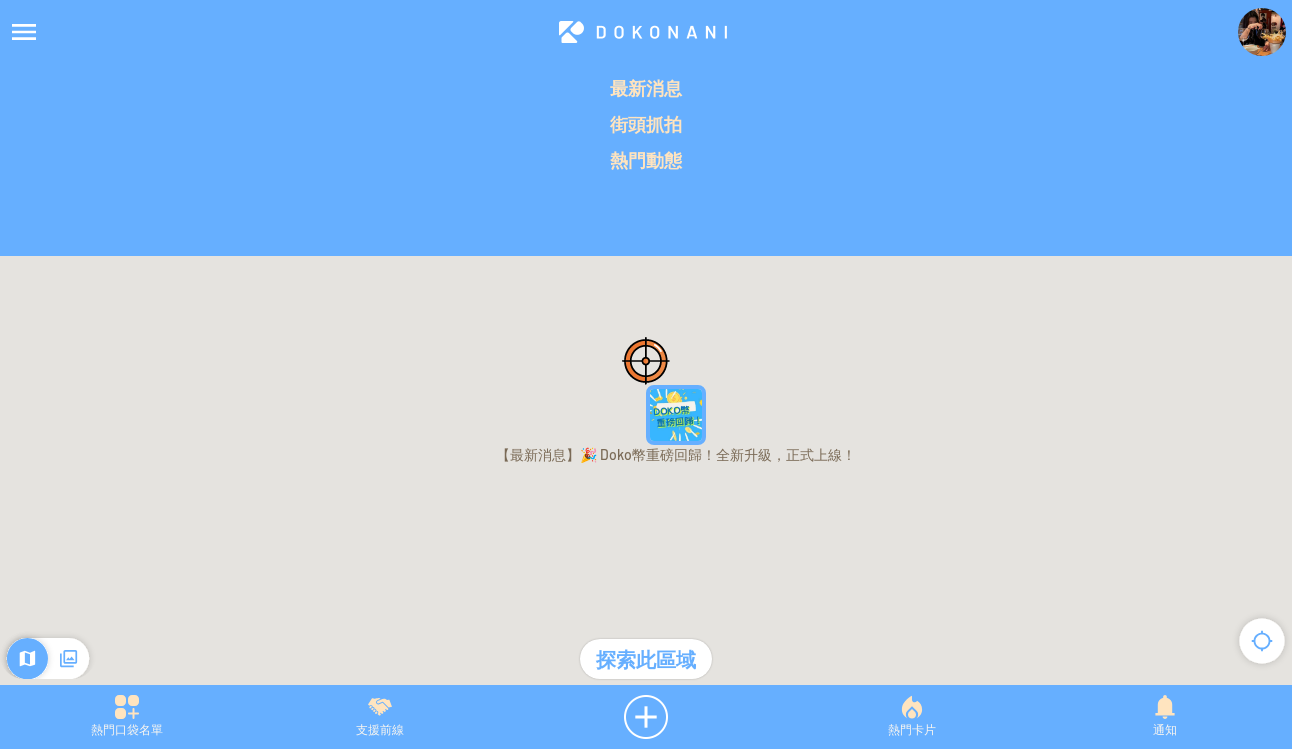 click at bounding box center [643, 32] 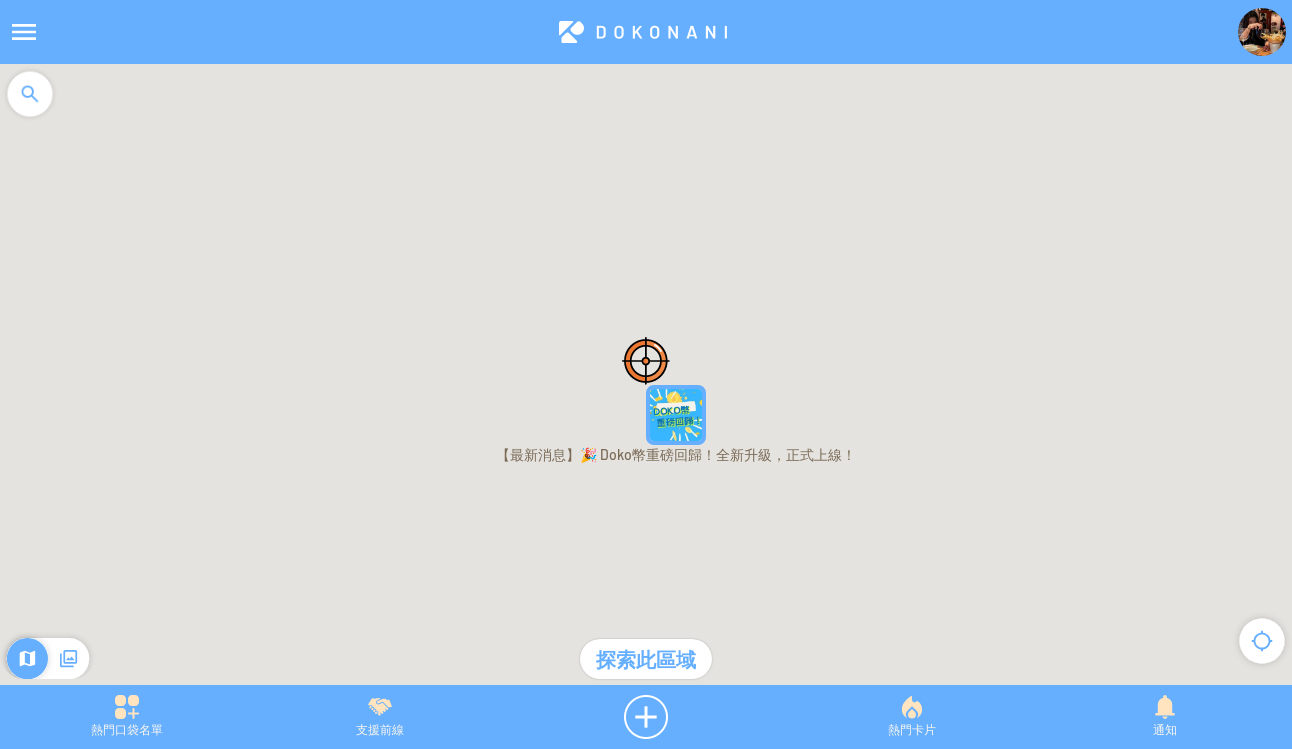 click at bounding box center [676, 415] 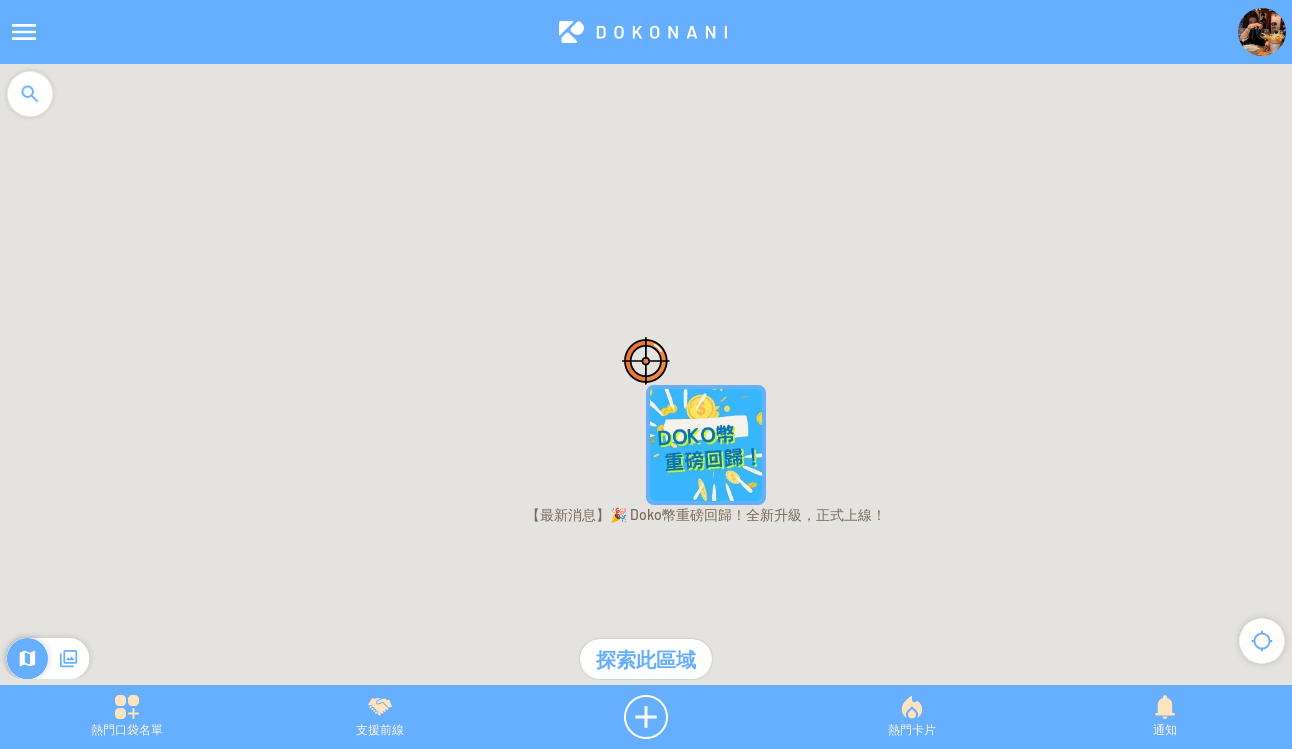 click at bounding box center (706, 445) 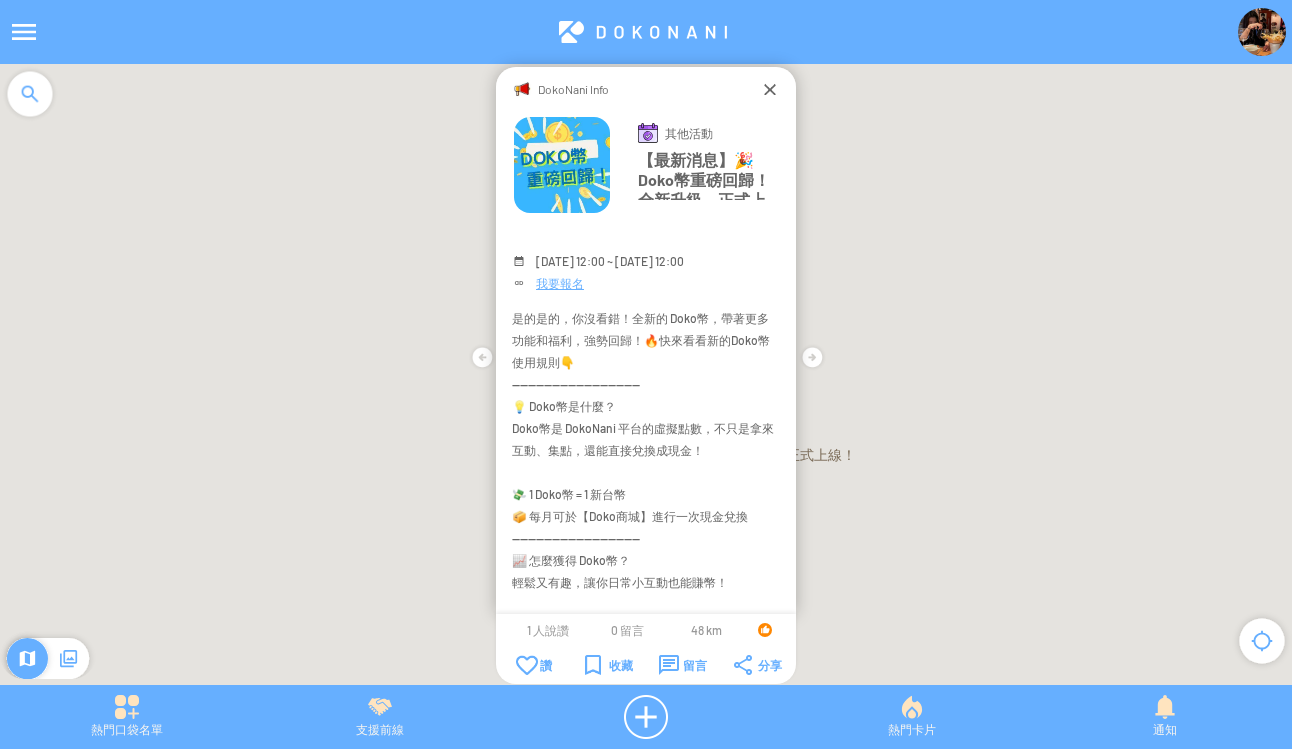scroll, scrollTop: 2, scrollLeft: 0, axis: vertical 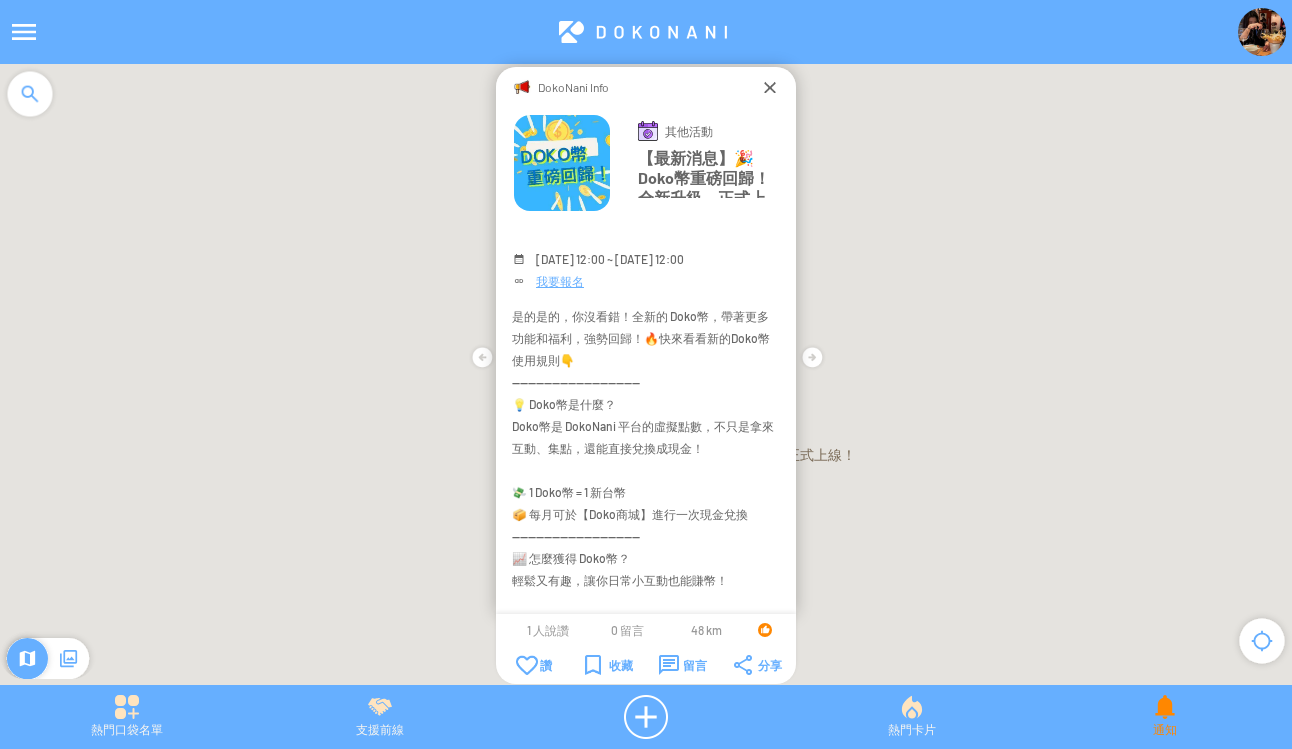 click on "通知" at bounding box center [1165, 717] 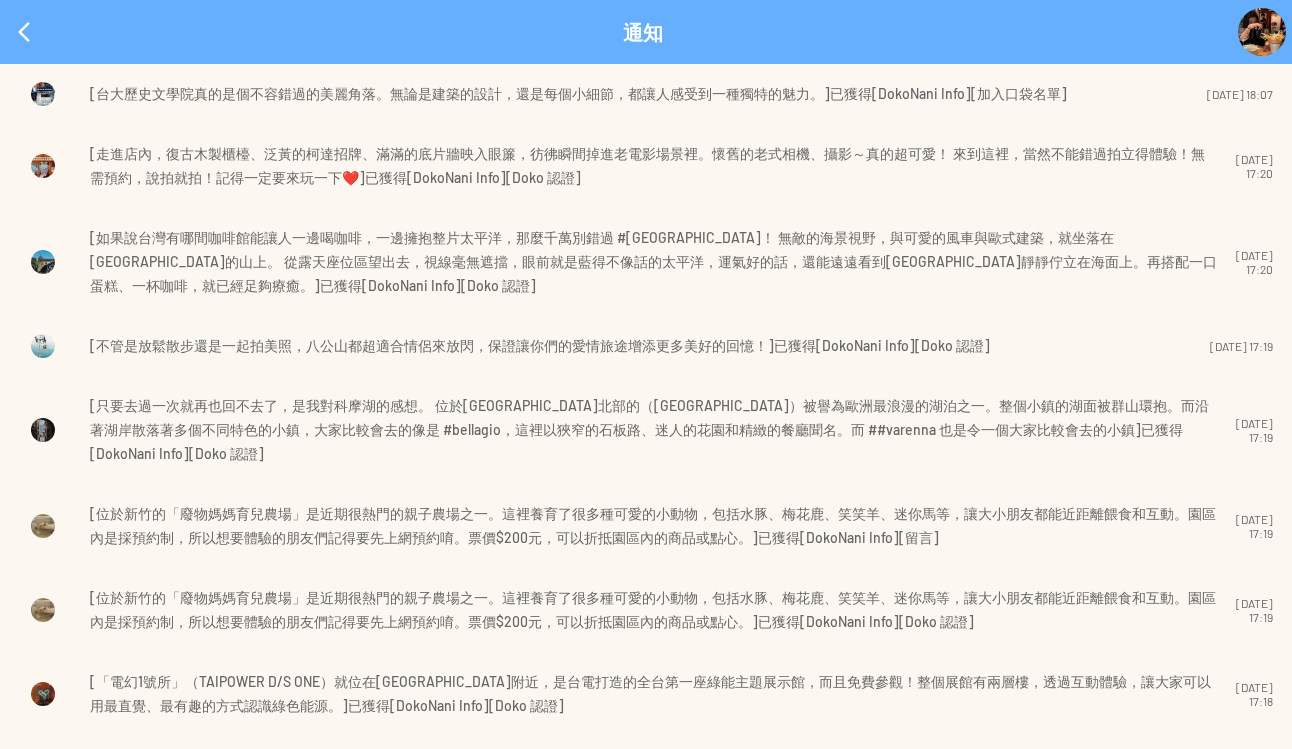 click at bounding box center (1262, 32) 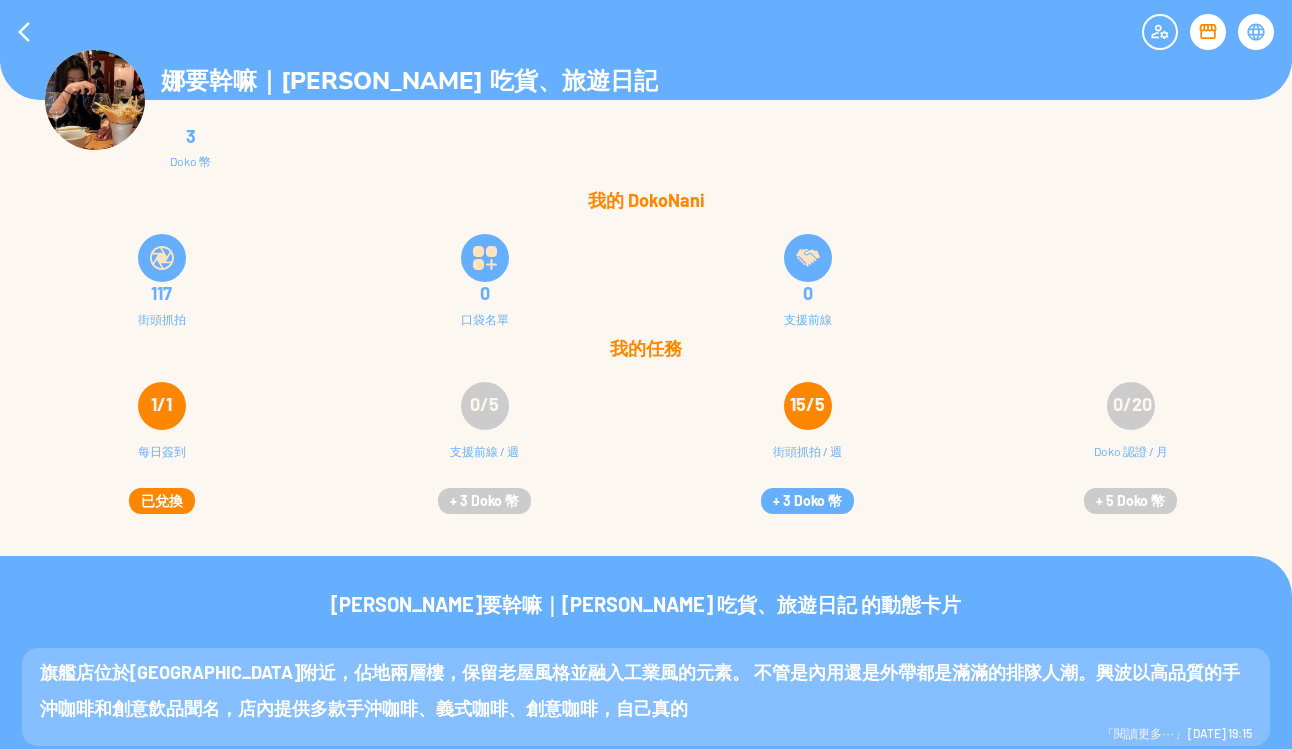 click at bounding box center (1256, 32) 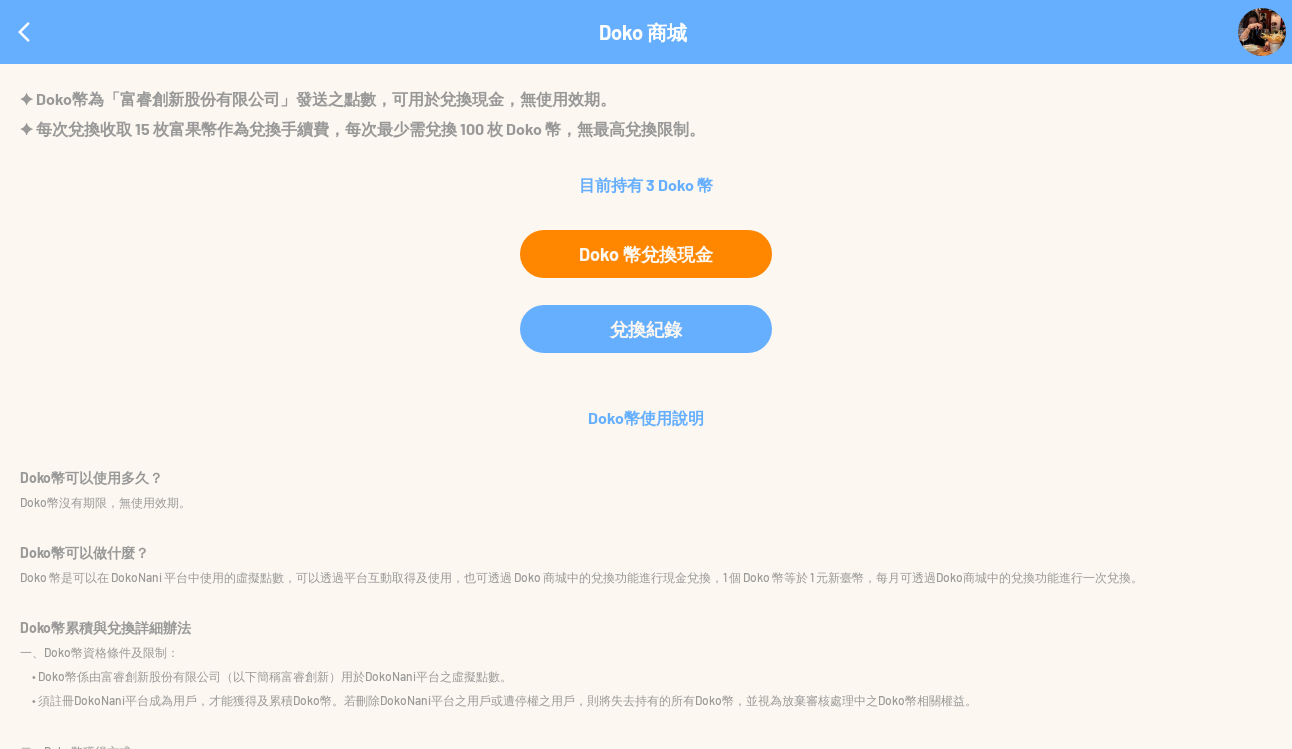 click on "Doko 幣兌換現金" at bounding box center (646, 254) 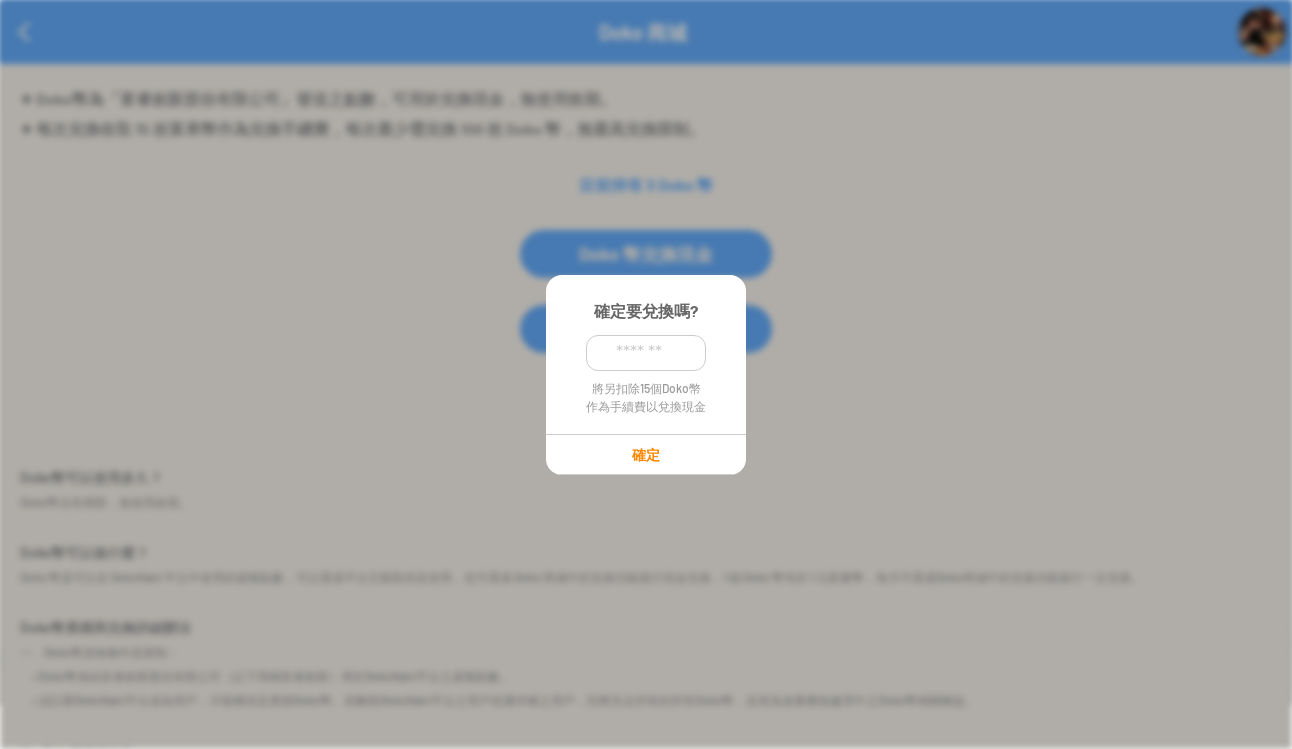 click on "Doko 商城
✦ Doko幣為「富睿創新股份有限公司」發送之點數，可用於兌換現金，無使用效期。
✦ 每次兌換收取 15 枚富果幣作為兌換手續費，每次最少需兌換 100 枚  Doko 幣，無最高兌換限制。
目前持有 3 Doko 幣
Doko 幣兌換現金
兌換紀錄
Doko幣使用說明
Doko幣可以使用多久？
Doko幣沒有期限，無使用效期。
Doko幣可以做什麼？" at bounding box center [646, 526] 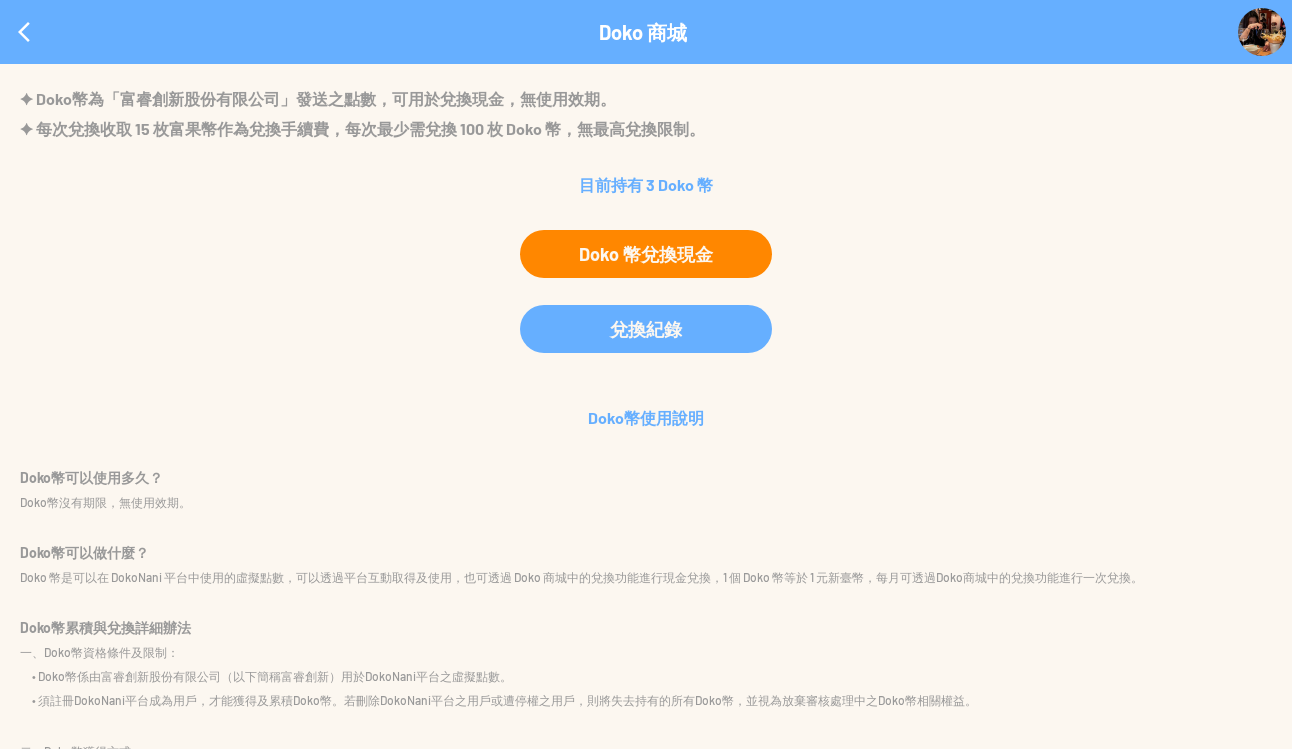 click on "Doko 幣兌換現金" at bounding box center (646, 254) 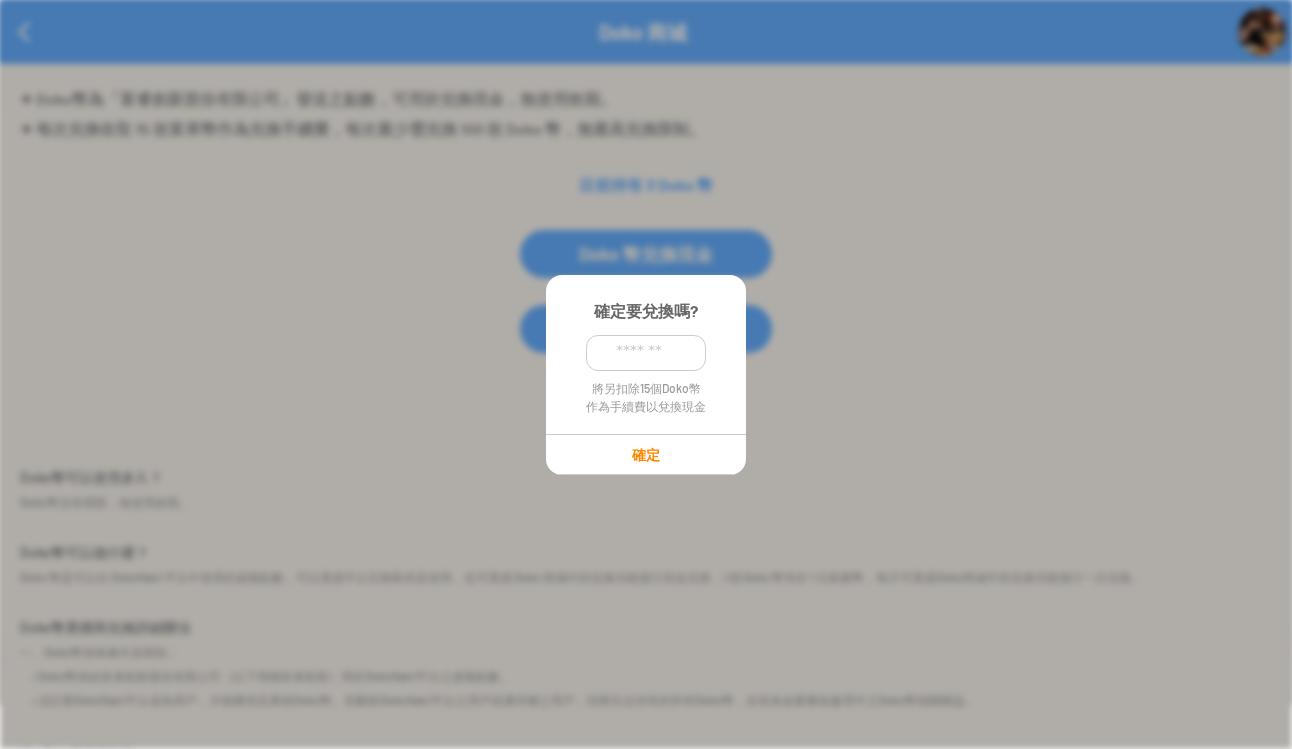 click on "Doko 商城
✦ Doko幣為「富睿創新股份有限公司」發送之點數，可用於兌換現金，無使用效期。
✦ 每次兌換收取 15 枚富果幣作為兌換手續費，每次最少需兌換 100 枚  Doko 幣，無最高兌換限制。
目前持有 3 Doko 幣
Doko 幣兌換現金
兌換紀錄
Doko幣使用說明
Doko幣可以使用多久？
Doko幣沒有期限，無使用效期。
Doko幣可以做什麼？" at bounding box center [646, 526] 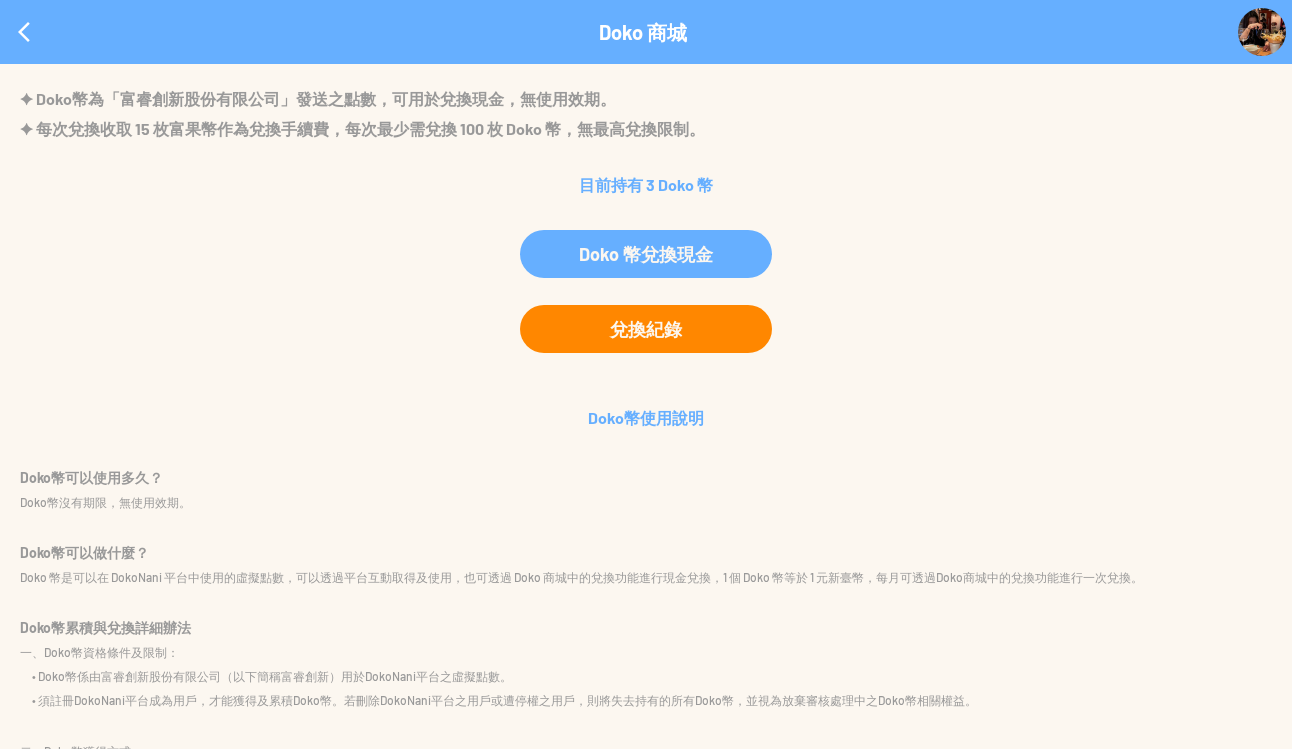 click on "兌換紀錄" at bounding box center (646, 329) 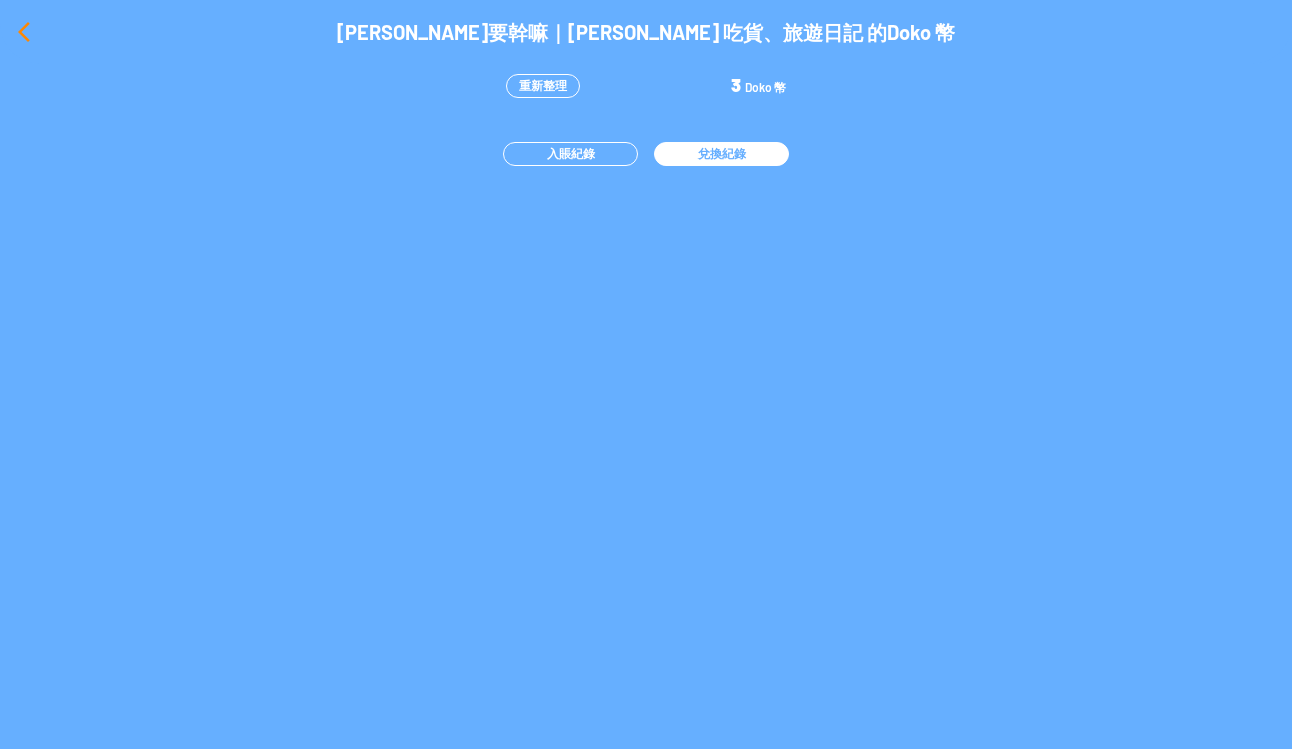 click at bounding box center (24, 32) 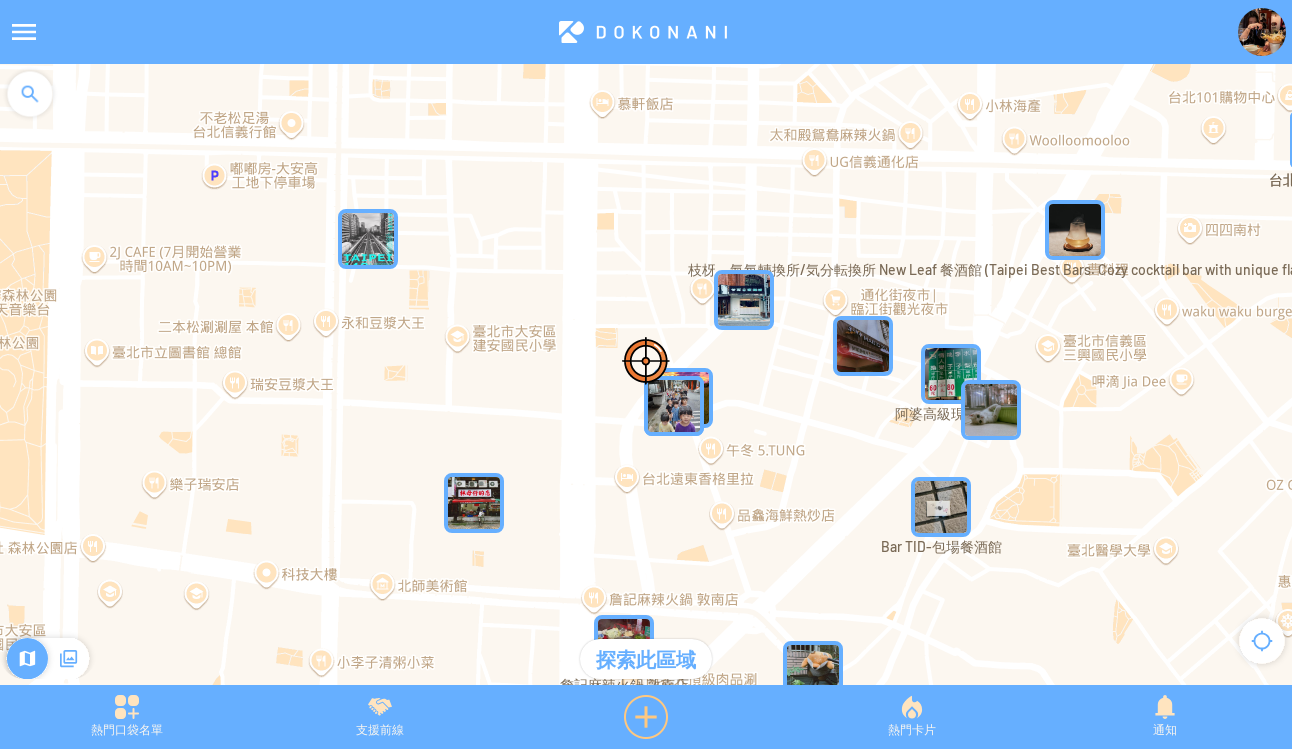 click at bounding box center (646, 717) 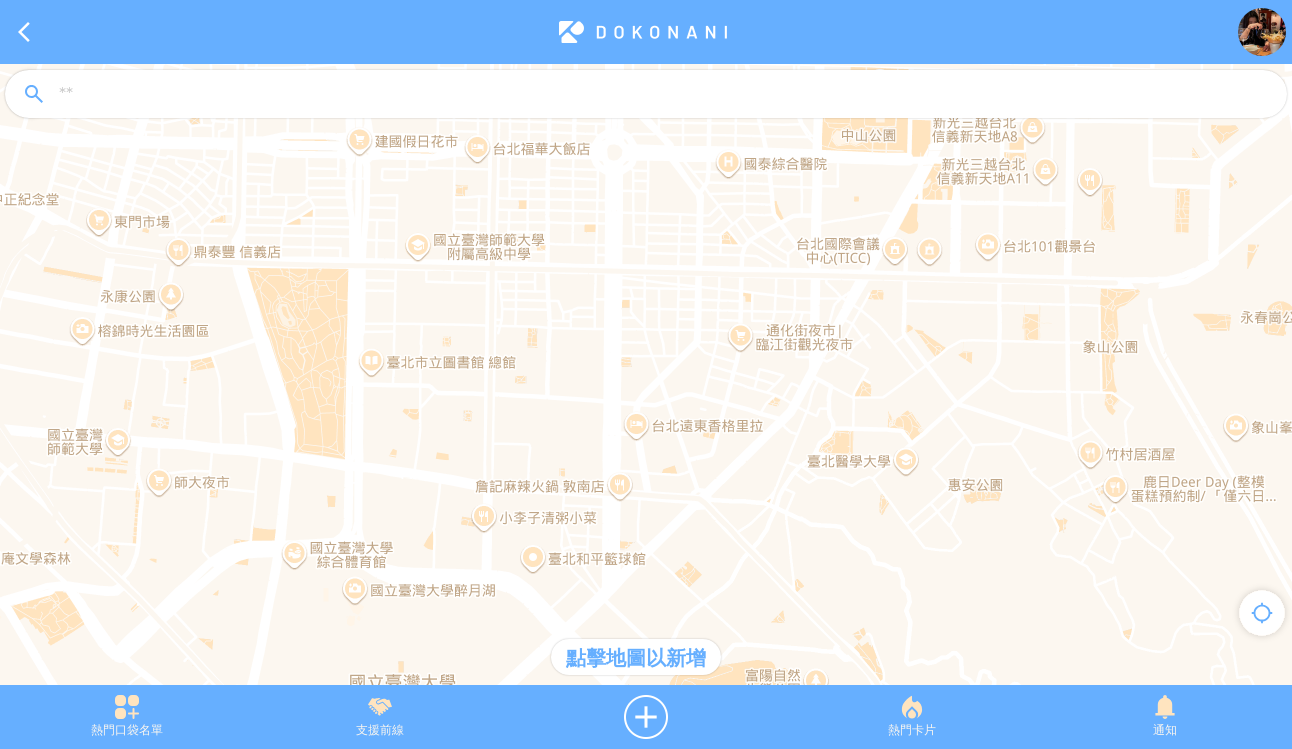 click at bounding box center [664, 95] 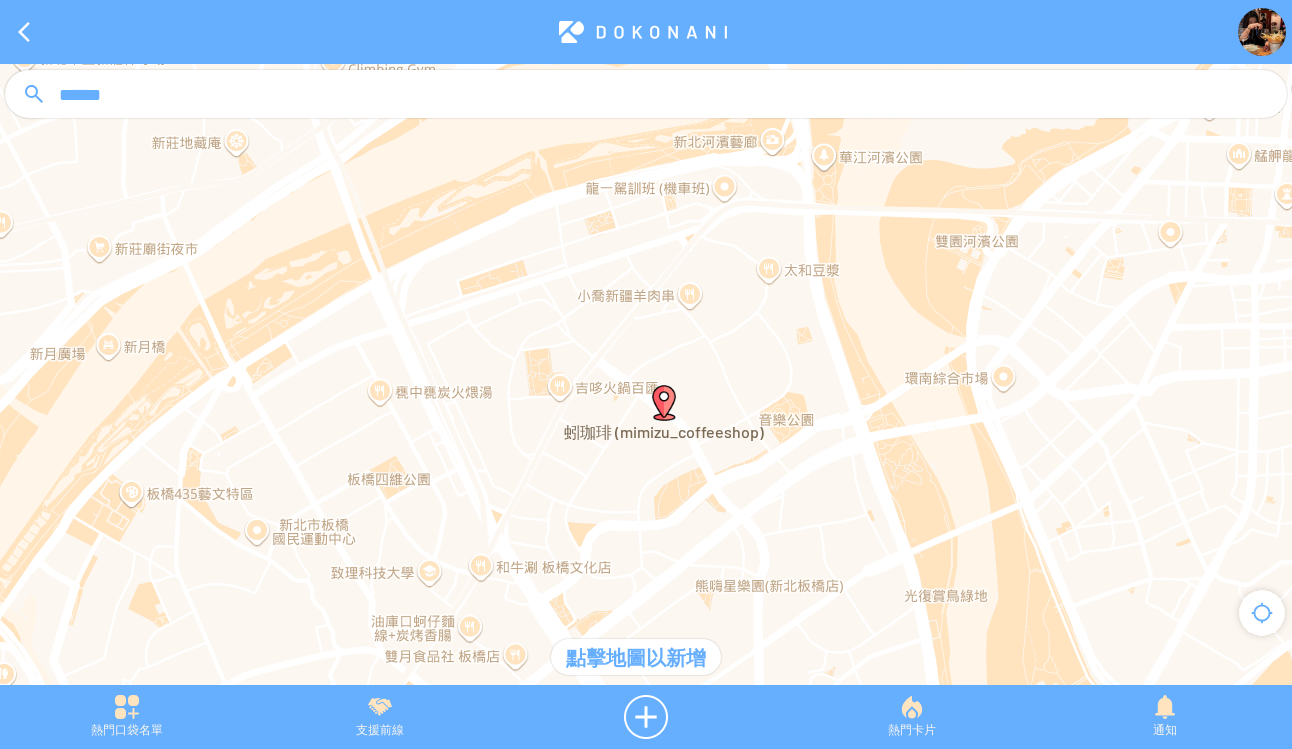 click at bounding box center (664, 403) 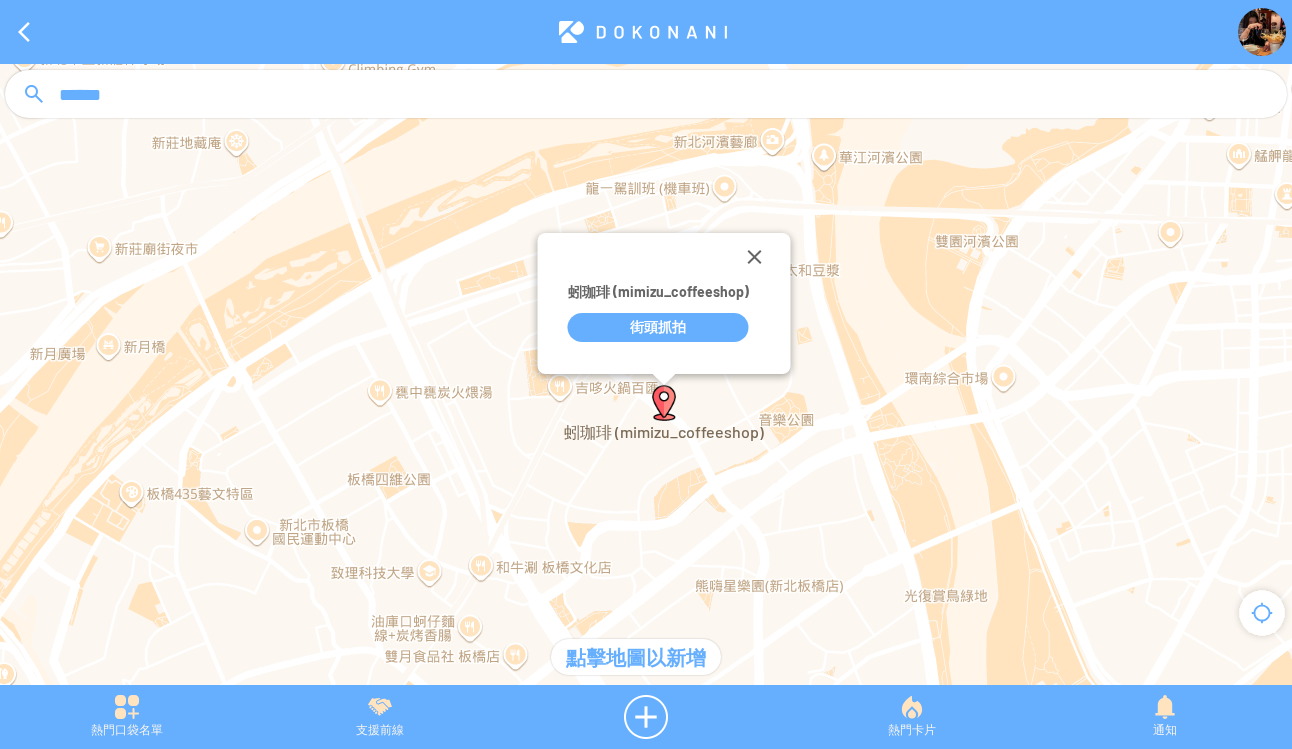 click on "街頭抓拍" at bounding box center [658, 327] 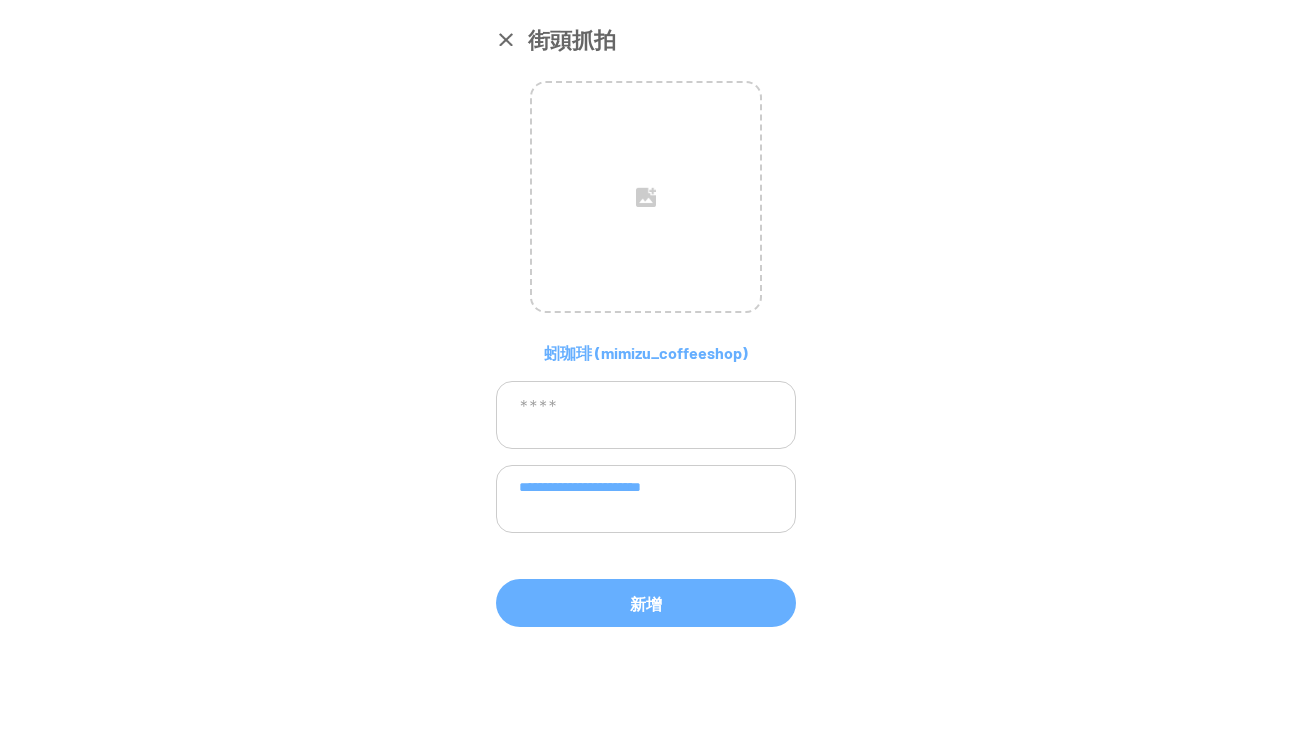 click on "**********" at bounding box center (646, 499) 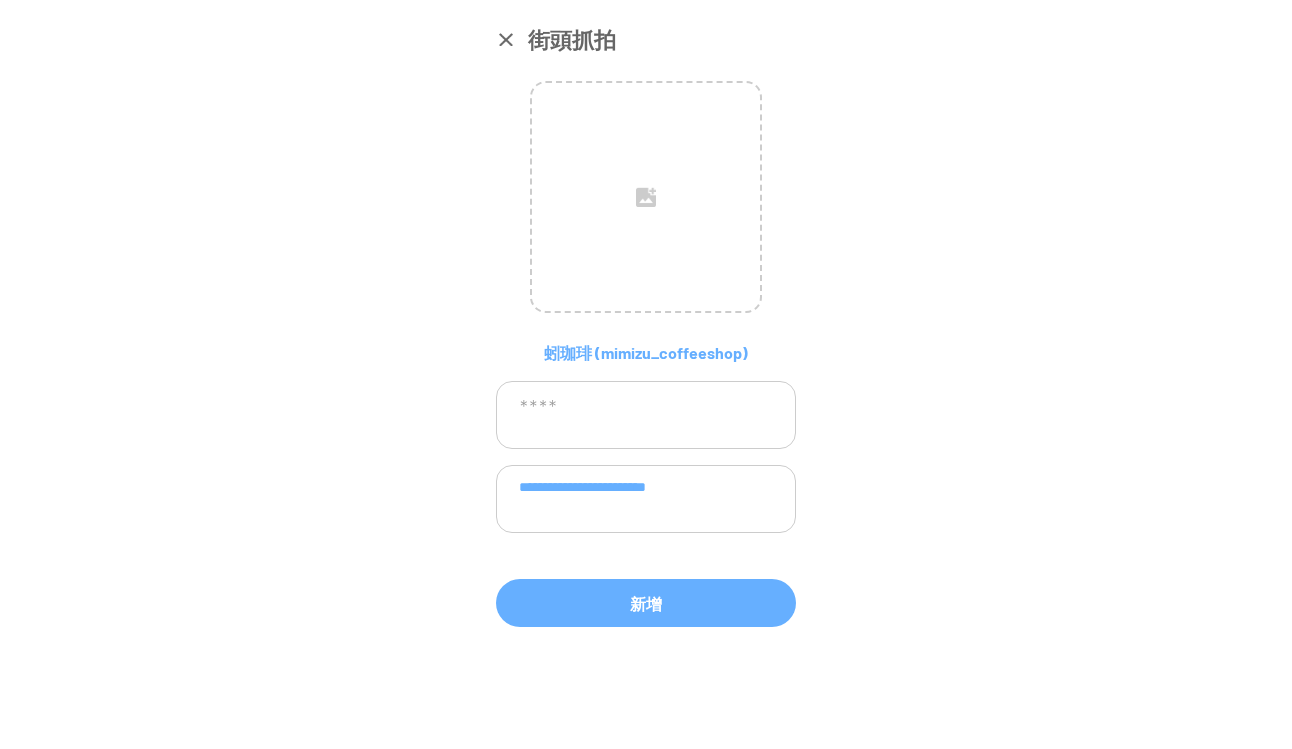 paste on "**********" 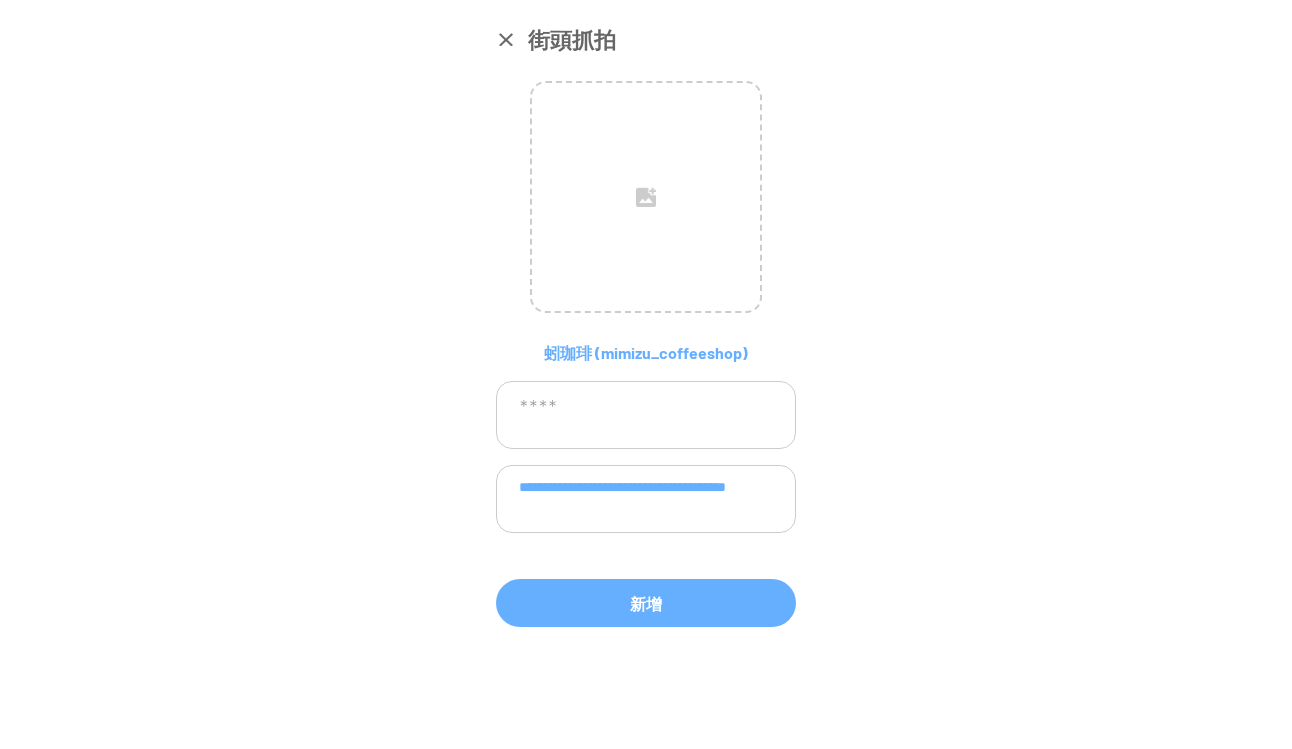 type on "**********" 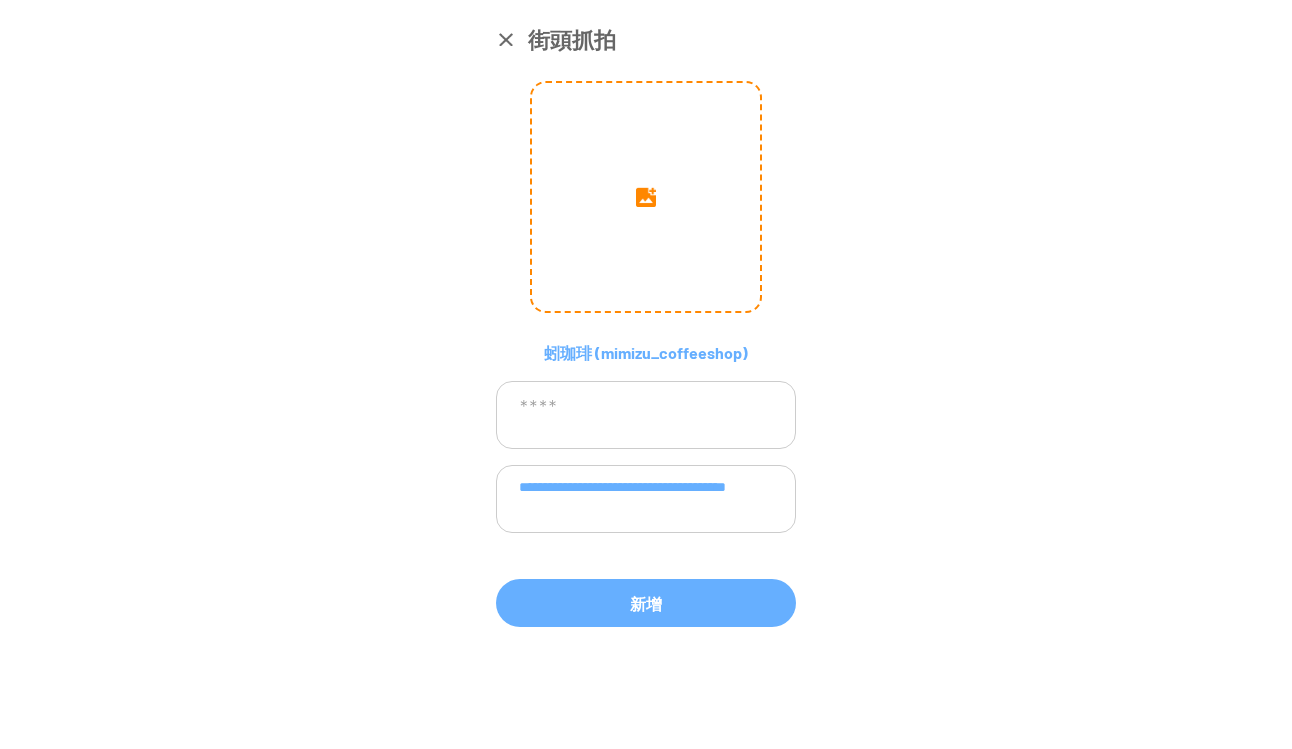 click at bounding box center [646, 197] 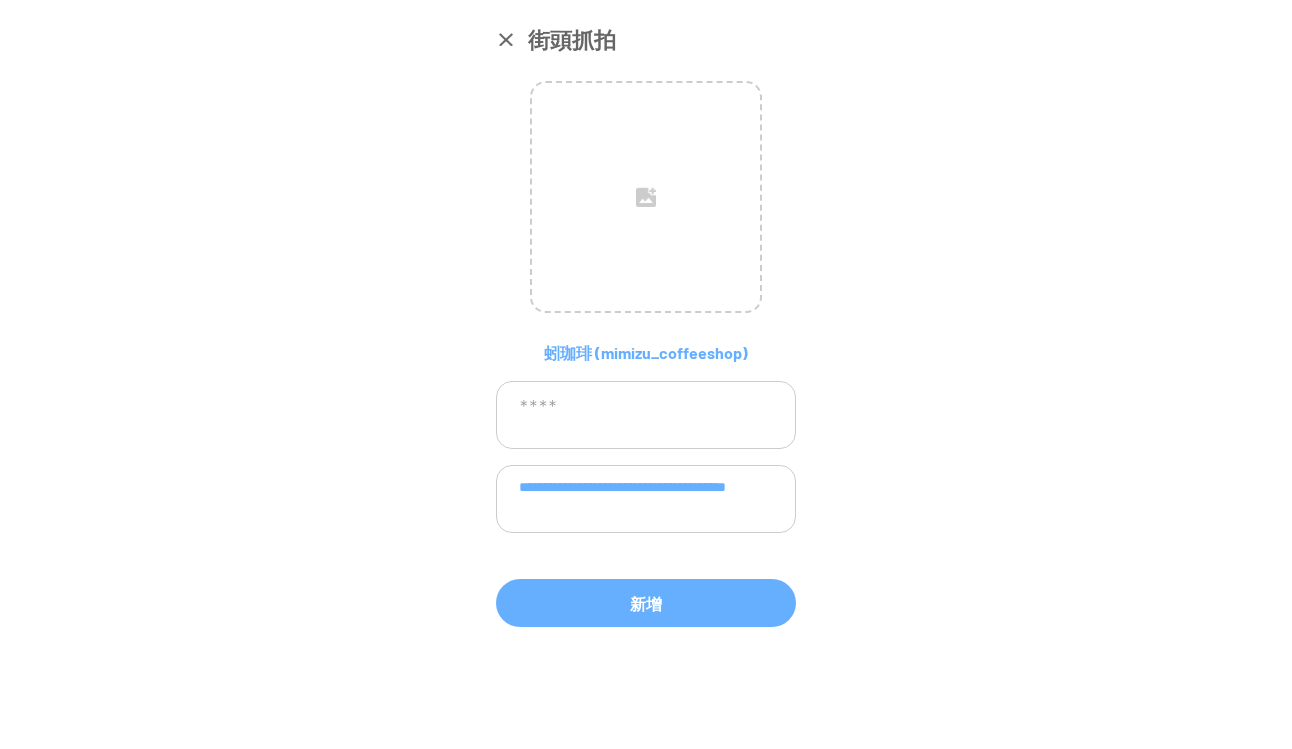 scroll, scrollTop: 10, scrollLeft: 0, axis: vertical 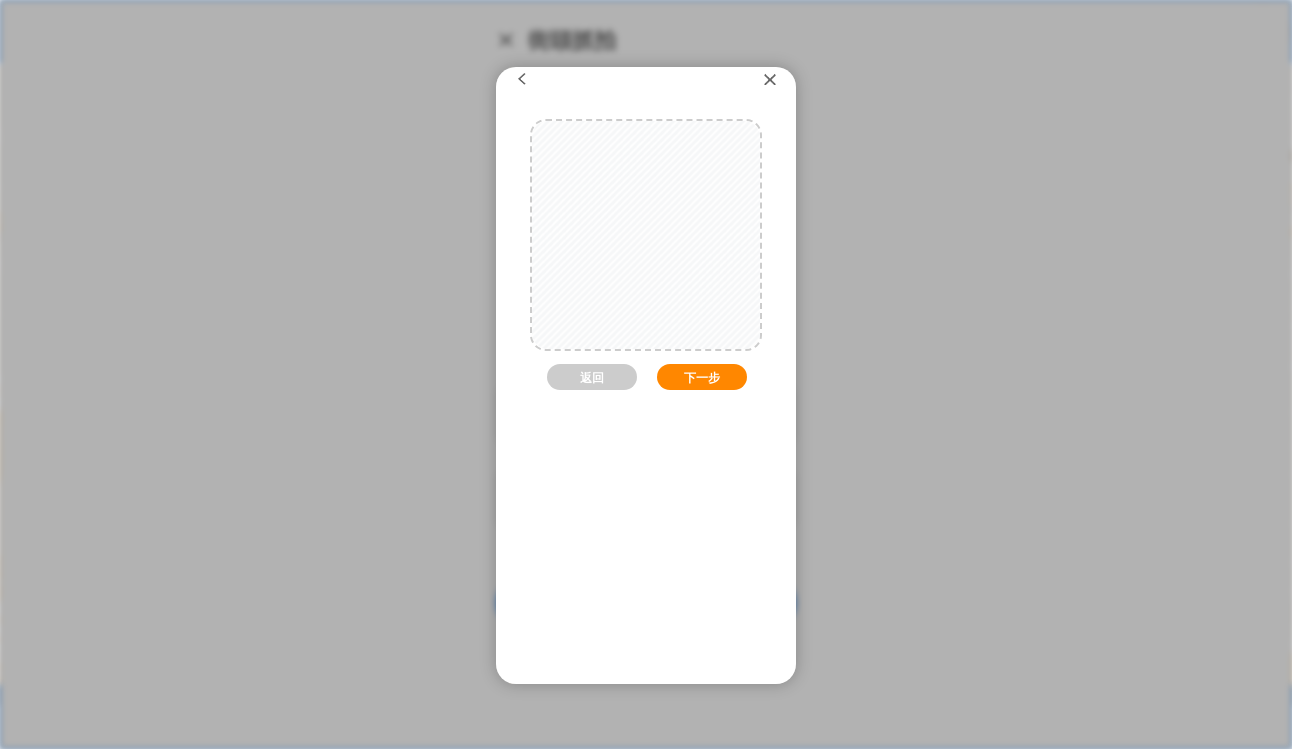 drag, startPoint x: 656, startPoint y: 224, endPoint x: 739, endPoint y: 387, distance: 182.91528 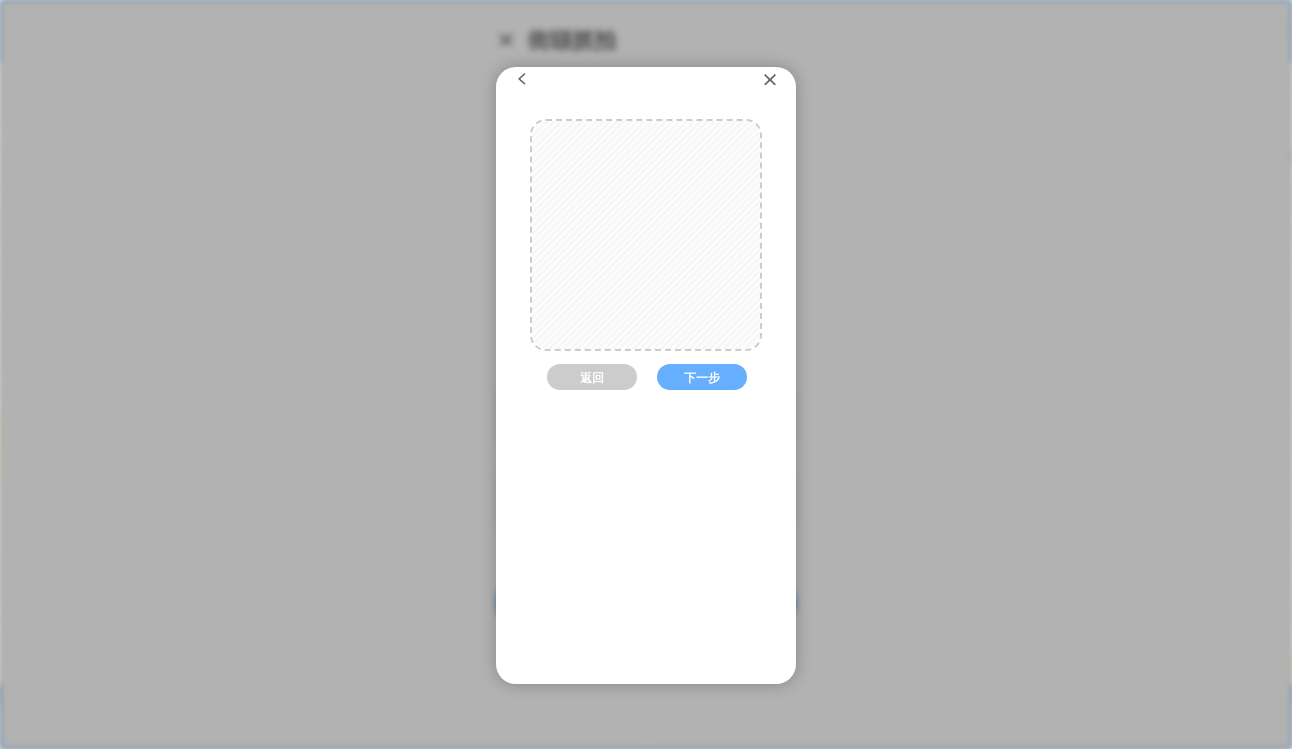 drag, startPoint x: 689, startPoint y: 300, endPoint x: 690, endPoint y: 327, distance: 27.018513 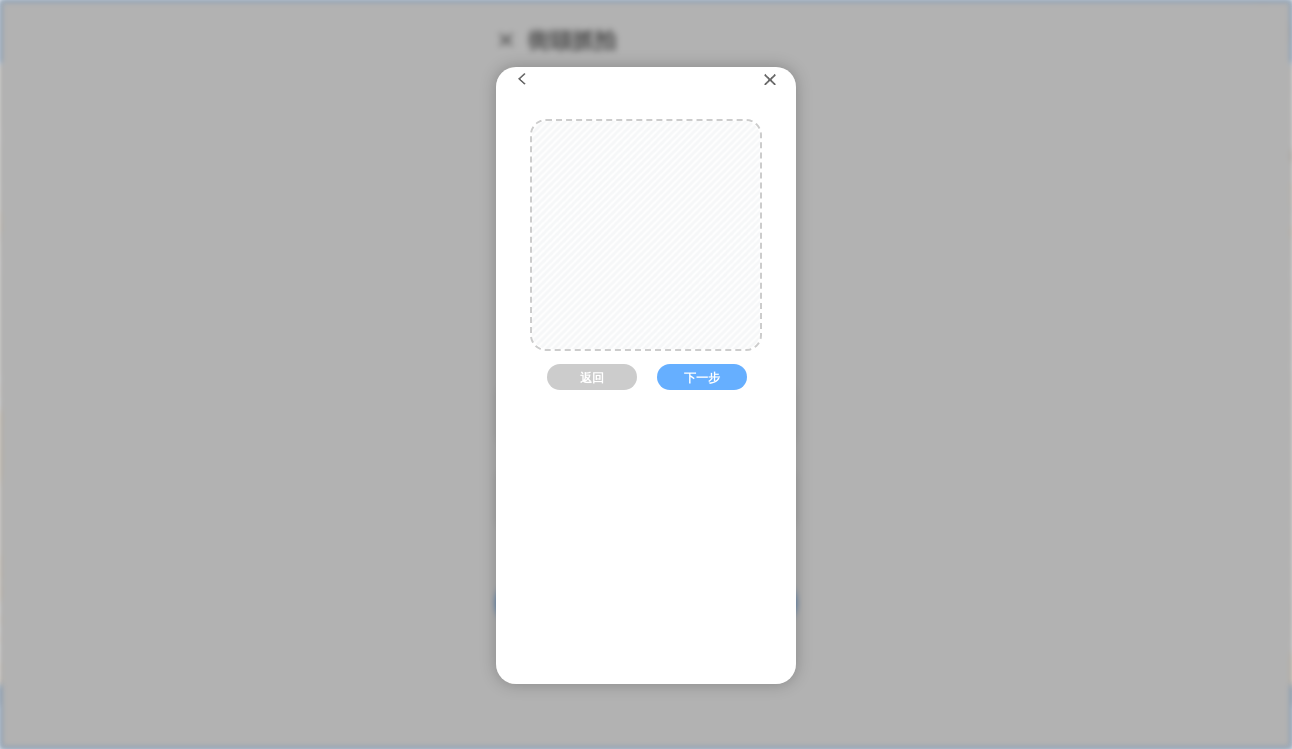 drag, startPoint x: 693, startPoint y: 297, endPoint x: 750, endPoint y: 382, distance: 102.34256 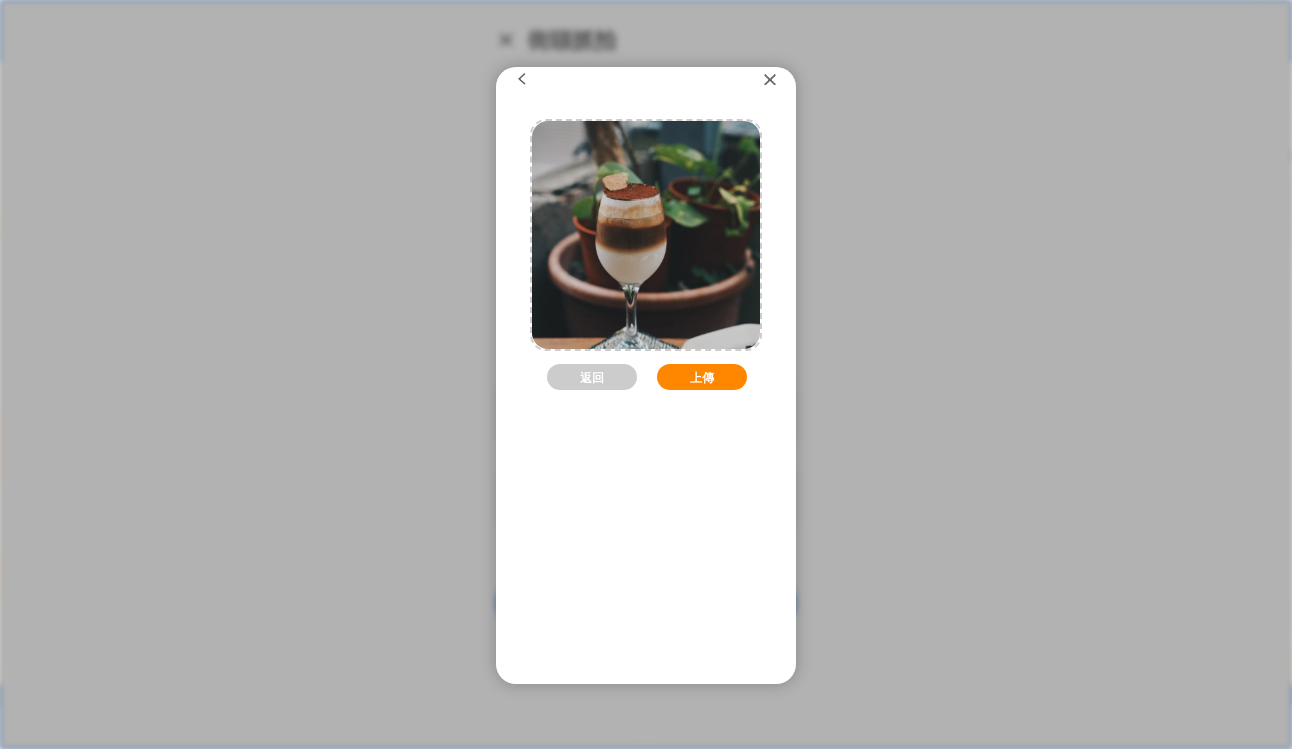 click on "上傳" at bounding box center (702, 377) 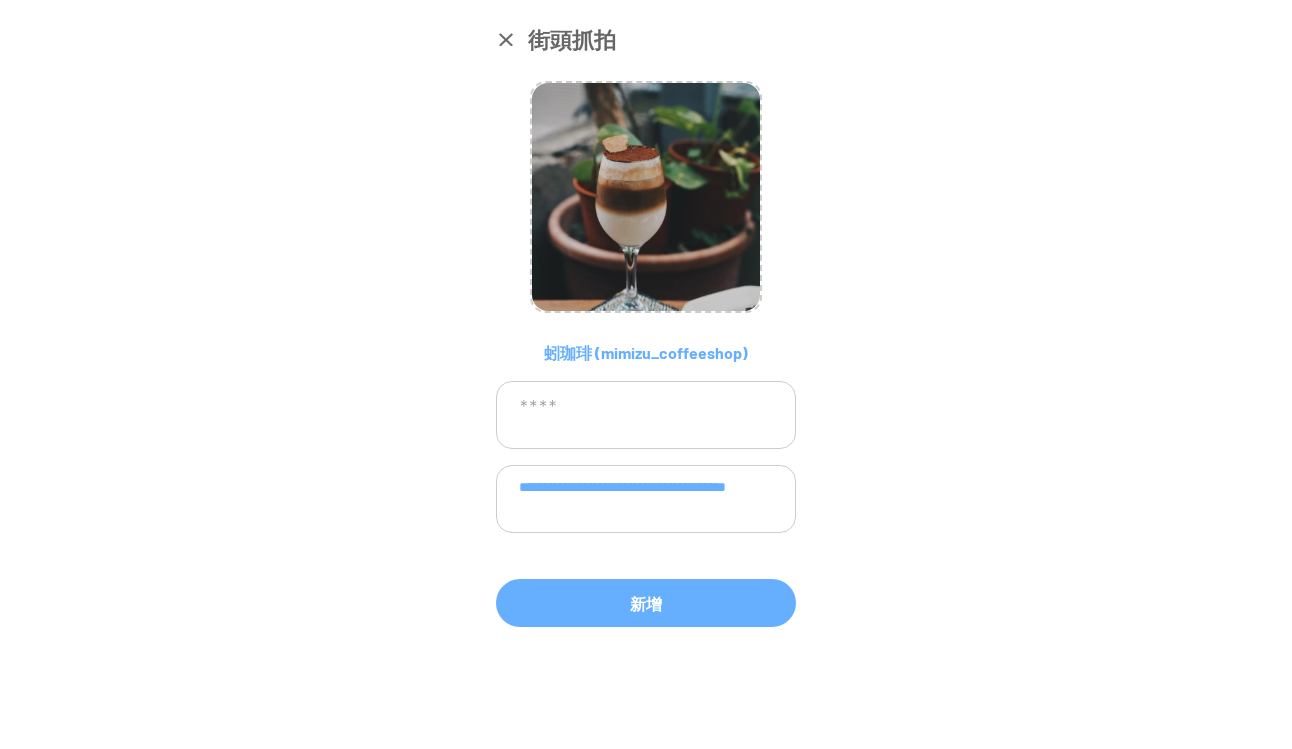 click at bounding box center (646, 415) 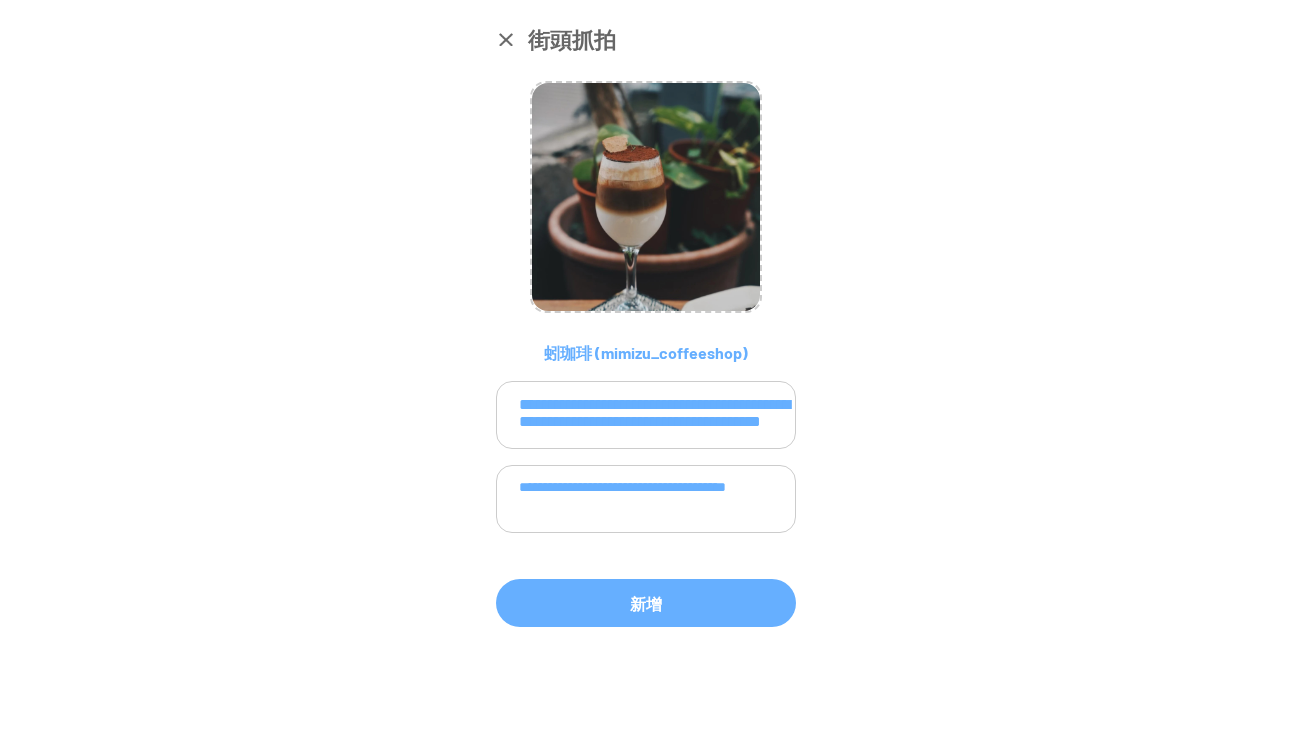 scroll, scrollTop: 83, scrollLeft: 0, axis: vertical 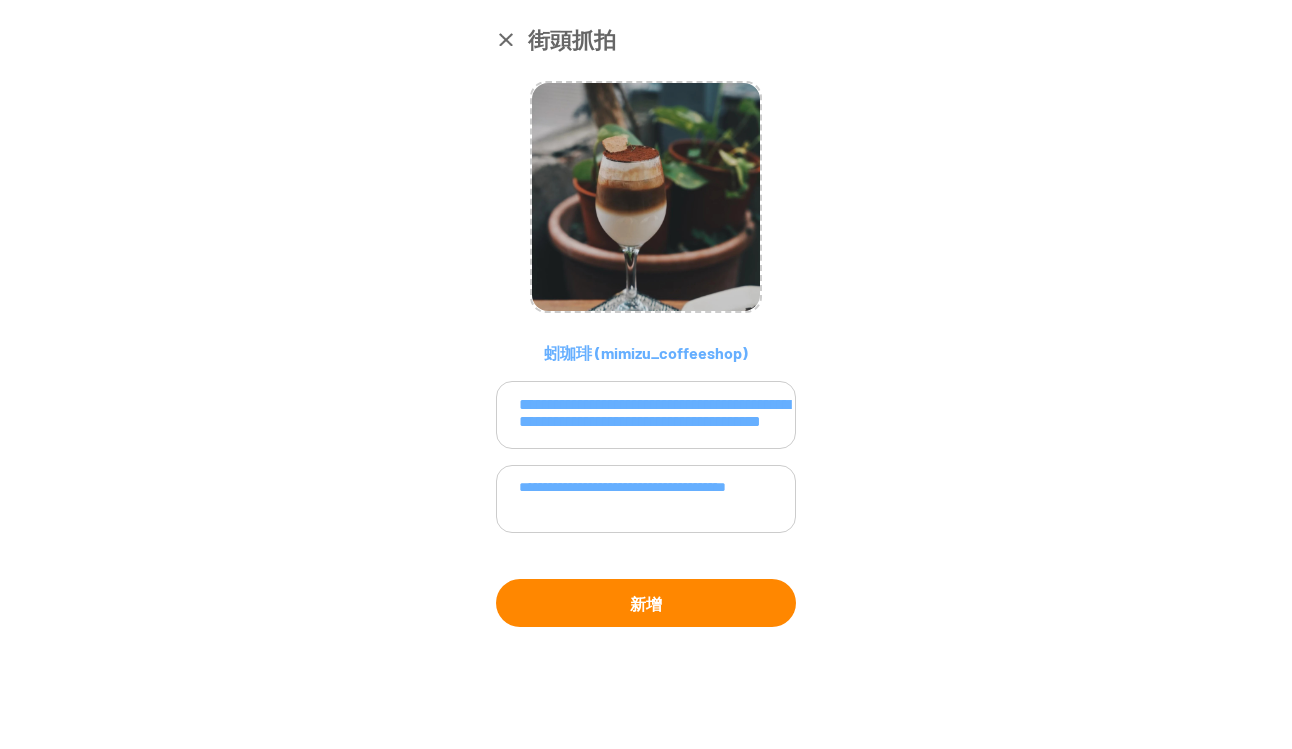 type on "**********" 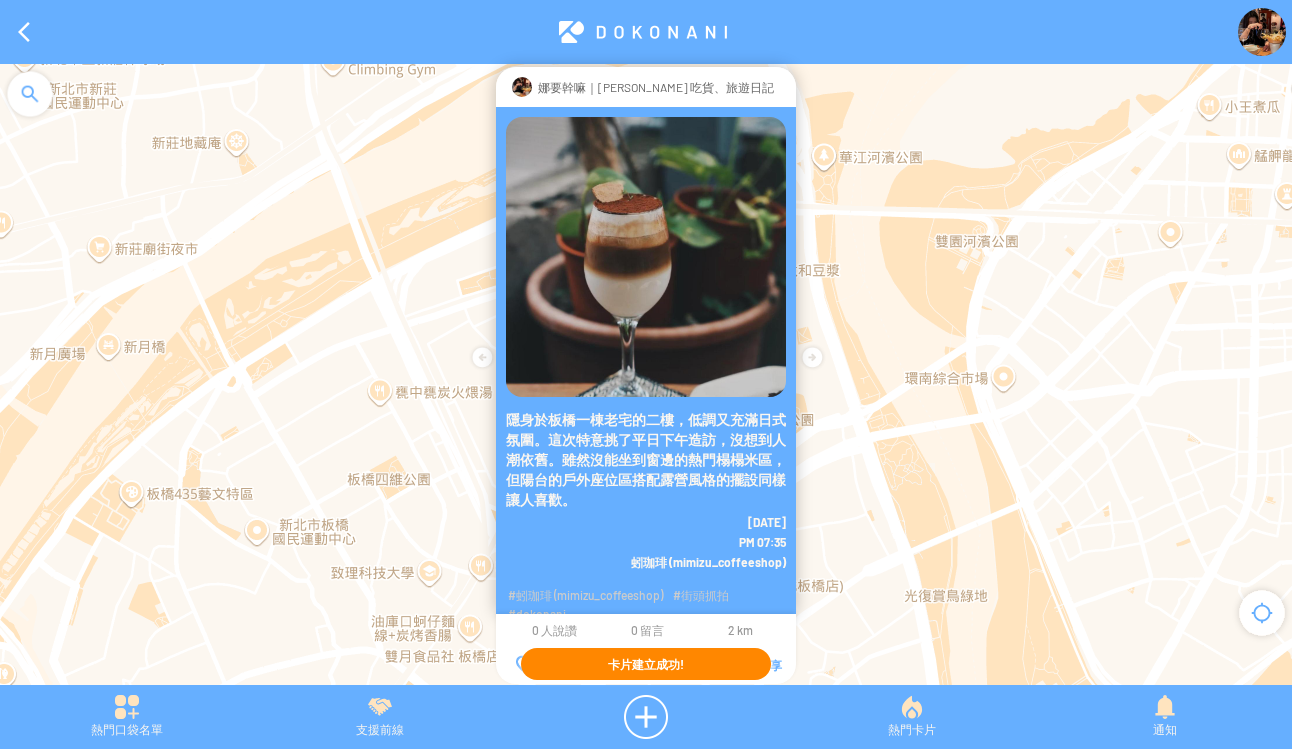 scroll, scrollTop: 0, scrollLeft: 0, axis: both 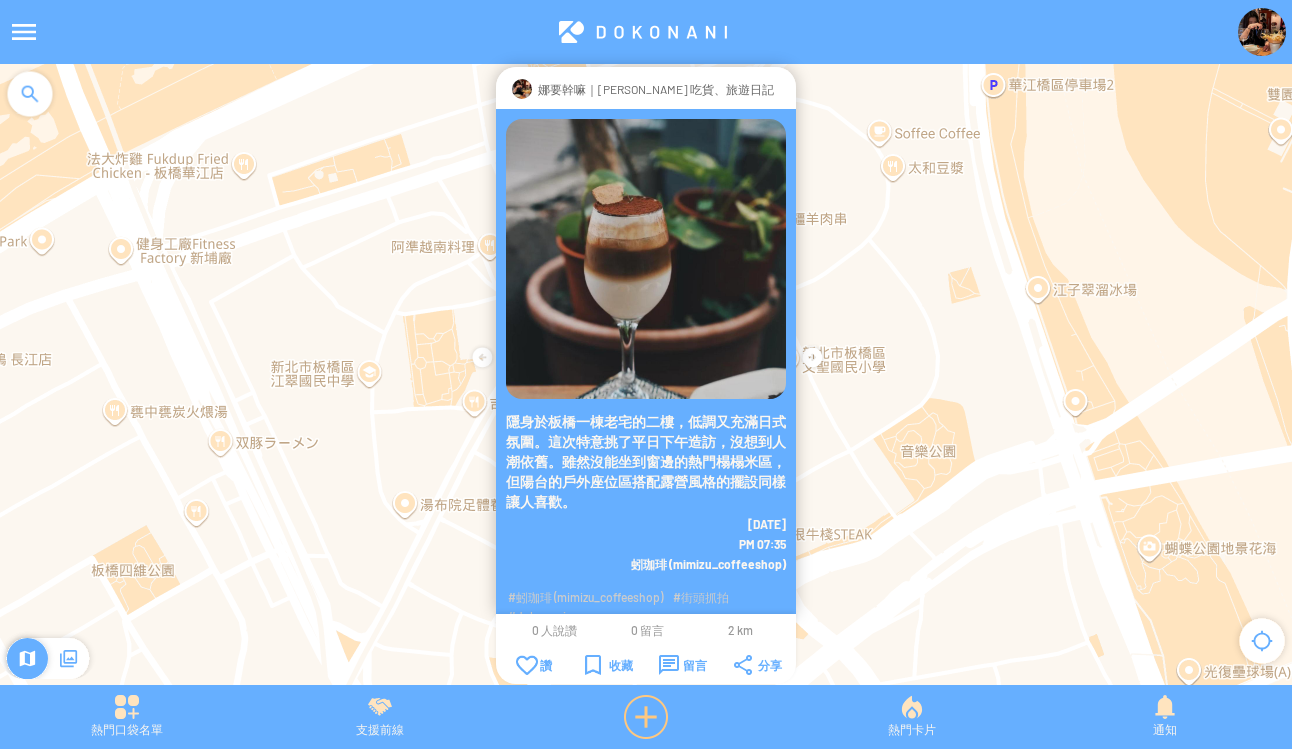 click at bounding box center [646, 717] 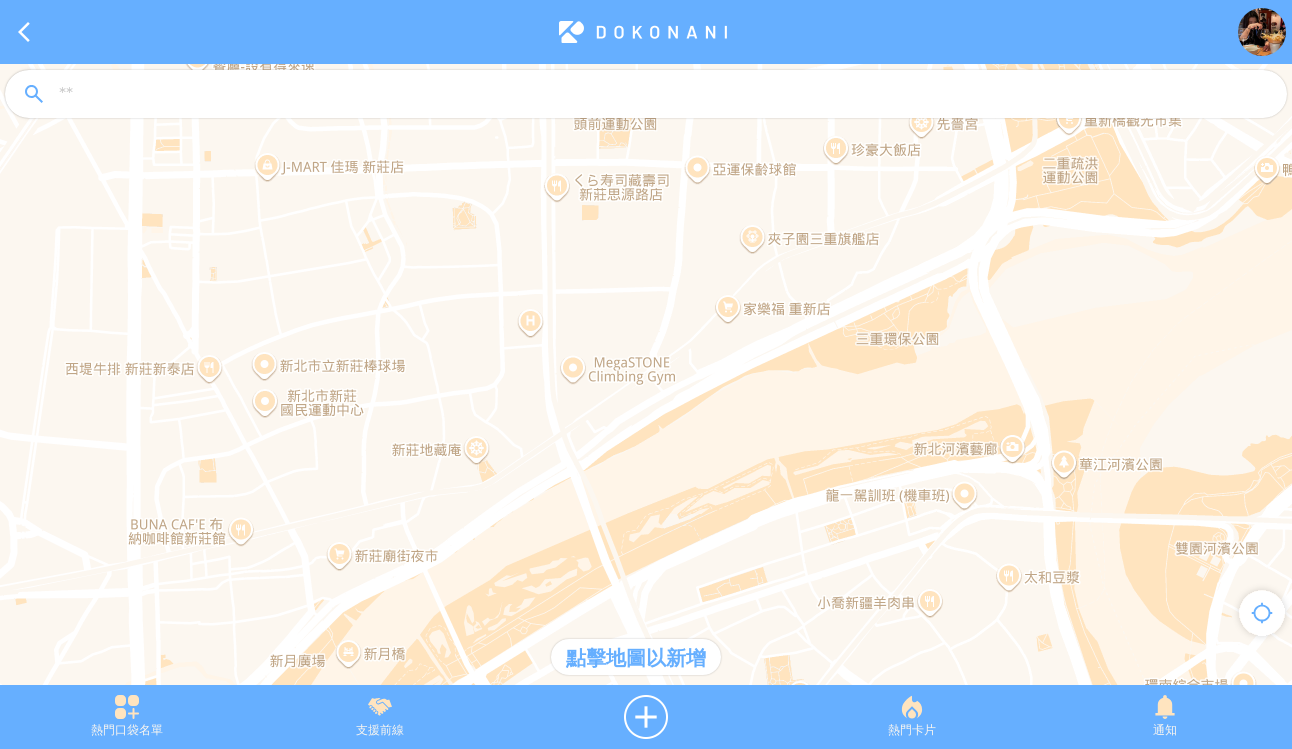 click at bounding box center (664, 95) 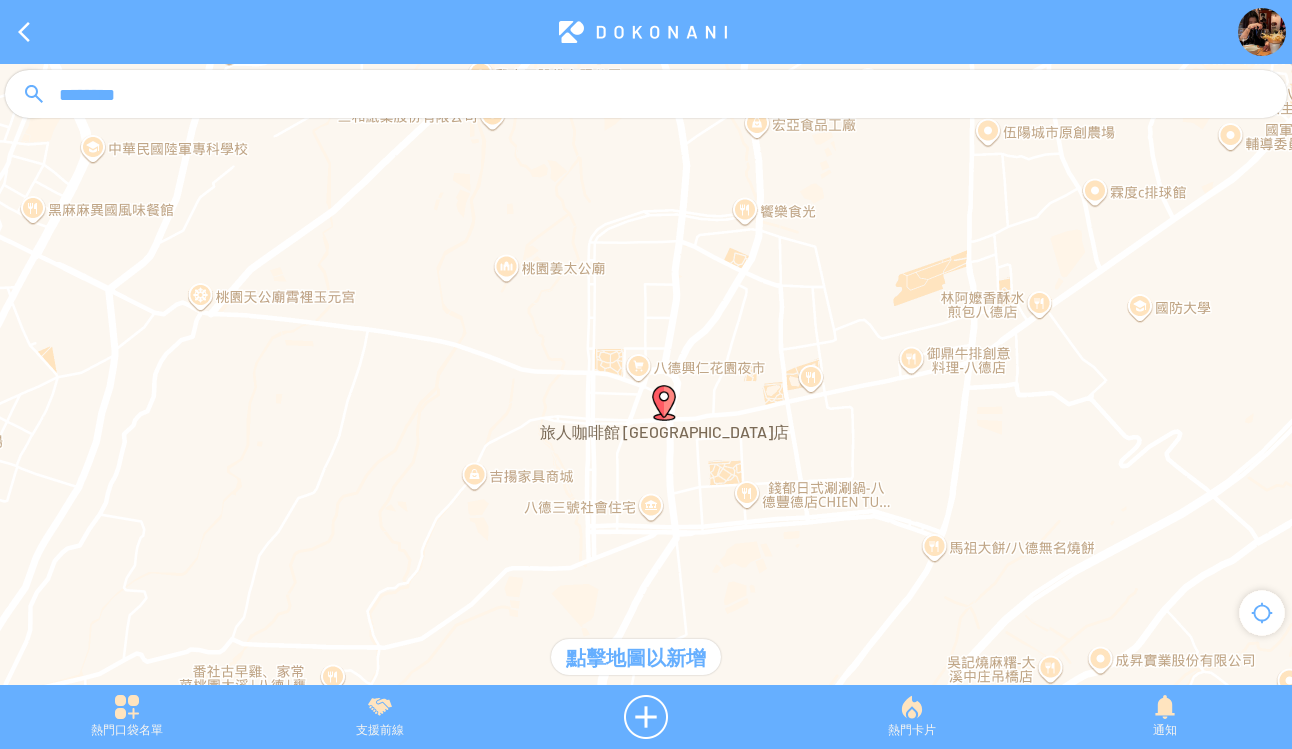 click at bounding box center [664, 403] 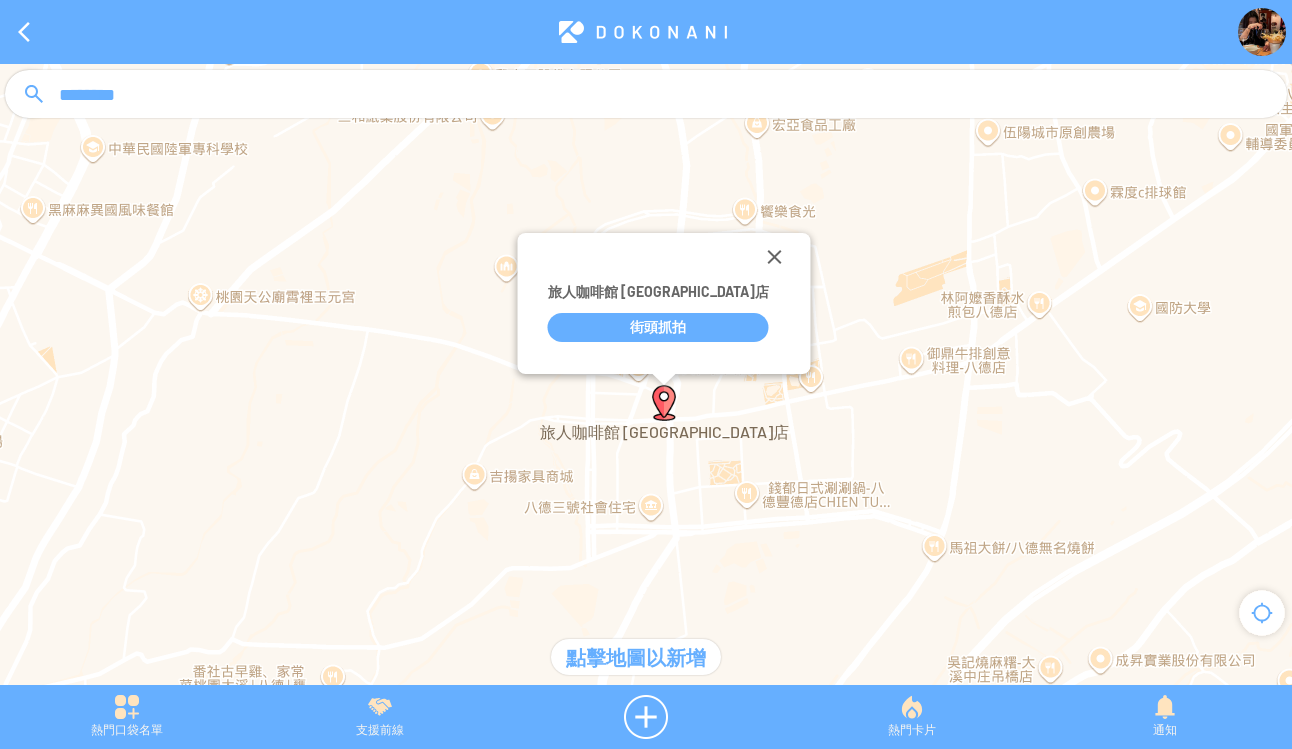 click on "街頭抓拍" at bounding box center [658, 327] 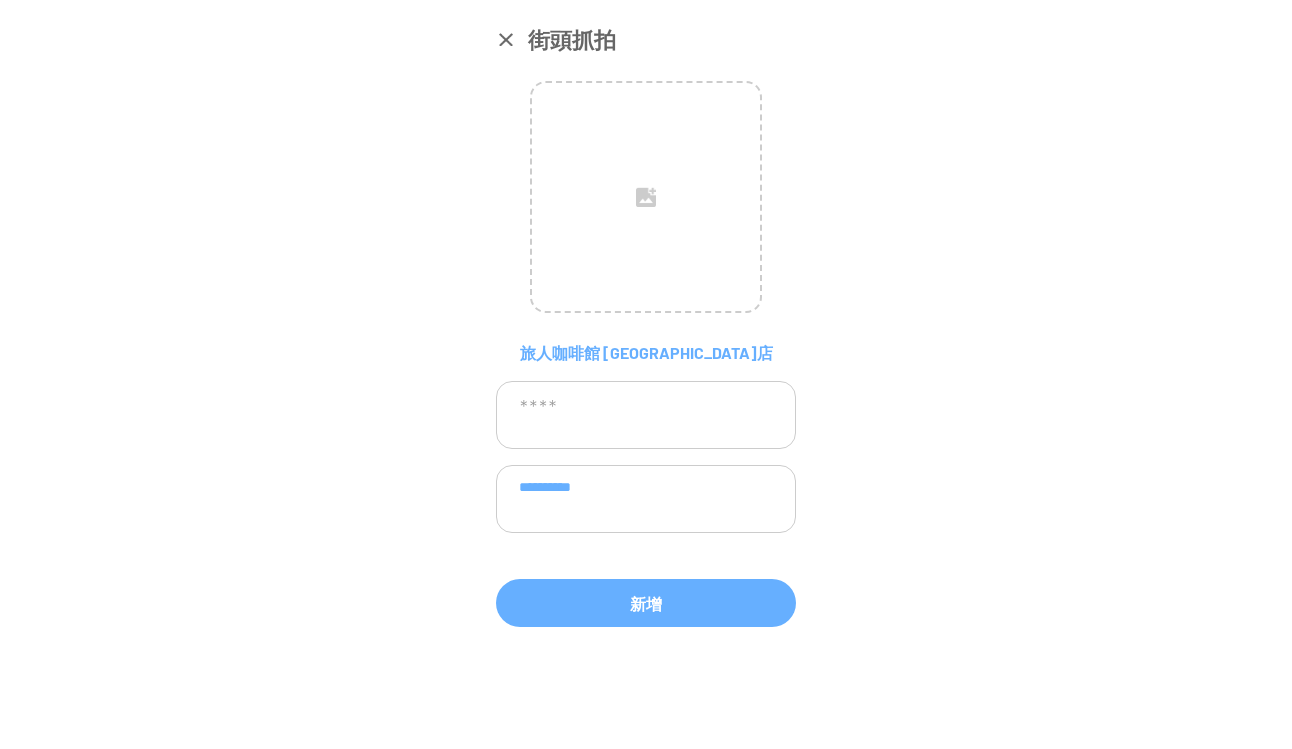 click on "**********" at bounding box center [646, 499] 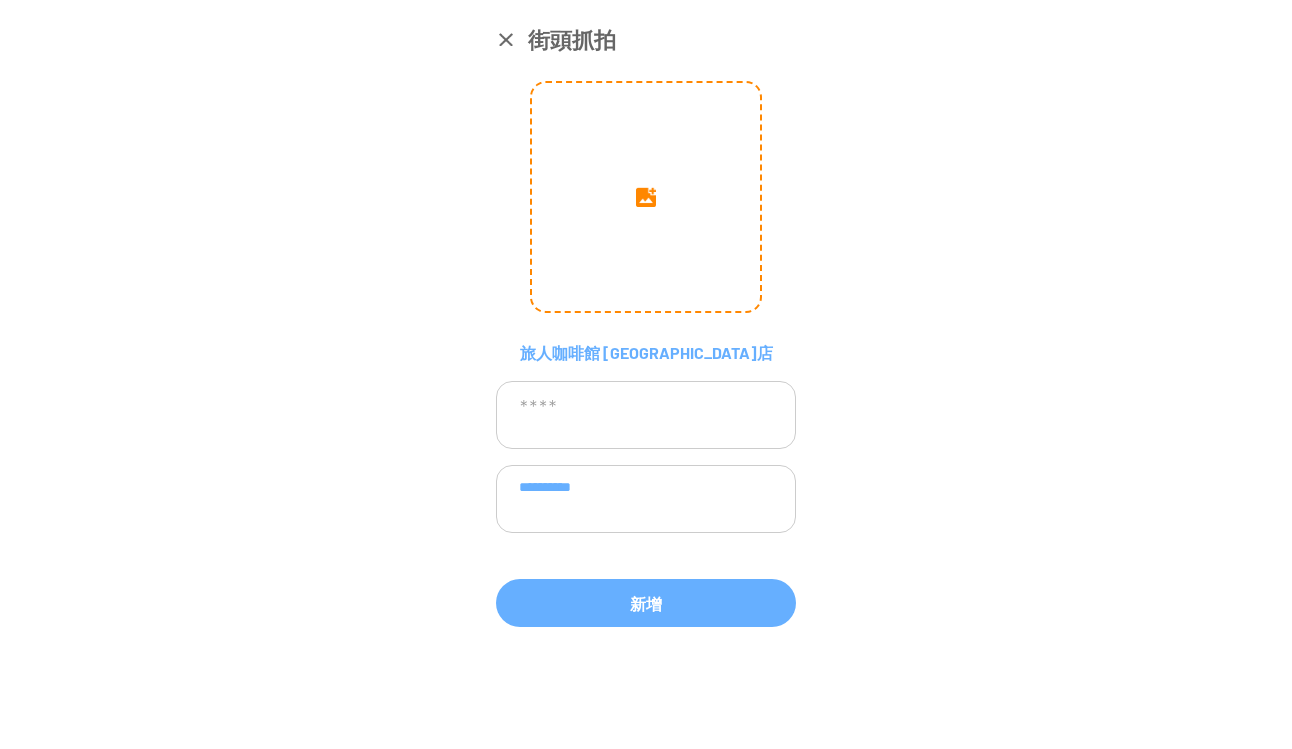 click at bounding box center [646, 197] 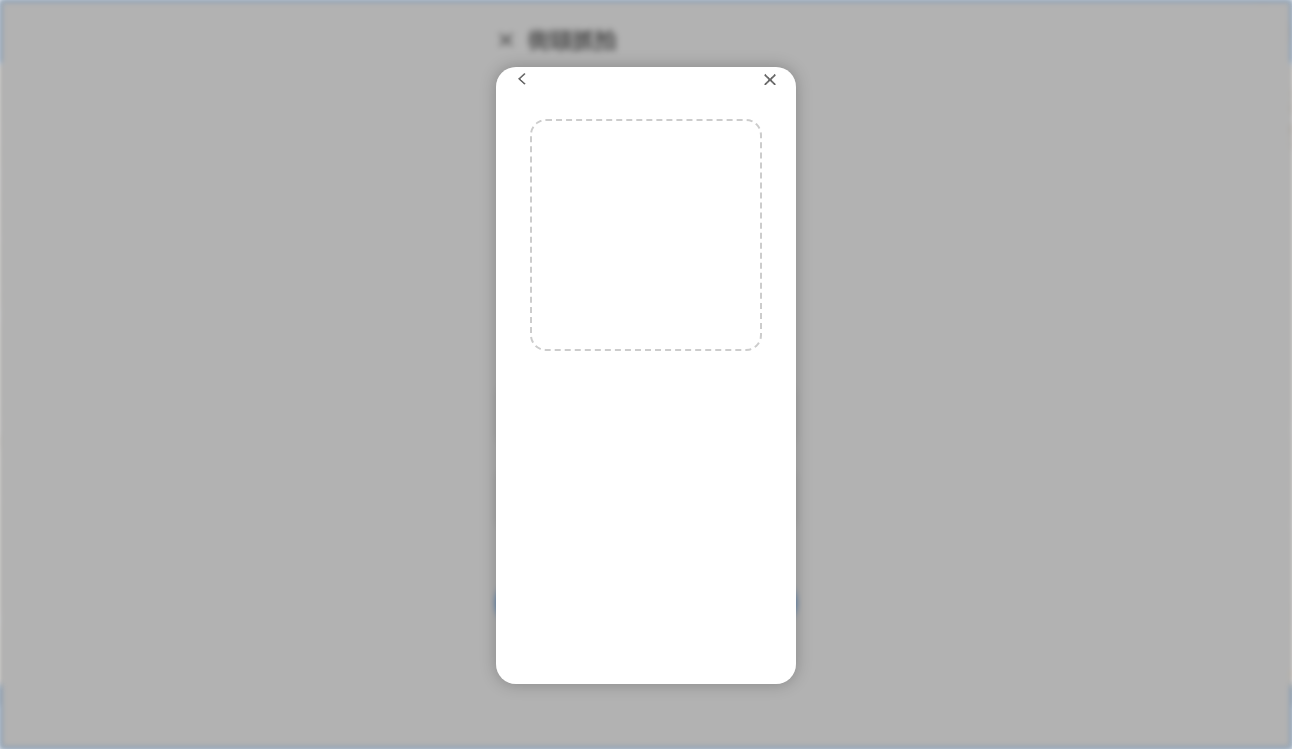 scroll, scrollTop: 10, scrollLeft: 0, axis: vertical 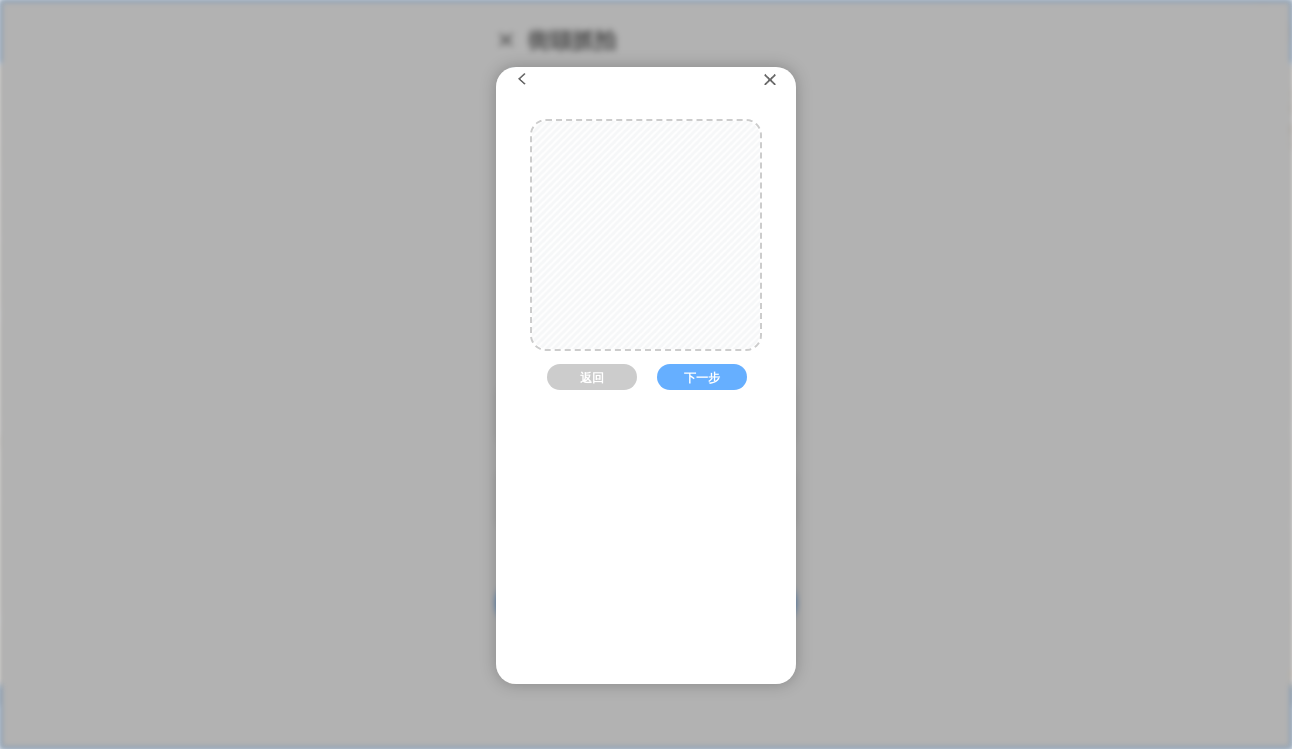 drag, startPoint x: 650, startPoint y: 204, endPoint x: 647, endPoint y: 167, distance: 37.12142 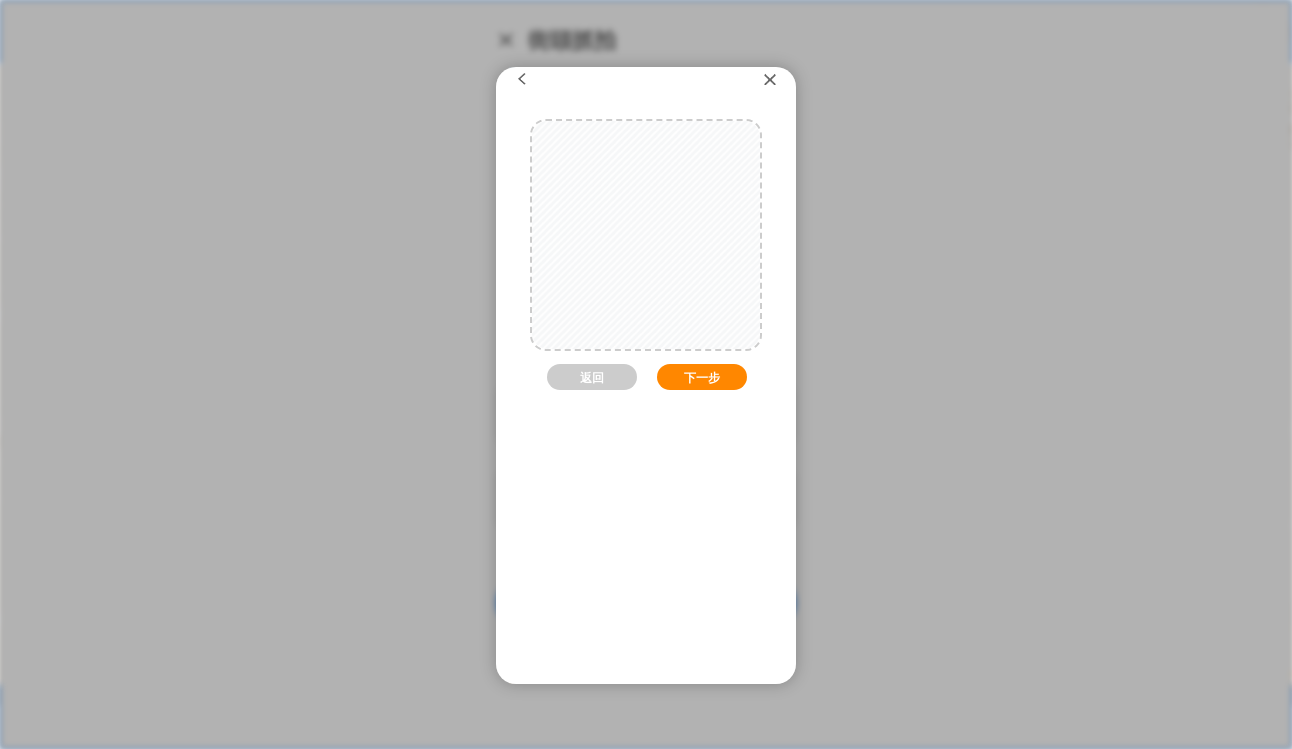 click on "下一步" at bounding box center [702, 377] 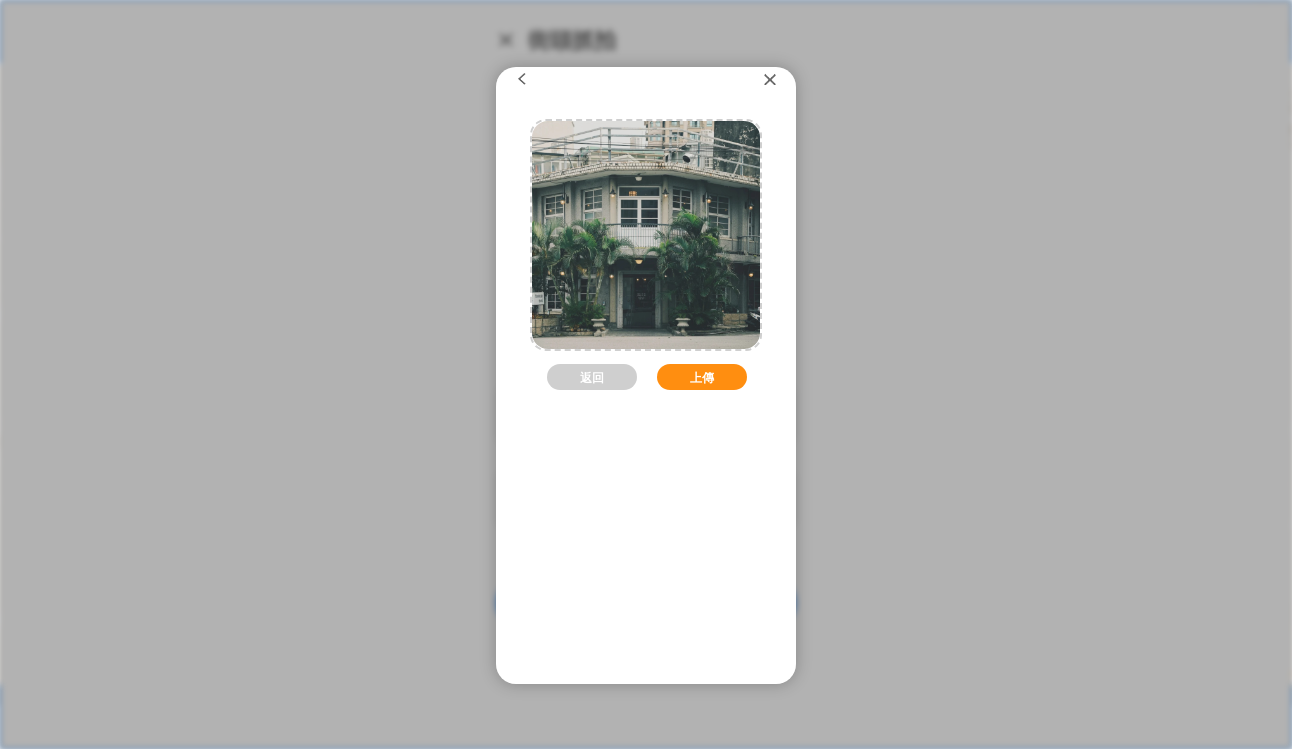 click on "上傳" at bounding box center [702, 377] 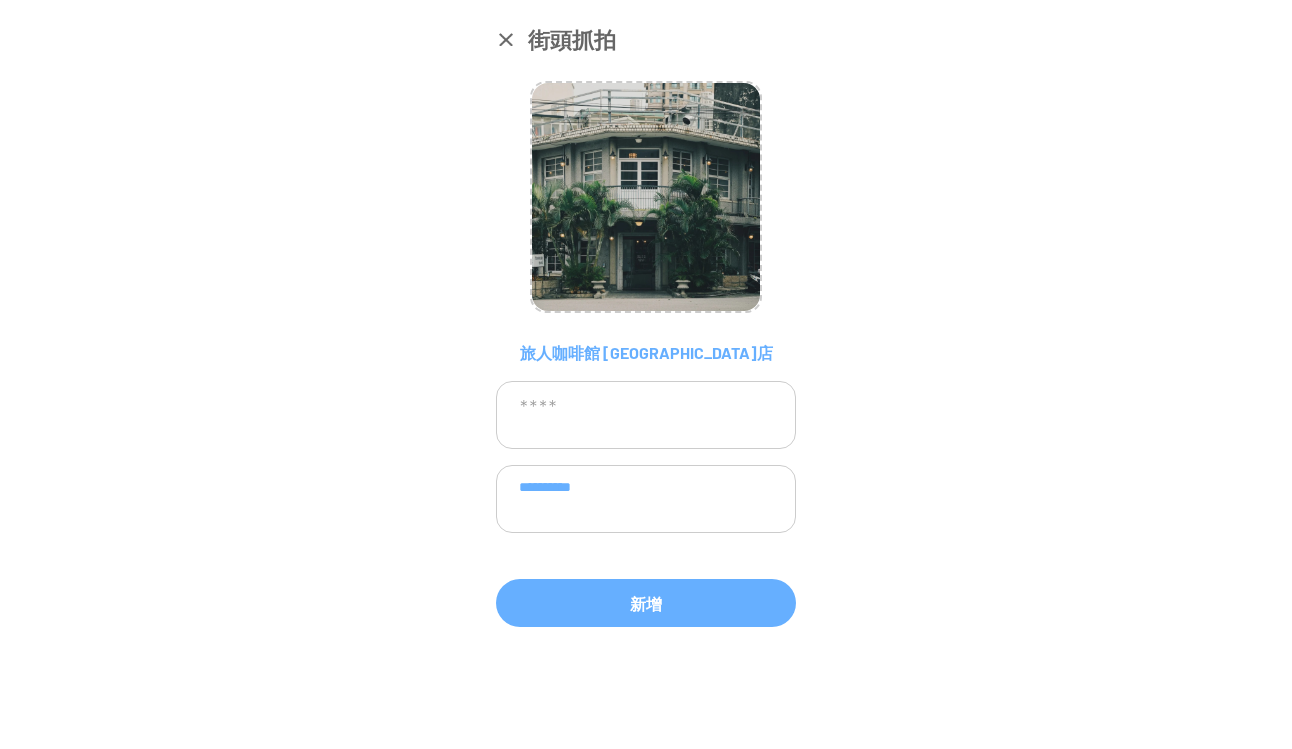 click at bounding box center (646, 415) 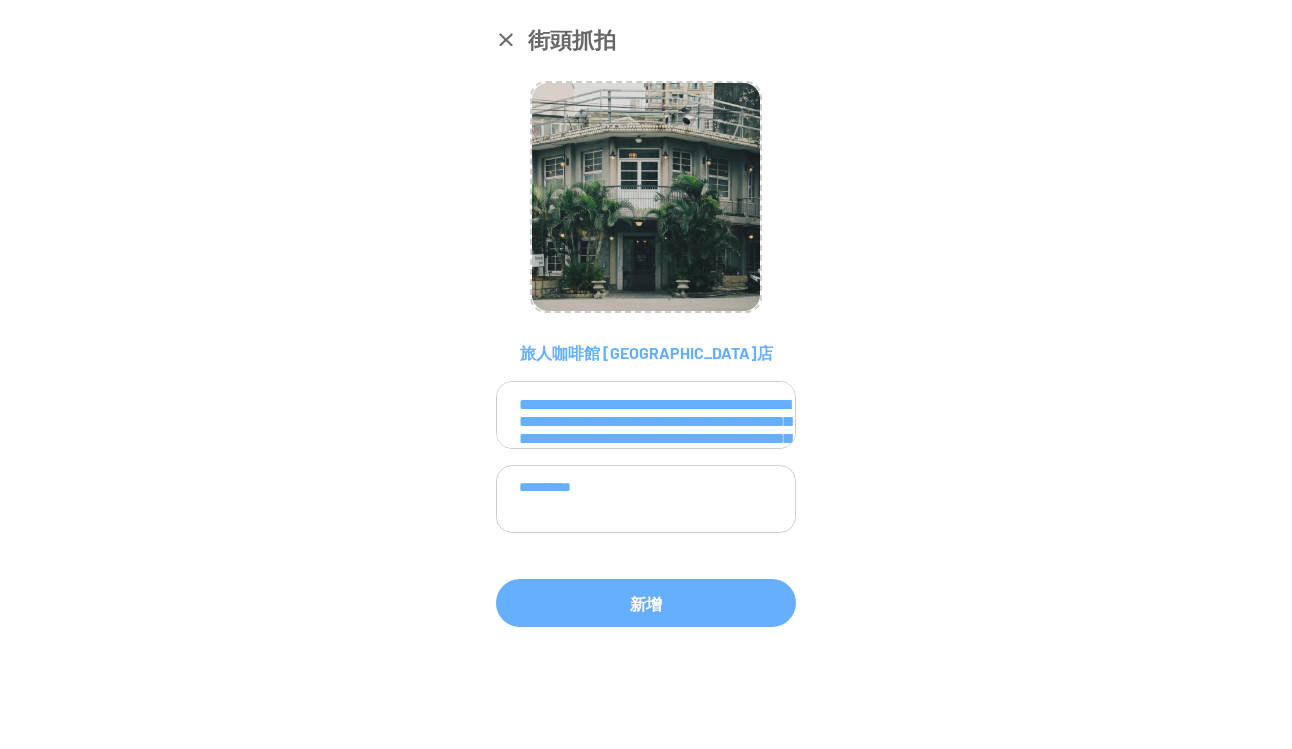 scroll, scrollTop: 151, scrollLeft: 0, axis: vertical 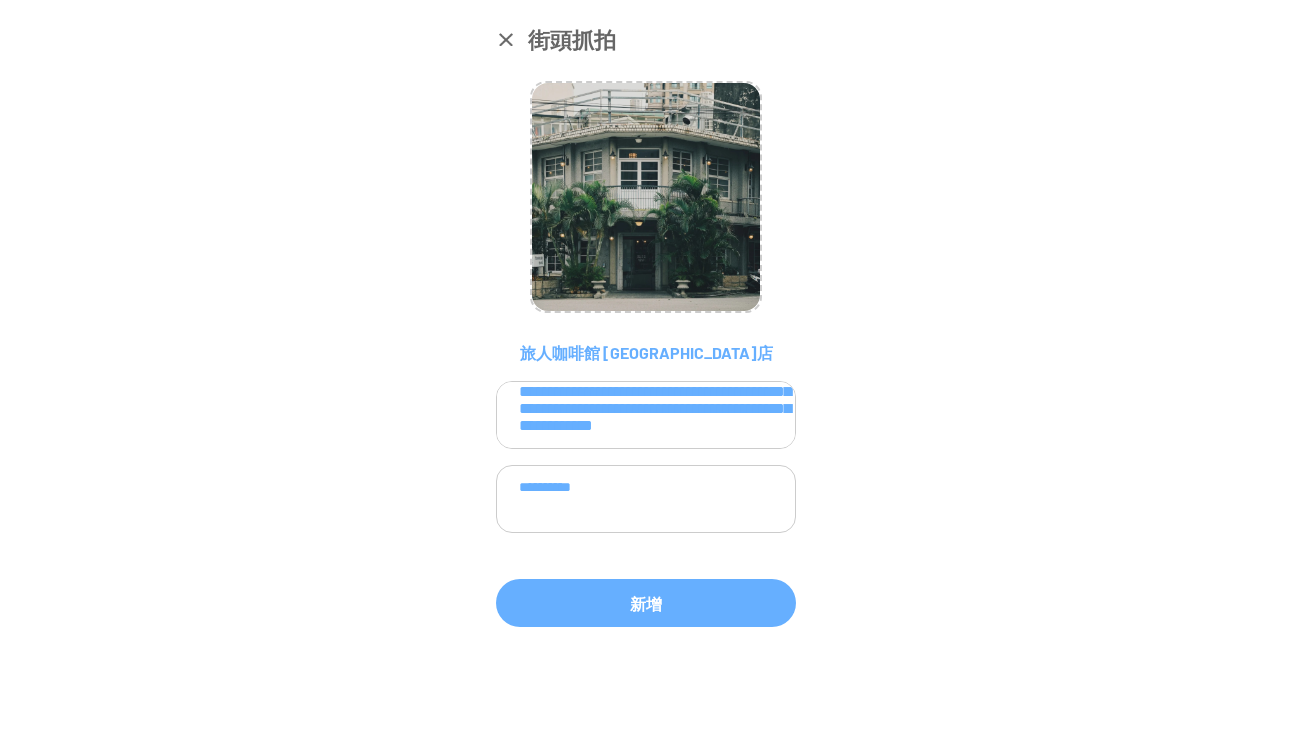 type on "**********" 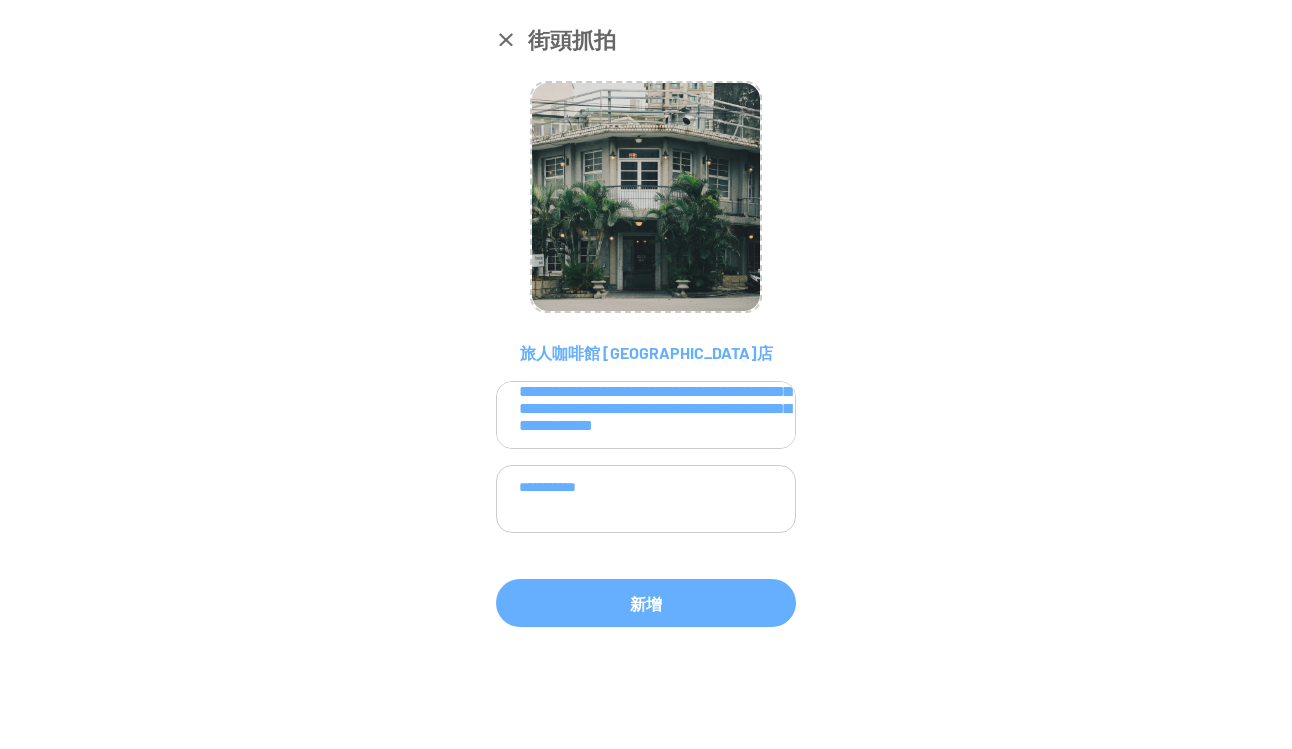 paste on "**********" 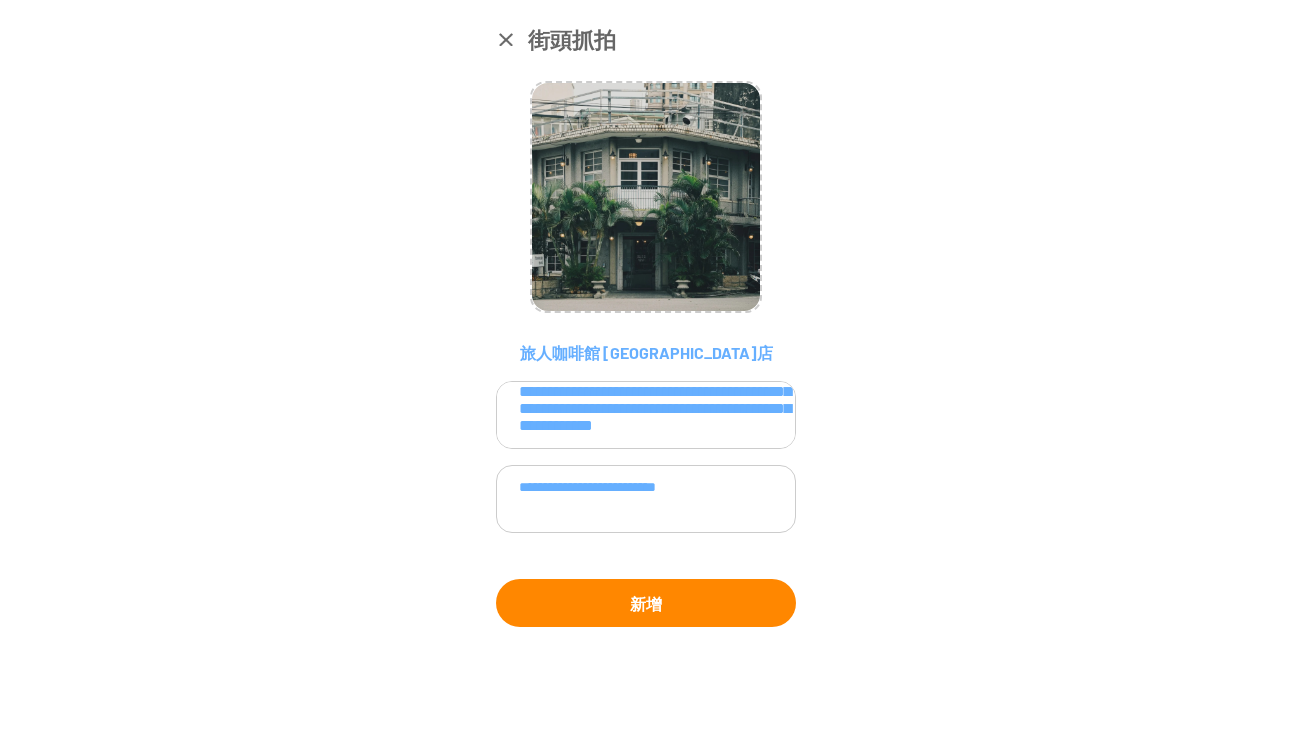 type on "**********" 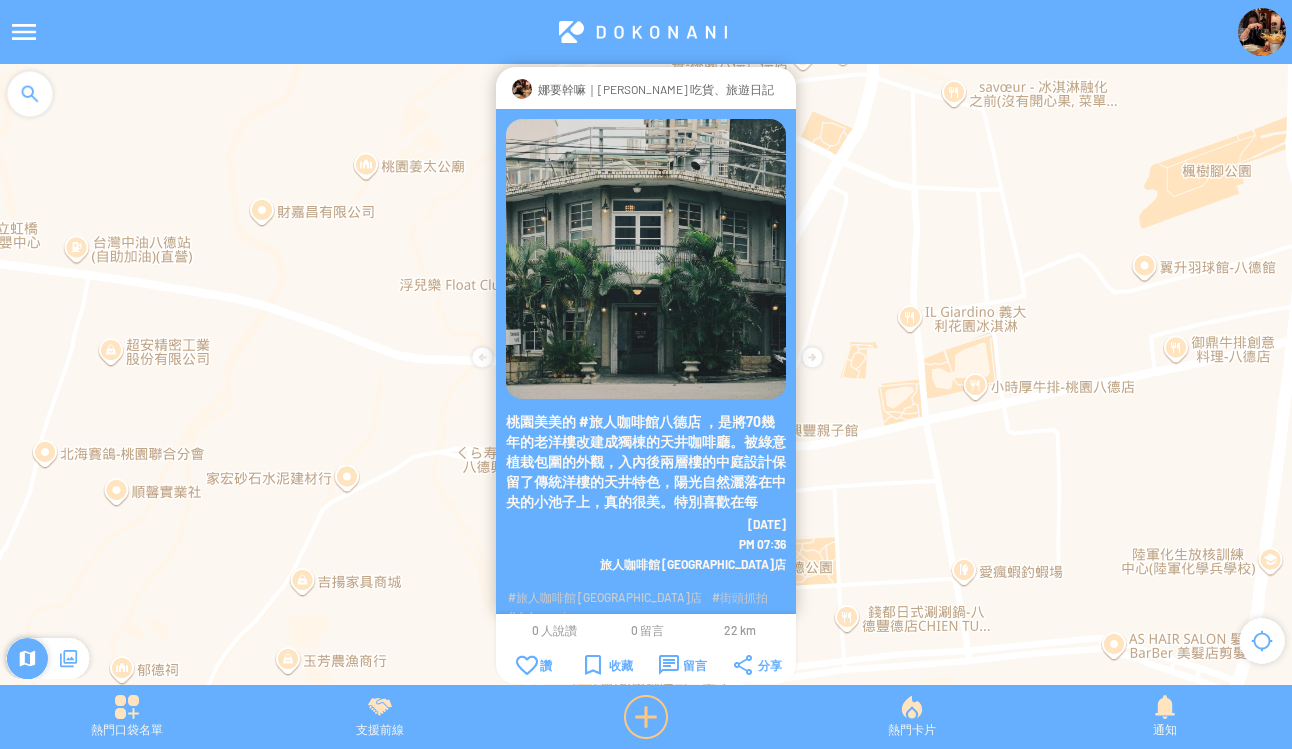 click at bounding box center [646, 717] 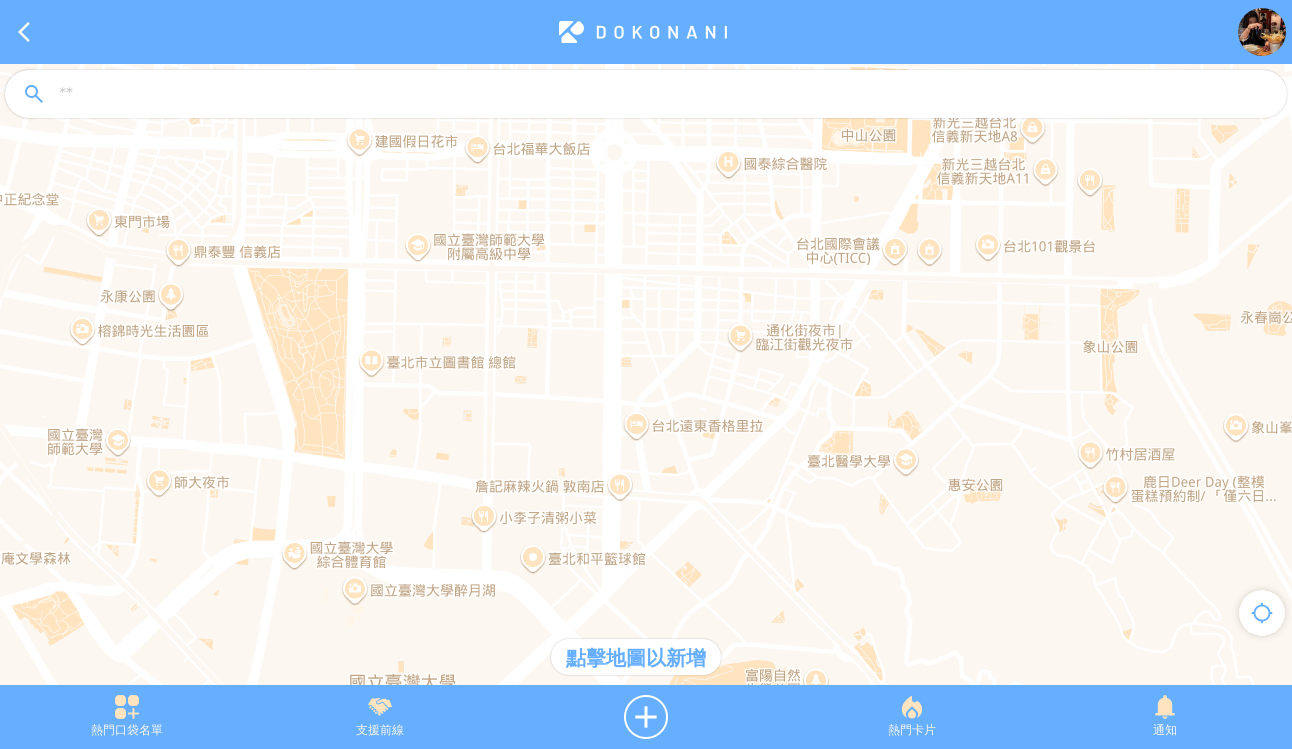 click at bounding box center (664, 95) 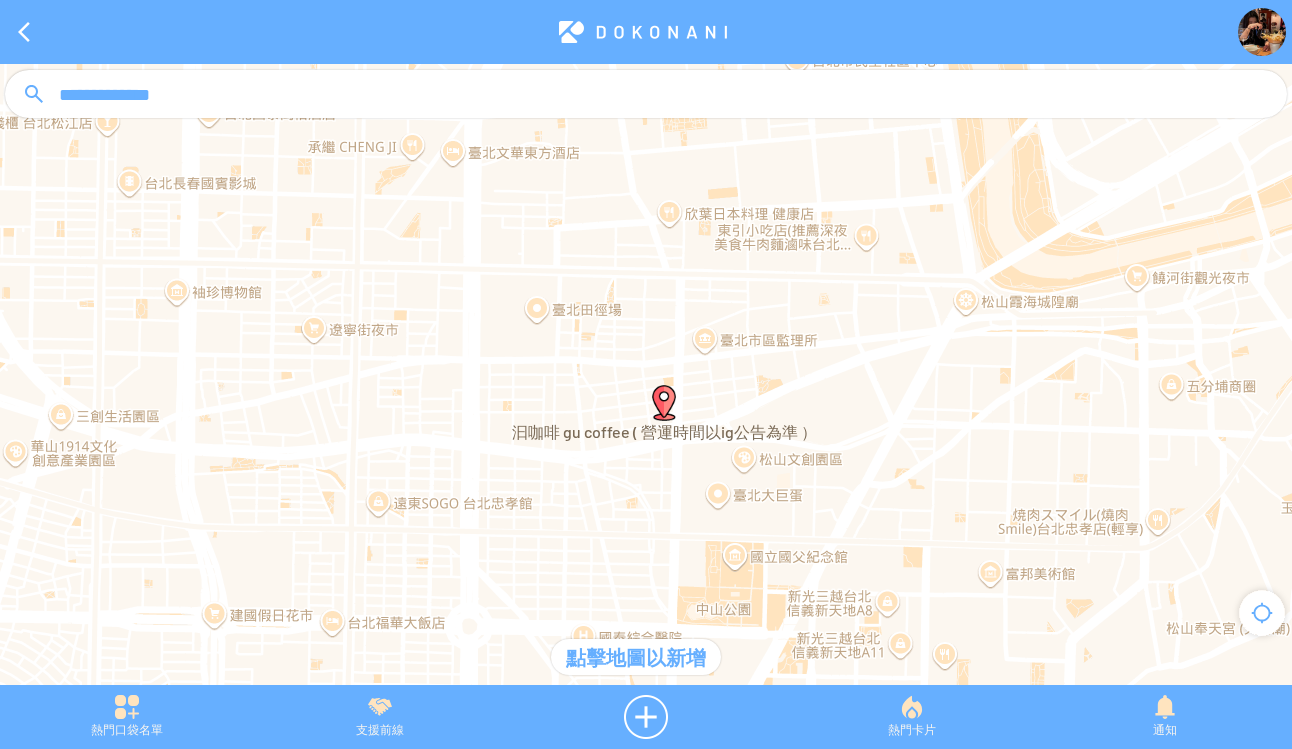 click at bounding box center (664, 403) 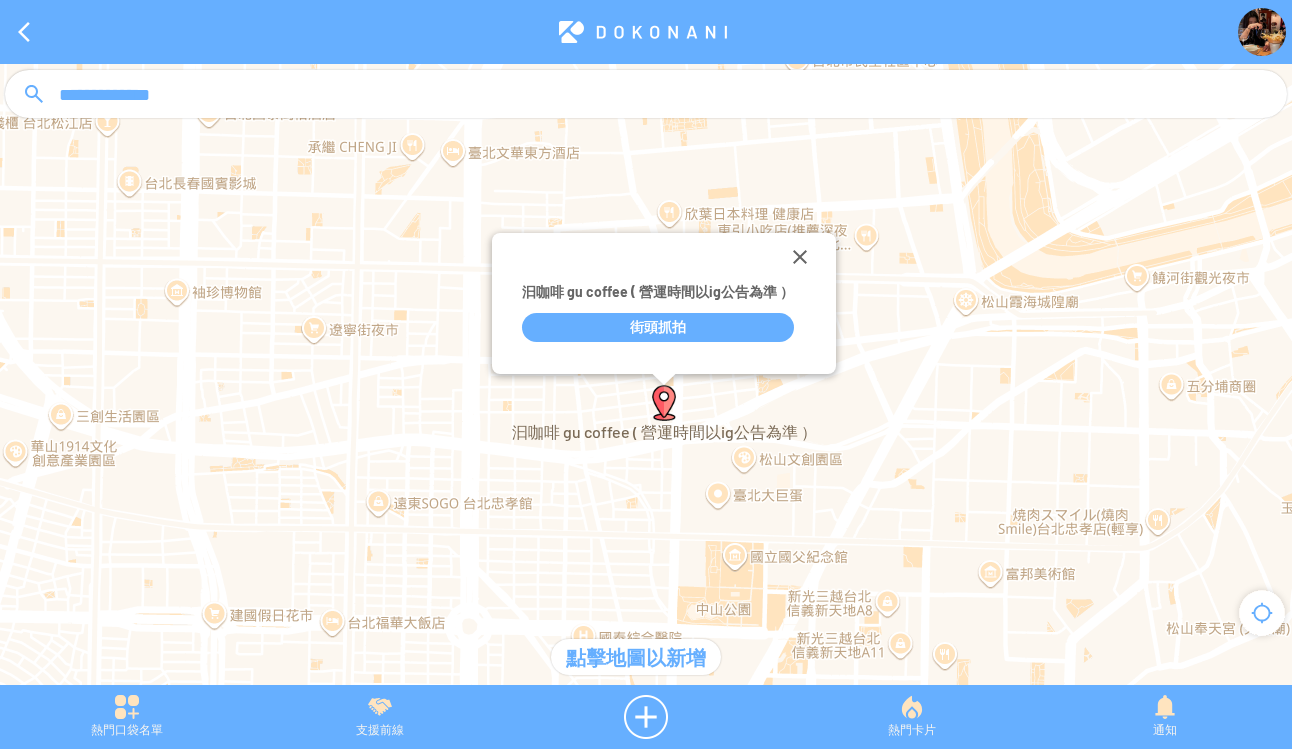 click on "街頭抓拍" at bounding box center [658, 327] 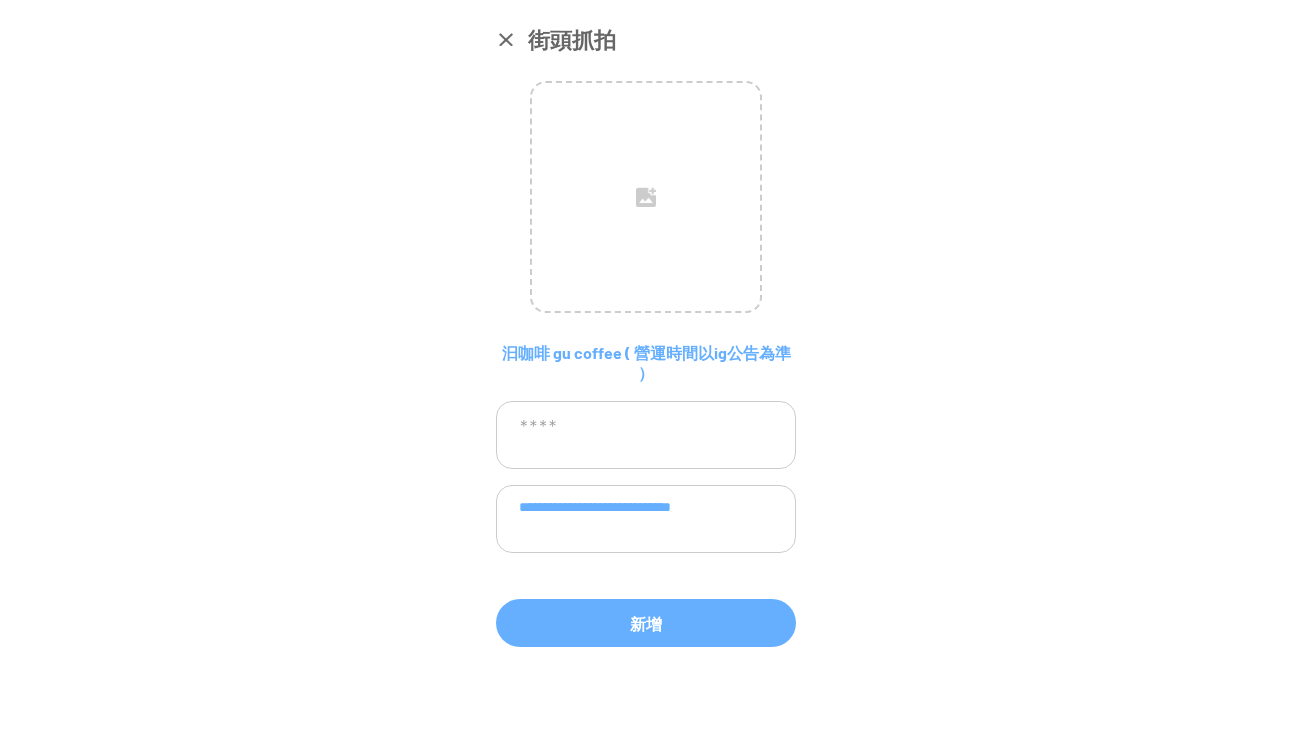 drag, startPoint x: 632, startPoint y: 510, endPoint x: 683, endPoint y: 561, distance: 72.12489 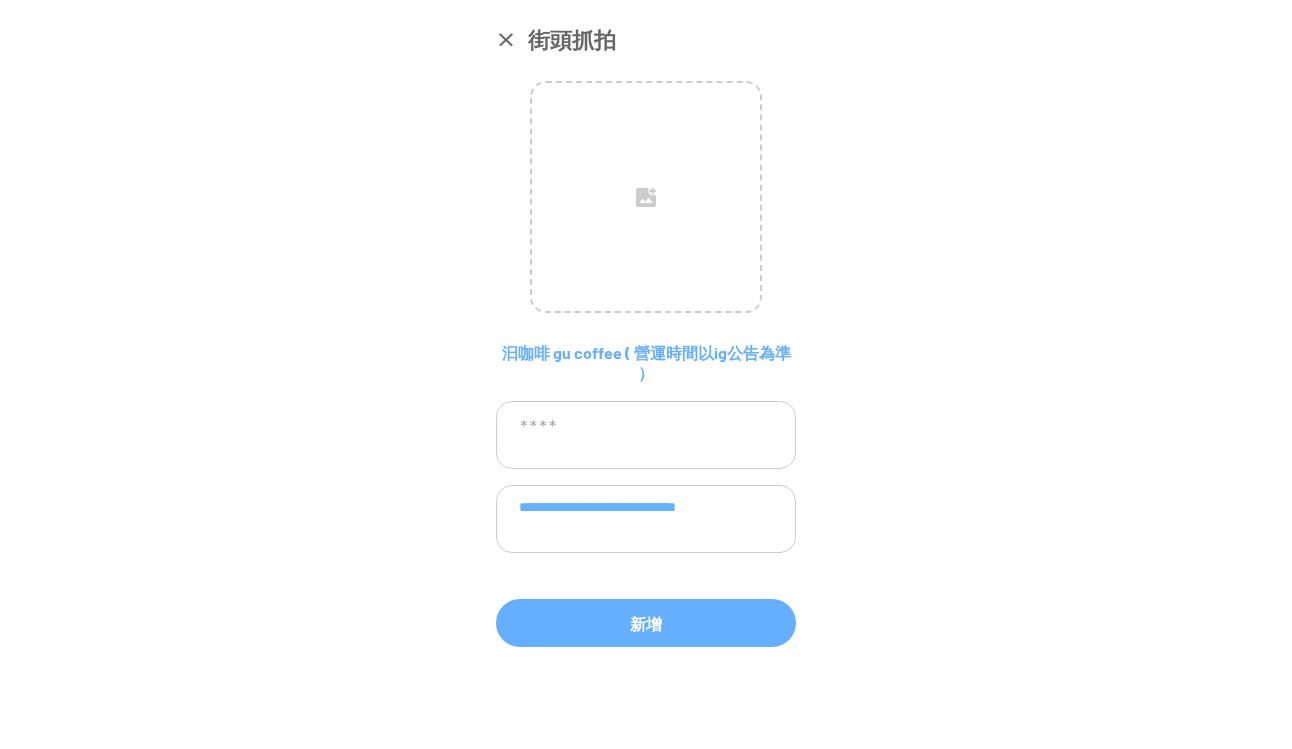 scroll, scrollTop: 0, scrollLeft: 0, axis: both 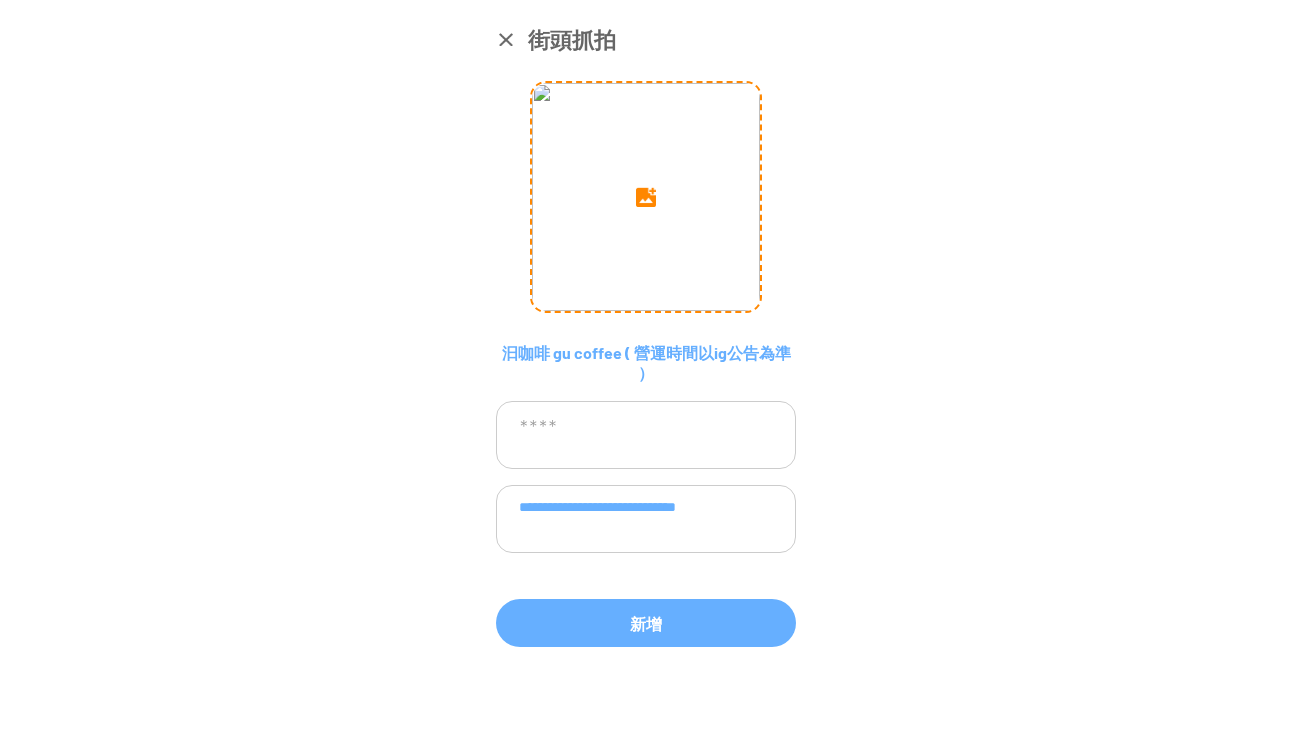 click at bounding box center [646, 197] 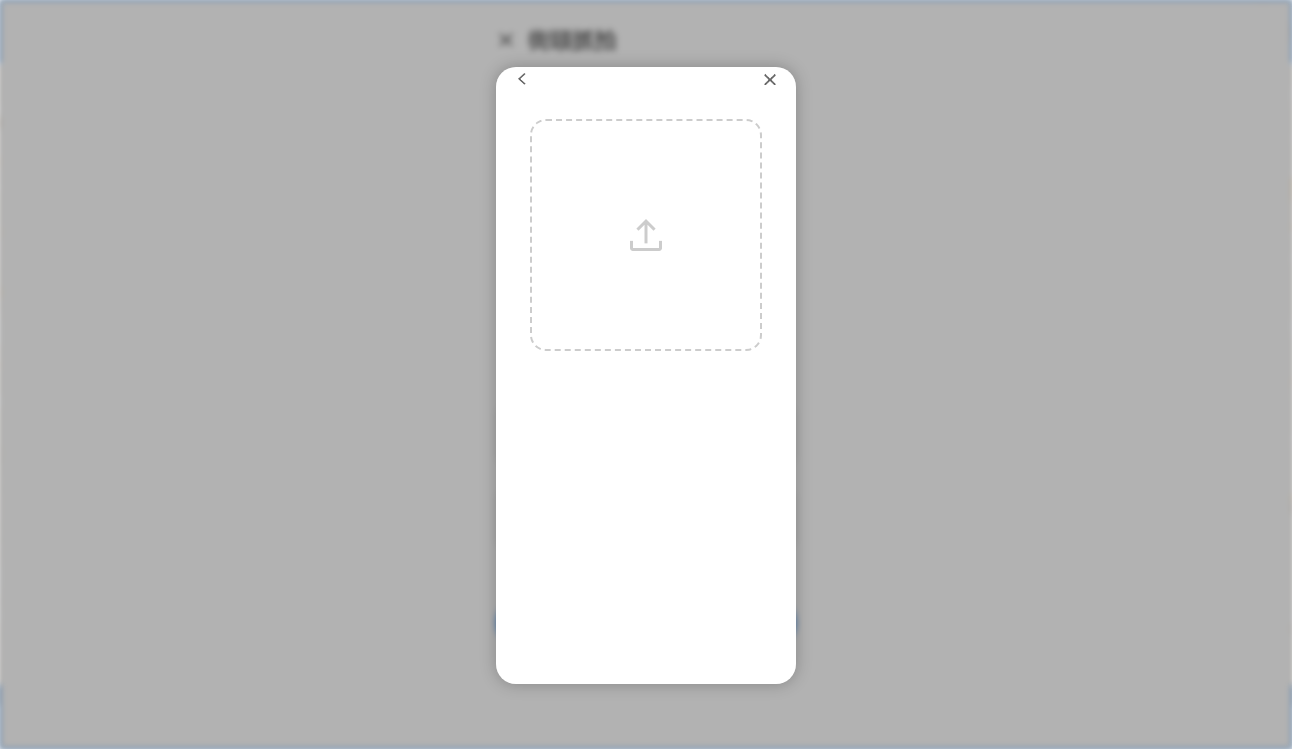 scroll, scrollTop: 10, scrollLeft: 0, axis: vertical 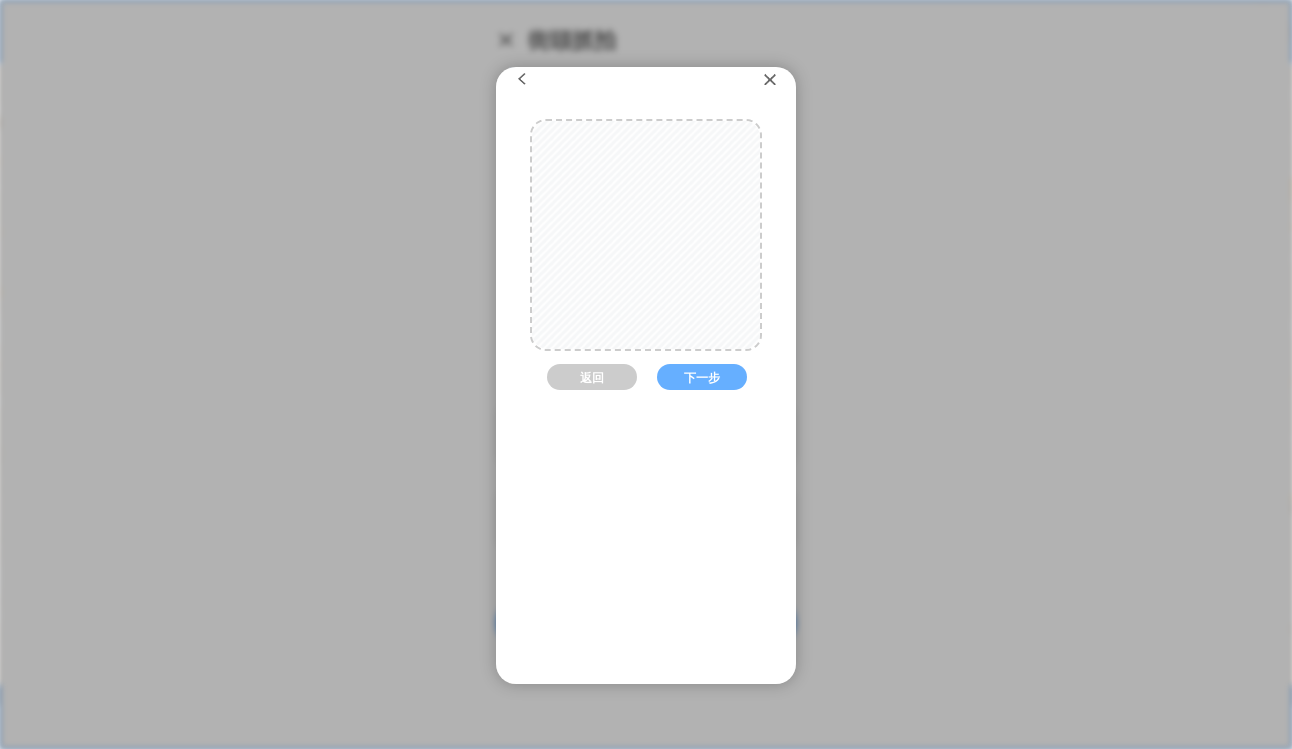 drag, startPoint x: 677, startPoint y: 265, endPoint x: 675, endPoint y: 136, distance: 129.0155 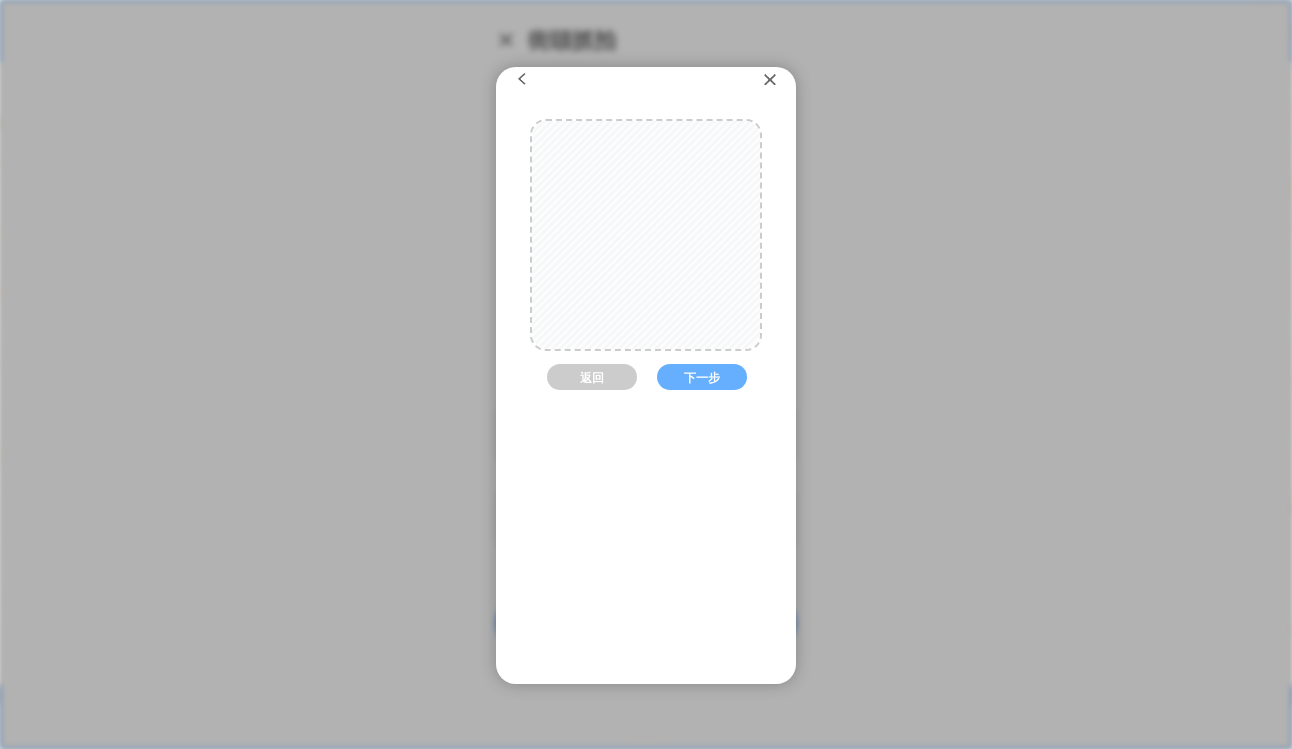 click at bounding box center (646, 222) 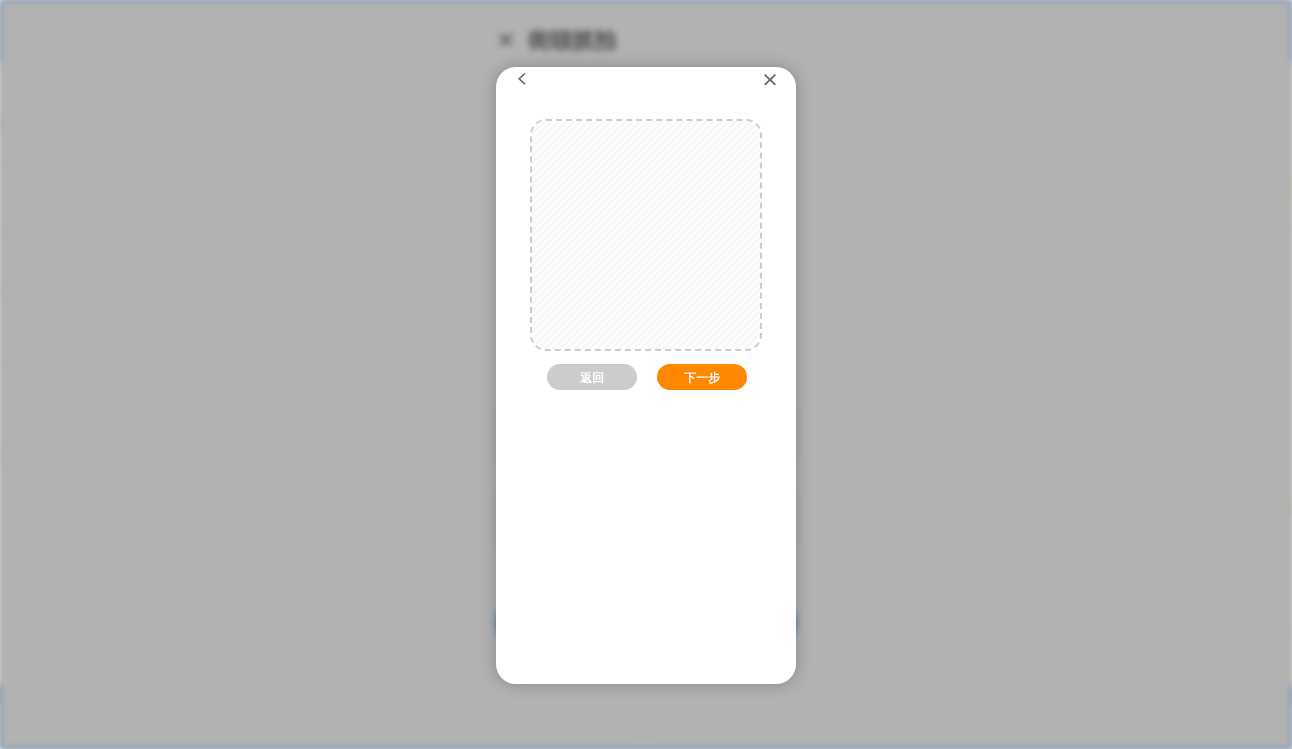 click on "下一步" at bounding box center [702, 377] 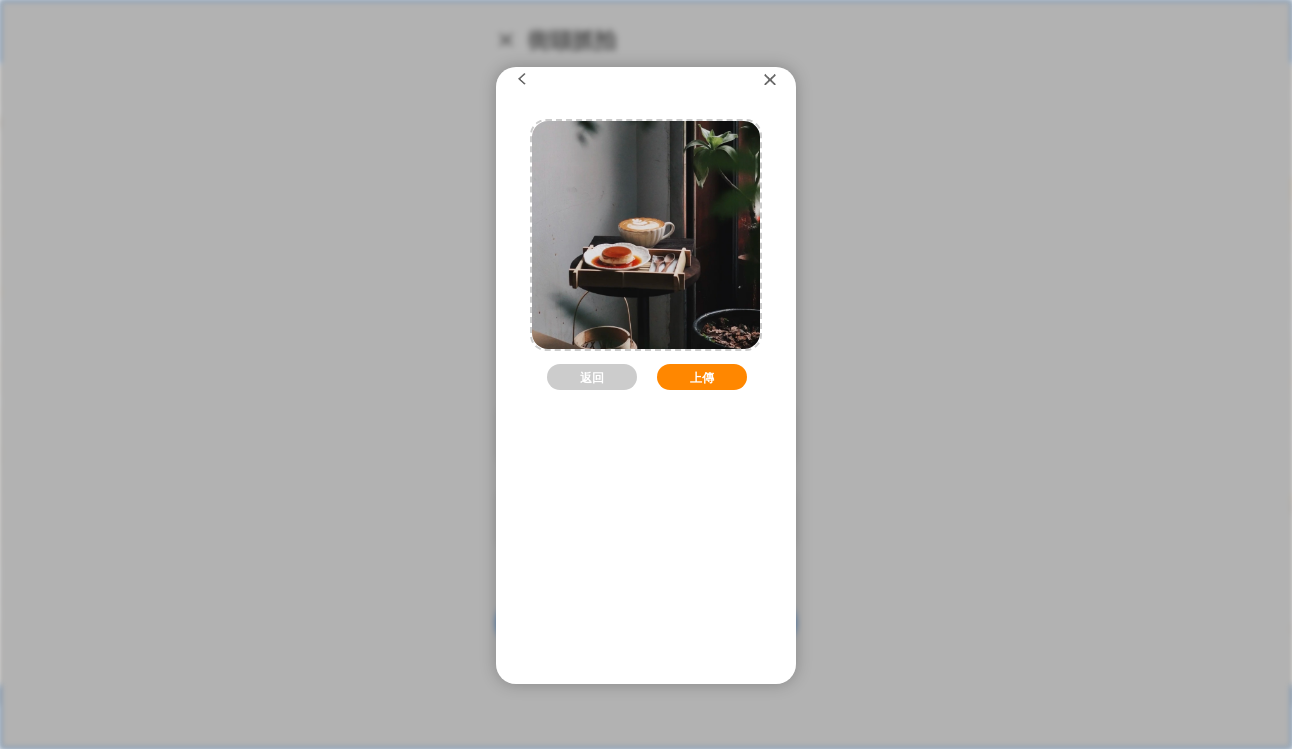 click on "上傳" at bounding box center [702, 377] 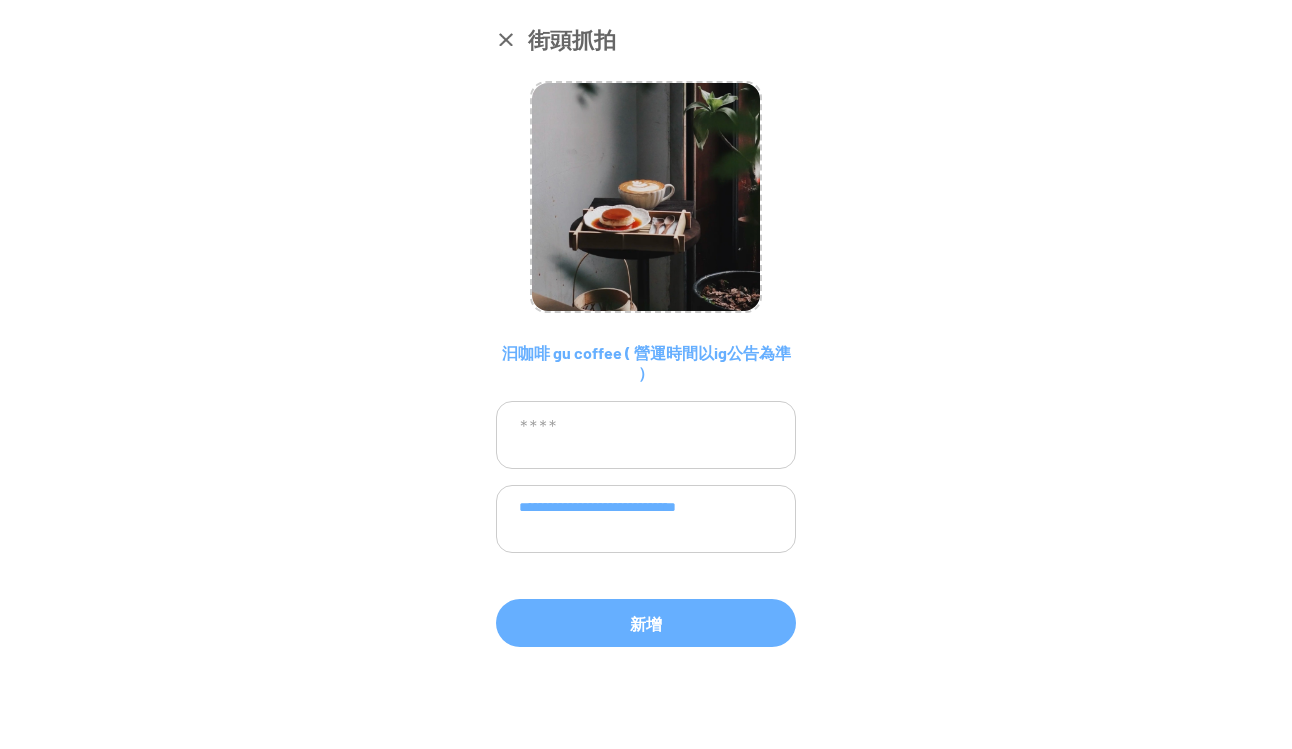 click at bounding box center [646, 435] 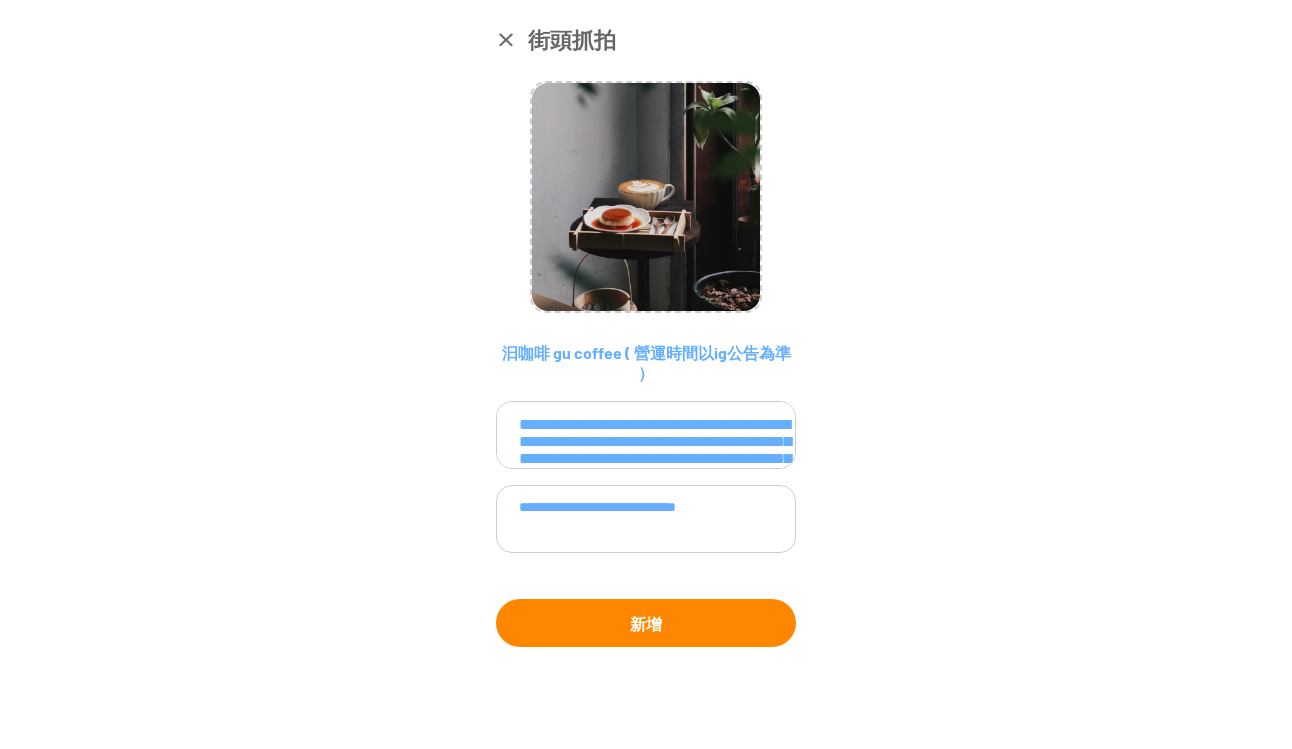 scroll, scrollTop: 196, scrollLeft: 0, axis: vertical 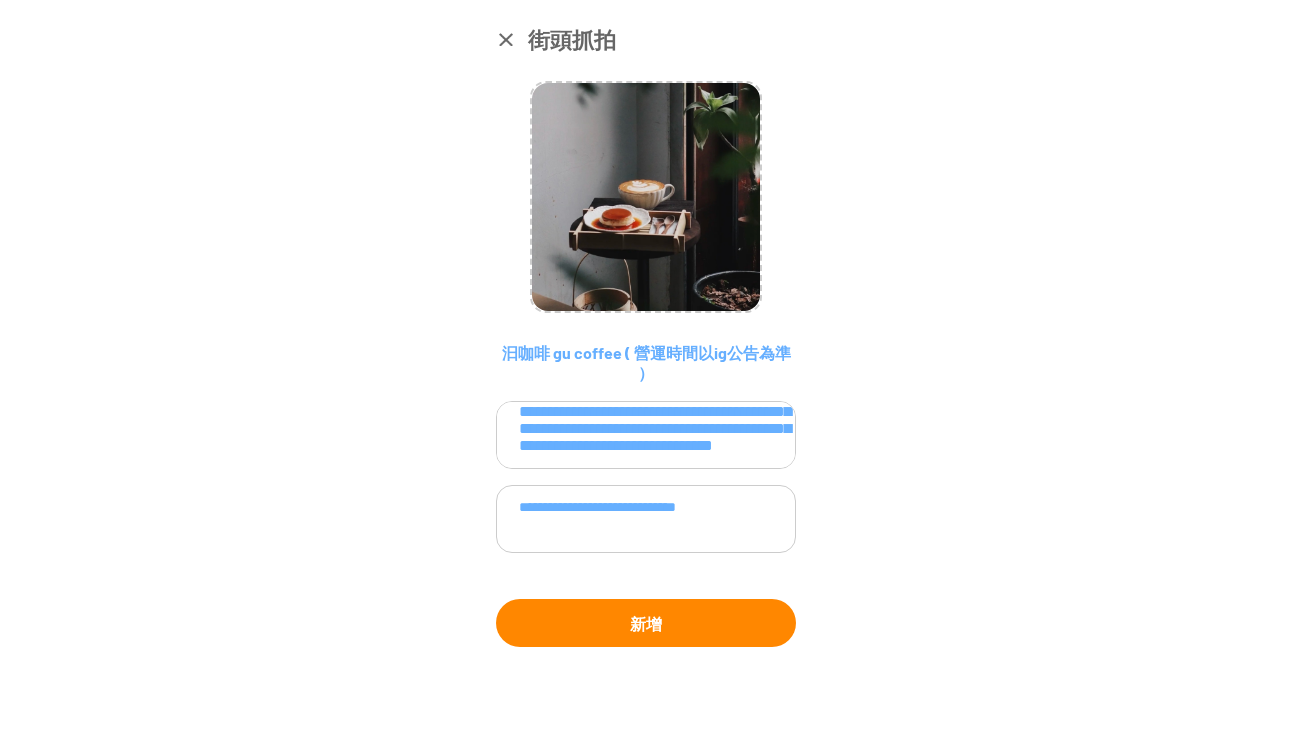 type on "**********" 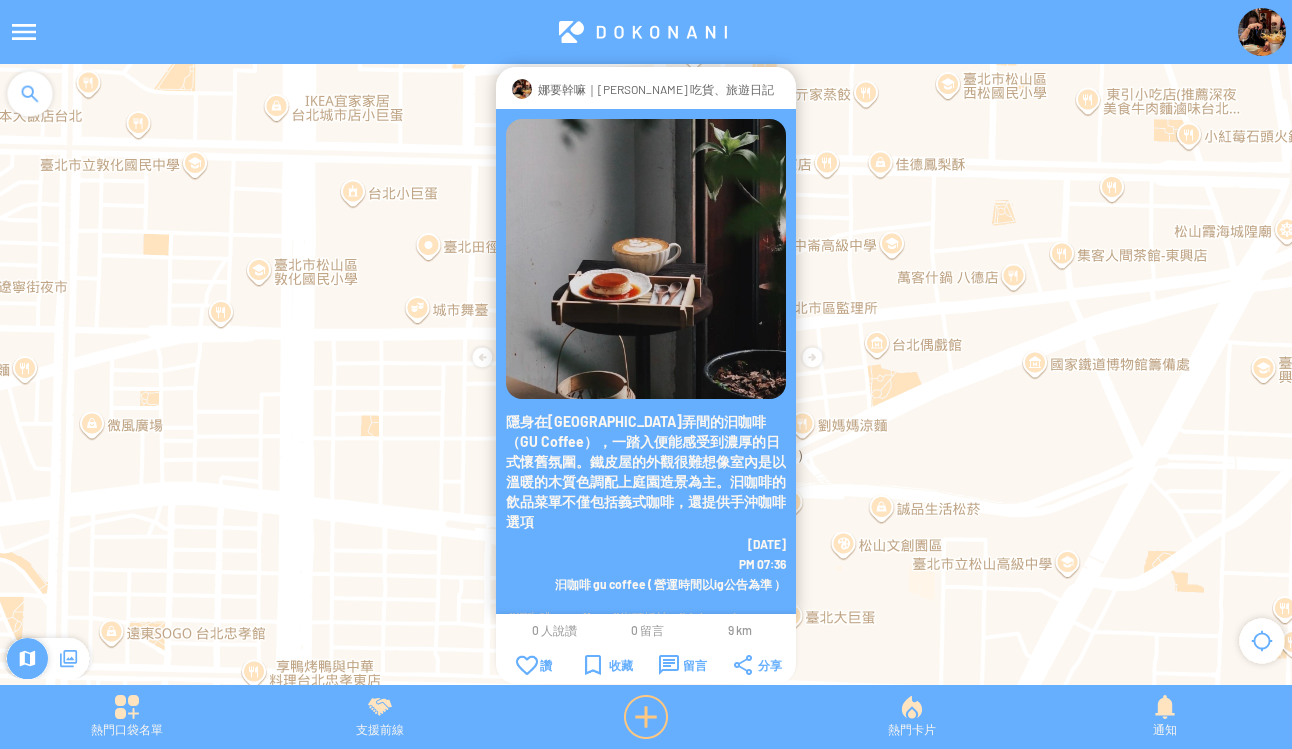 click at bounding box center [646, 717] 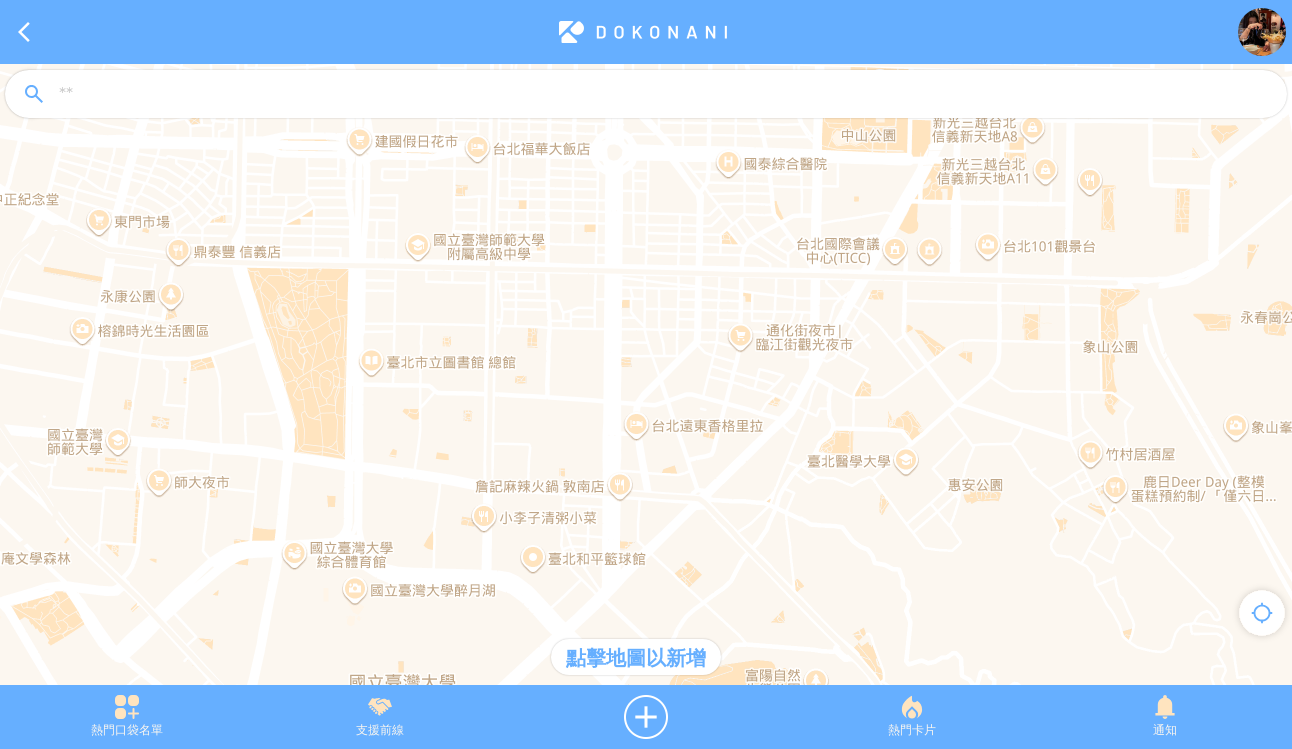 click at bounding box center [664, 95] 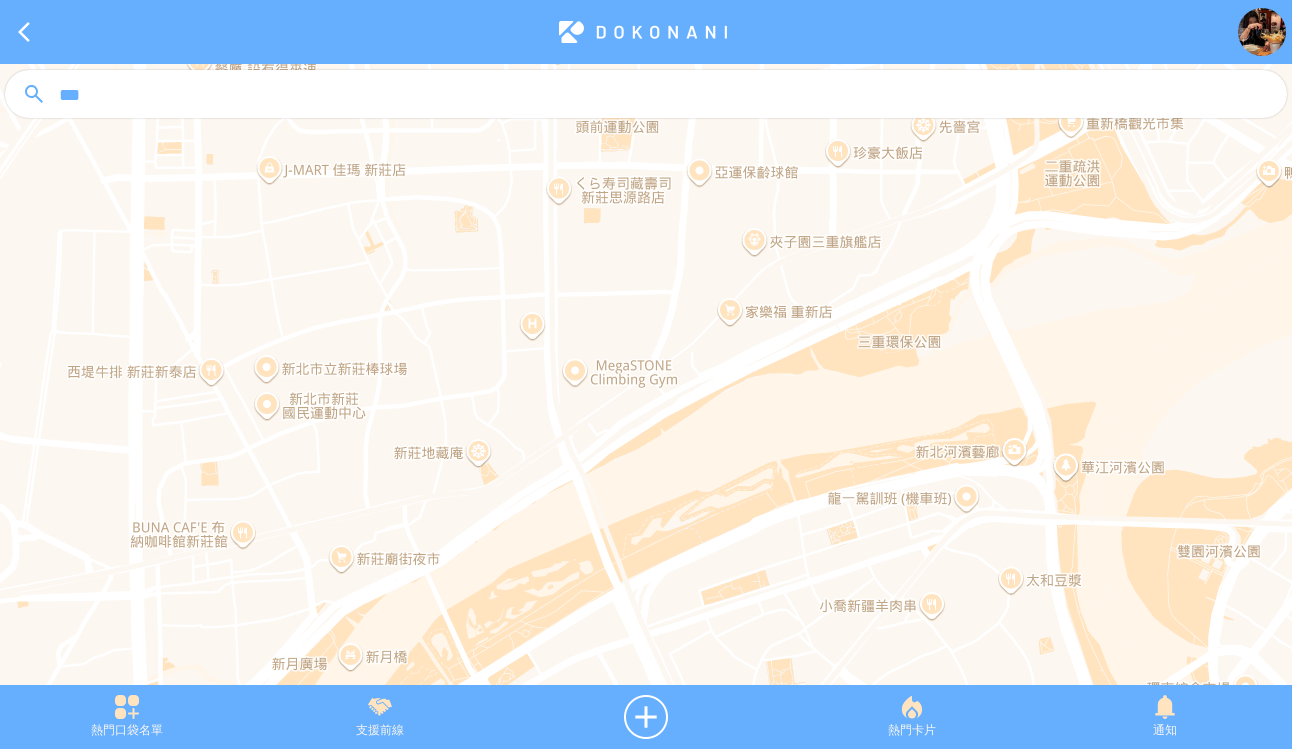 click on "***" at bounding box center [664, 95] 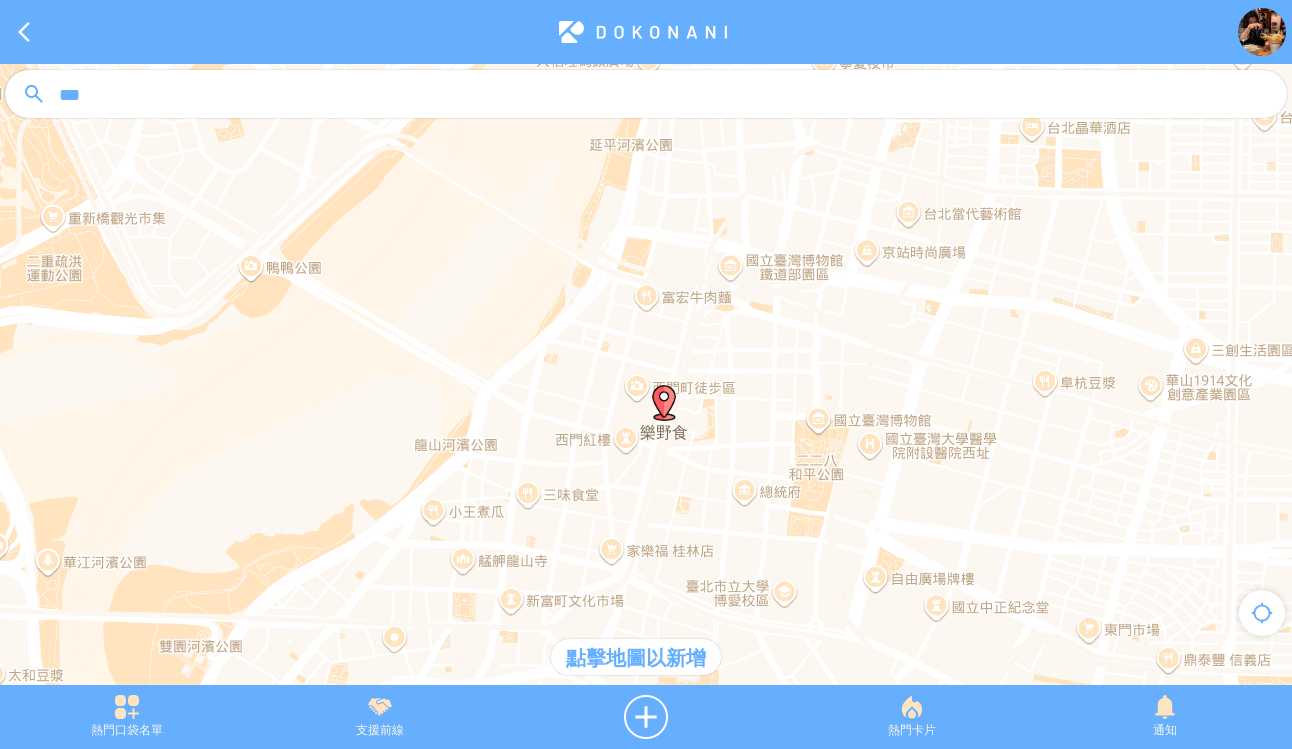 click at bounding box center [664, 403] 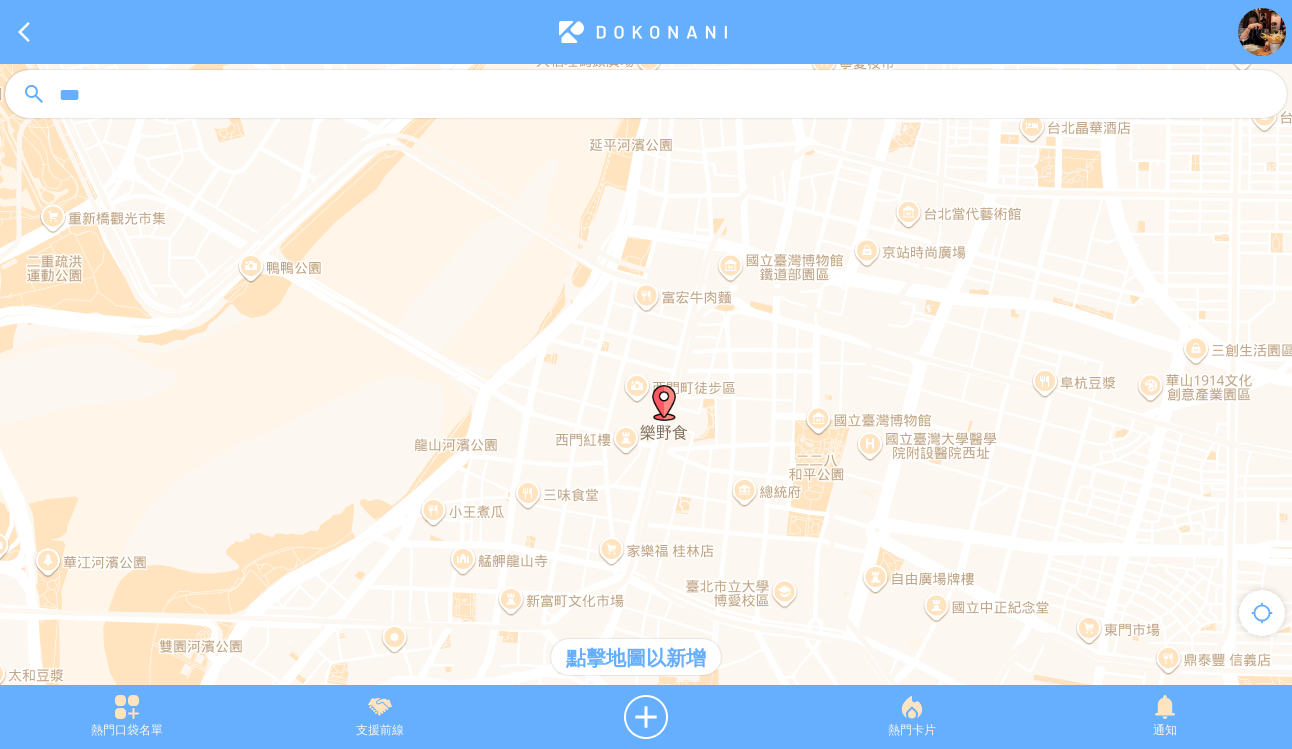click at bounding box center [664, 403] 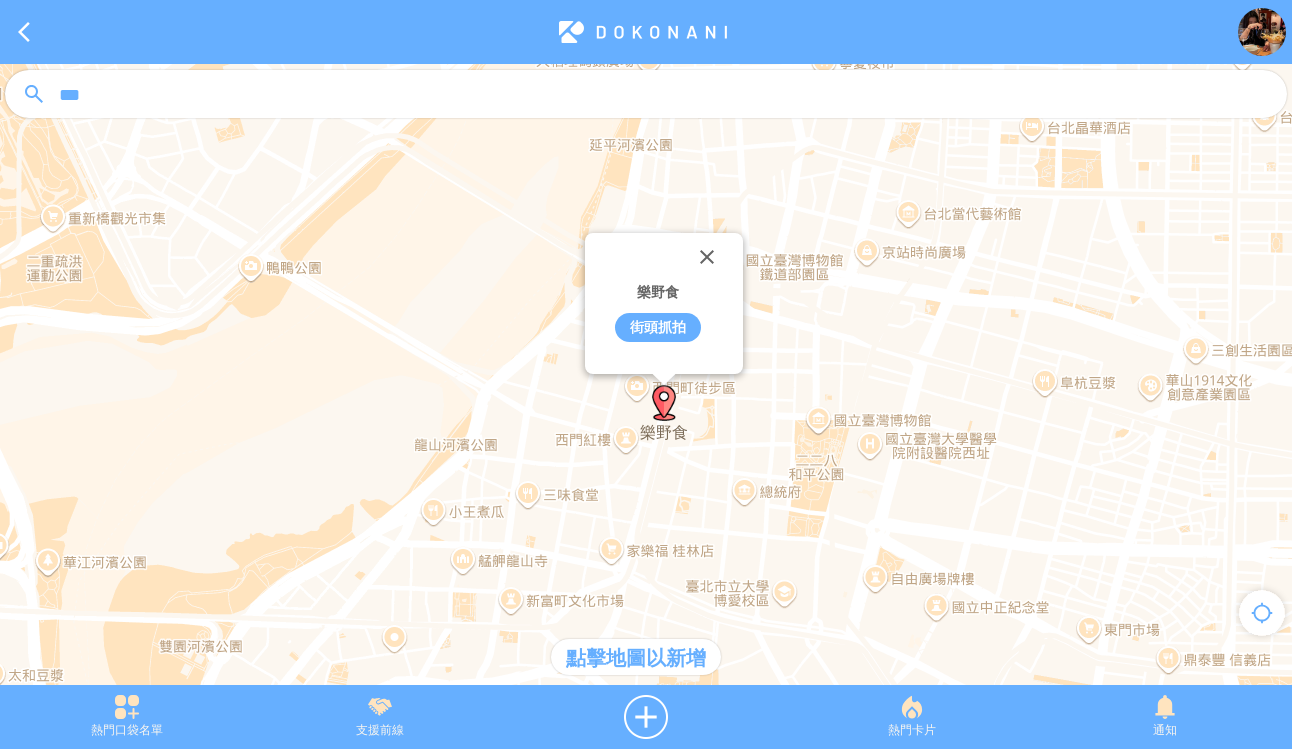 click on "街頭抓拍" at bounding box center [658, 327] 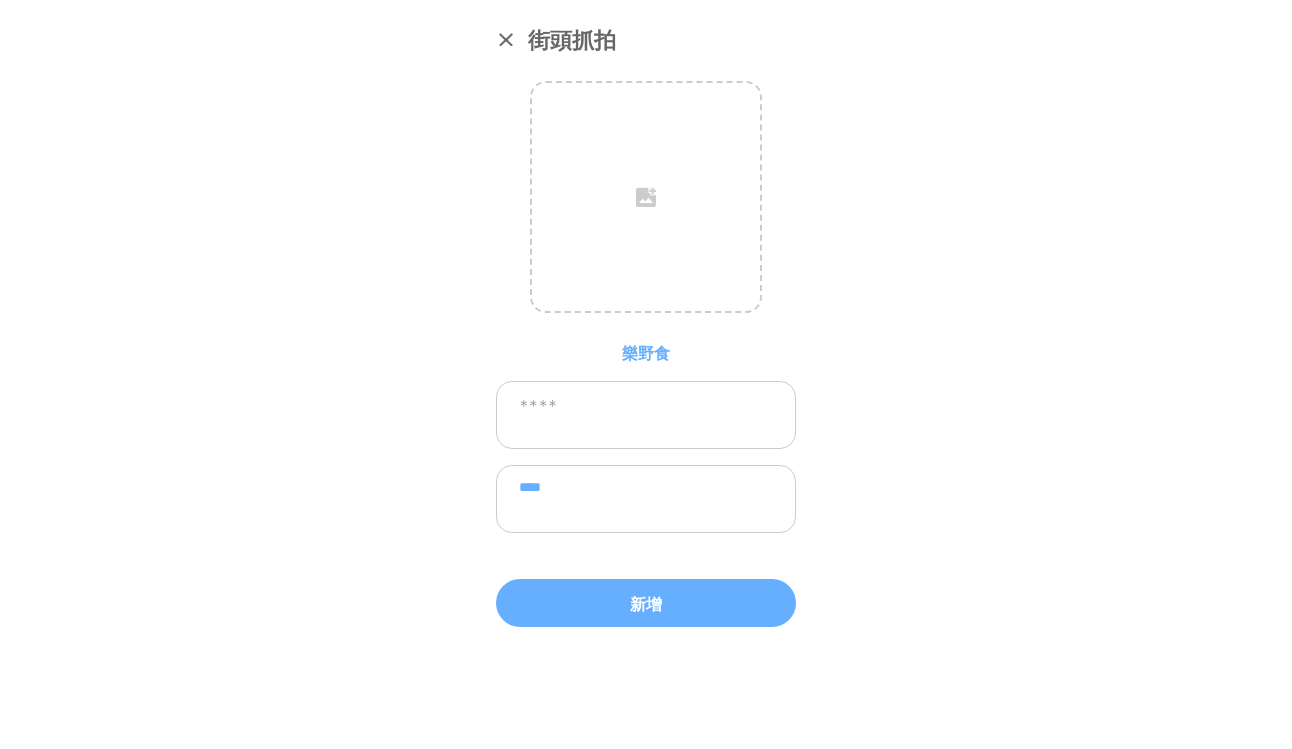 click on "****" at bounding box center [646, 499] 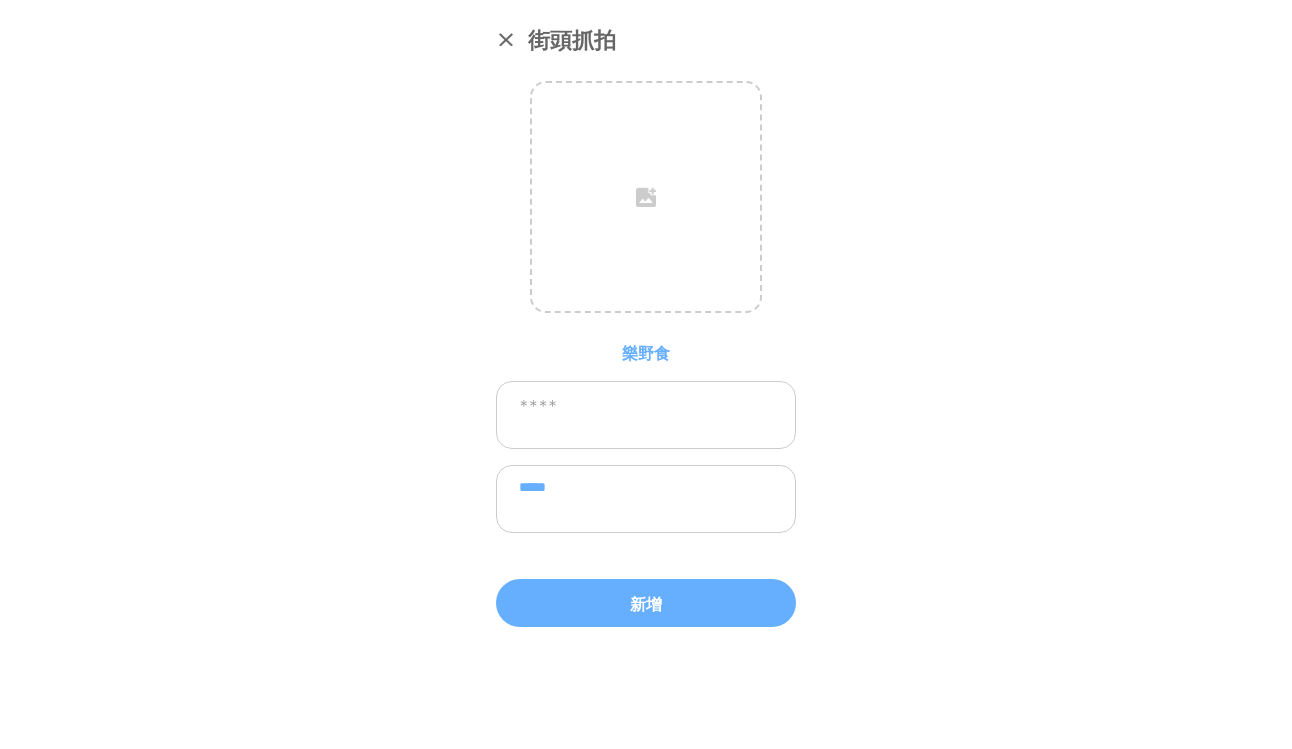 paste on "**********" 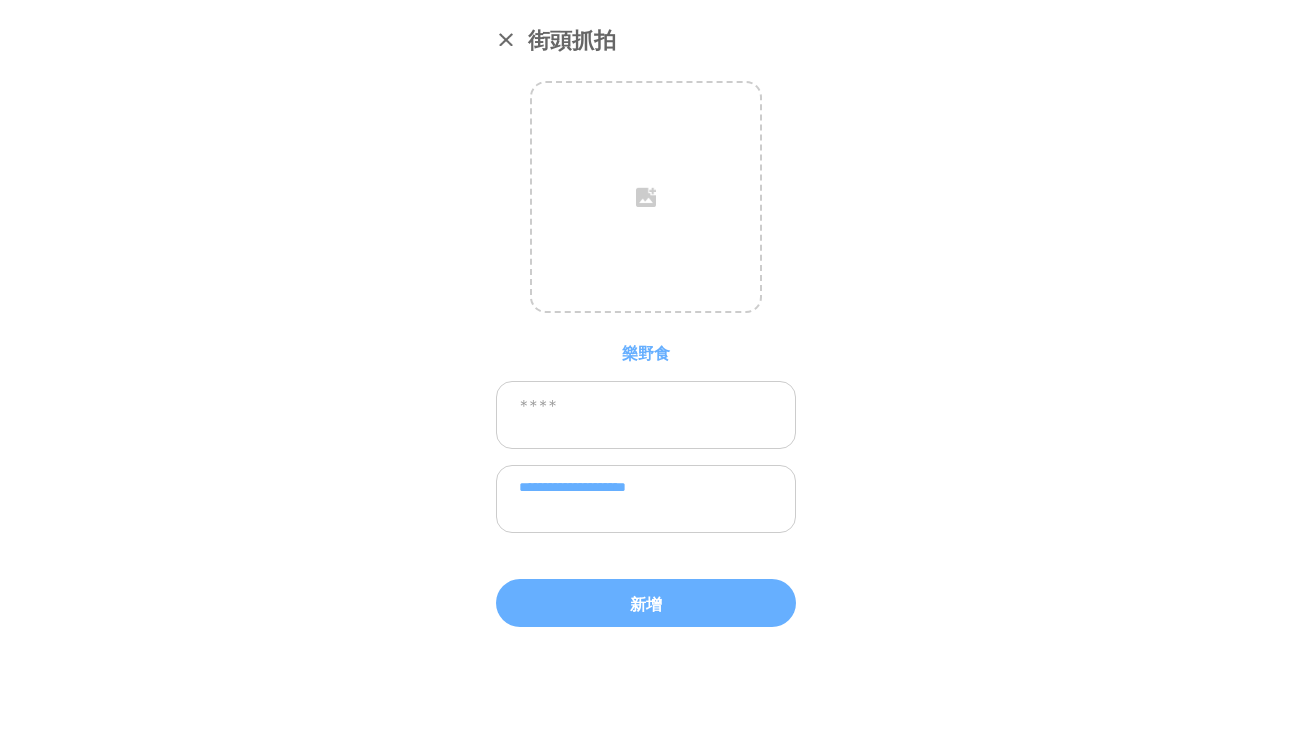 type on "**********" 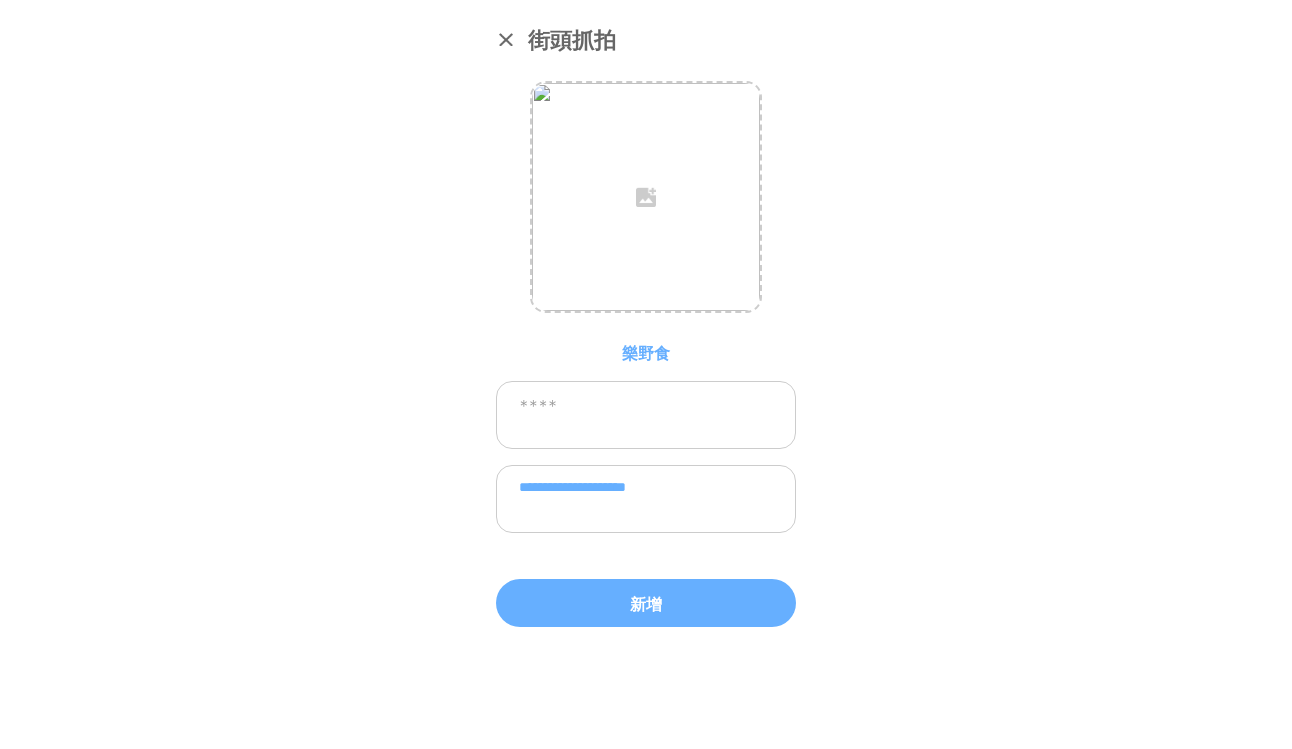 click at bounding box center [646, 197] 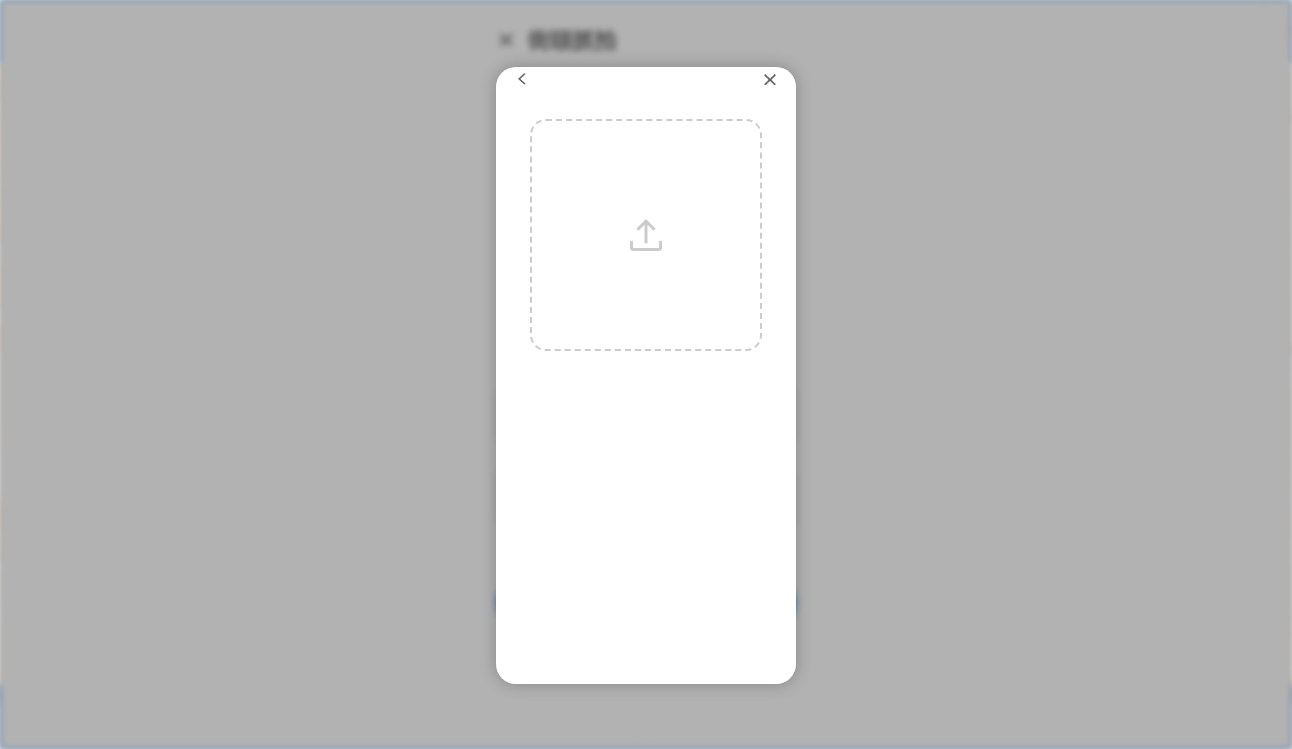 scroll, scrollTop: 10, scrollLeft: 0, axis: vertical 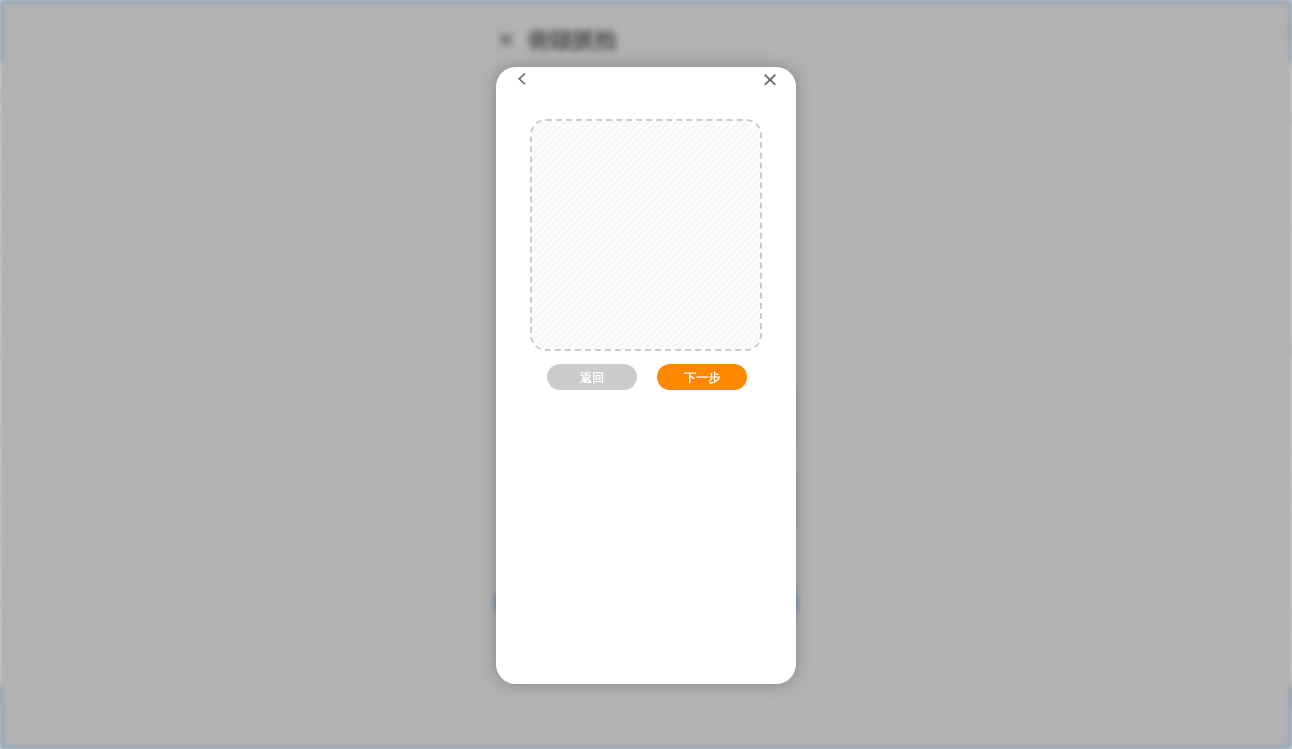 drag, startPoint x: 689, startPoint y: 298, endPoint x: 708, endPoint y: 387, distance: 91.00549 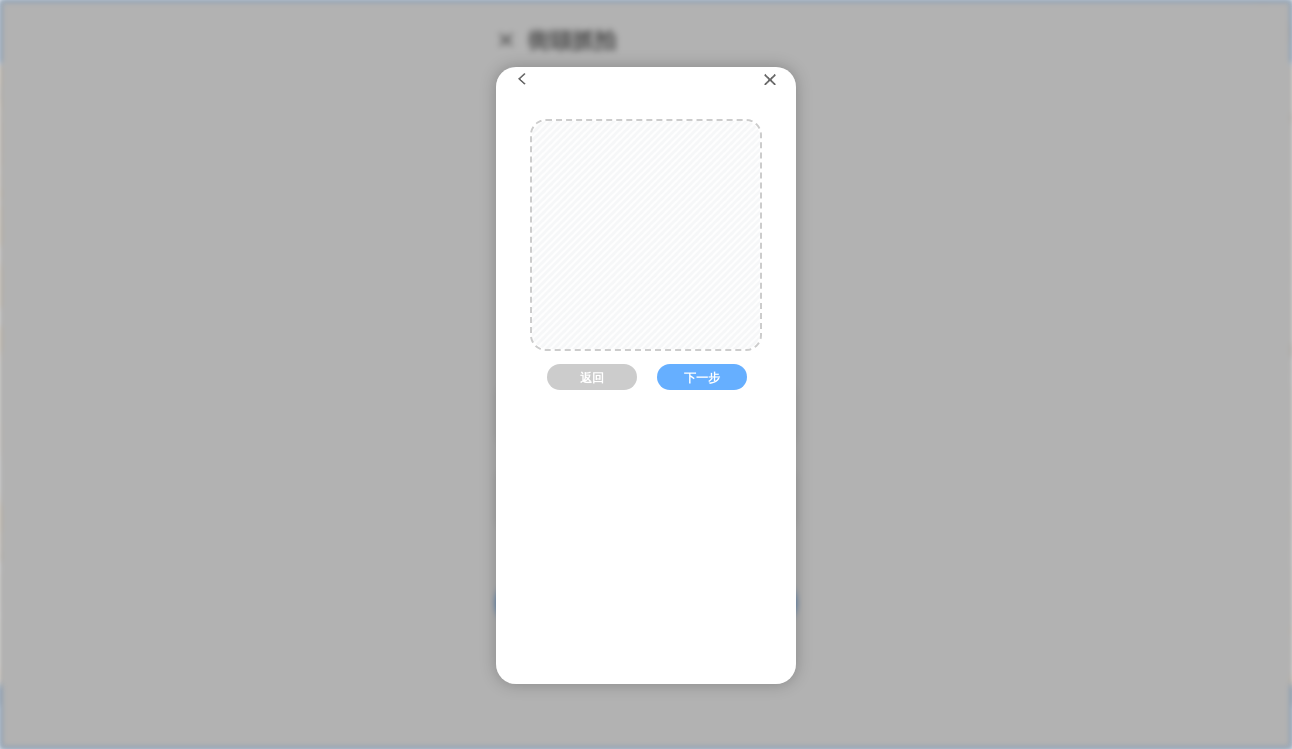 click on "下一步" at bounding box center (702, 377) 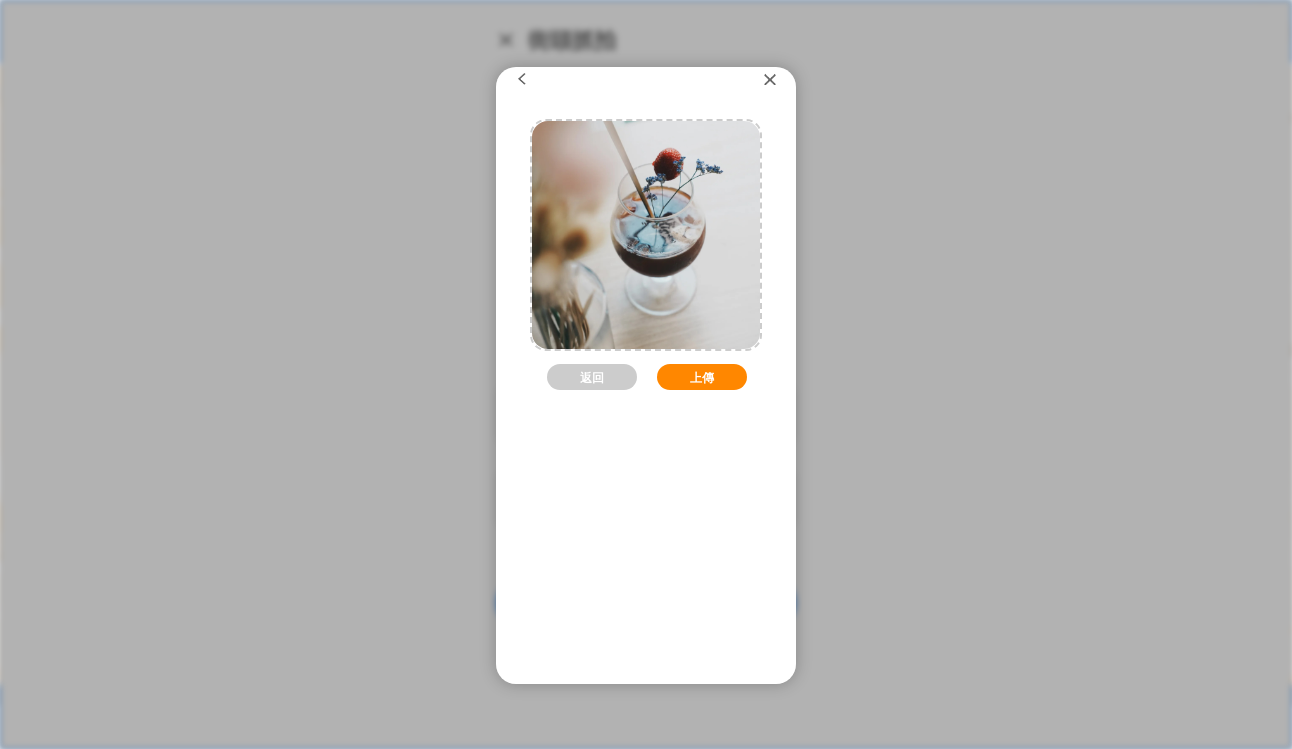 click on "上傳" at bounding box center (702, 377) 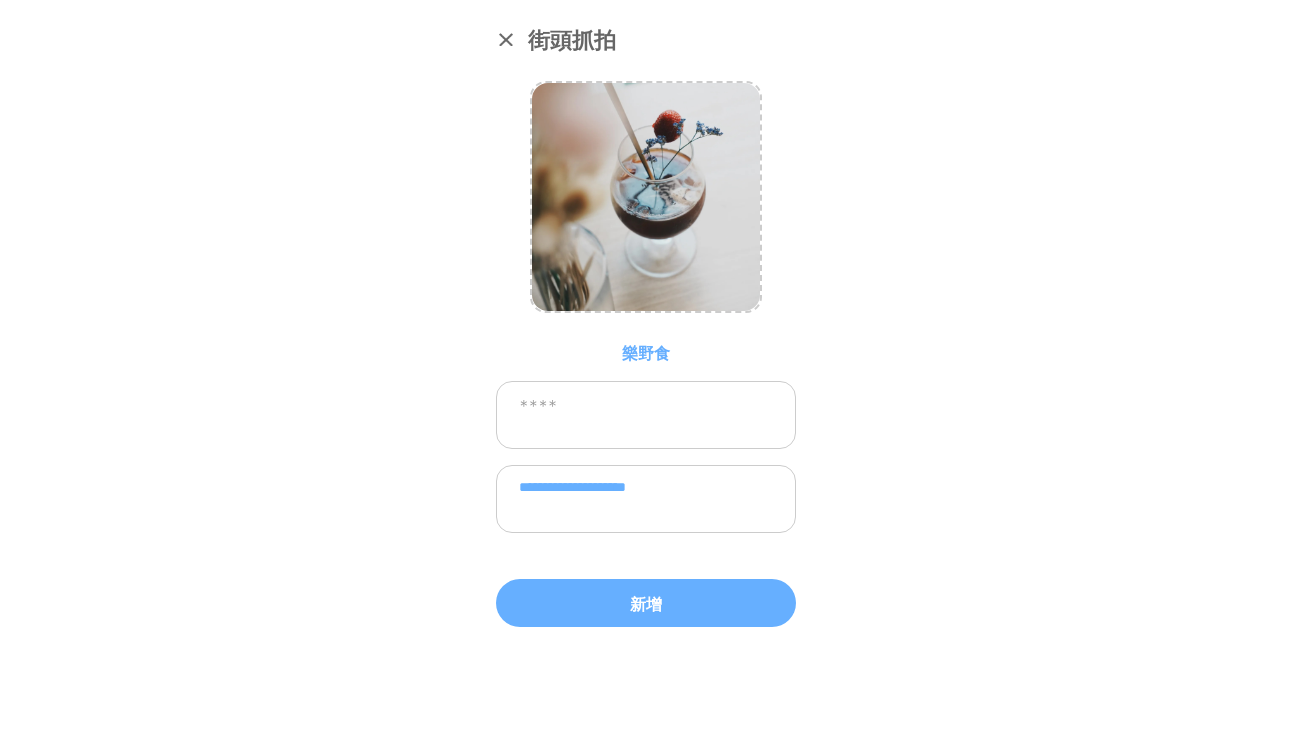 scroll, scrollTop: 0, scrollLeft: 0, axis: both 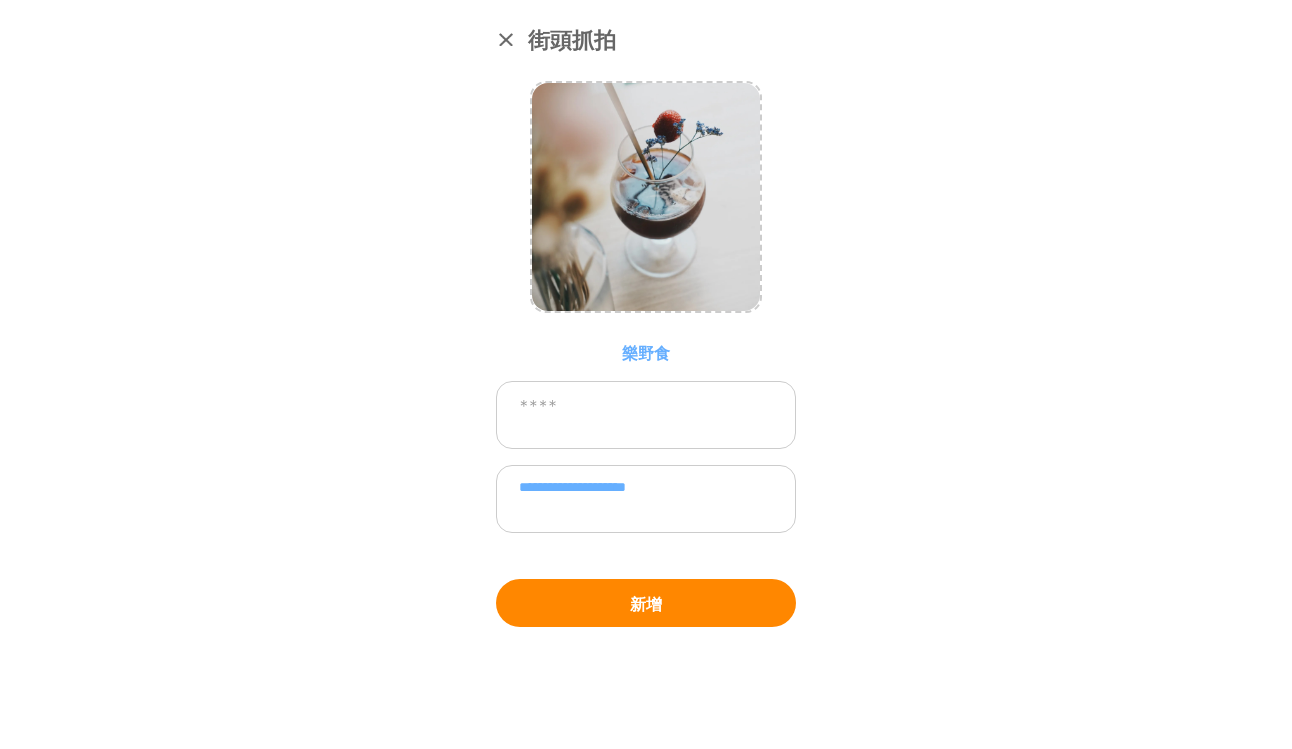 drag, startPoint x: 674, startPoint y: 410, endPoint x: 634, endPoint y: 584, distance: 178.53851 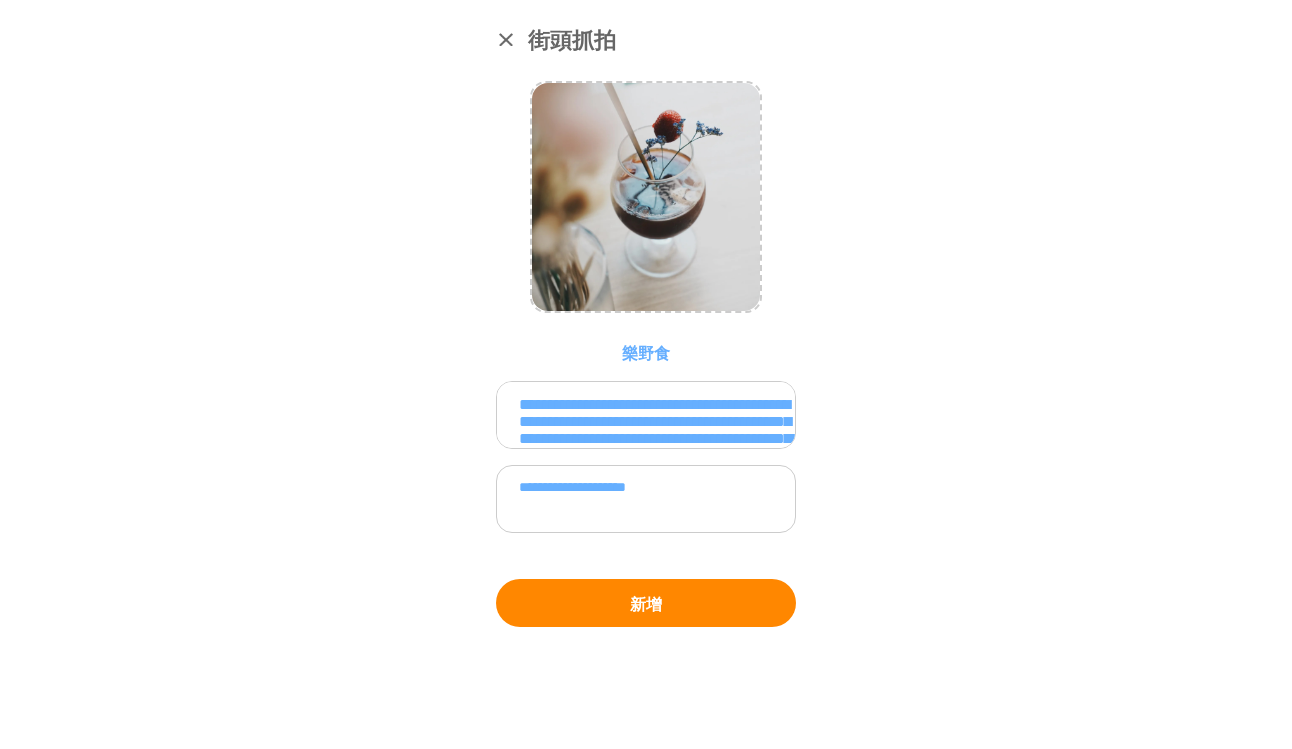 scroll, scrollTop: 151, scrollLeft: 0, axis: vertical 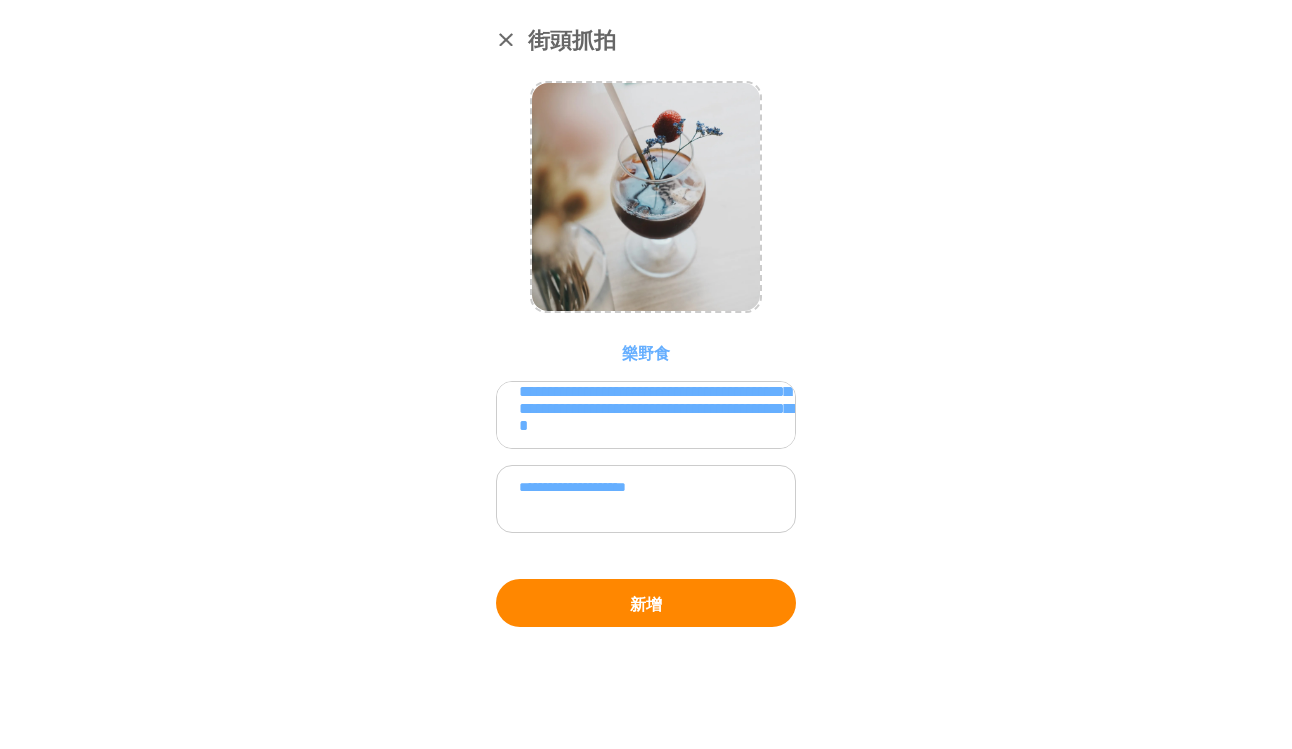 type on "**********" 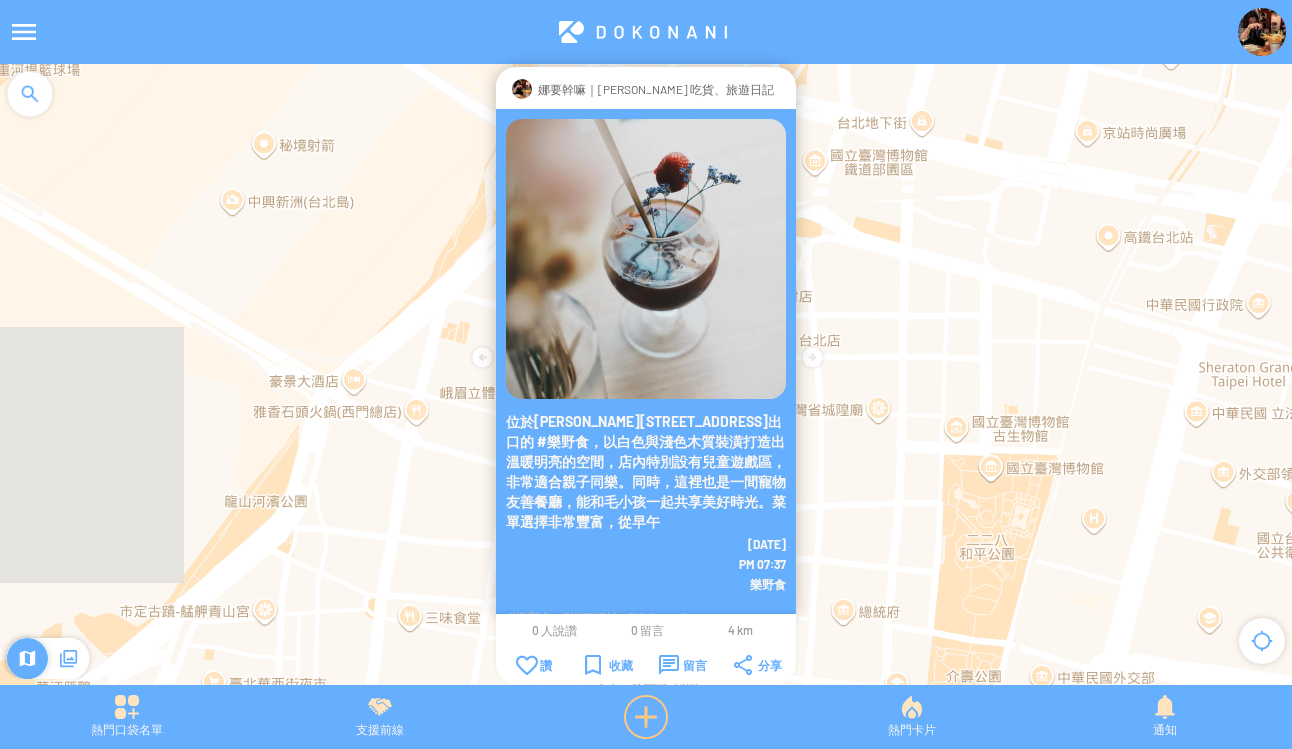 click at bounding box center [646, 717] 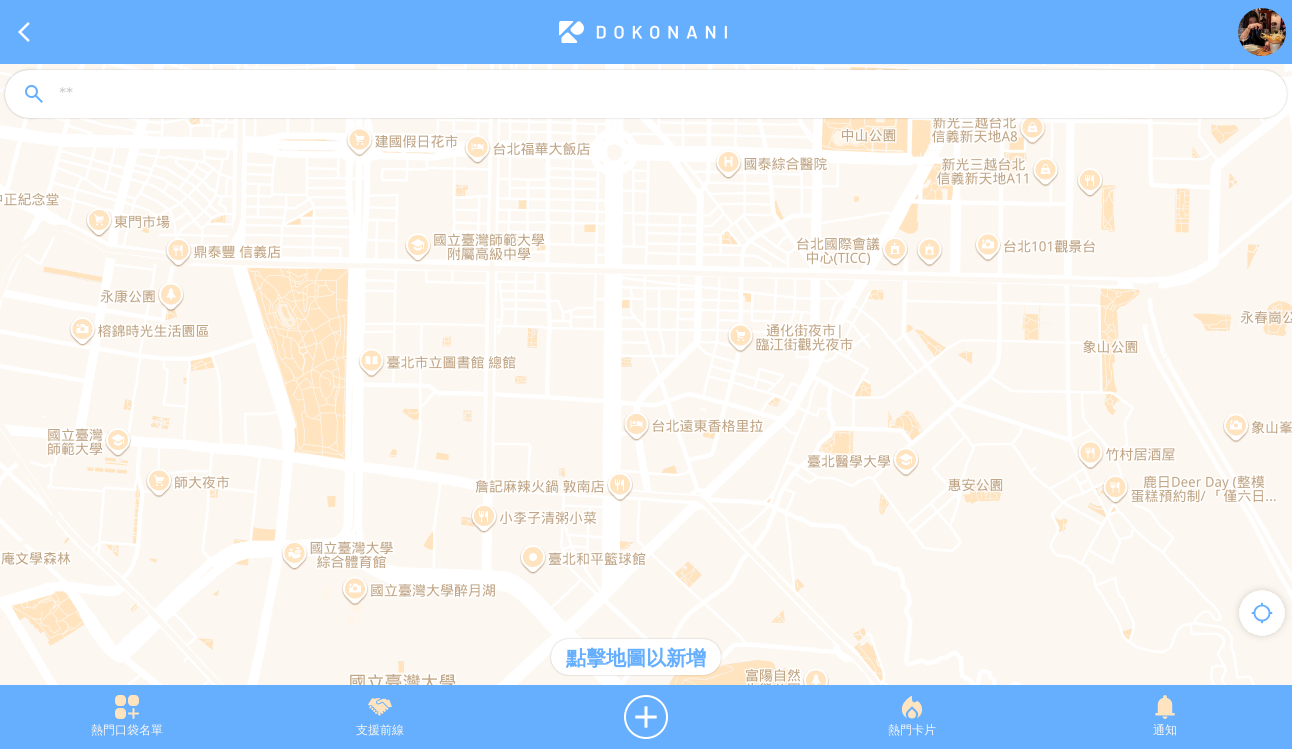 click at bounding box center [664, 95] 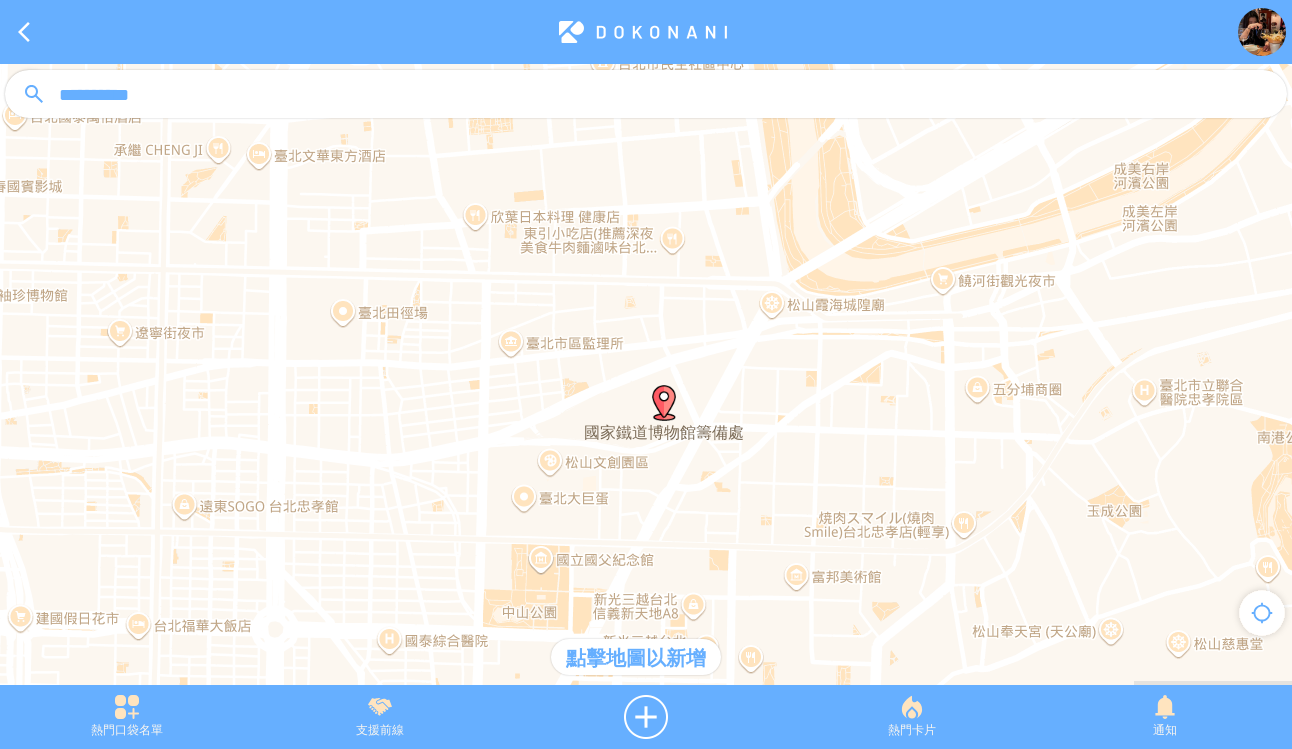 click at bounding box center (664, 403) 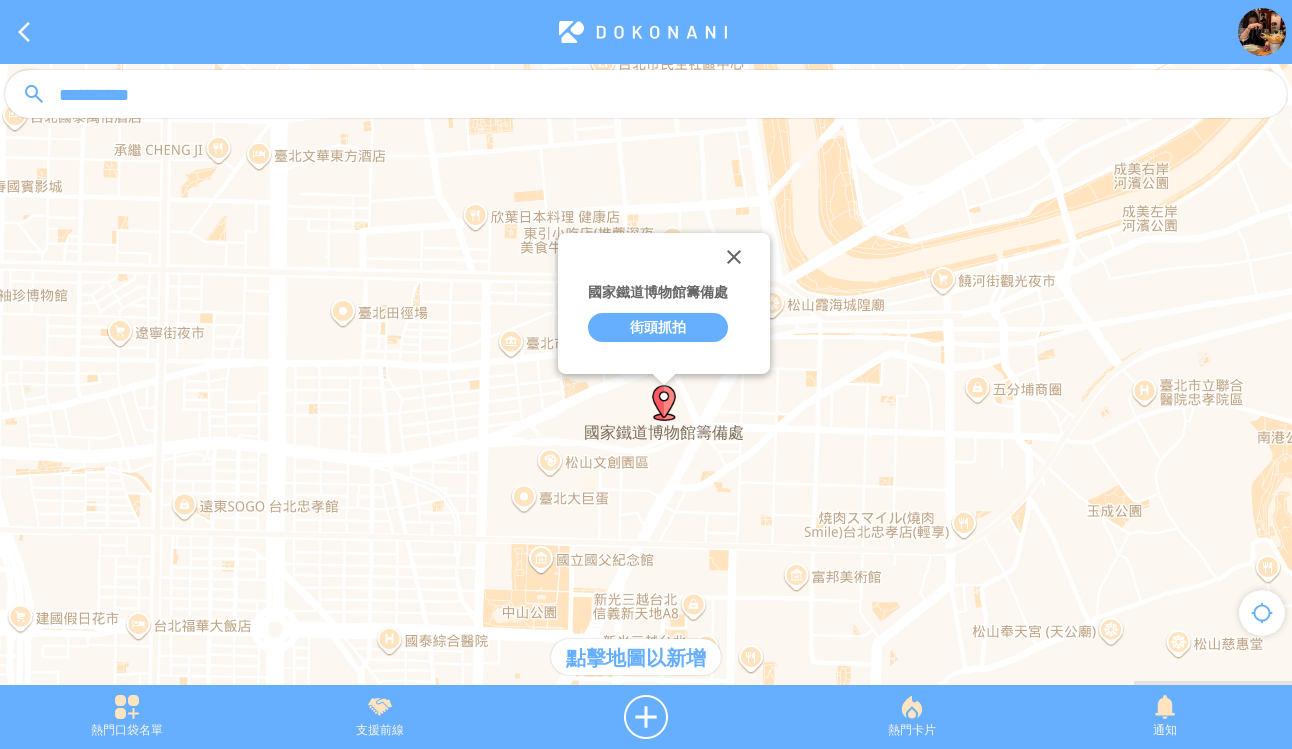 click on "**********" at bounding box center [664, 321] 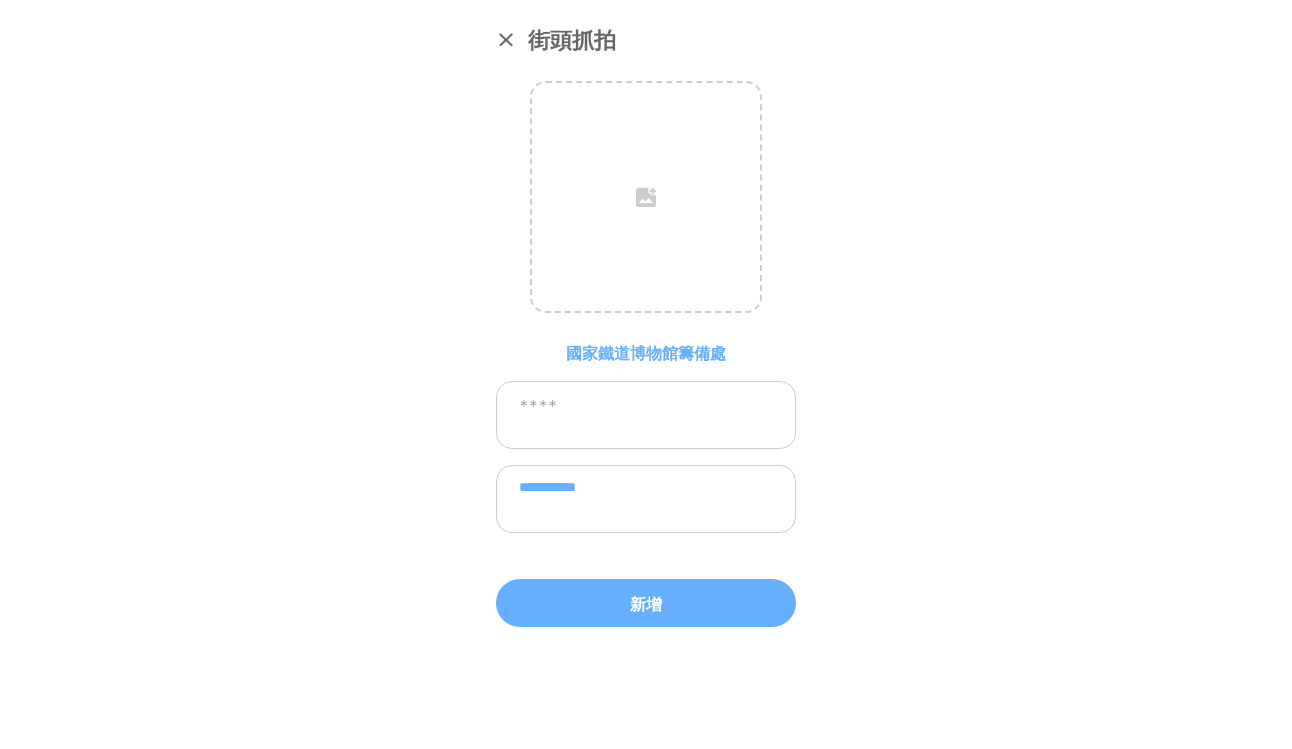 click on "**********" at bounding box center (646, 499) 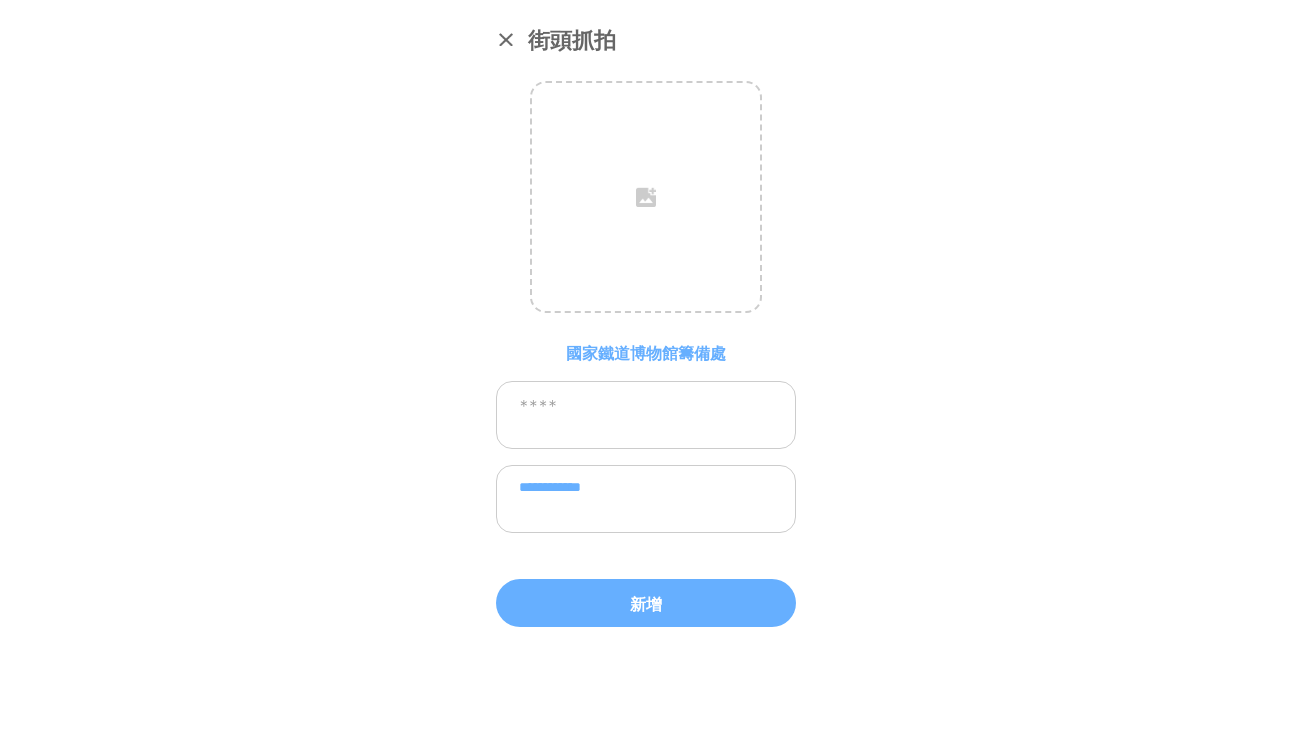 paste on "**********" 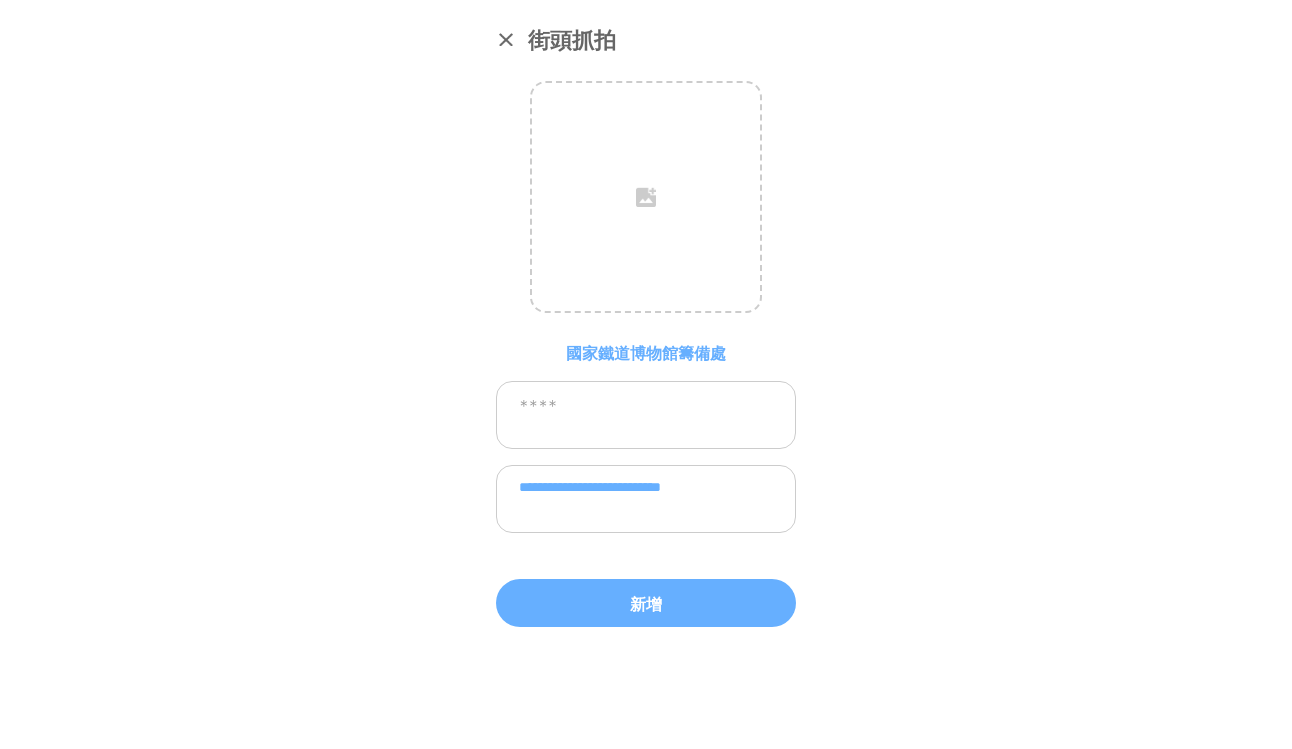 type on "**********" 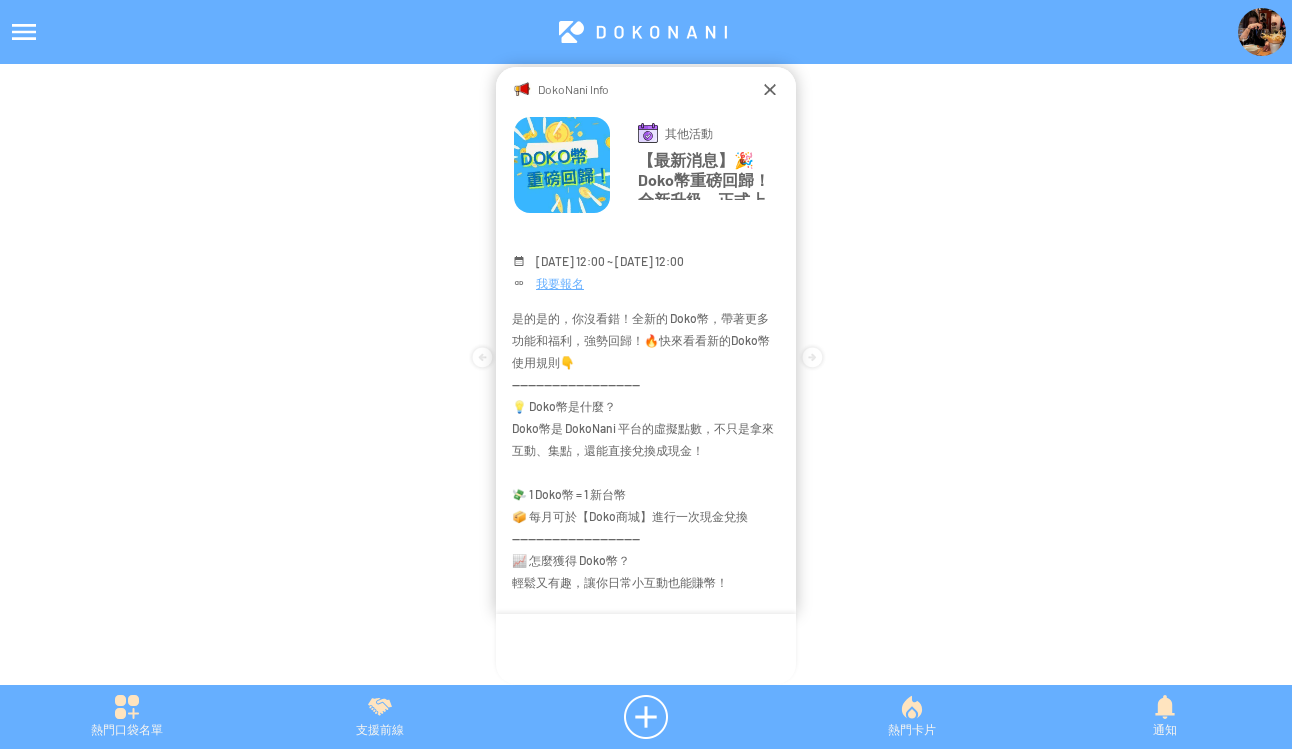 scroll, scrollTop: 0, scrollLeft: 0, axis: both 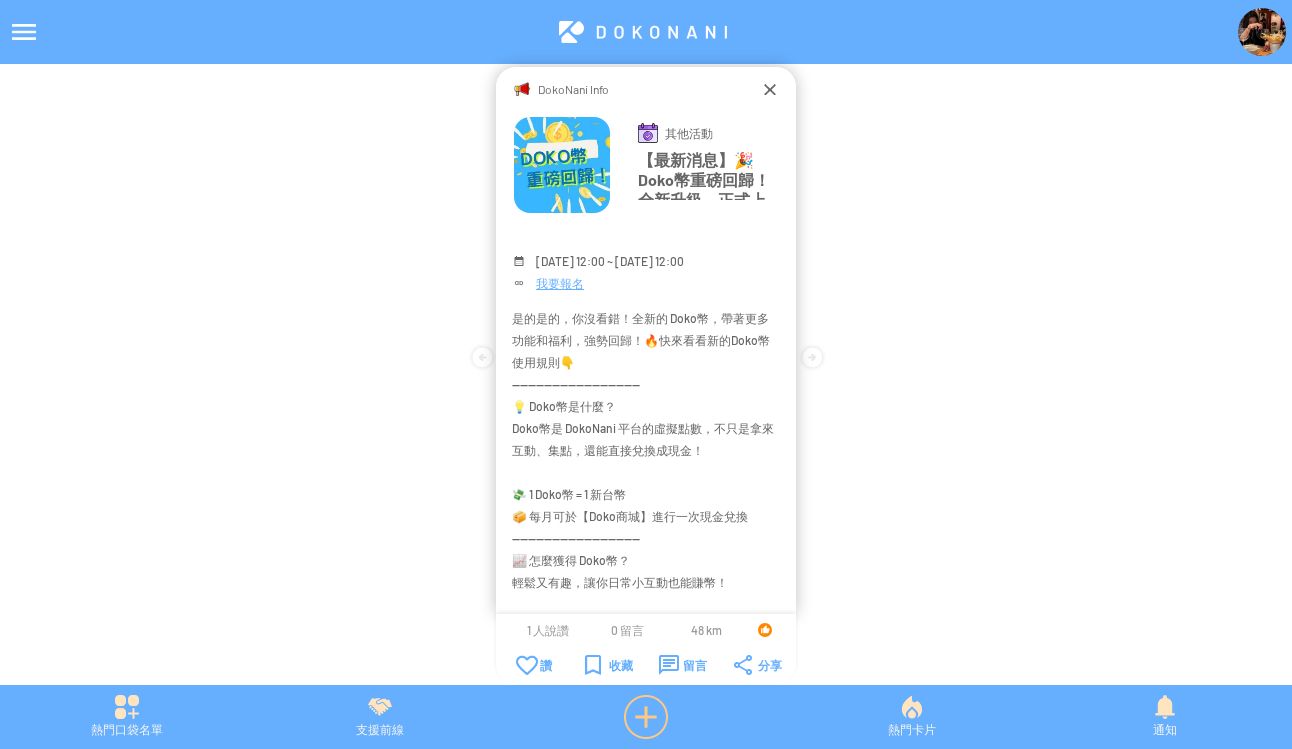 click at bounding box center (646, 717) 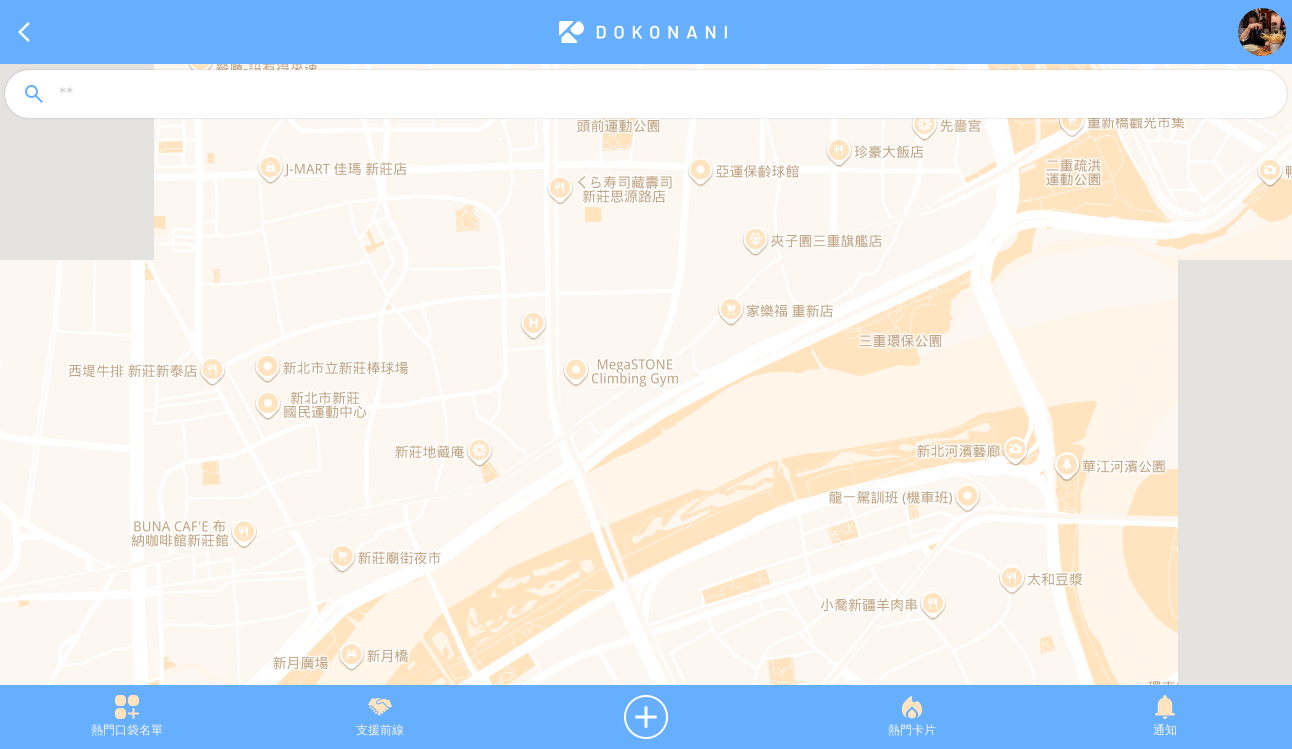 click at bounding box center [664, 95] 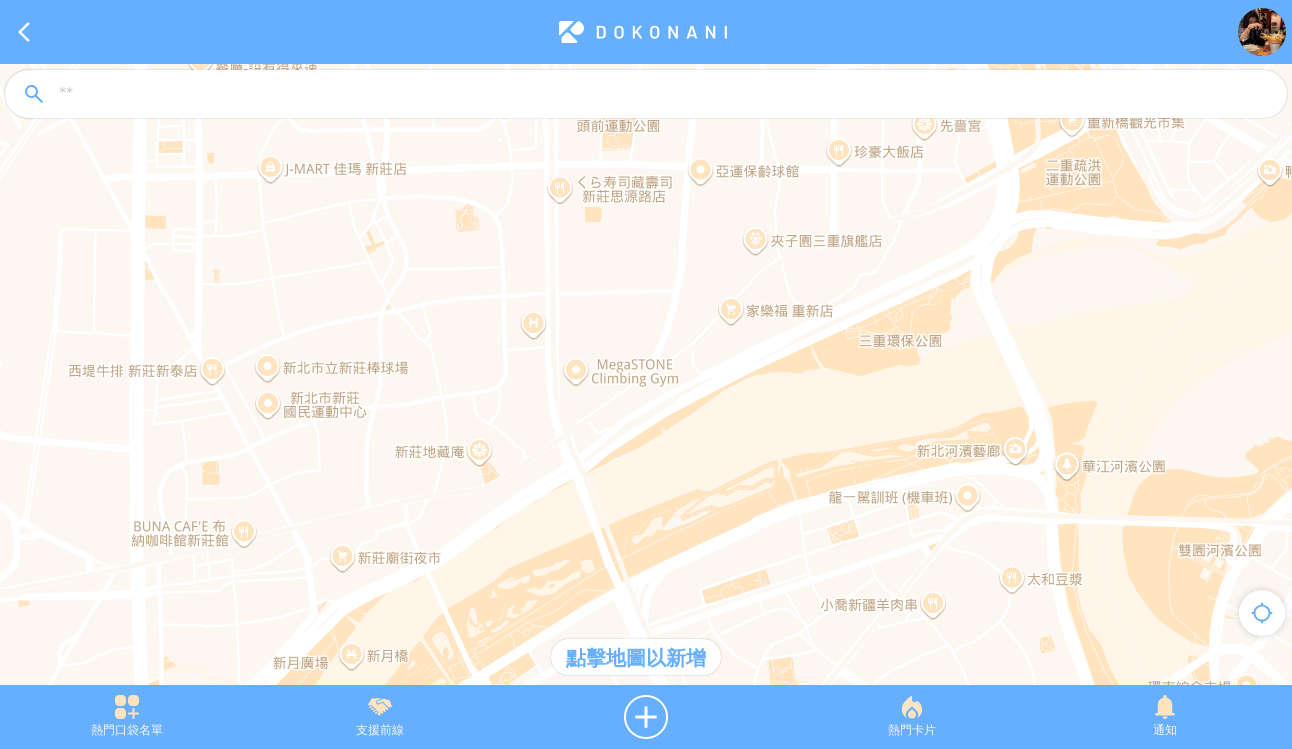 paste on "**********" 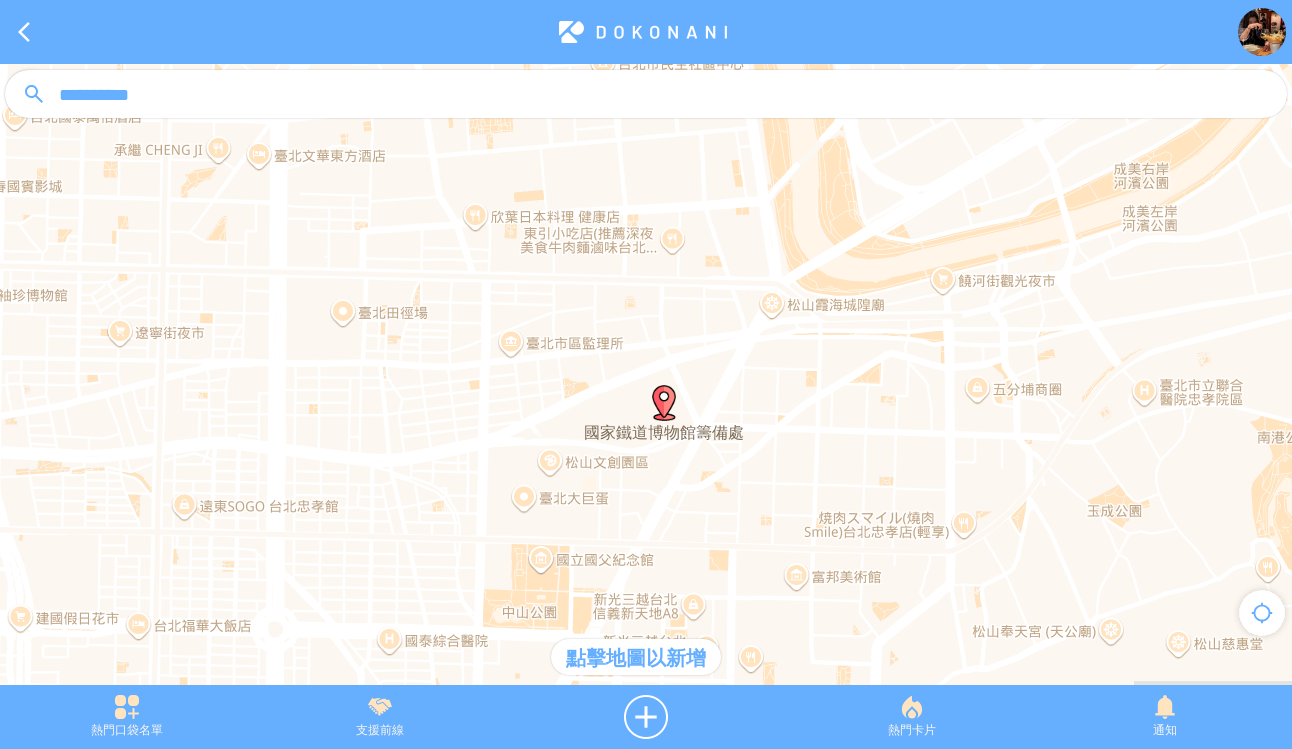 click at bounding box center [664, 403] 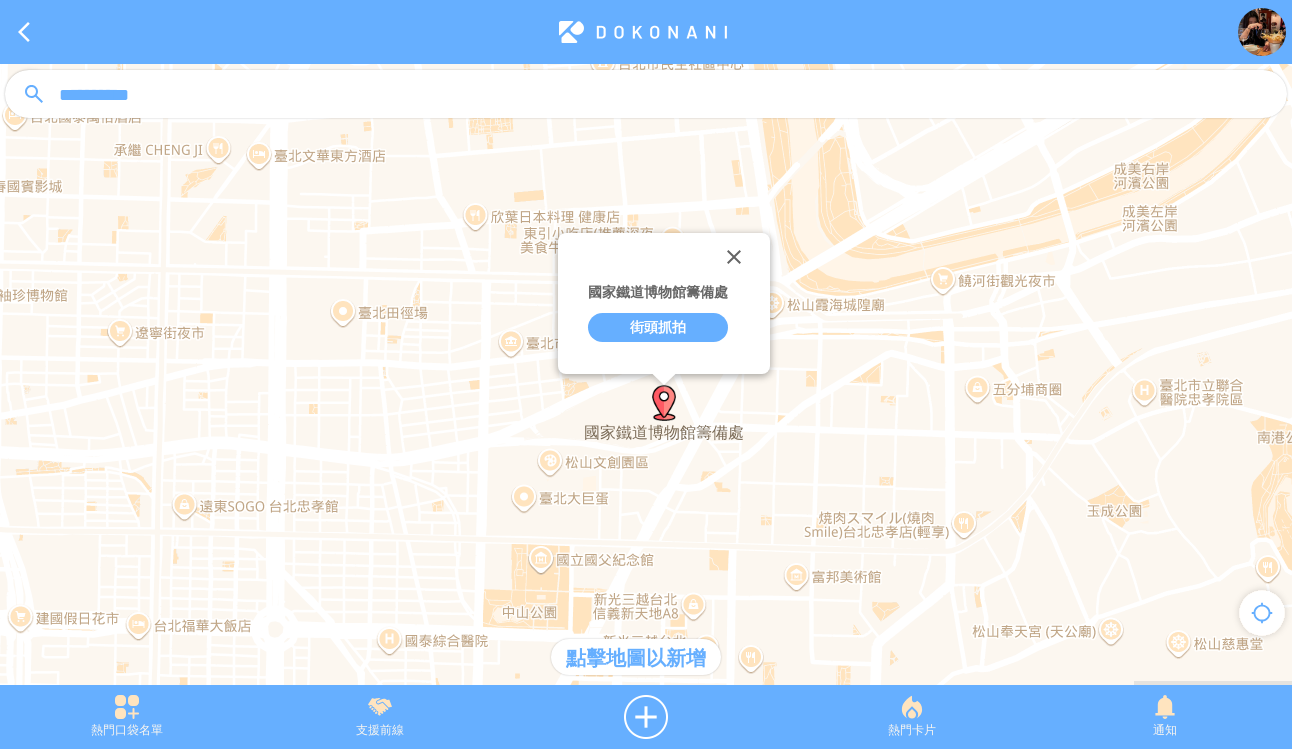 click on "街頭抓拍" at bounding box center (658, 327) 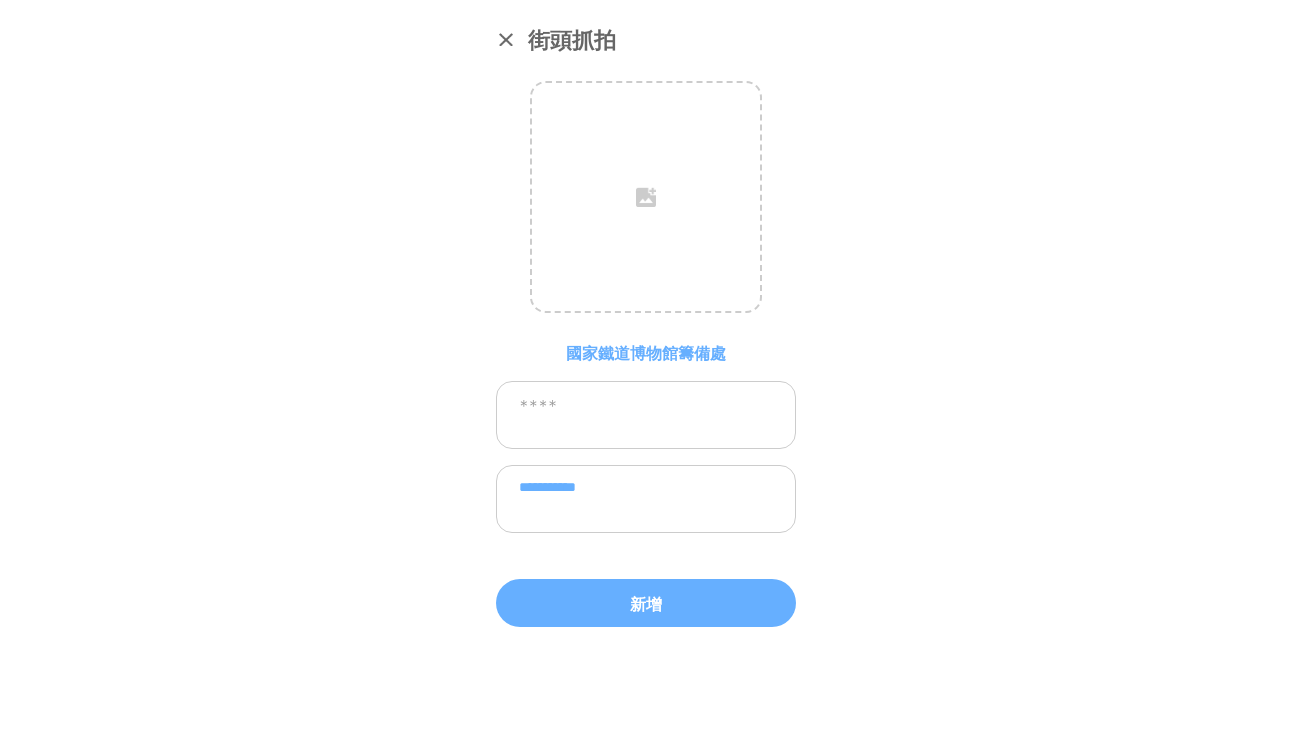 drag, startPoint x: 685, startPoint y: 232, endPoint x: 924, endPoint y: 265, distance: 241.26749 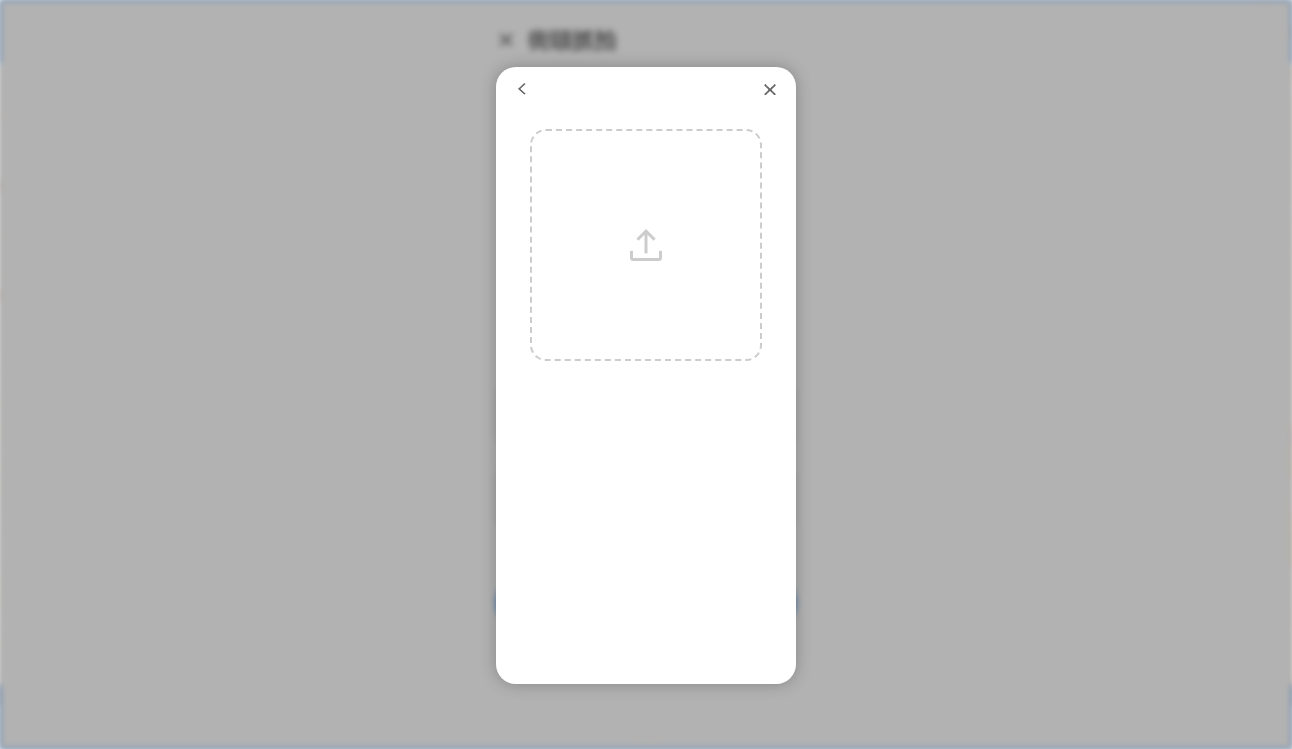 scroll, scrollTop: 10, scrollLeft: 0, axis: vertical 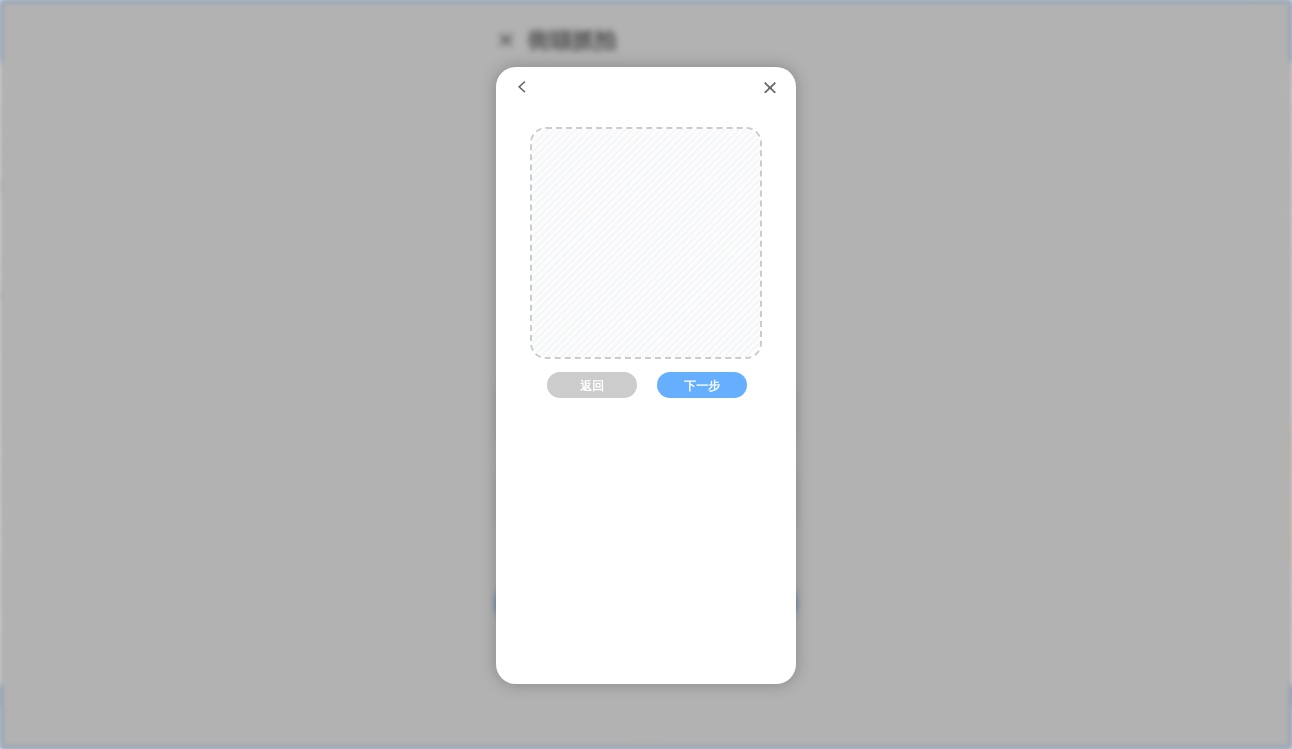 drag, startPoint x: 677, startPoint y: 272, endPoint x: 679, endPoint y: 312, distance: 40.04997 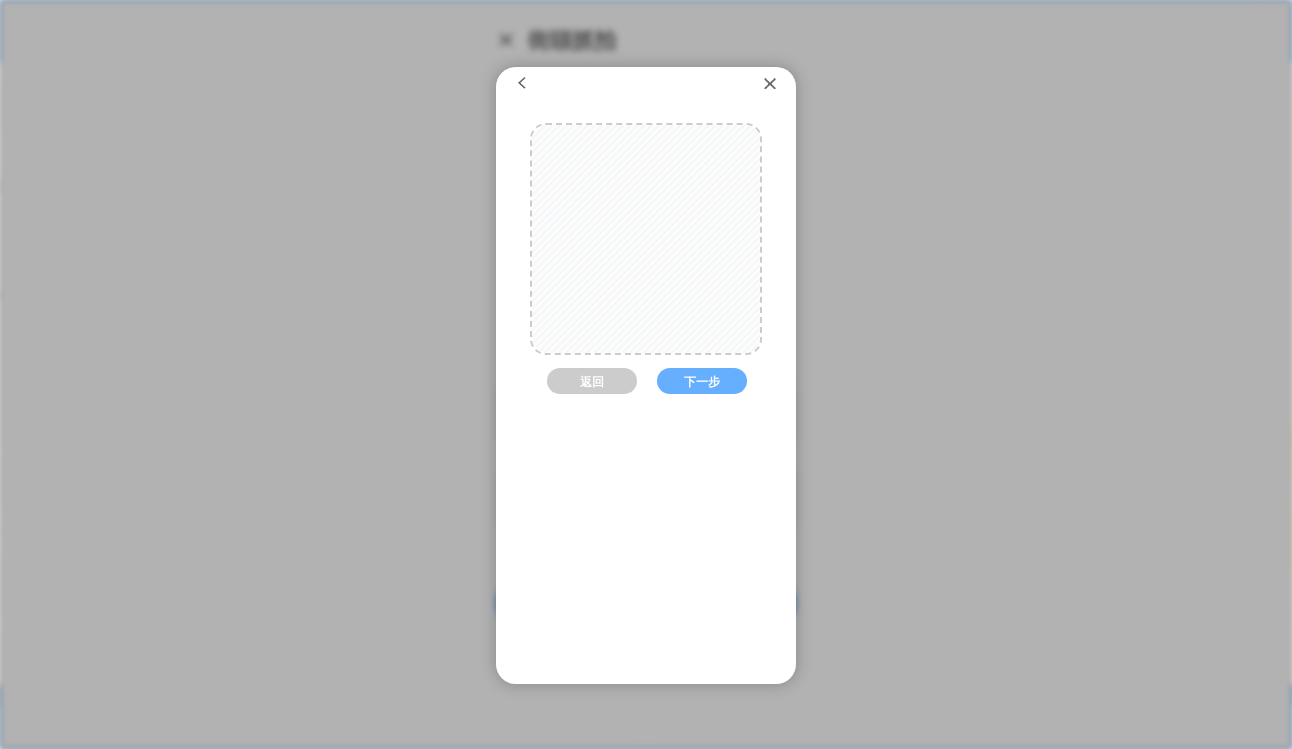 drag, startPoint x: 679, startPoint y: 303, endPoint x: 681, endPoint y: 264, distance: 39.051247 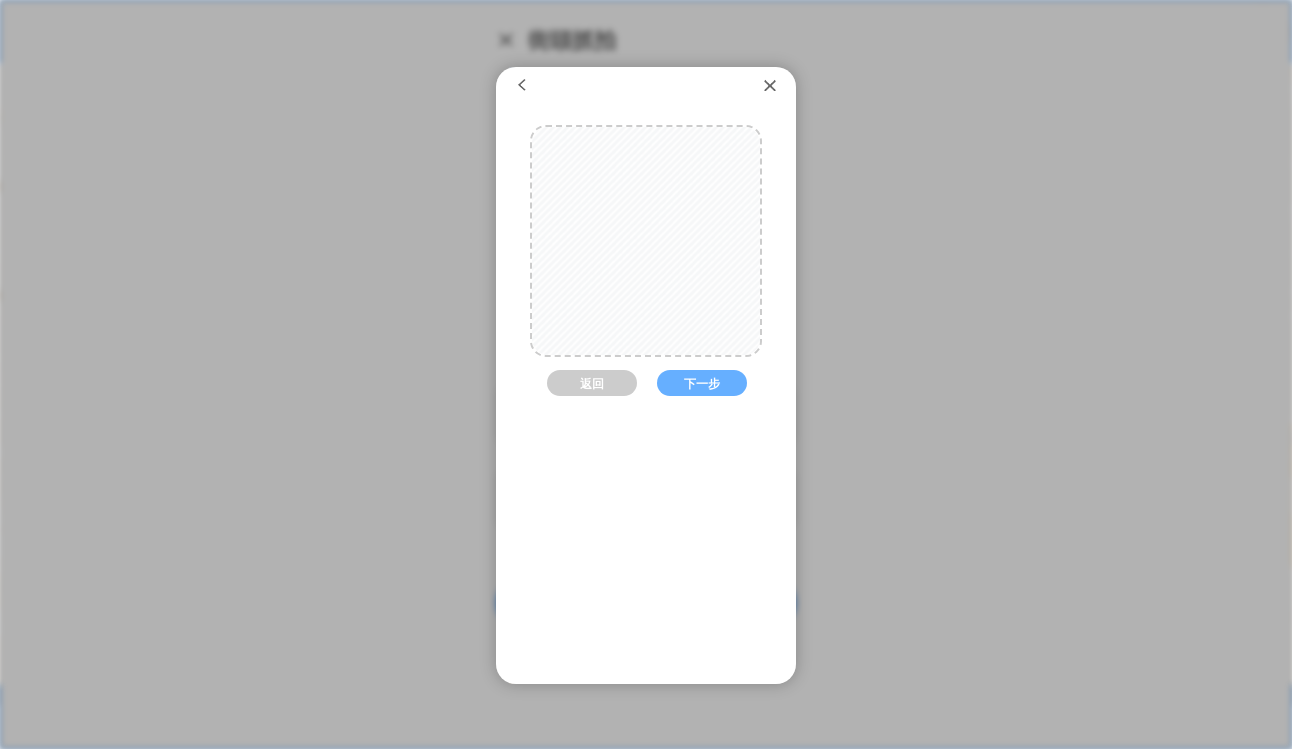 click at bounding box center (647, 209) 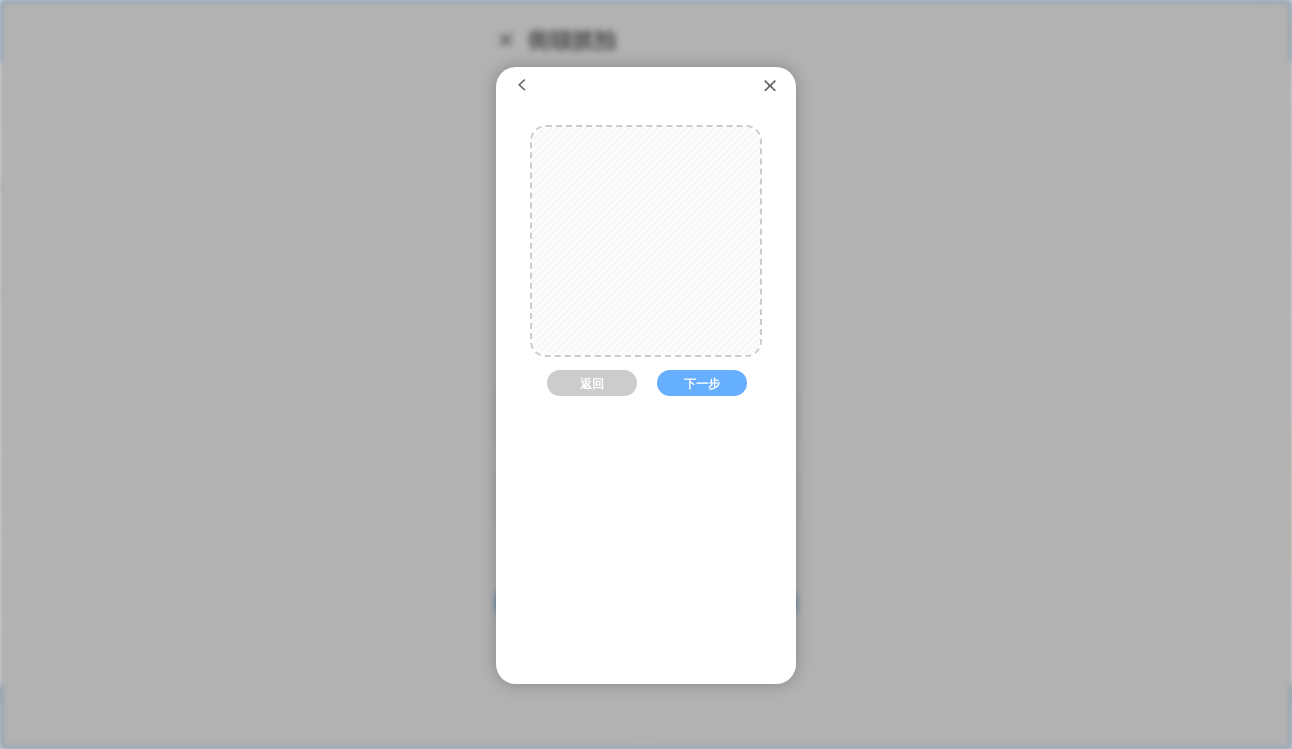 click on "下一步" at bounding box center (702, 383) 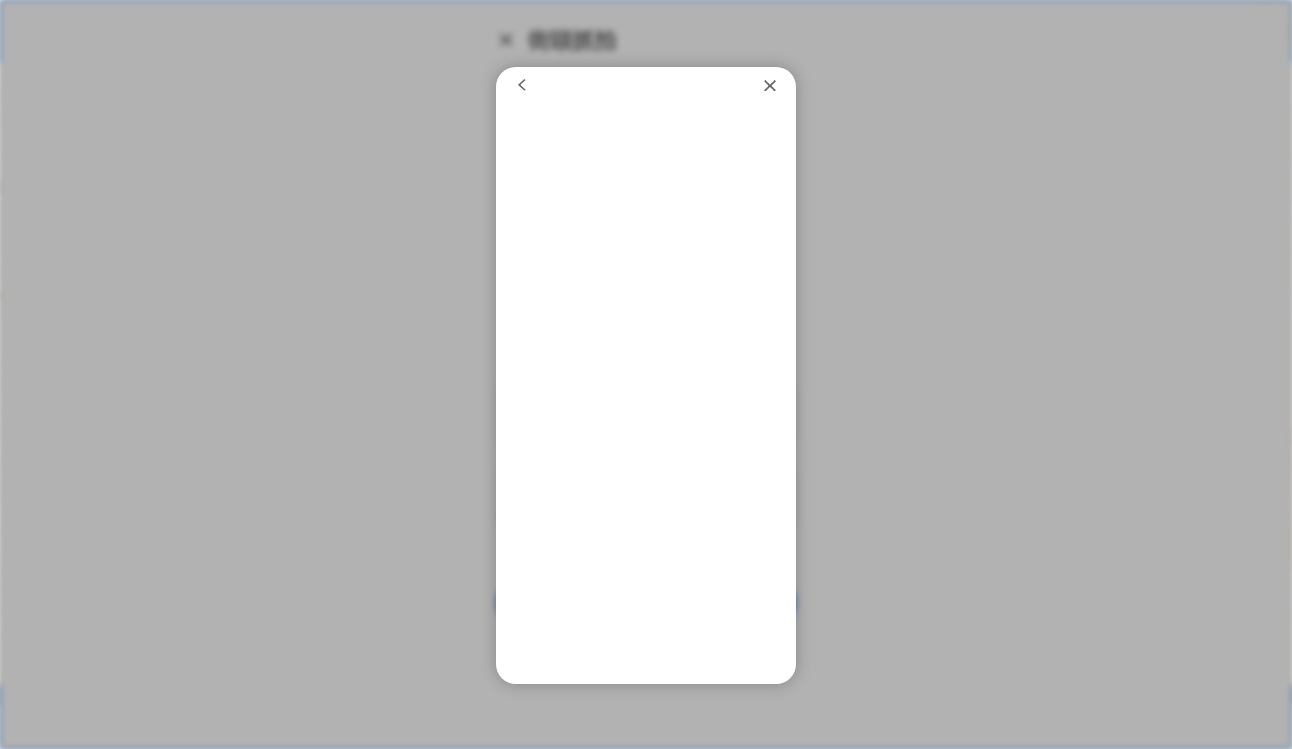 scroll, scrollTop: 0, scrollLeft: 0, axis: both 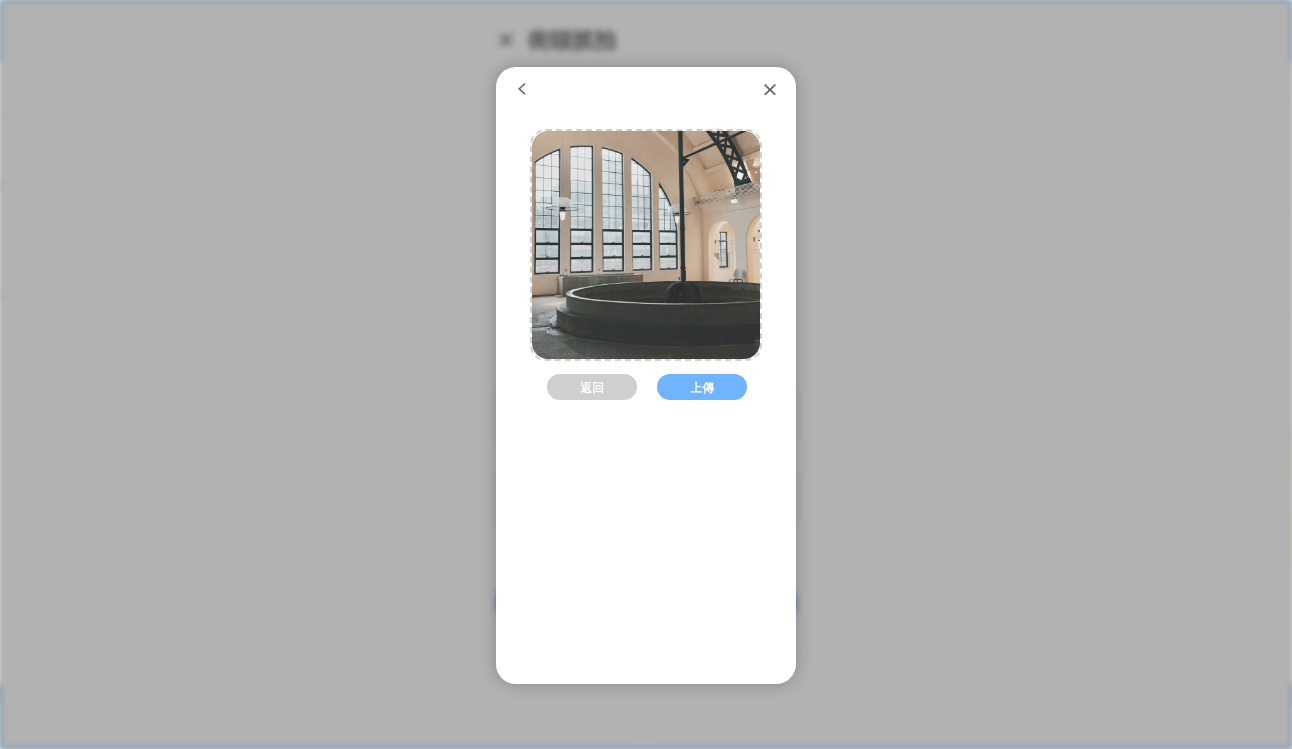 click on "返回
上傳" at bounding box center (646, 503) 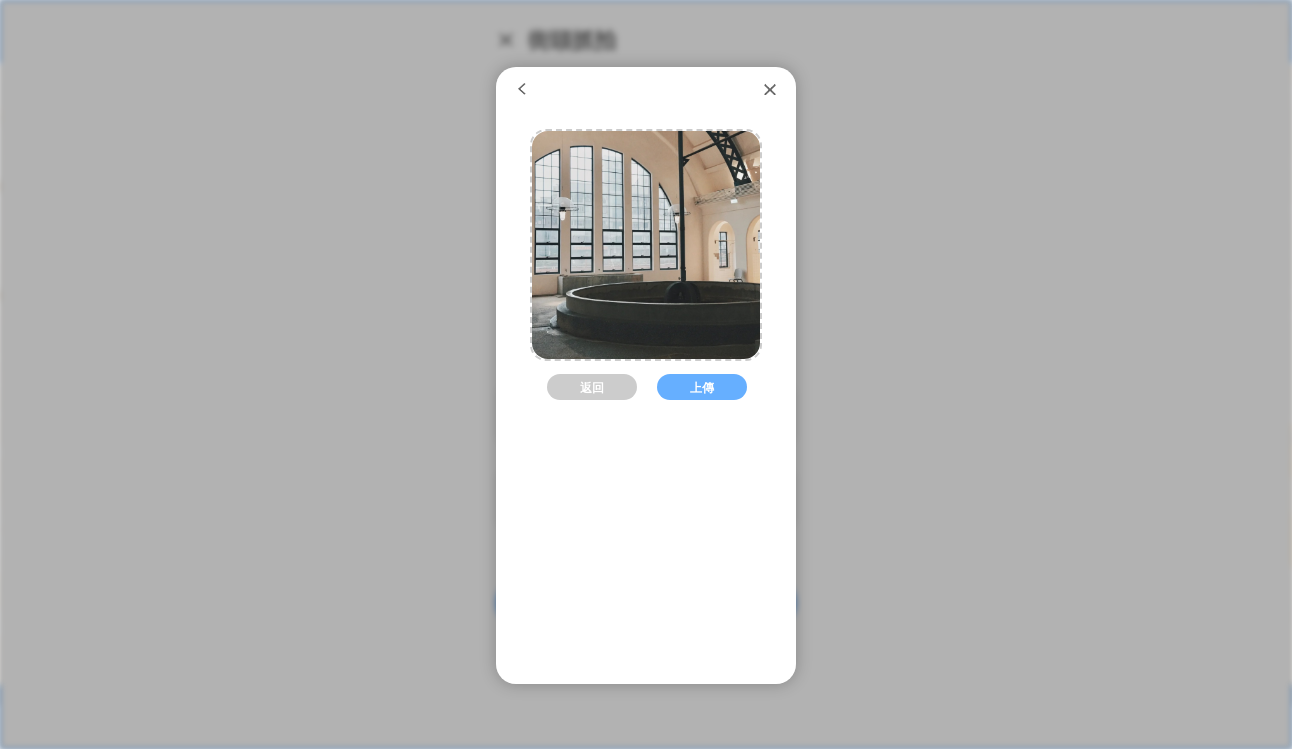 scroll, scrollTop: 1, scrollLeft: 0, axis: vertical 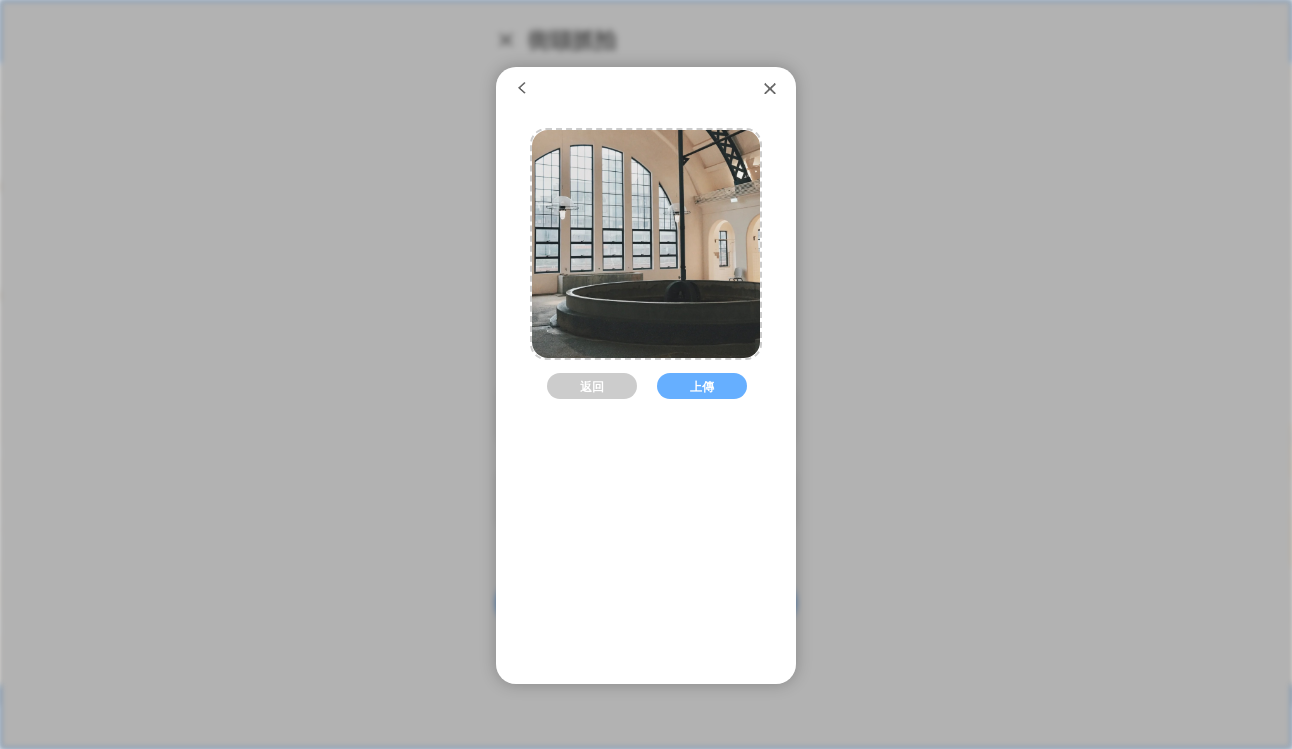 click on "上傳" at bounding box center [702, 386] 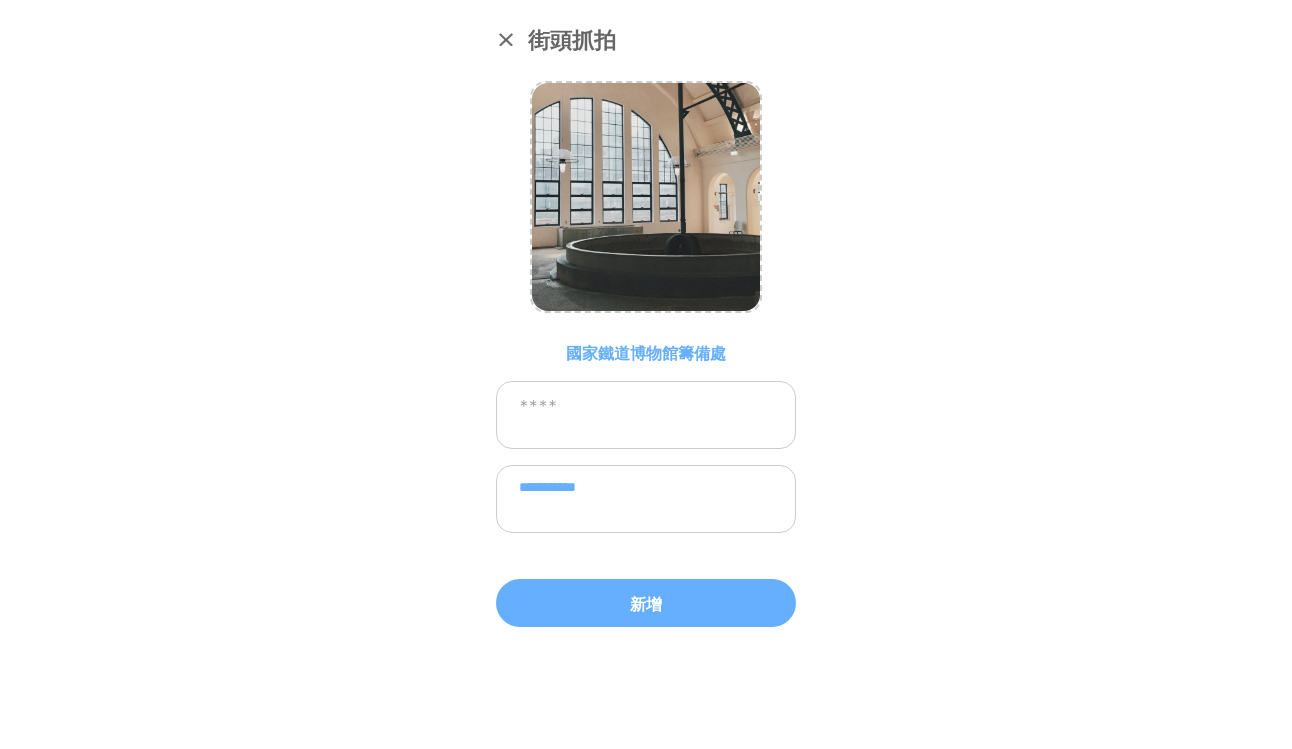 click at bounding box center (646, 415) 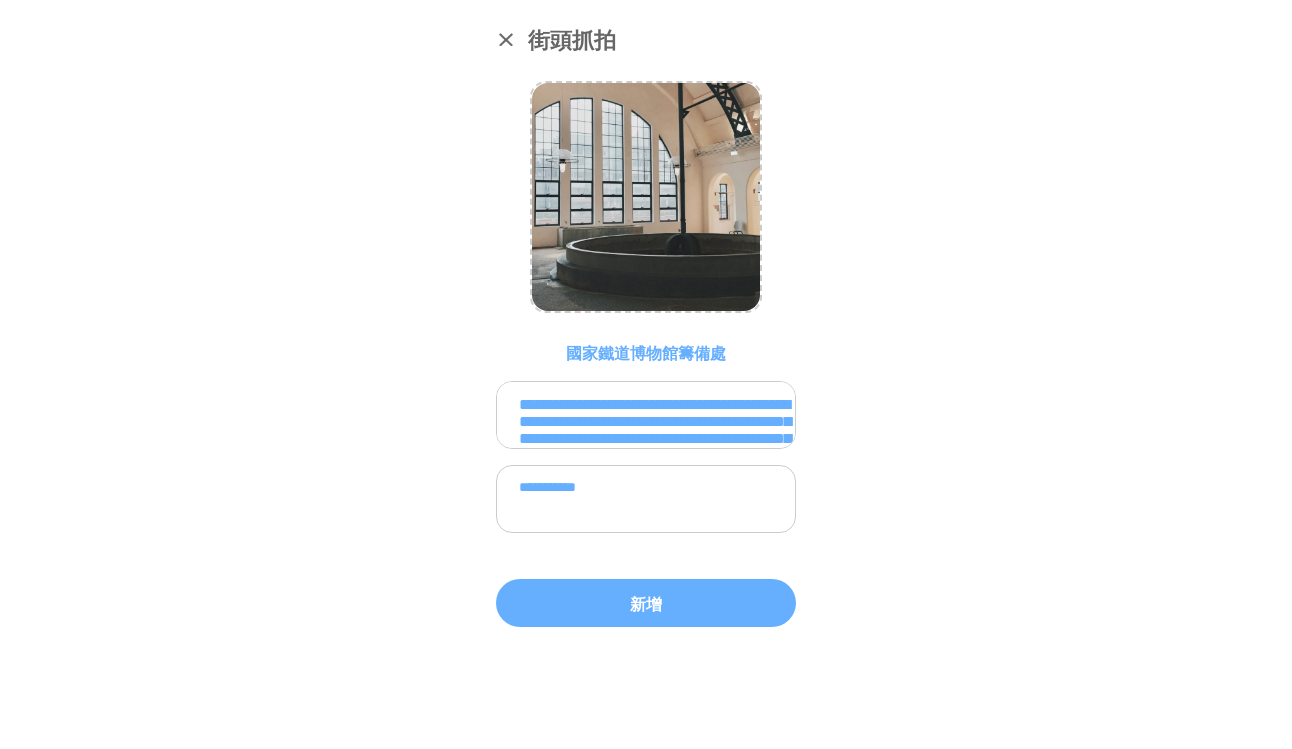 scroll, scrollTop: 151, scrollLeft: 0, axis: vertical 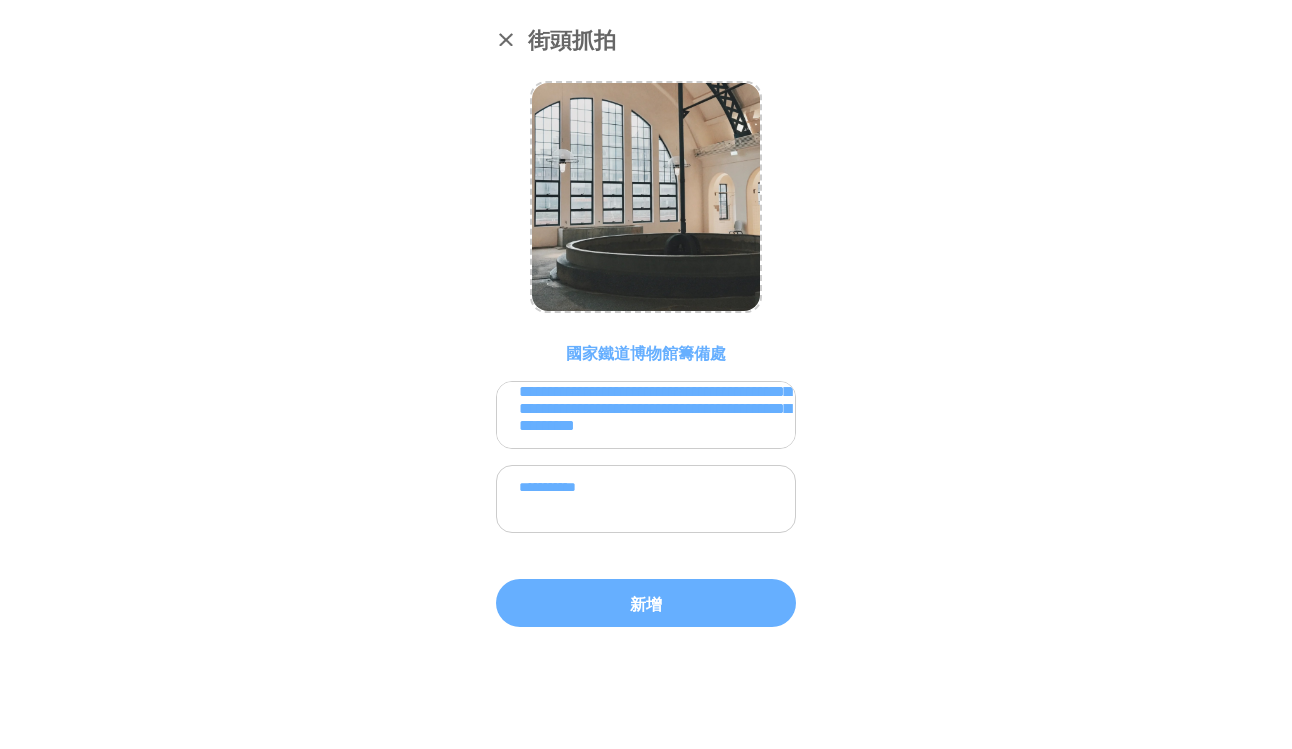 type on "**********" 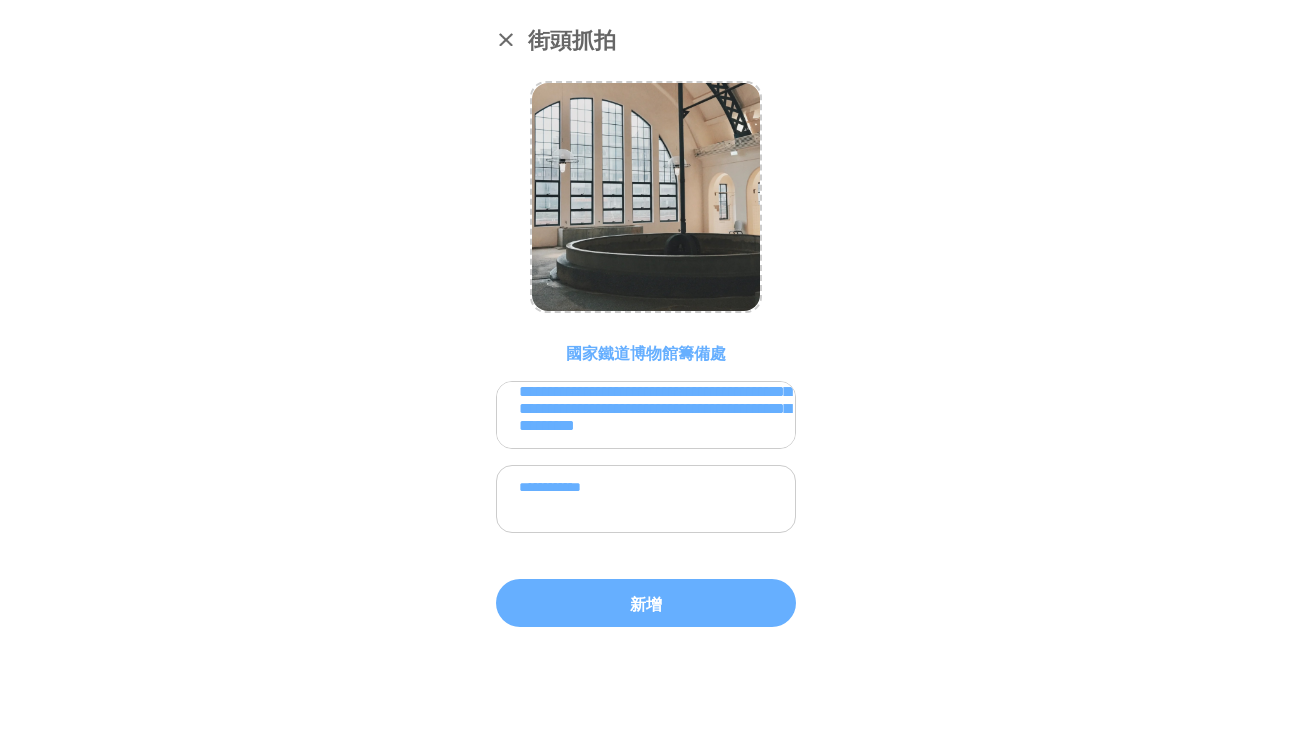 paste on "**********" 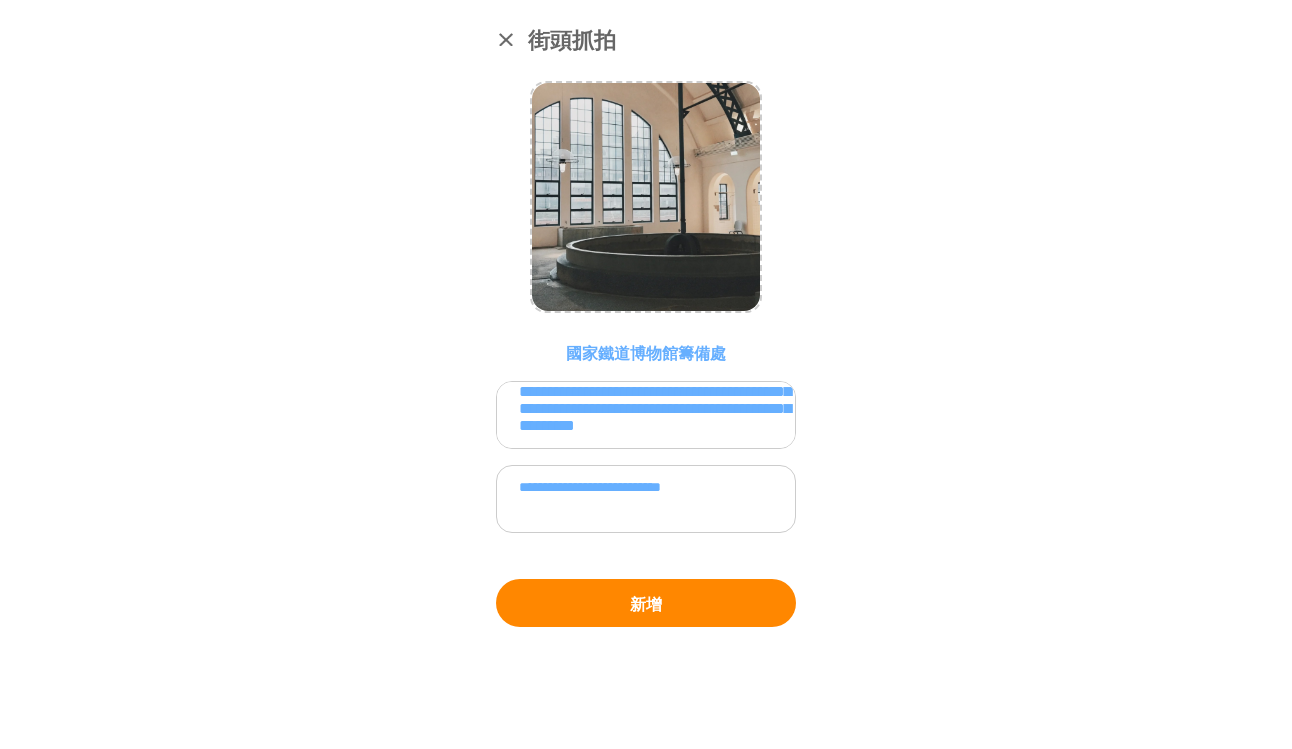 type on "**********" 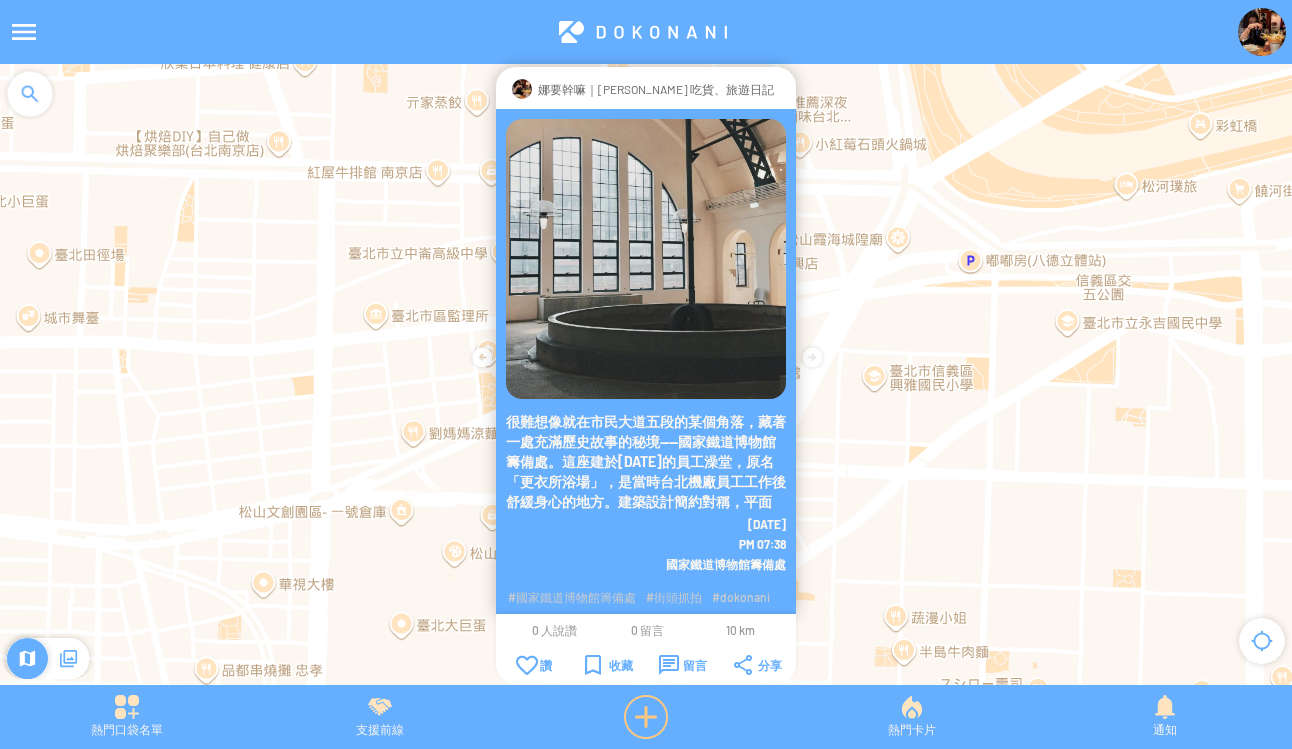 click at bounding box center [646, 717] 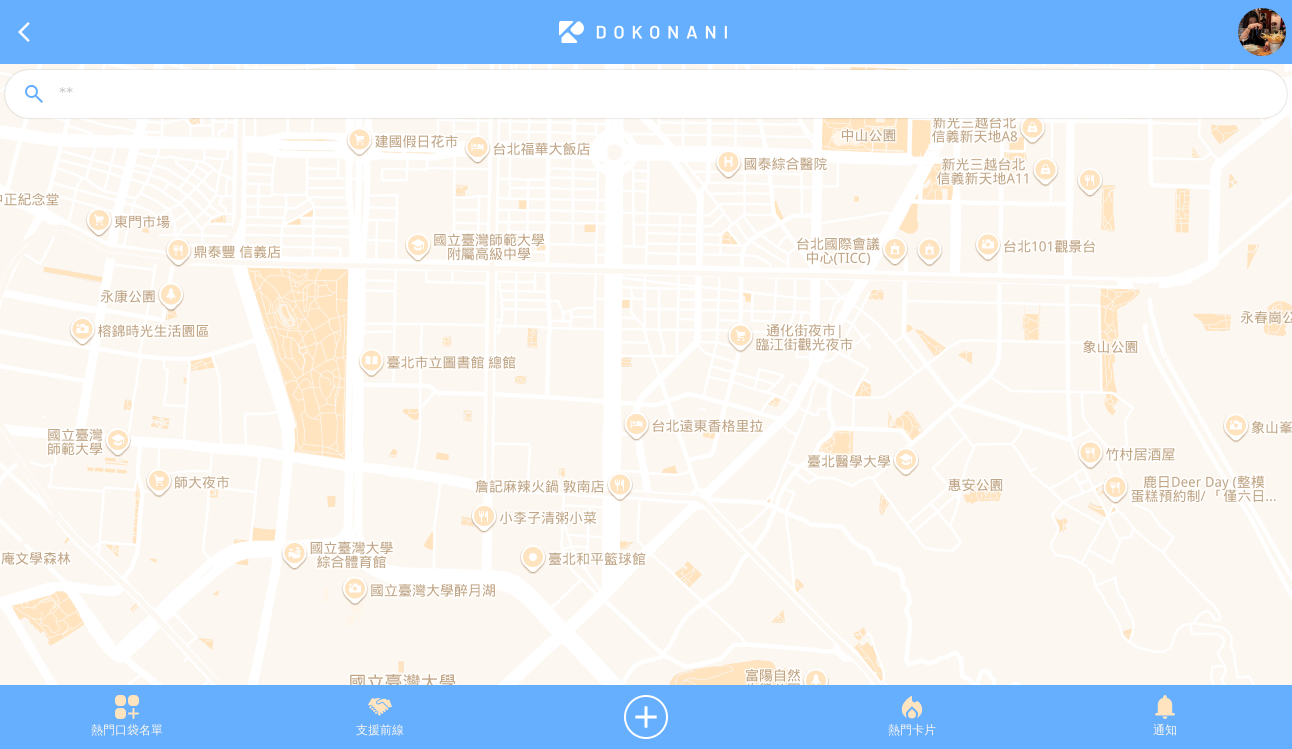 click at bounding box center [664, 95] 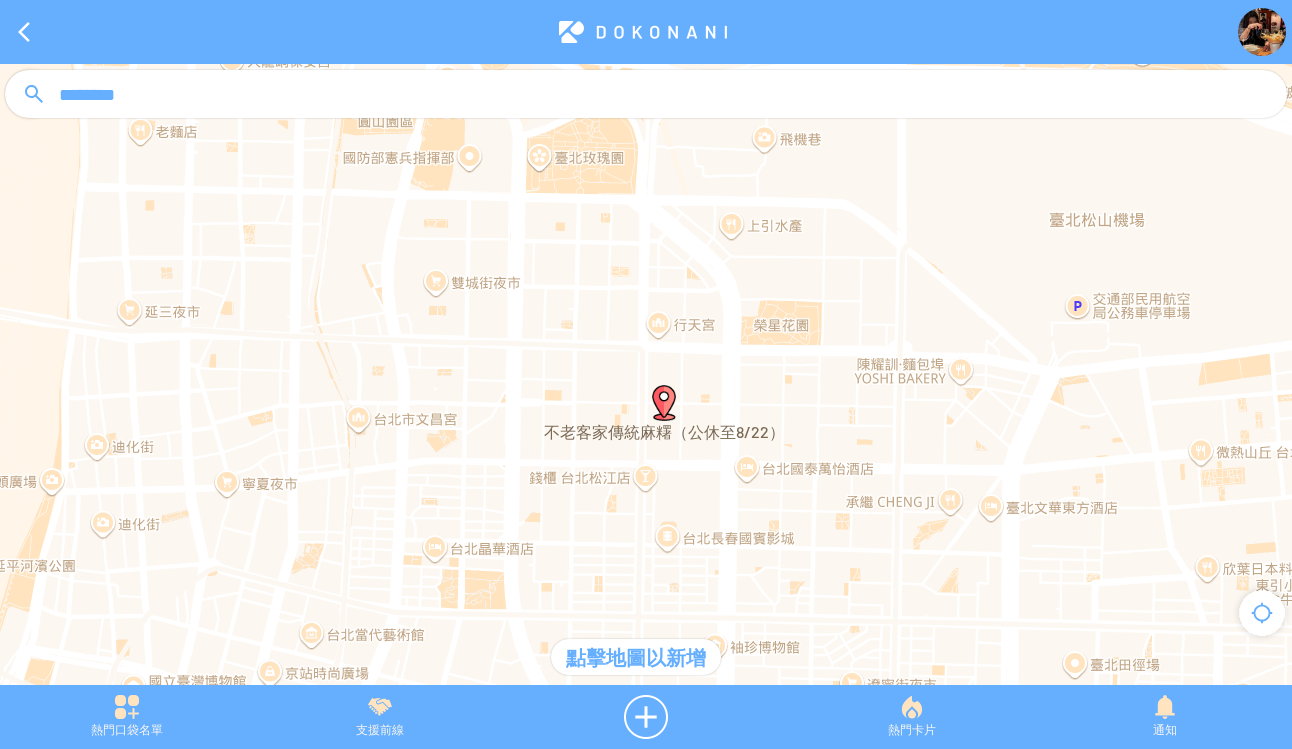 click at bounding box center (664, 403) 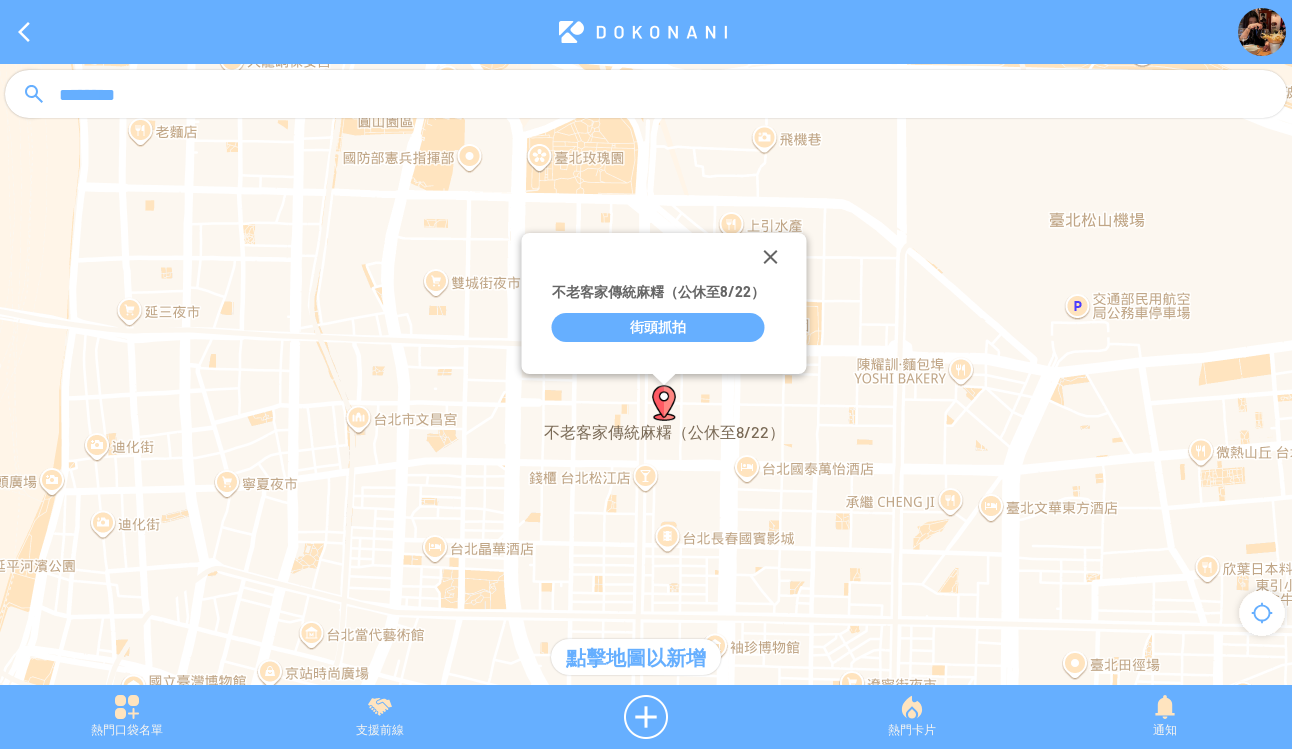 click on "街頭抓拍" at bounding box center (658, 327) 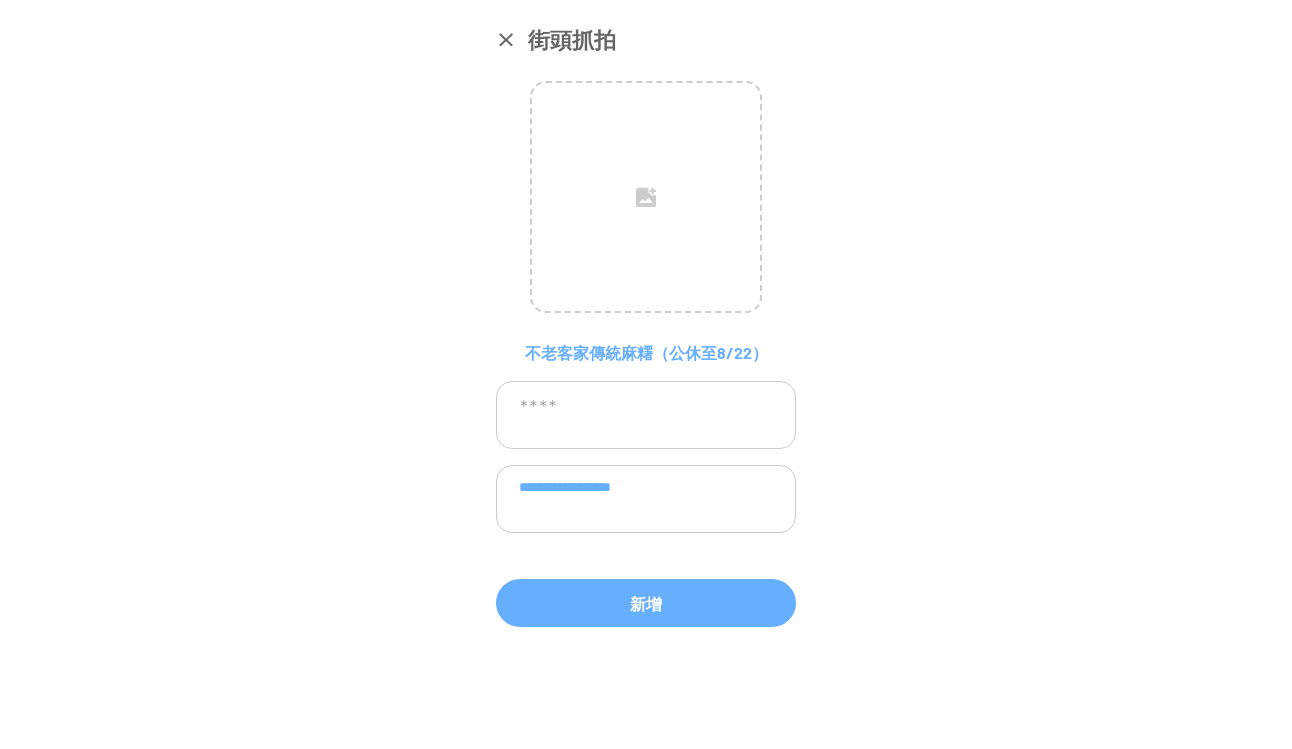 drag, startPoint x: 645, startPoint y: 480, endPoint x: 833, endPoint y: 499, distance: 188.95767 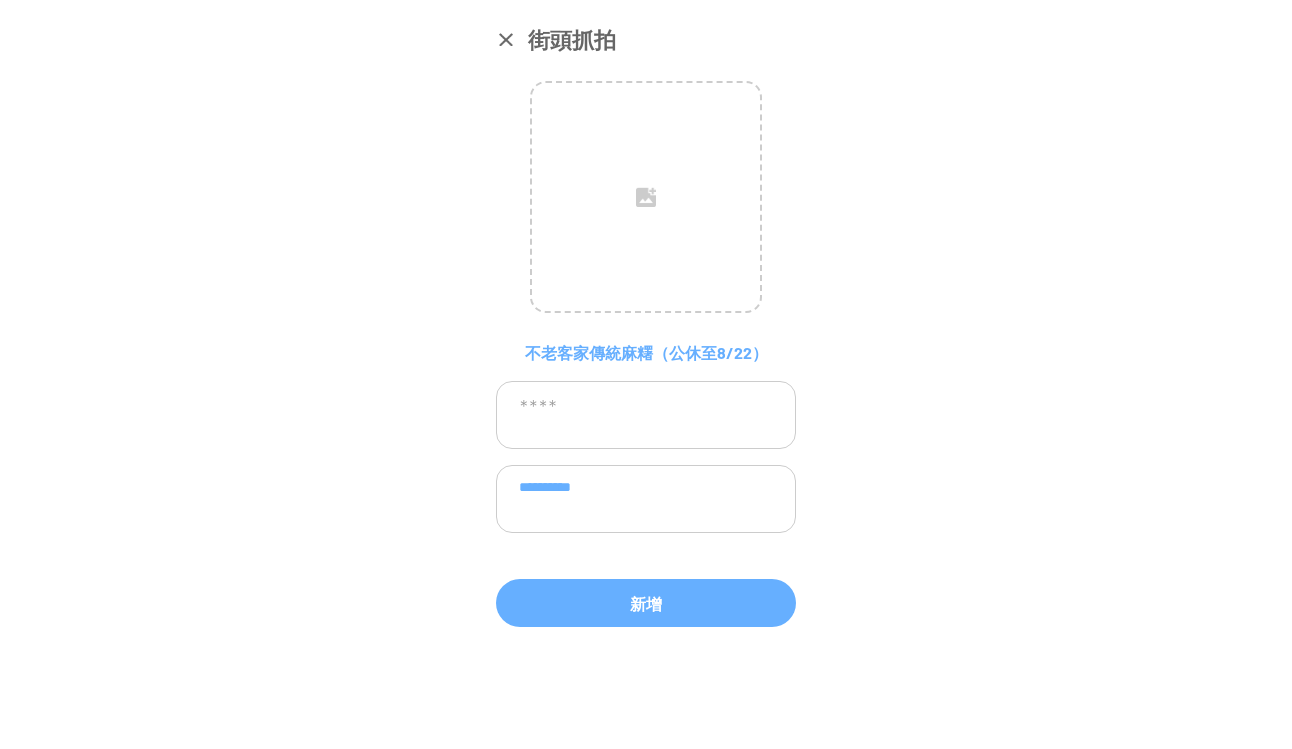 paste on "**********" 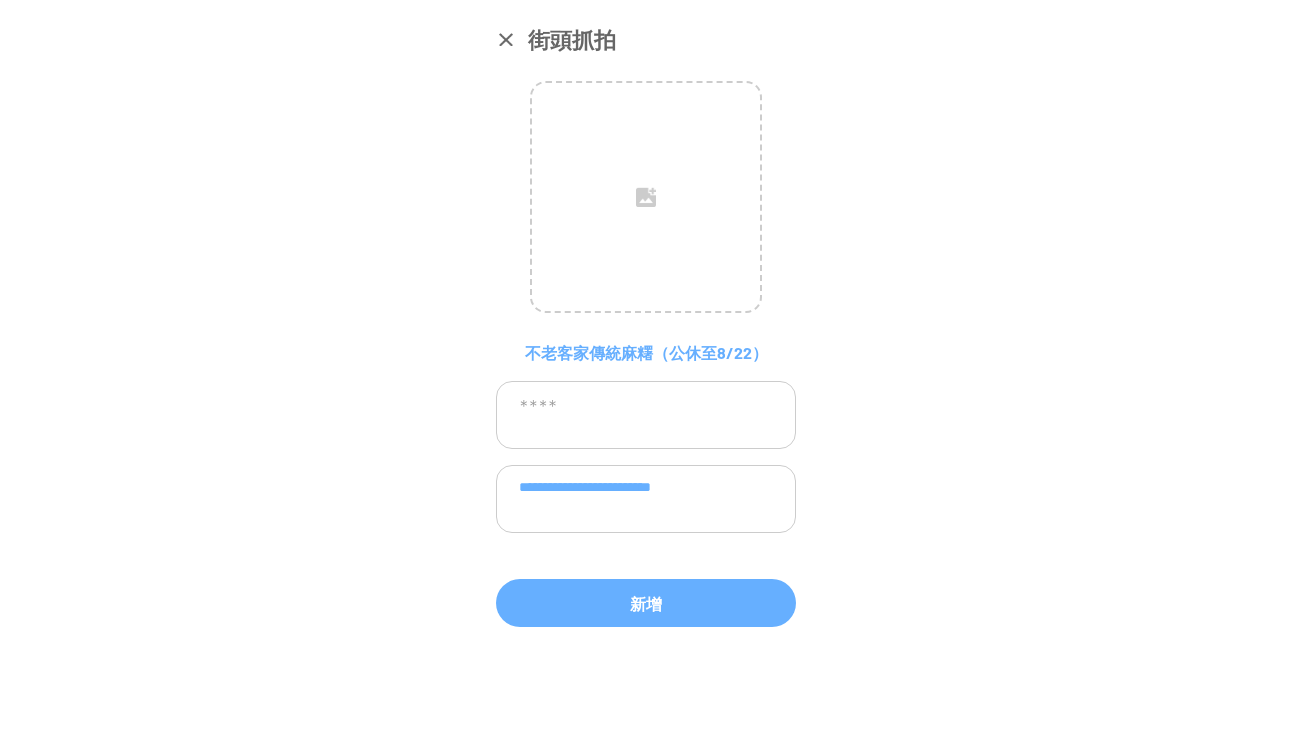 type on "**********" 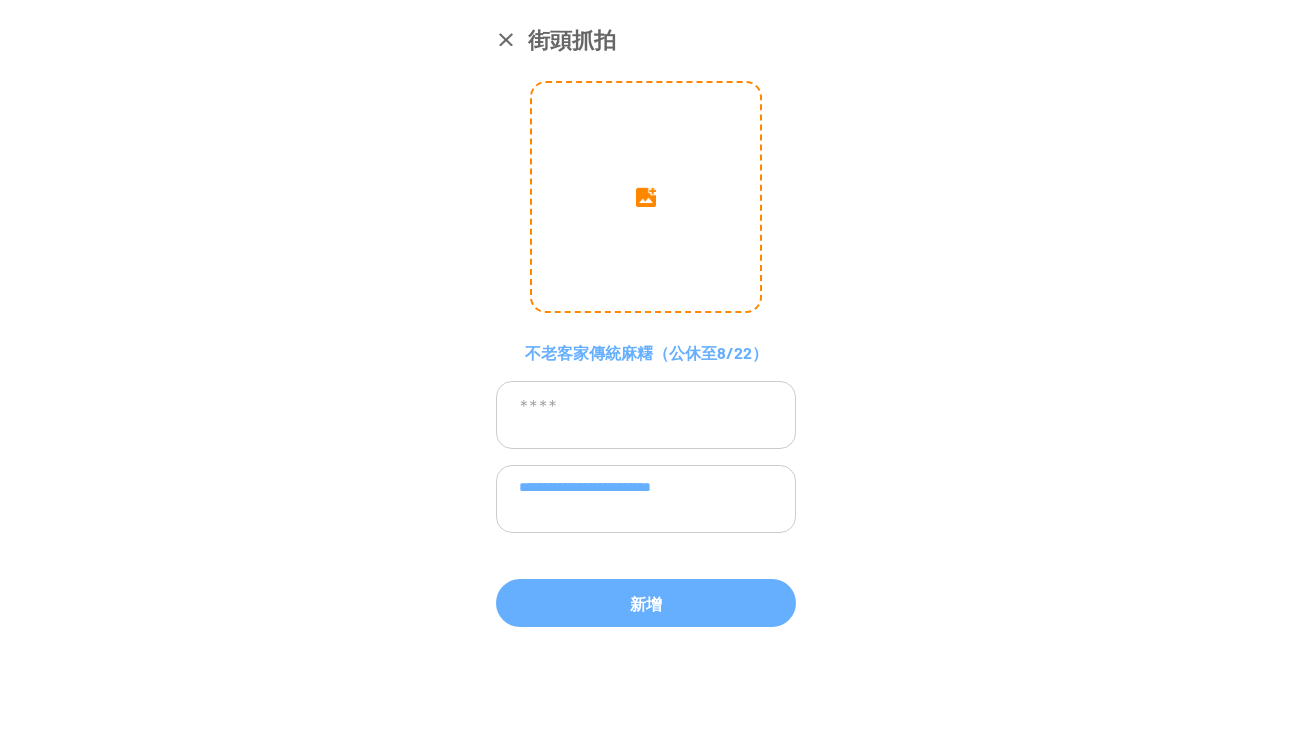 click at bounding box center [646, 197] 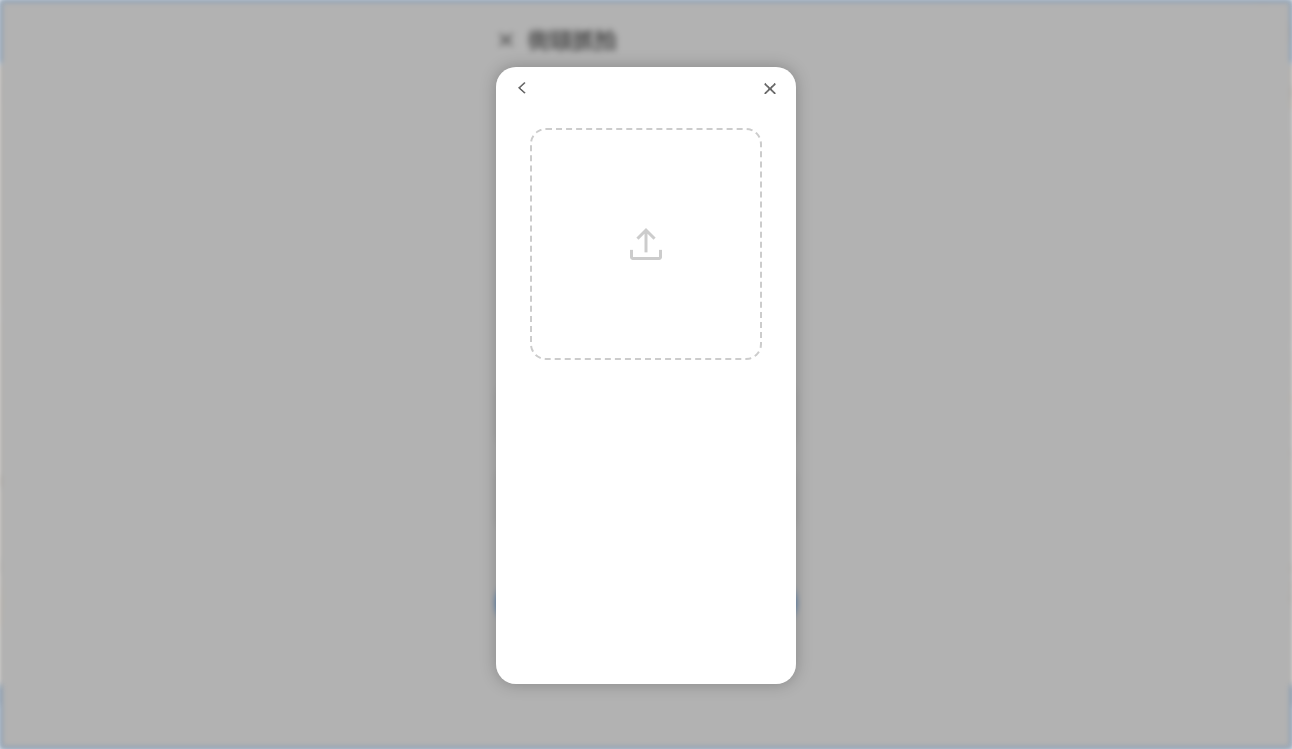 scroll, scrollTop: 1, scrollLeft: 0, axis: vertical 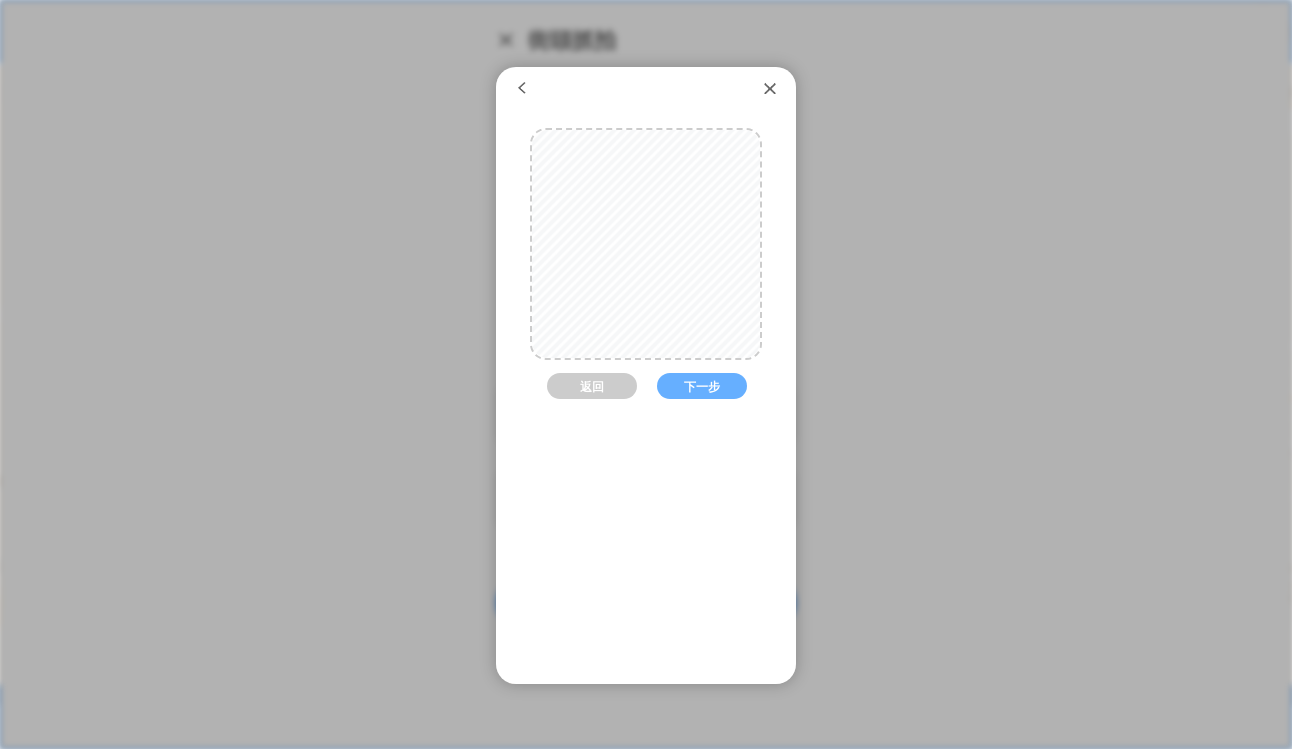 drag, startPoint x: 675, startPoint y: 253, endPoint x: 676, endPoint y: 233, distance: 20.024984 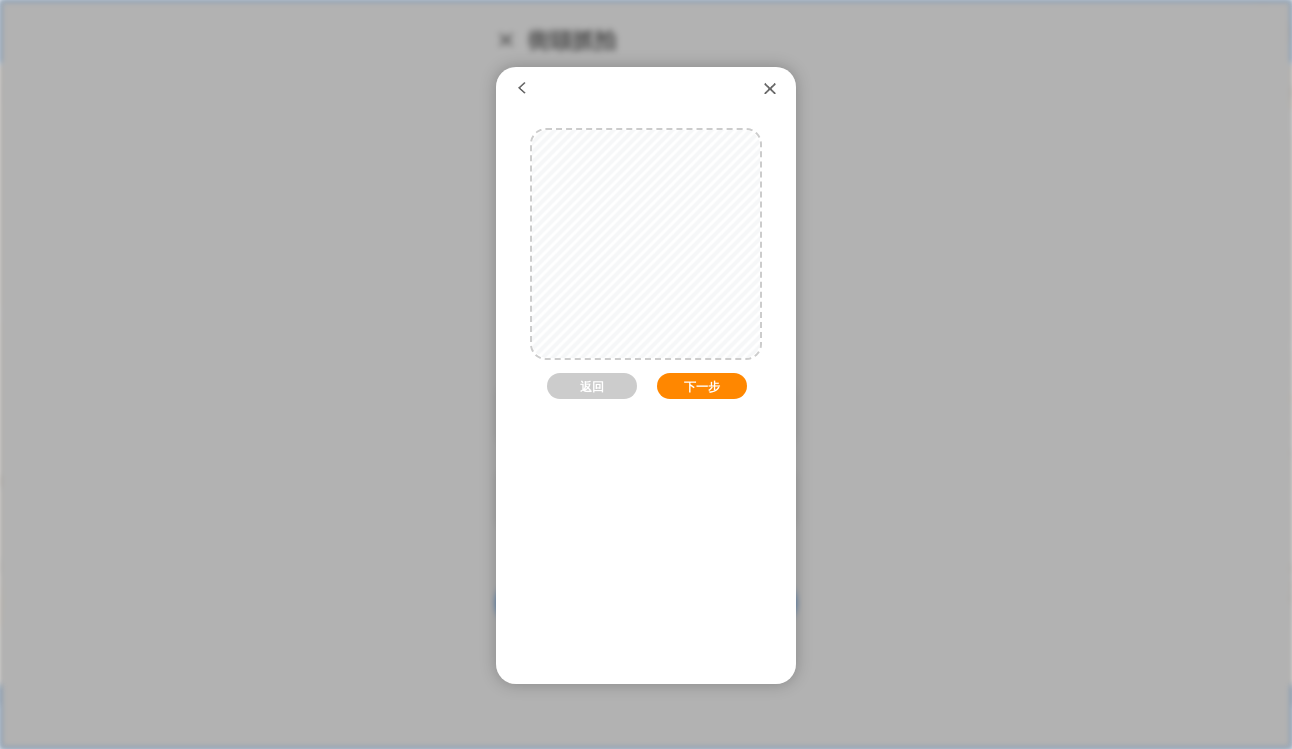 drag, startPoint x: 696, startPoint y: 353, endPoint x: 708, endPoint y: 394, distance: 42.72002 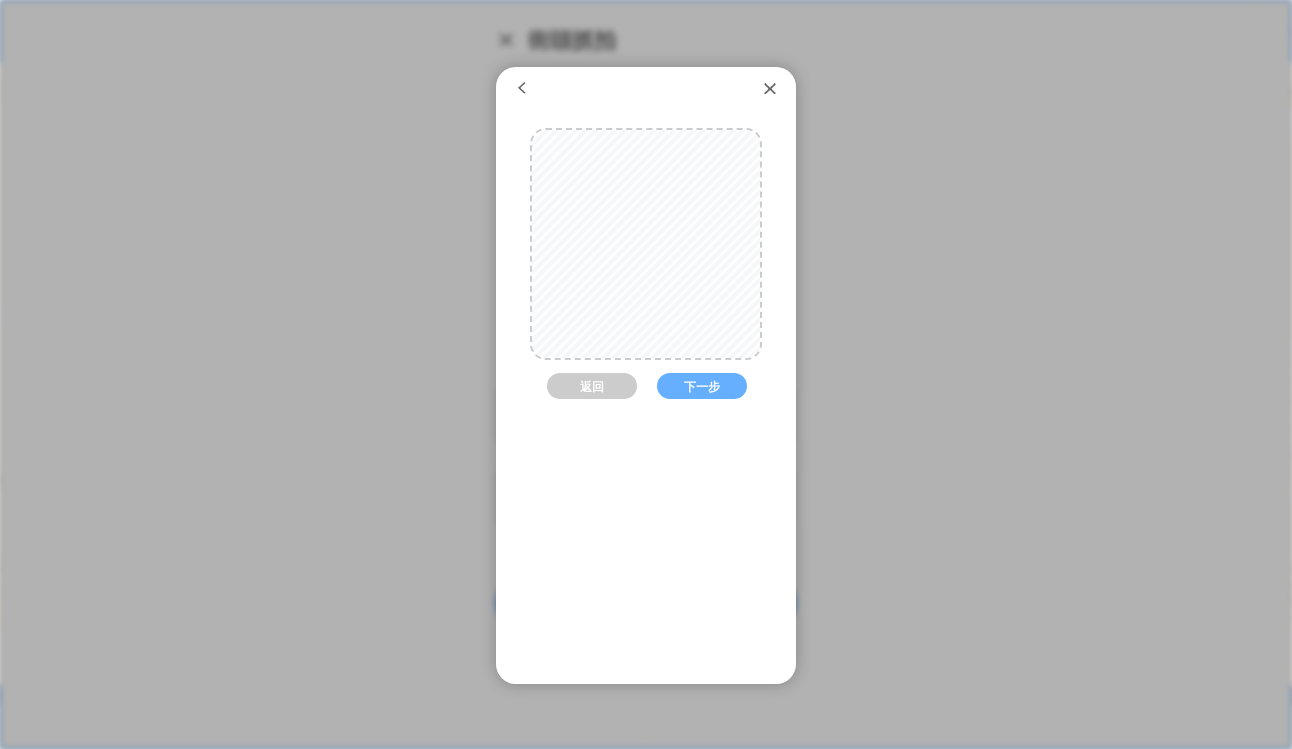 click on "下一步" at bounding box center (702, 386) 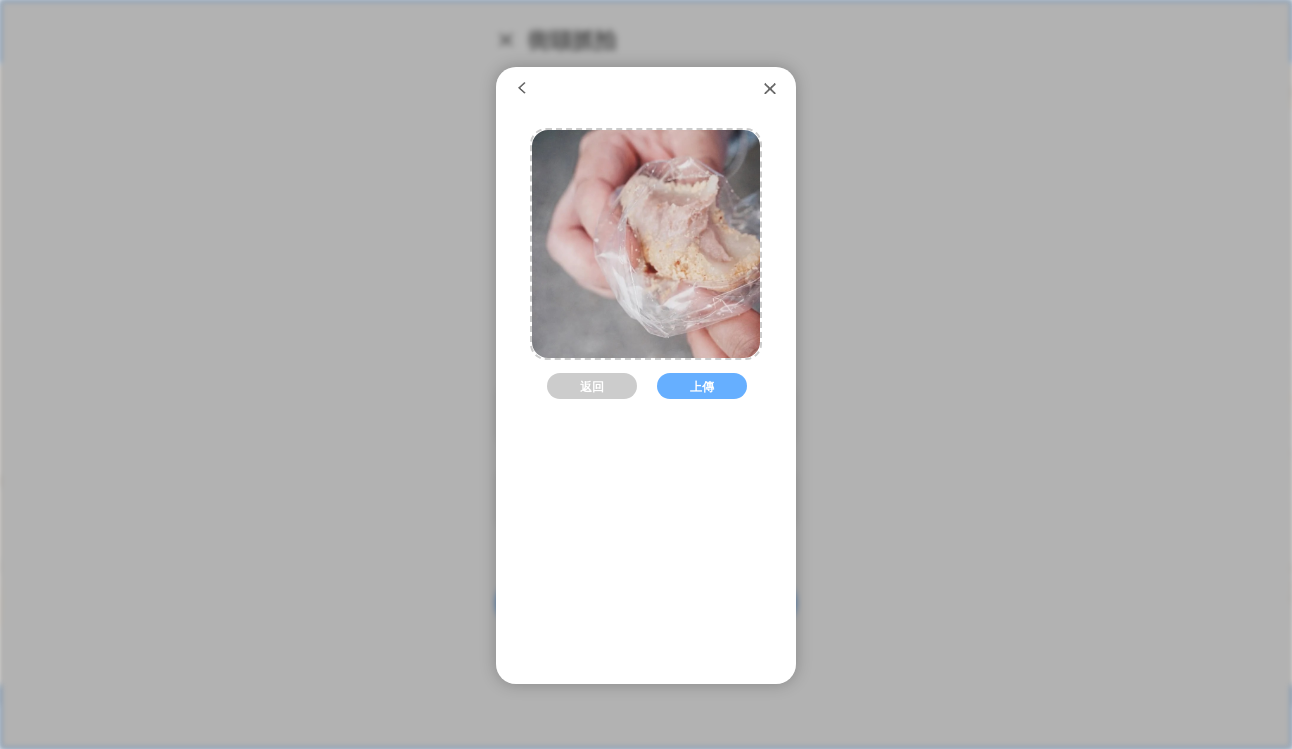 click on "上傳" at bounding box center (702, 386) 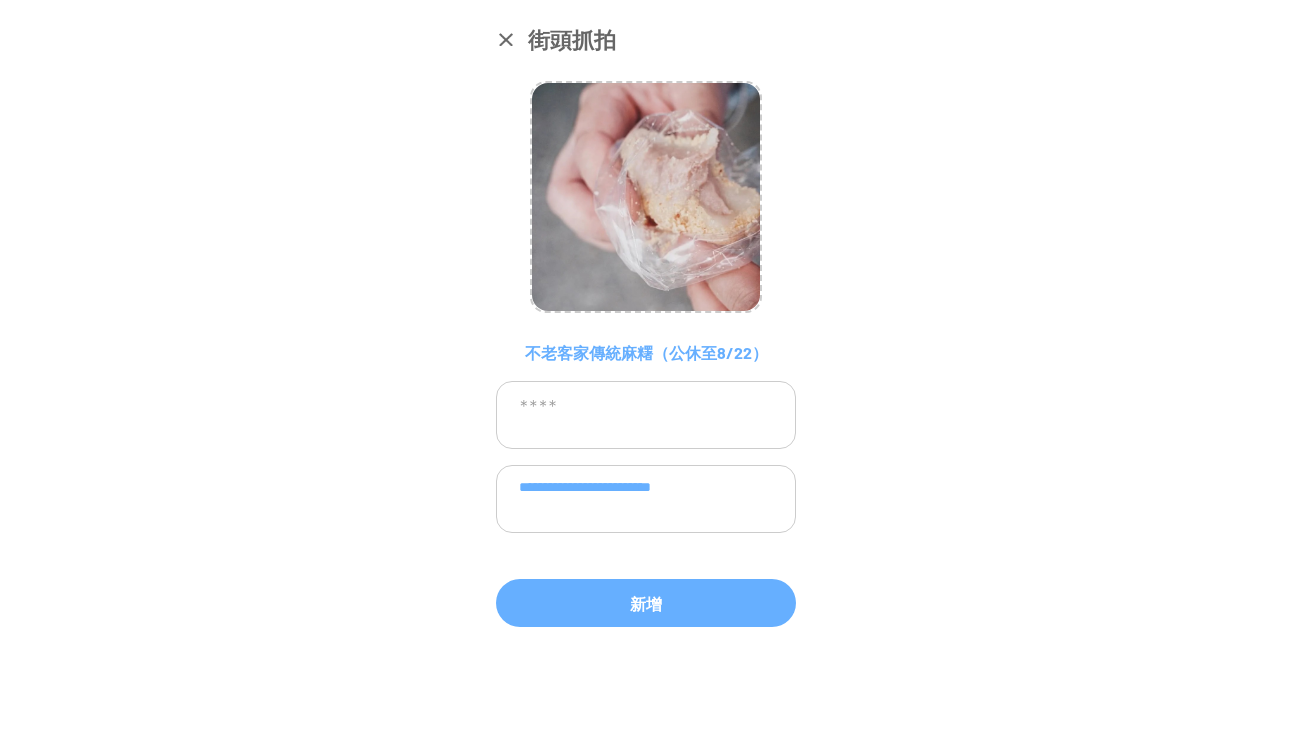 click at bounding box center [646, 415] 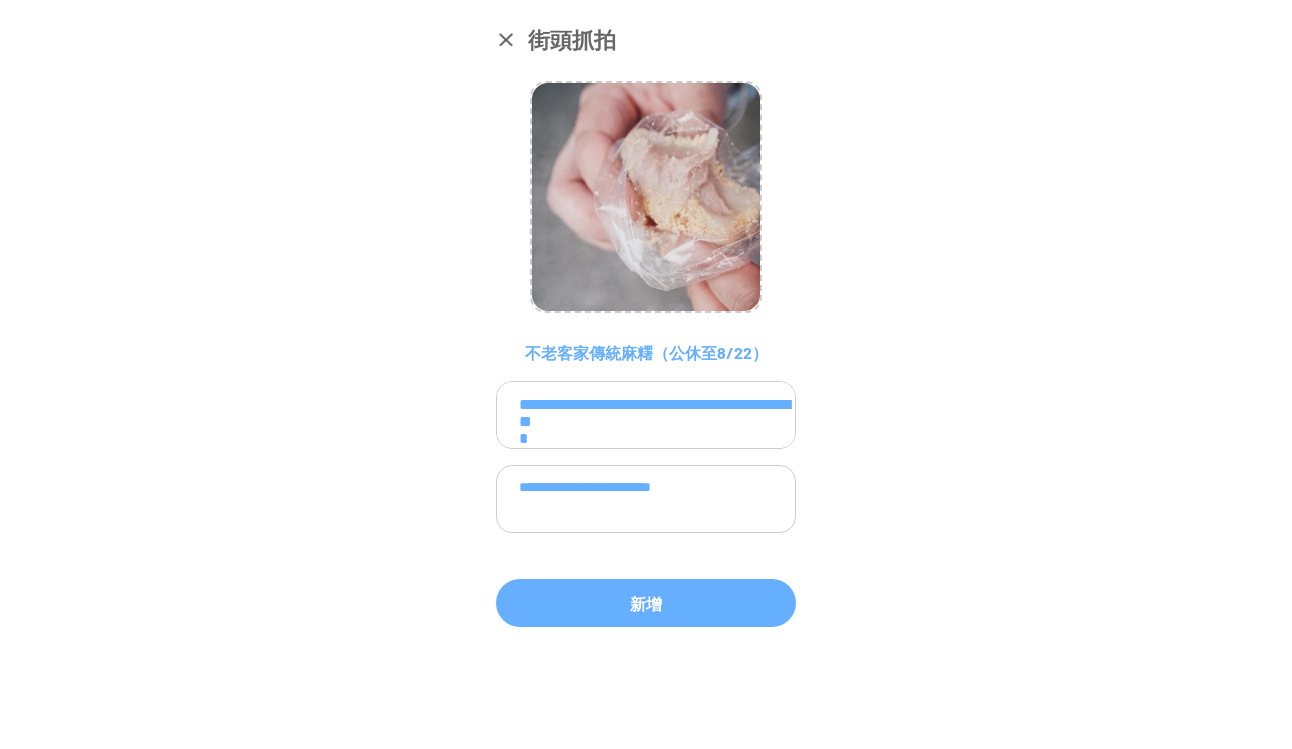 scroll, scrollTop: 218, scrollLeft: 0, axis: vertical 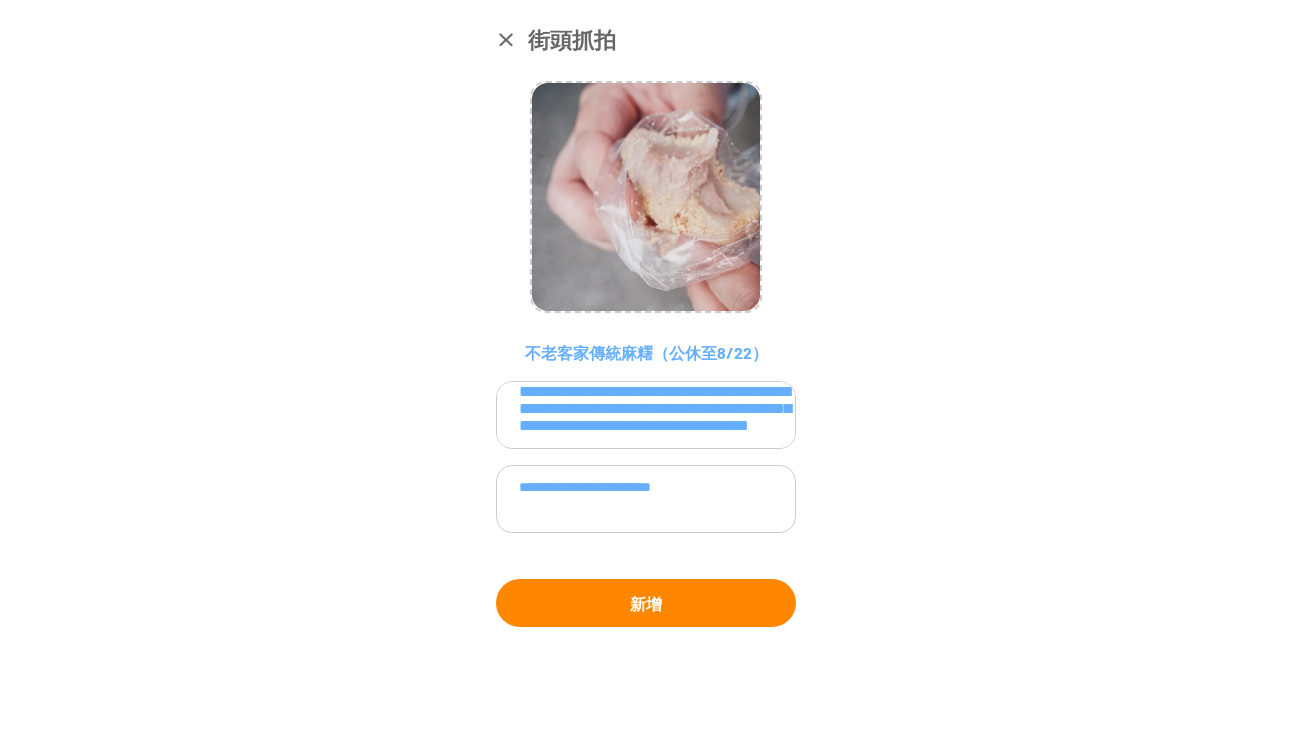type on "**********" 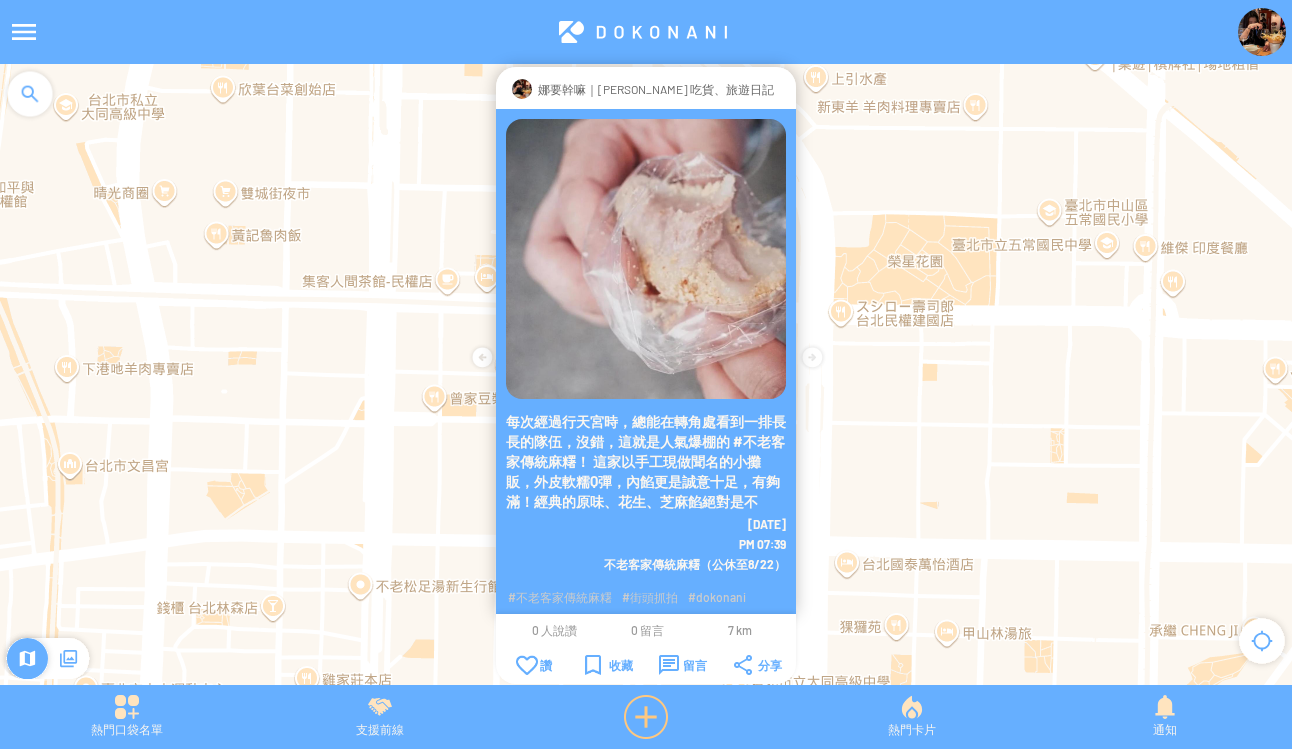click at bounding box center (646, 717) 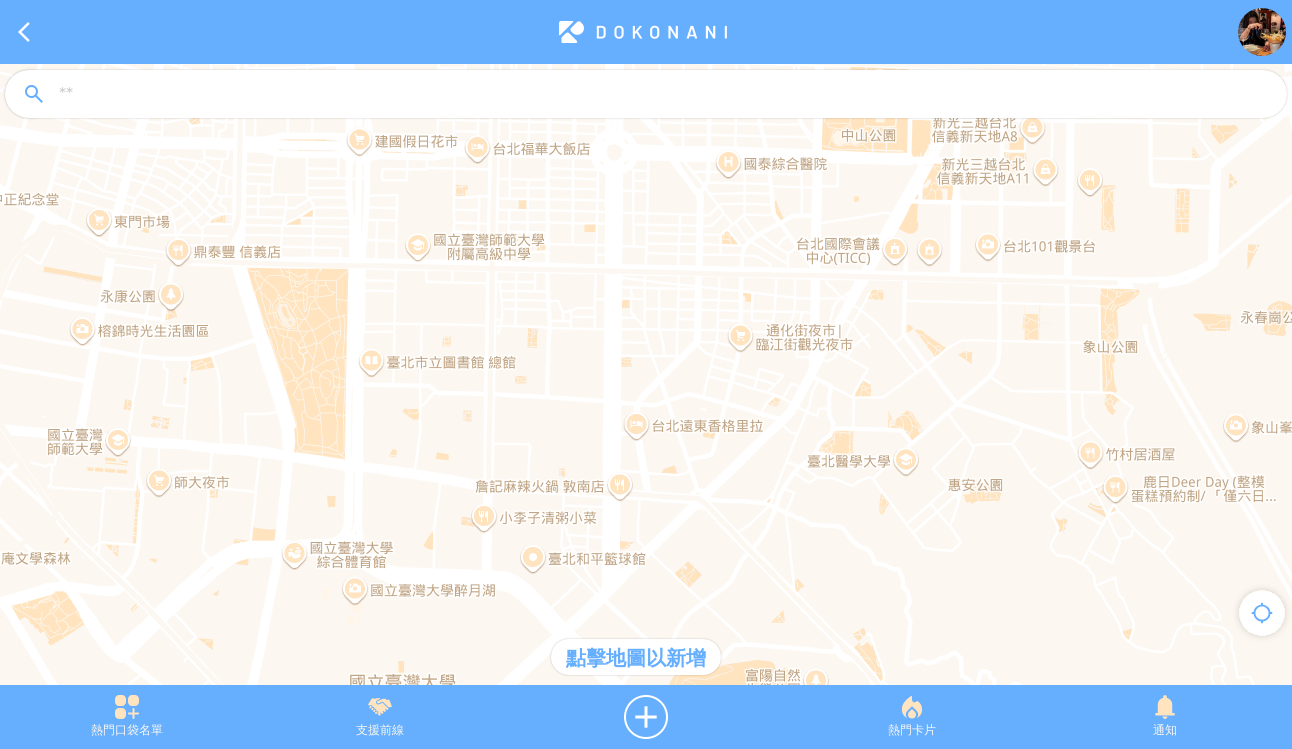click at bounding box center (664, 95) 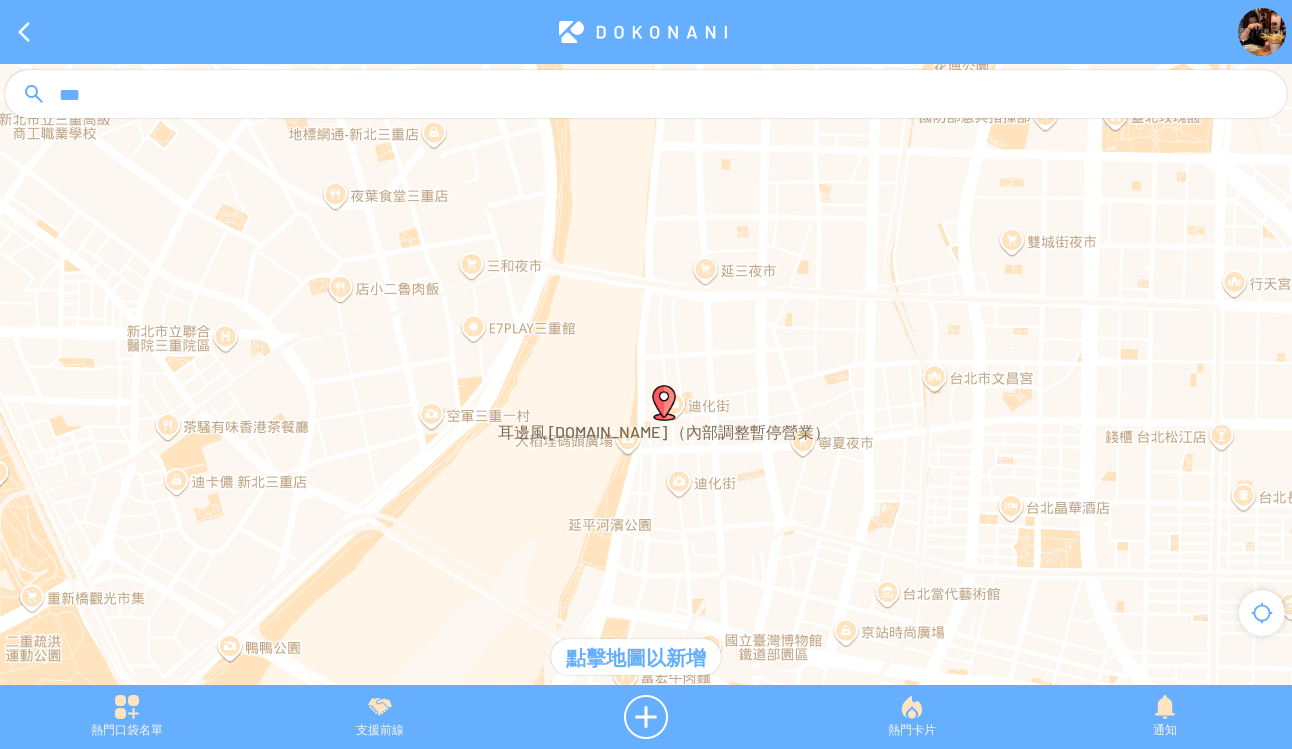 click at bounding box center (664, 403) 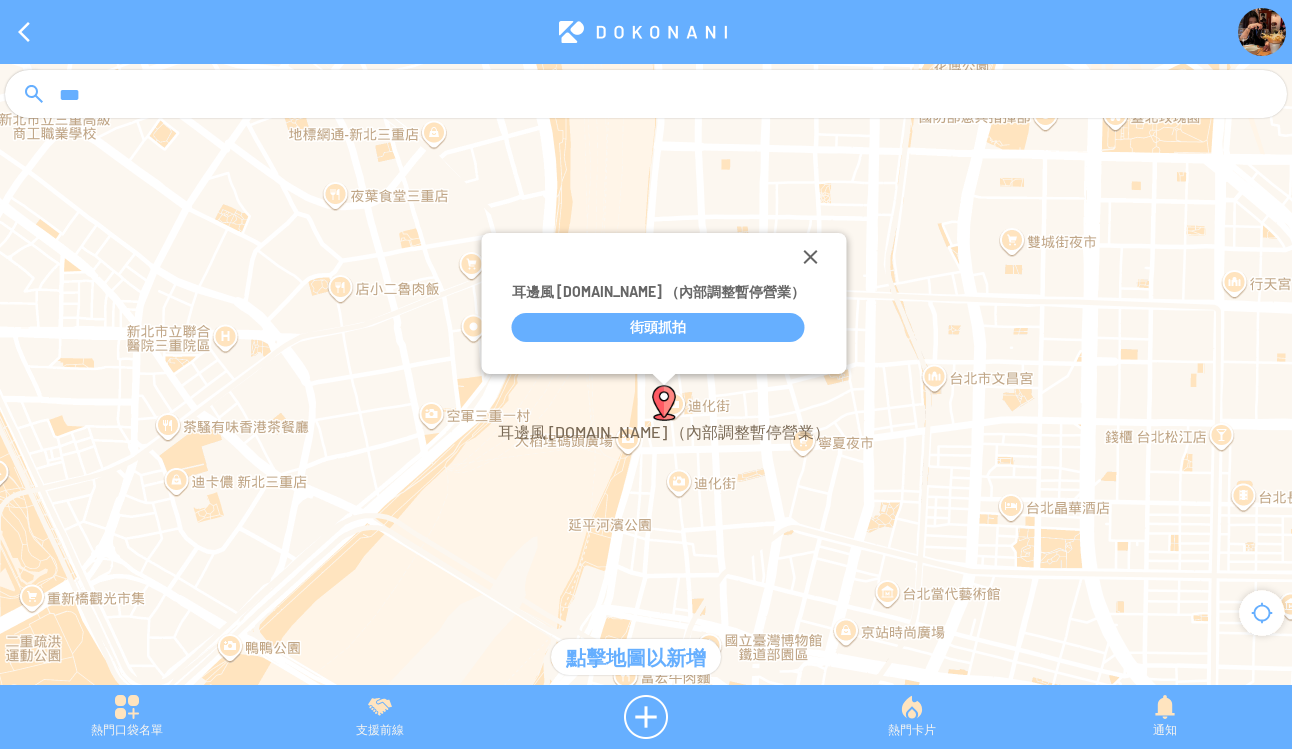 click on "街頭抓拍" at bounding box center (658, 327) 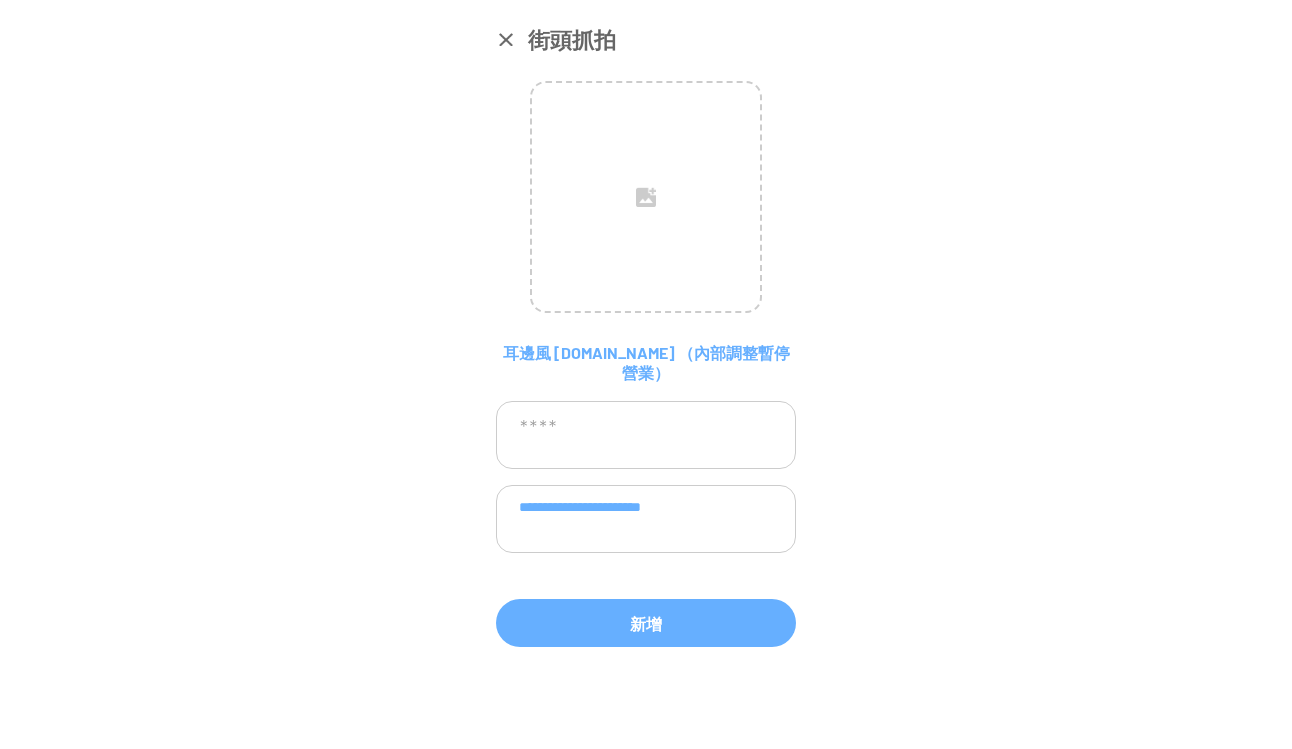 drag, startPoint x: 646, startPoint y: 489, endPoint x: 869, endPoint y: 493, distance: 223.03587 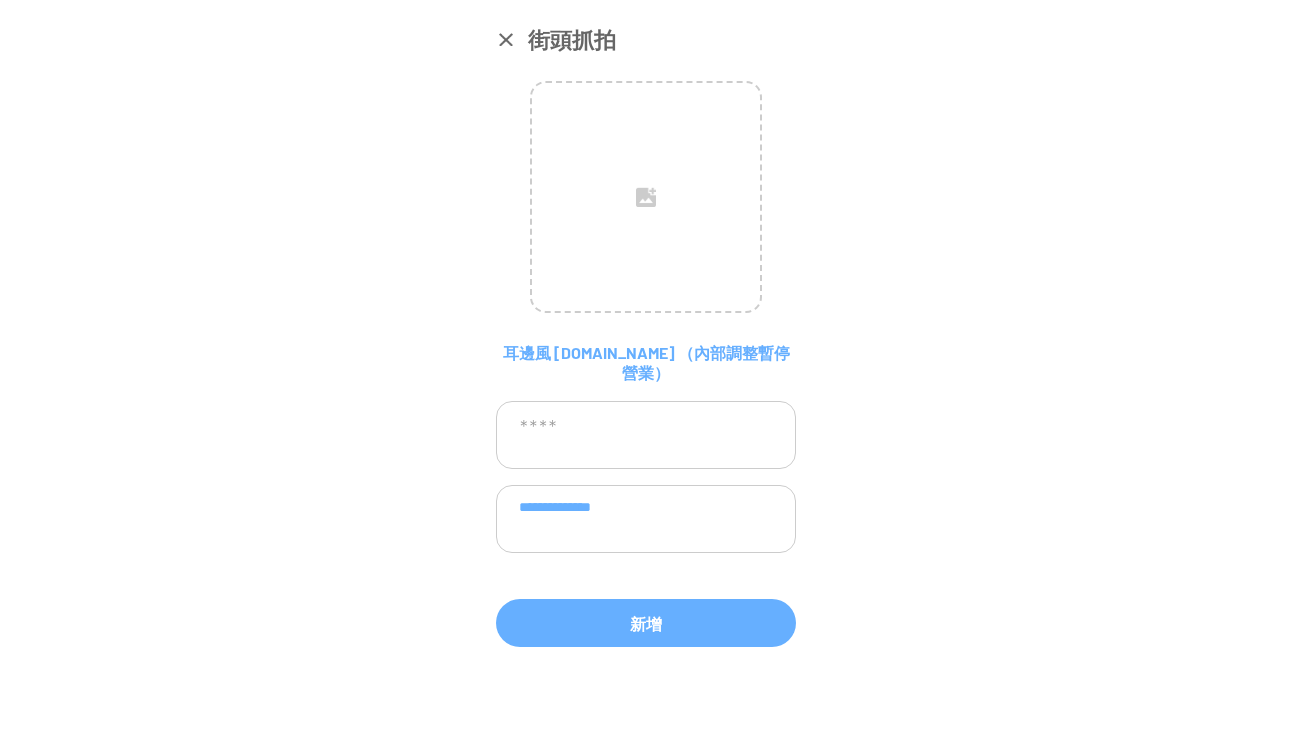 paste on "**********" 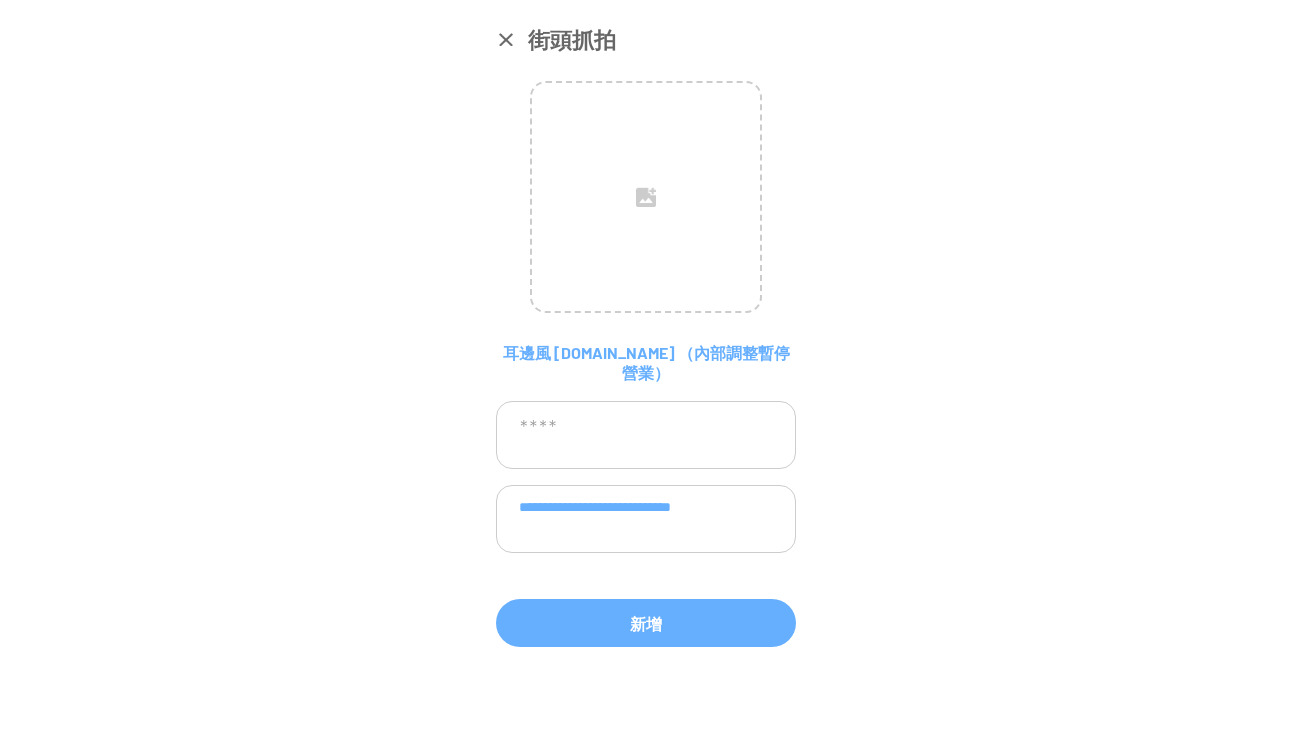 type on "**********" 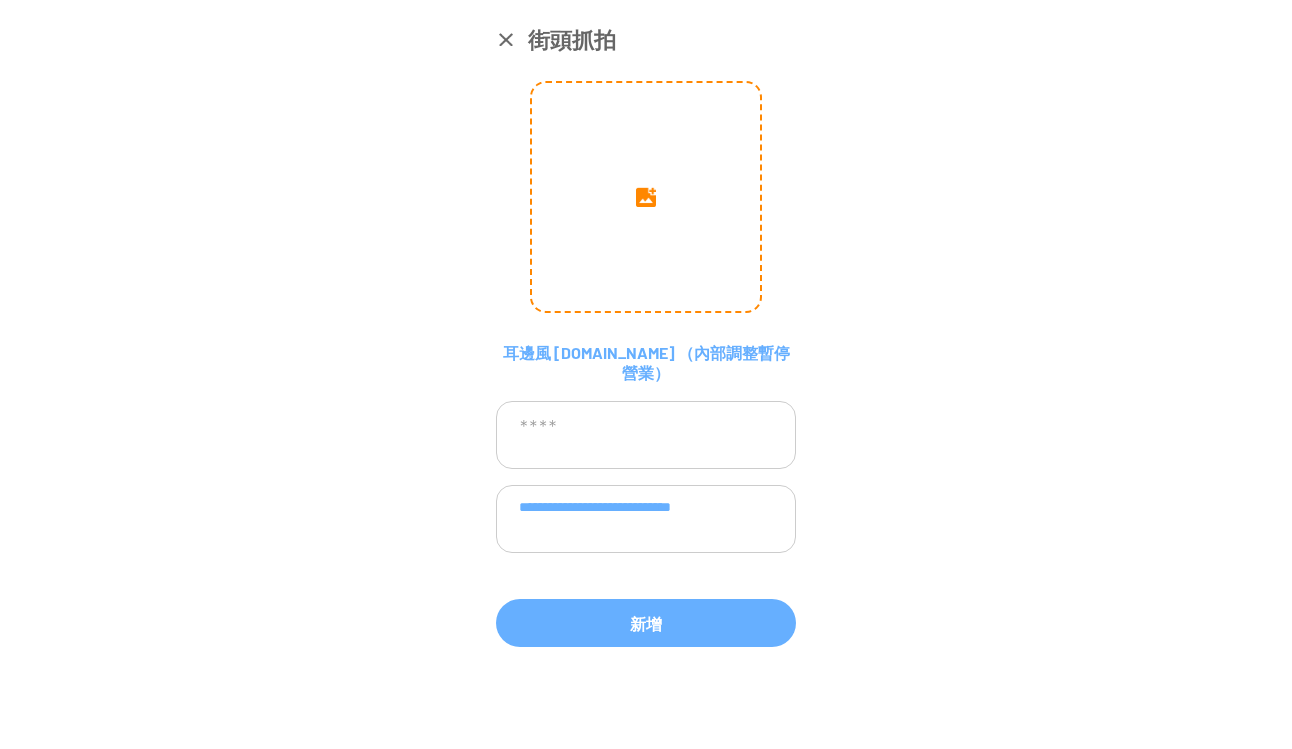 click at bounding box center (646, 197) 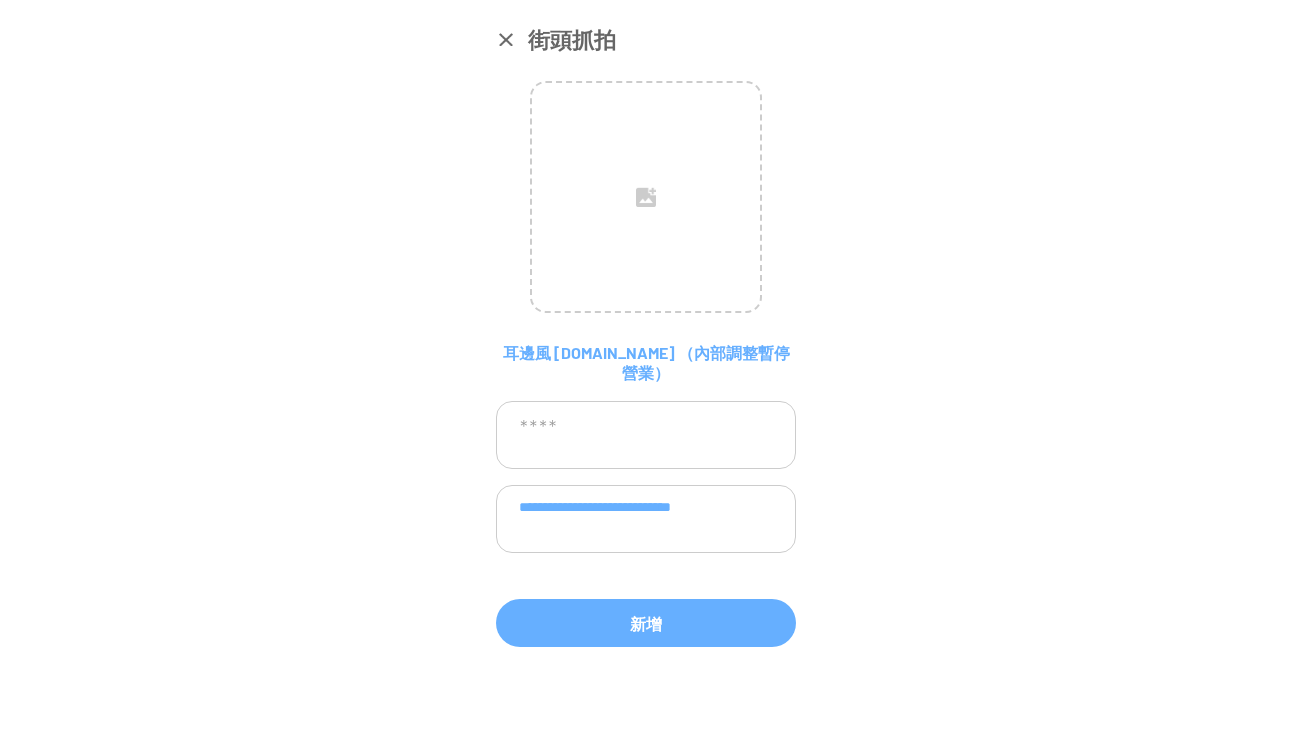 scroll, scrollTop: 1, scrollLeft: 0, axis: vertical 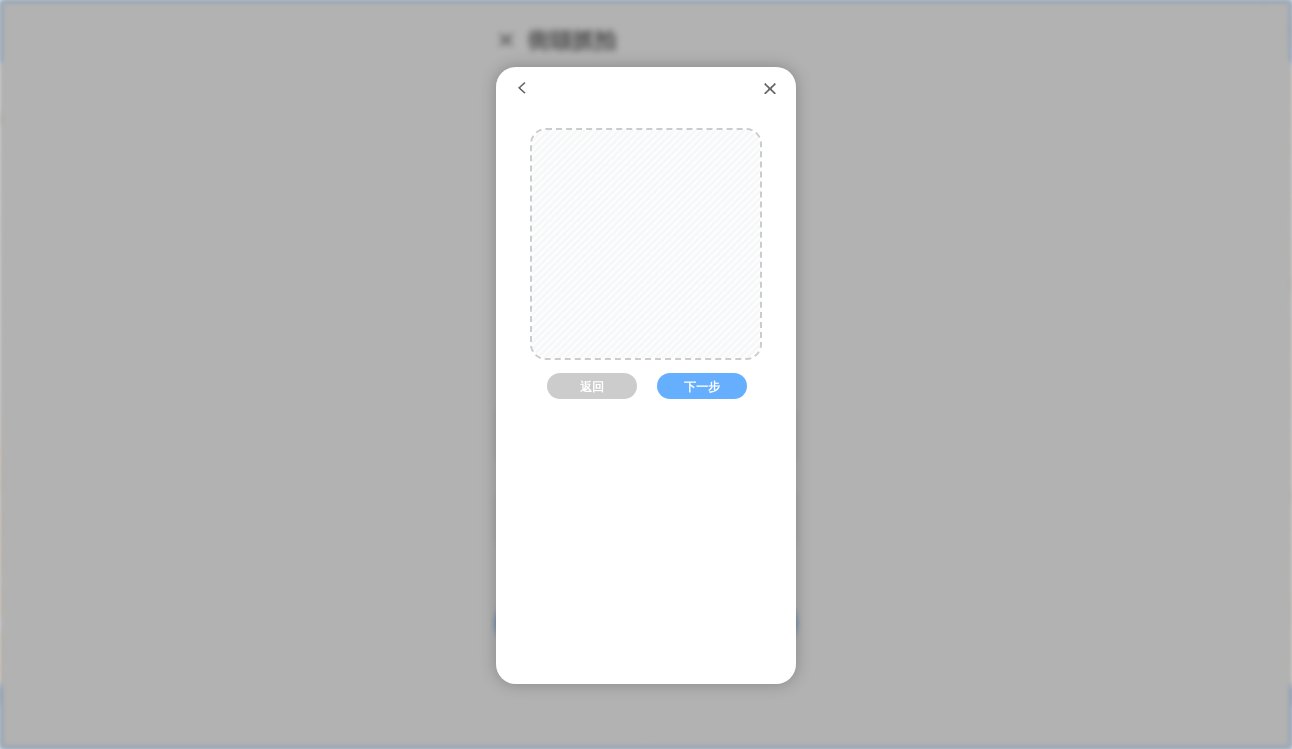 drag, startPoint x: 676, startPoint y: 259, endPoint x: 674, endPoint y: 278, distance: 19.104973 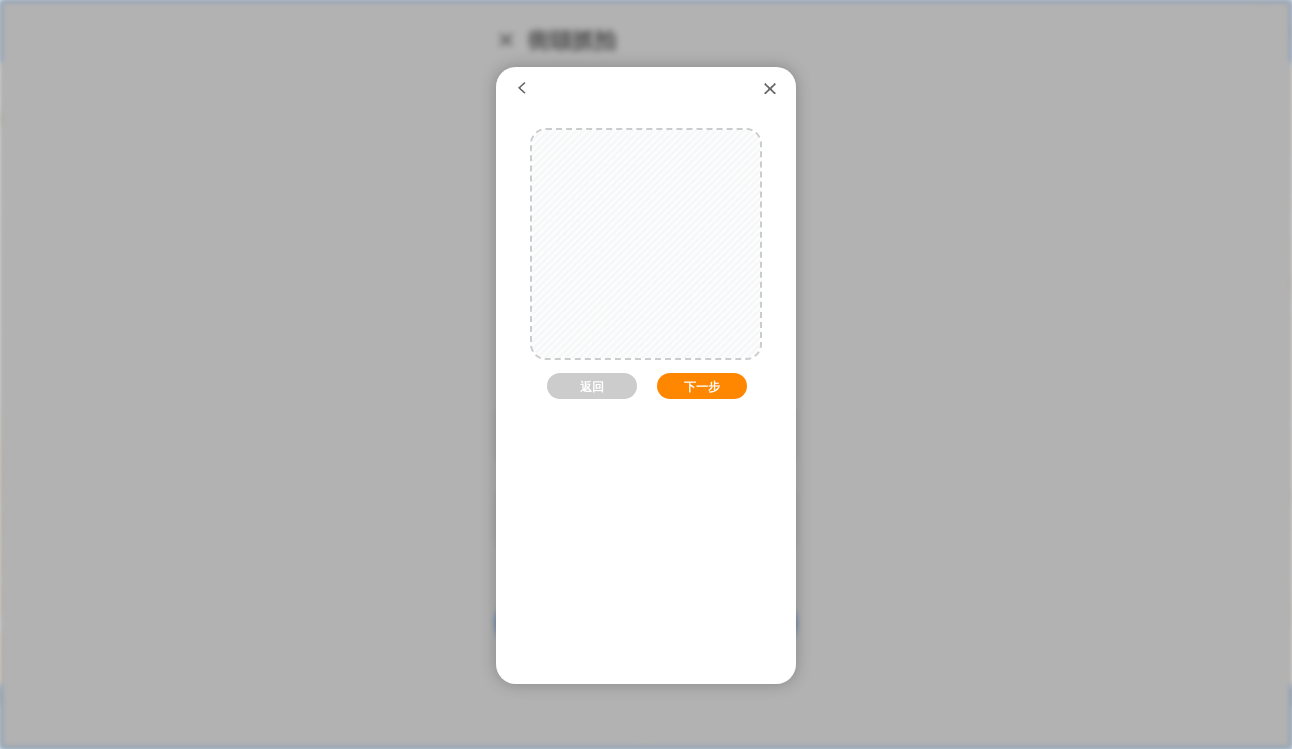 click on "下一步" at bounding box center [702, 386] 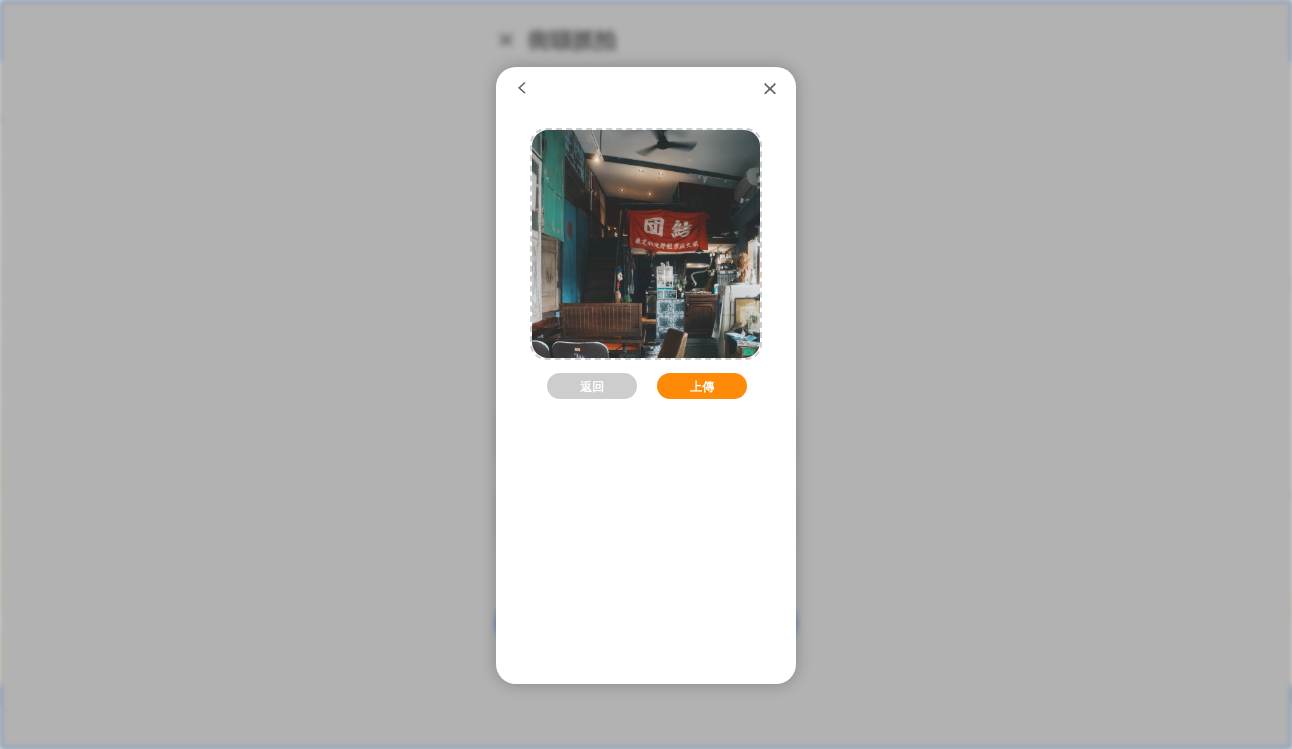 click on "上傳" at bounding box center [702, 386] 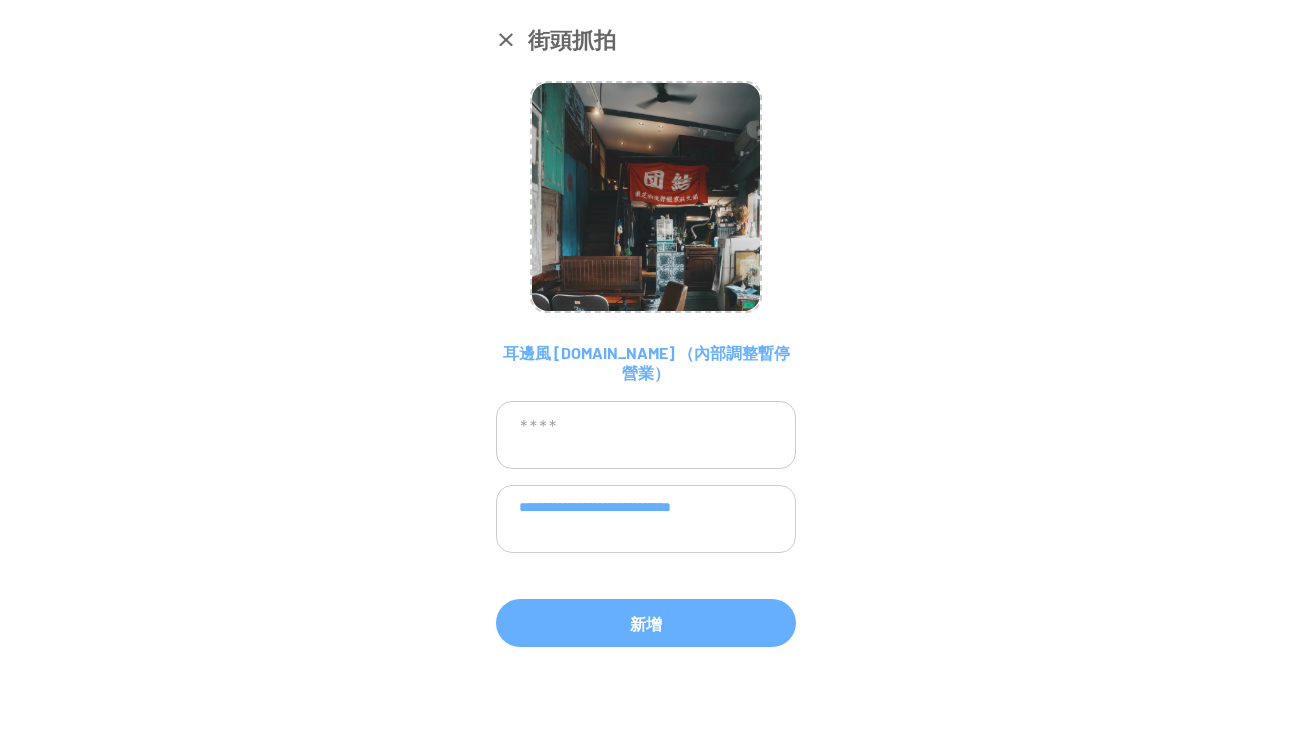 click at bounding box center (646, 435) 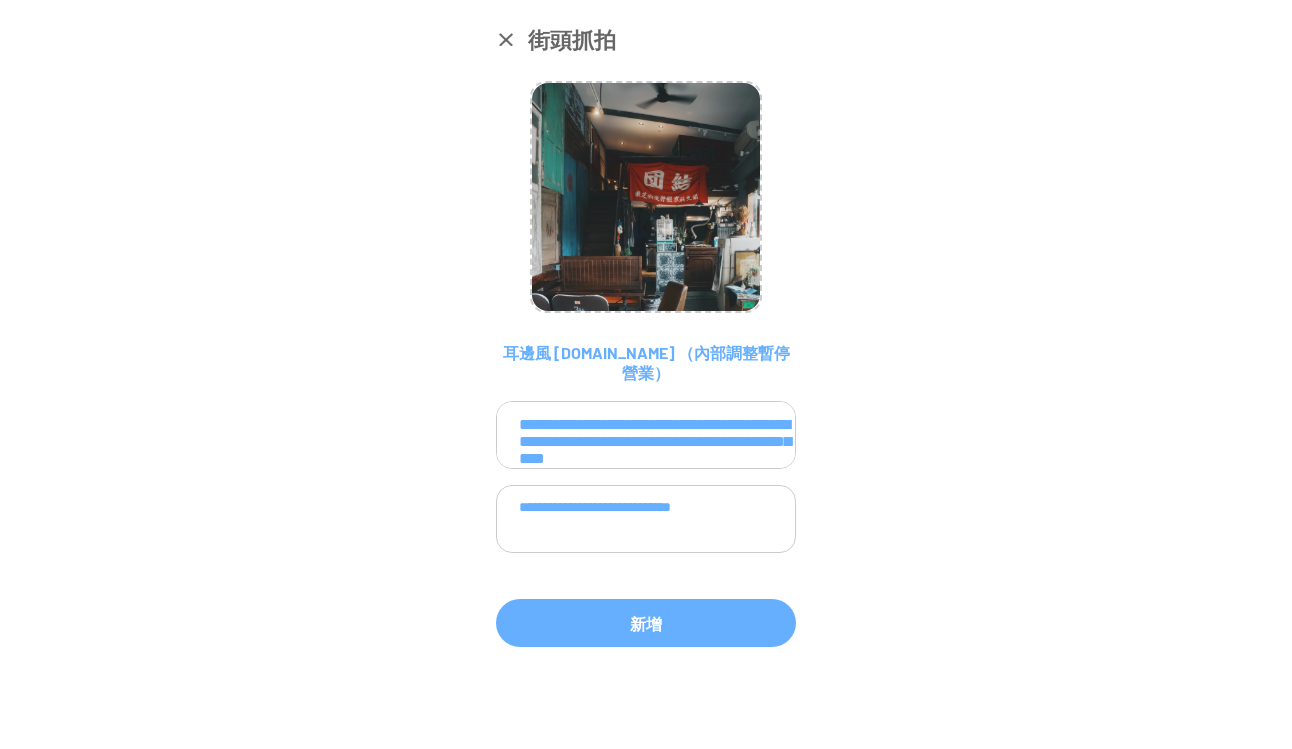 scroll, scrollTop: 83, scrollLeft: 0, axis: vertical 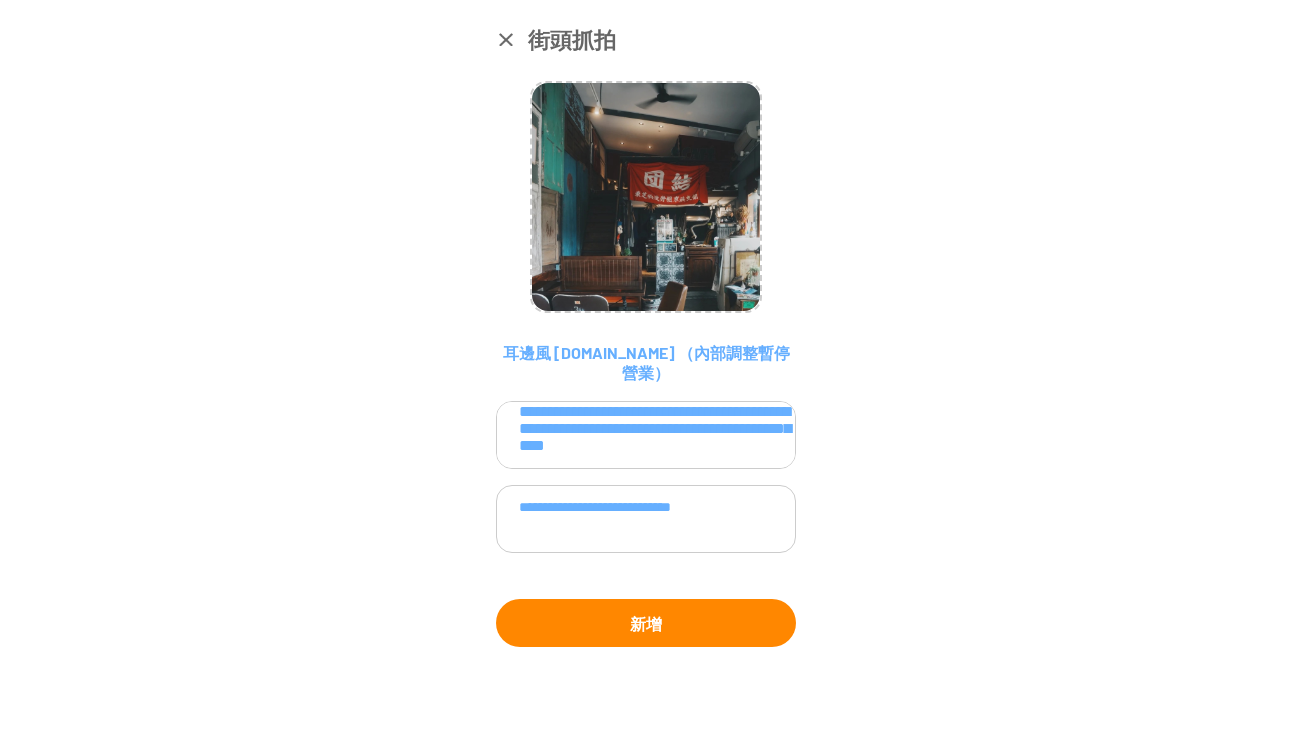type on "**********" 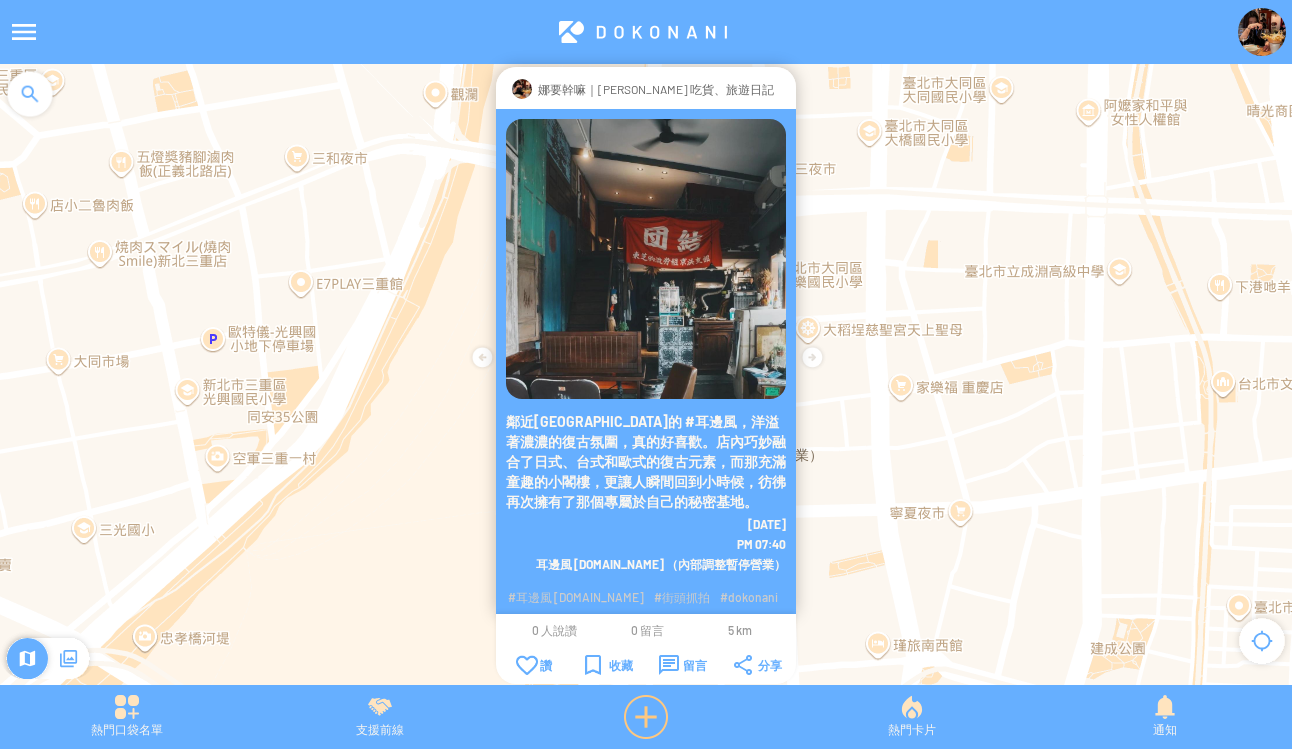 click at bounding box center [646, 717] 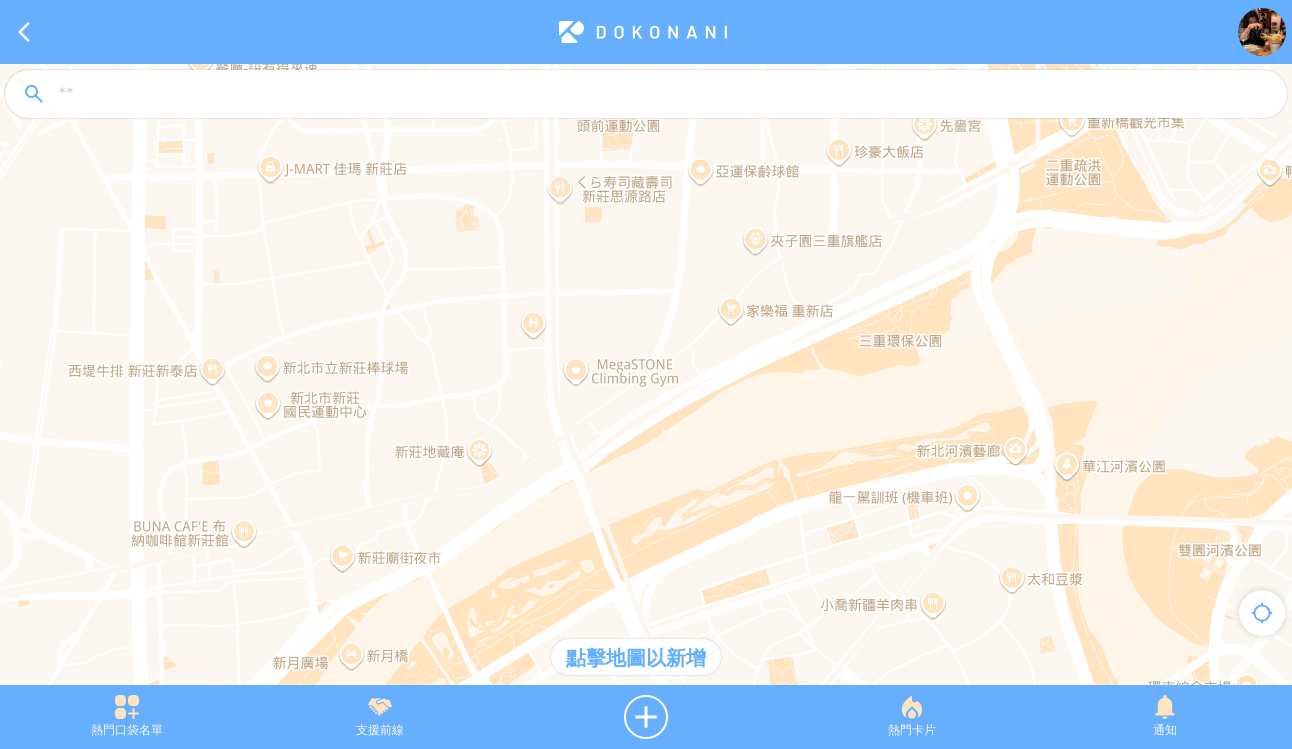 click at bounding box center (664, 95) 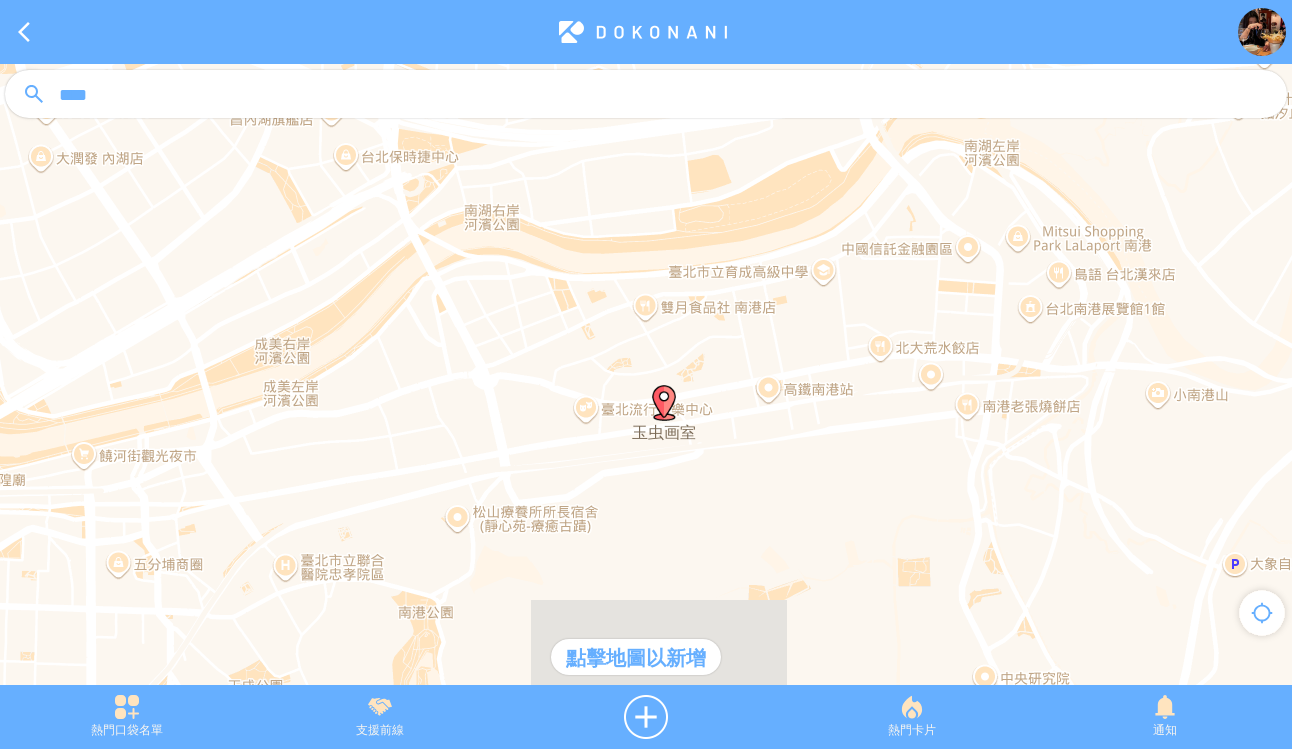 click at bounding box center (664, 403) 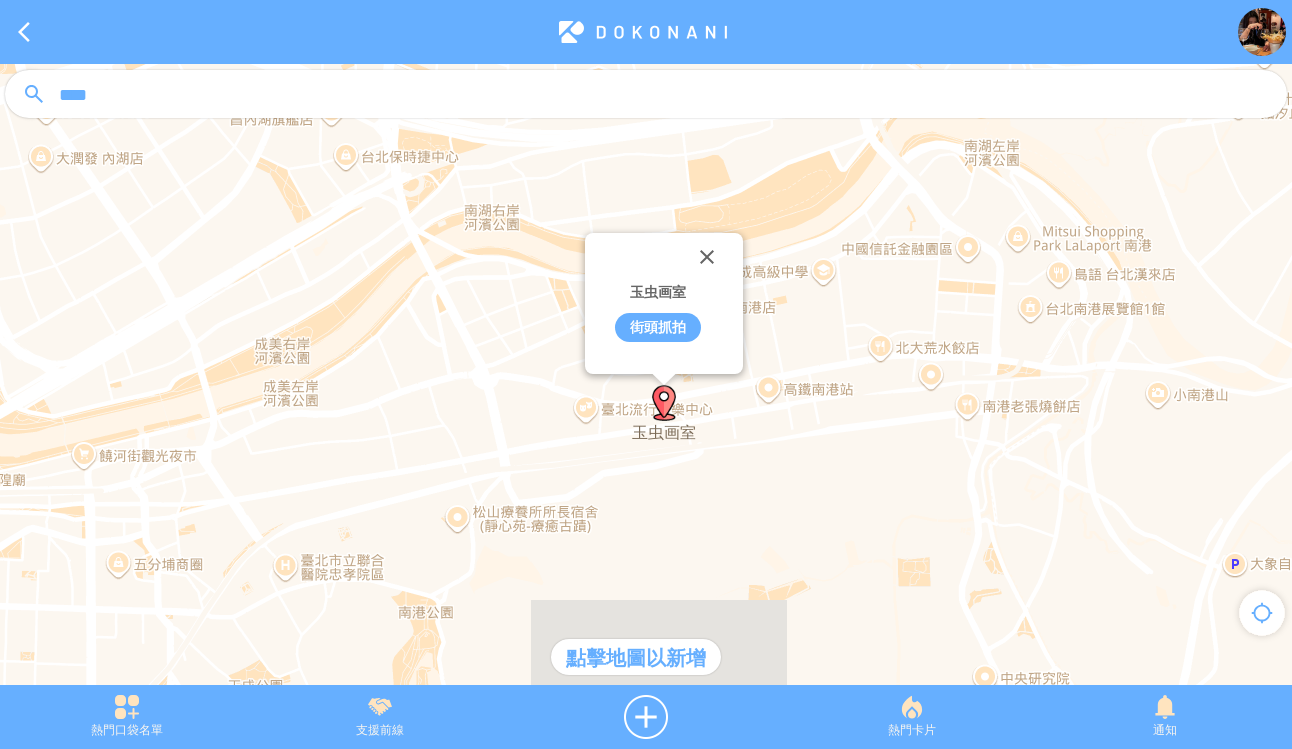 click on "街頭抓拍" at bounding box center [658, 327] 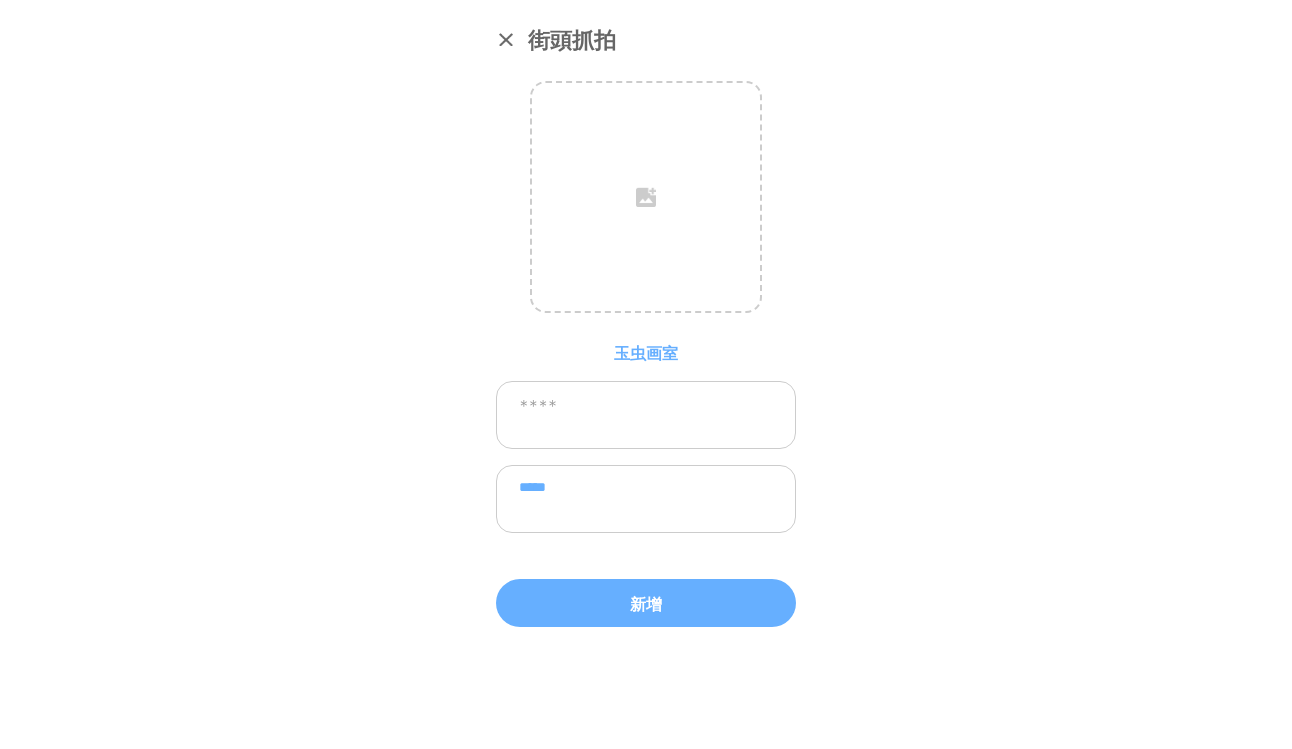 click on "*****" at bounding box center [646, 499] 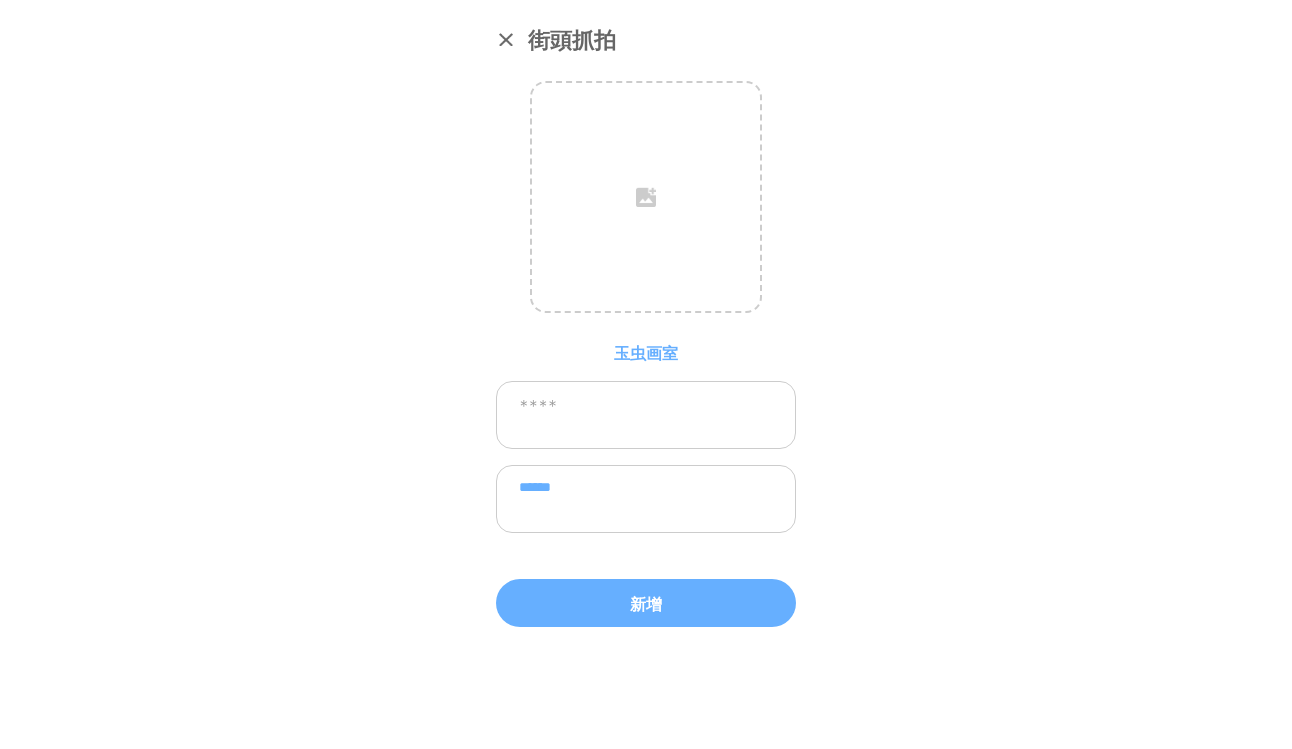 paste on "**********" 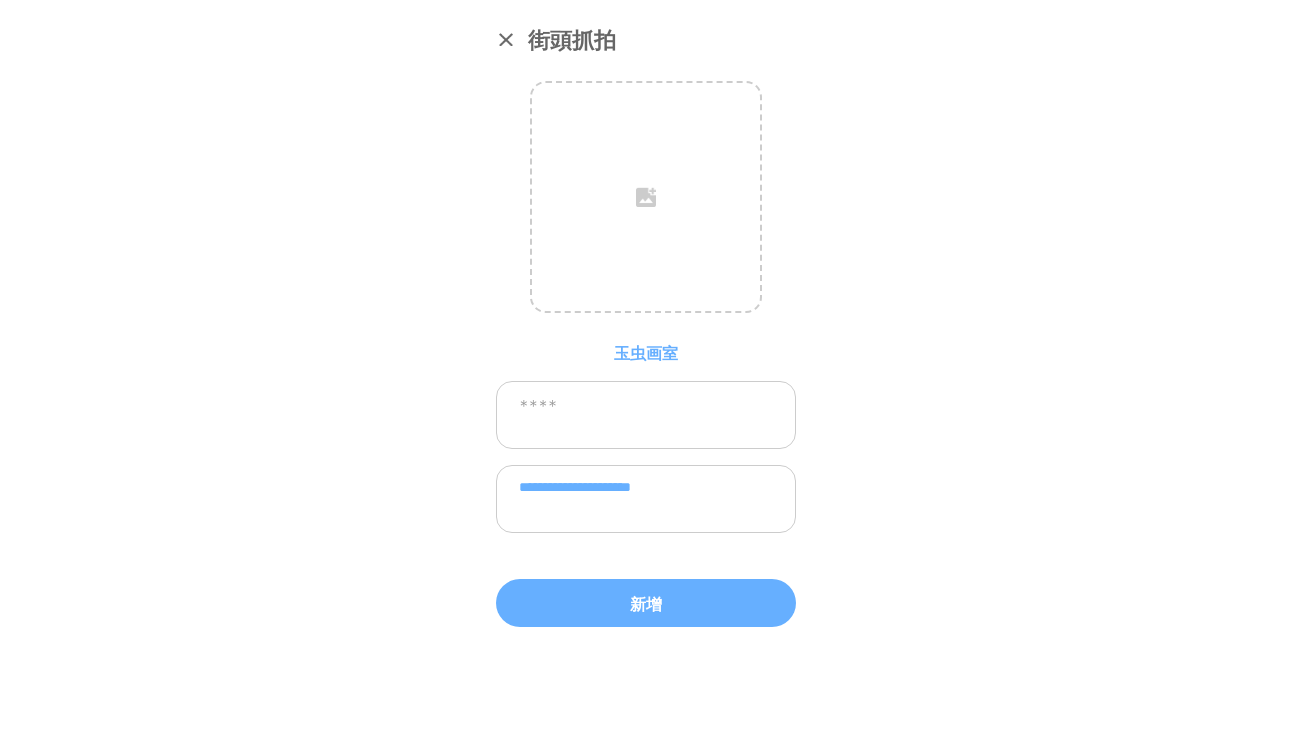 type on "**********" 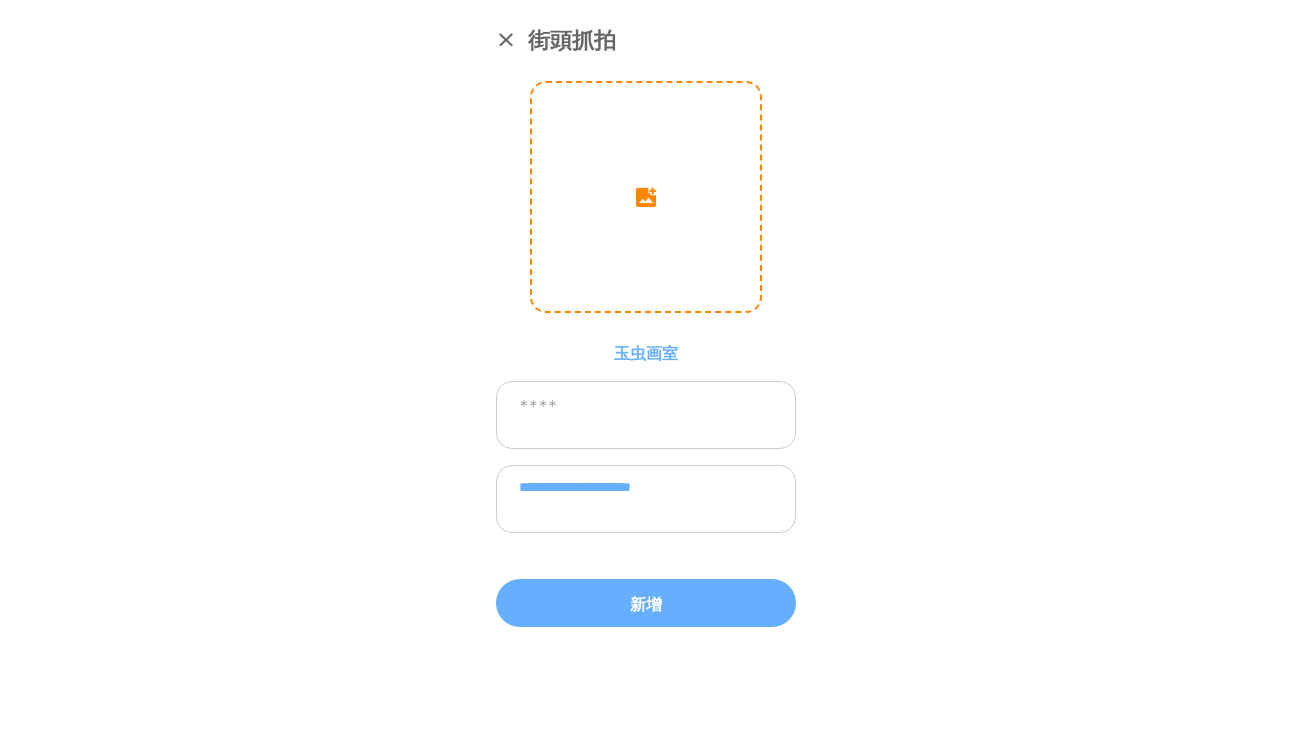click at bounding box center [646, 197] 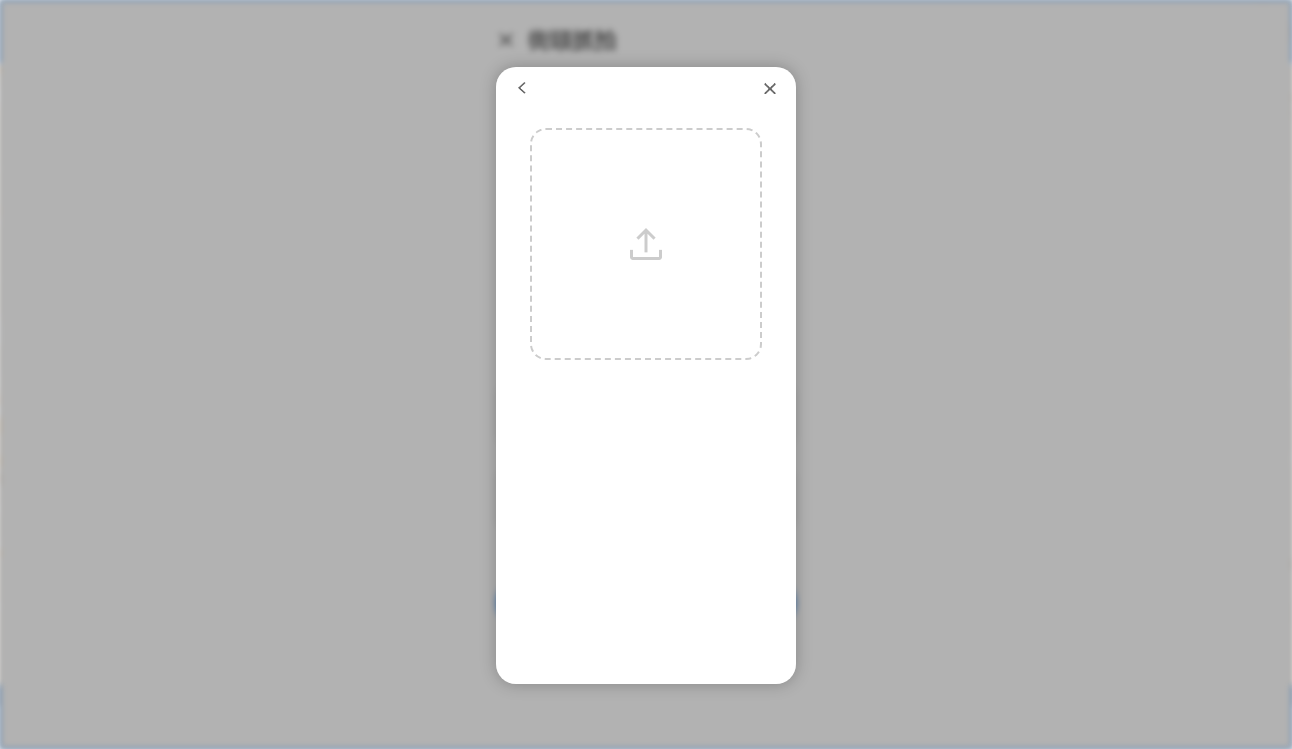scroll, scrollTop: 1, scrollLeft: 0, axis: vertical 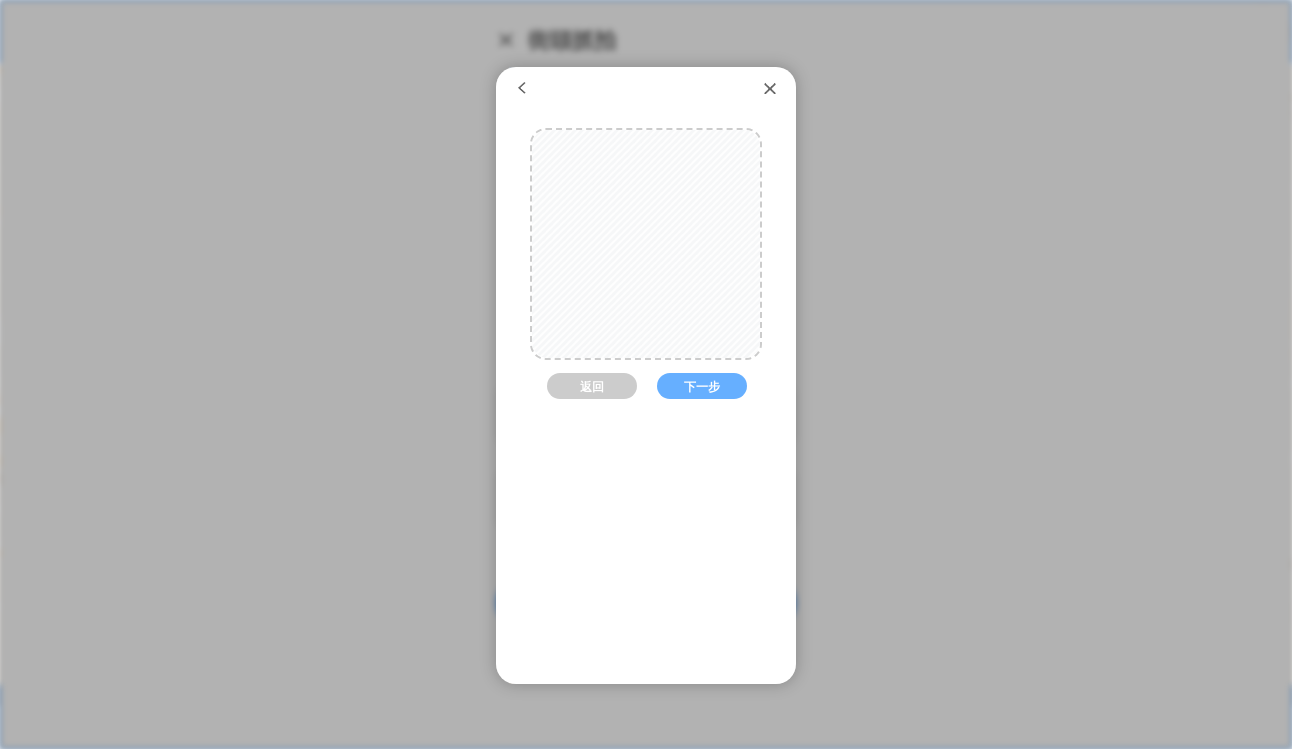 click at bounding box center [646, 219] 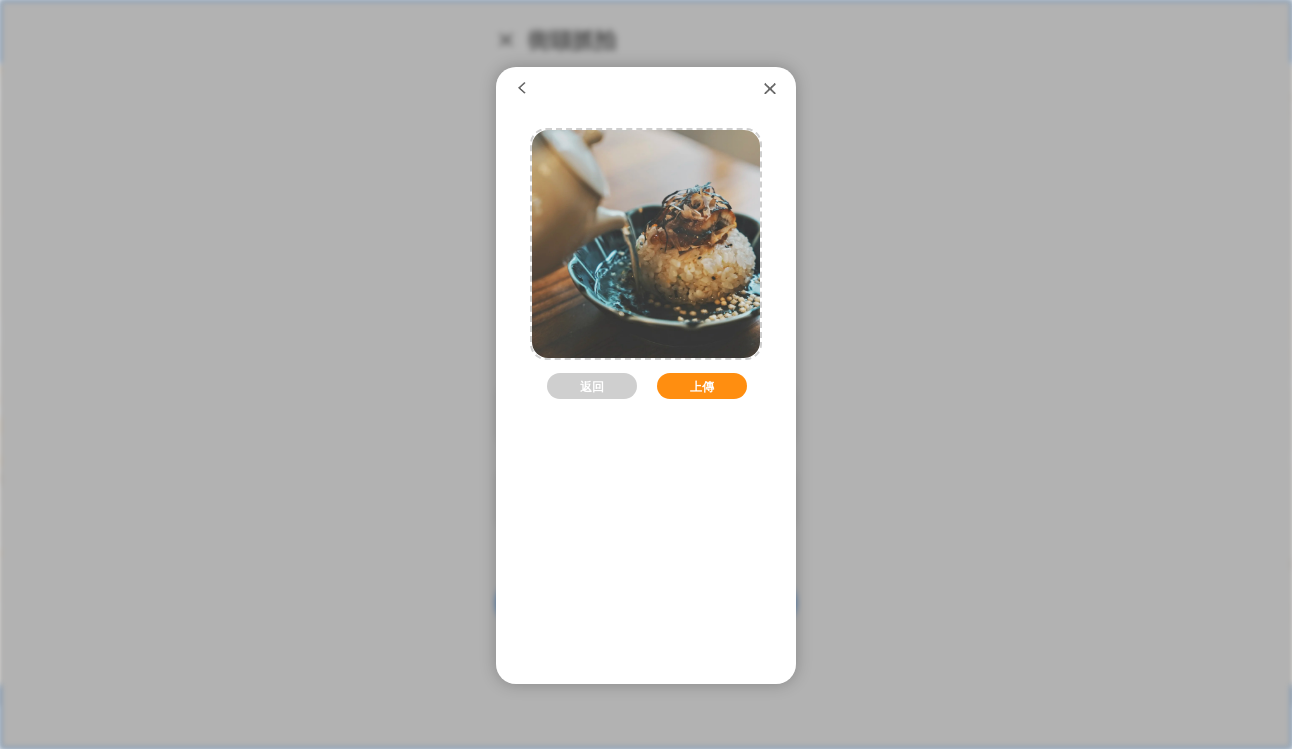 click on "上傳" at bounding box center [702, 386] 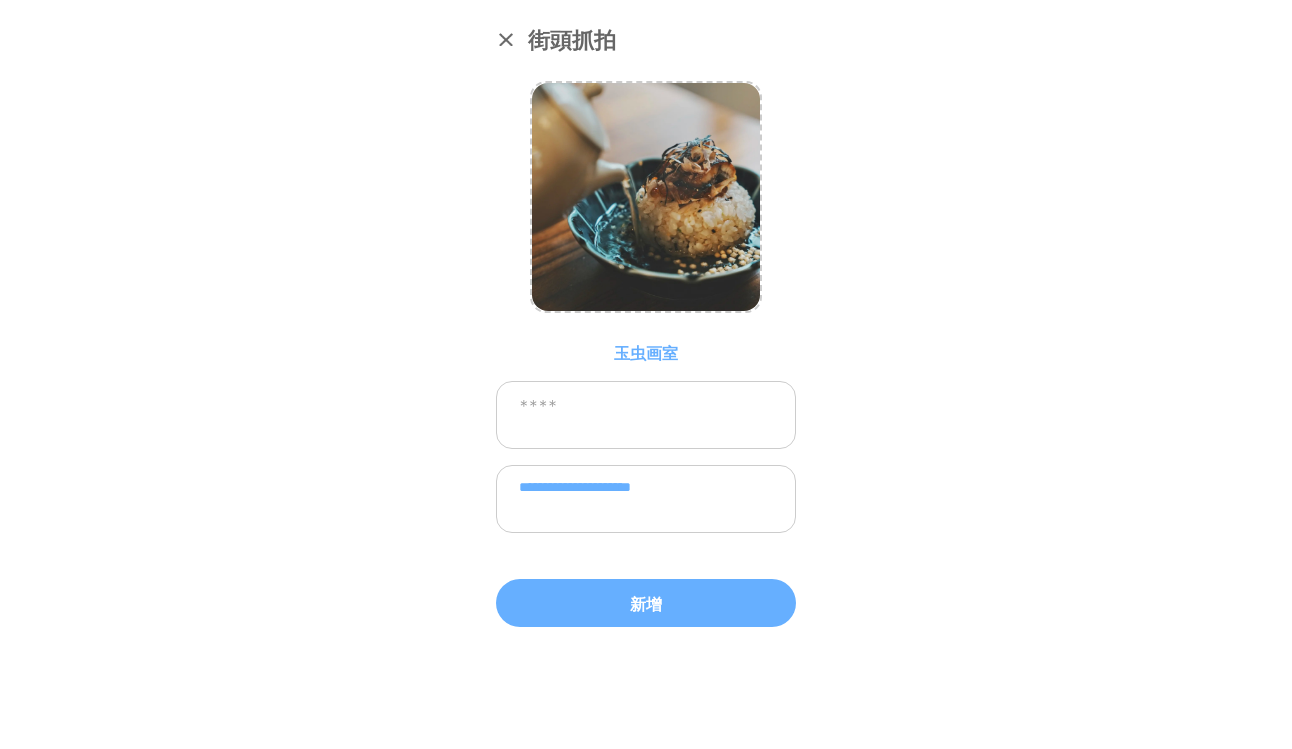 click at bounding box center [646, 415] 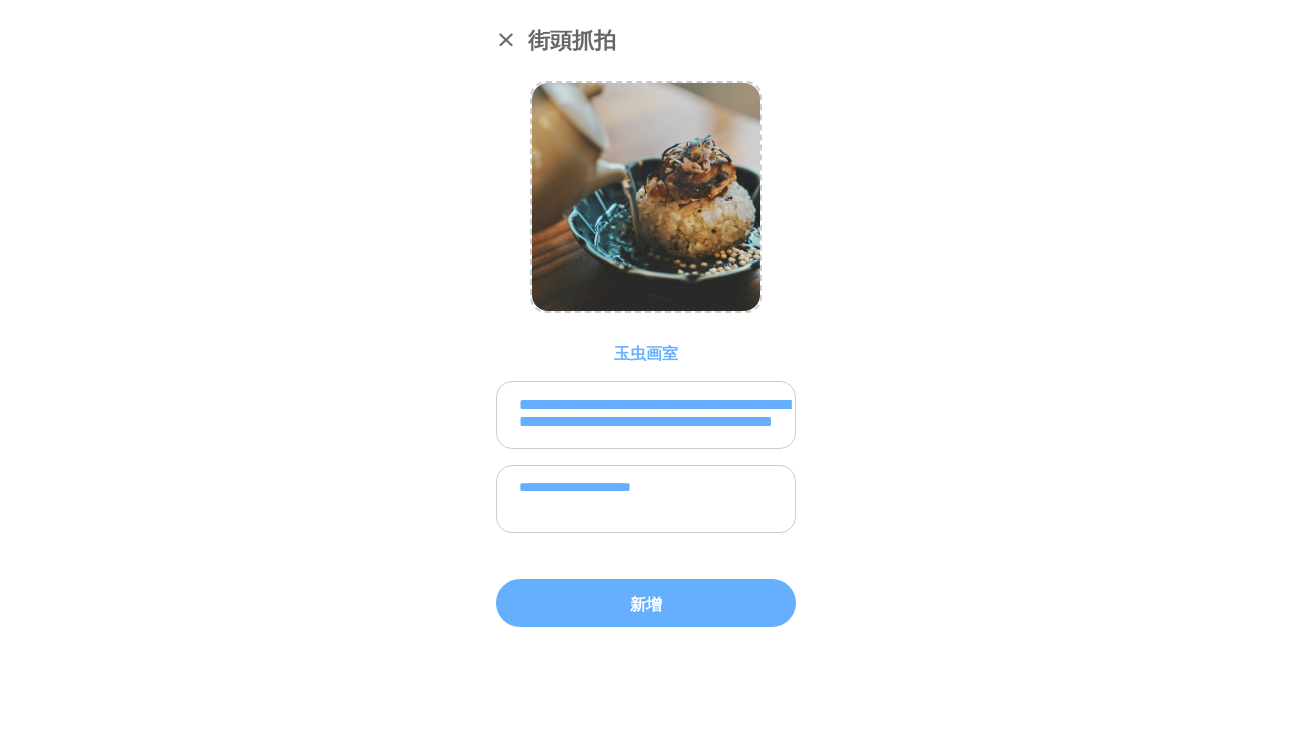 scroll, scrollTop: 83, scrollLeft: 0, axis: vertical 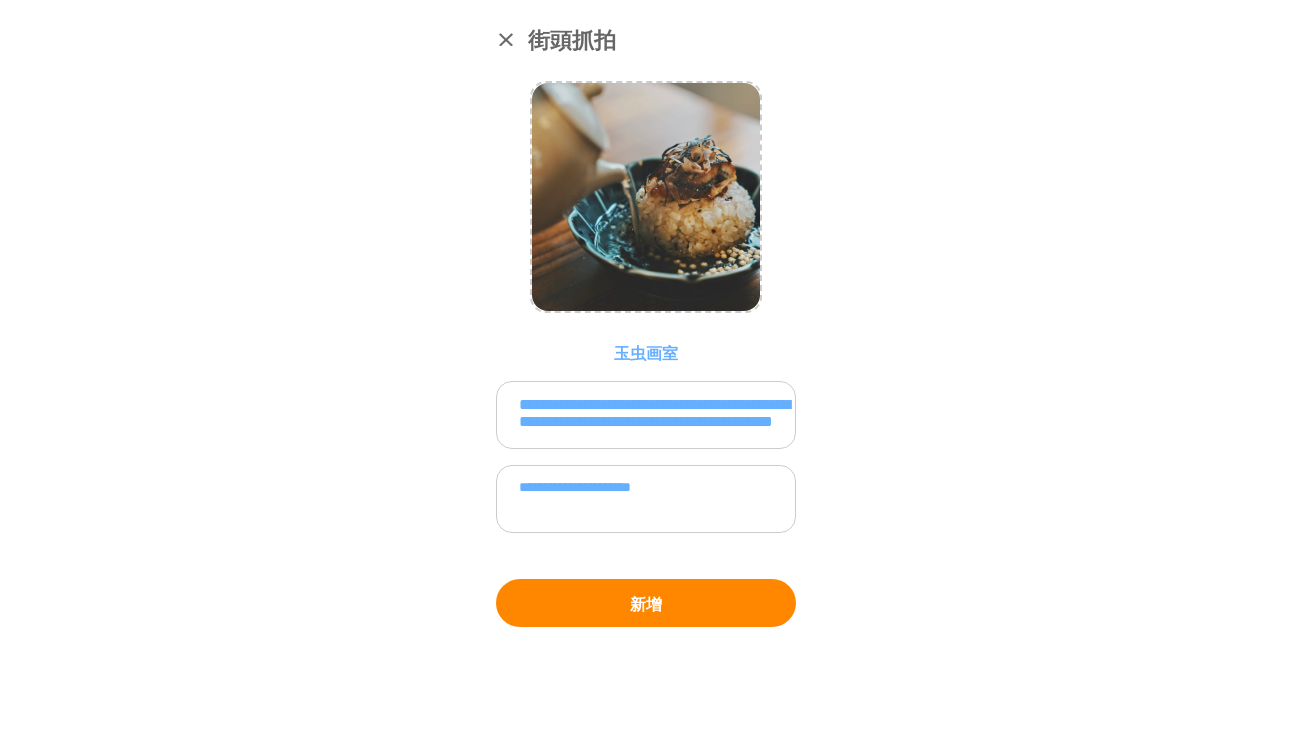 type on "**********" 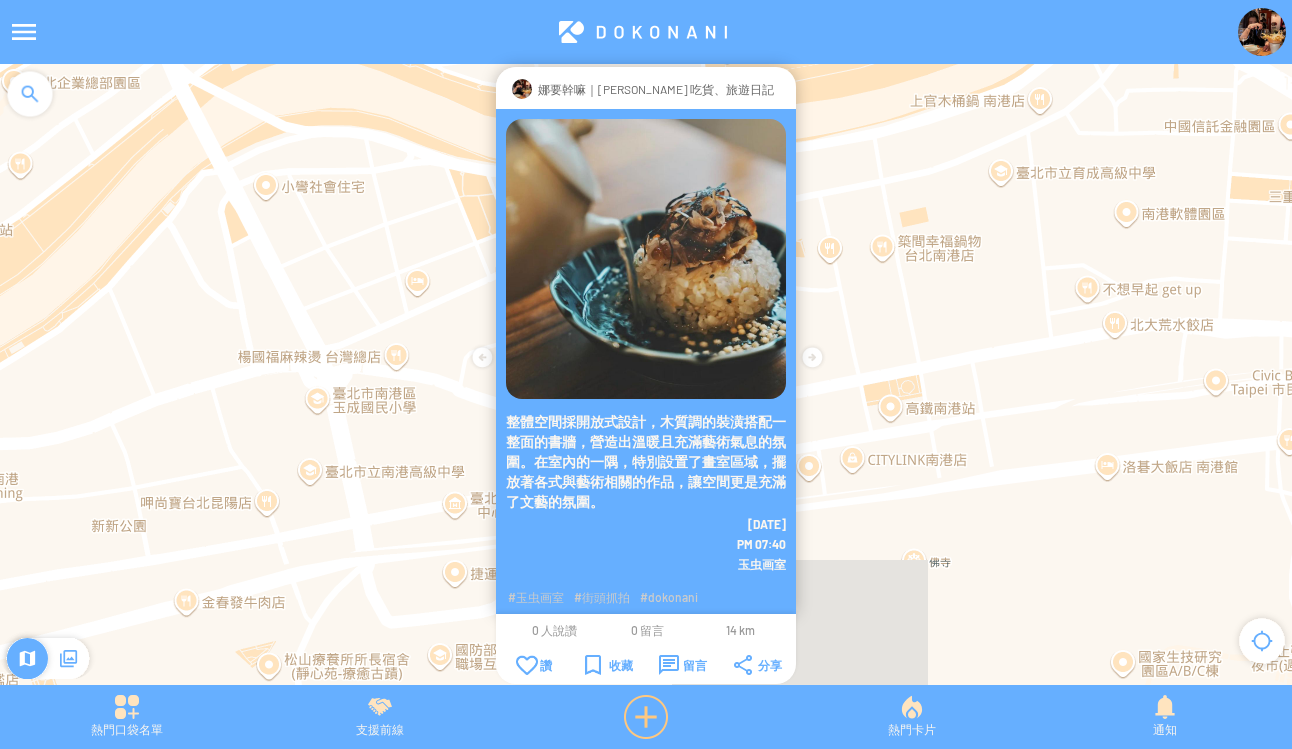click at bounding box center [646, 717] 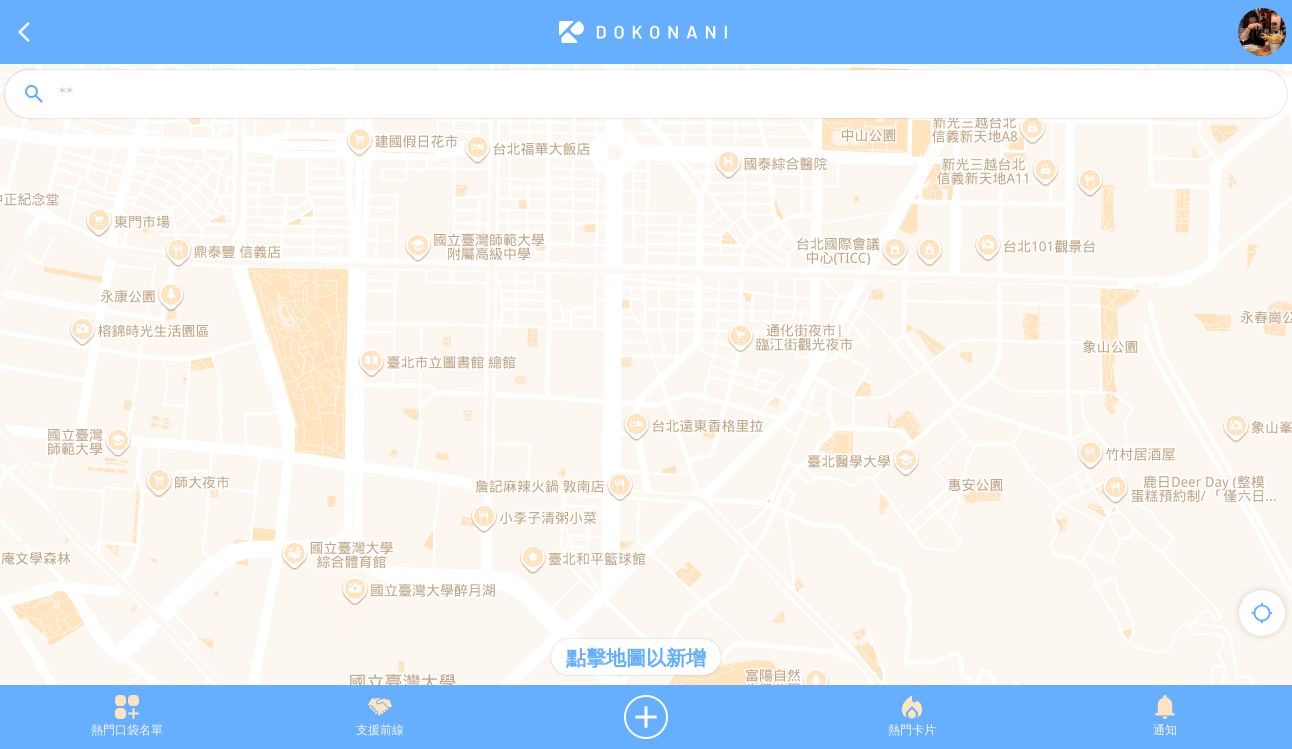 click at bounding box center (664, 95) 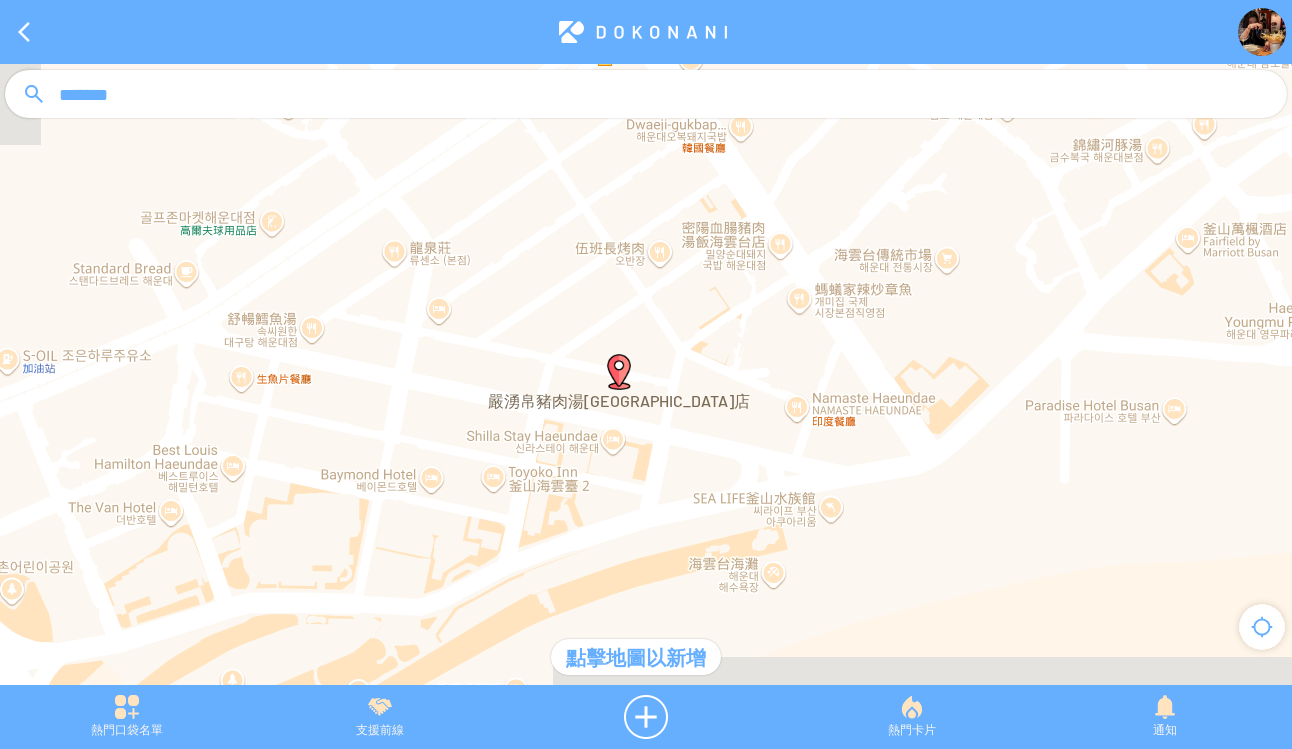 click at bounding box center [619, 372] 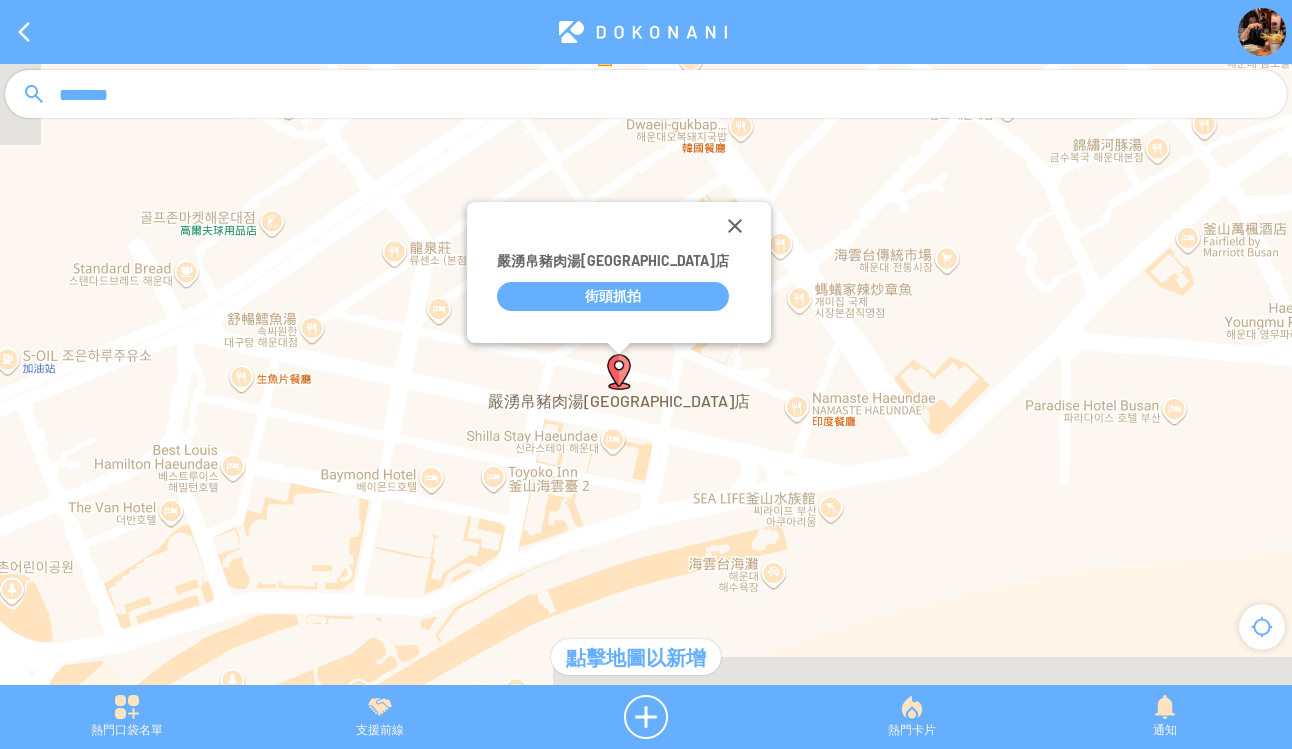 click on "街頭抓拍" at bounding box center [613, 296] 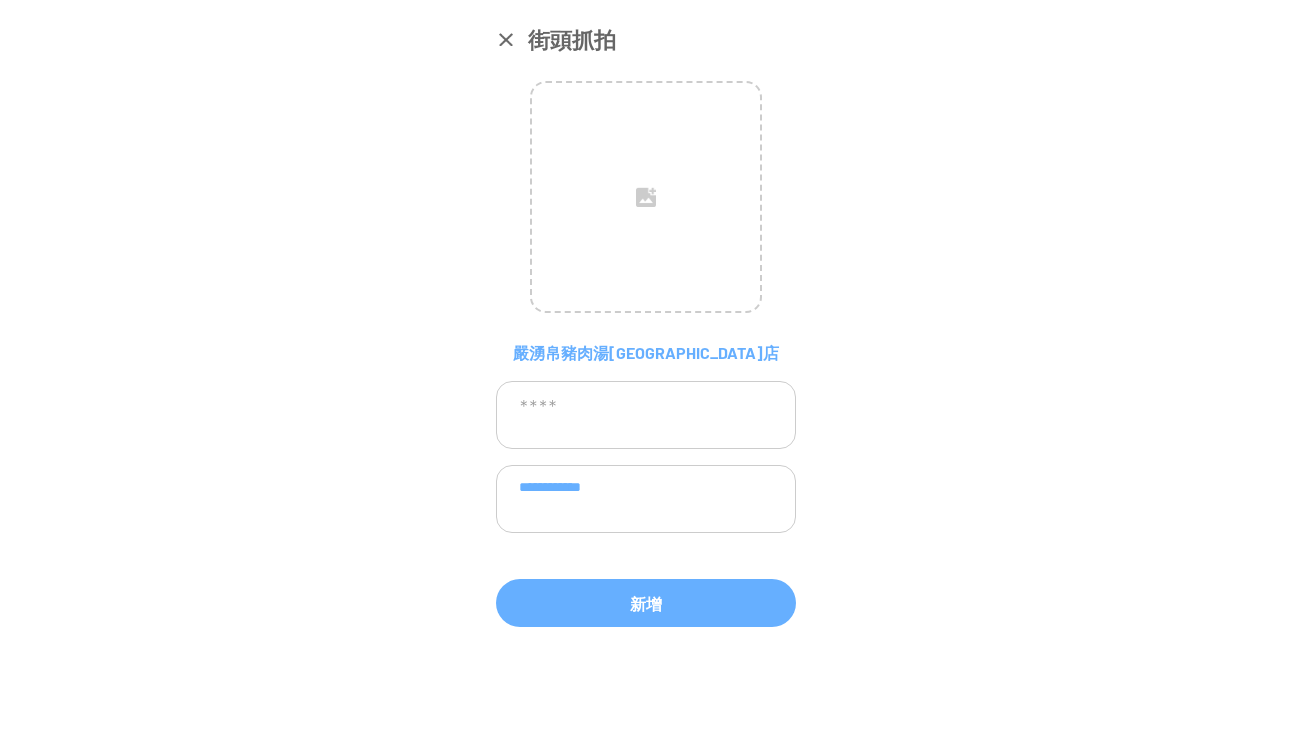 click on "**********" at bounding box center [646, 499] 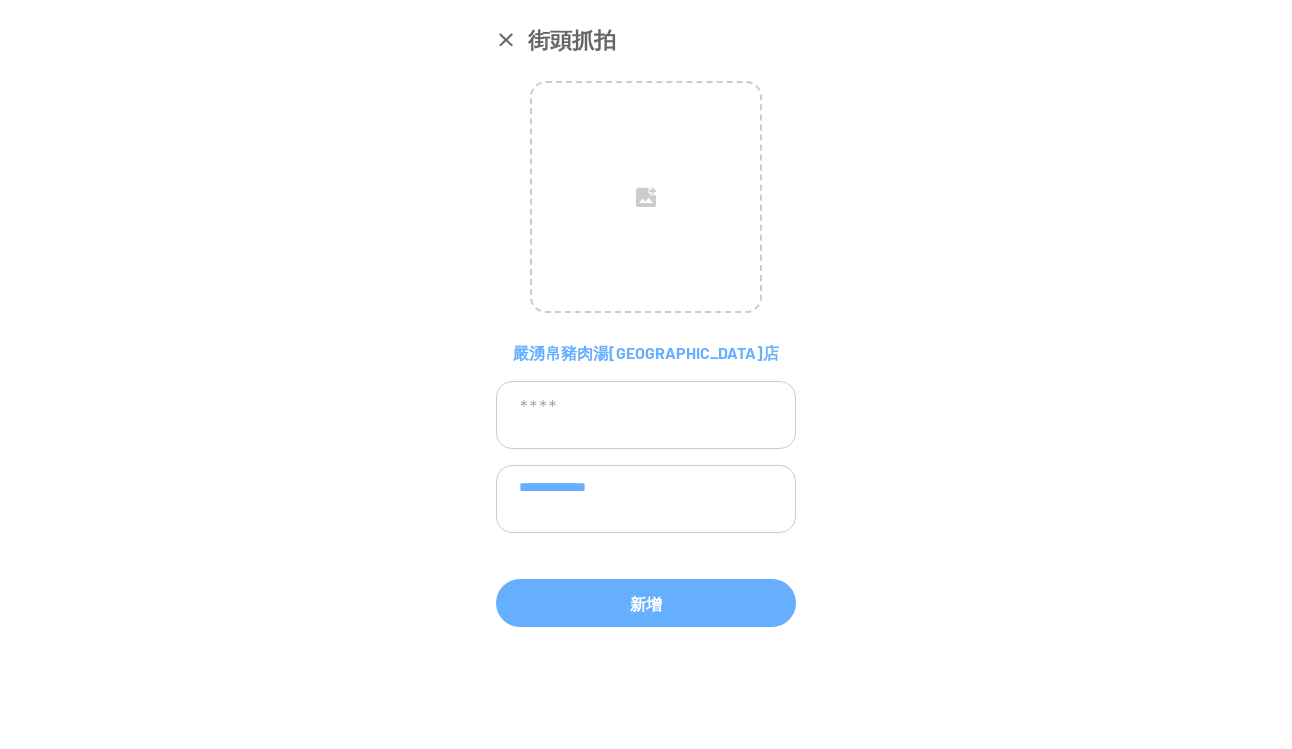paste on "**********" 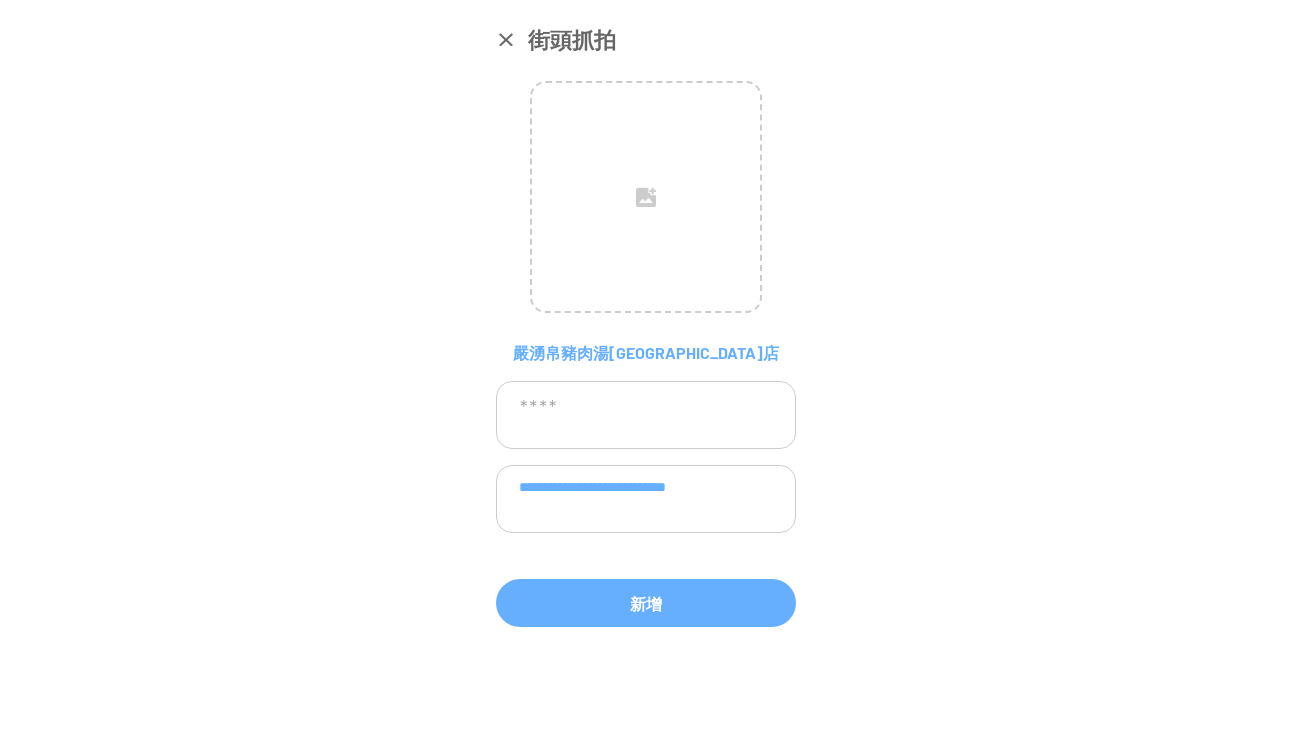 type on "**********" 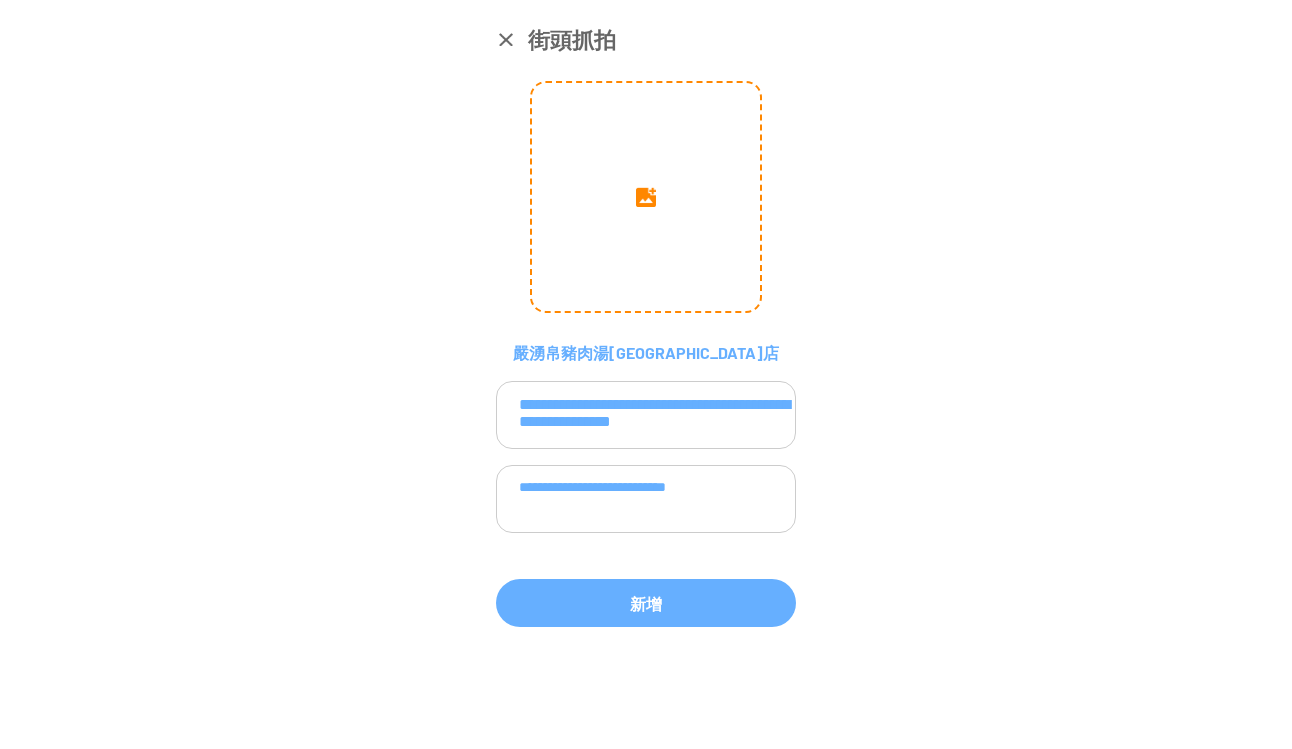 scroll, scrollTop: 38, scrollLeft: 0, axis: vertical 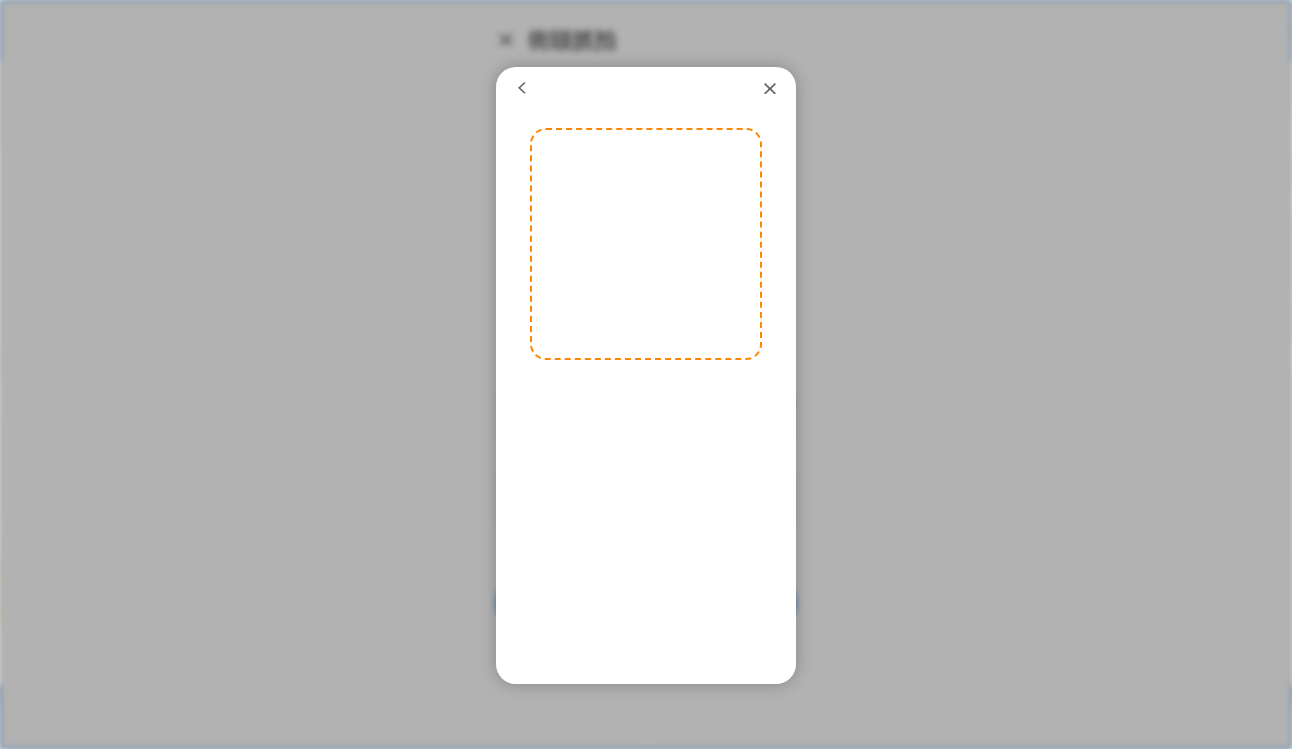 click at bounding box center [646, 244] 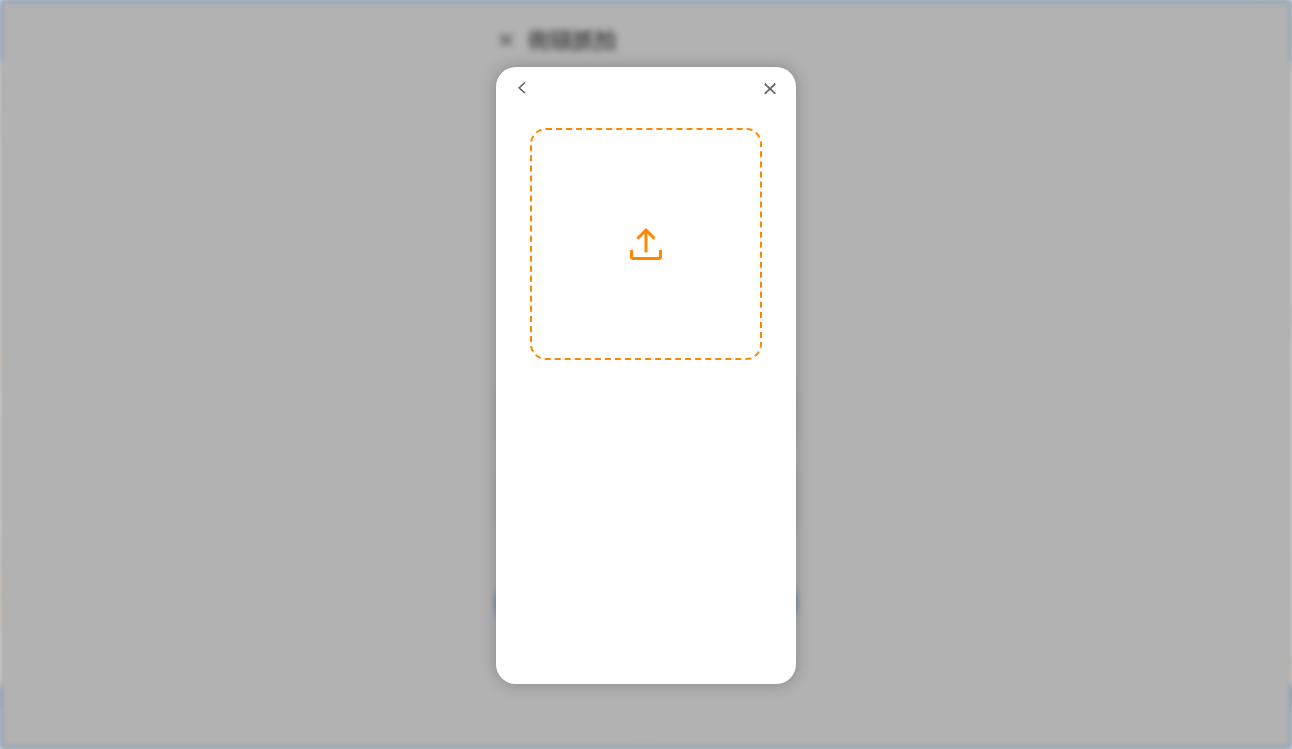 click at bounding box center (0, 0) 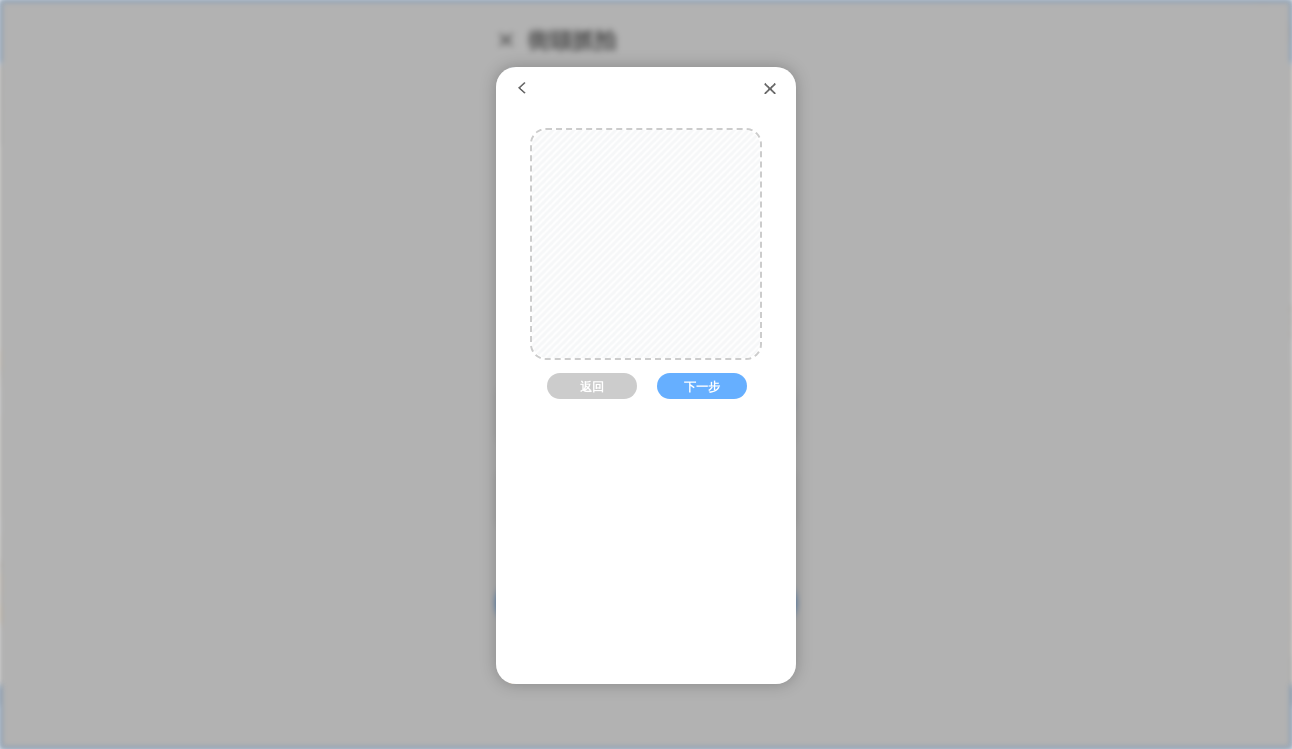 drag, startPoint x: 712, startPoint y: 291, endPoint x: 712, endPoint y: 280, distance: 11 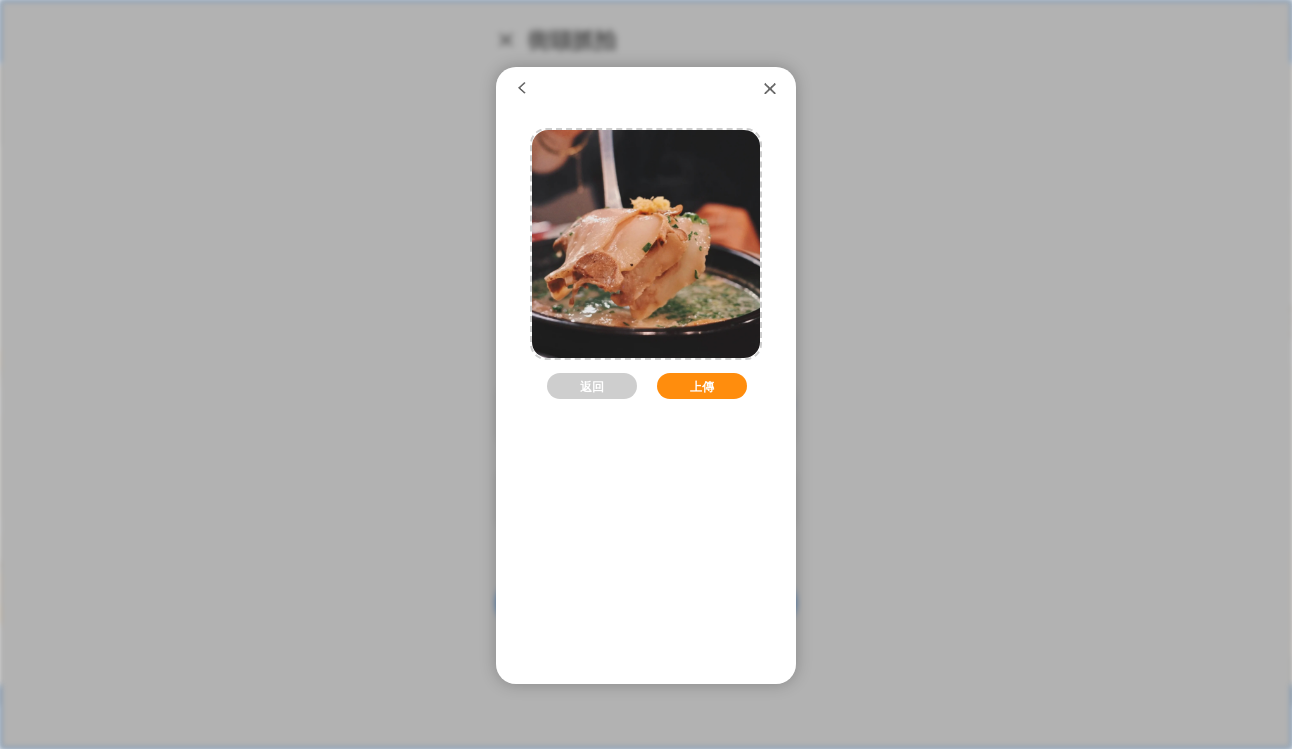 click on "上傳" at bounding box center (702, 386) 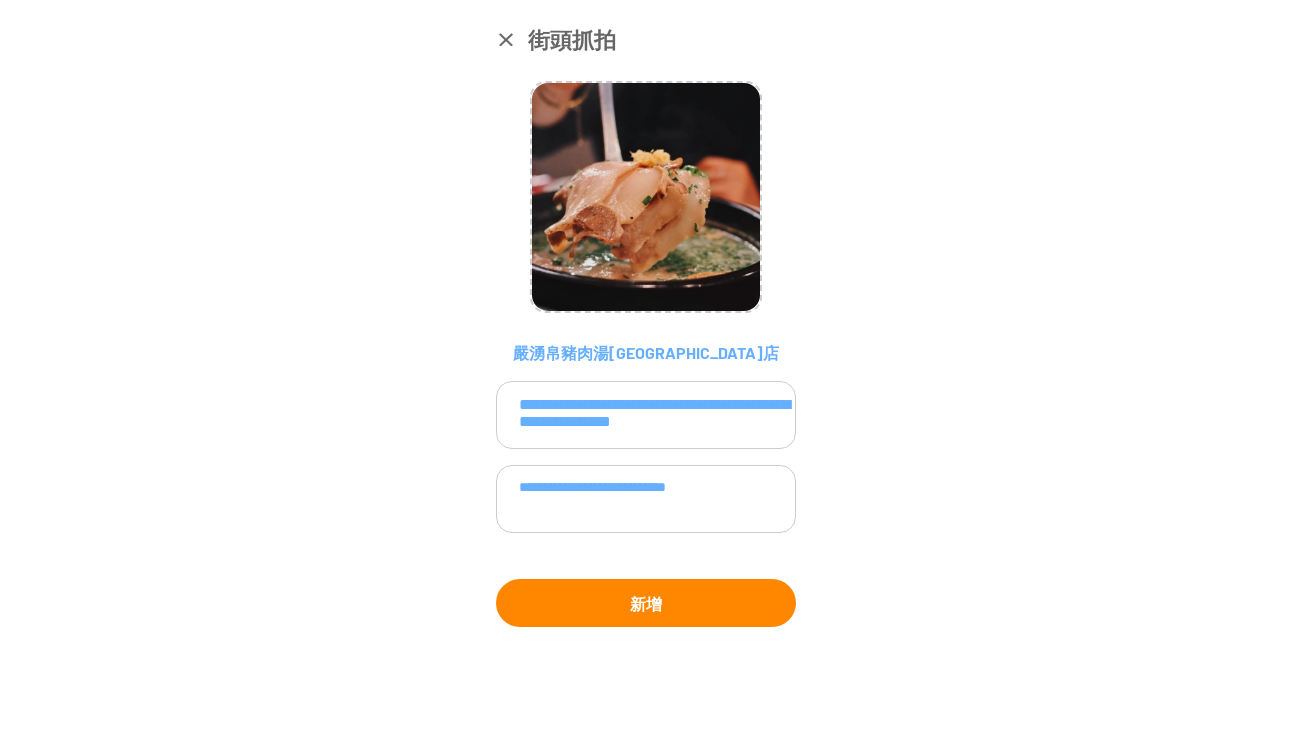 click on "新增" at bounding box center [646, 603] 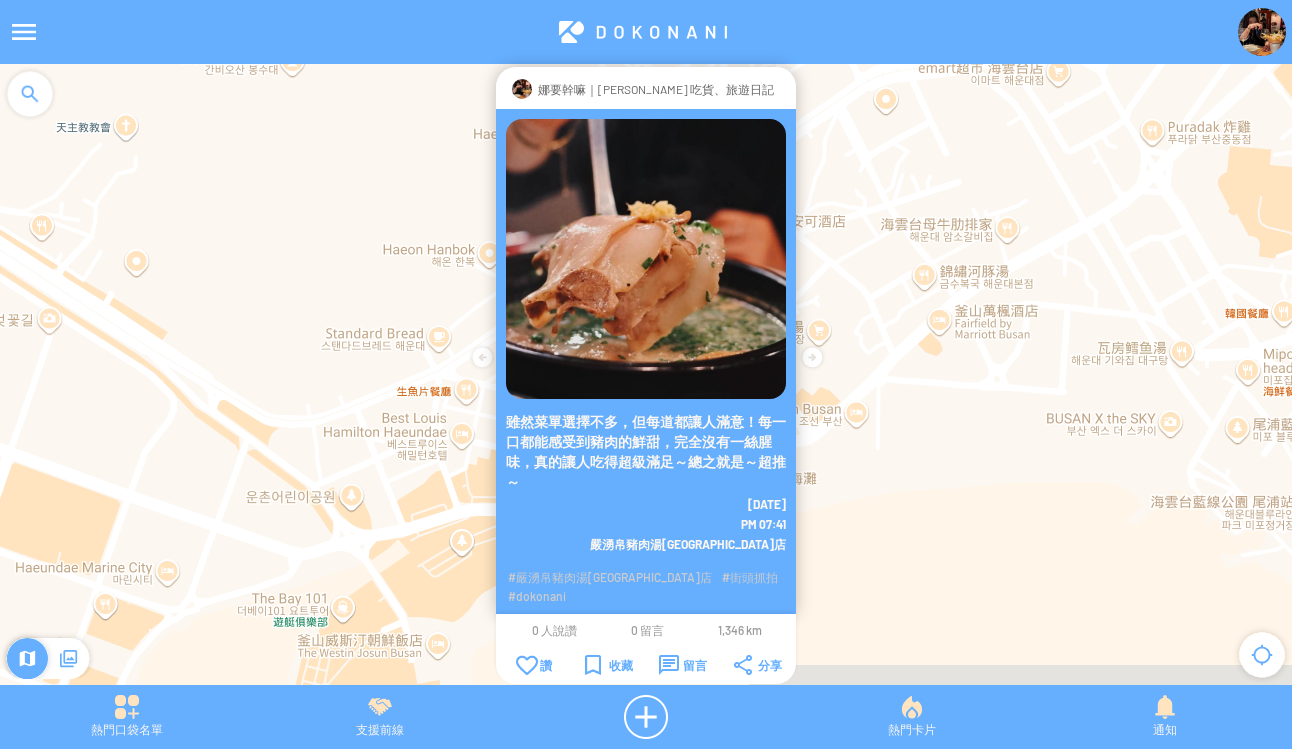 scroll, scrollTop: 0, scrollLeft: 0, axis: both 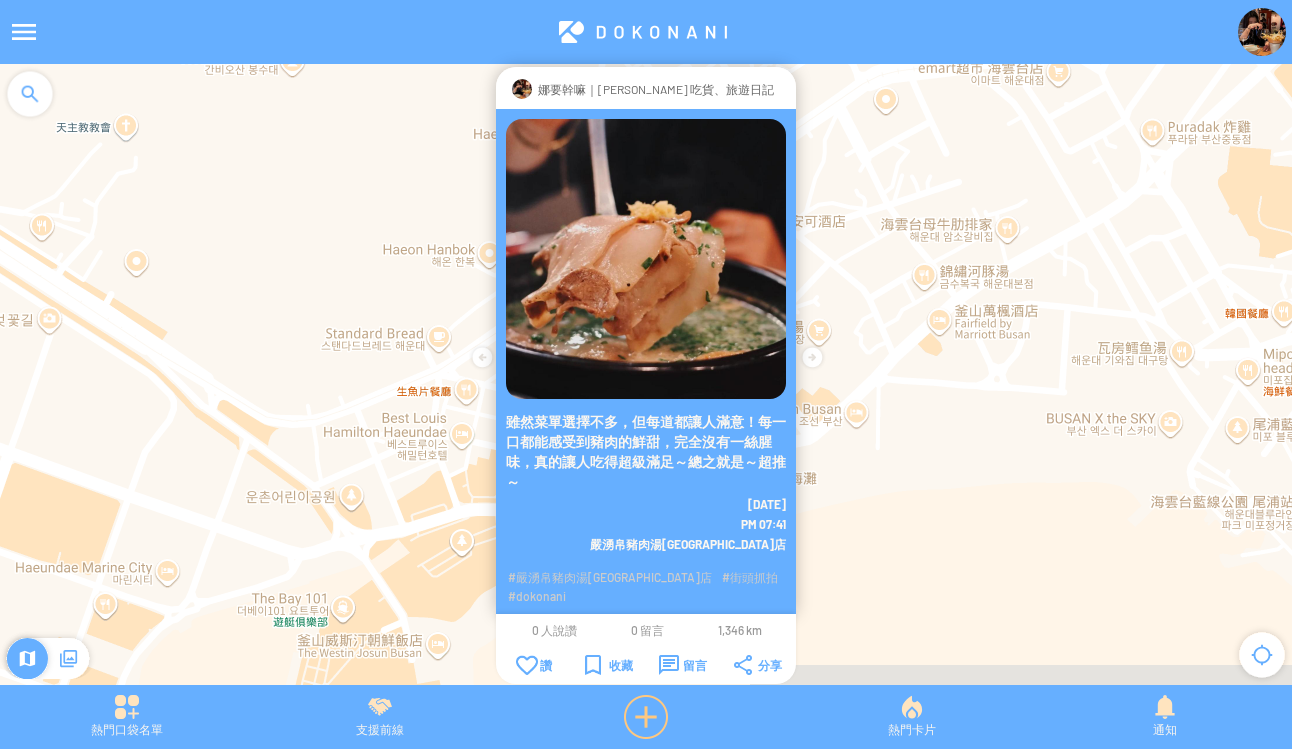 click at bounding box center (646, 717) 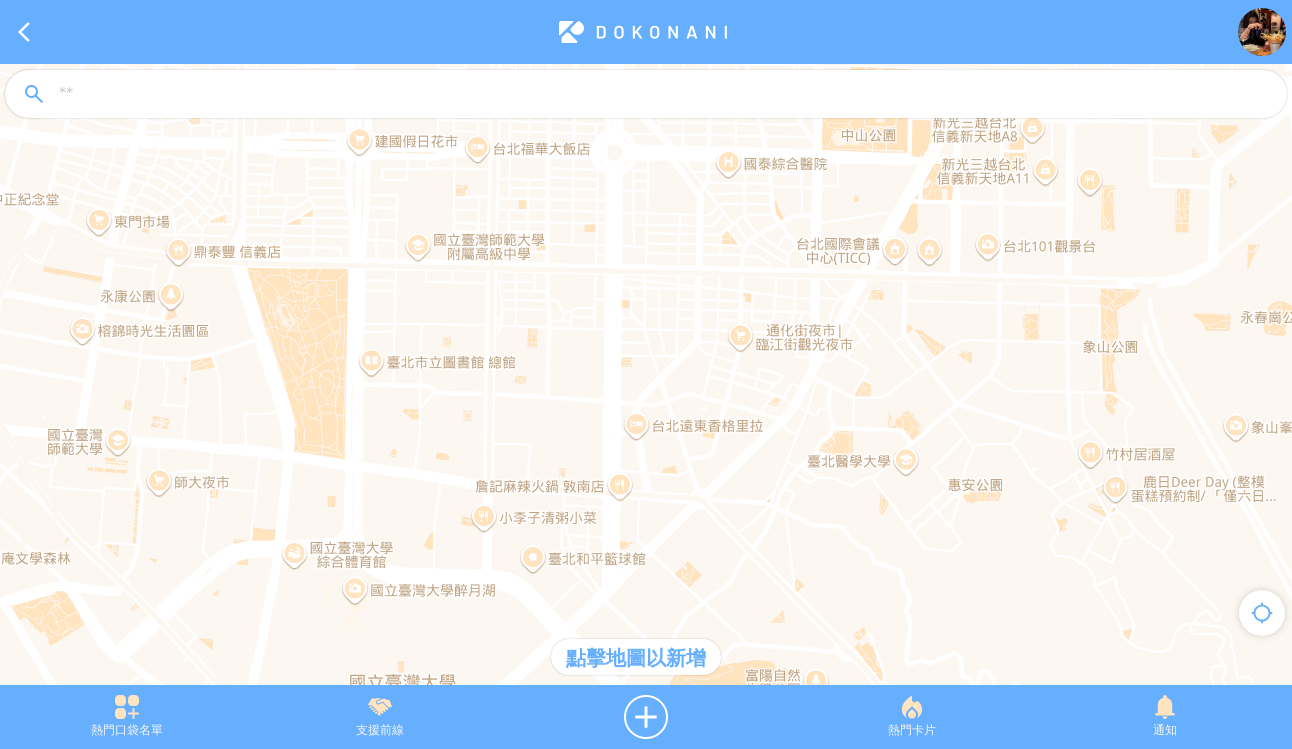 click at bounding box center [664, 95] 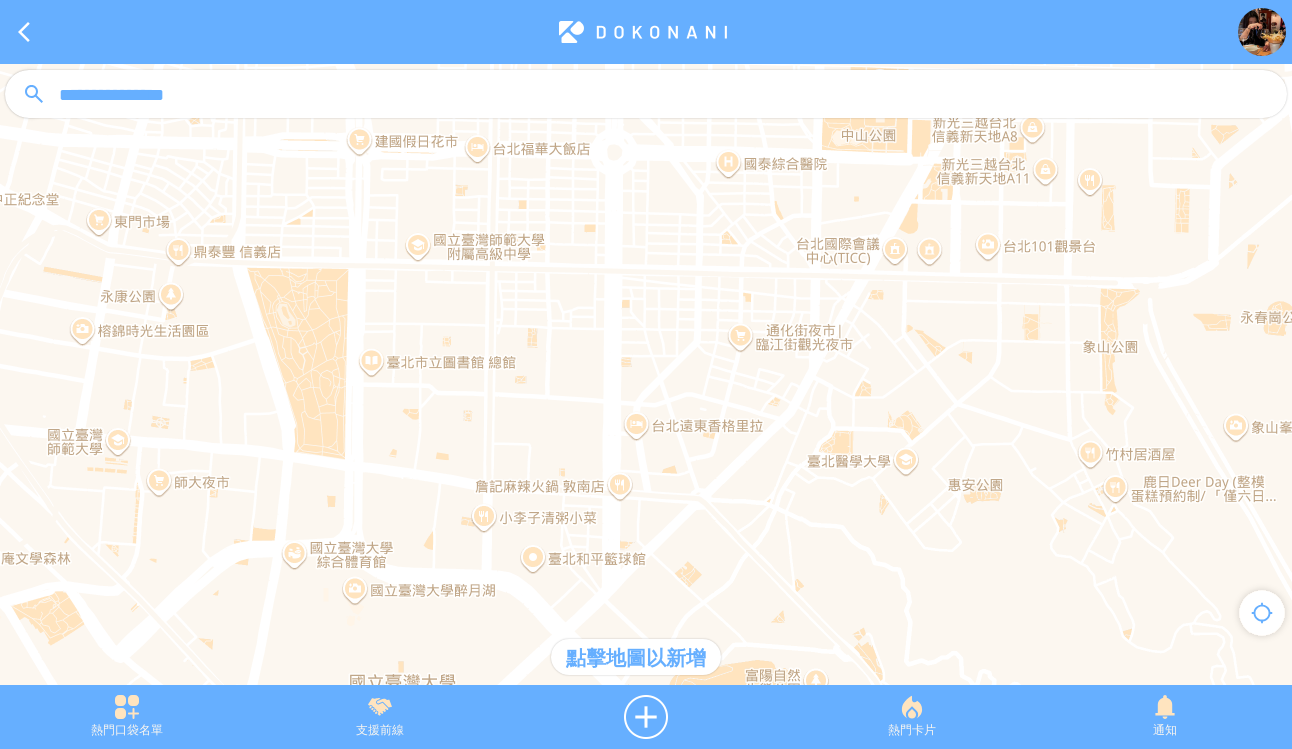 drag, startPoint x: 72, startPoint y: 94, endPoint x: 363, endPoint y: 88, distance: 291.06186 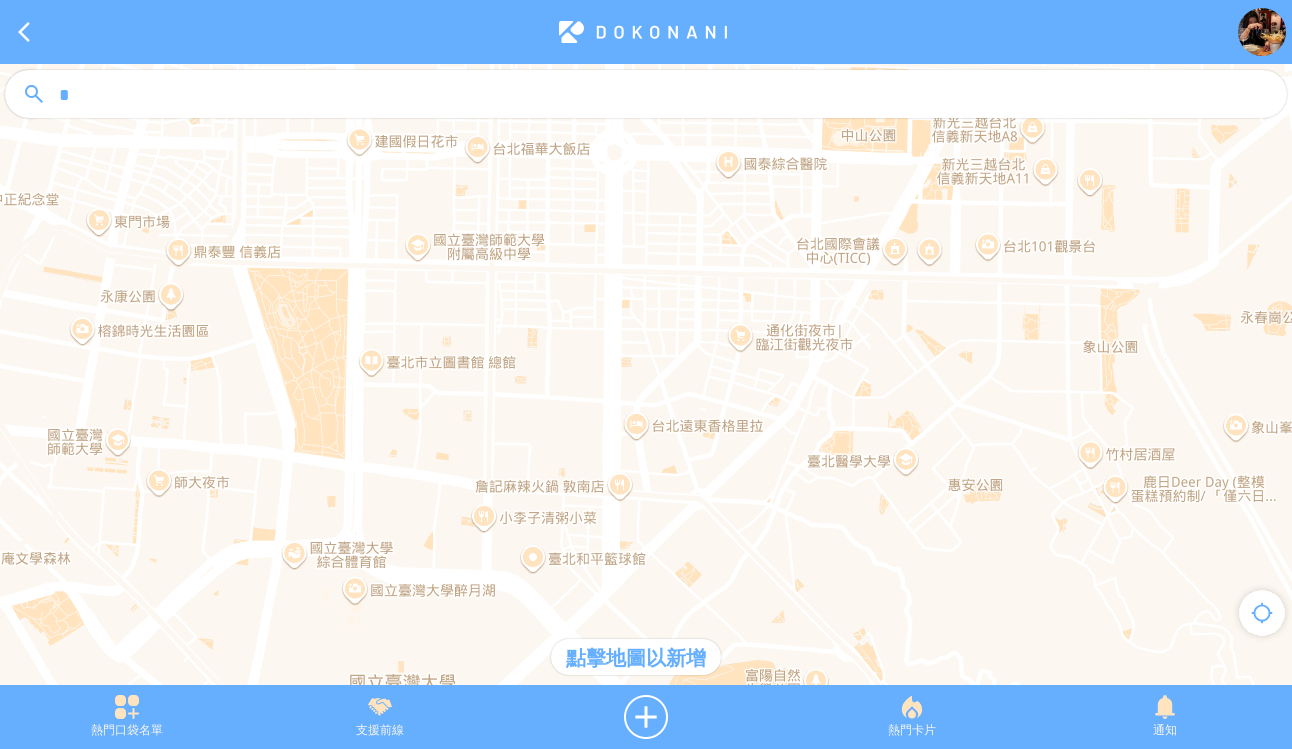 paste on "**********" 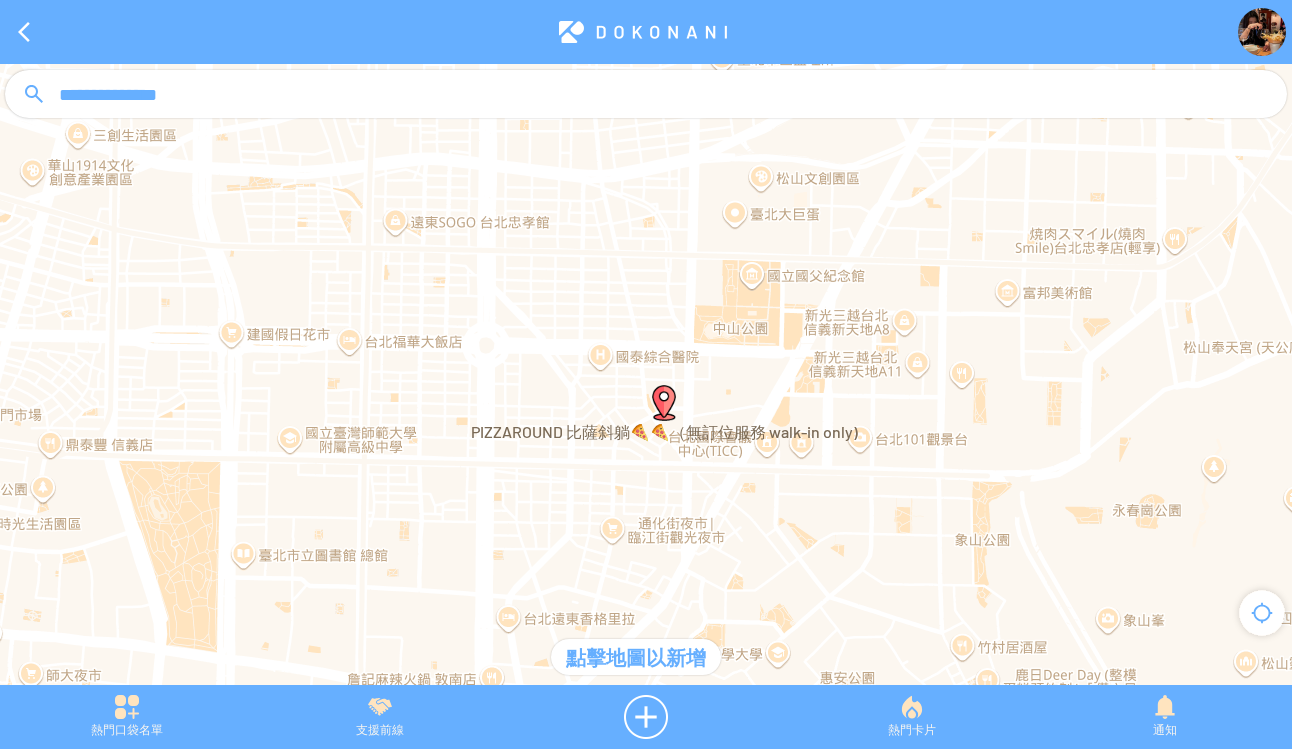 click at bounding box center [664, 403] 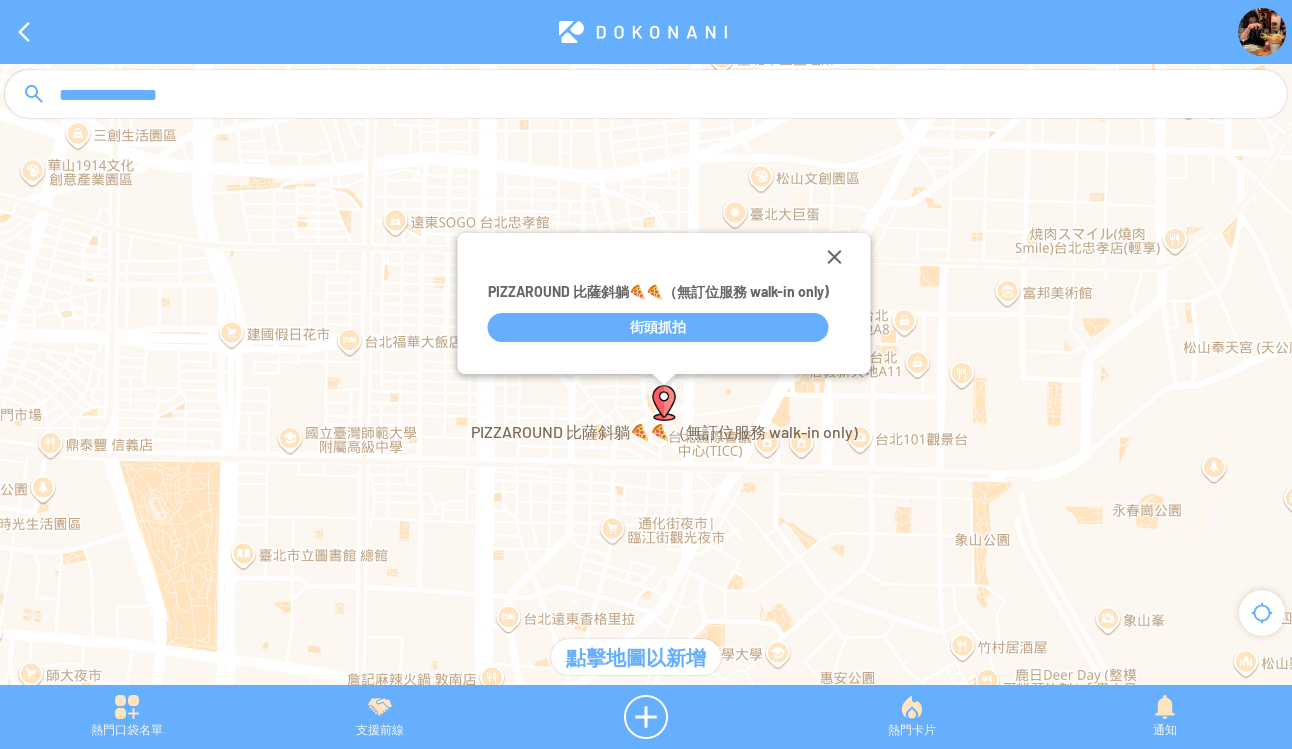 click on "街頭抓拍" at bounding box center [658, 327] 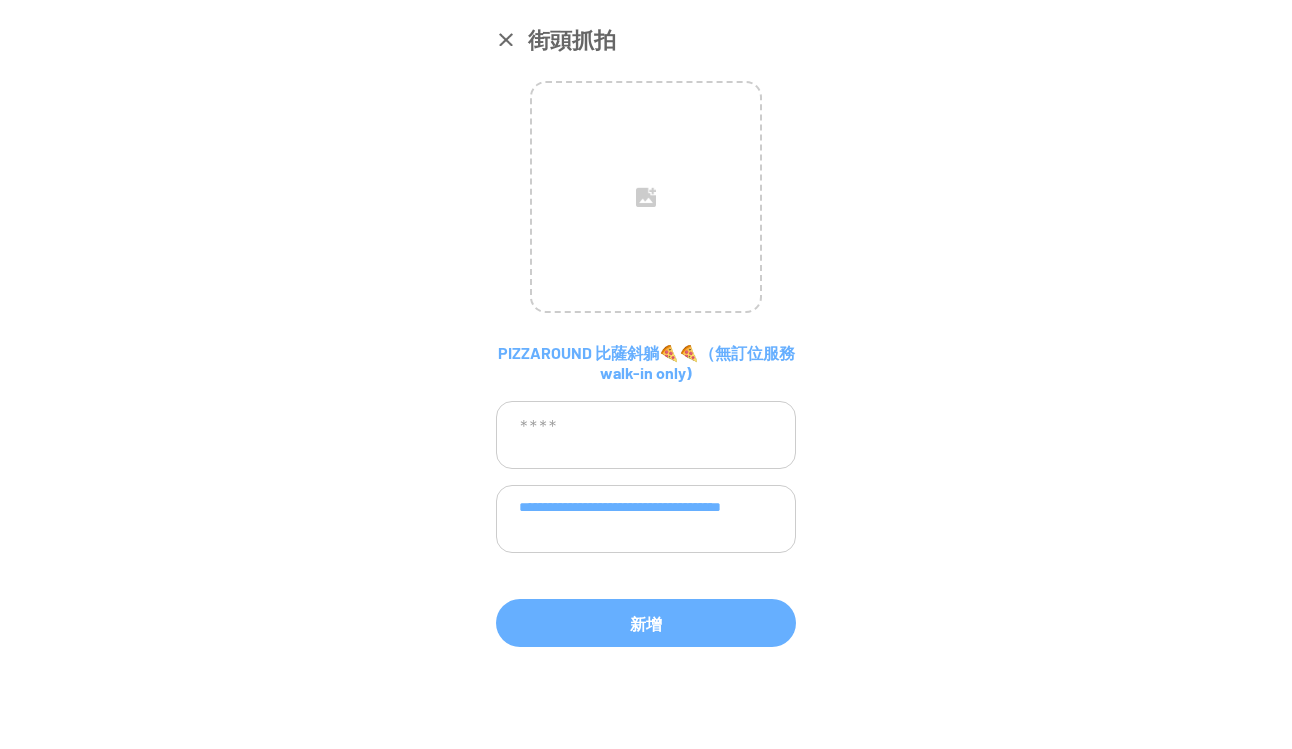 drag, startPoint x: 696, startPoint y: 505, endPoint x: 790, endPoint y: 573, distance: 116.01724 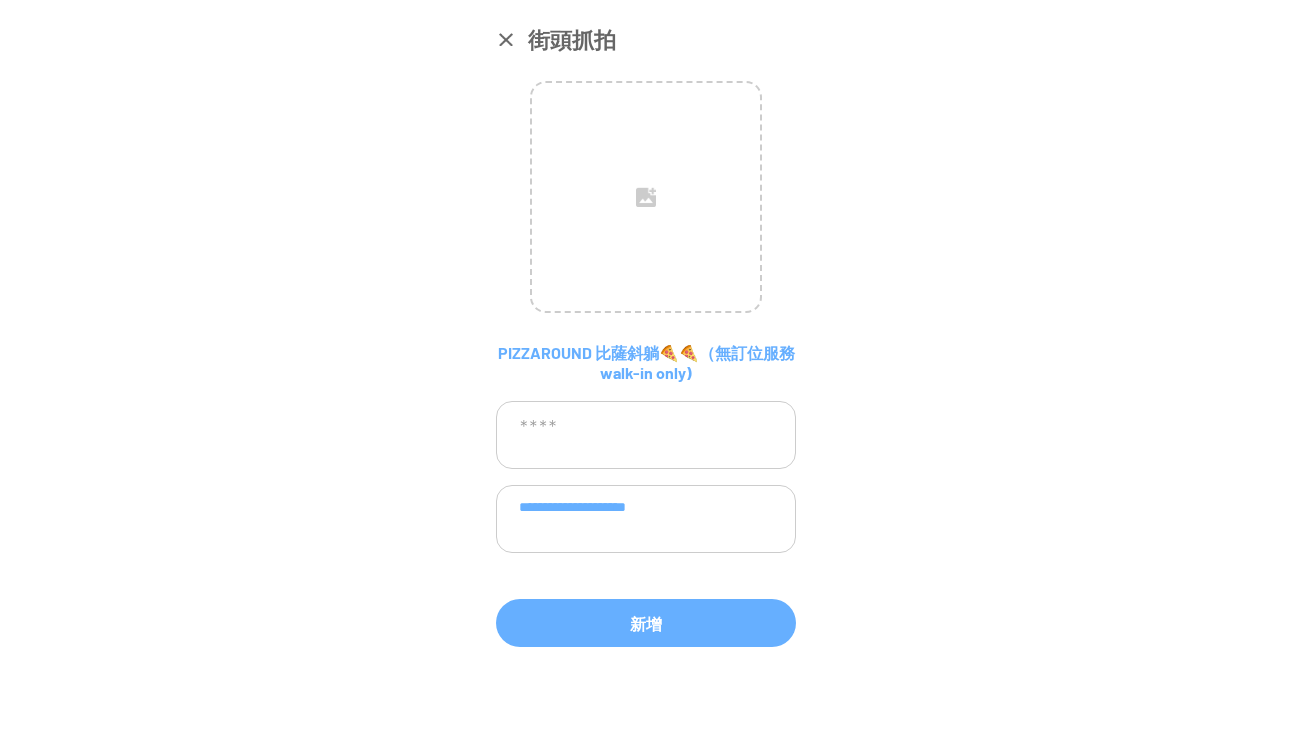 paste on "**********" 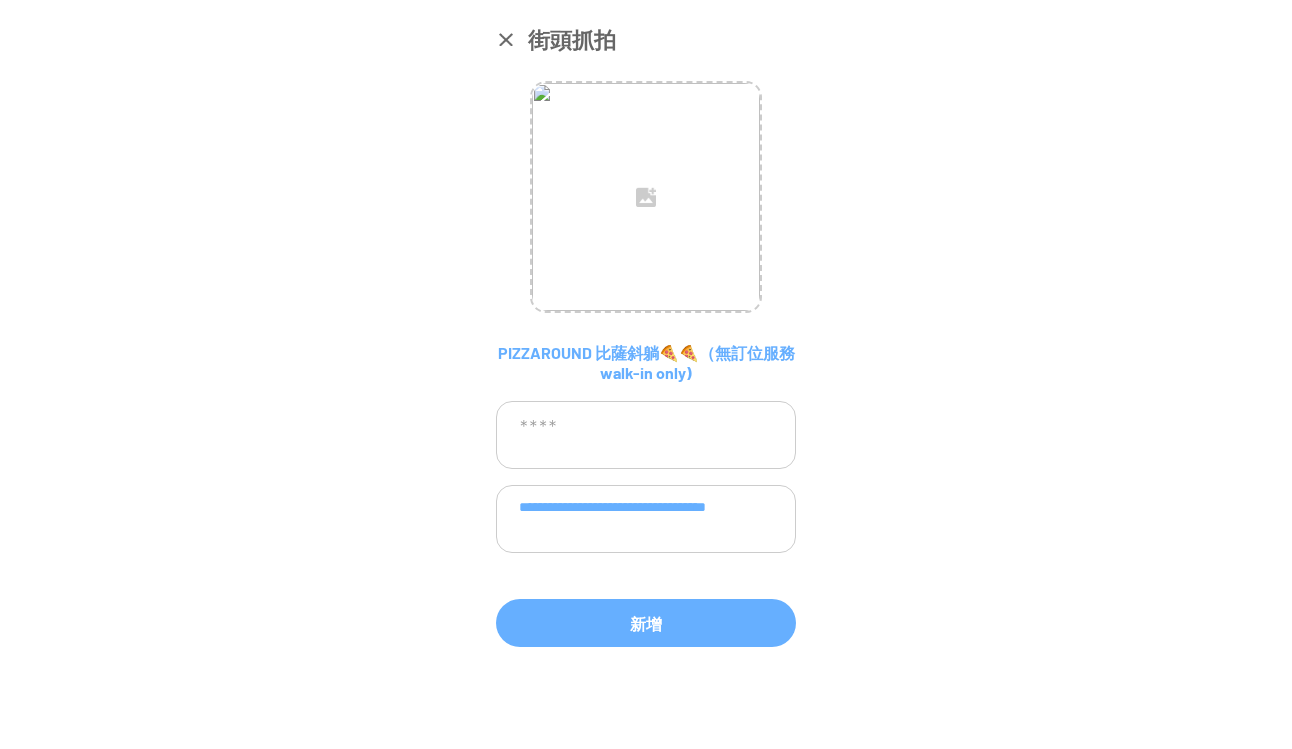 type on "**********" 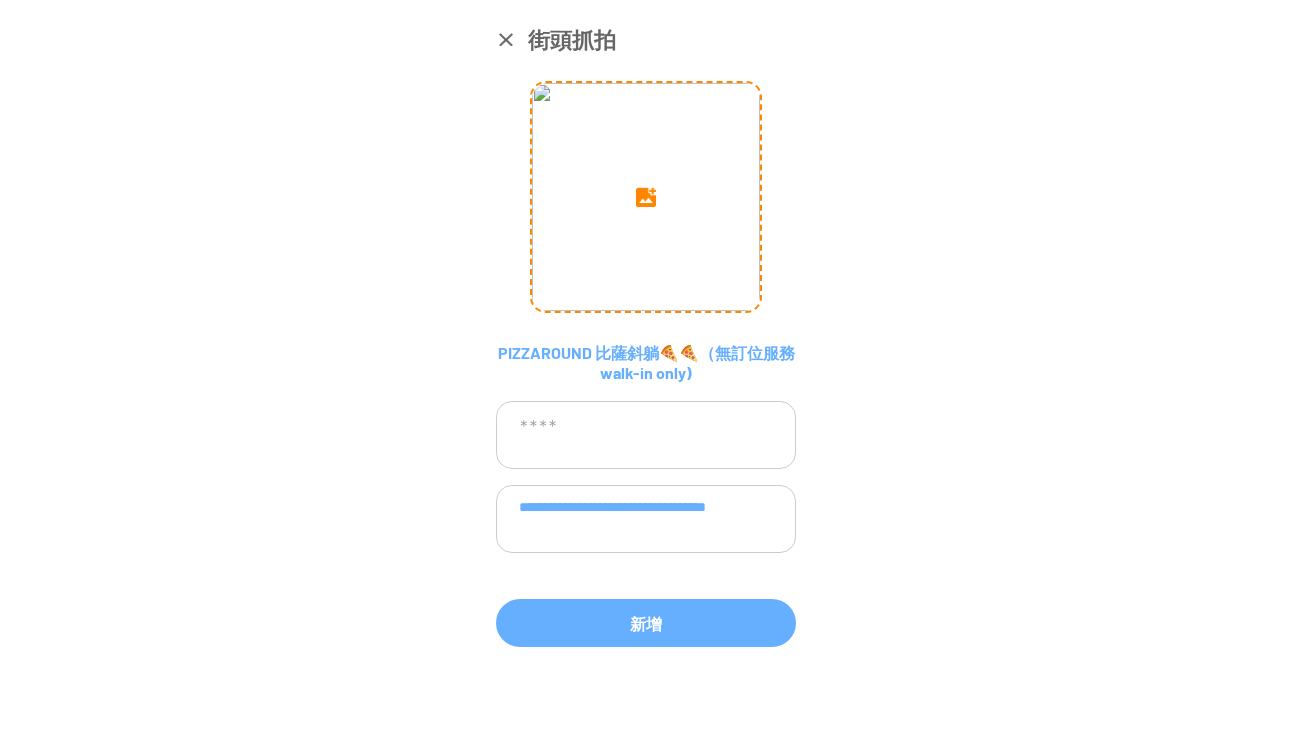 click at bounding box center (646, 197) 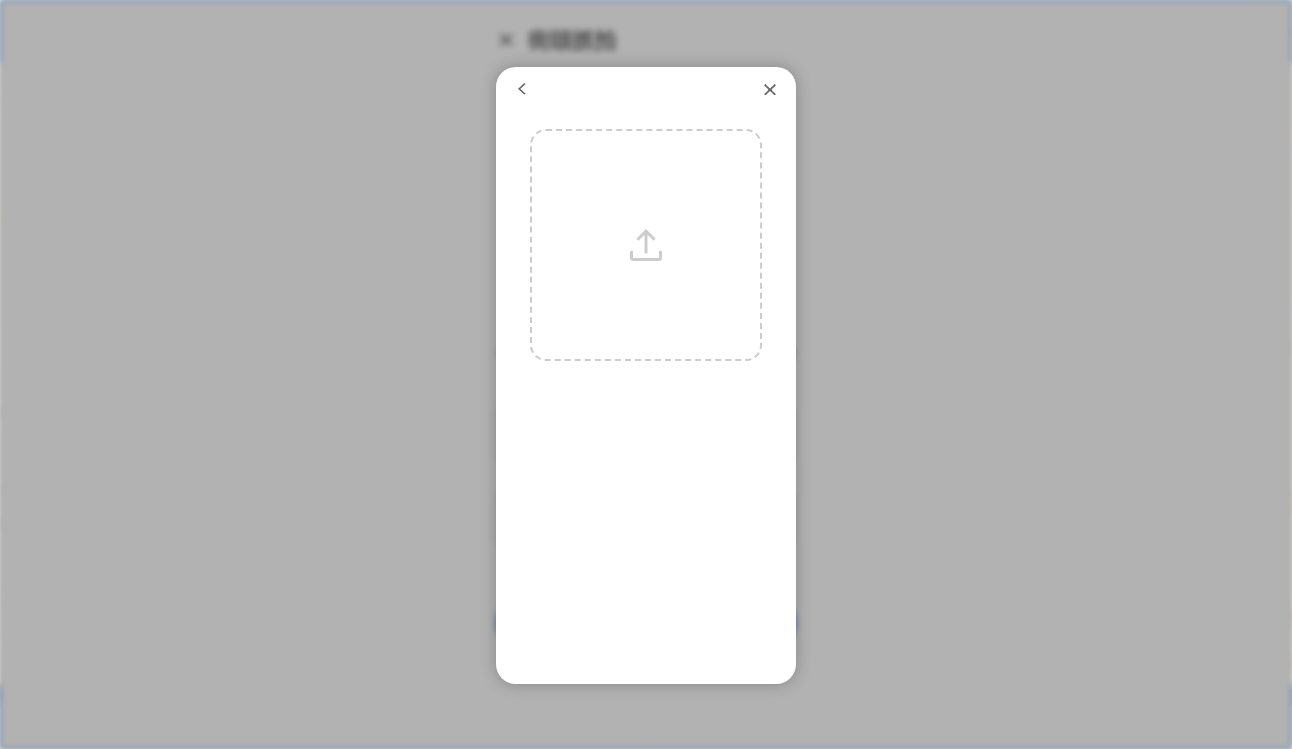 scroll, scrollTop: 1, scrollLeft: 0, axis: vertical 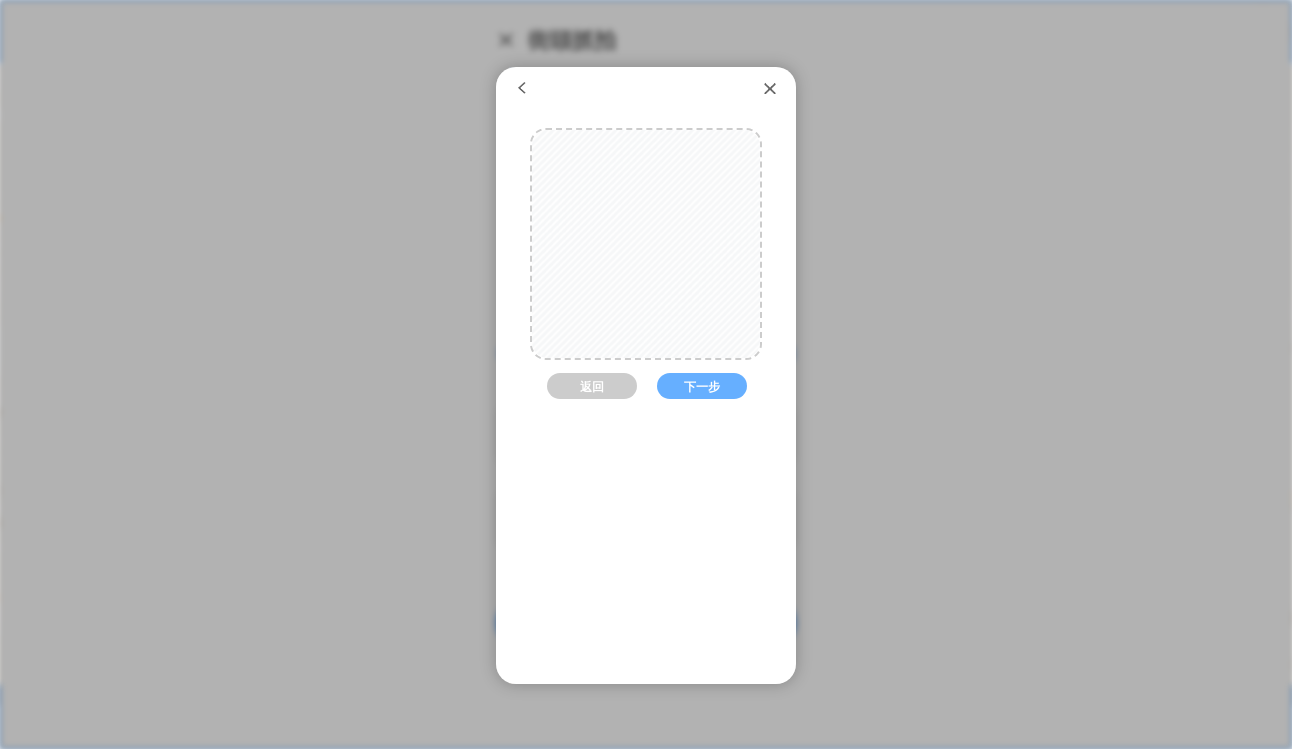 click at bounding box center (646, 250) 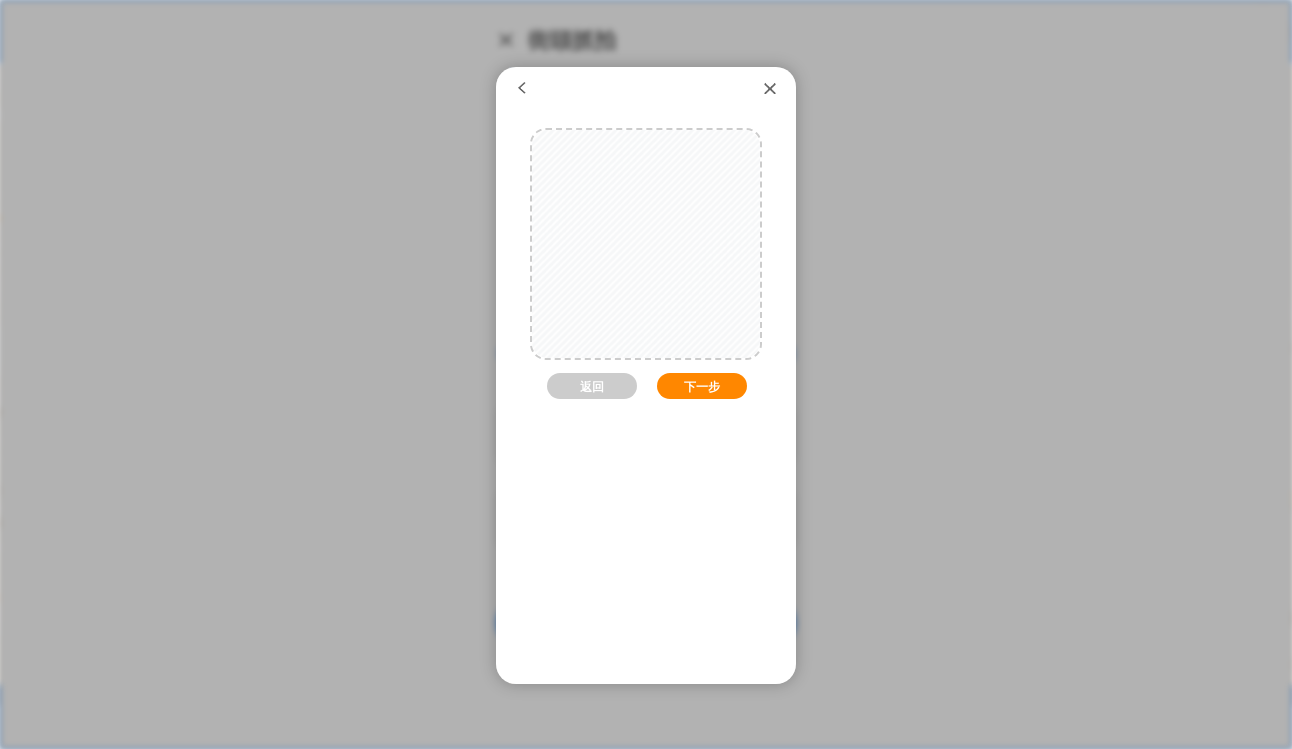 click on "下一步" at bounding box center [702, 386] 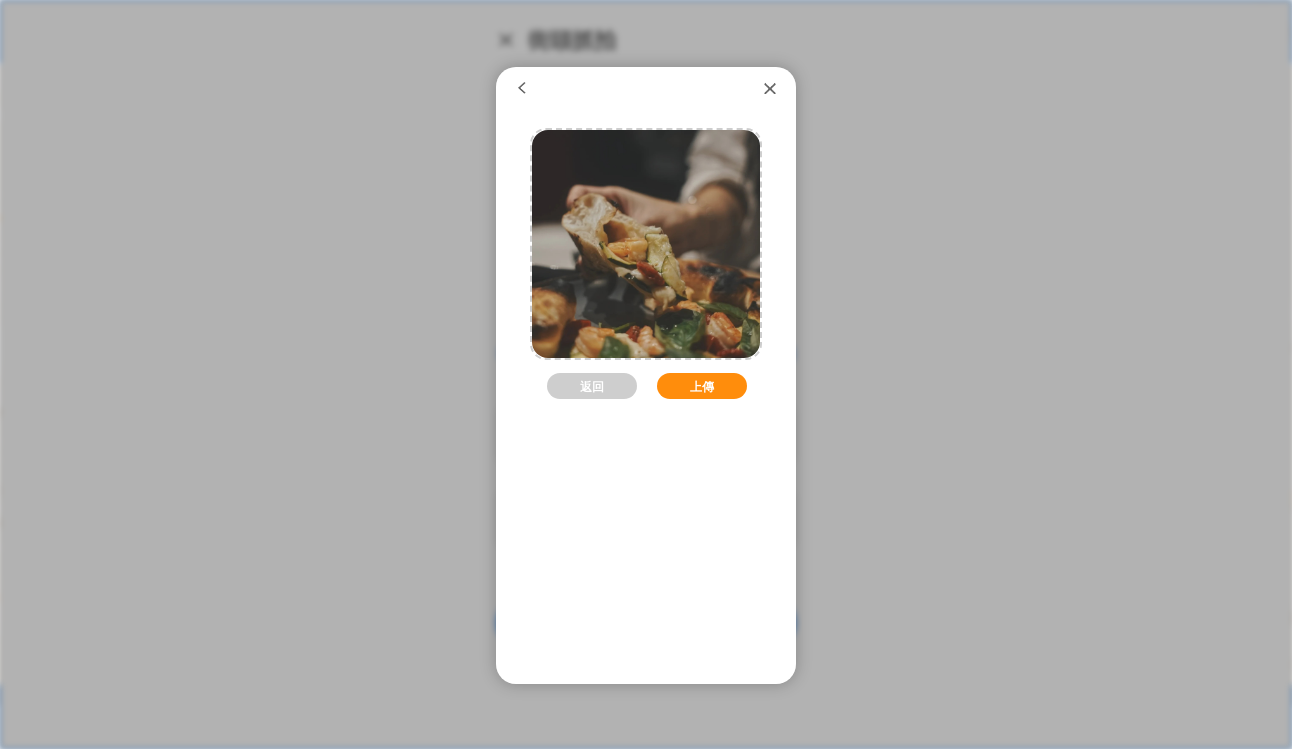 click on "上傳" at bounding box center [702, 386] 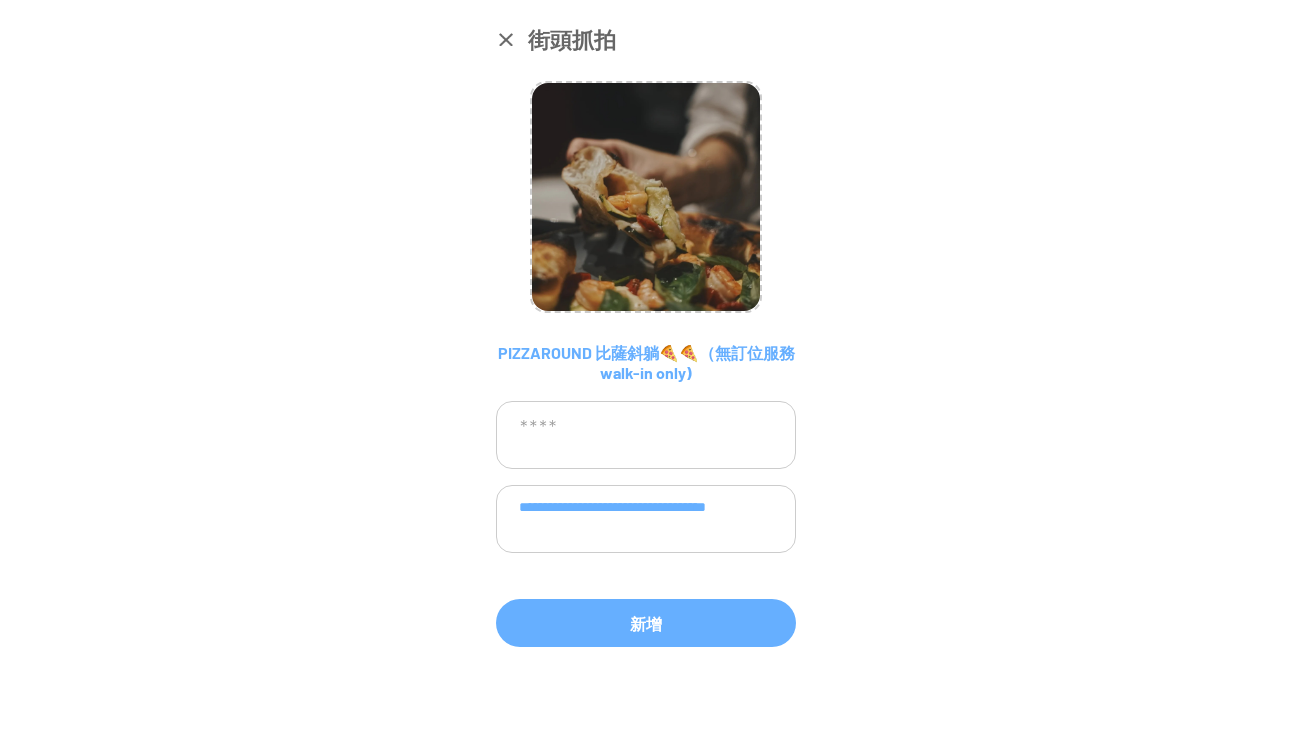 click at bounding box center (646, 435) 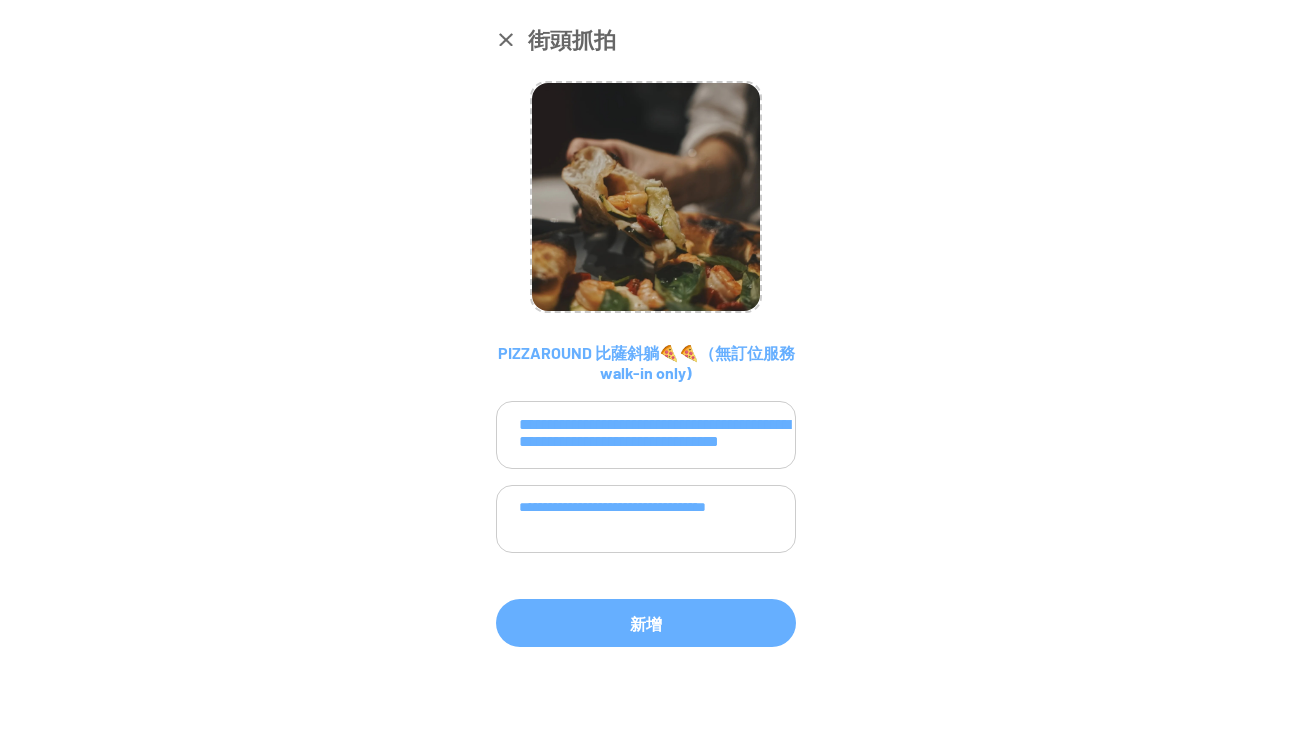 scroll, scrollTop: 61, scrollLeft: 0, axis: vertical 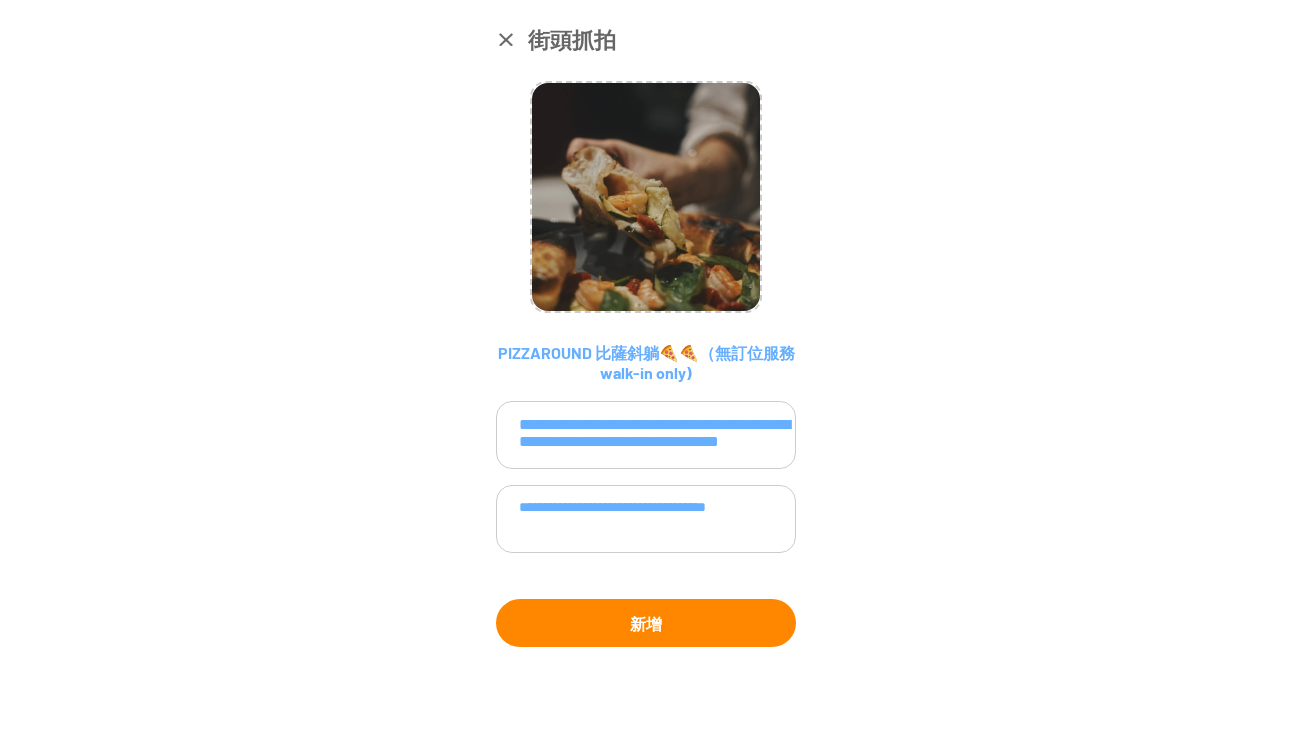 type on "**********" 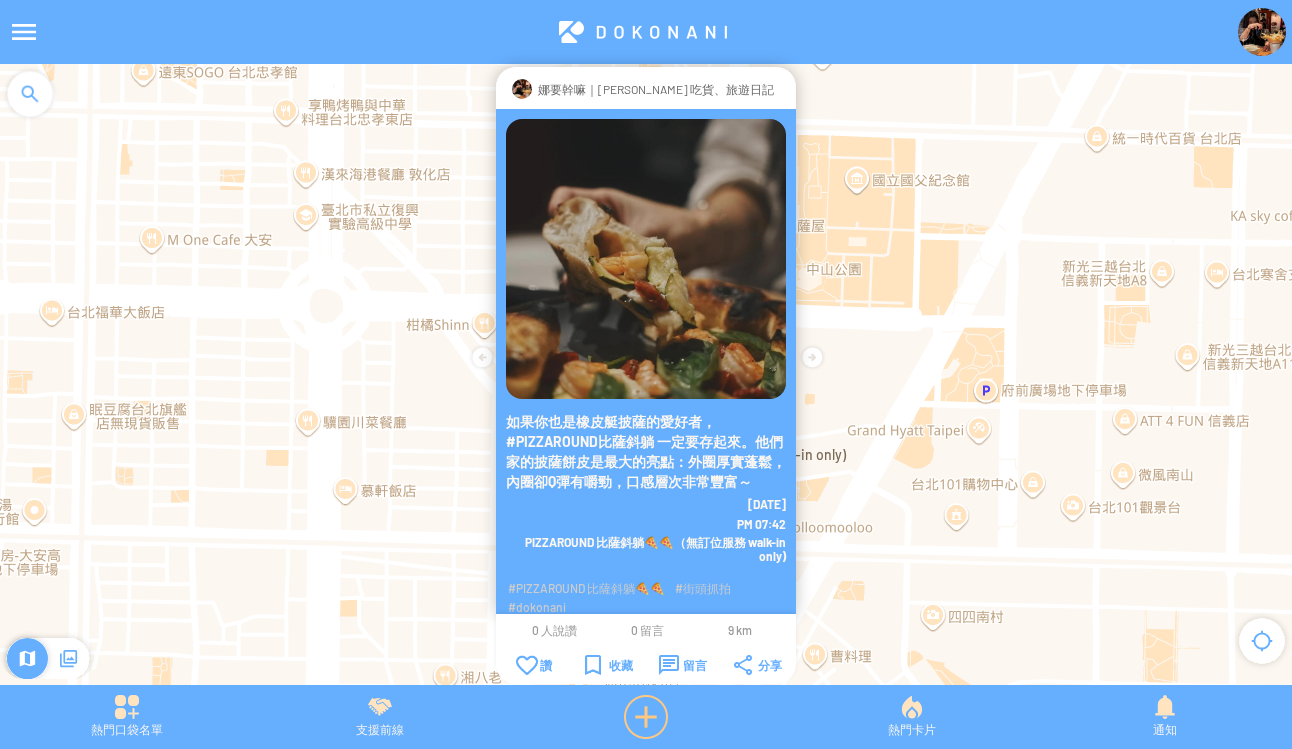 click at bounding box center (646, 717) 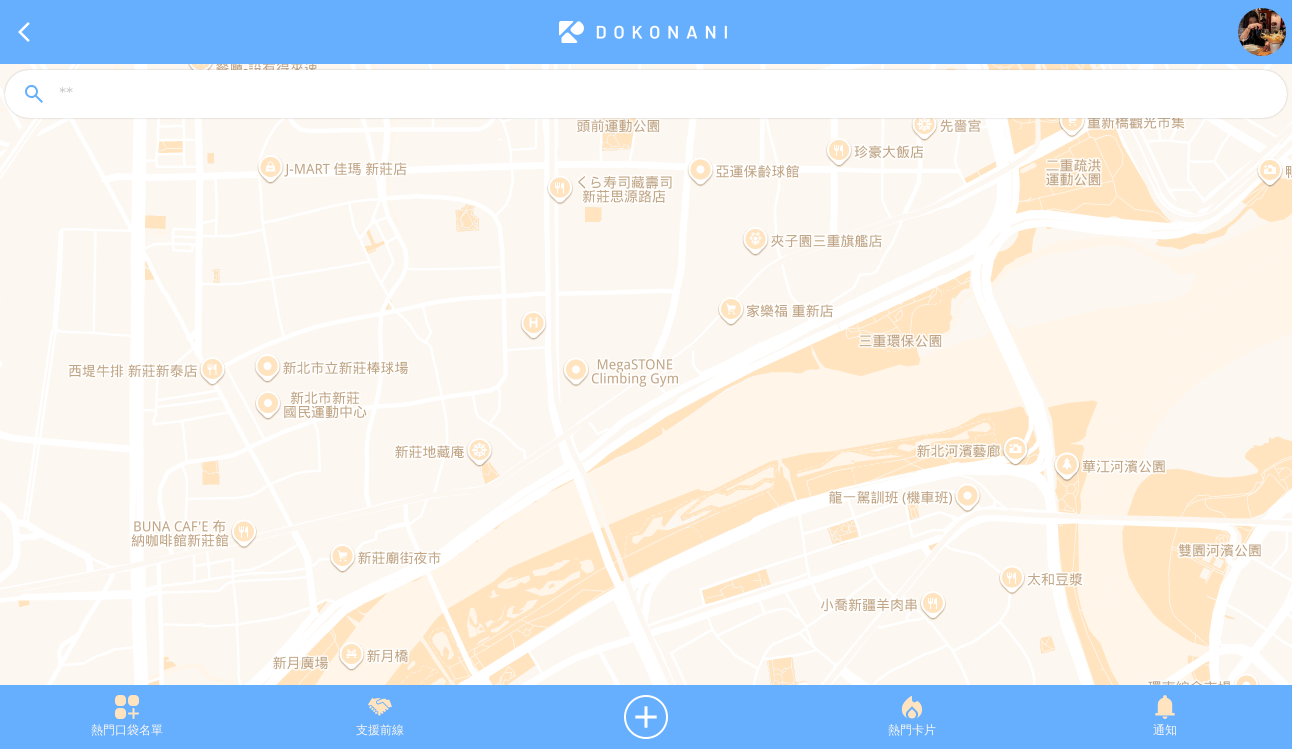 click at bounding box center [664, 95] 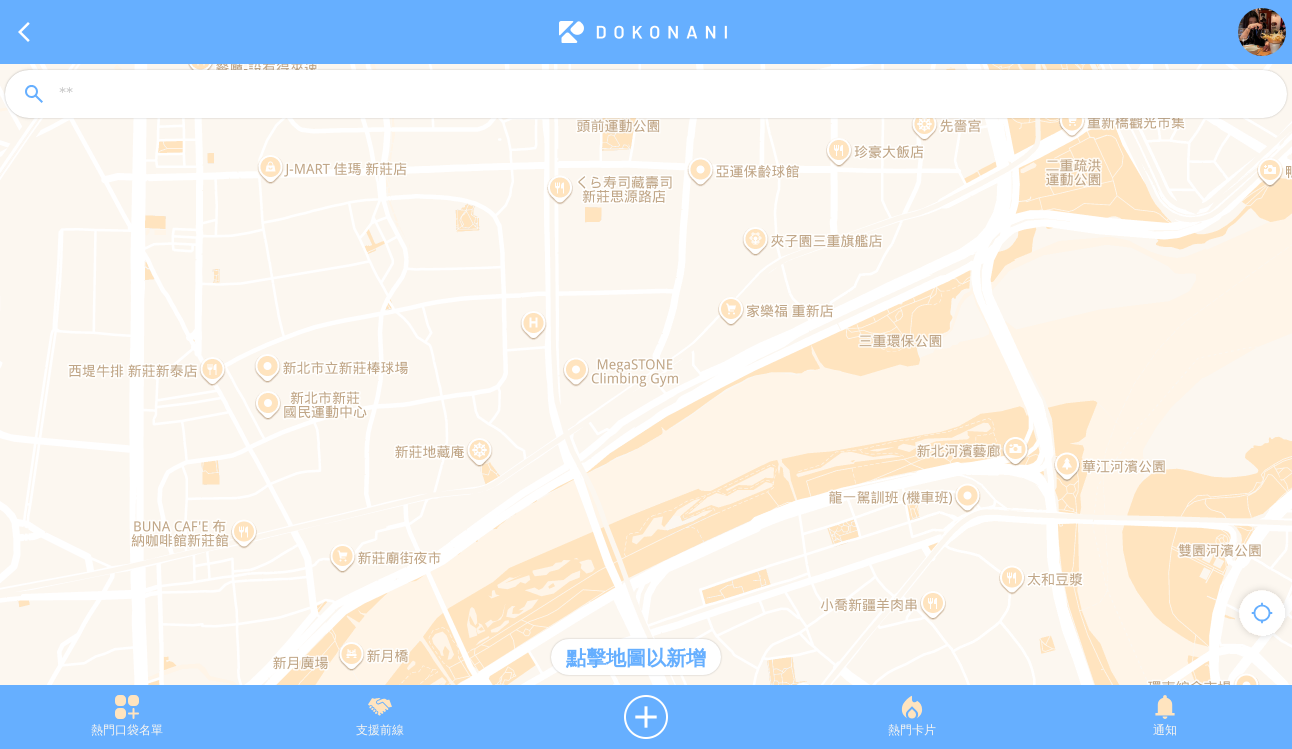 paste on "**********" 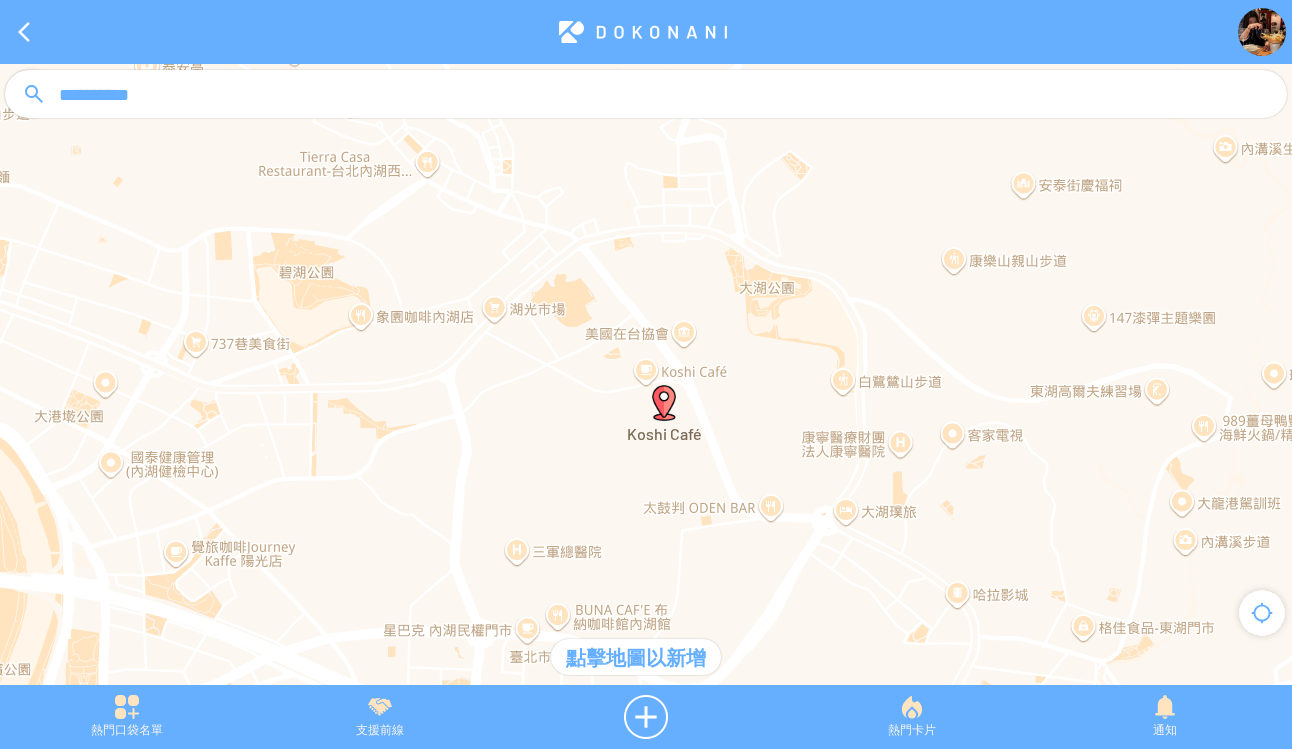 click at bounding box center (664, 403) 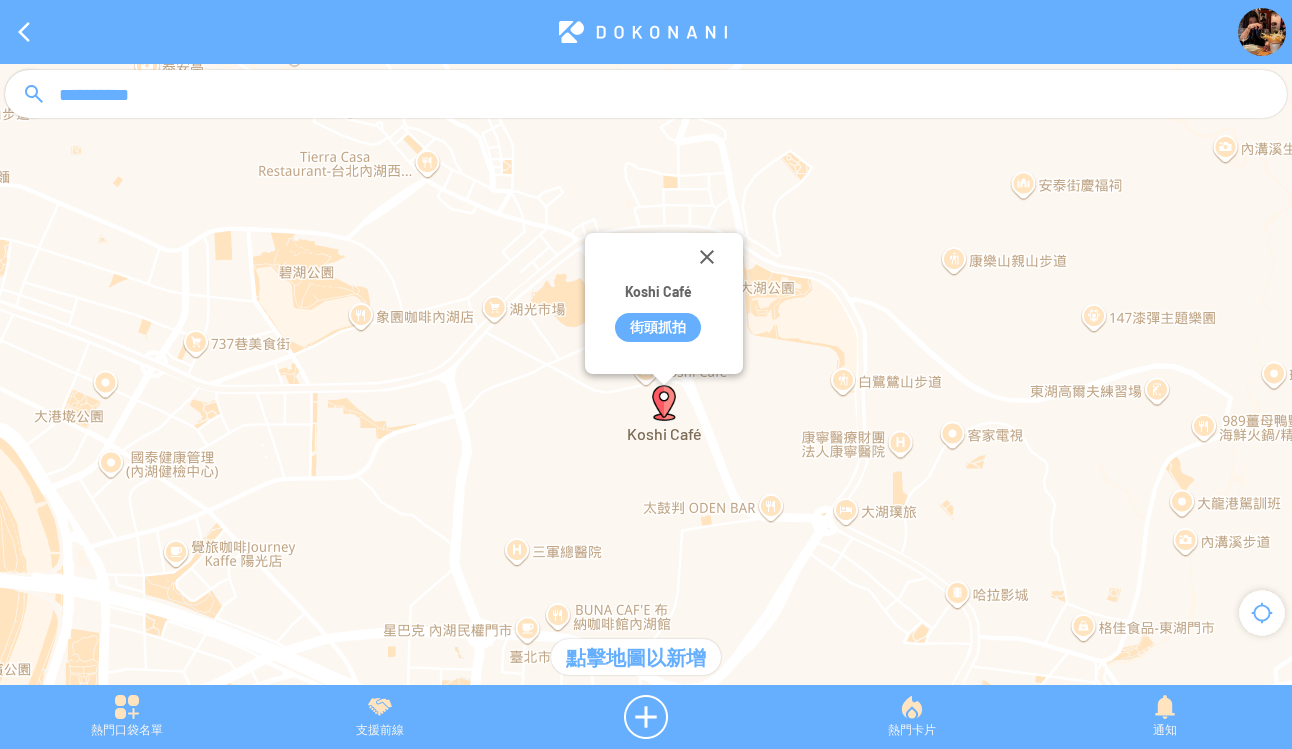 click on "街頭抓拍" at bounding box center [658, 327] 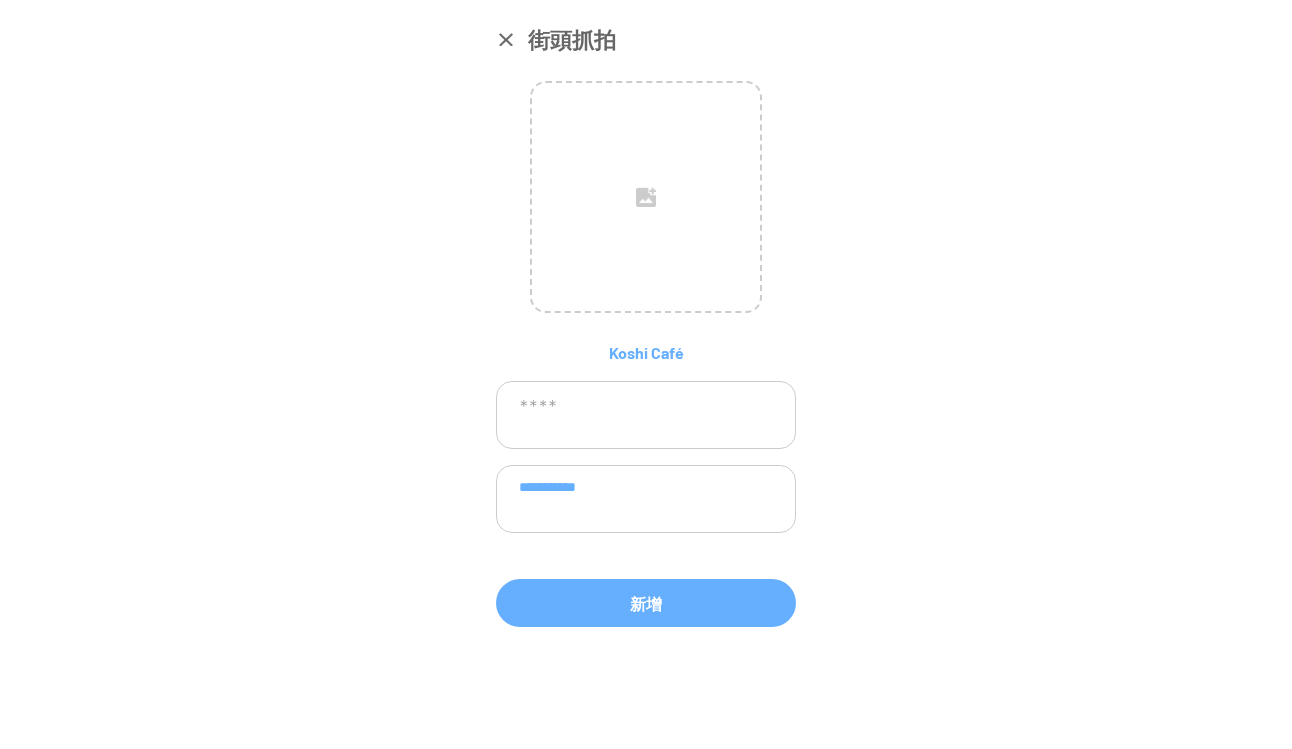 click on "**********" at bounding box center (646, 499) 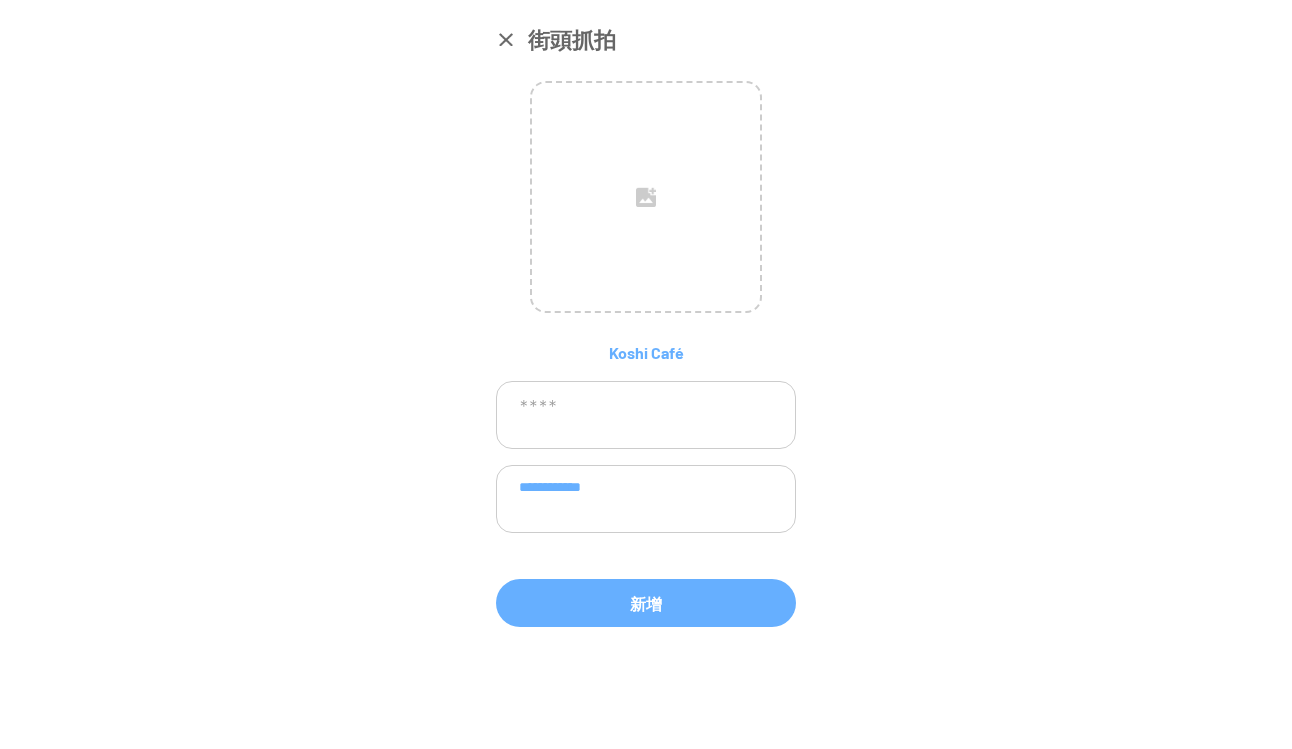 paste on "**********" 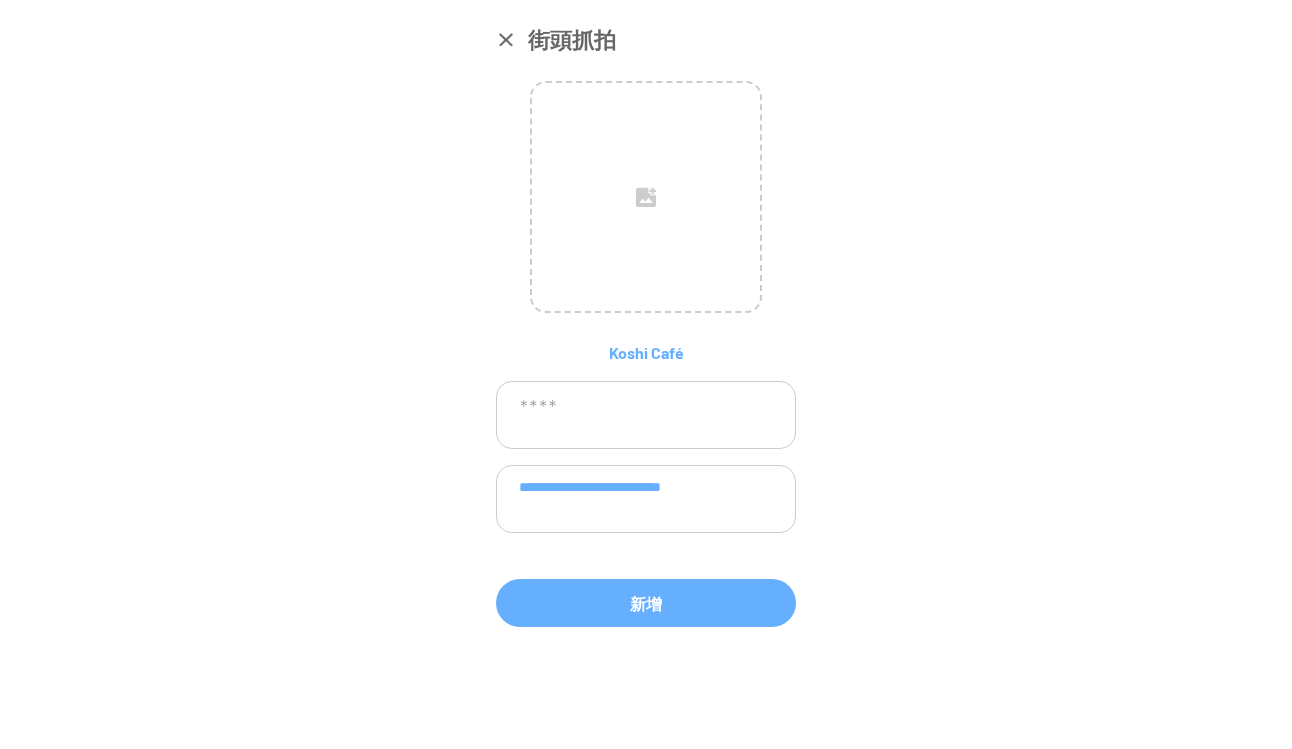 type on "**********" 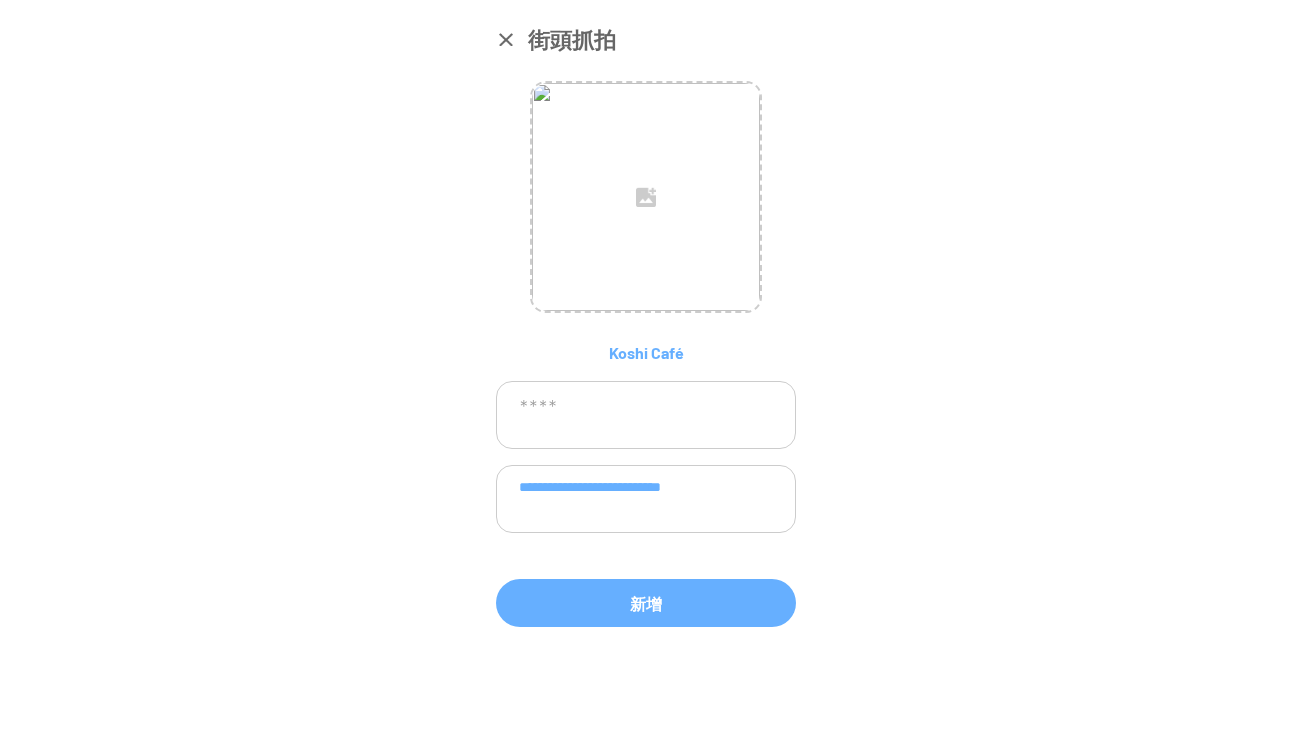 click at bounding box center (646, 415) 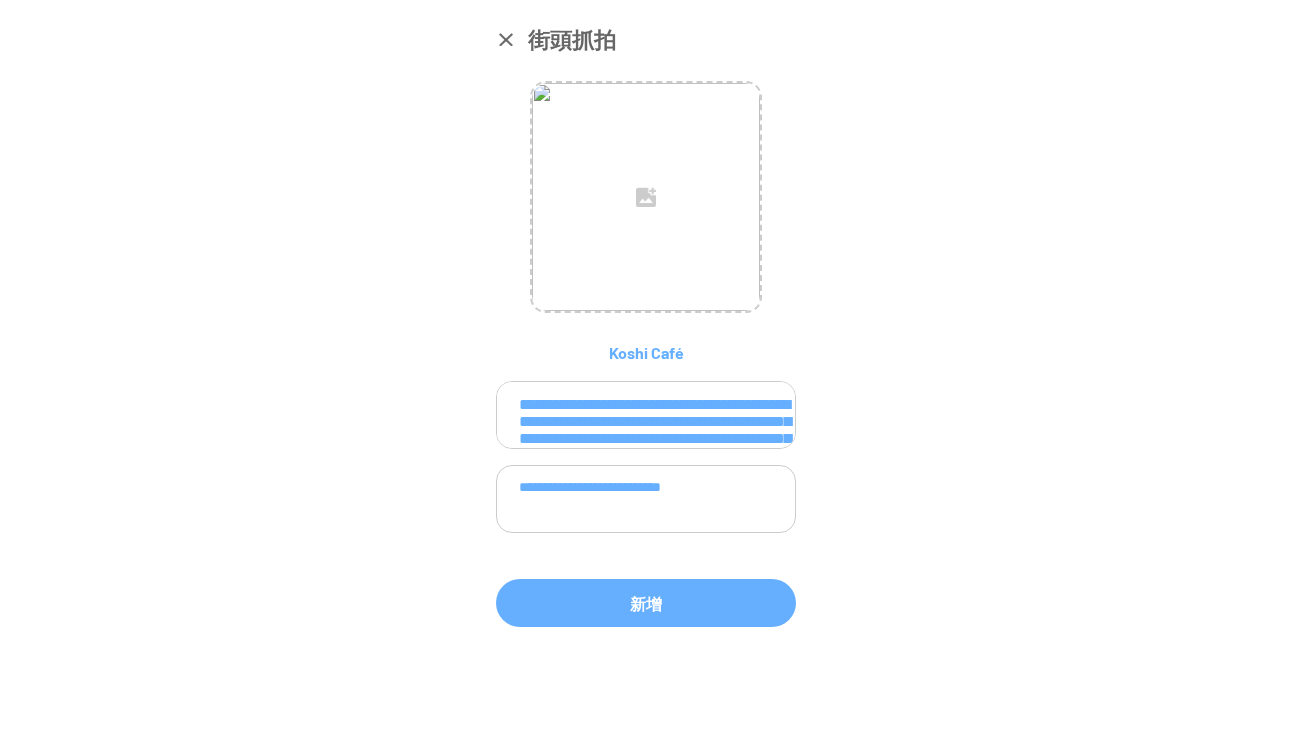 scroll, scrollTop: 151, scrollLeft: 0, axis: vertical 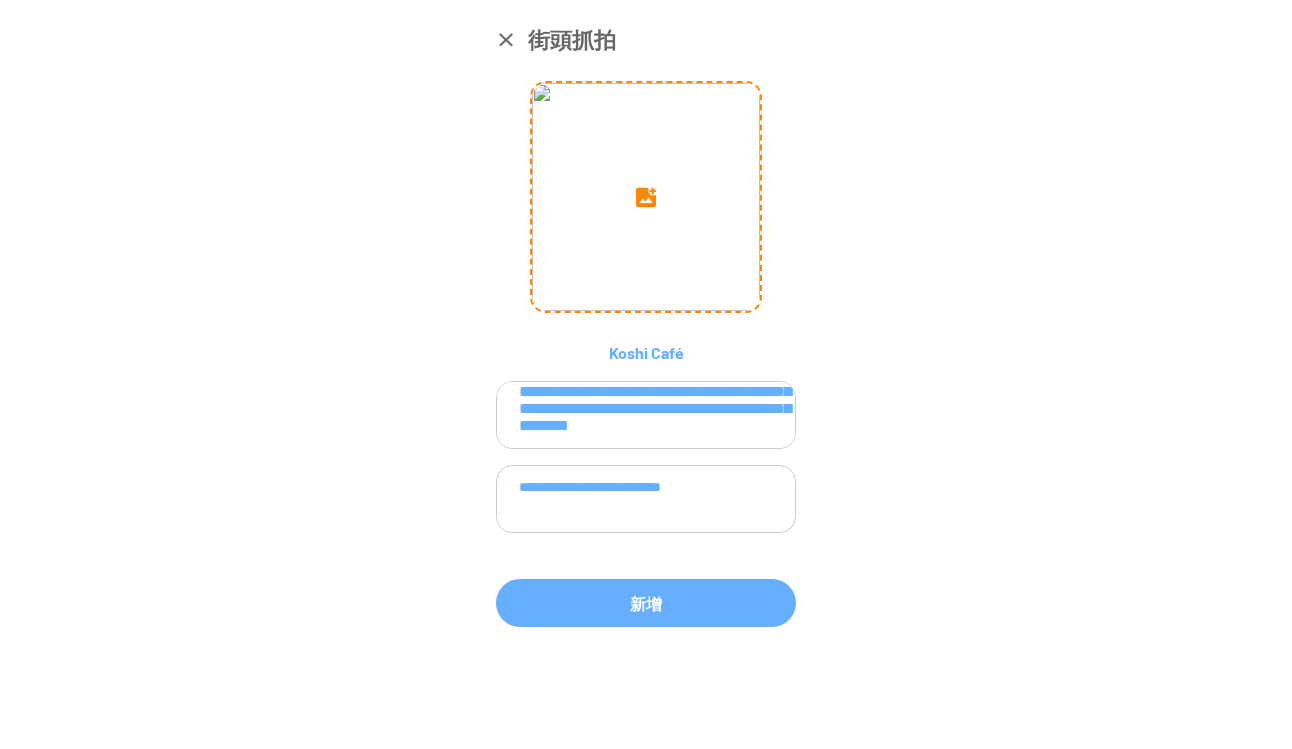 type on "**********" 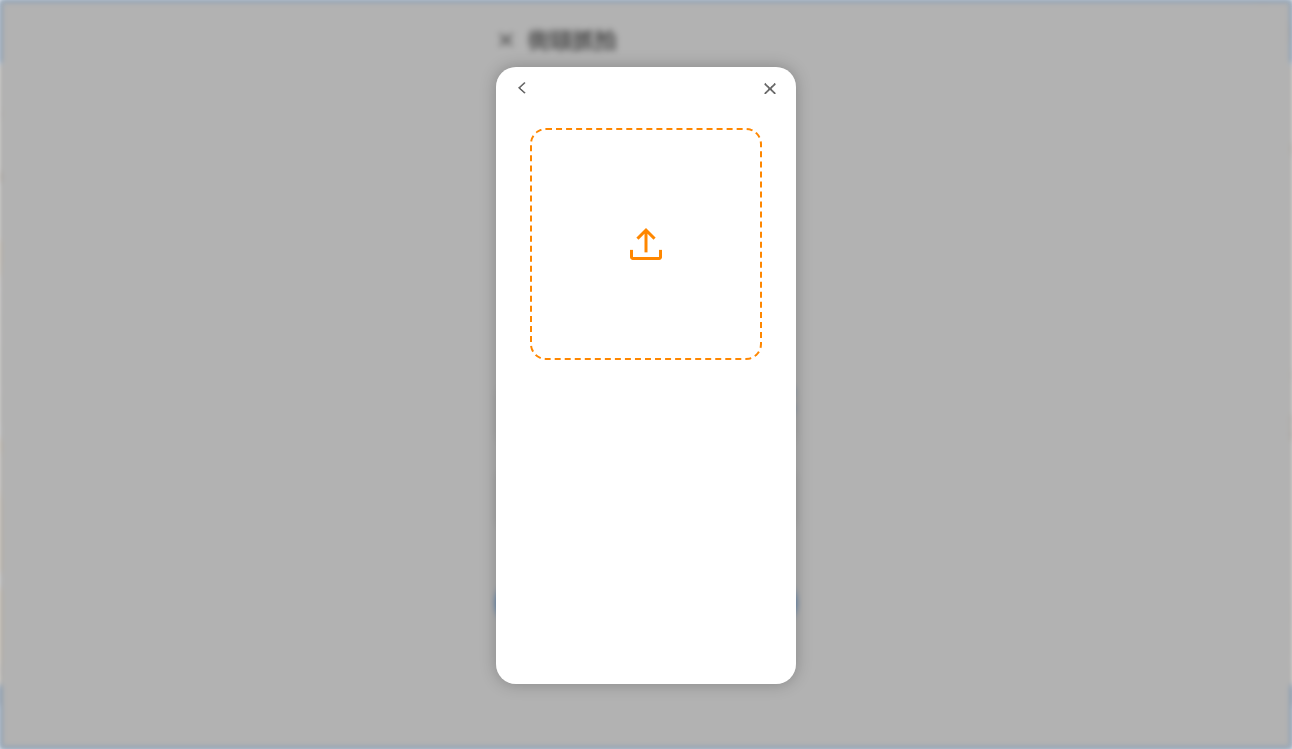 scroll, scrollTop: 1, scrollLeft: 0, axis: vertical 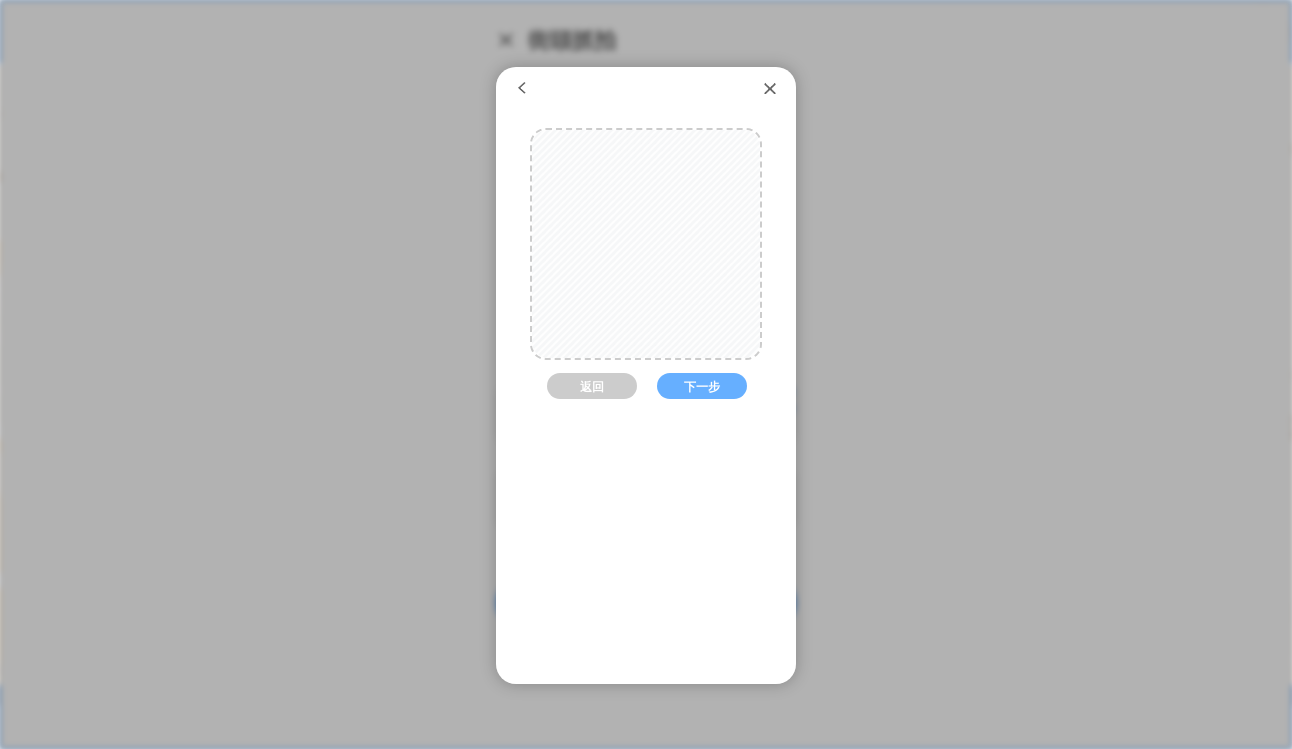 drag, startPoint x: 693, startPoint y: 275, endPoint x: 693, endPoint y: 258, distance: 17 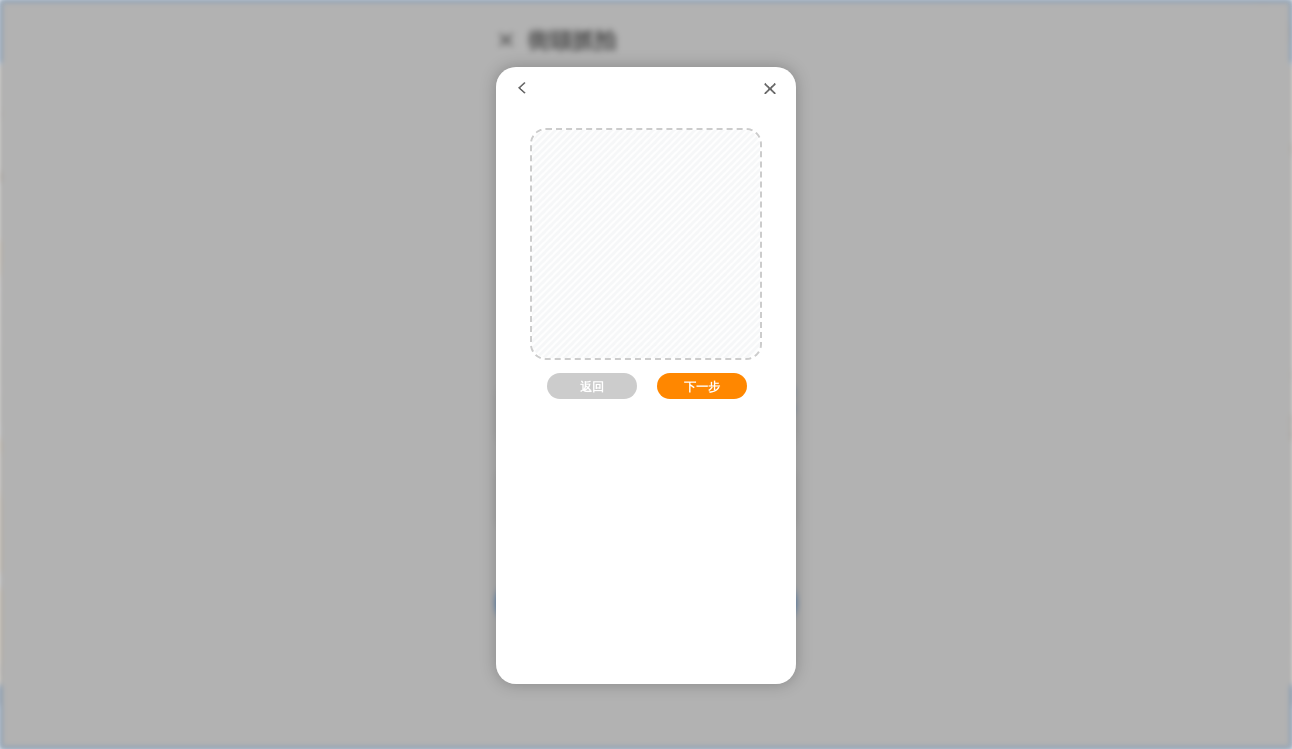 click on "下一步" at bounding box center [702, 386] 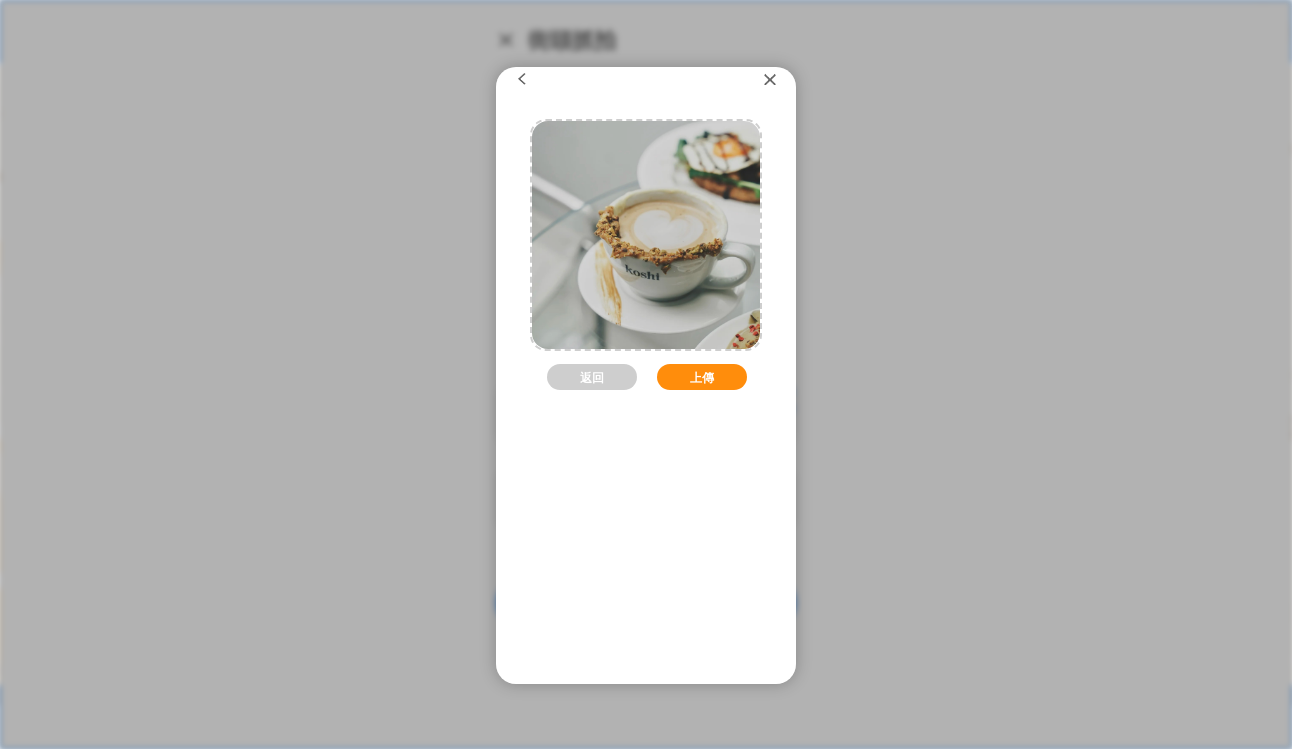scroll, scrollTop: 7, scrollLeft: 0, axis: vertical 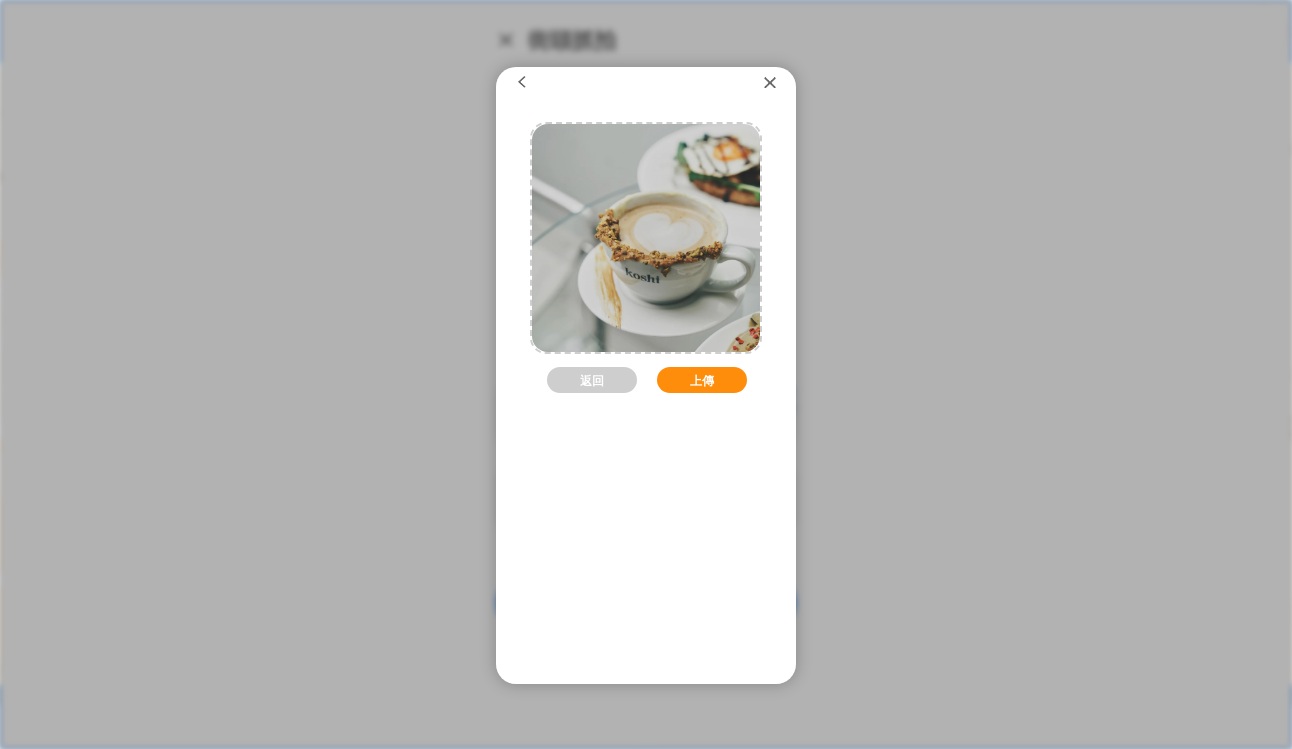 click on "上傳" at bounding box center [702, 380] 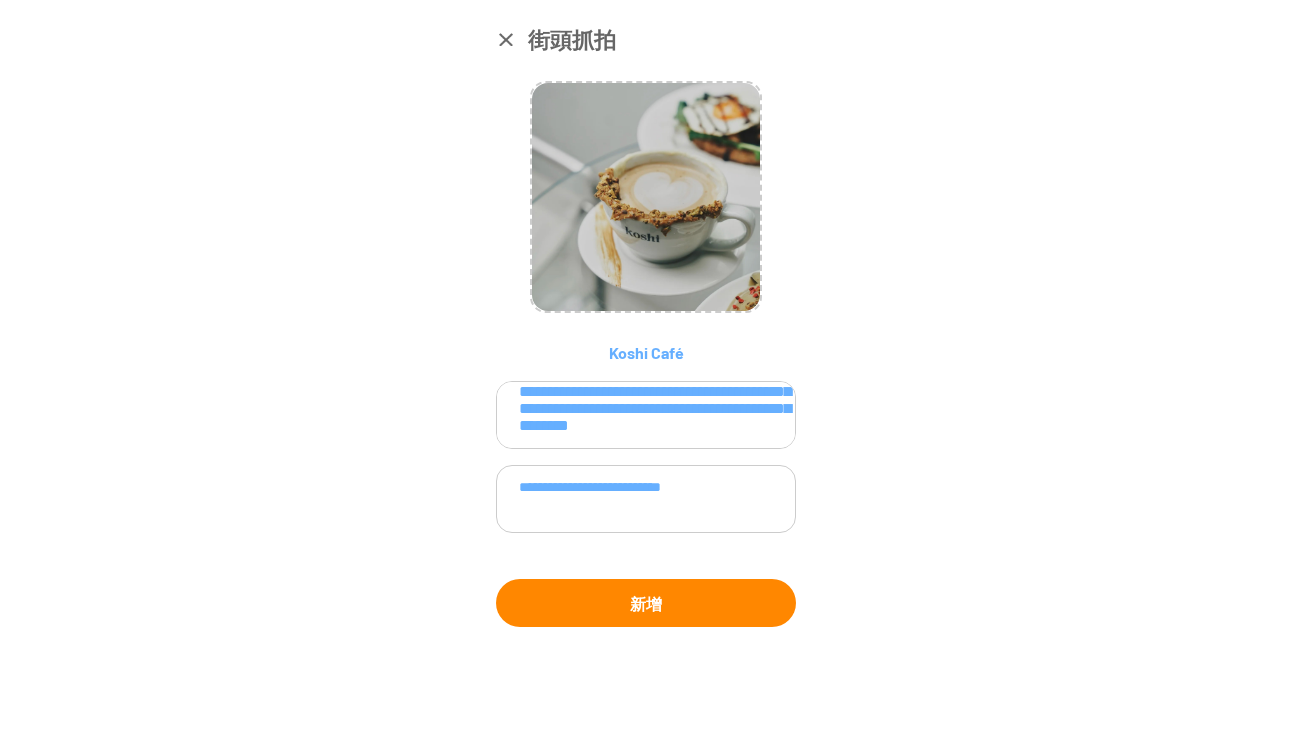 click on "新增" at bounding box center (646, 603) 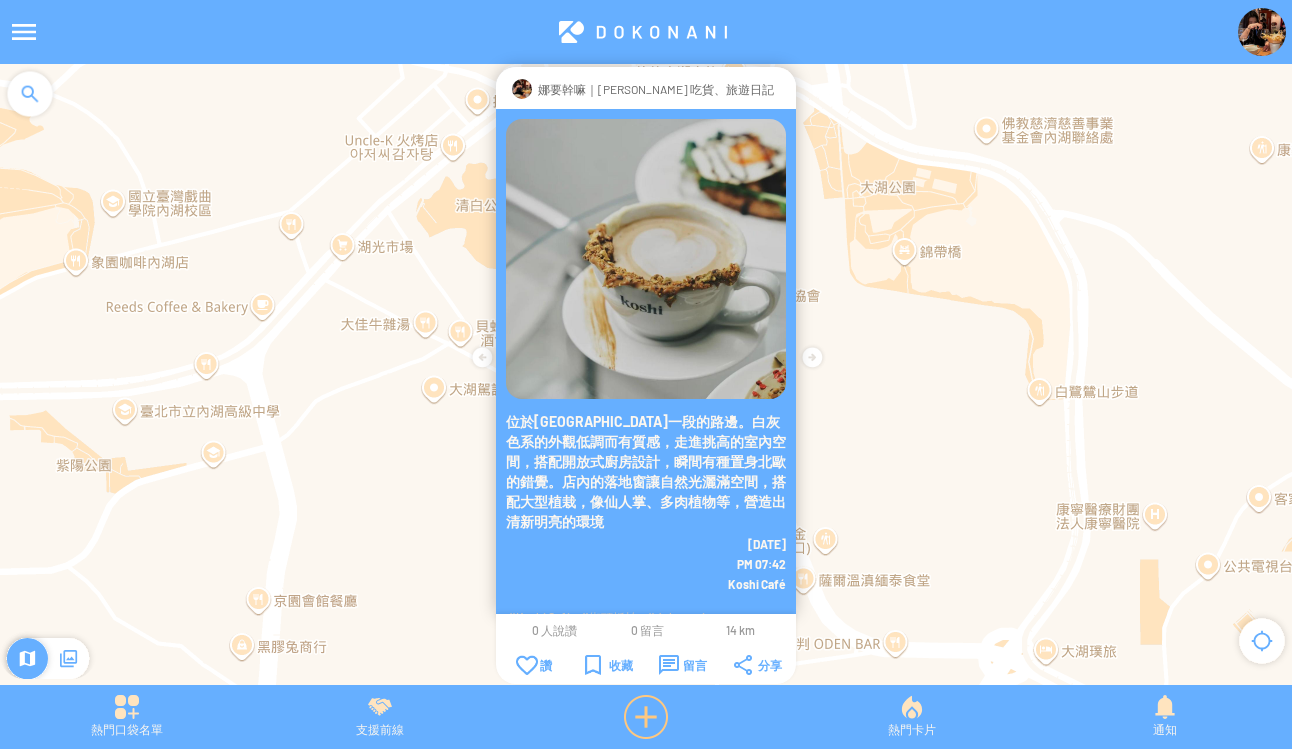 click at bounding box center [646, 717] 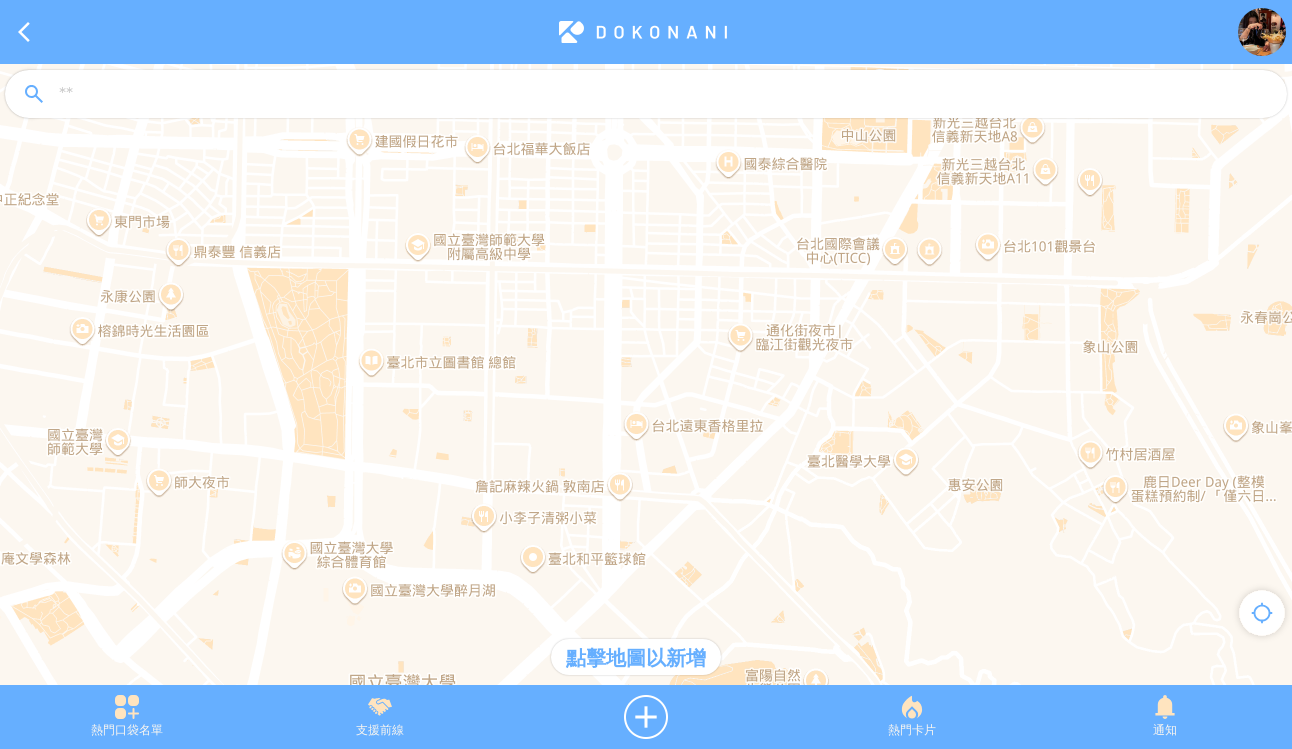 click at bounding box center (664, 95) 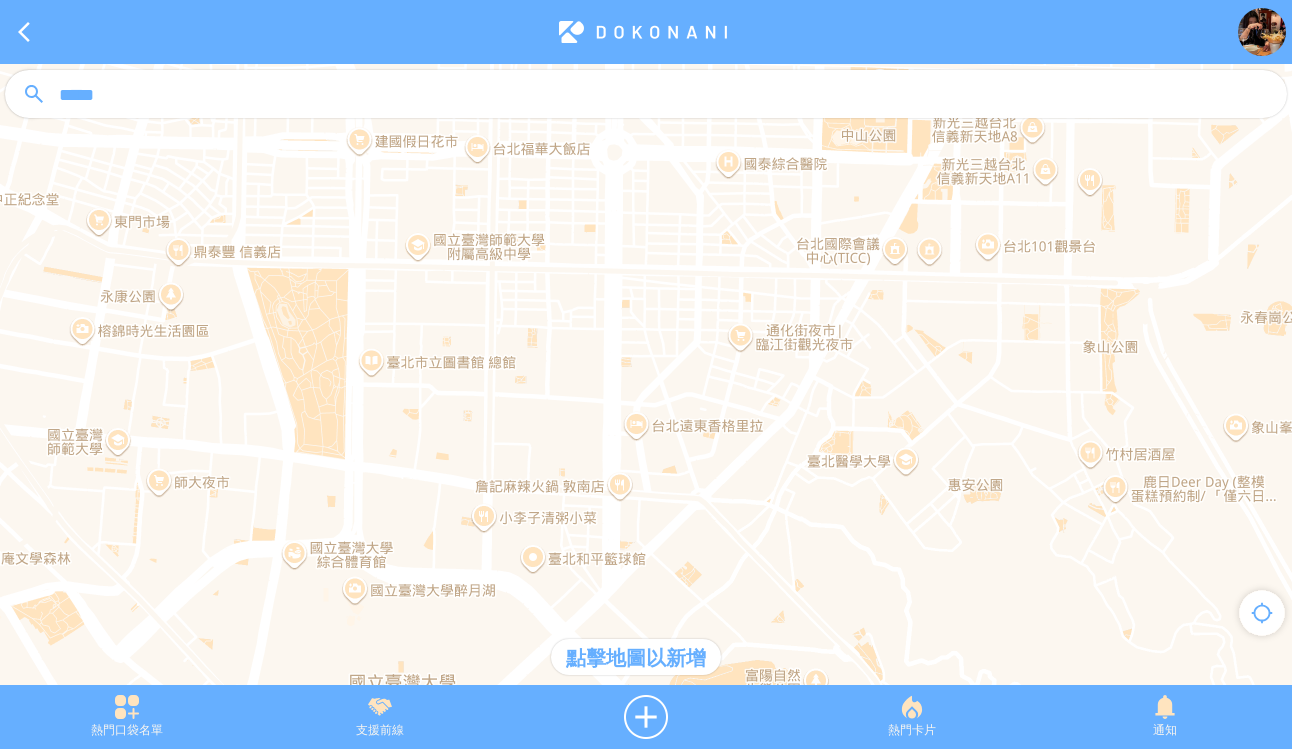 type on "*****" 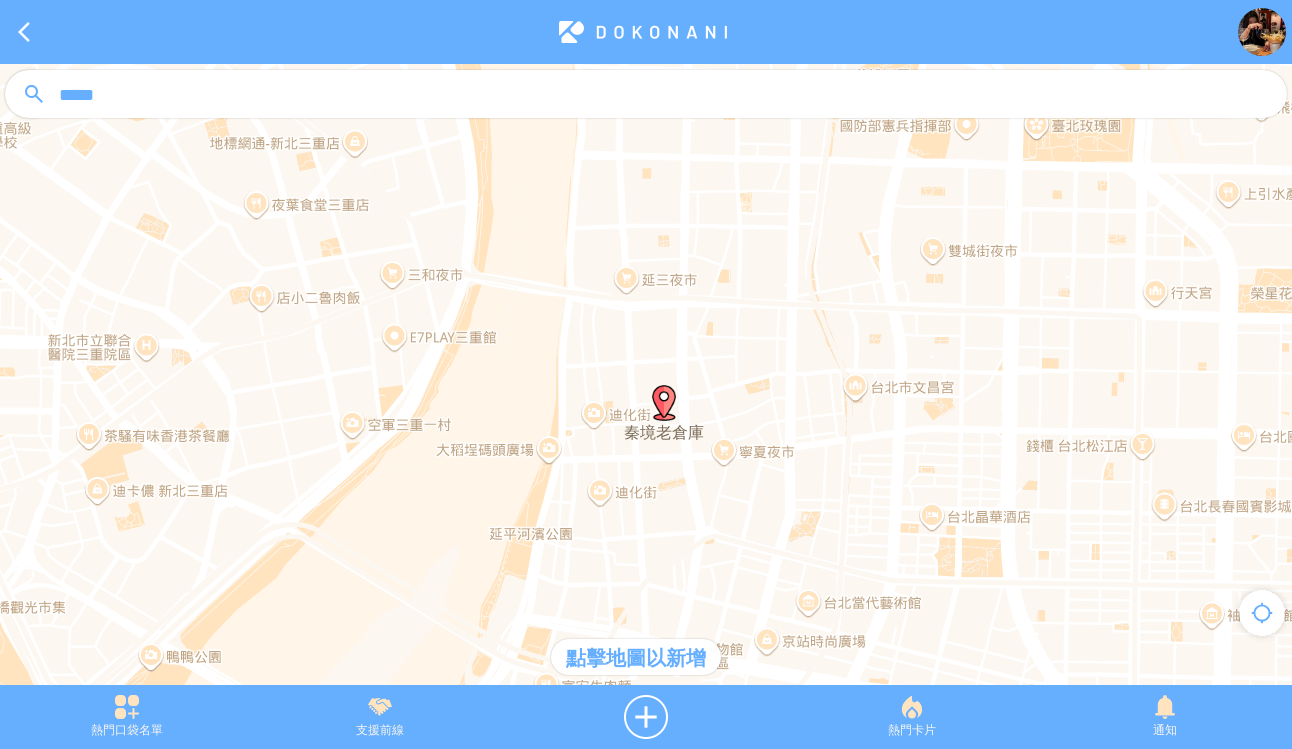 click at bounding box center [664, 403] 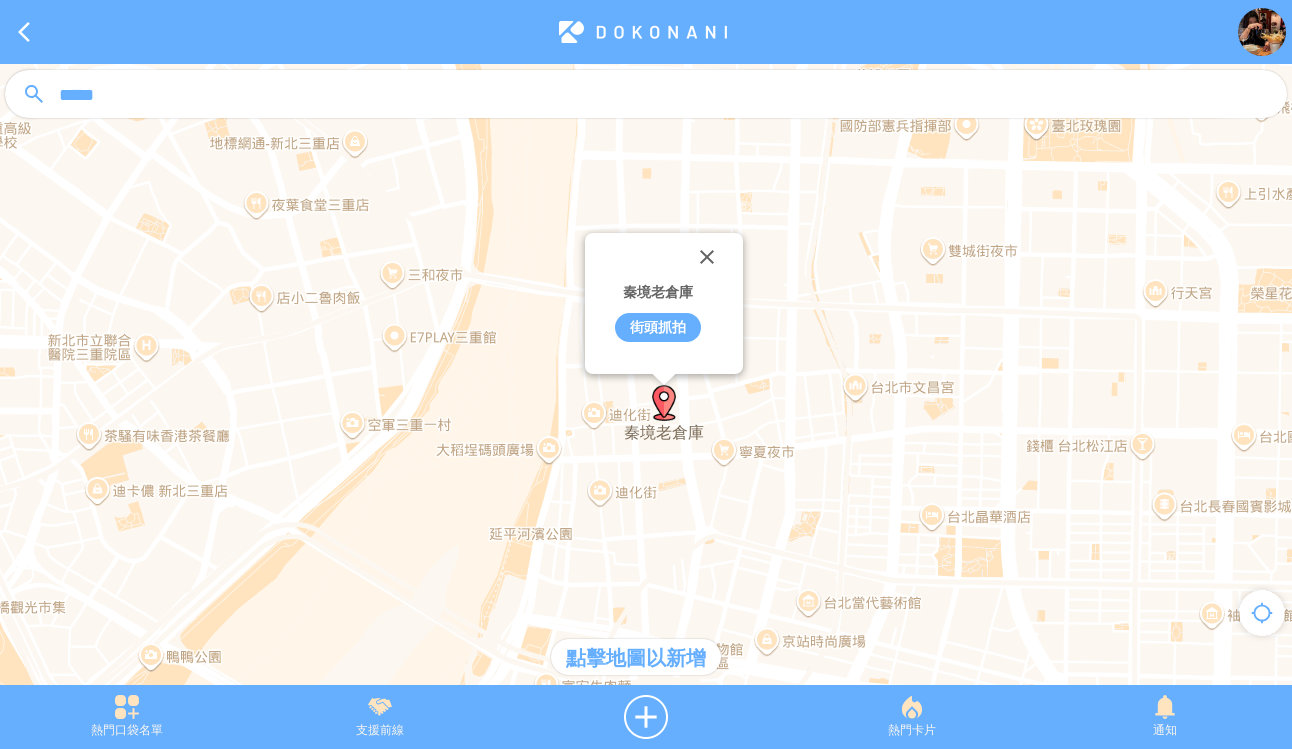 click on "街頭抓拍" at bounding box center [658, 327] 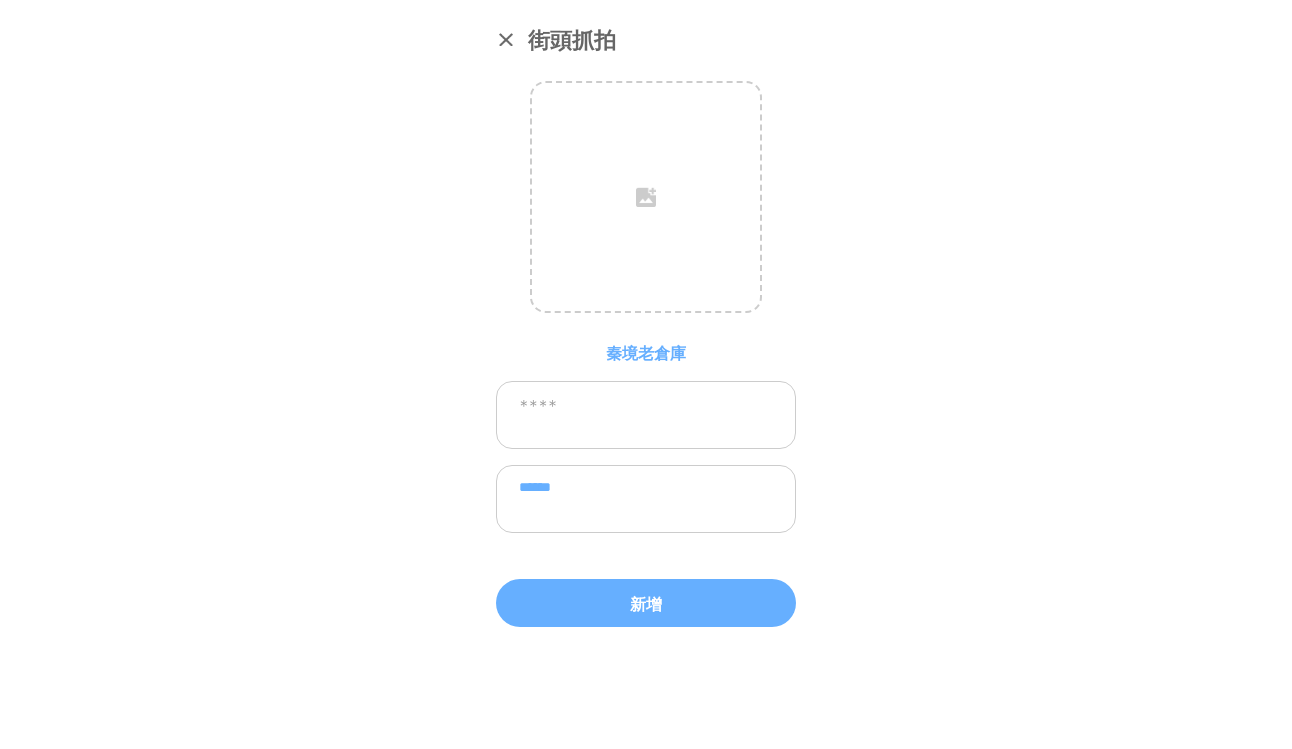 click on "******" at bounding box center (646, 499) 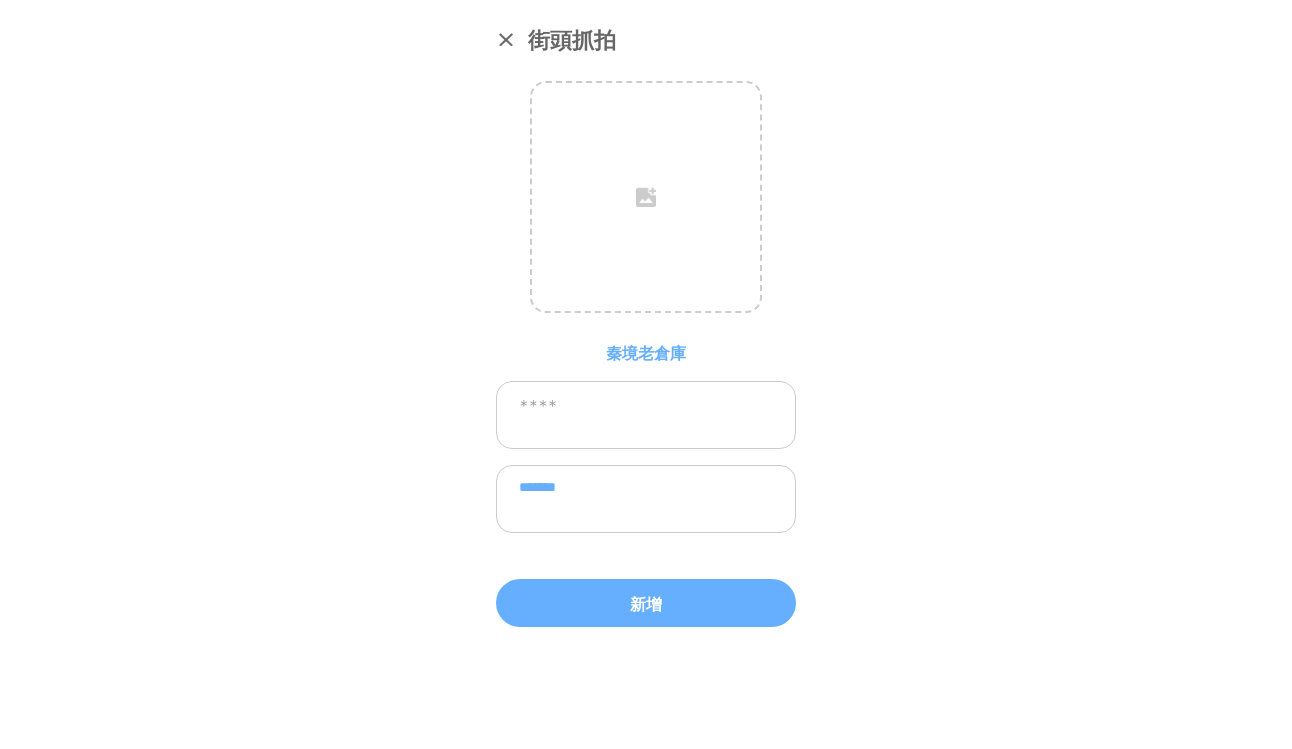 paste on "**********" 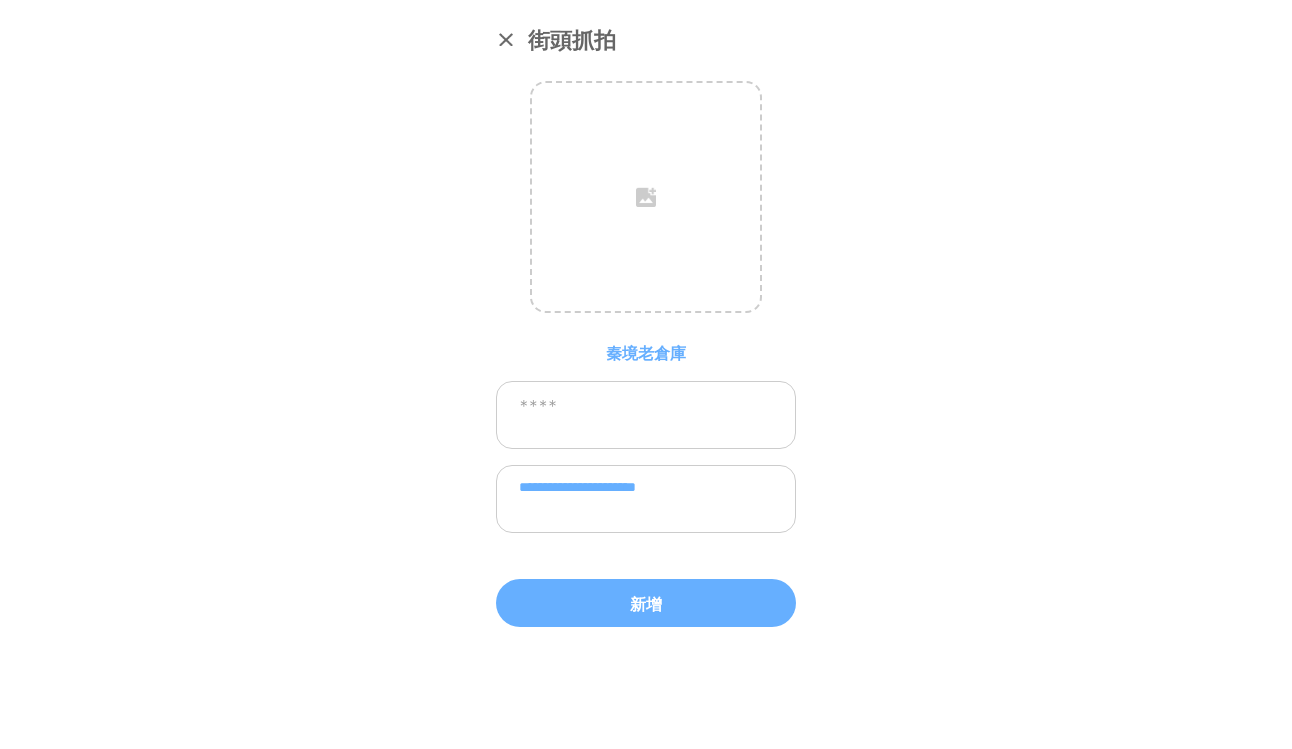 type on "**********" 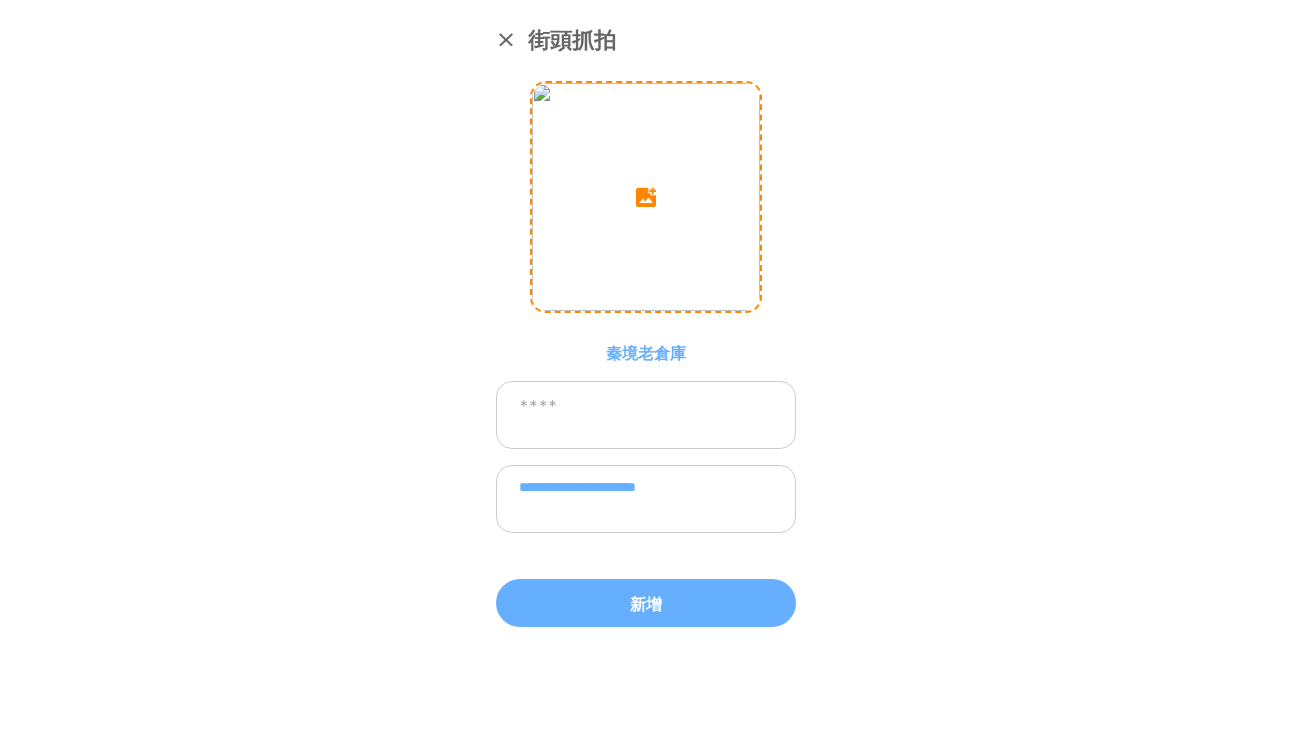 click at bounding box center [646, 197] 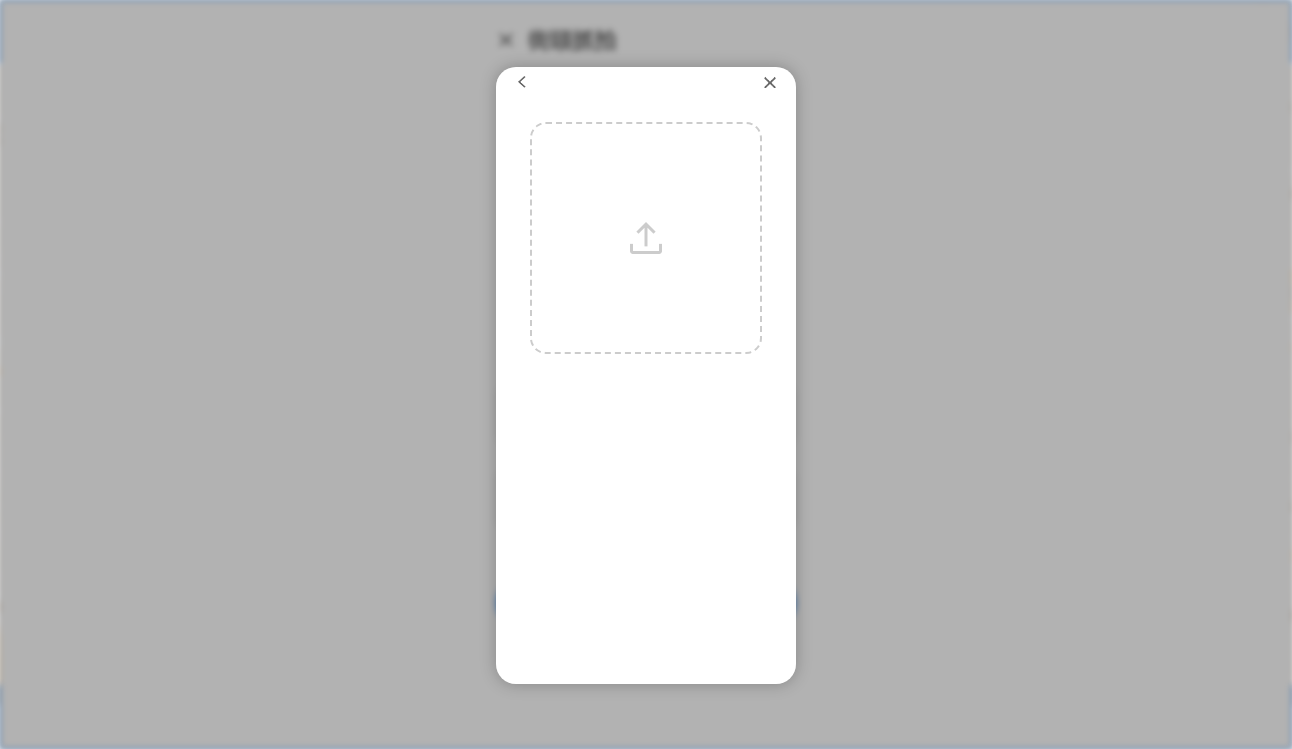 scroll, scrollTop: 7, scrollLeft: 0, axis: vertical 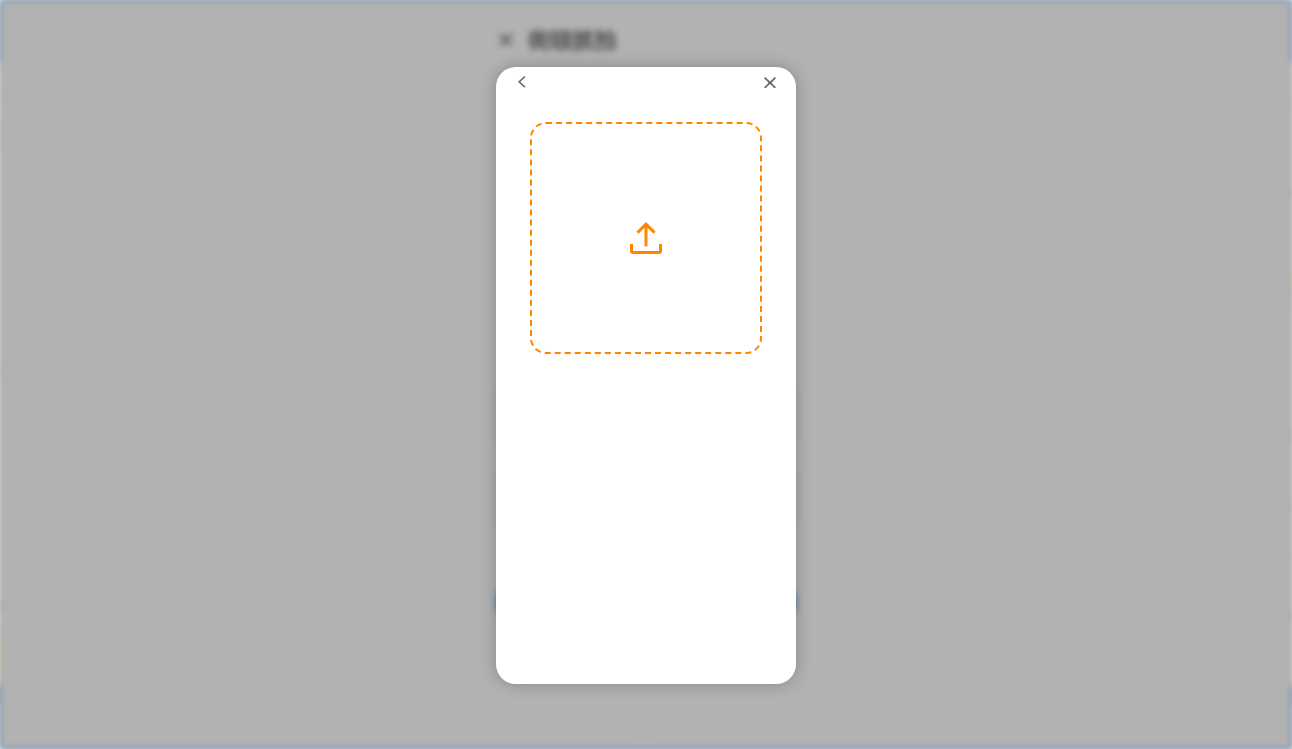 click at bounding box center [646, 238] 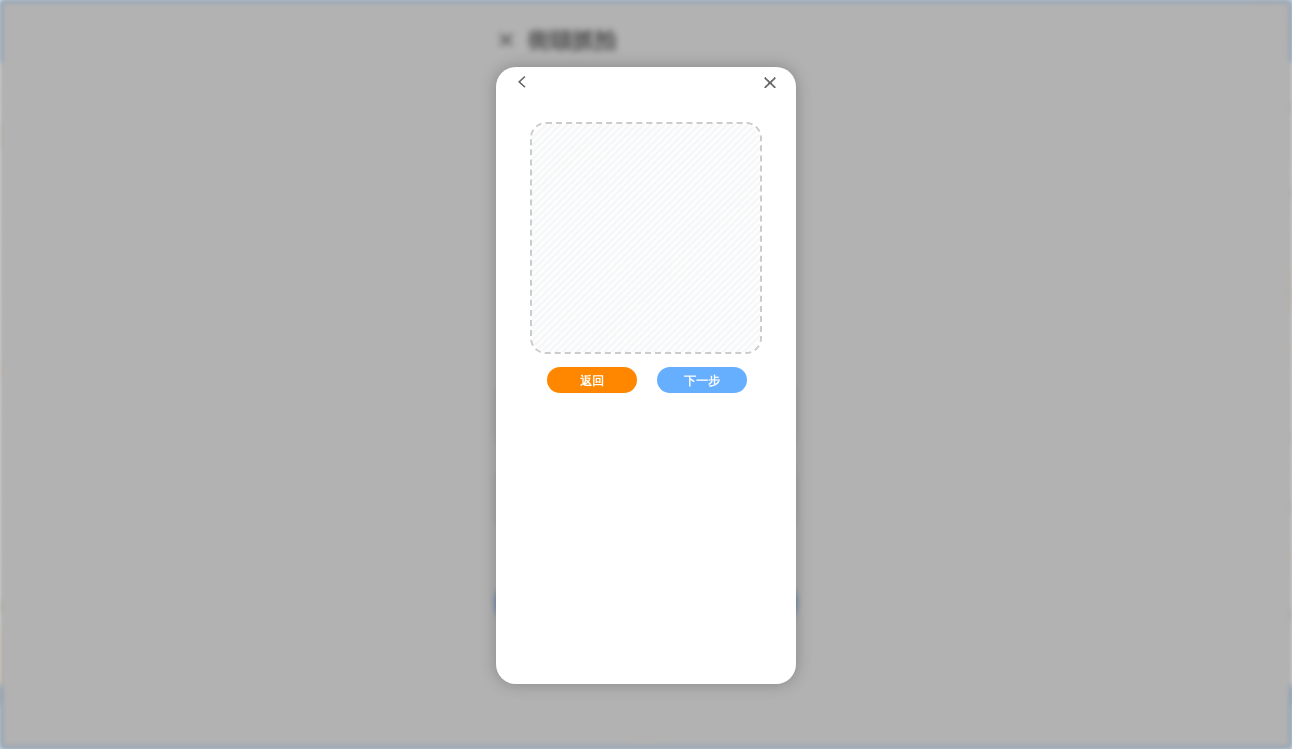 click on "返回" at bounding box center (592, 380) 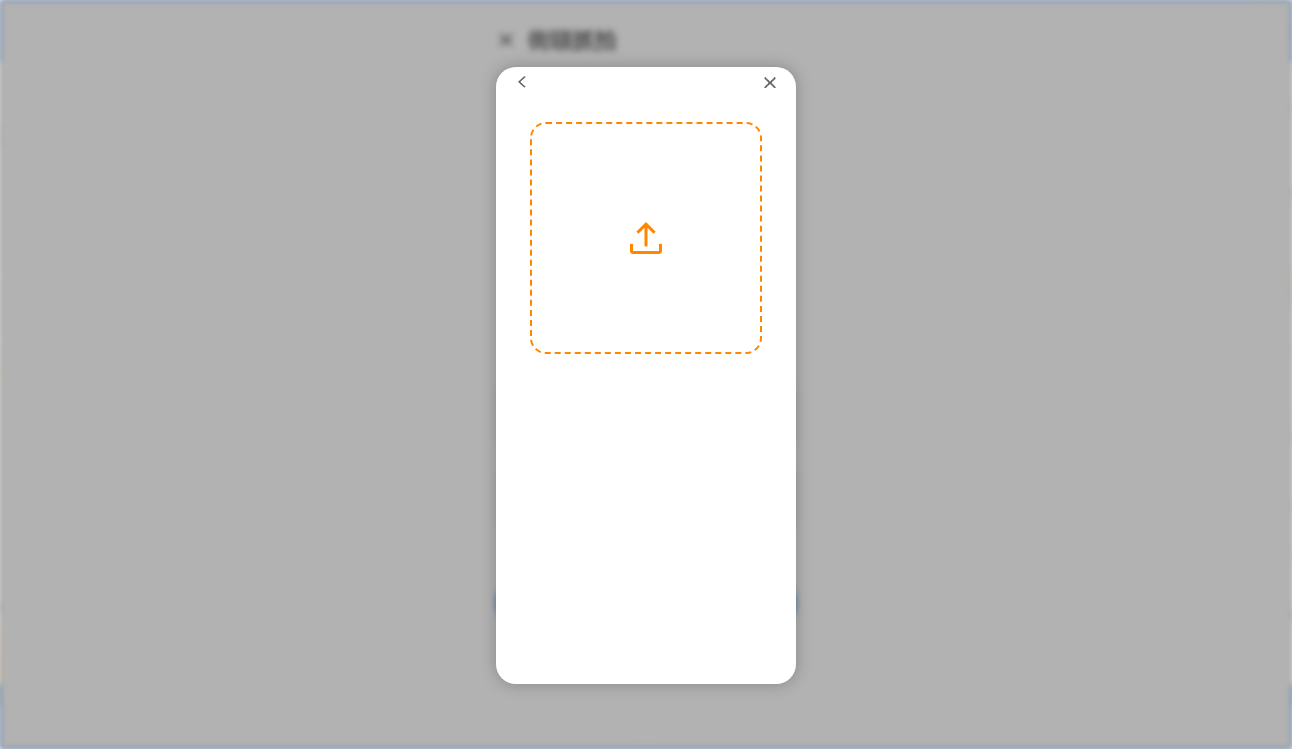 click at bounding box center (646, 238) 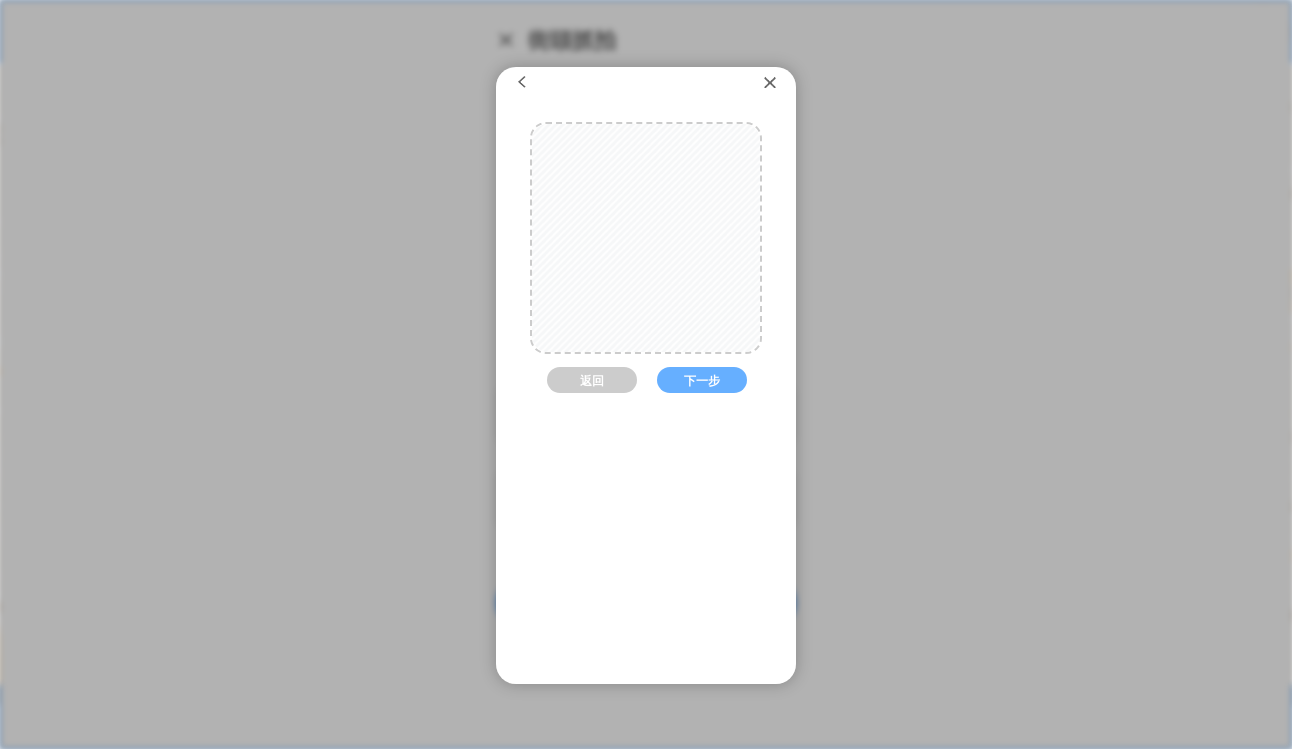 drag, startPoint x: 678, startPoint y: 204, endPoint x: 678, endPoint y: 229, distance: 25 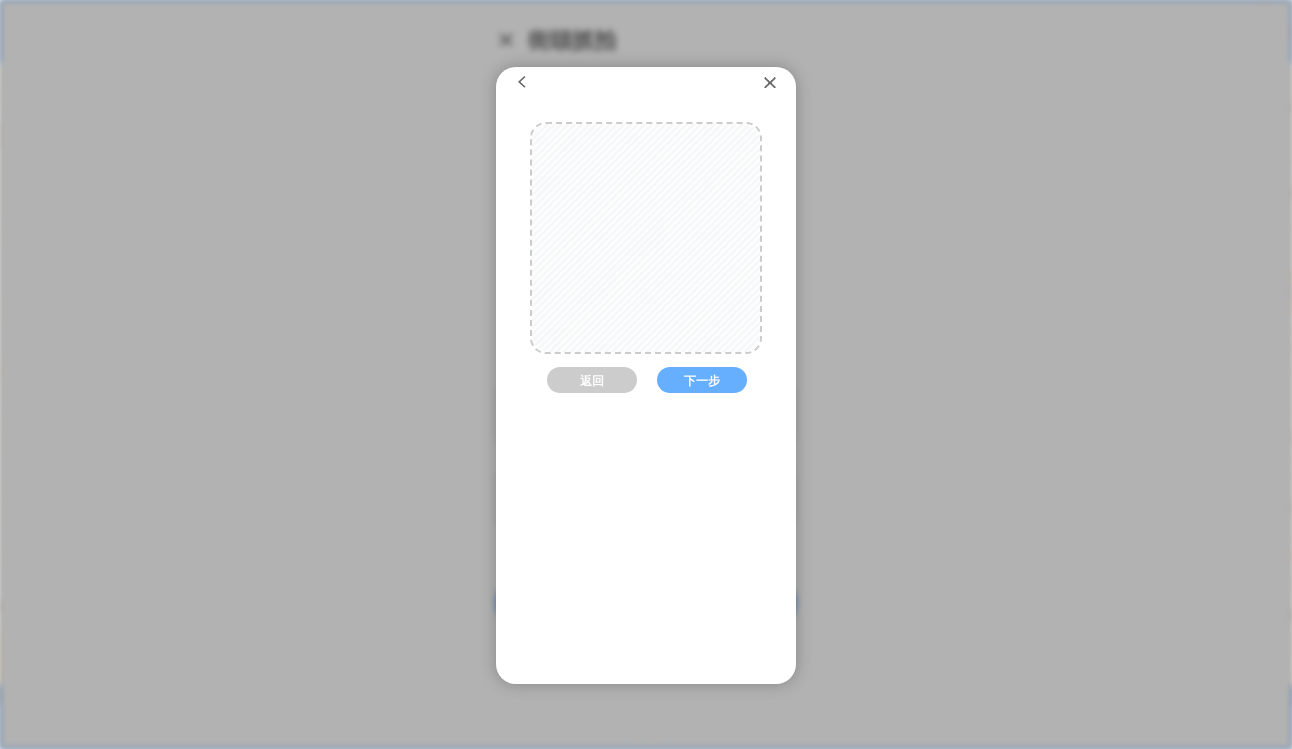 click at bounding box center (646, 253) 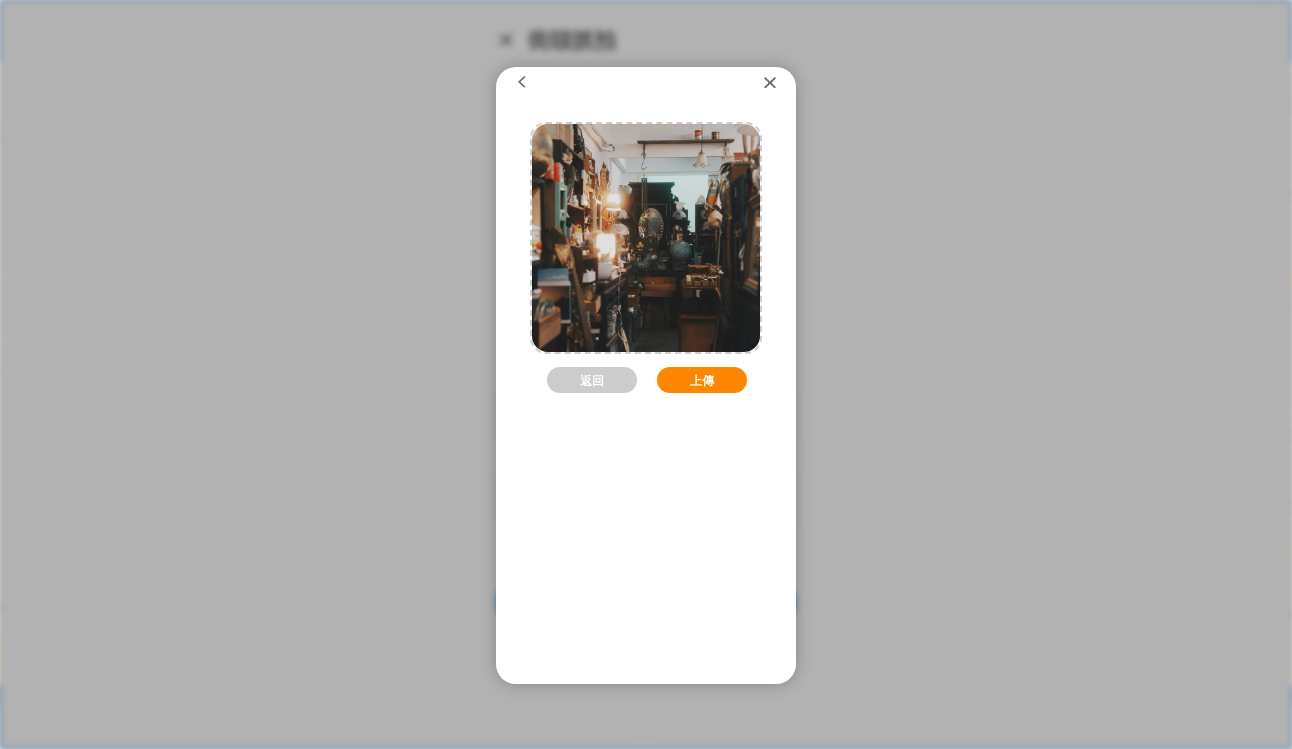 click on "上傳" at bounding box center (702, 380) 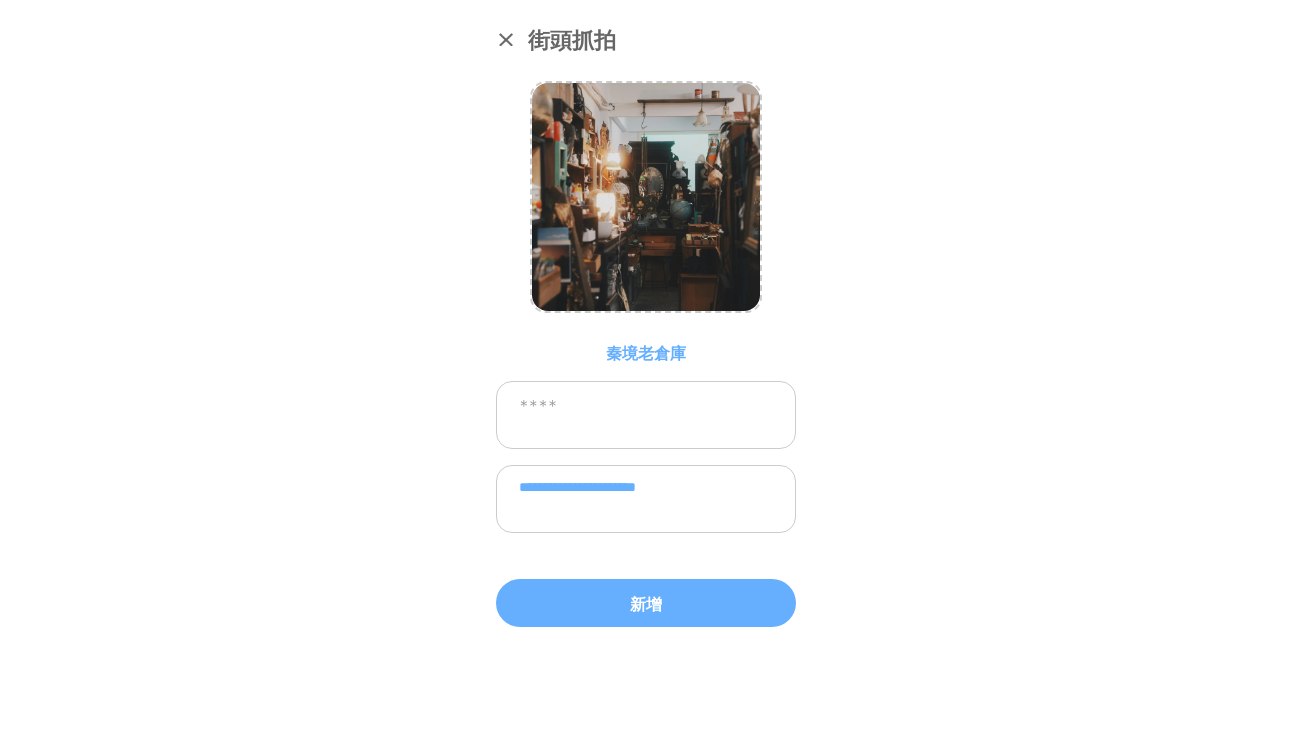 click at bounding box center [646, 415] 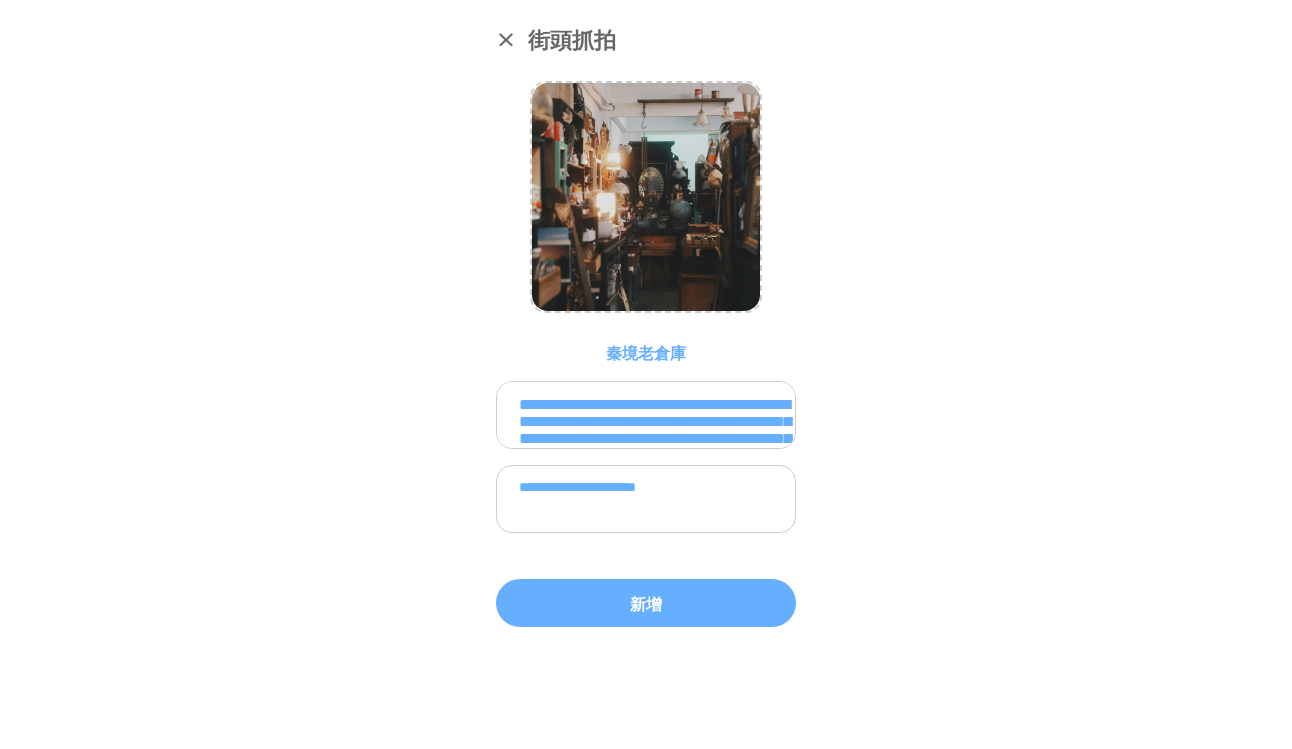 scroll, scrollTop: 196, scrollLeft: 0, axis: vertical 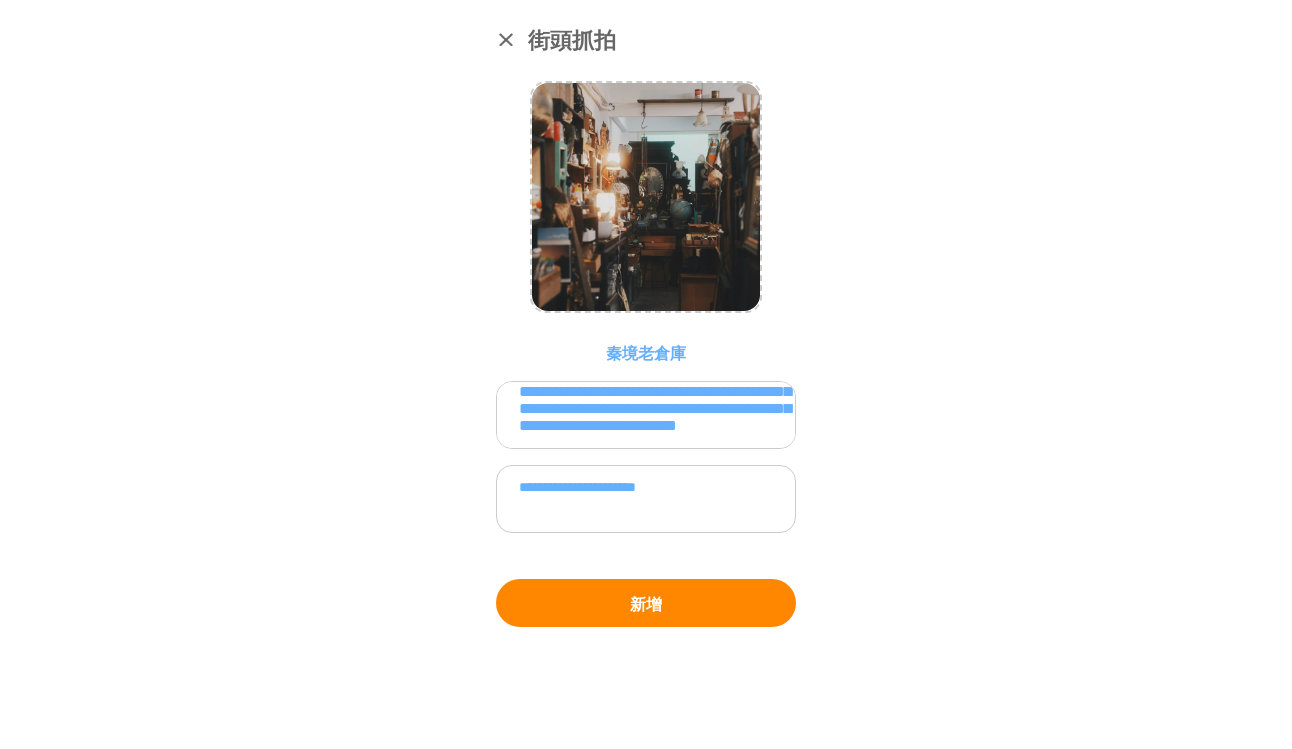 type on "**********" 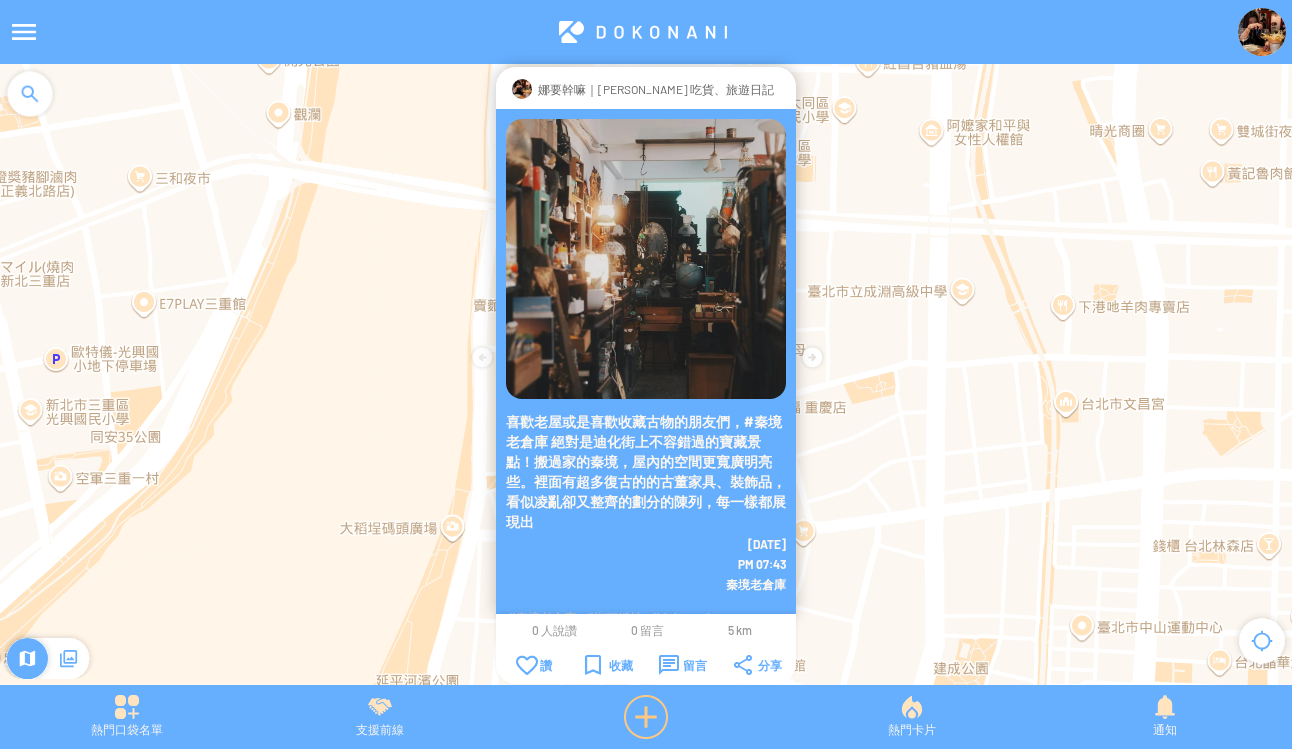scroll, scrollTop: 0, scrollLeft: 0, axis: both 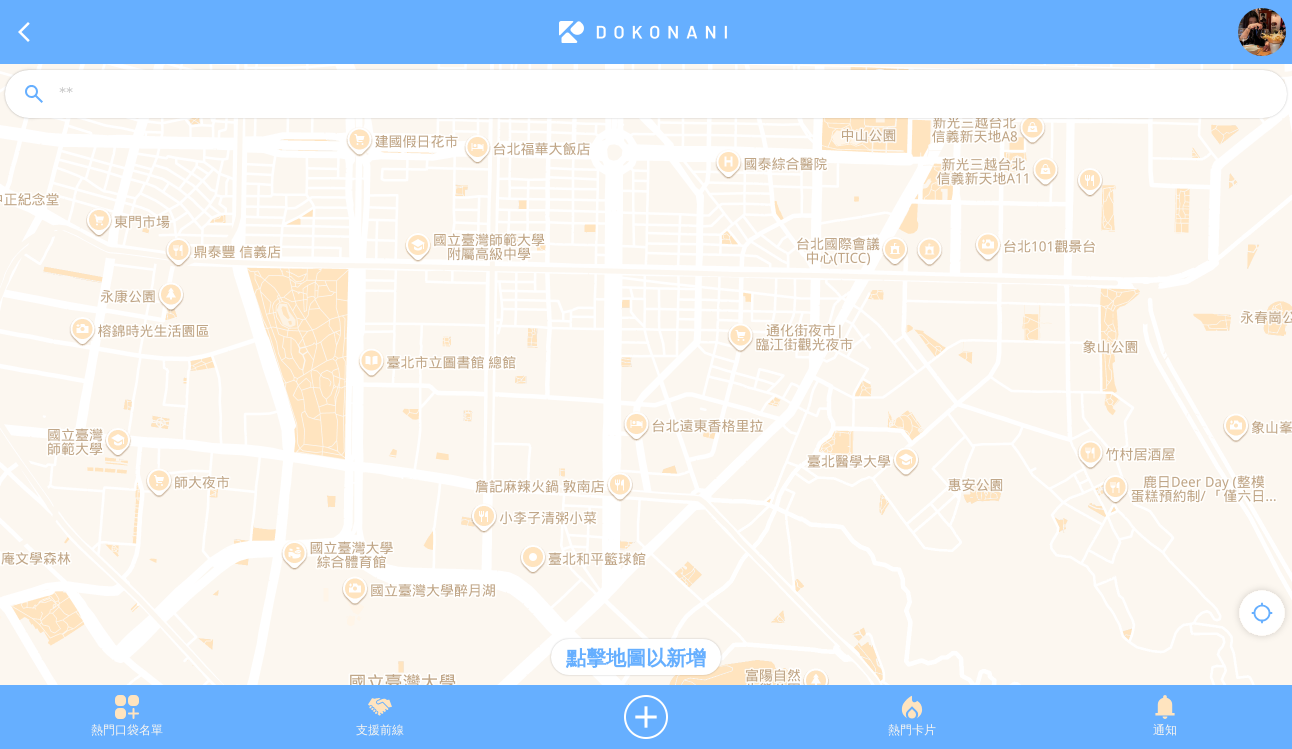 click at bounding box center [664, 95] 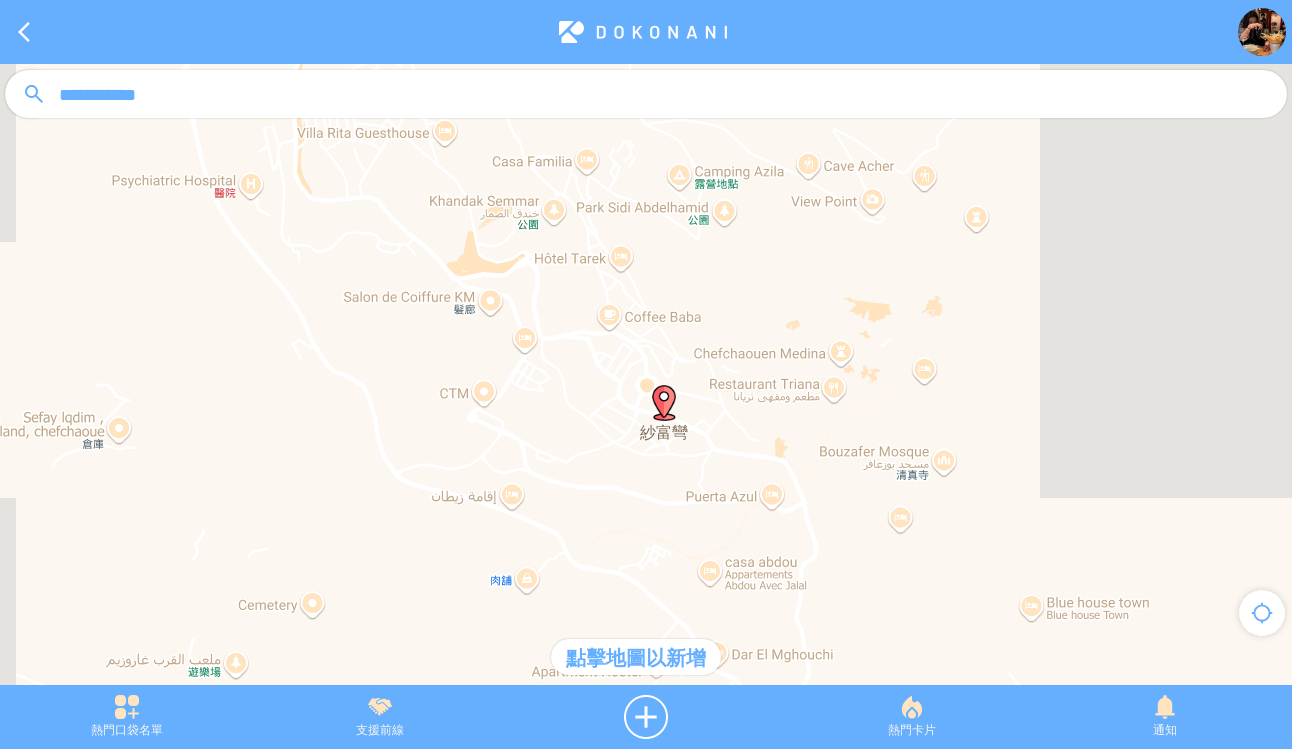 click at bounding box center (664, 403) 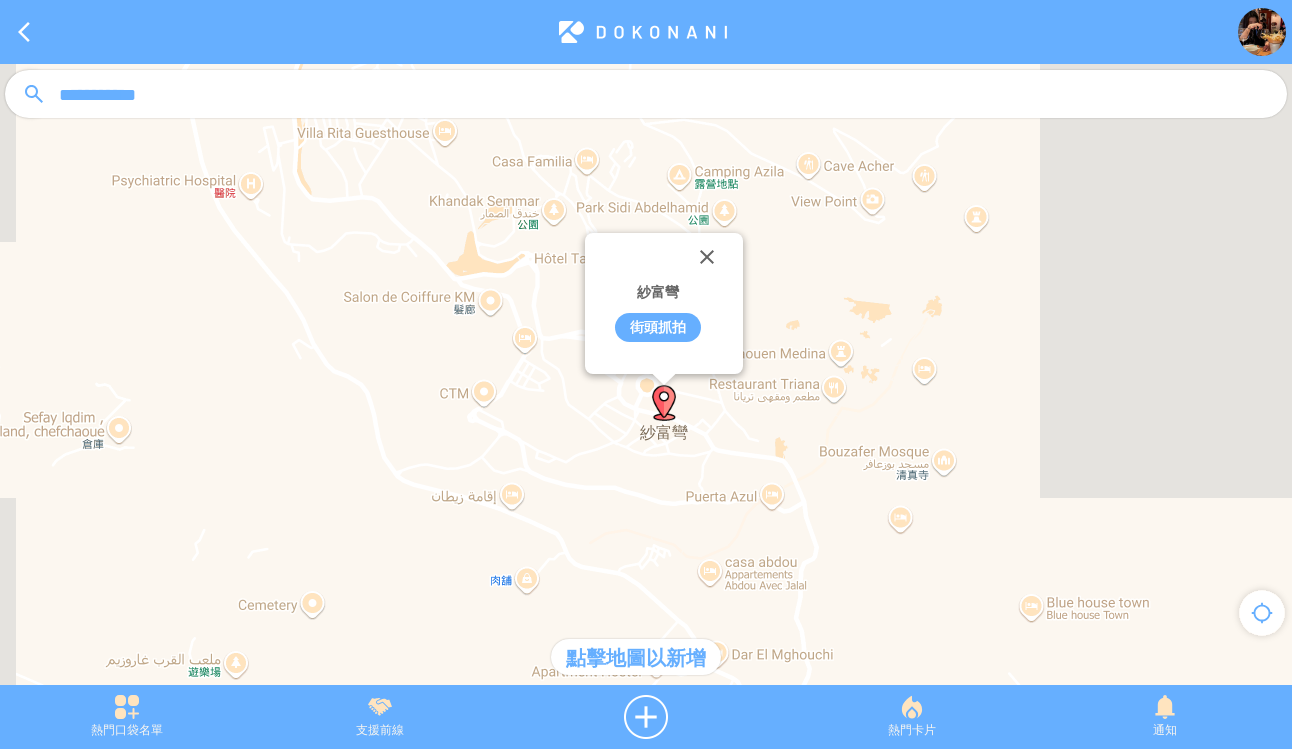 click on "街頭抓拍" at bounding box center [658, 327] 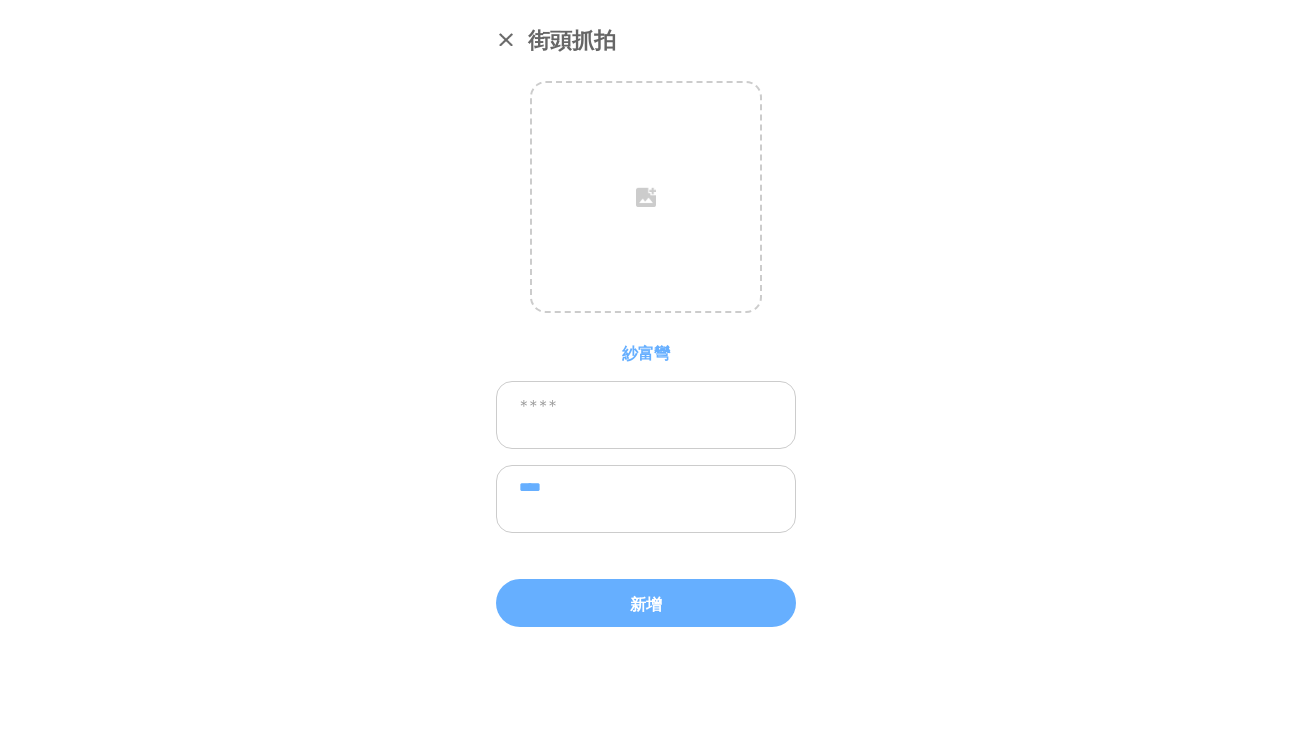 click on "****" at bounding box center [646, 499] 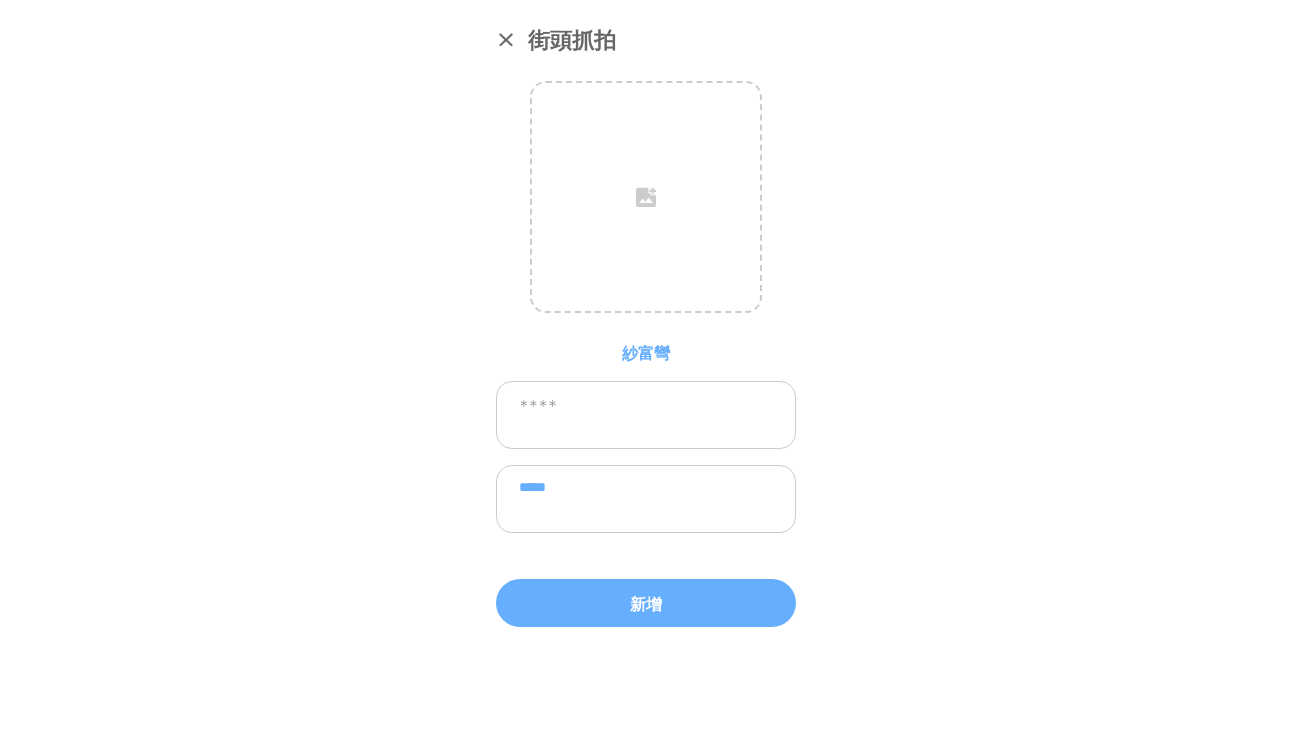 paste on "**********" 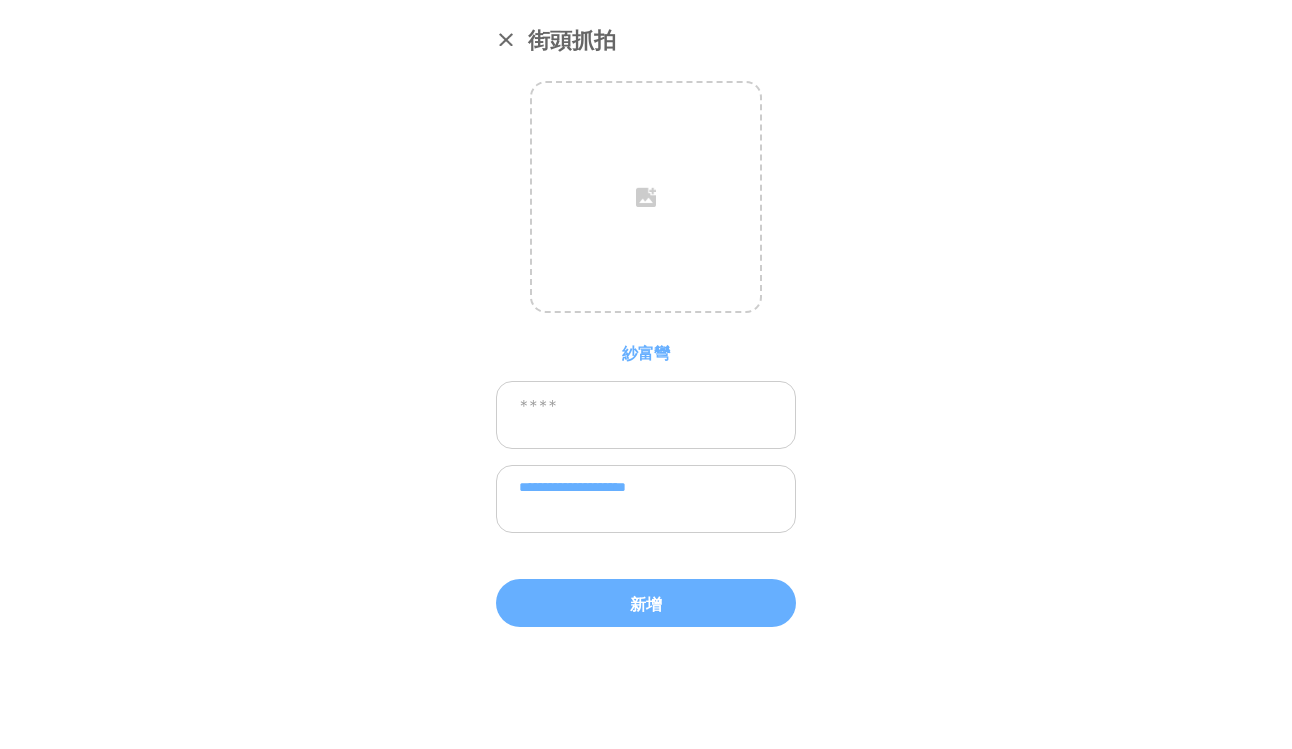 type on "**********" 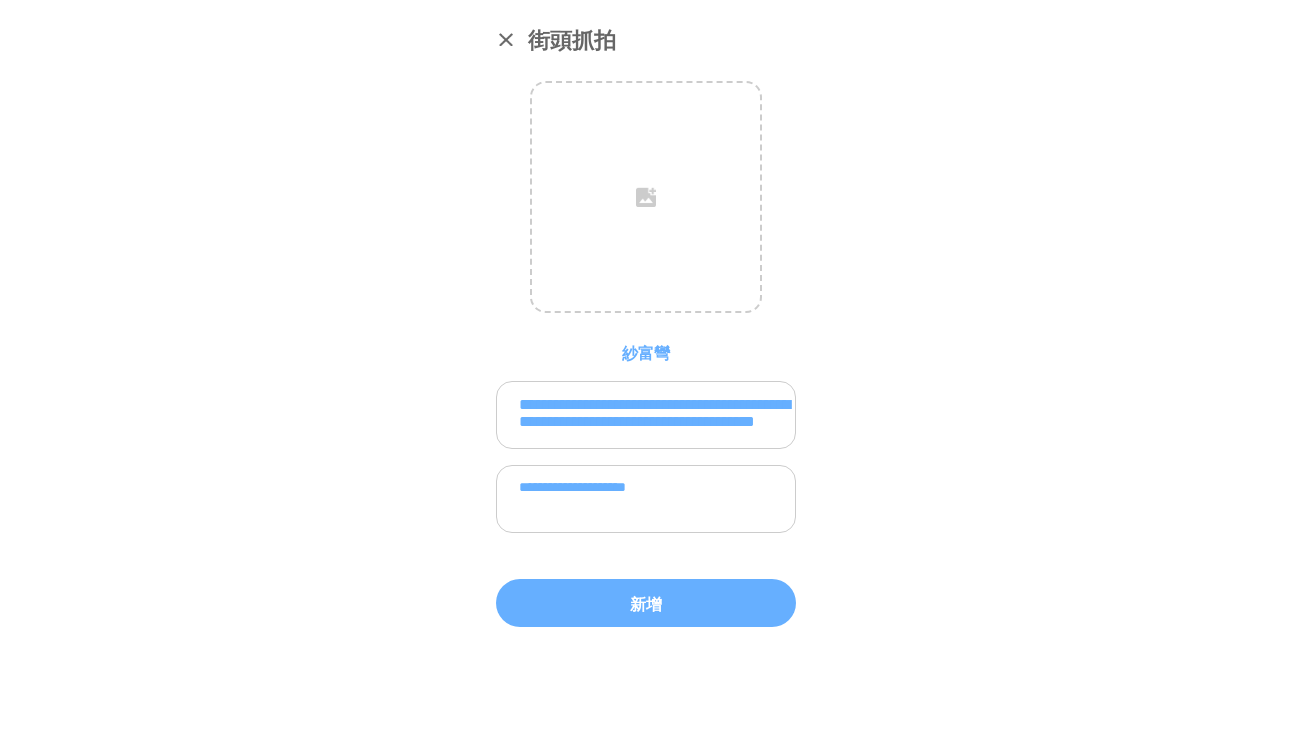 scroll, scrollTop: 61, scrollLeft: 0, axis: vertical 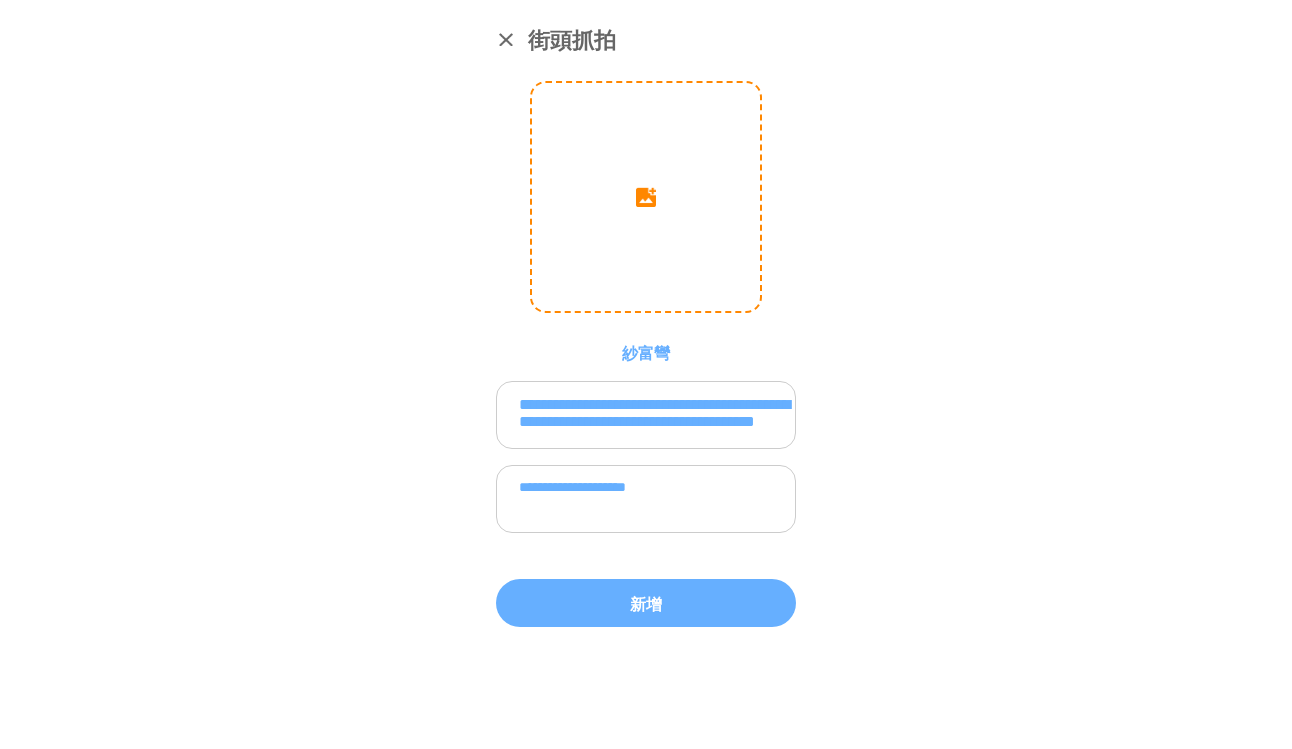 type on "**********" 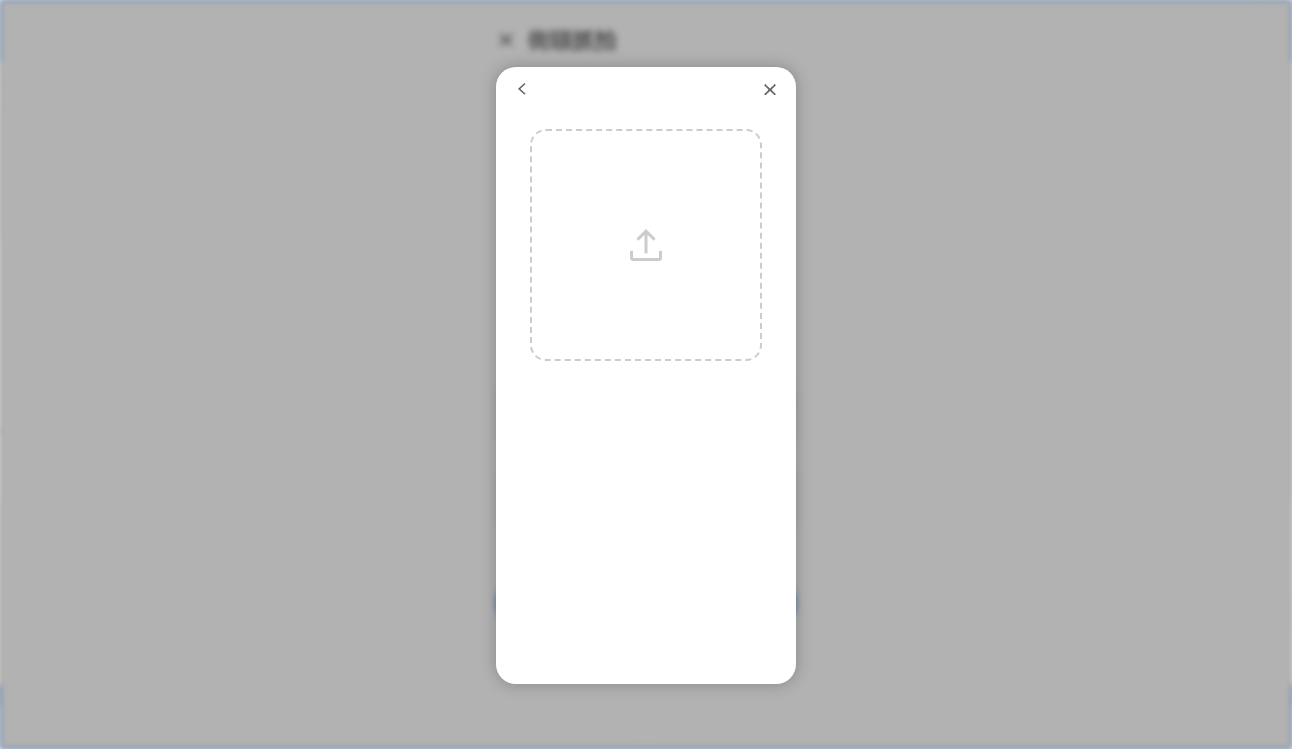 scroll, scrollTop: 7, scrollLeft: 0, axis: vertical 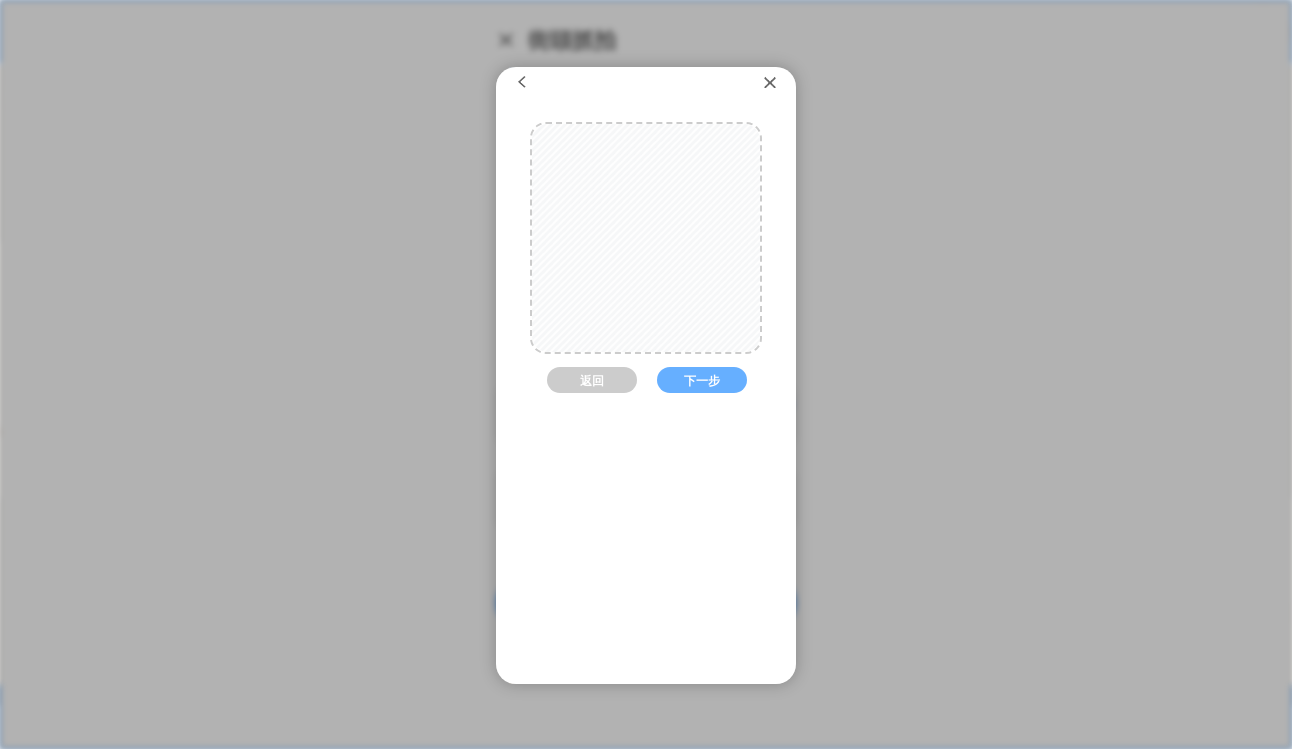click at bounding box center (646, 231) 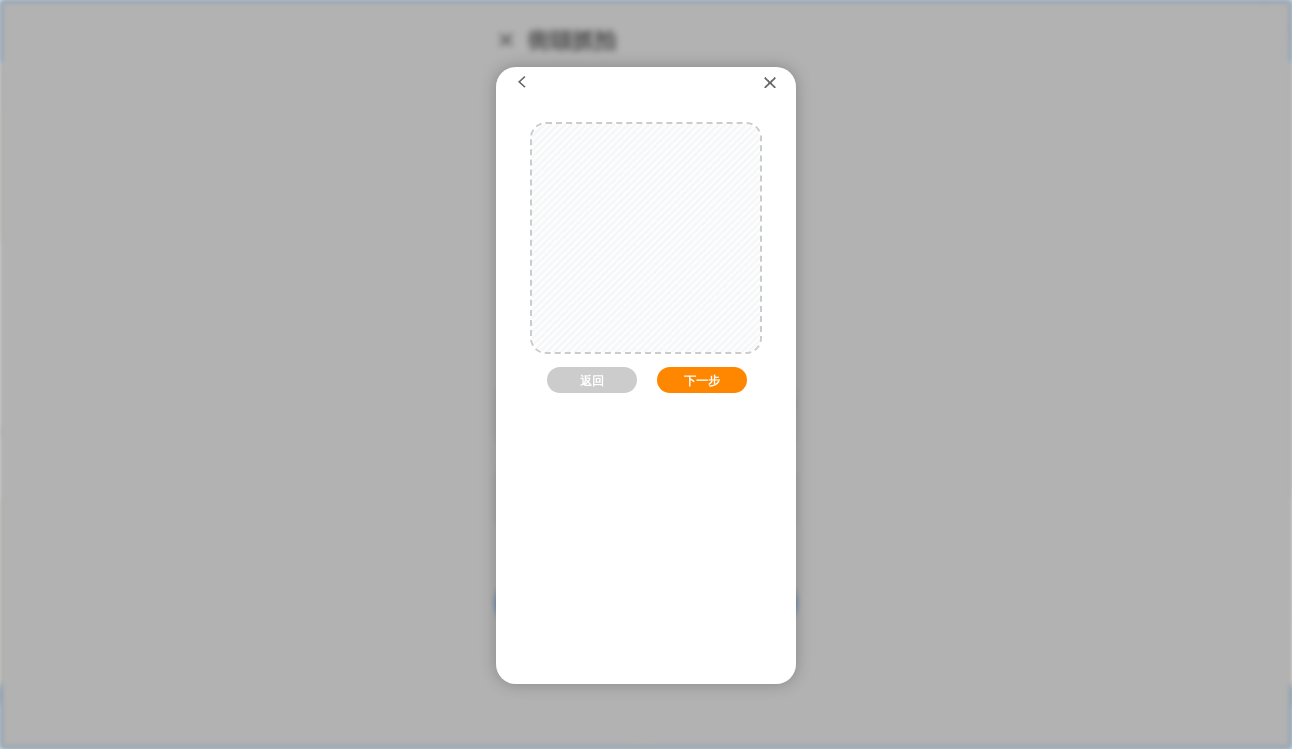 click on "下一步" at bounding box center (702, 380) 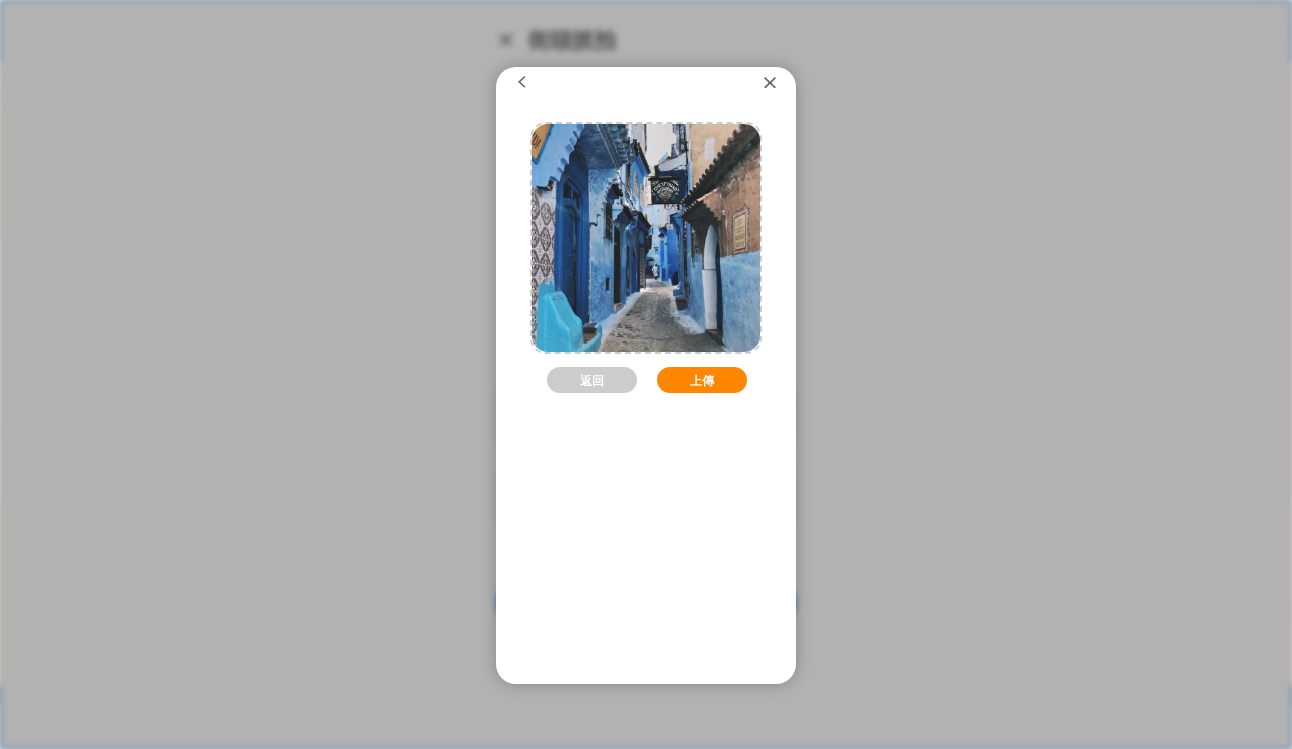 click on "上傳" at bounding box center [702, 380] 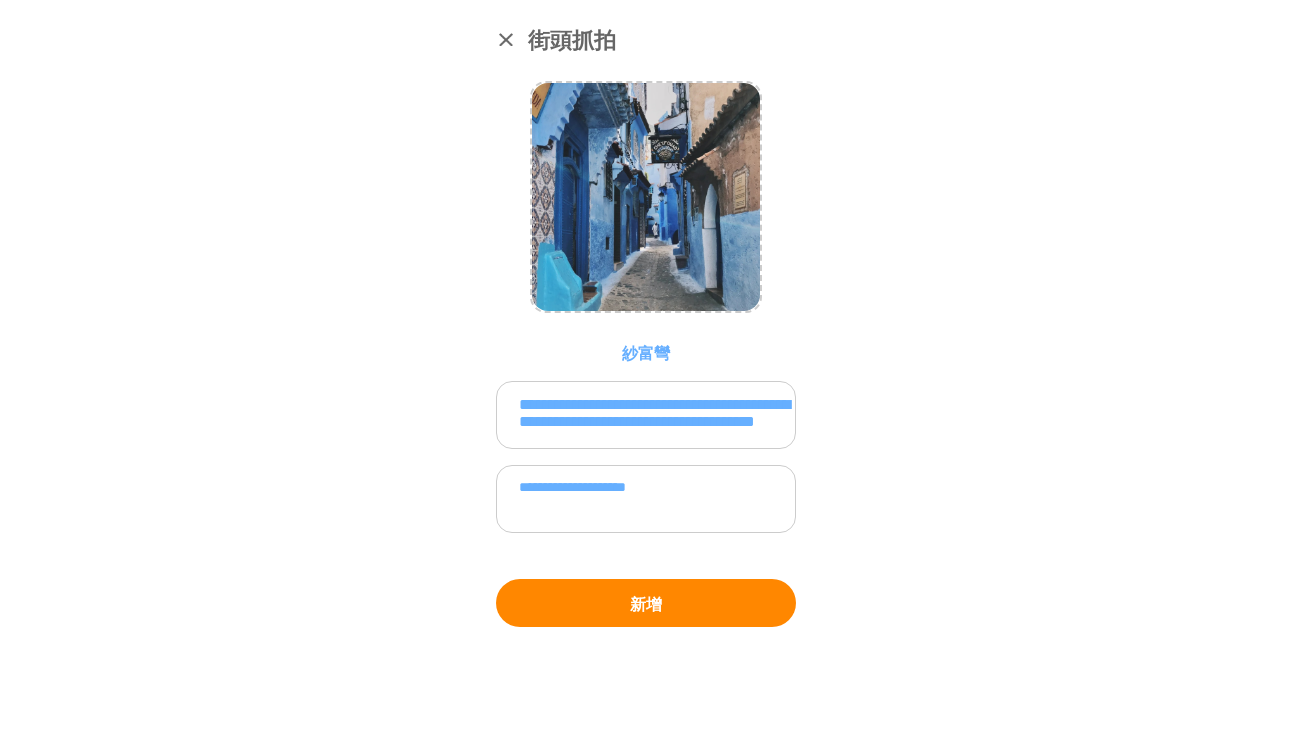 click on "新增" at bounding box center (646, 603) 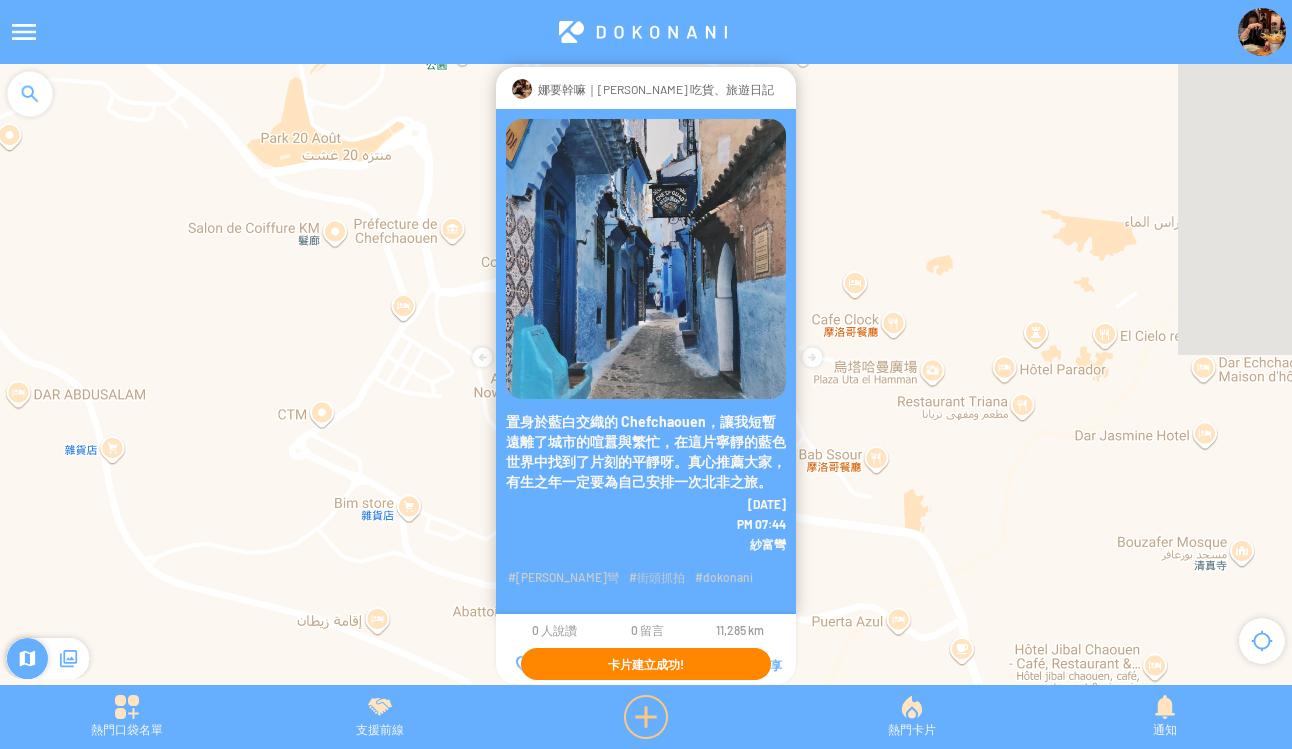 click at bounding box center (646, 717) 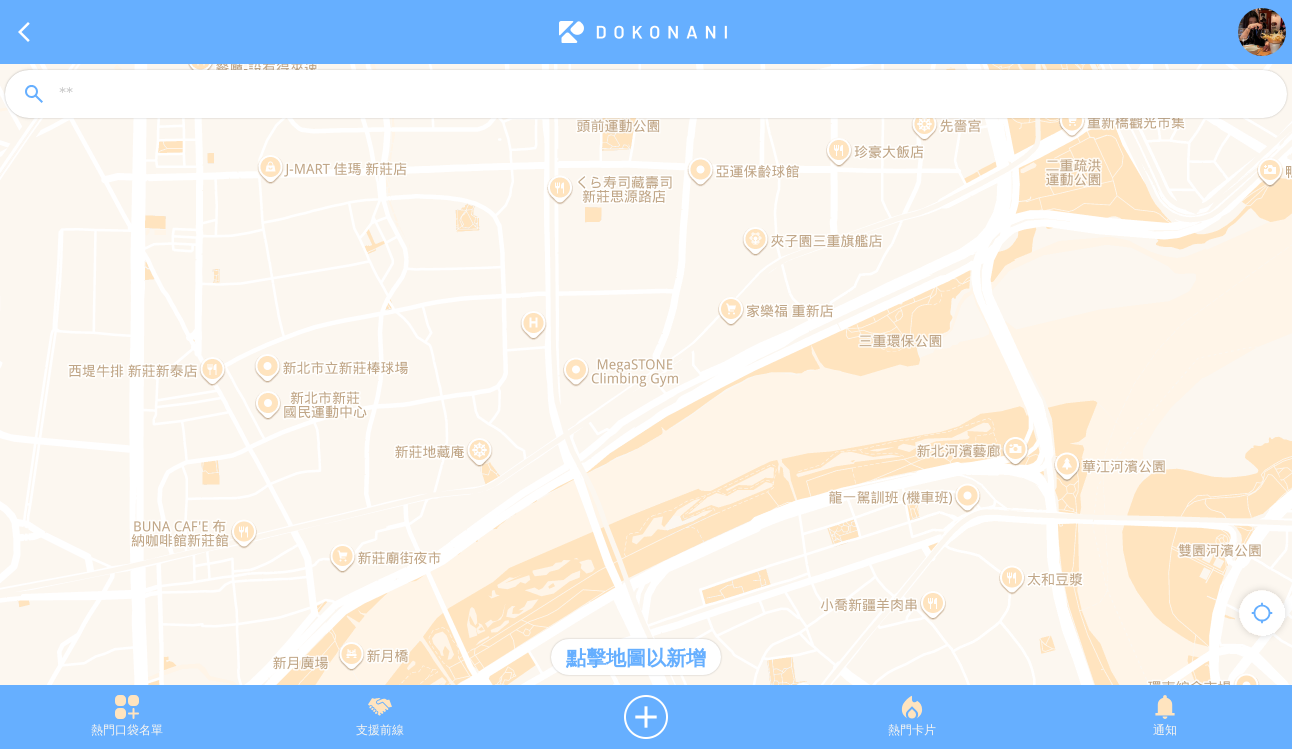 click at bounding box center (664, 95) 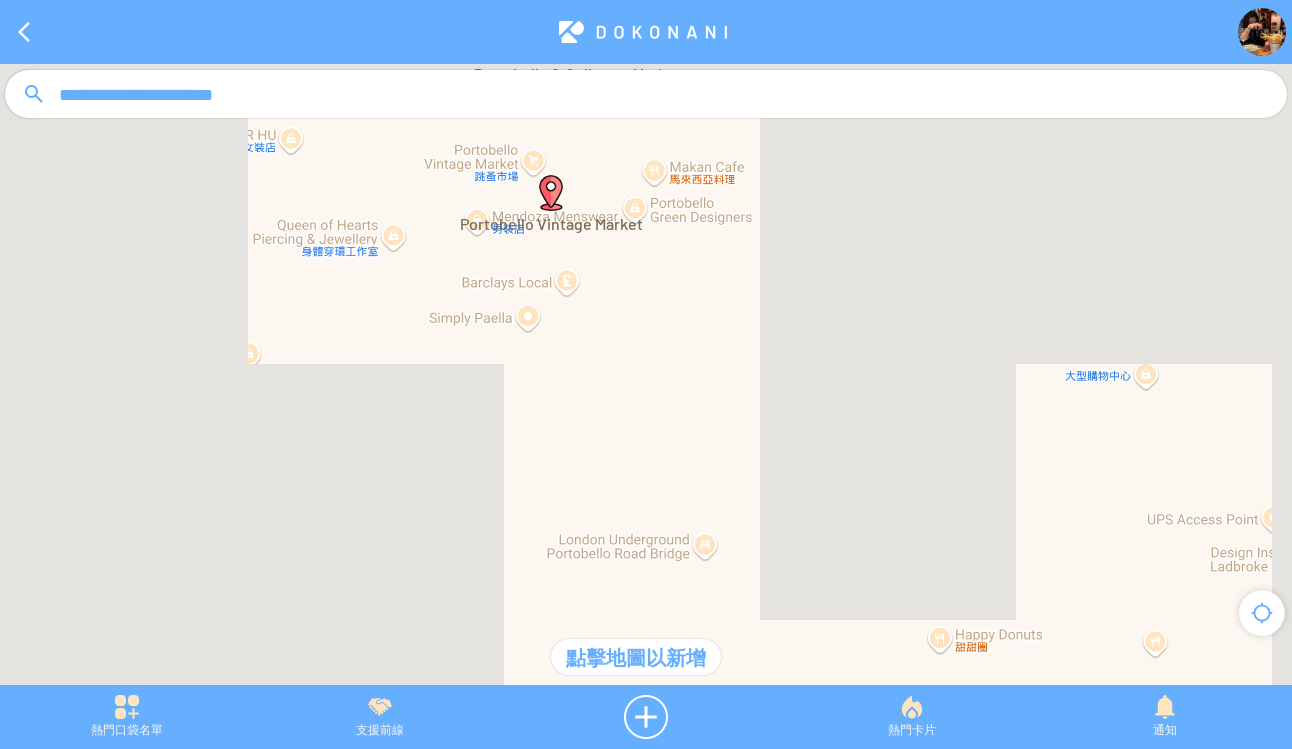 drag, startPoint x: 473, startPoint y: 194, endPoint x: 793, endPoint y: 414, distance: 388.32974 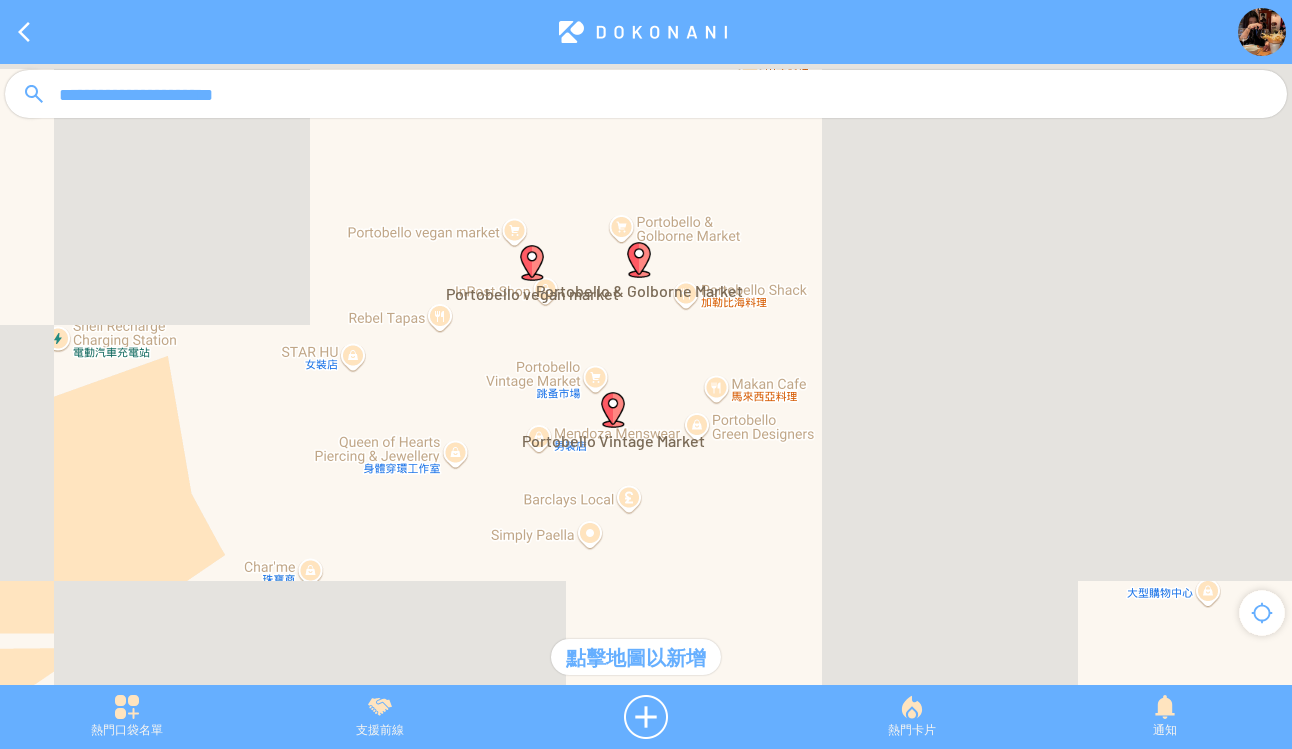 drag, startPoint x: 655, startPoint y: 285, endPoint x: 722, endPoint y: 481, distance: 207.13522 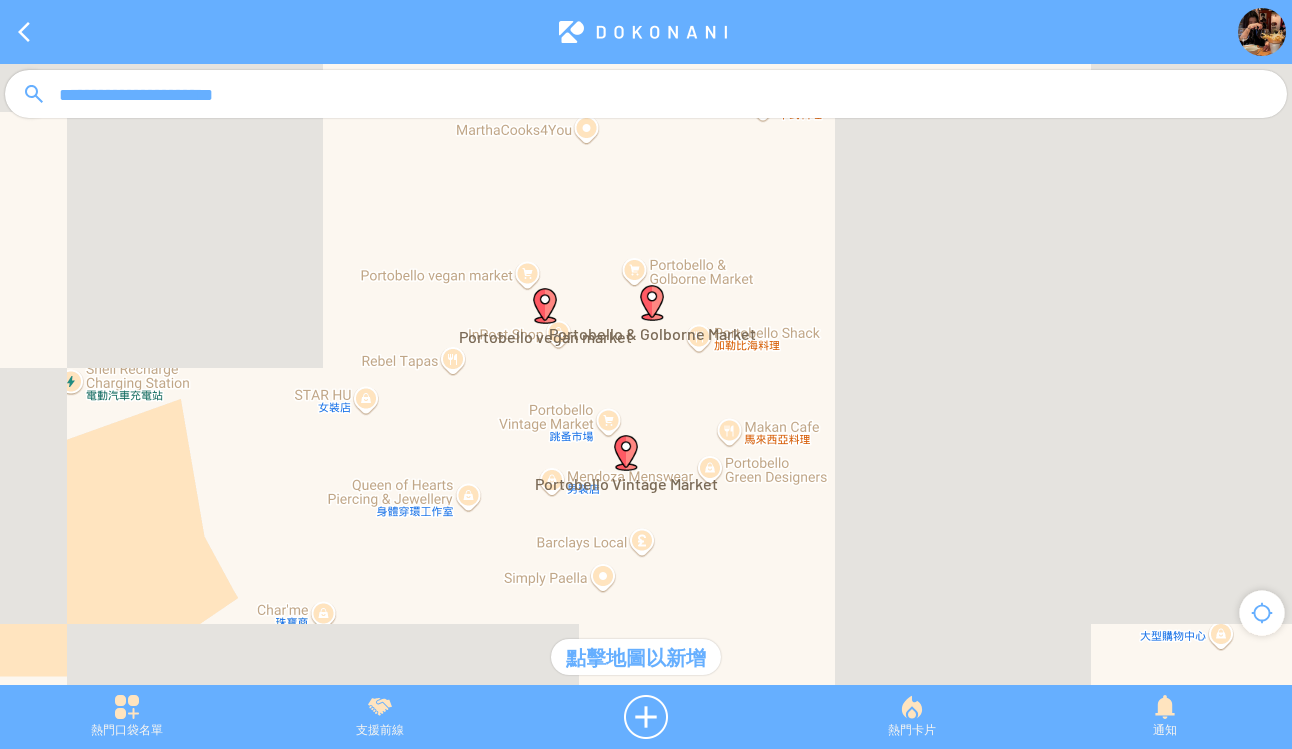 click at bounding box center [545, 306] 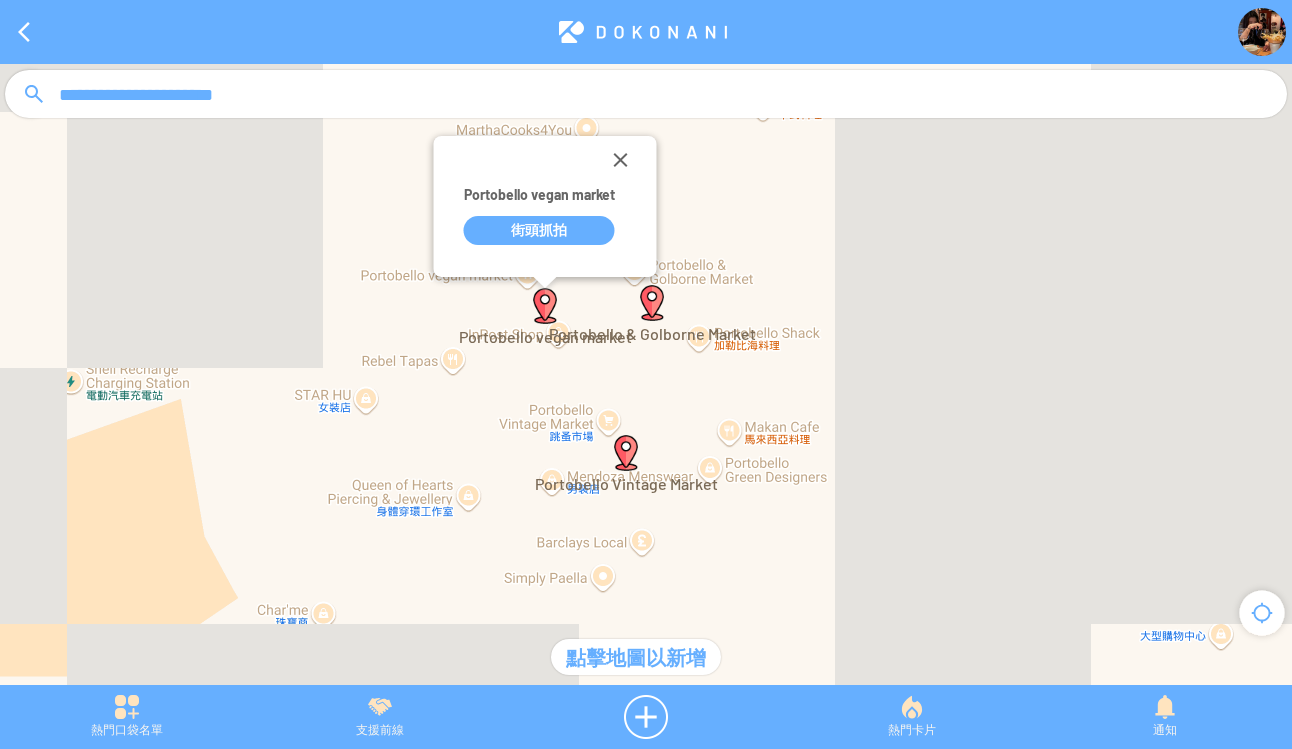 click on "**********" at bounding box center [646, 384] 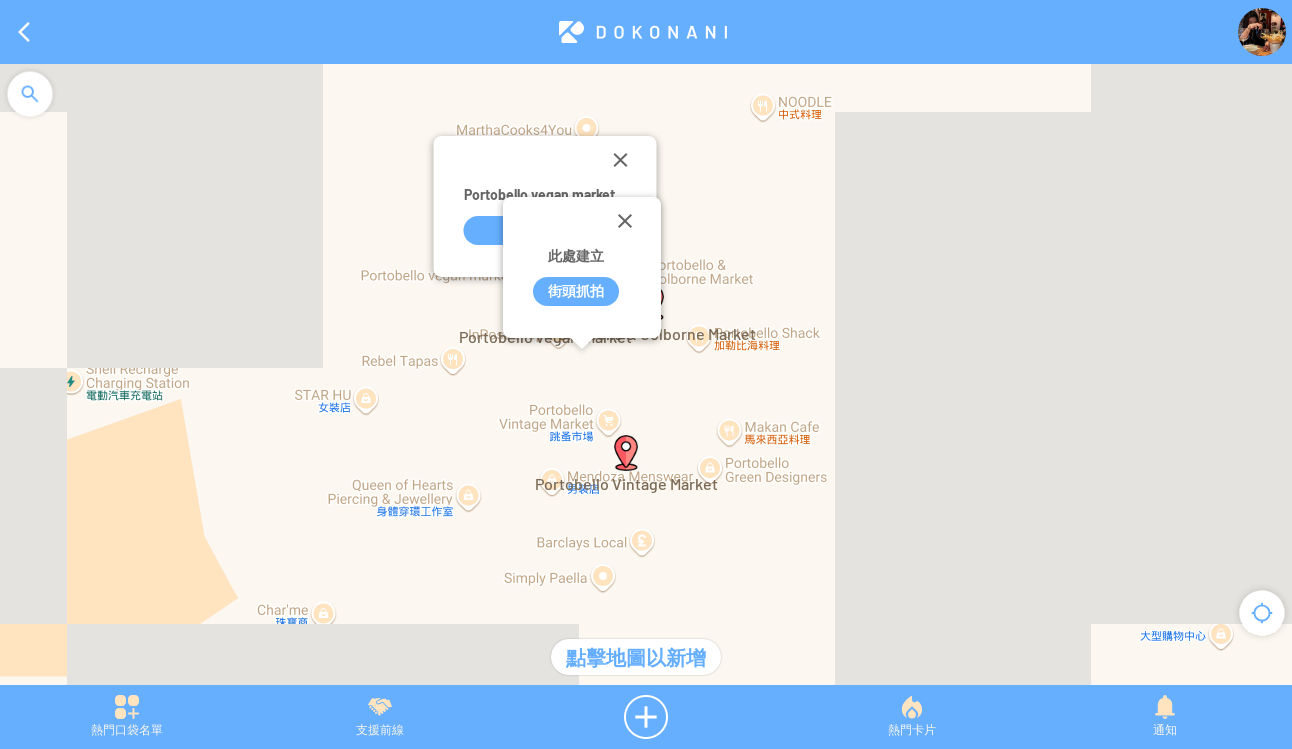 click at bounding box center (626, 453) 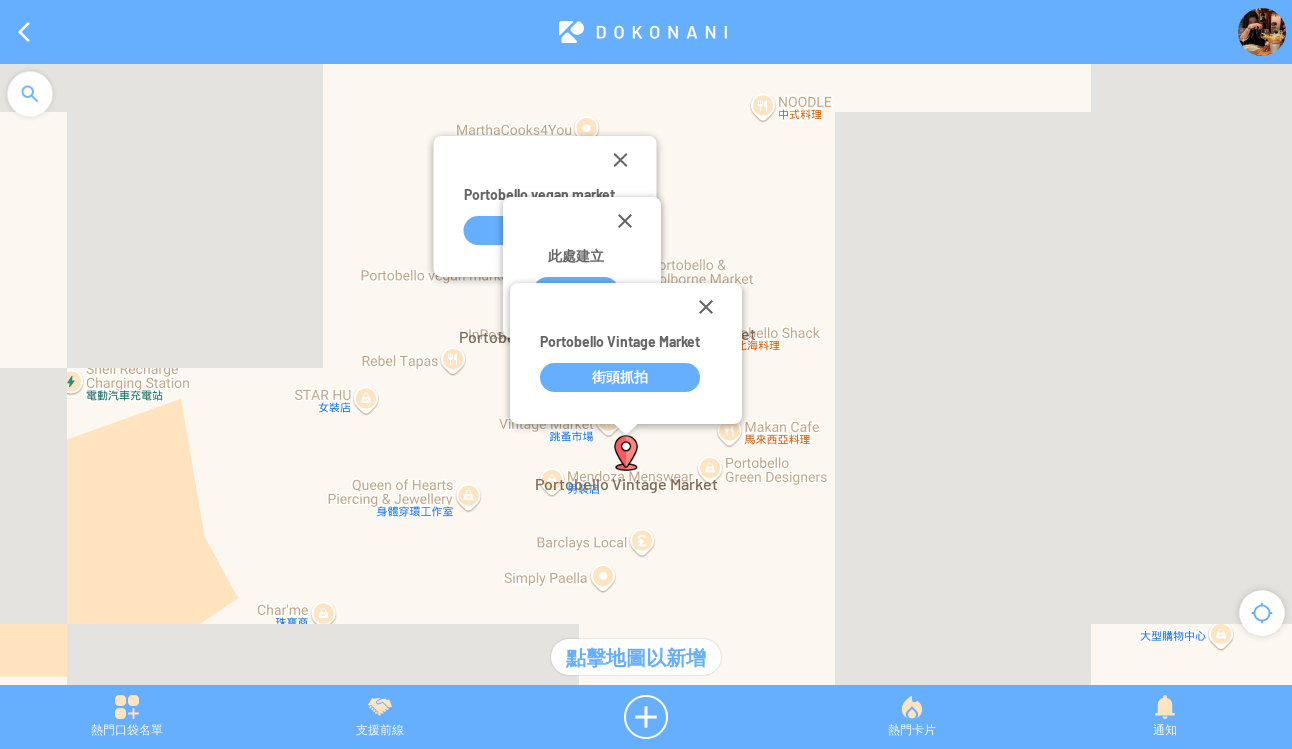 click on "街頭抓拍" at bounding box center [620, 377] 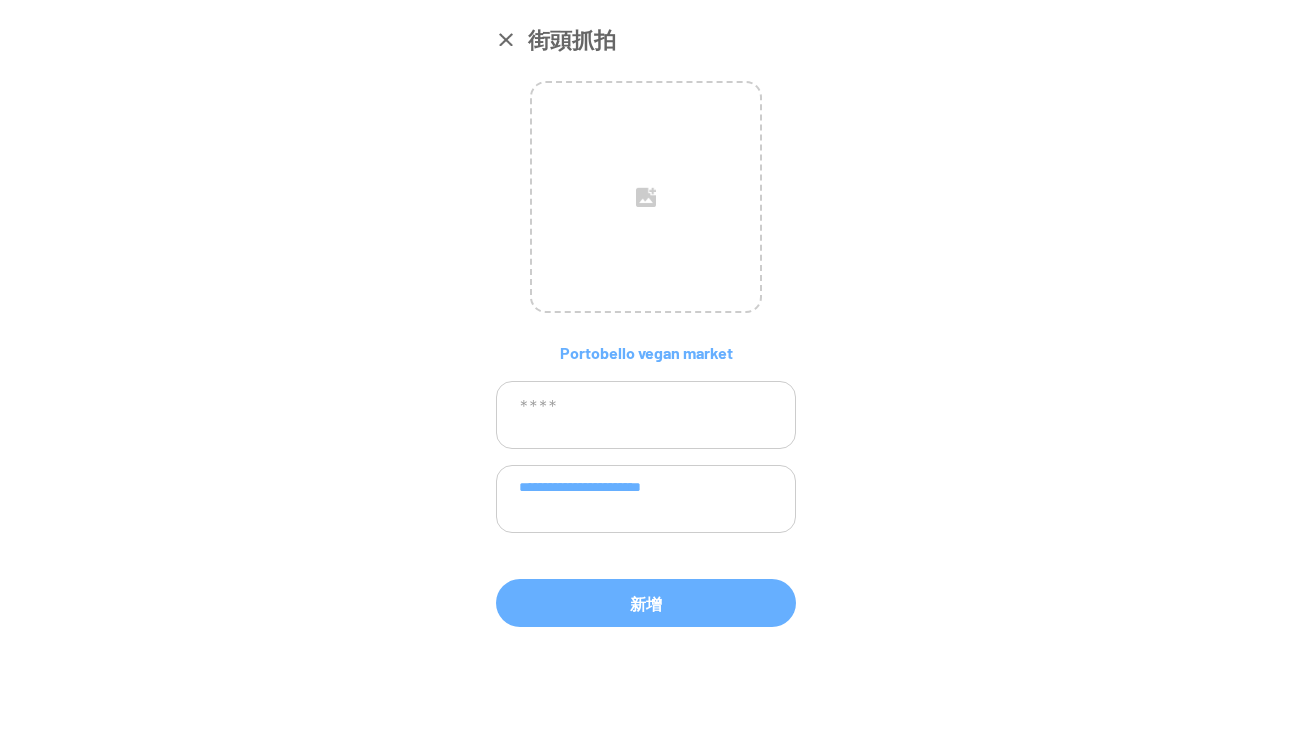click at bounding box center (646, 415) 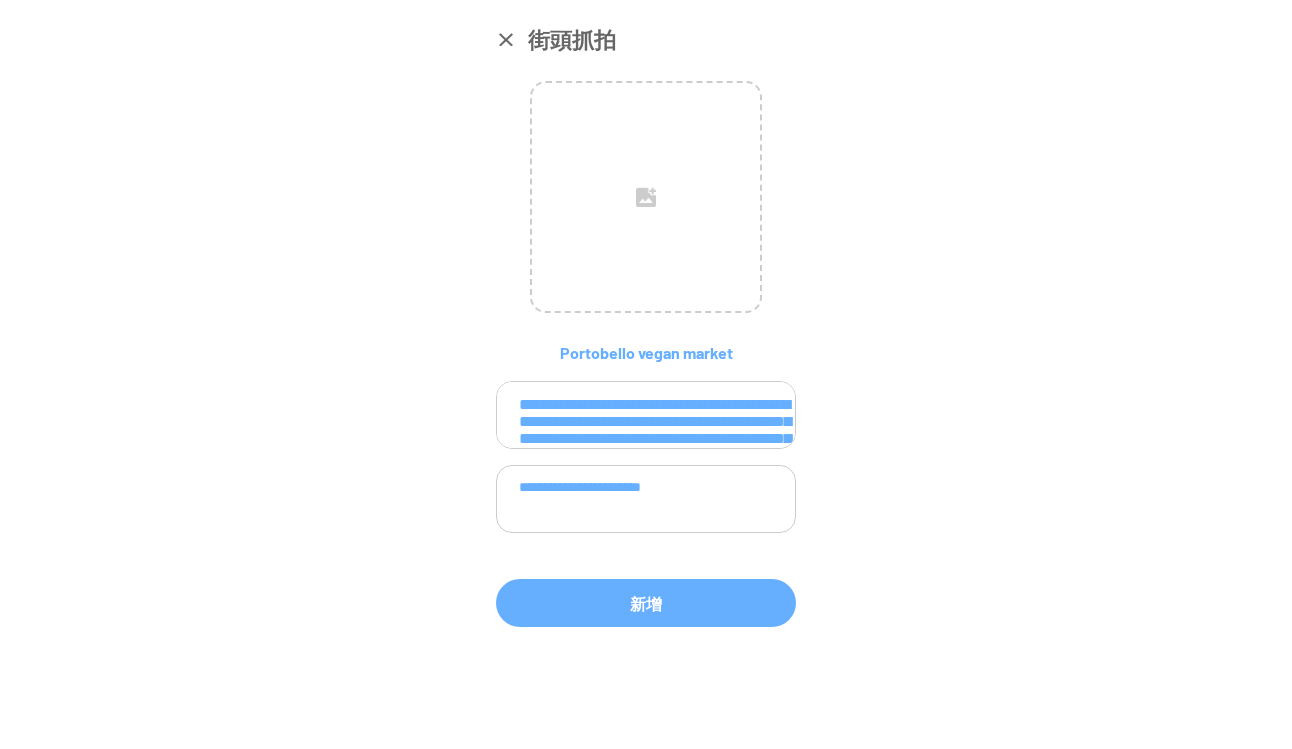 scroll, scrollTop: 128, scrollLeft: 0, axis: vertical 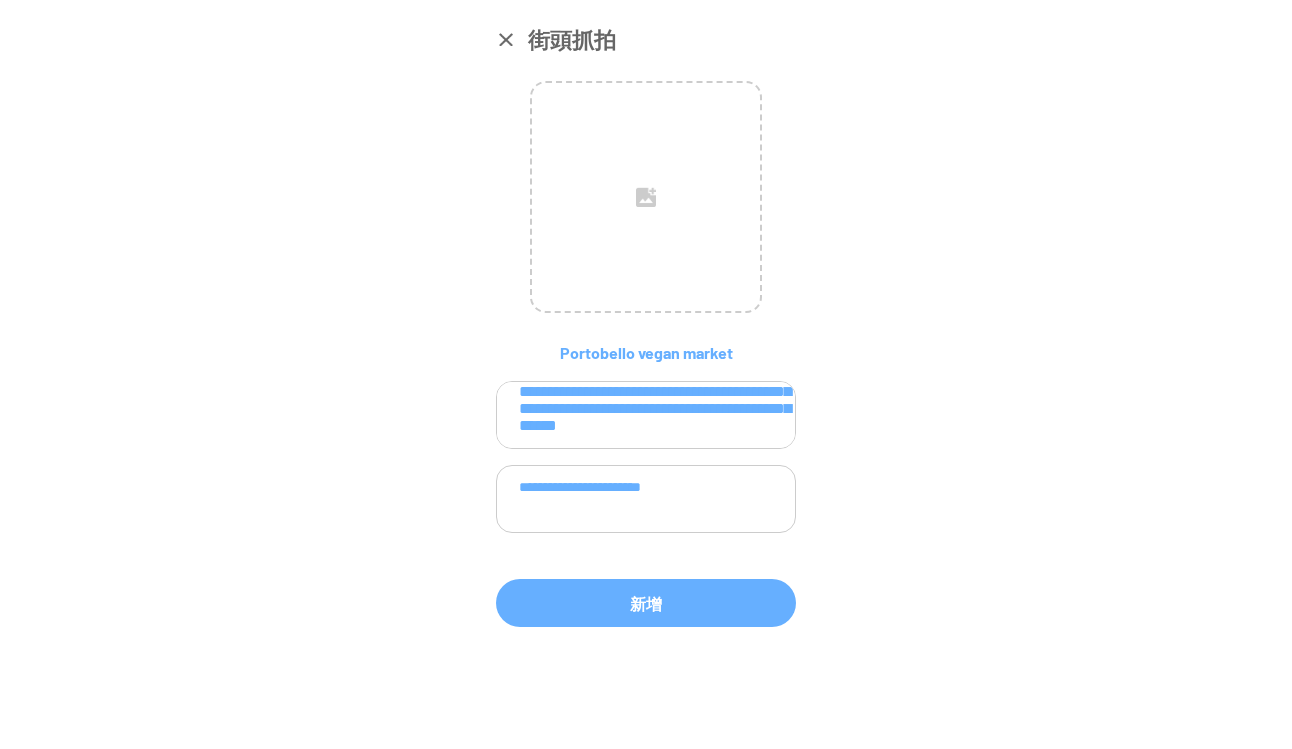 type on "**********" 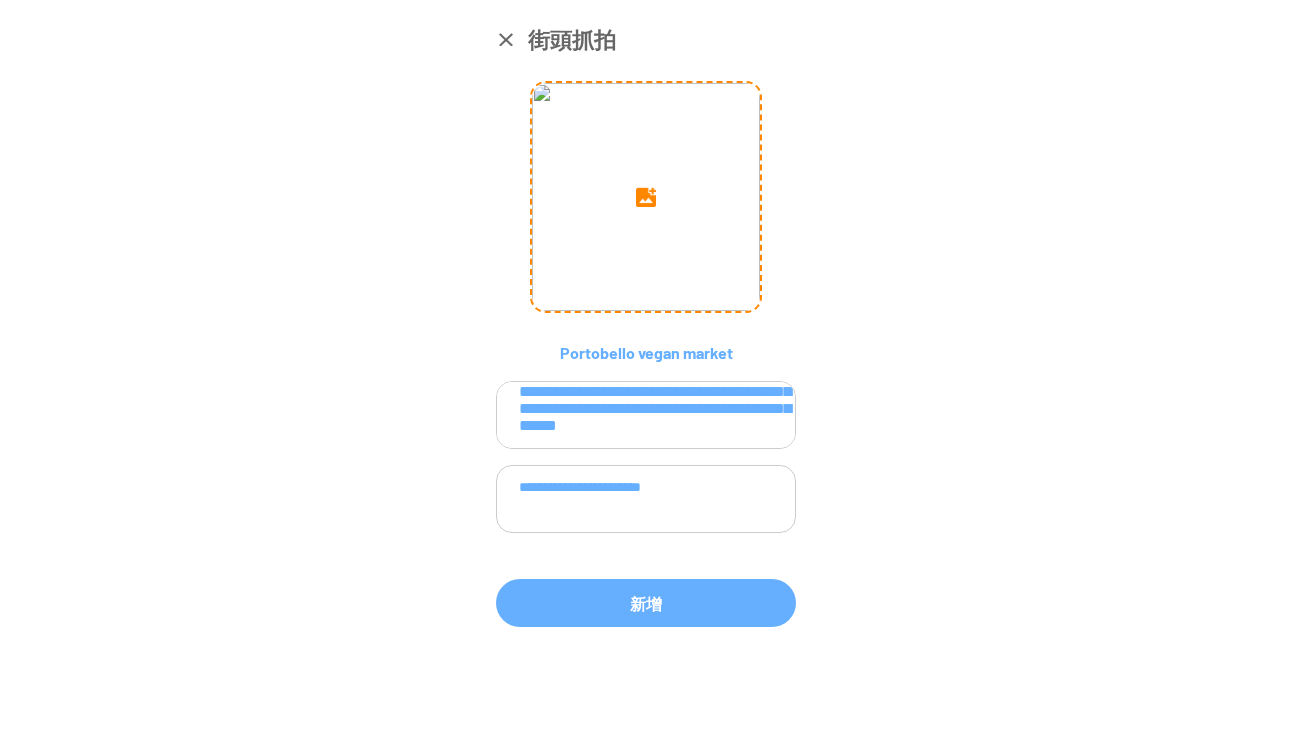 drag, startPoint x: 651, startPoint y: 245, endPoint x: 712, endPoint y: 247, distance: 61.03278 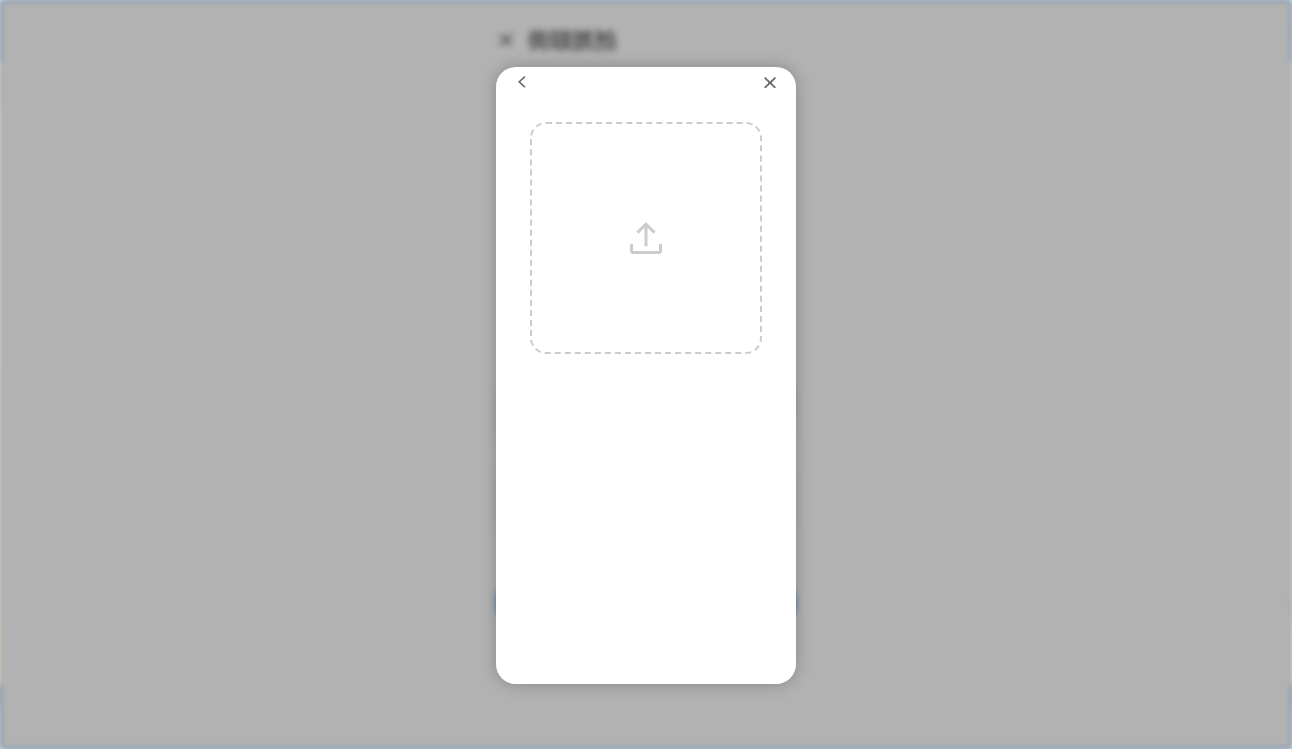 scroll, scrollTop: 7, scrollLeft: 0, axis: vertical 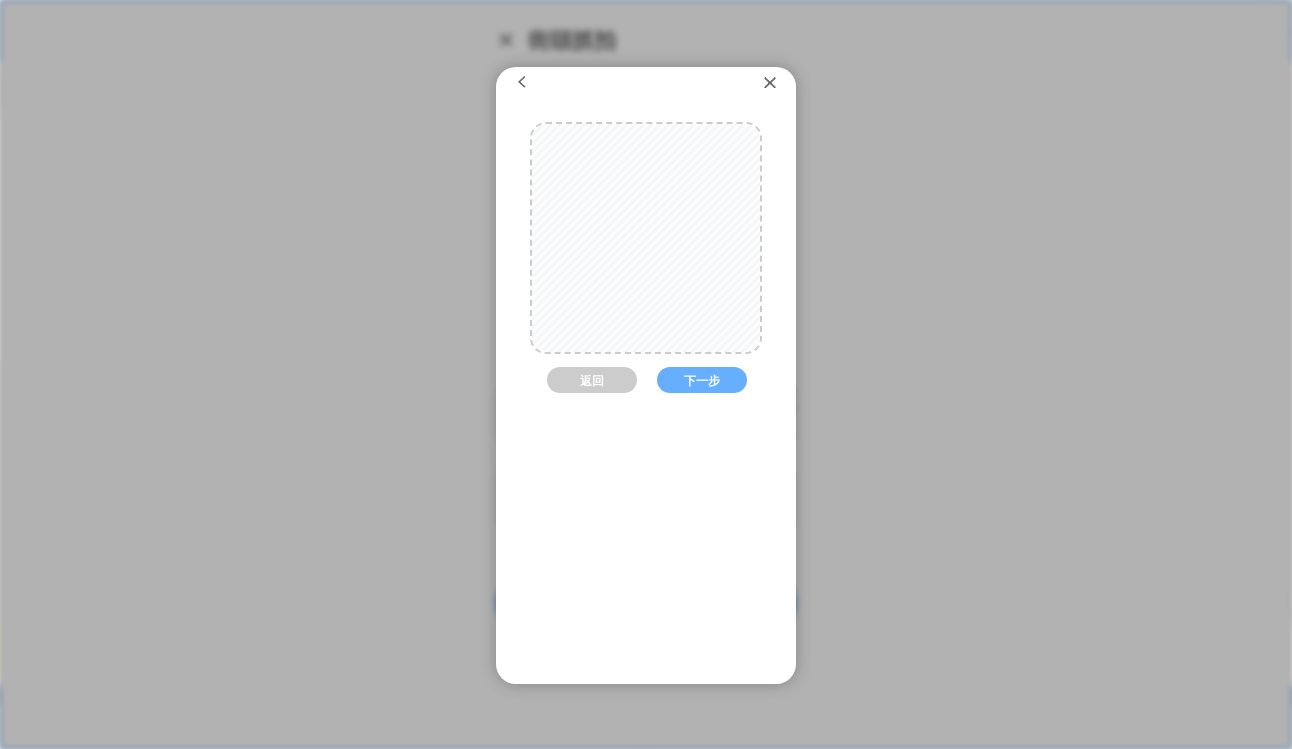 drag, startPoint x: 651, startPoint y: 271, endPoint x: 644, endPoint y: 262, distance: 11.401754 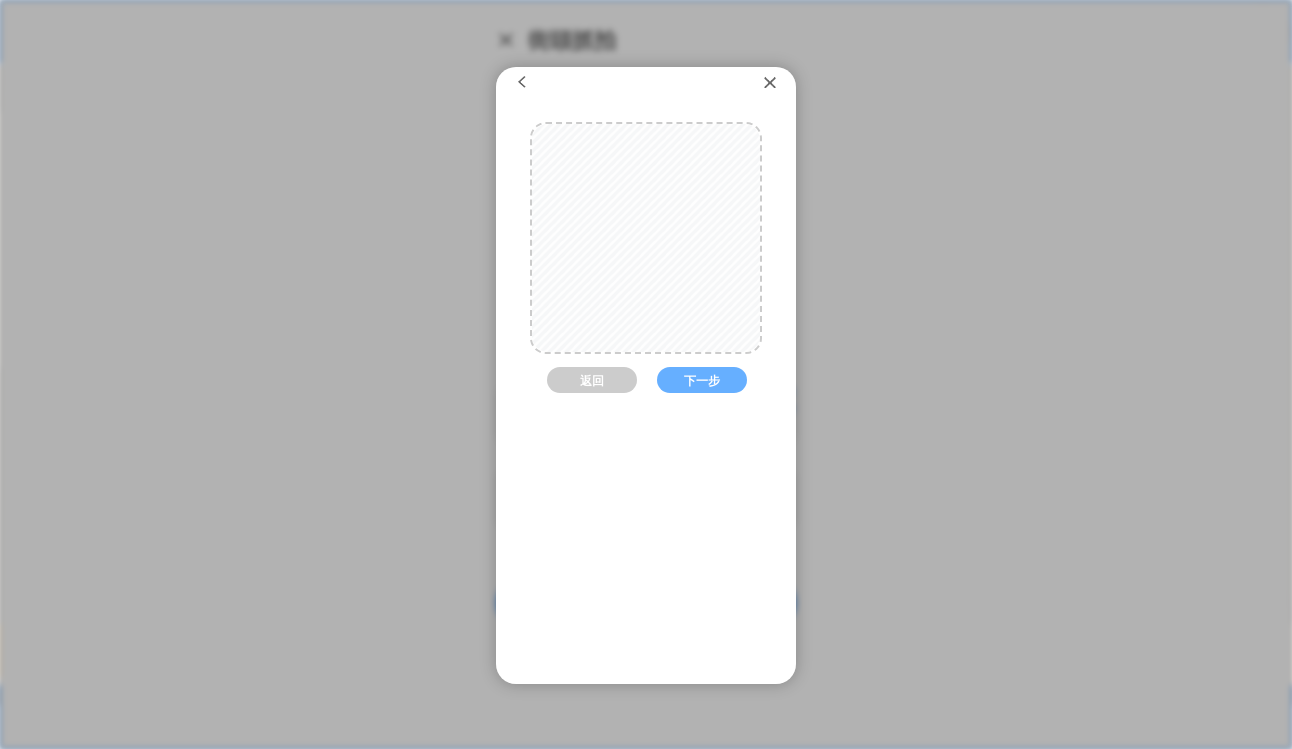 drag, startPoint x: 640, startPoint y: 248, endPoint x: 544, endPoint y: 250, distance: 96.02083 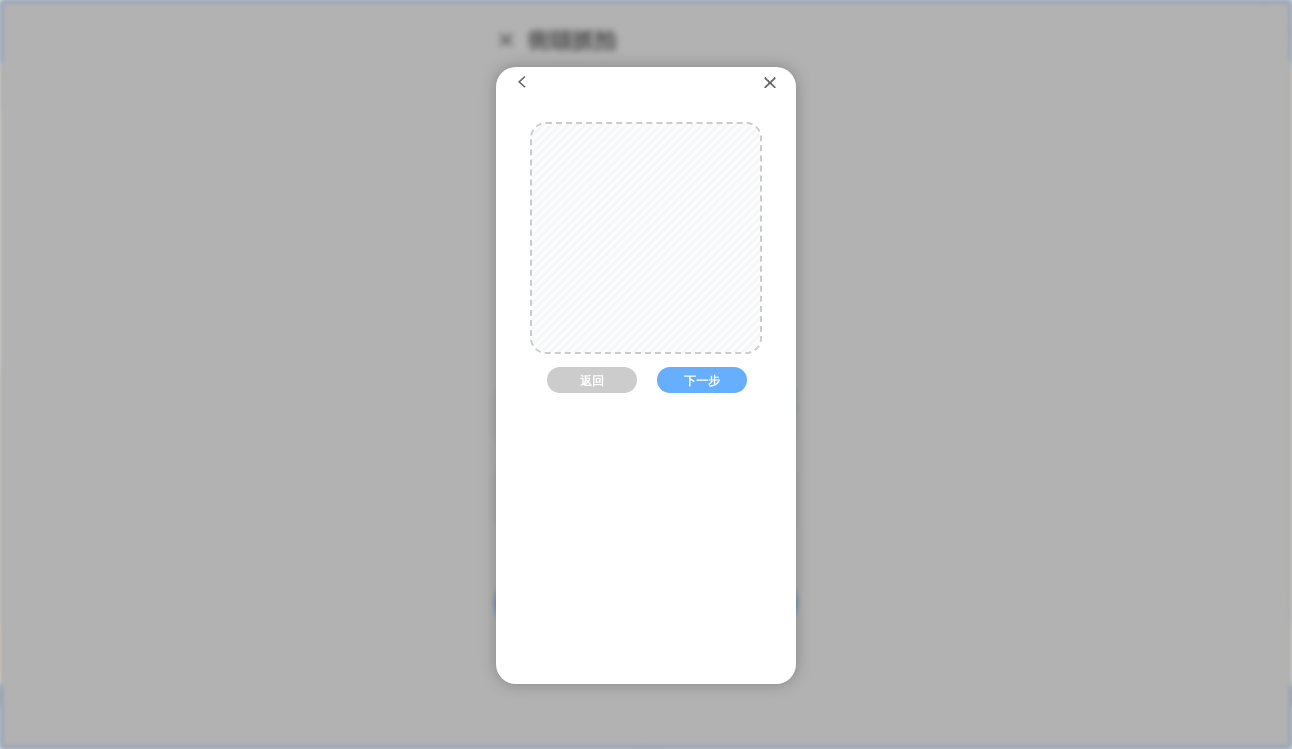 drag, startPoint x: 646, startPoint y: 259, endPoint x: 848, endPoint y: 265, distance: 202.0891 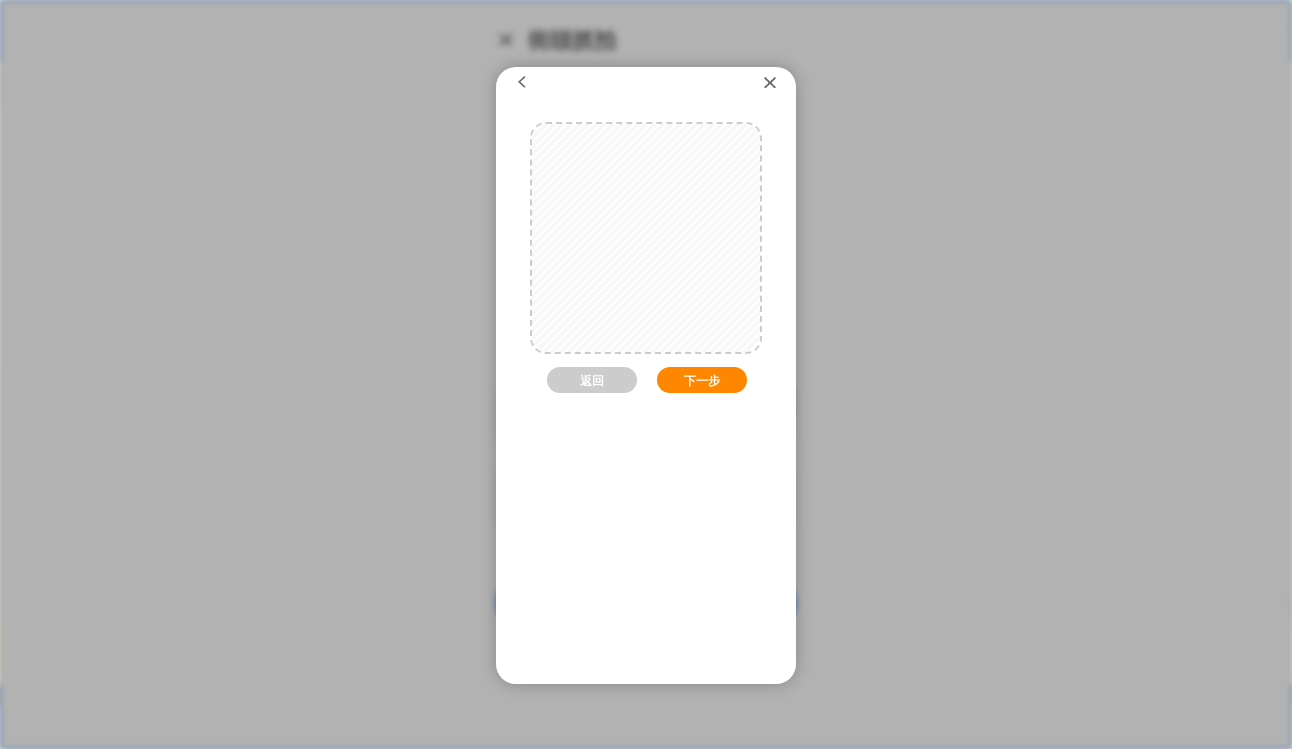 click on "下一步" at bounding box center (702, 380) 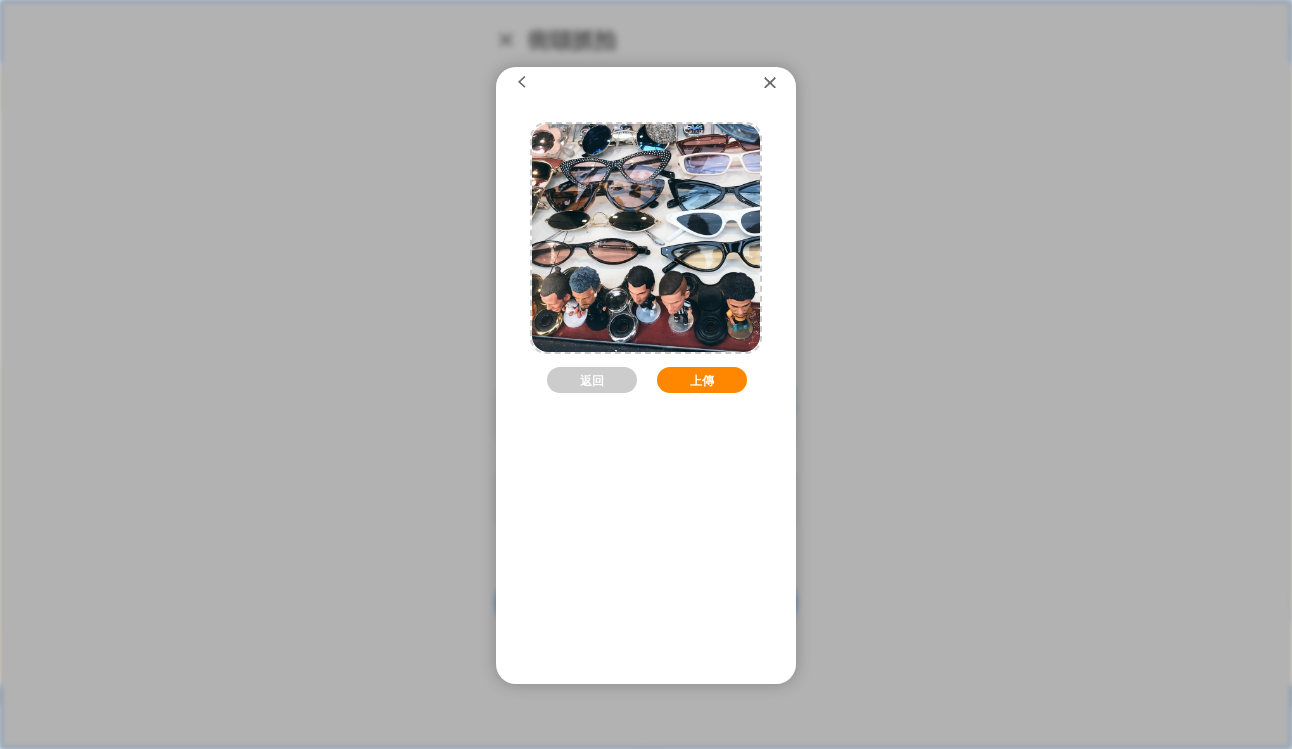 click on "上傳" at bounding box center (702, 380) 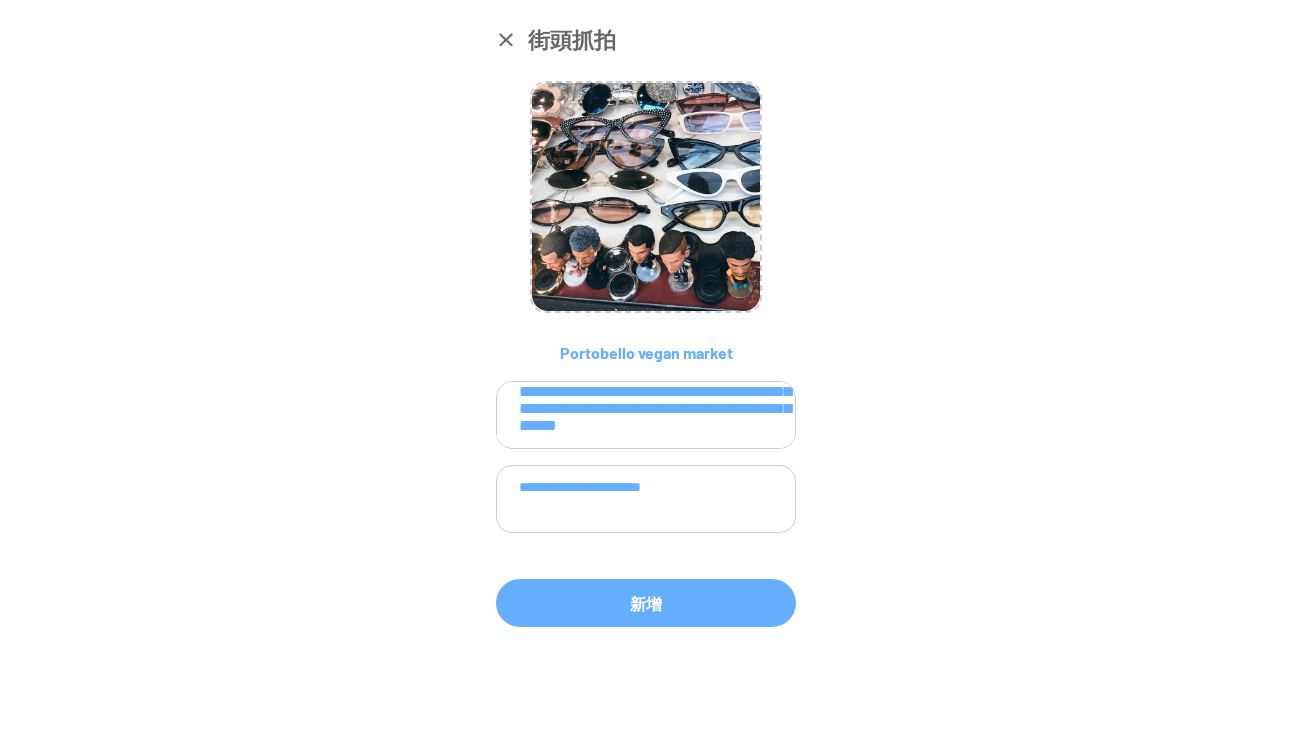 click on "**********" at bounding box center [646, 415] 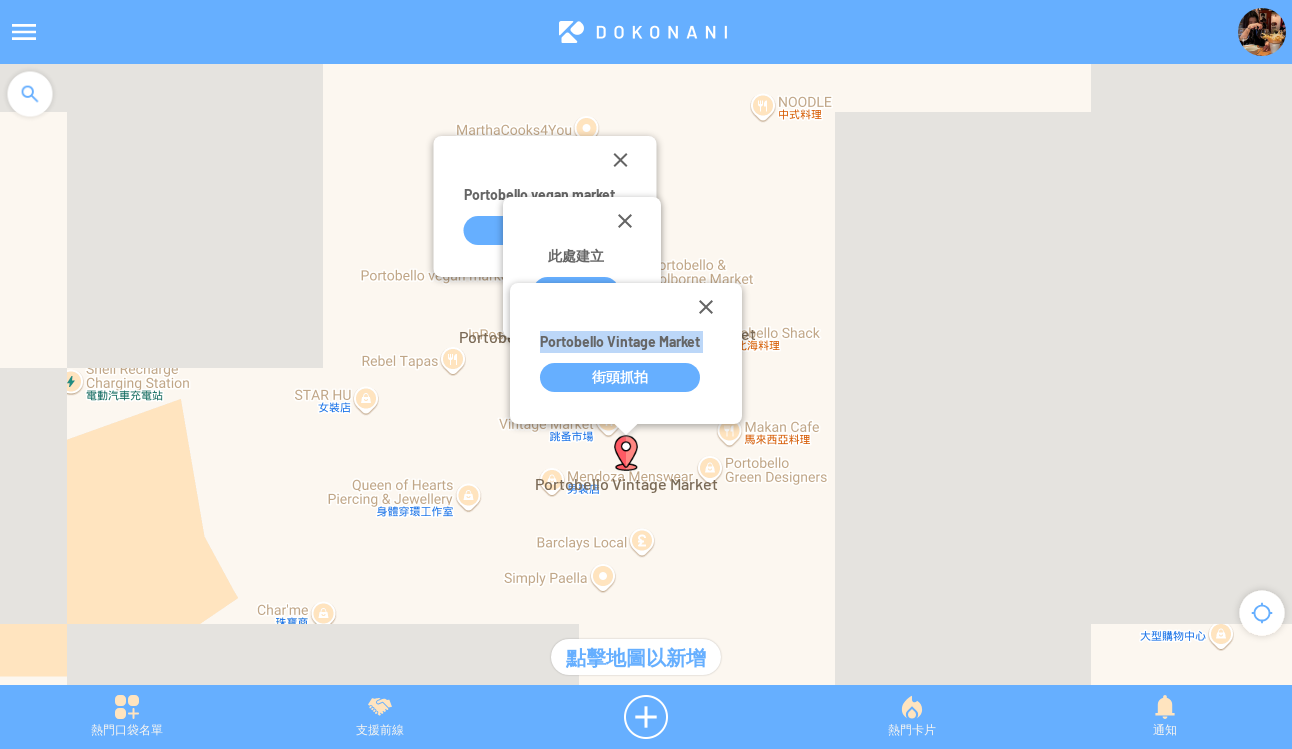click at bounding box center [558, 221] 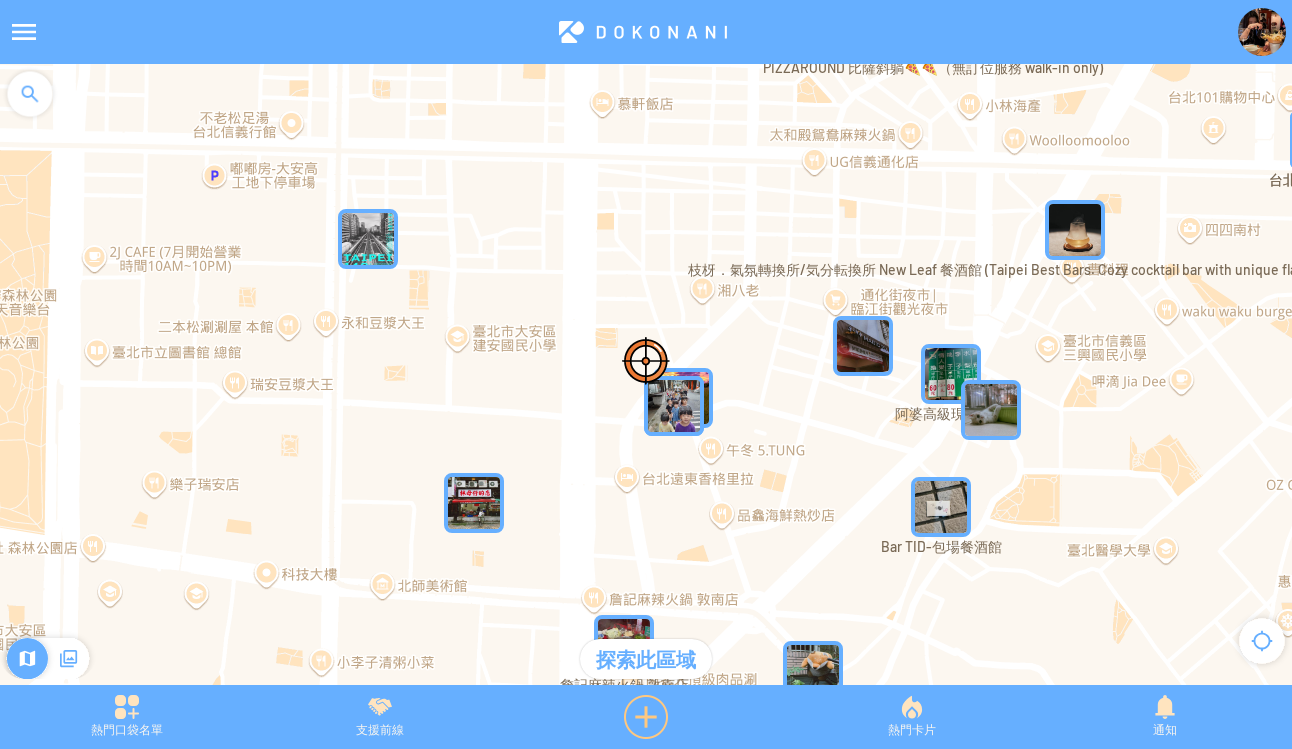 click at bounding box center [646, 717] 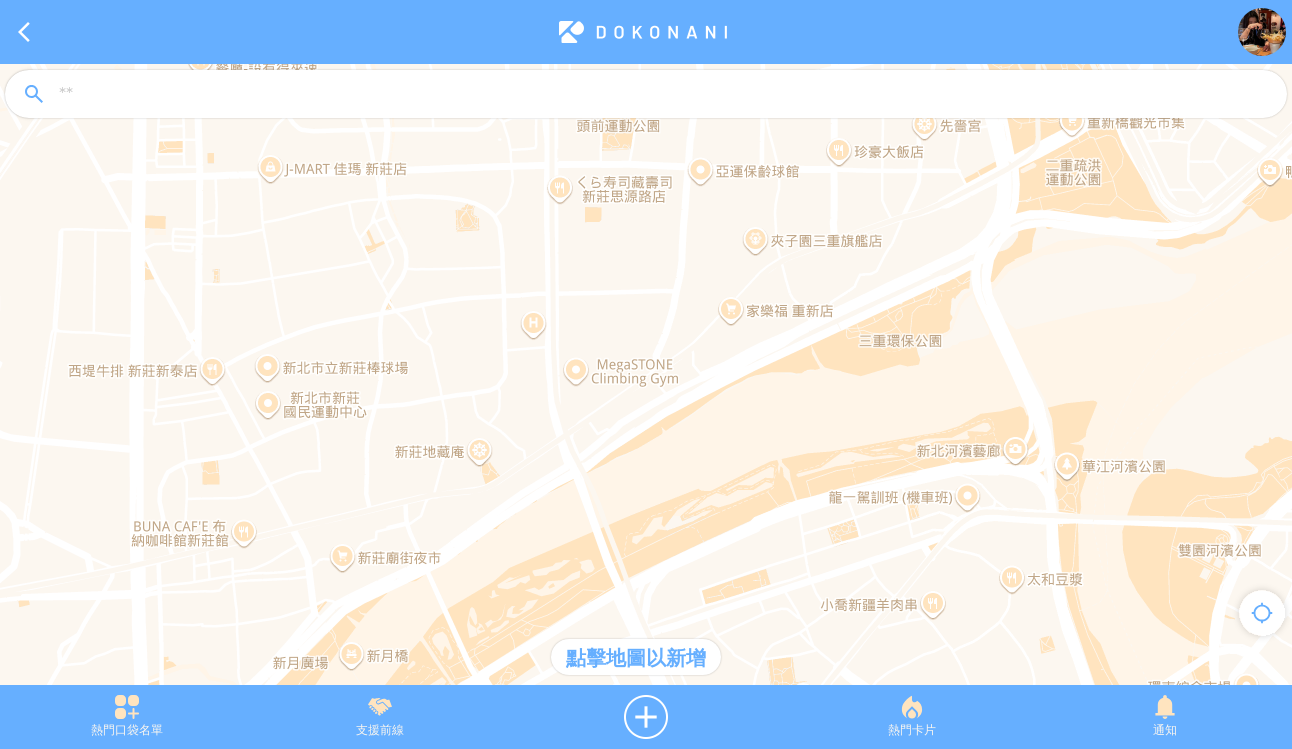 click at bounding box center (664, 95) 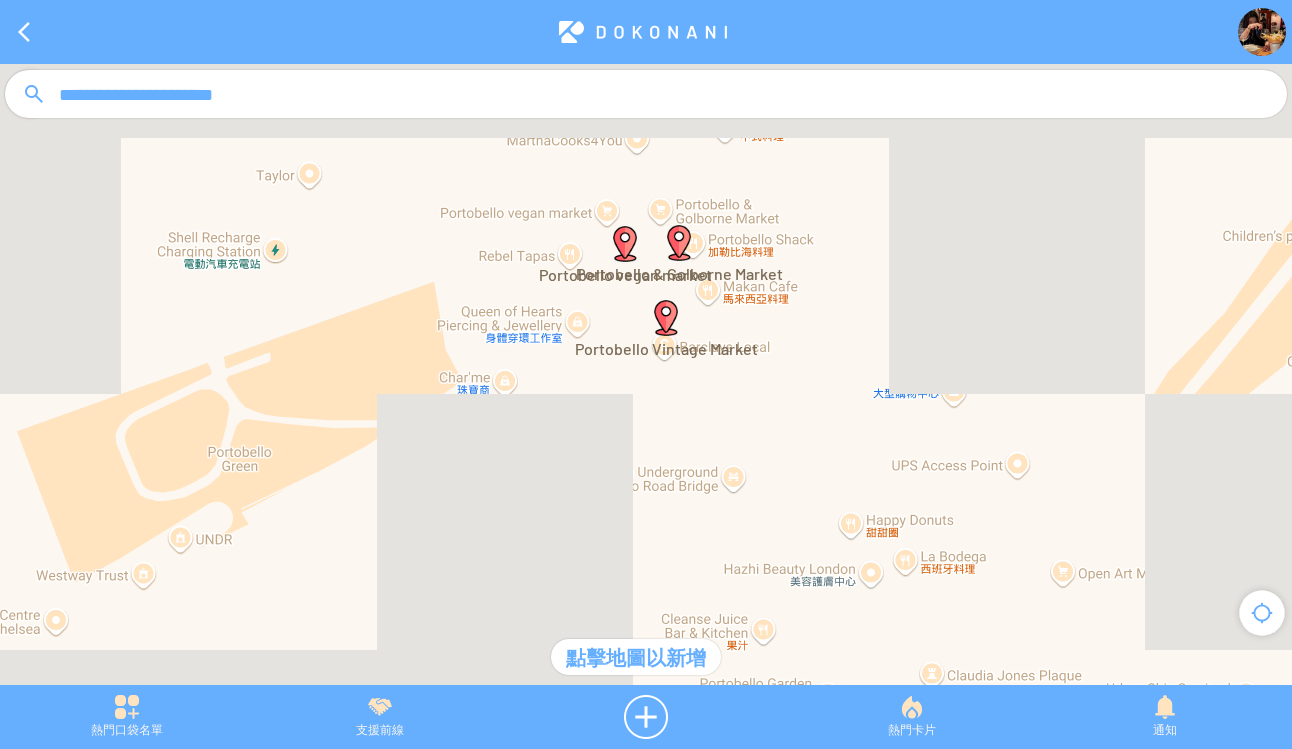 drag, startPoint x: 415, startPoint y: 212, endPoint x: 667, endPoint y: 479, distance: 367.14166 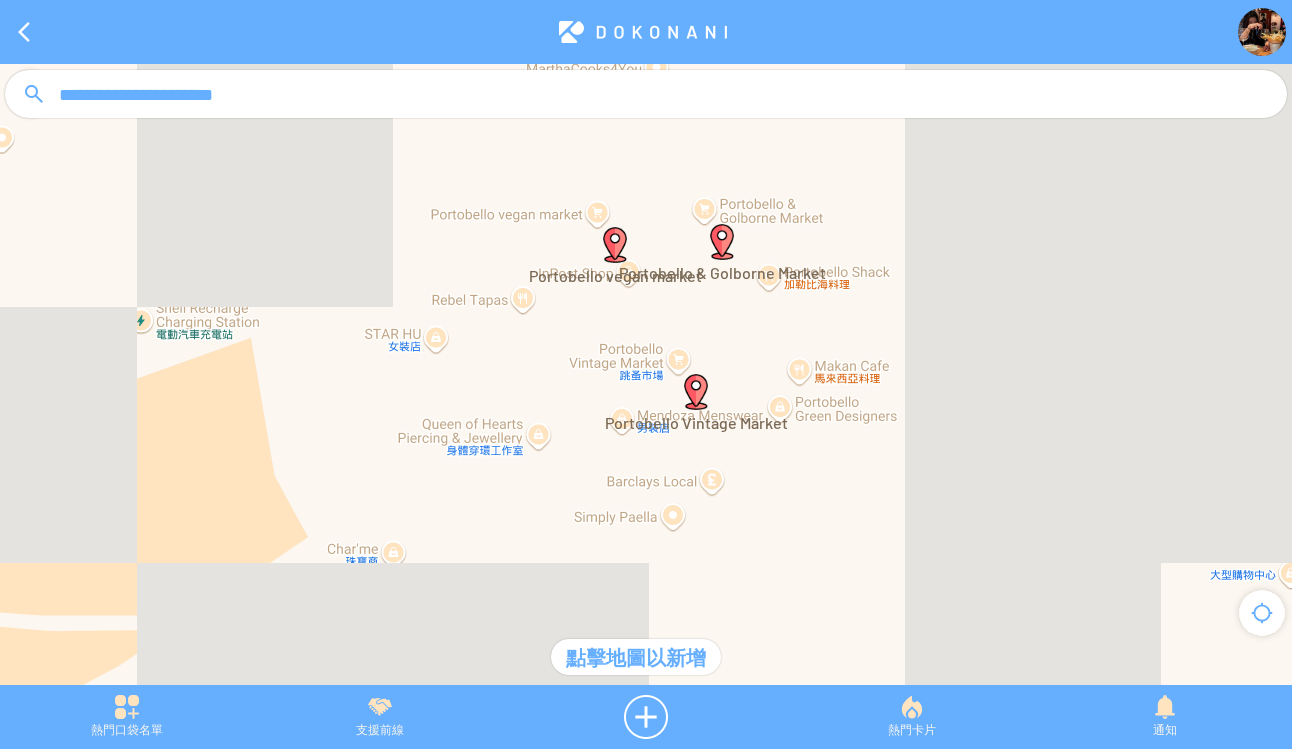 drag, startPoint x: 579, startPoint y: 289, endPoint x: 702, endPoint y: 457, distance: 208.21384 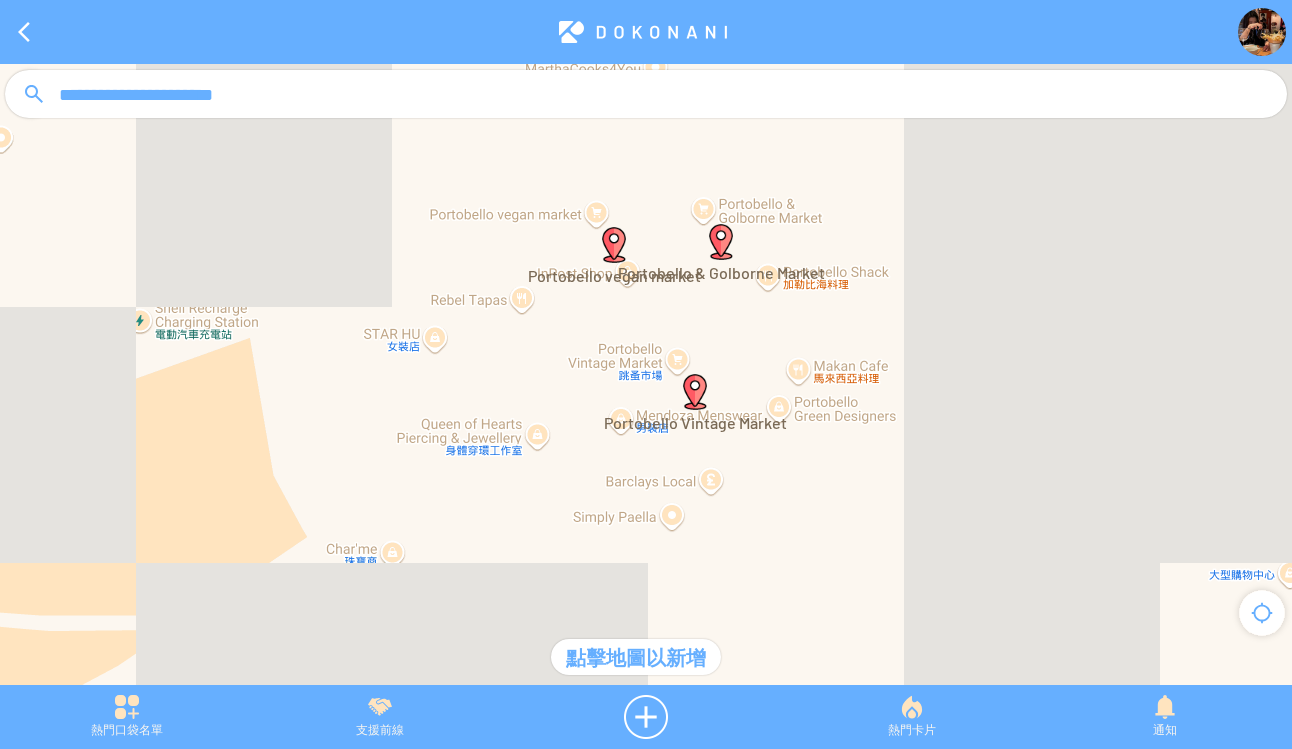 click at bounding box center [695, 392] 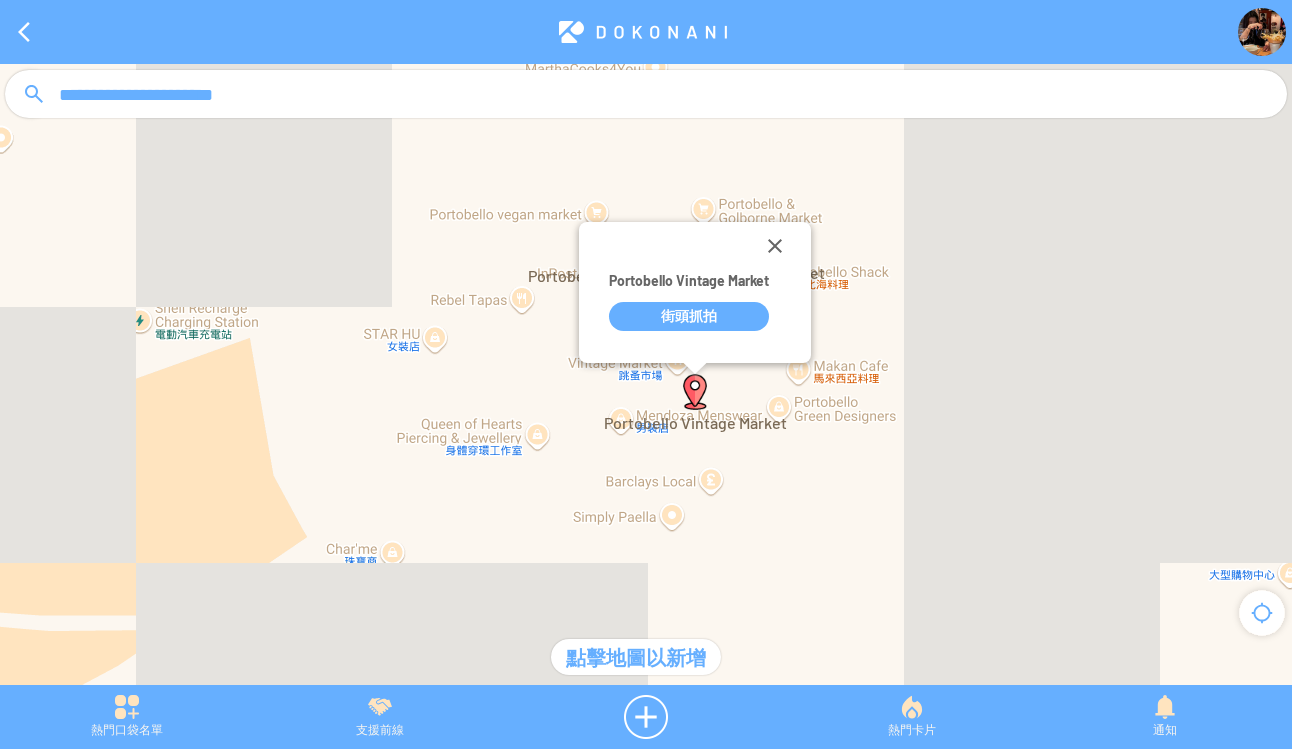 click on "街頭抓拍" at bounding box center [689, 316] 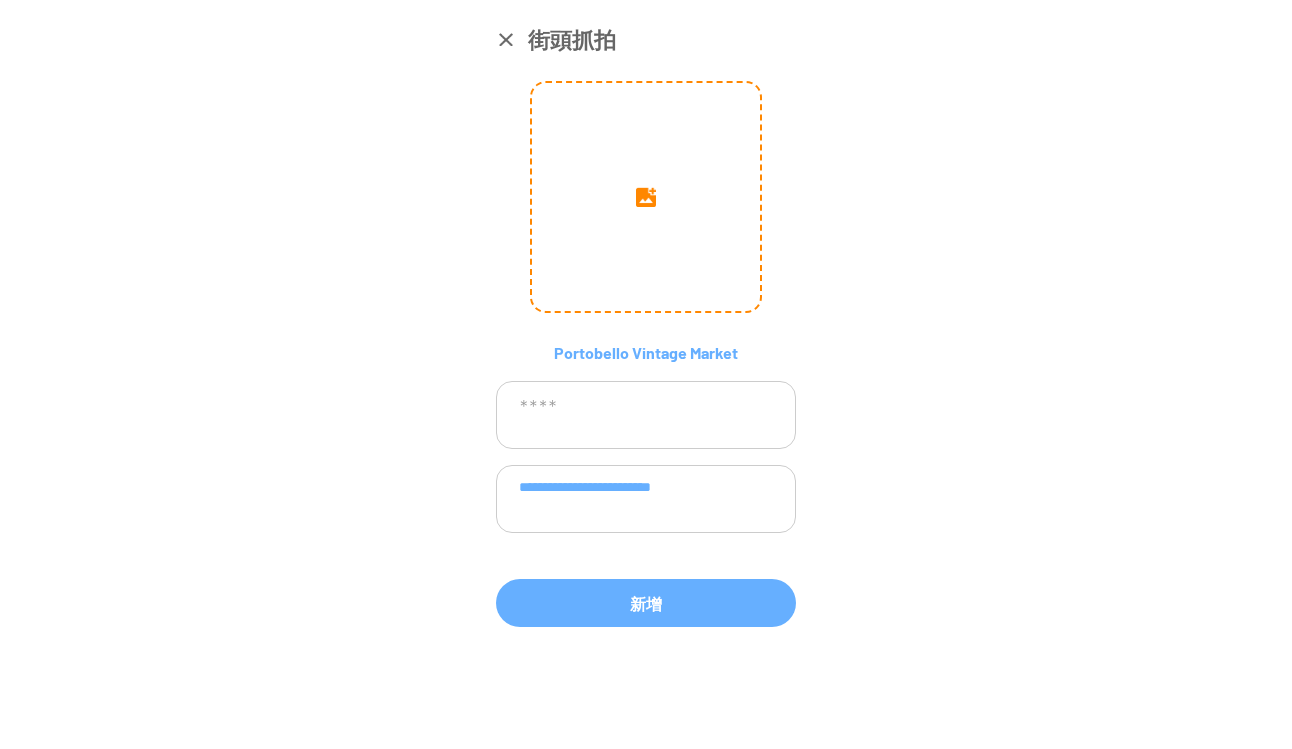 click at bounding box center (646, 197) 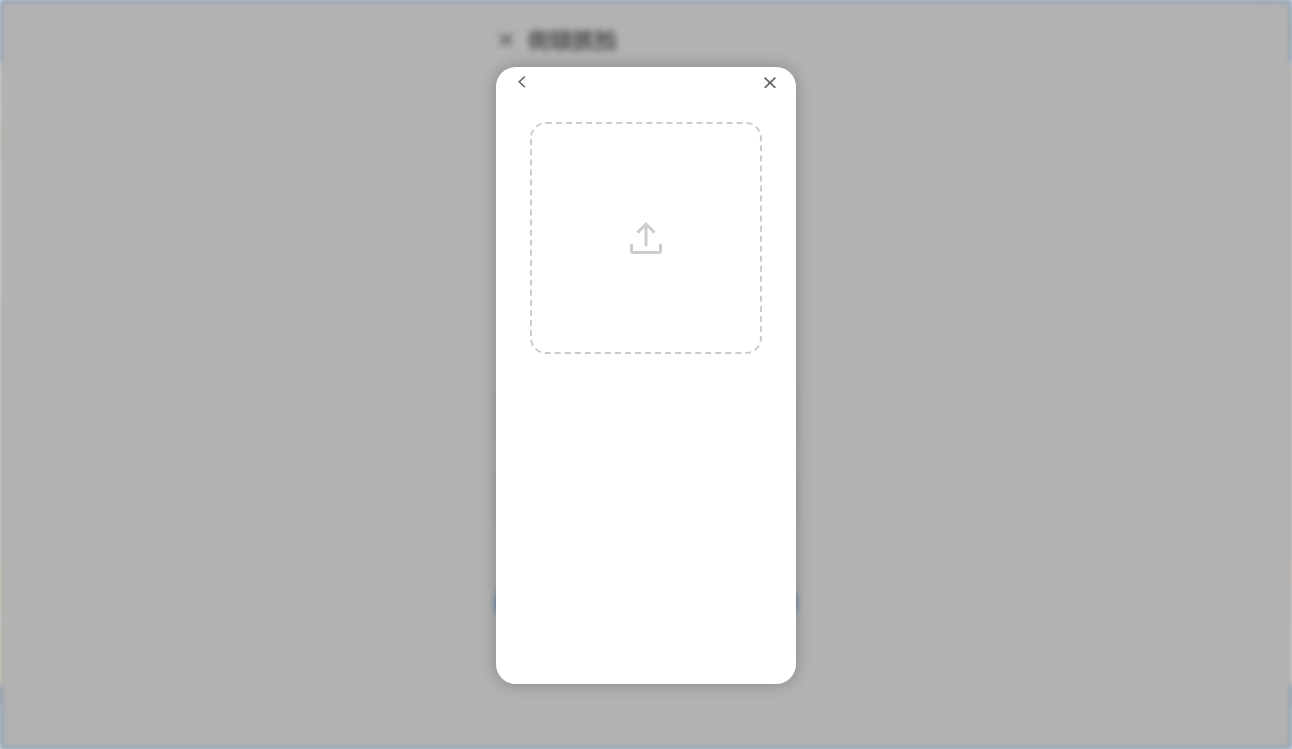 scroll, scrollTop: 7, scrollLeft: 0, axis: vertical 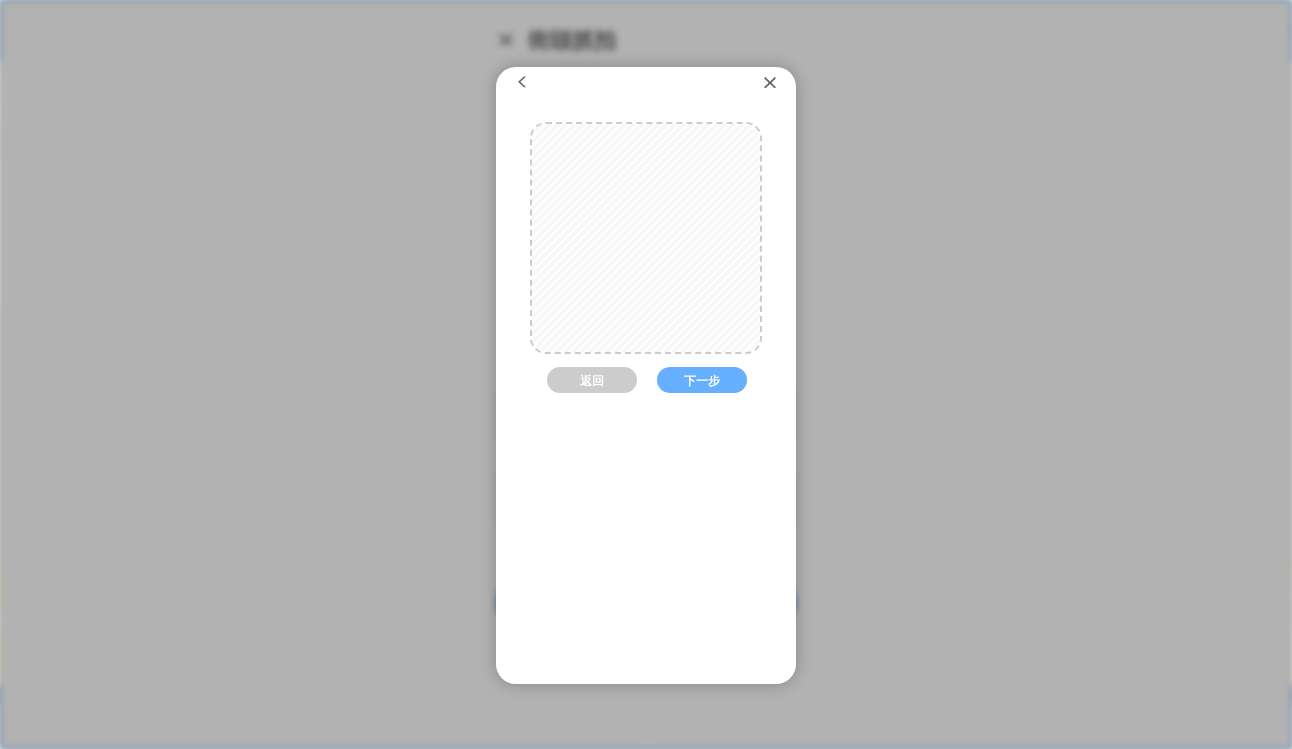 drag, startPoint x: 695, startPoint y: 253, endPoint x: 768, endPoint y: 268, distance: 74.52516 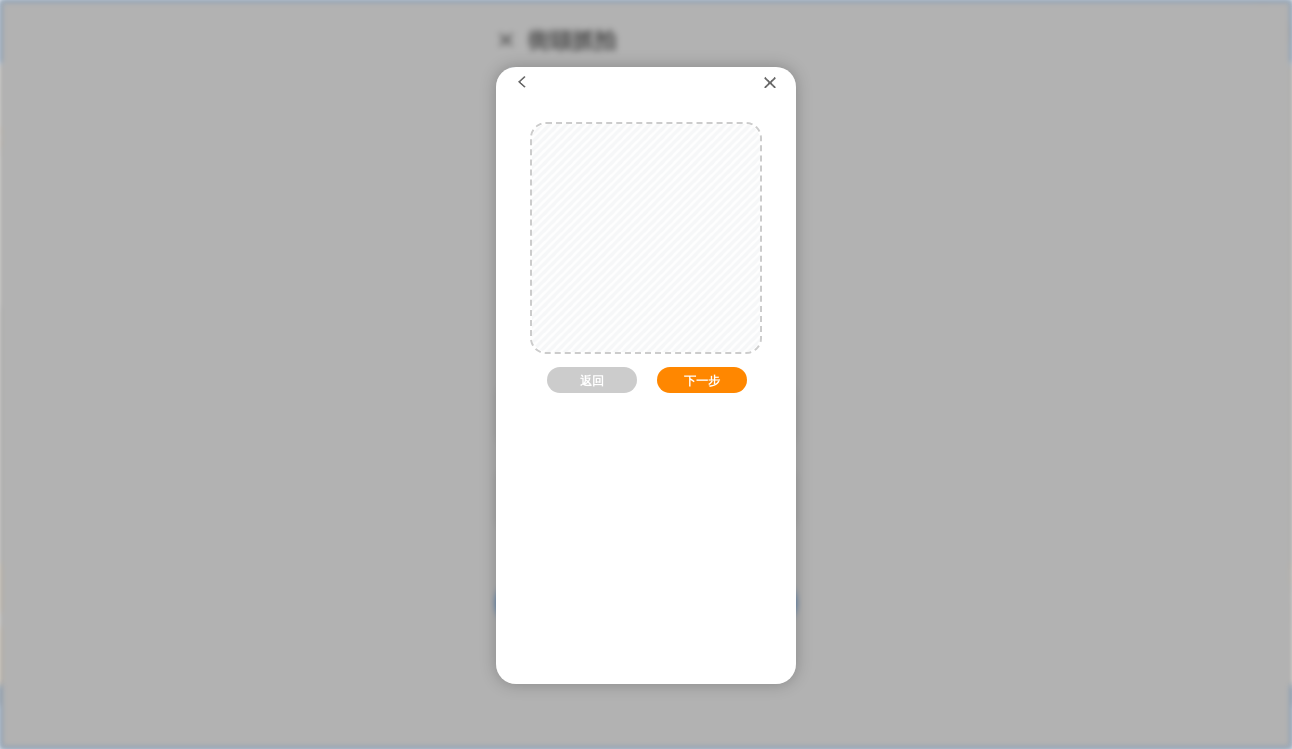 click on "下一步" at bounding box center [702, 380] 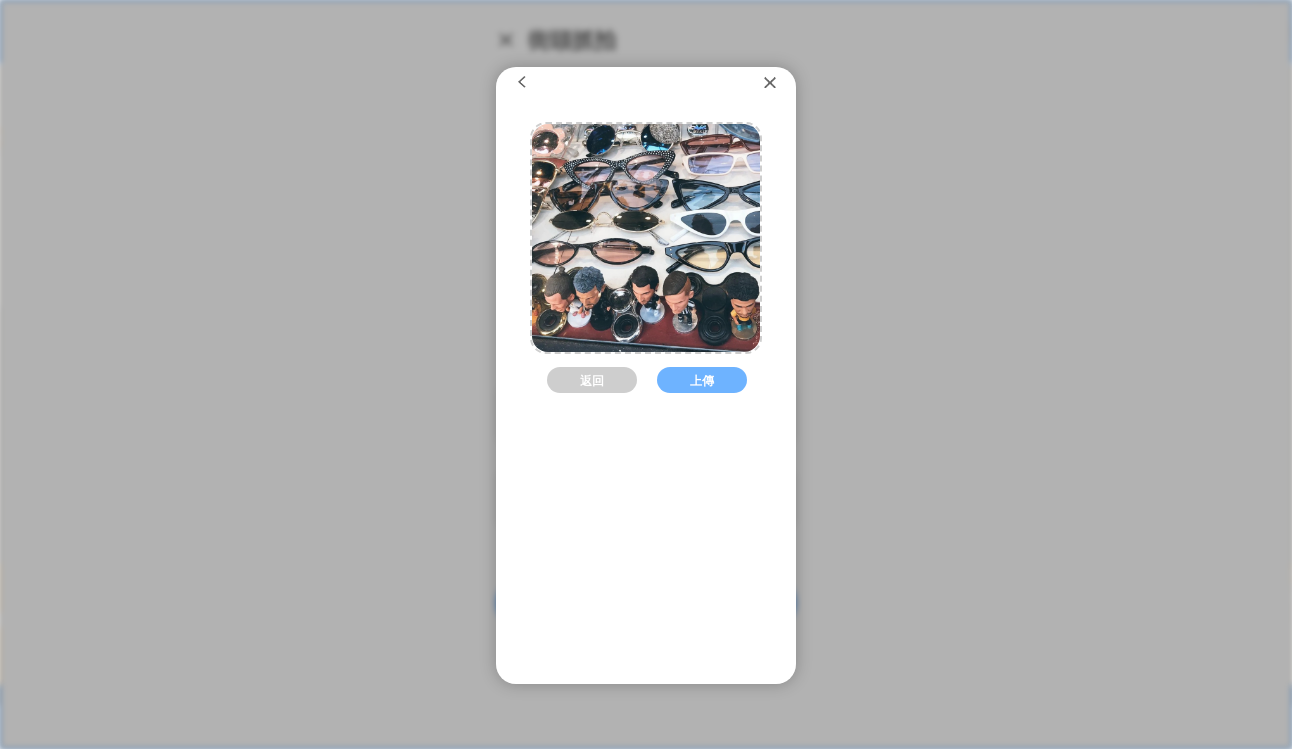 click on "上傳" at bounding box center (702, 380) 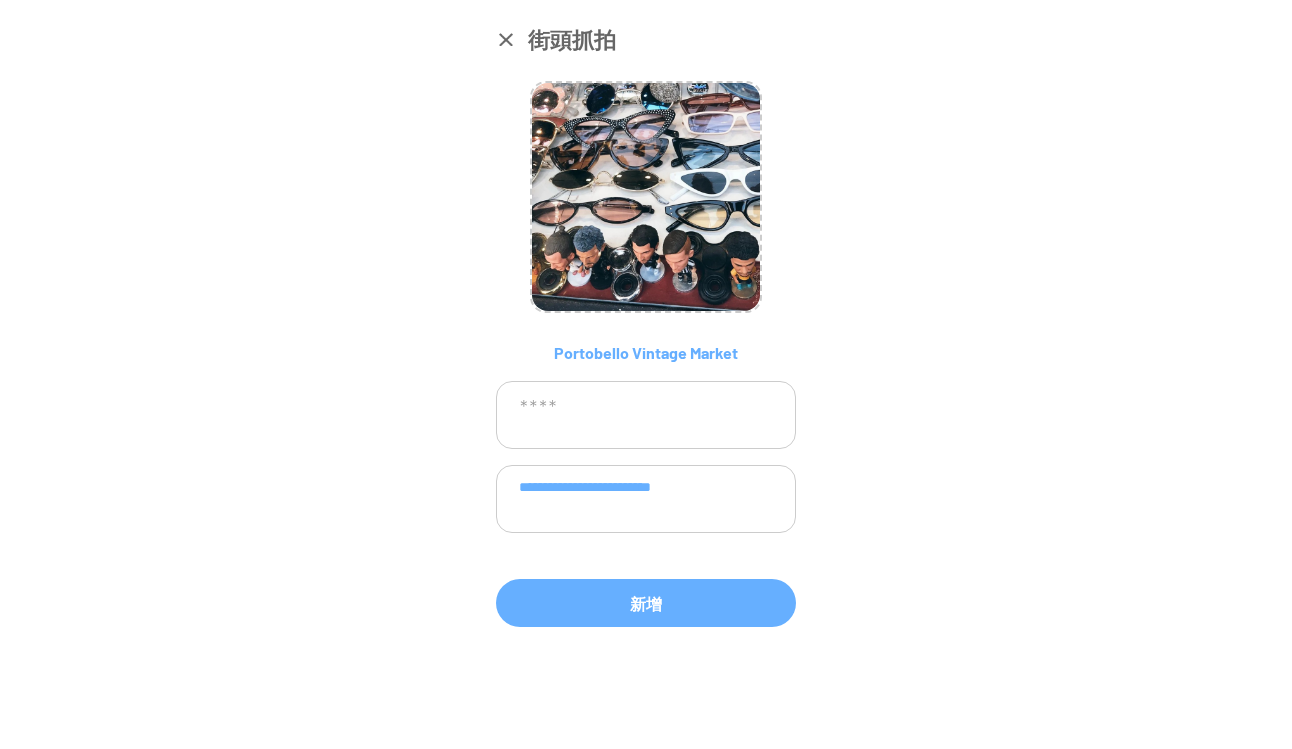 click at bounding box center (646, 415) 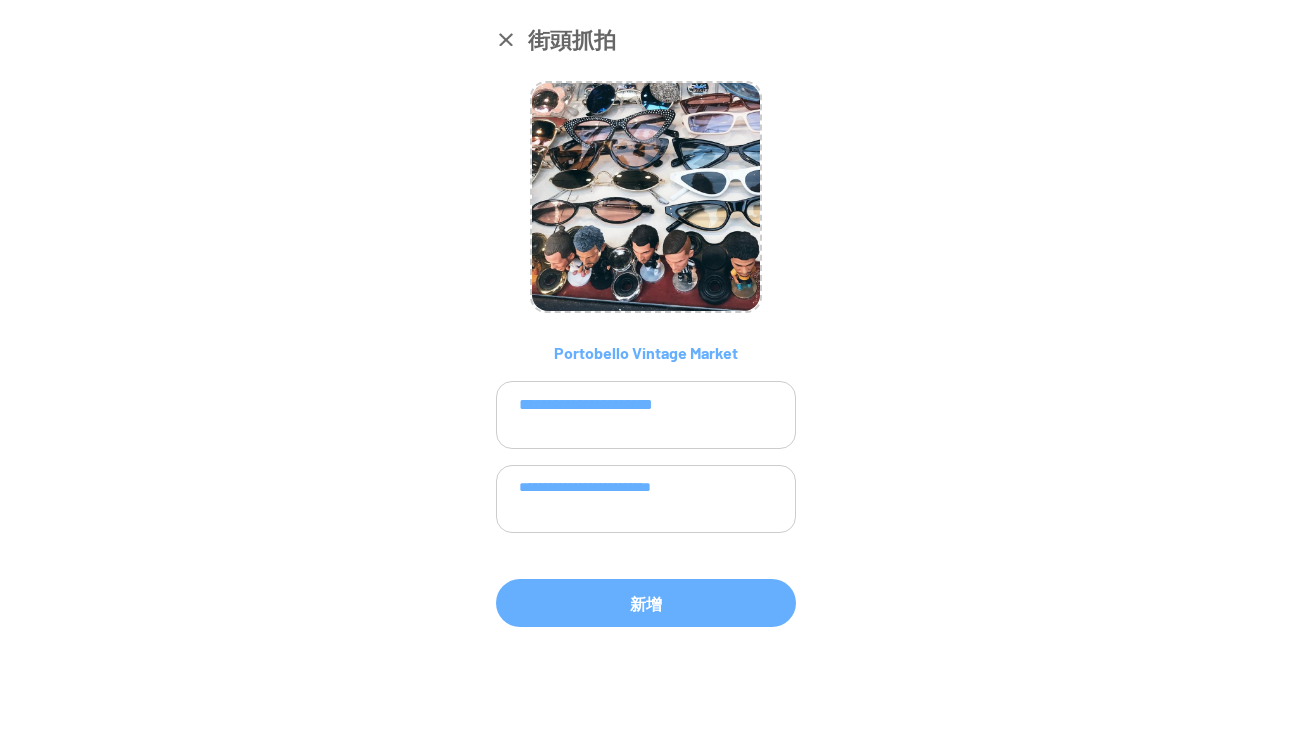 type on "**********" 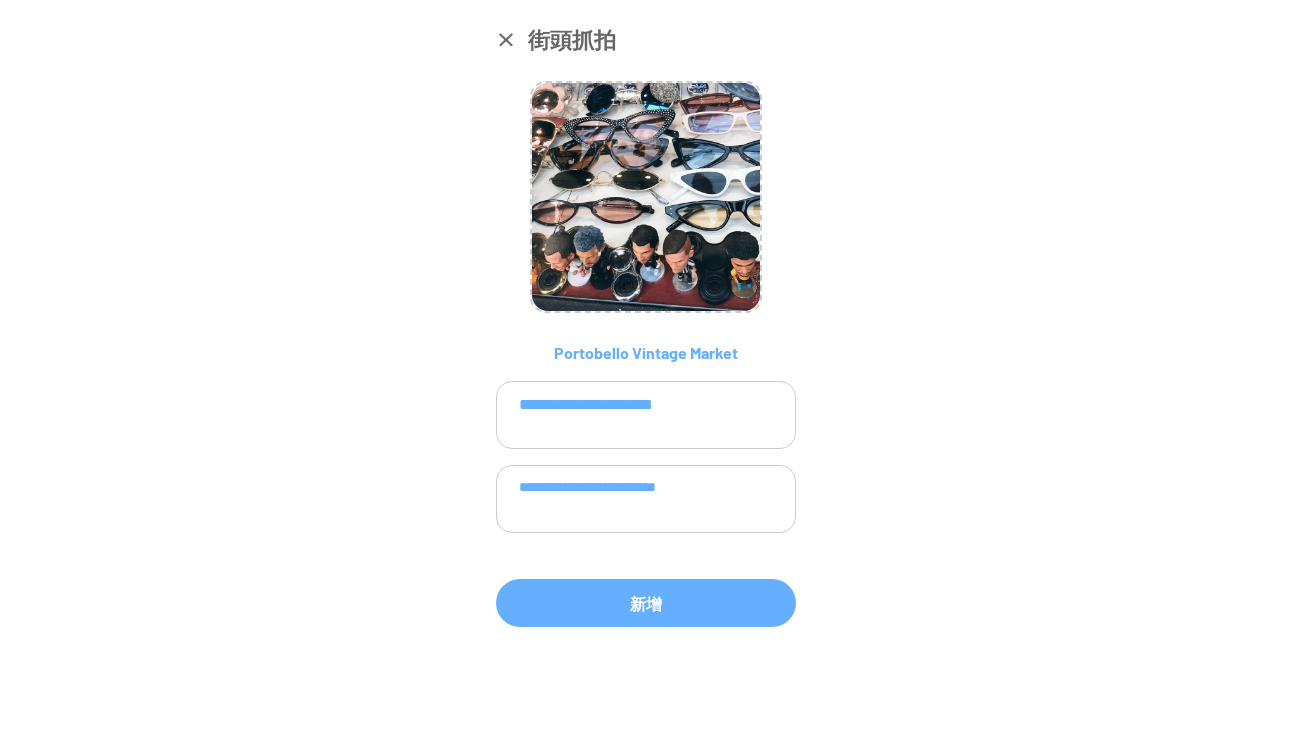paste on "**********" 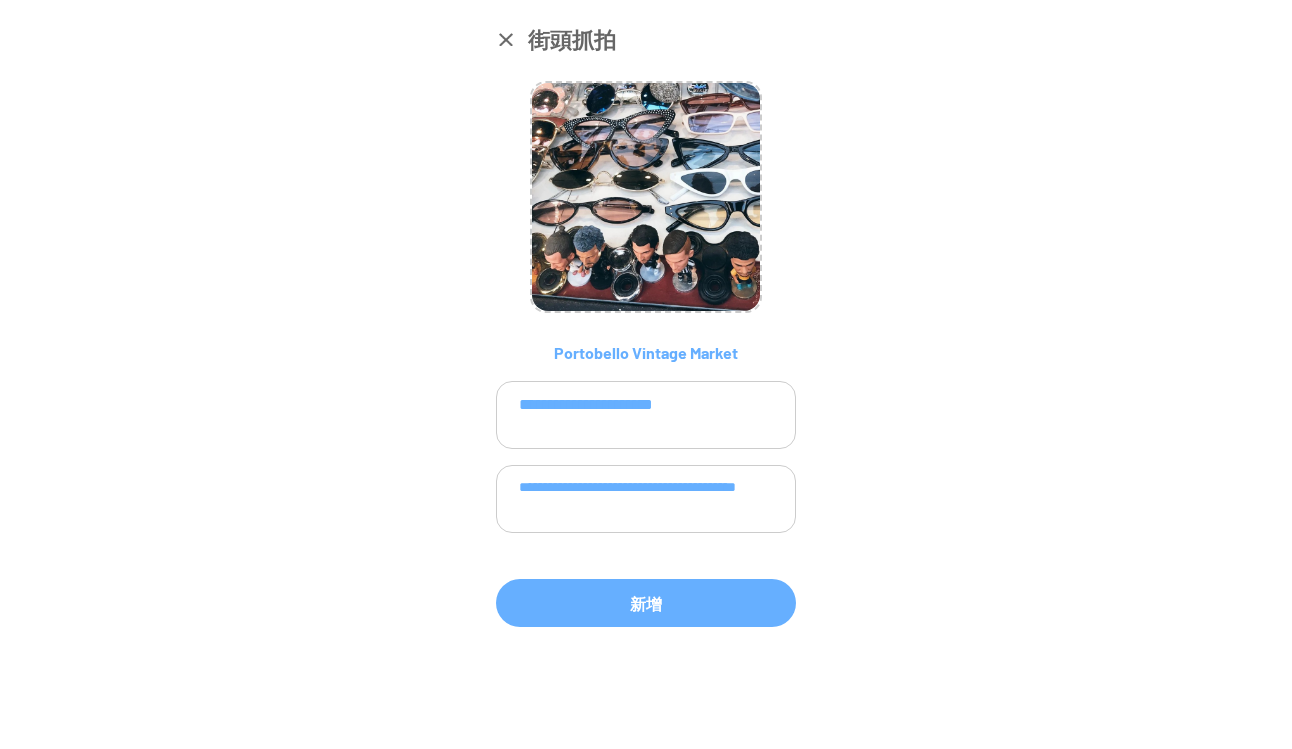 type on "**********" 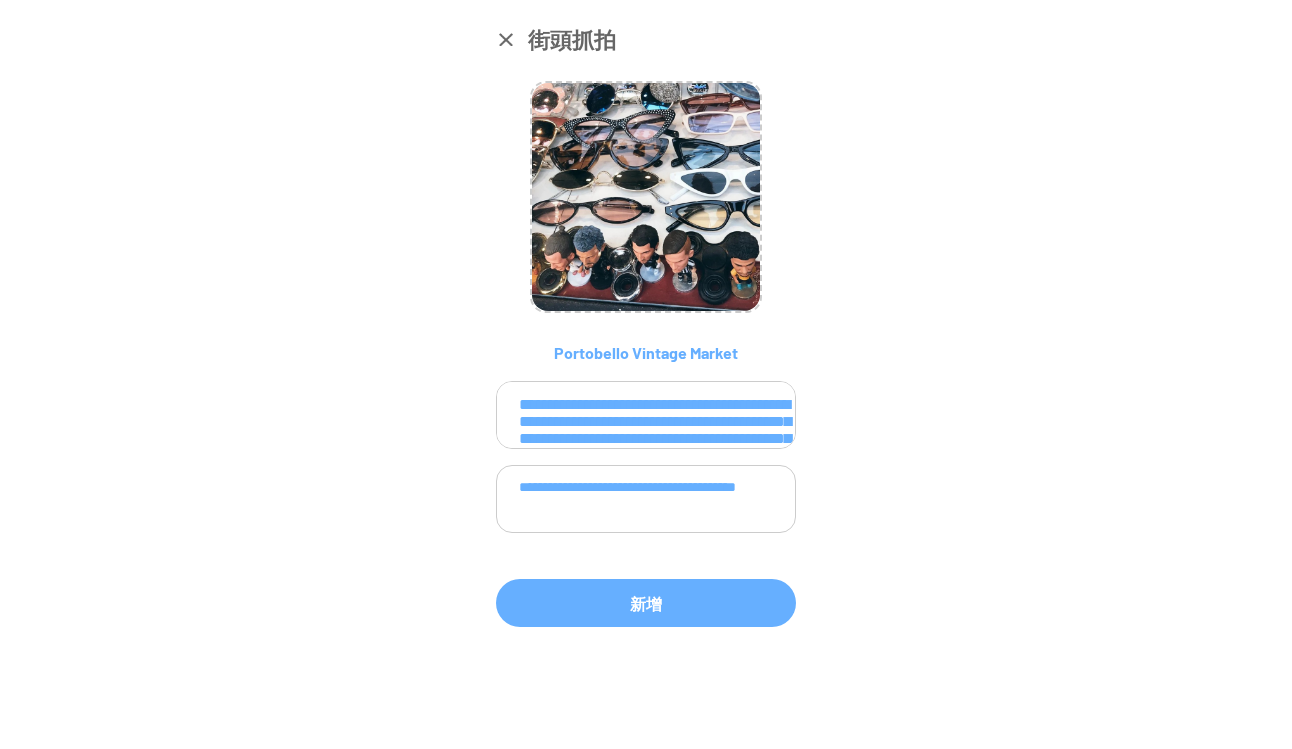 scroll, scrollTop: 128, scrollLeft: 0, axis: vertical 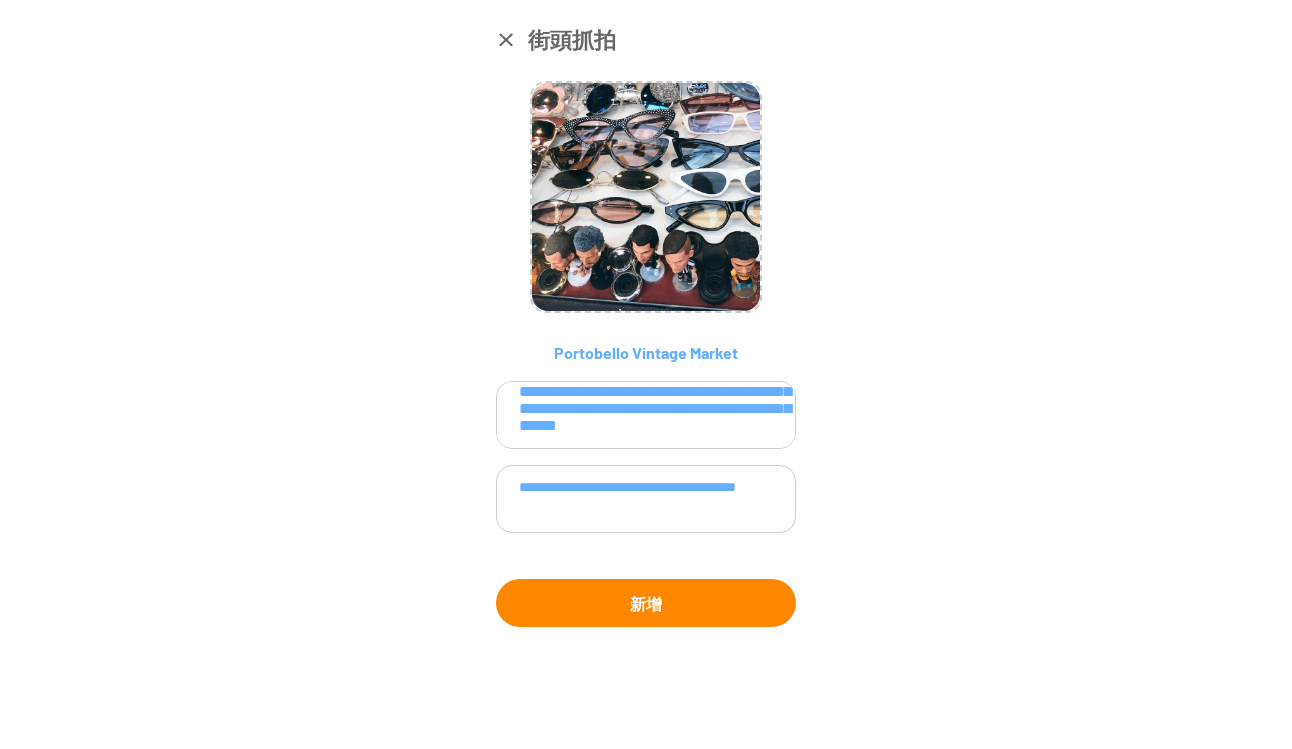 type on "**********" 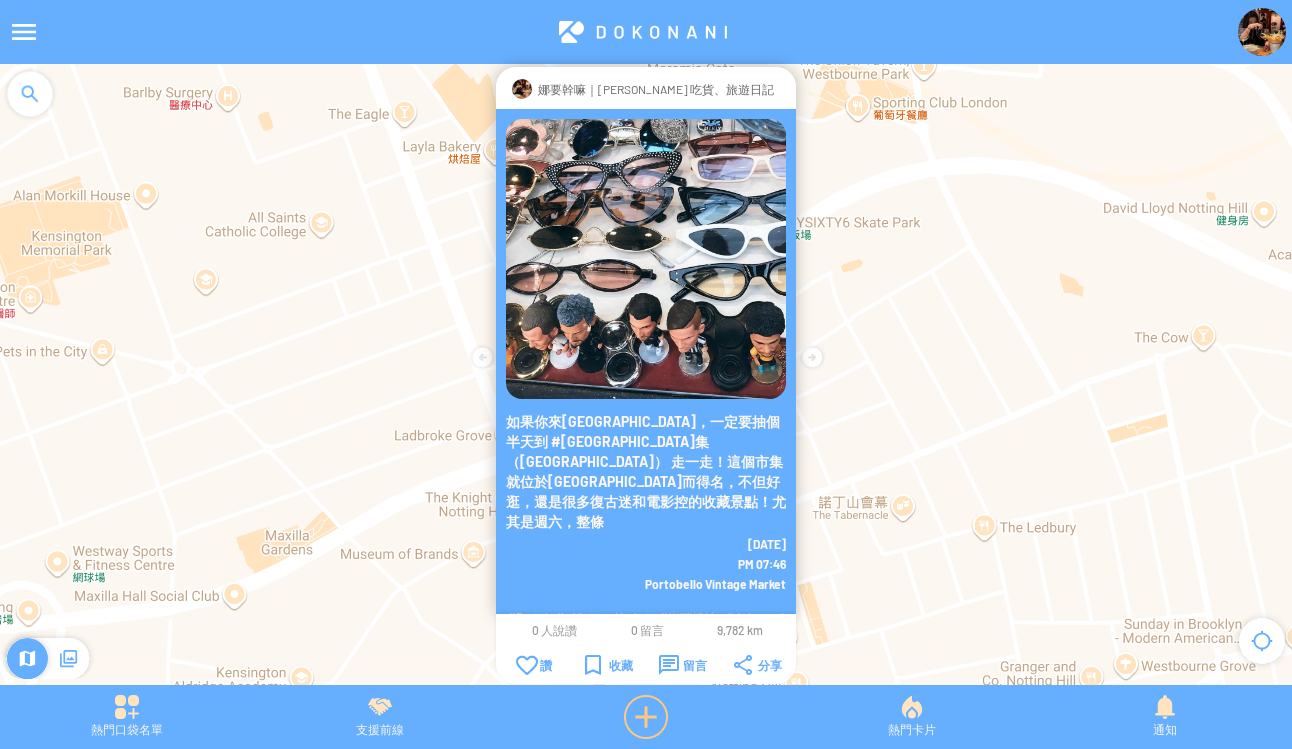 click at bounding box center [646, 717] 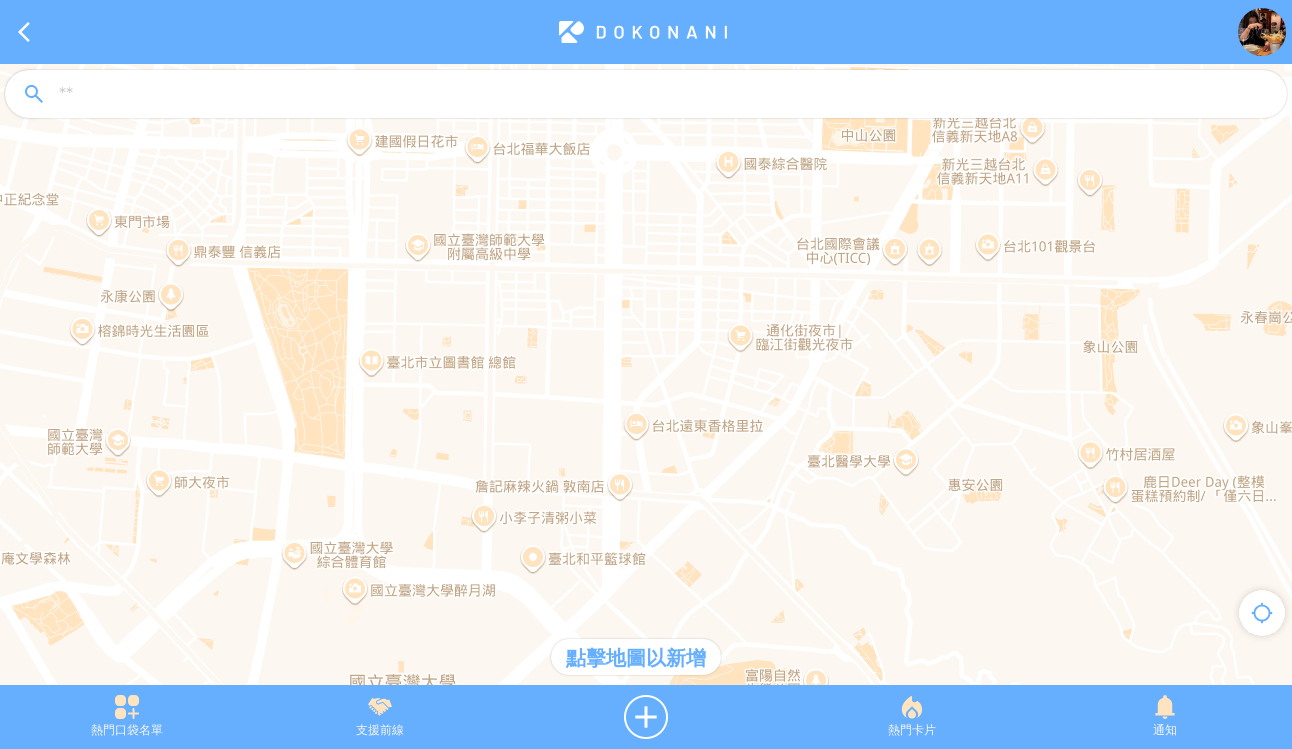 click at bounding box center [664, 95] 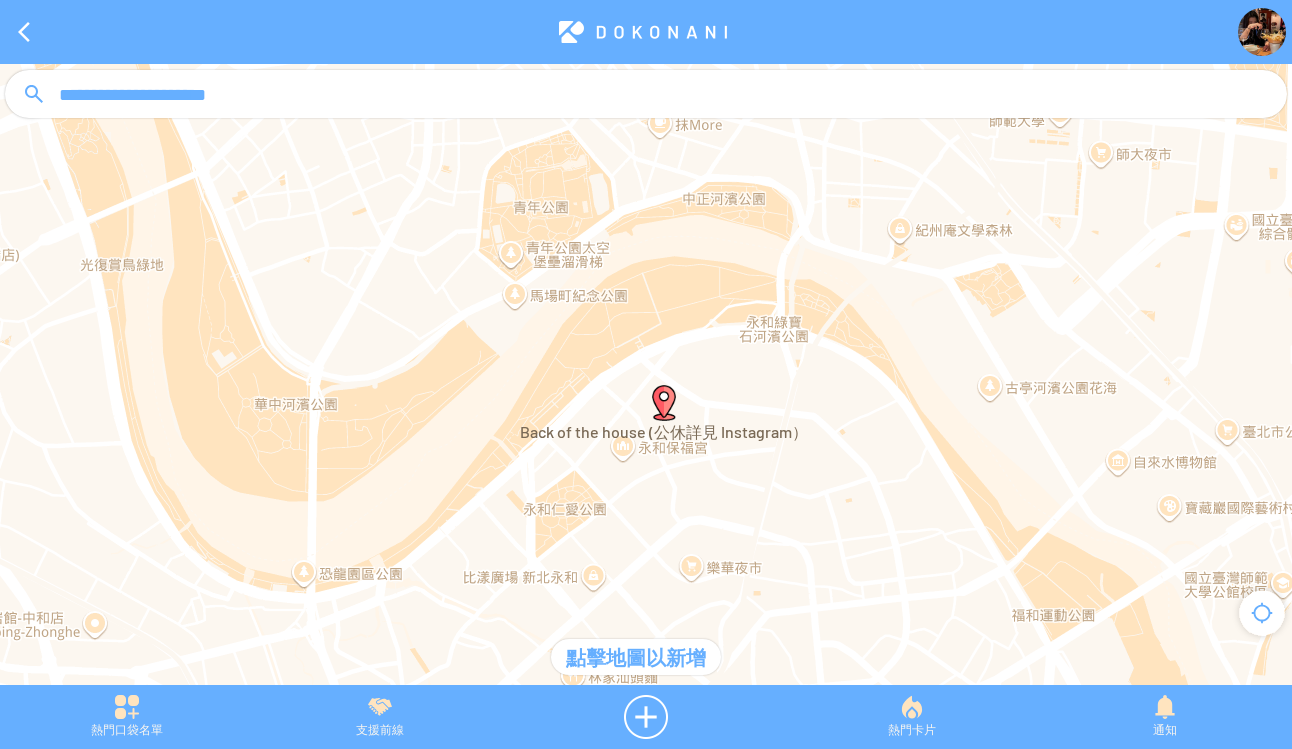 click at bounding box center [664, 403] 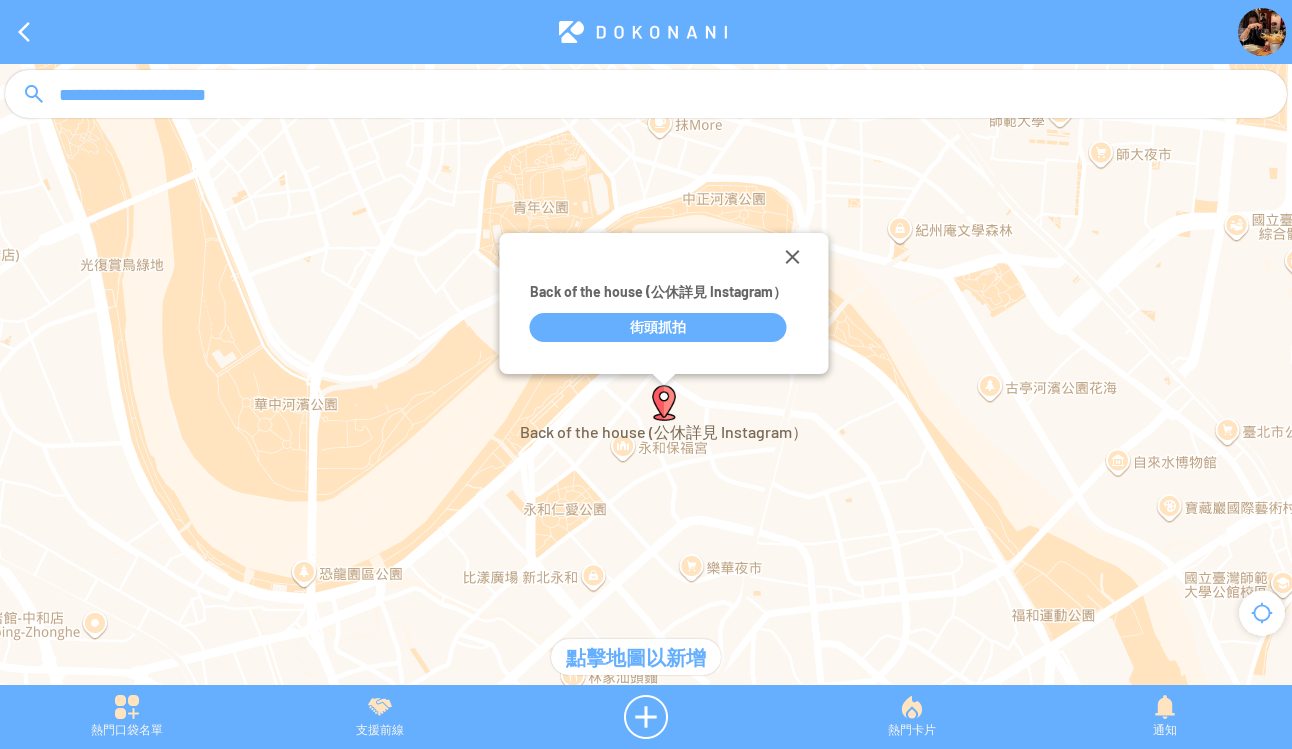 click on "街頭抓拍" at bounding box center (658, 327) 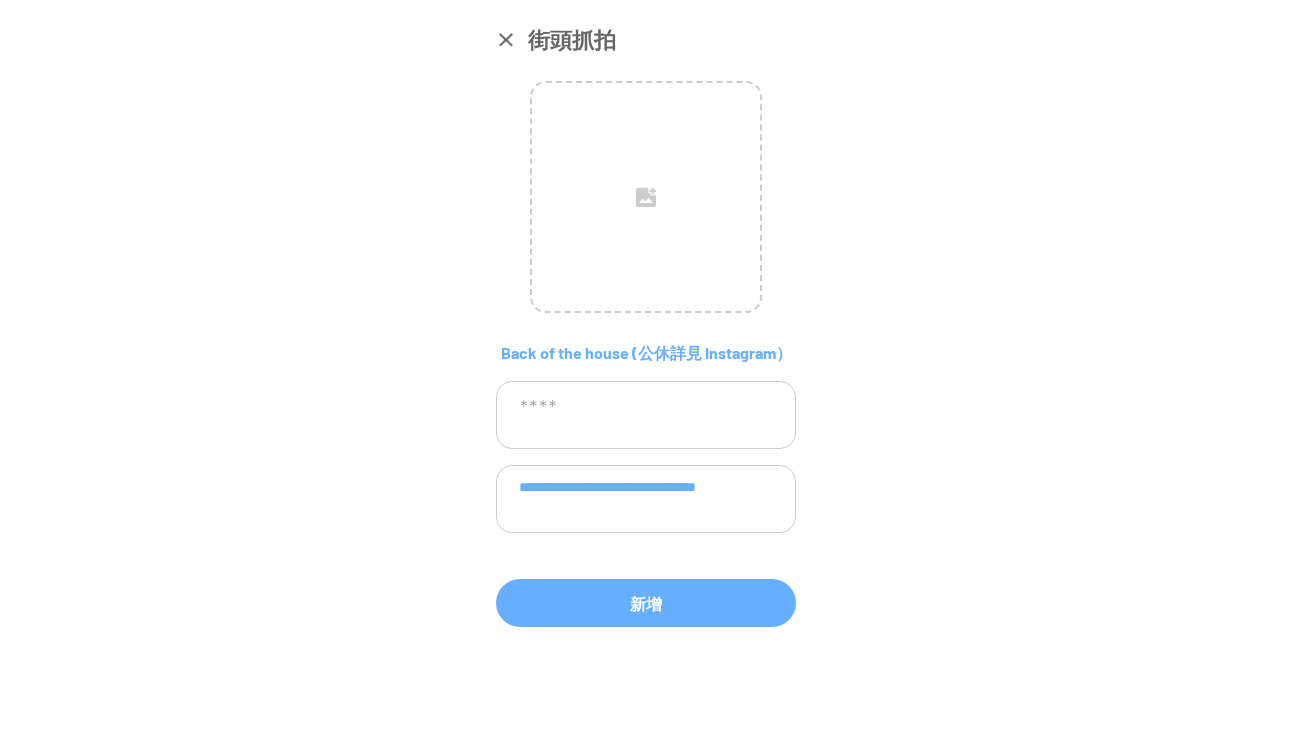 drag, startPoint x: 632, startPoint y: 491, endPoint x: 880, endPoint y: 500, distance: 248.16325 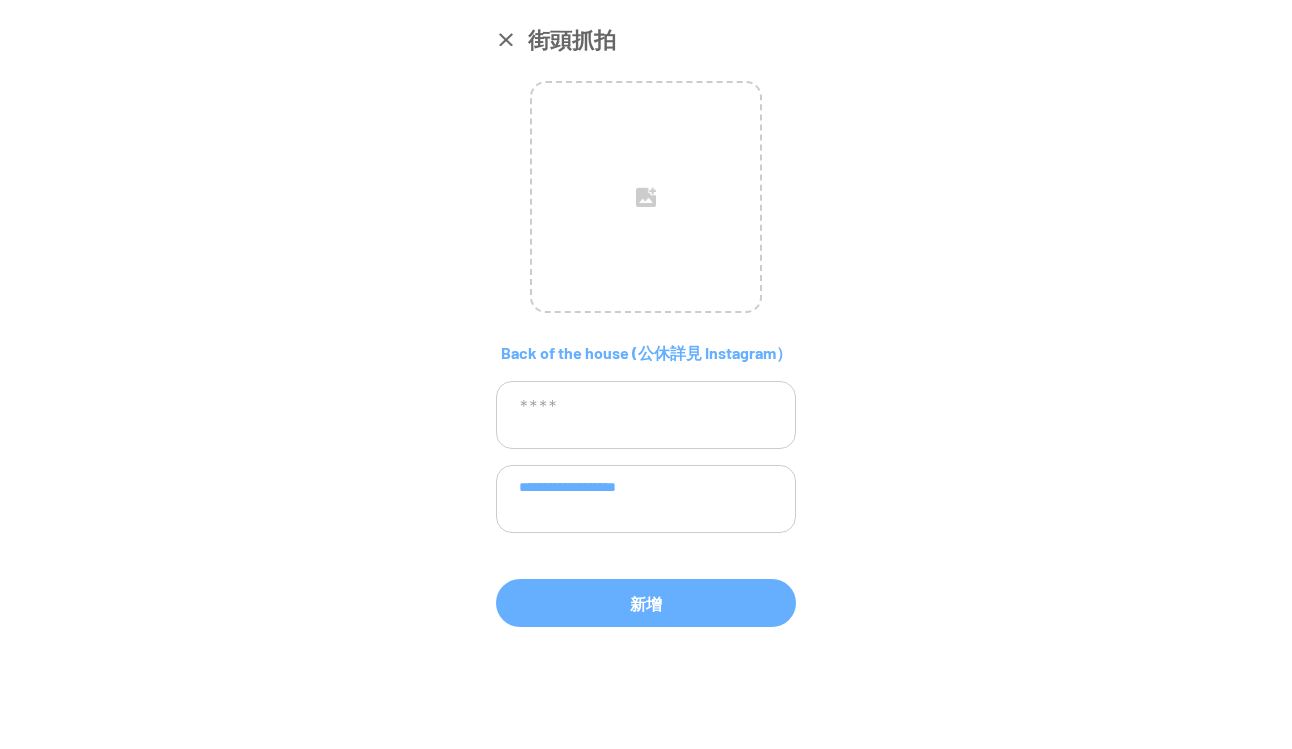 paste on "**********" 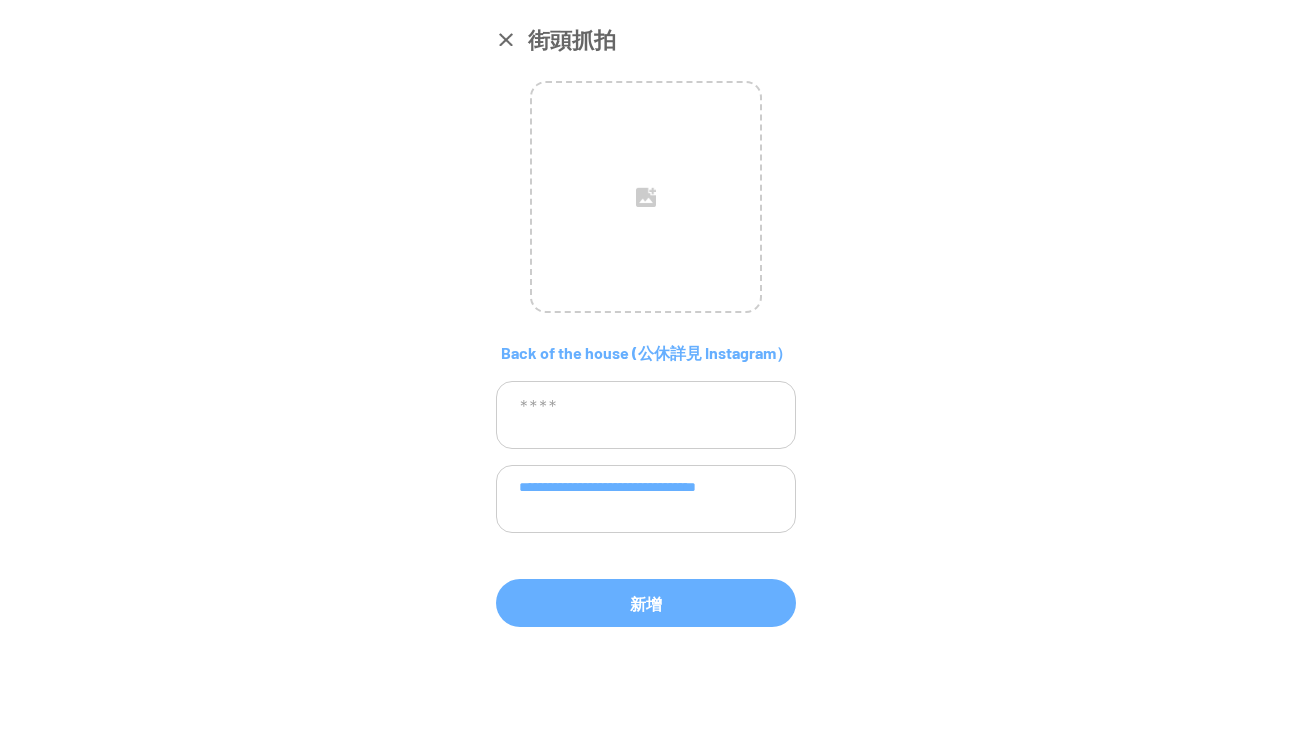 type on "**********" 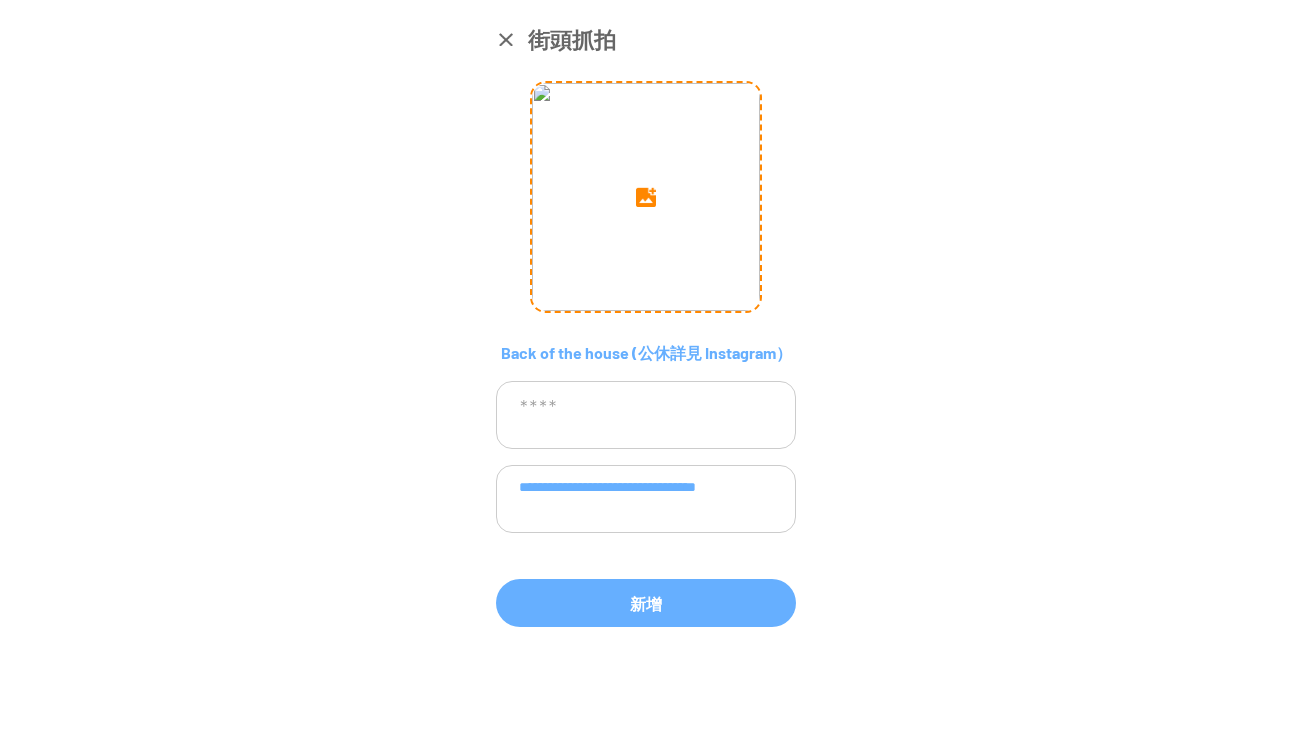 click at bounding box center [646, 197] 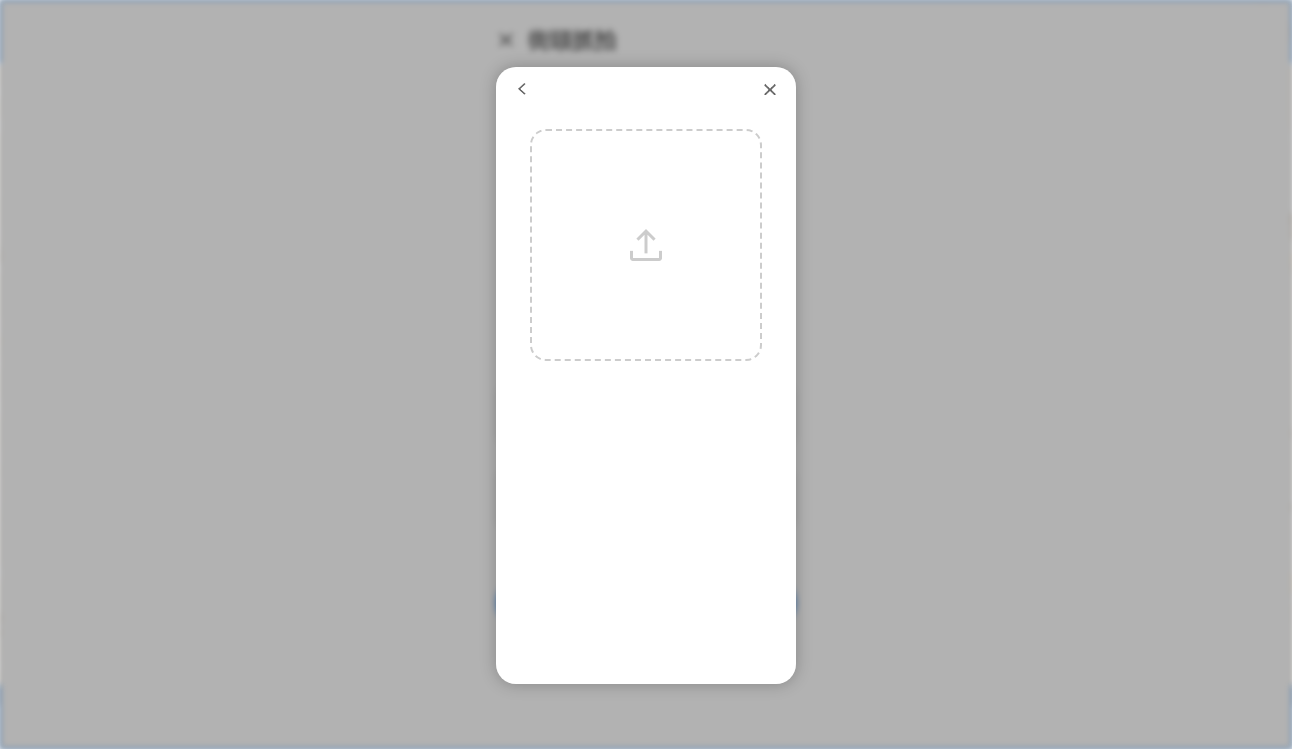 scroll, scrollTop: 7, scrollLeft: 0, axis: vertical 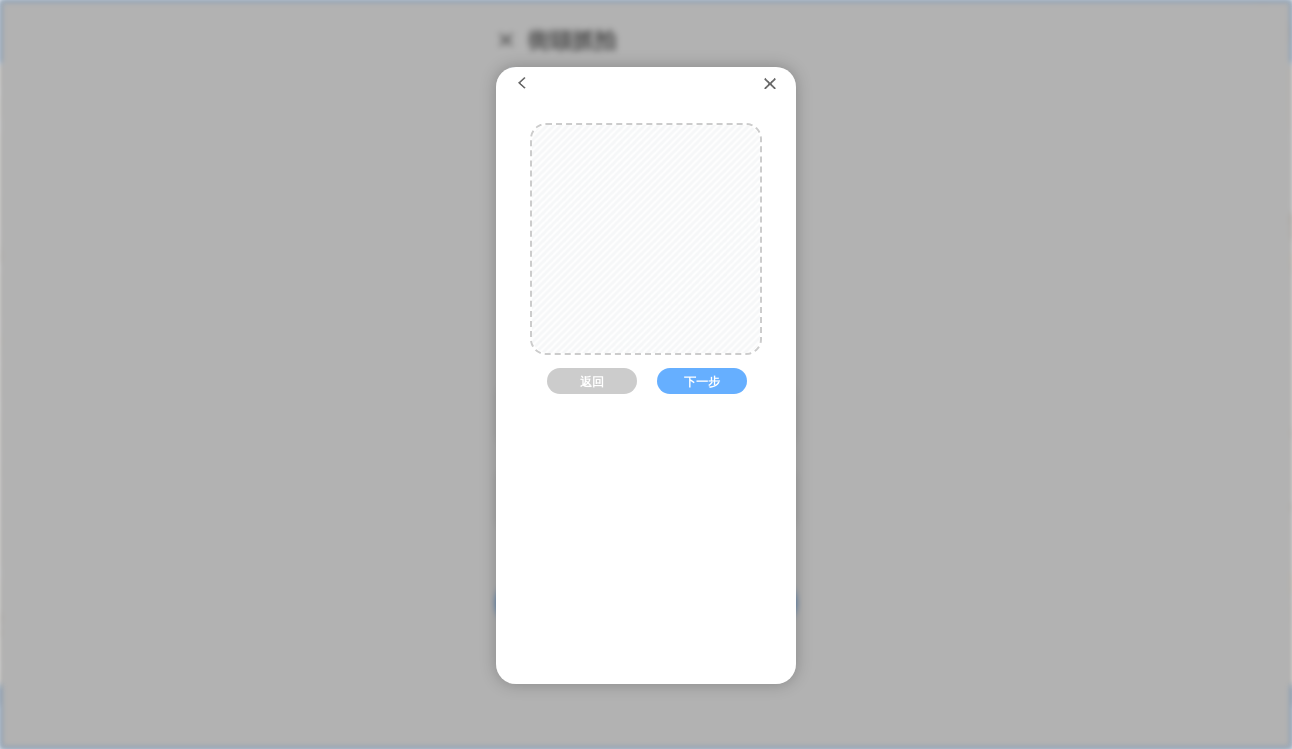 click on "下一步" at bounding box center (702, 381) 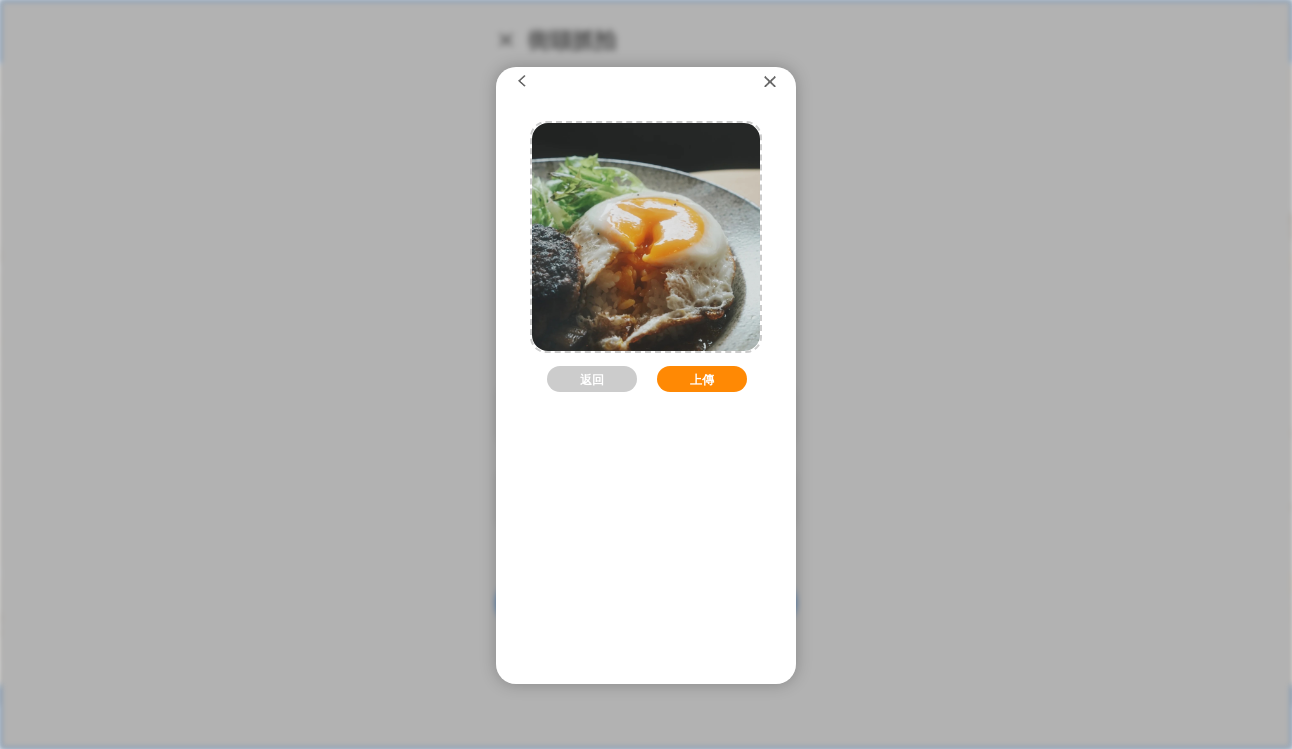 scroll, scrollTop: 6, scrollLeft: 0, axis: vertical 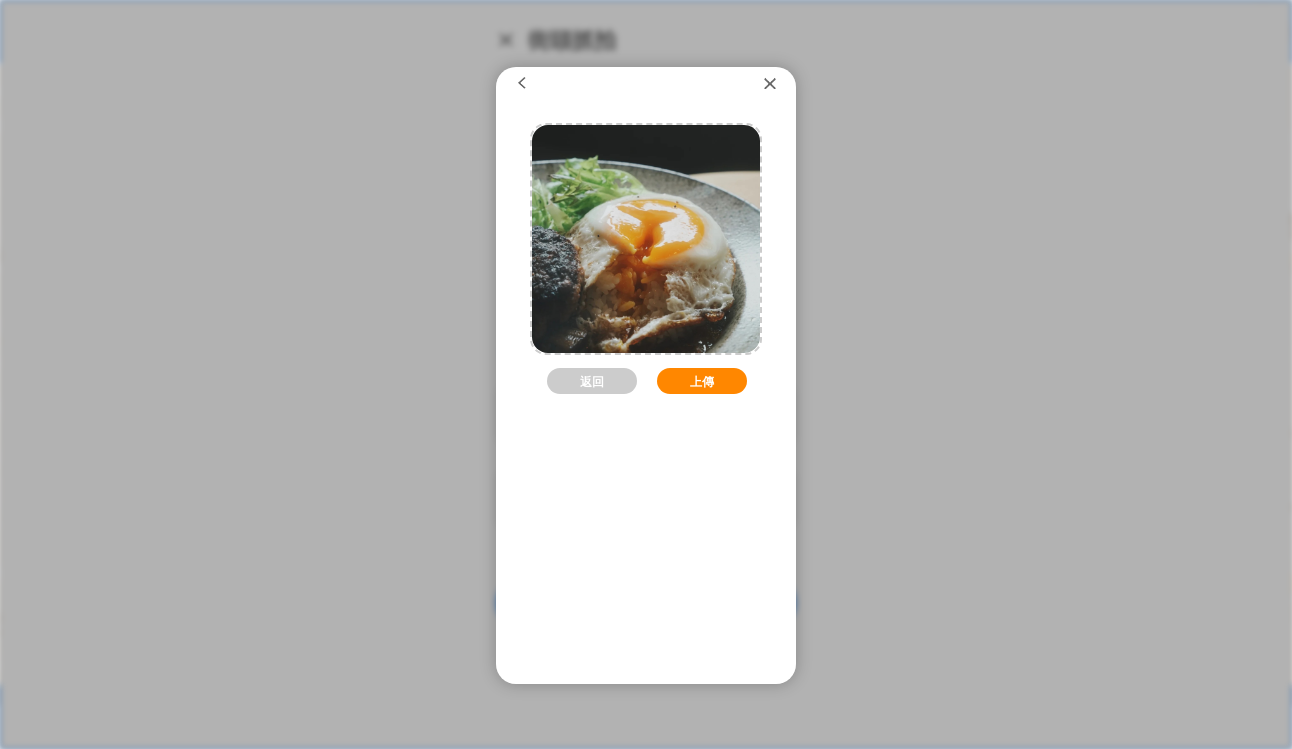 click on "上傳" at bounding box center [702, 381] 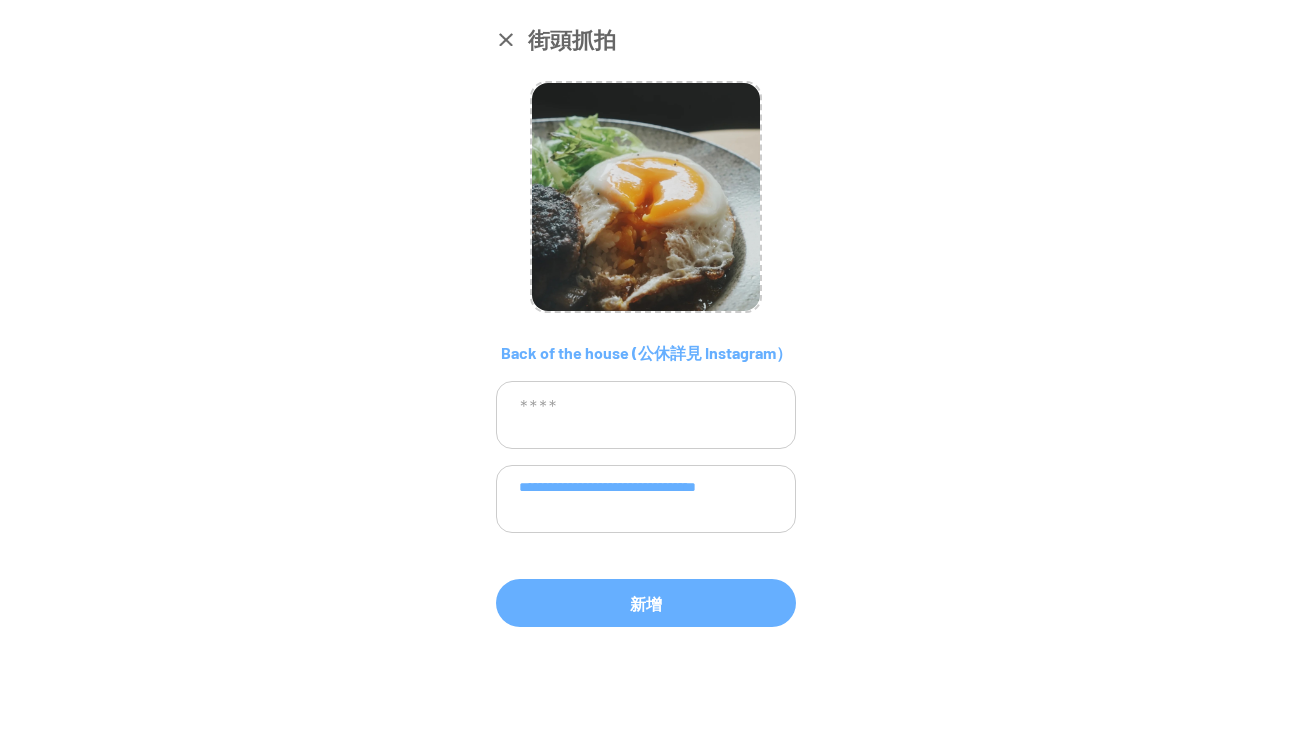 click at bounding box center (646, 415) 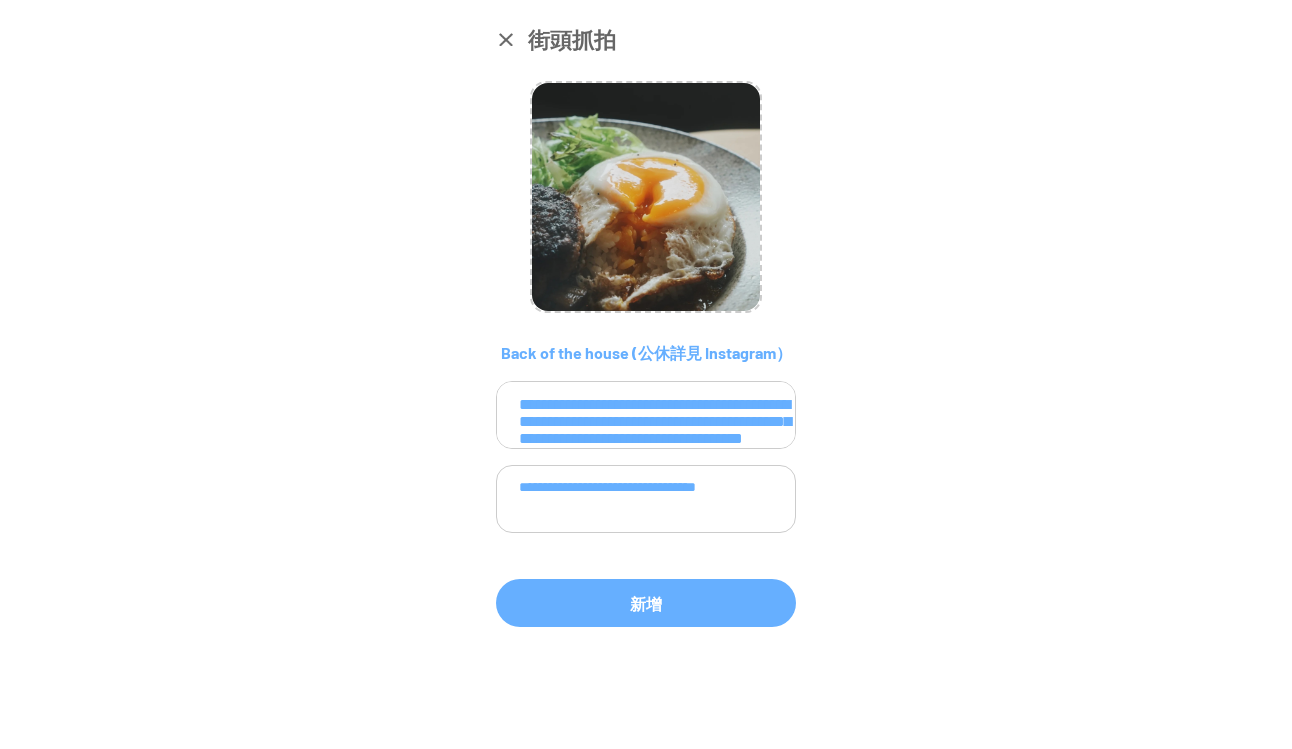 scroll, scrollTop: 128, scrollLeft: 0, axis: vertical 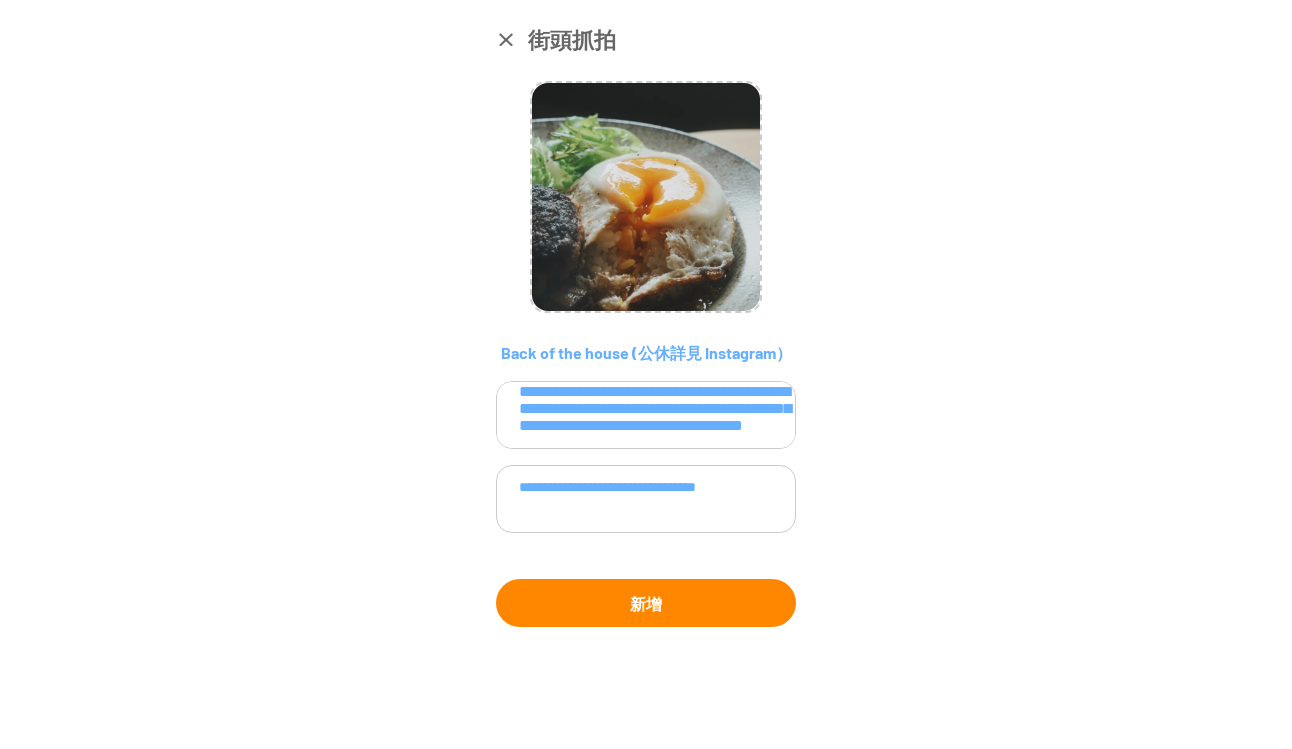 type on "**********" 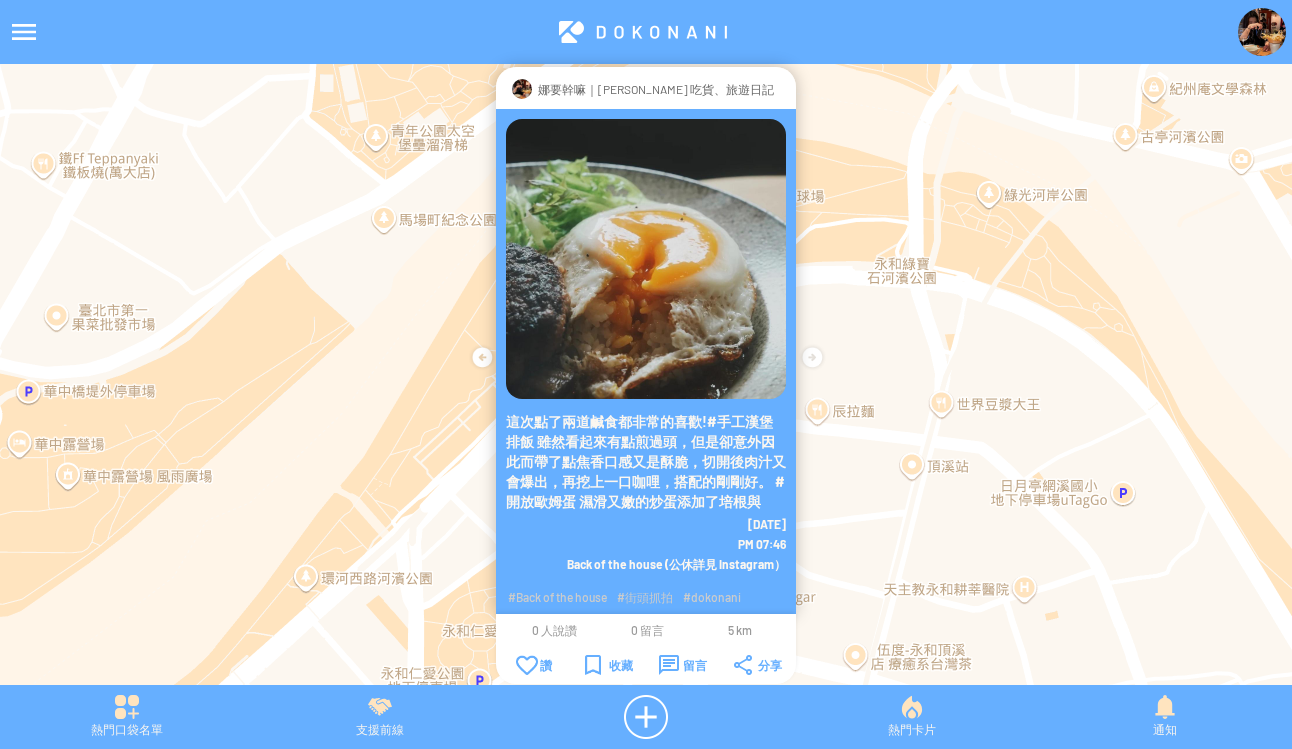 drag, startPoint x: 1215, startPoint y: 32, endPoint x: 1249, endPoint y: 34, distance: 34.058773 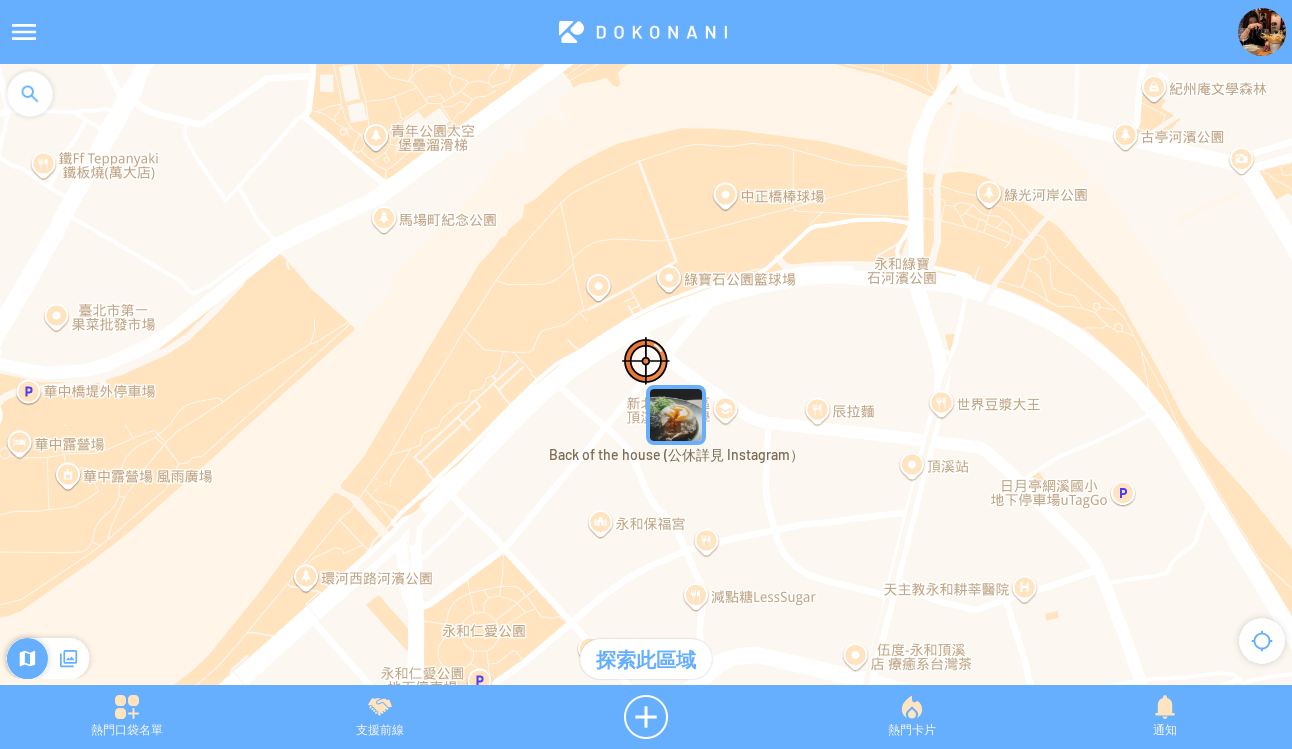 click at bounding box center (1262, 32) 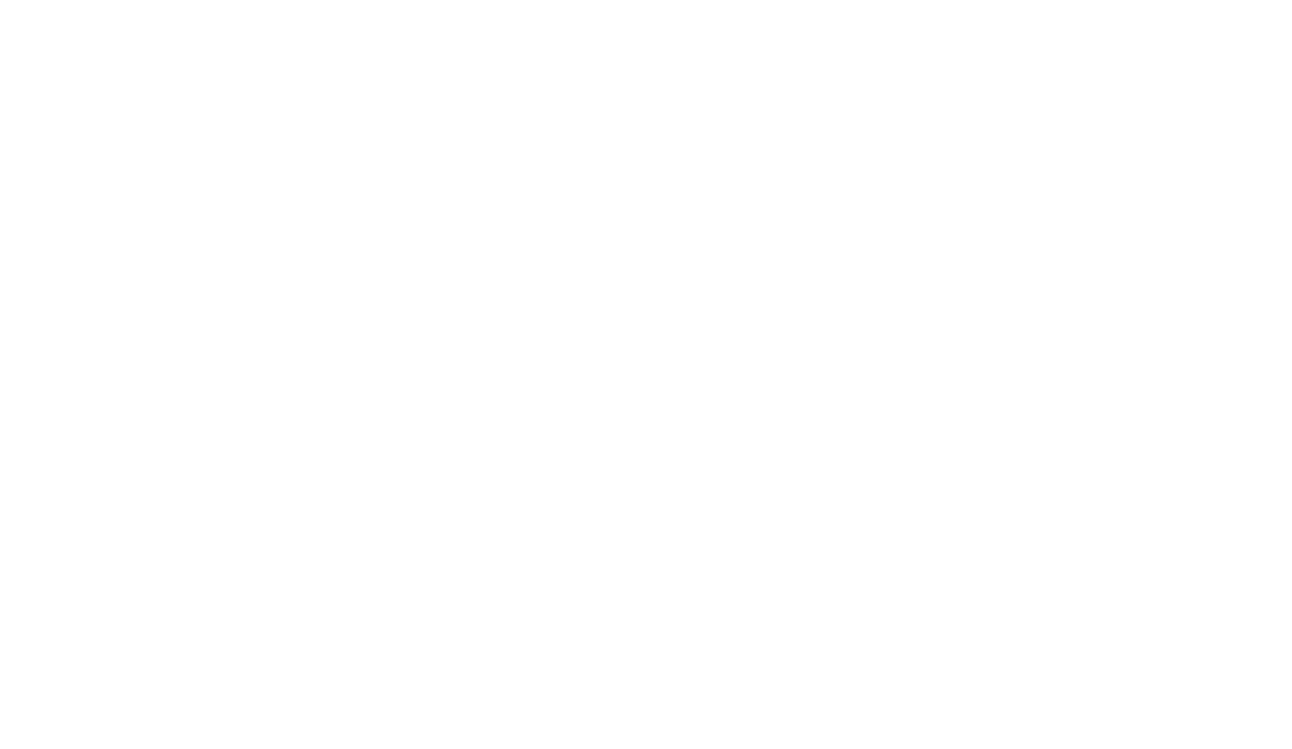 scroll, scrollTop: 0, scrollLeft: 0, axis: both 